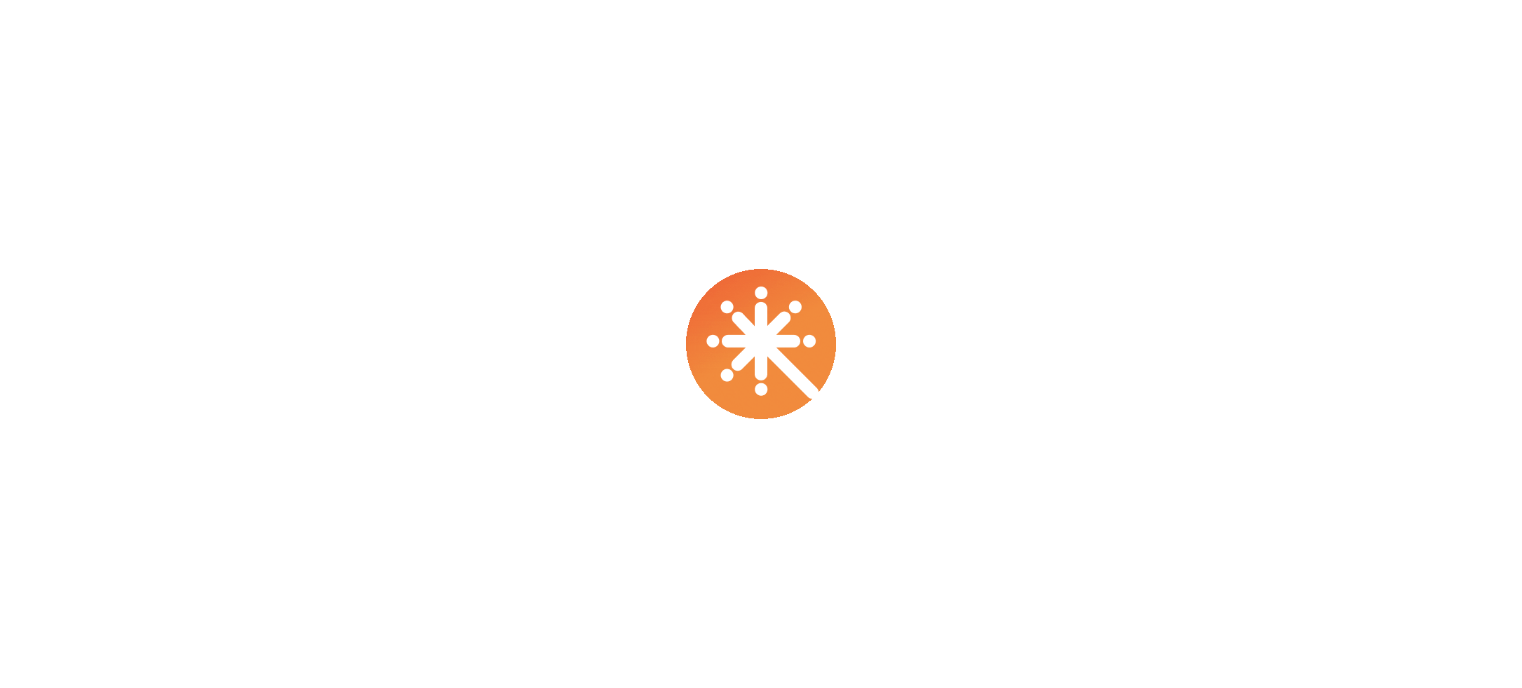 scroll, scrollTop: 0, scrollLeft: 0, axis: both 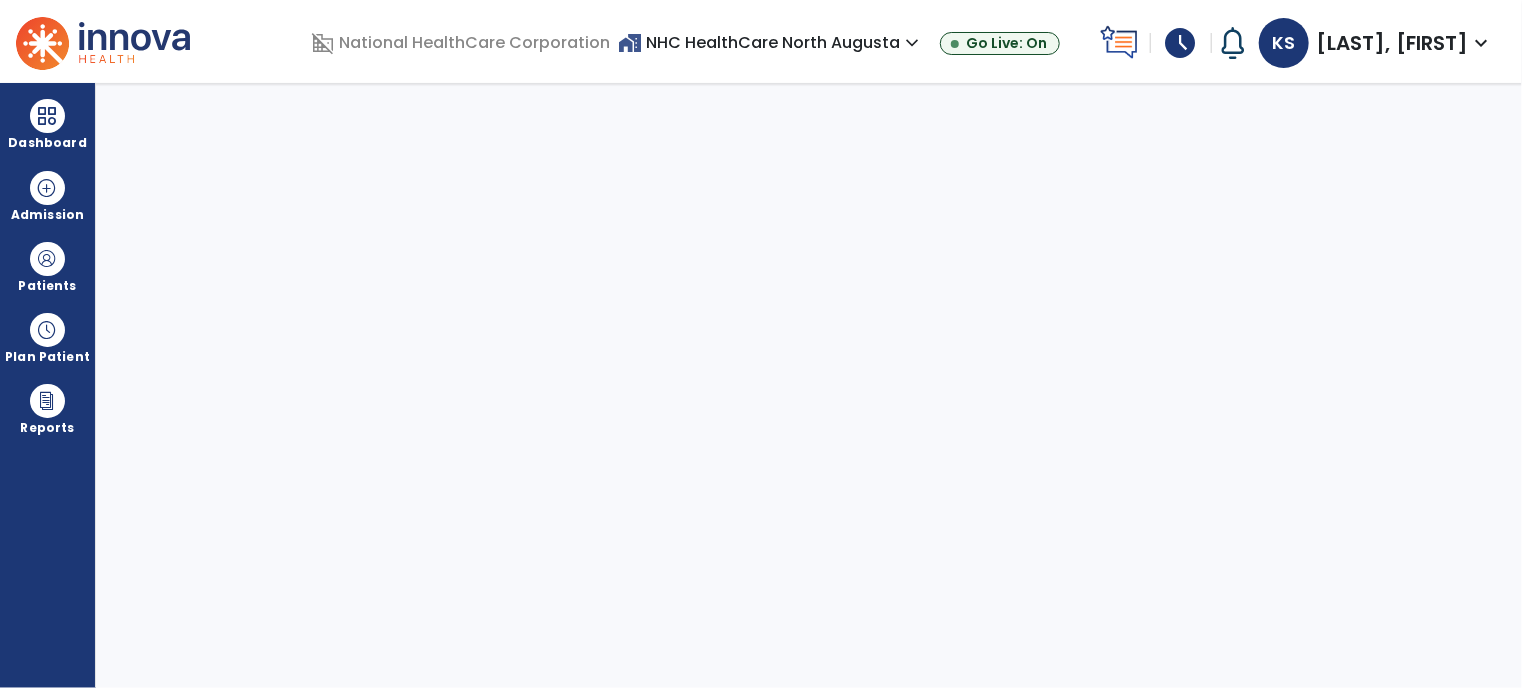 select on "****" 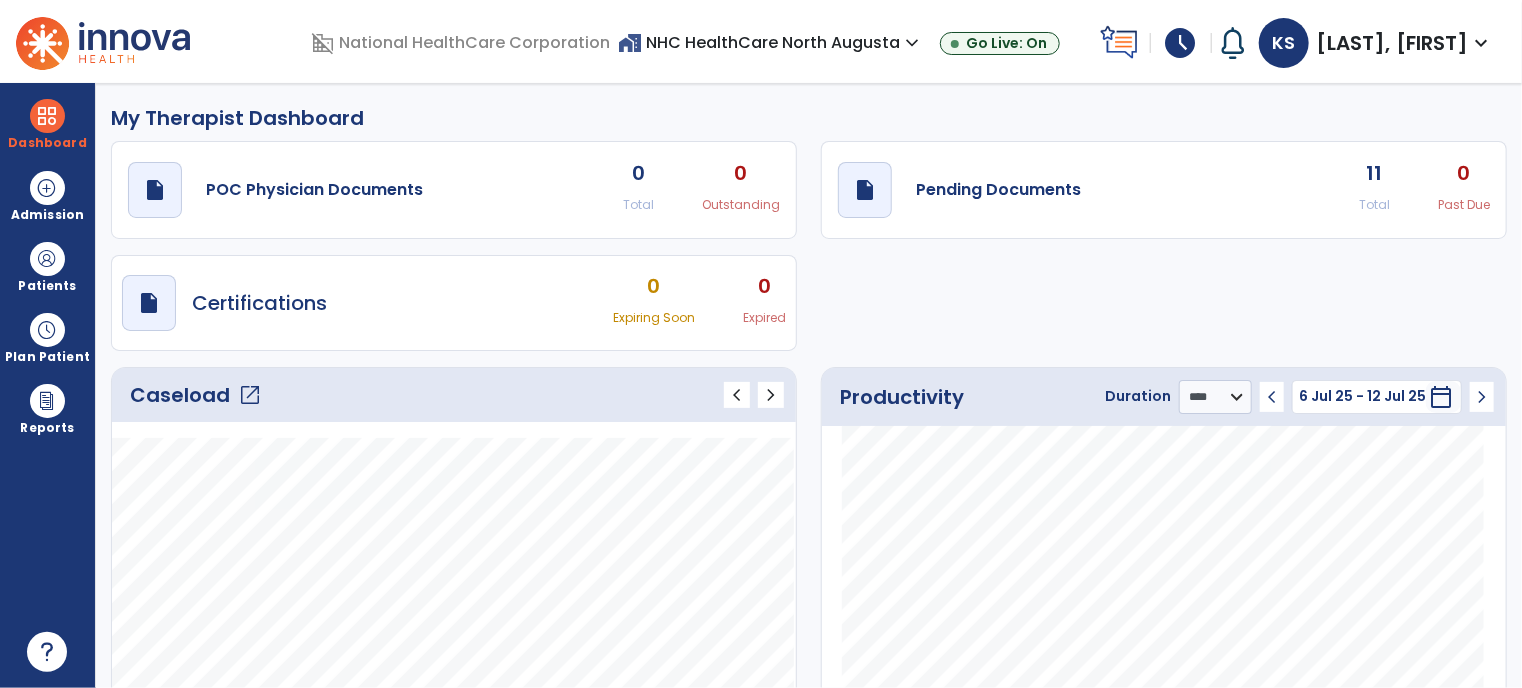 click on "schedule" at bounding box center [1181, 43] 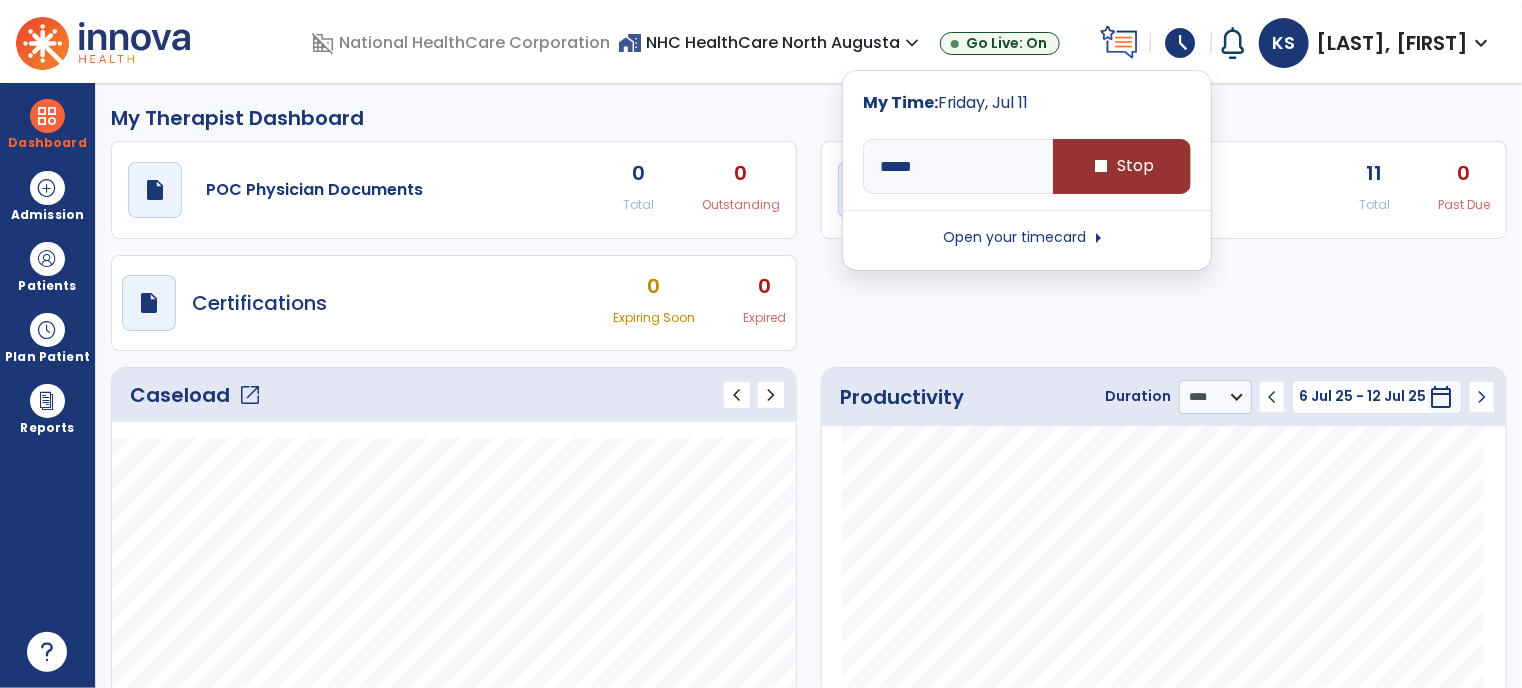 click on "stop  Stop" at bounding box center (1122, 166) 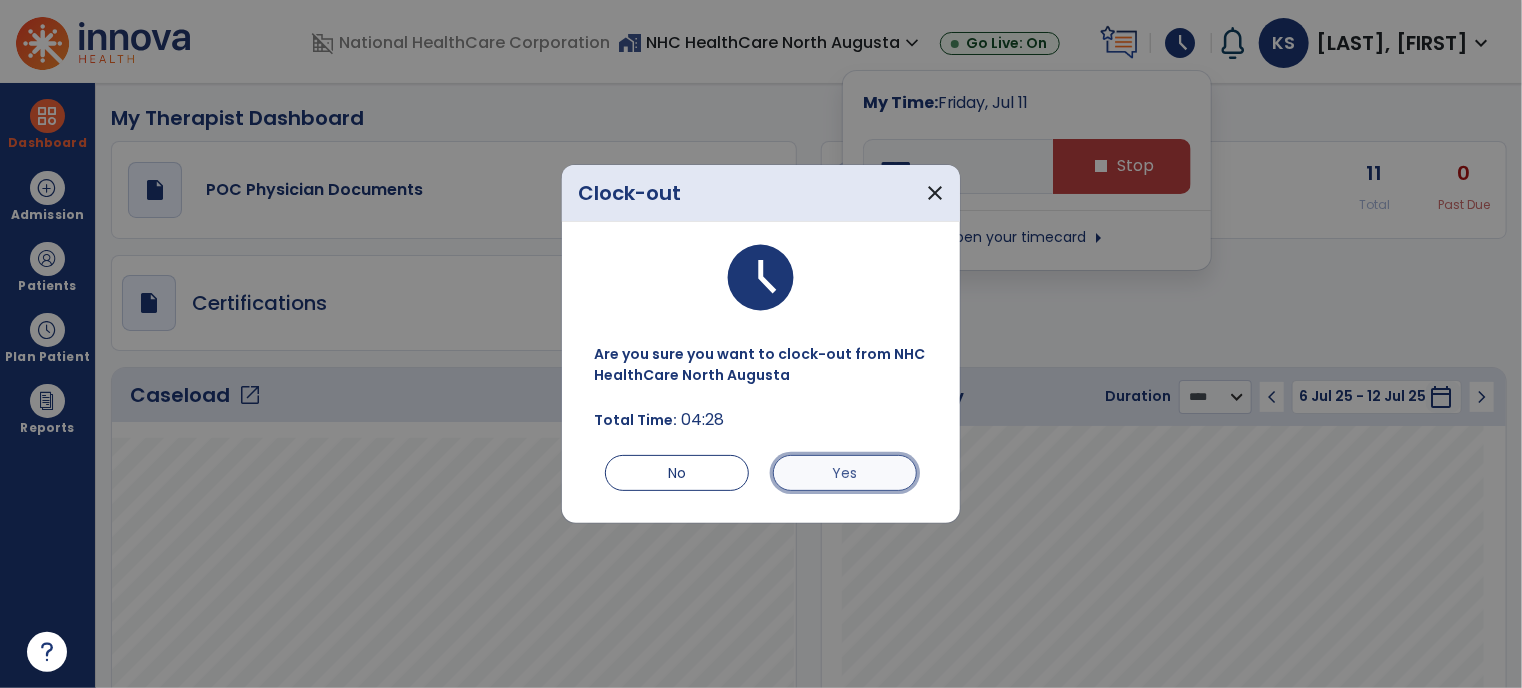 click on "Yes" at bounding box center (845, 473) 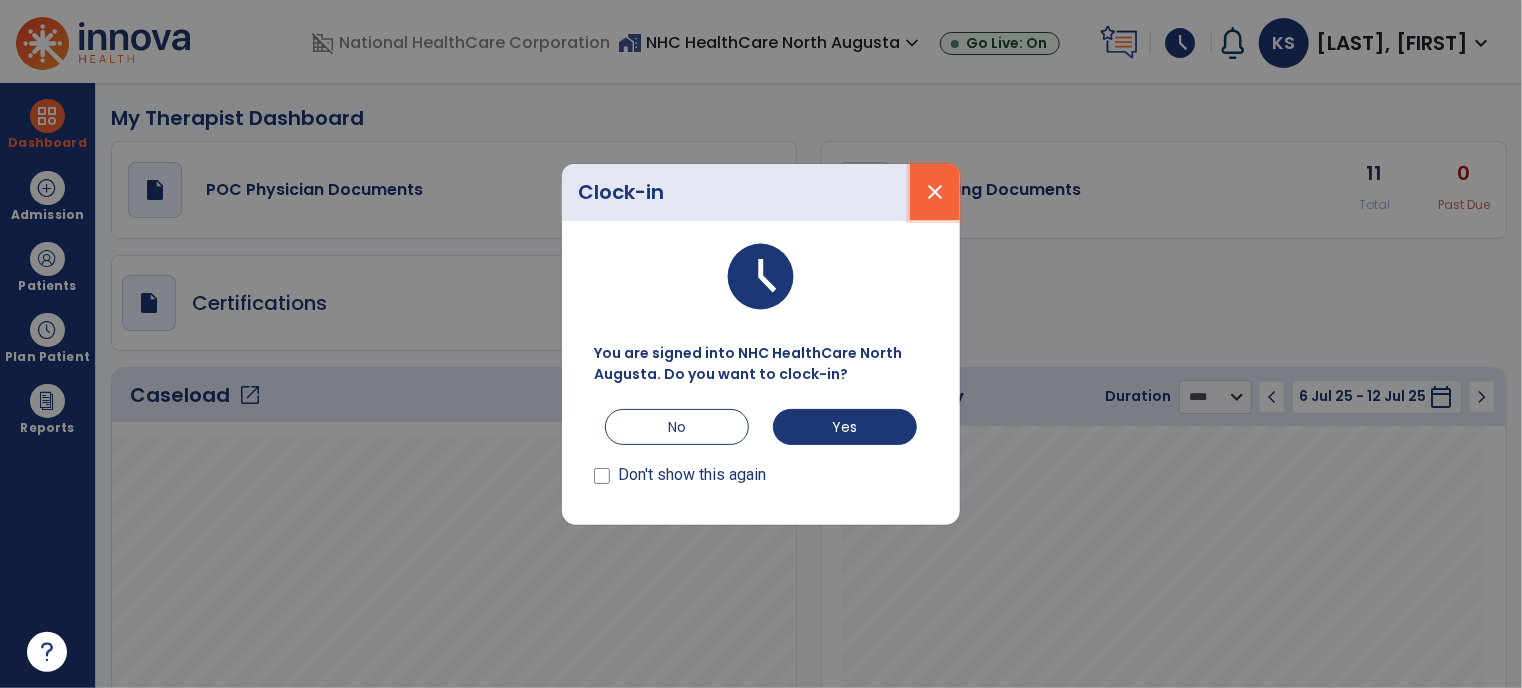 click on "close" at bounding box center (935, 192) 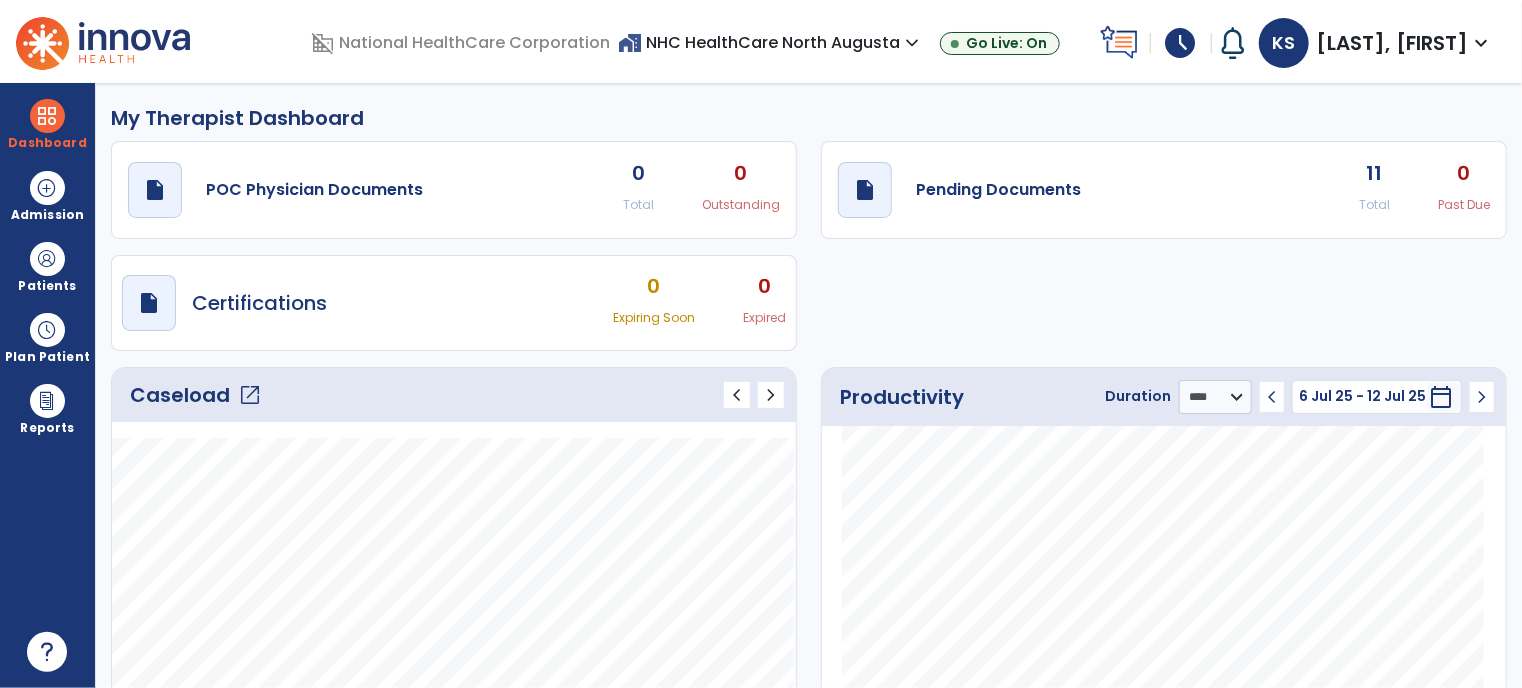 click on "schedule" at bounding box center (1181, 43) 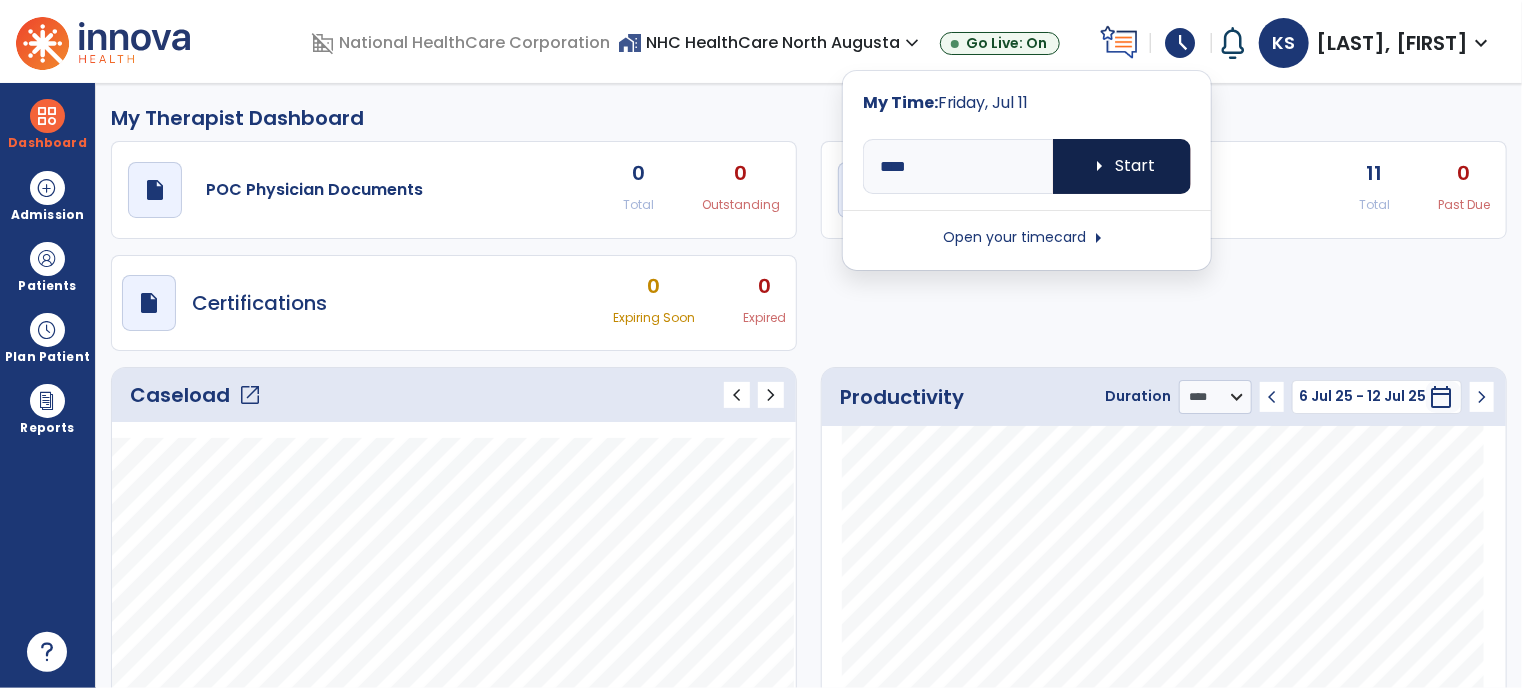 click on "arrow_right  Start" at bounding box center (1122, 166) 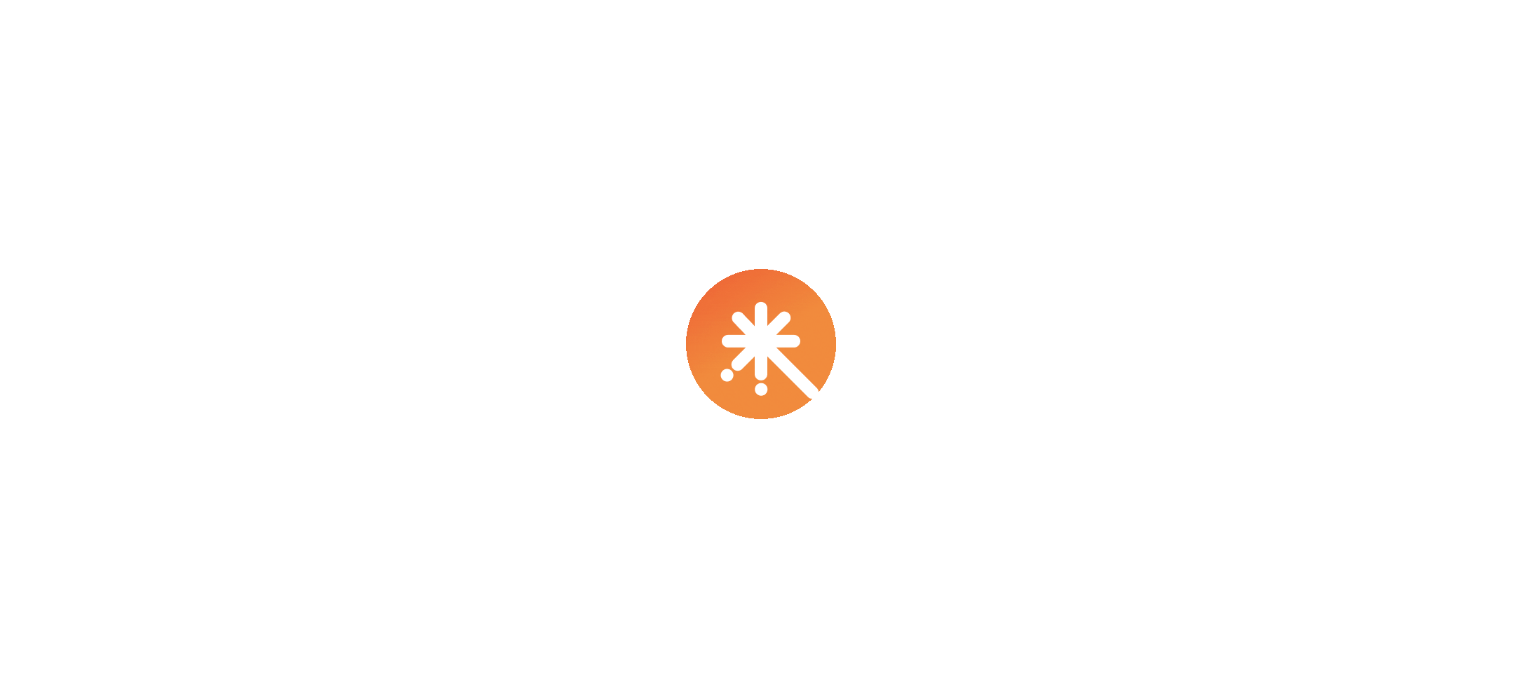 scroll, scrollTop: 0, scrollLeft: 0, axis: both 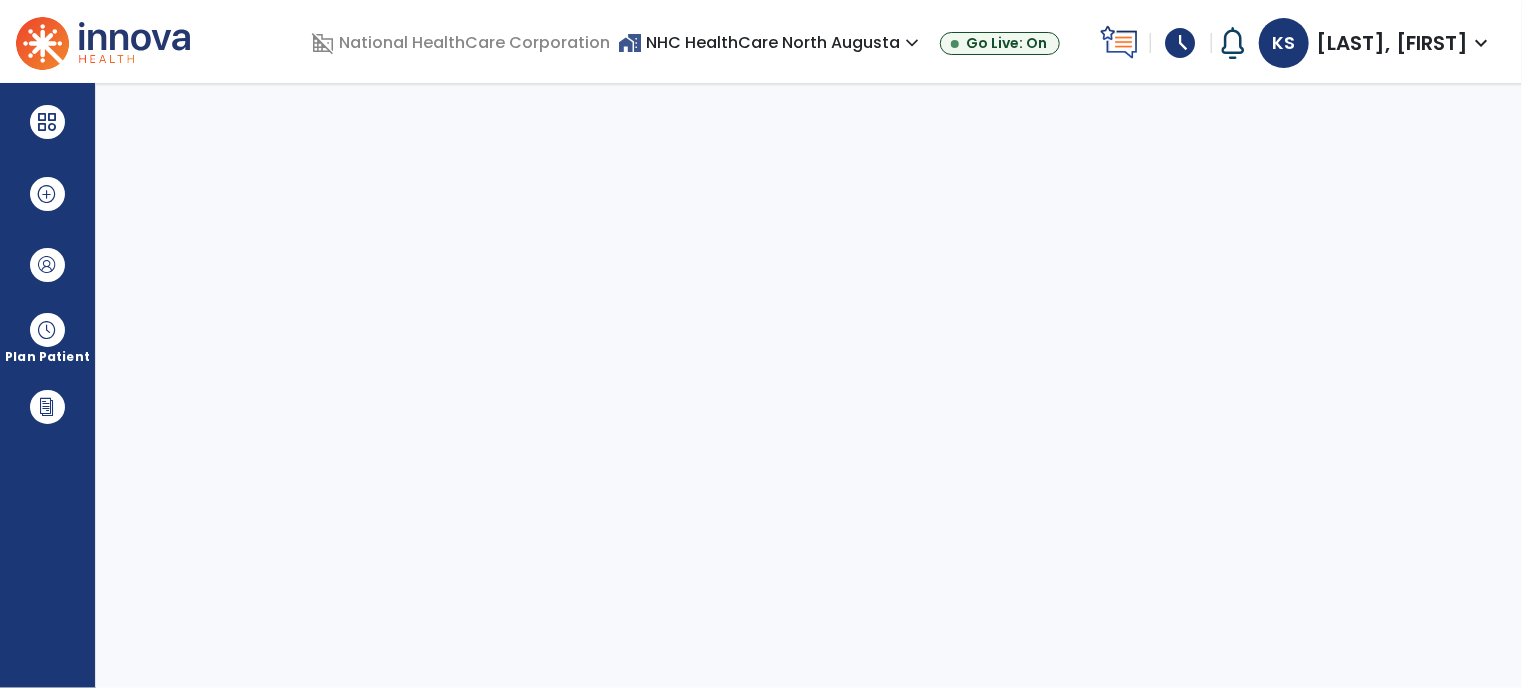 select on "****" 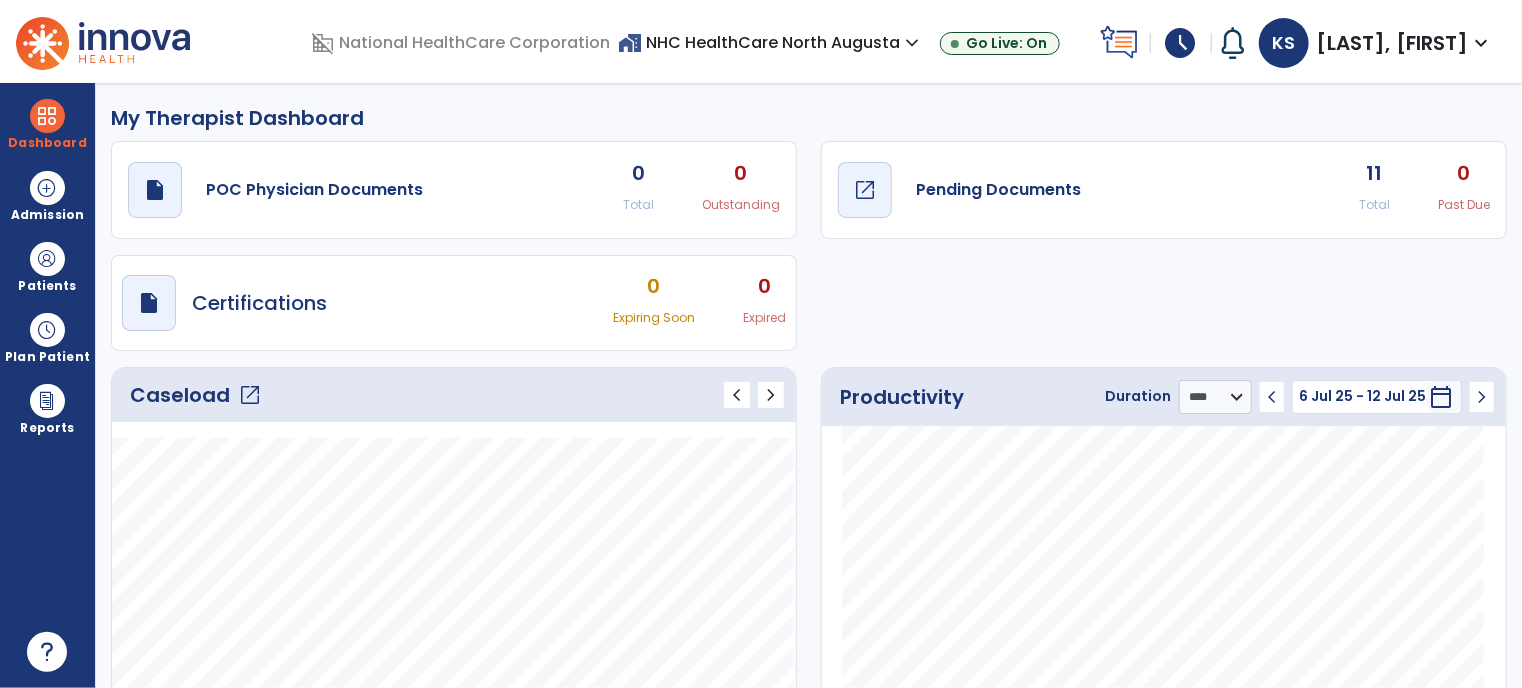 click on "draft   open_in_new" 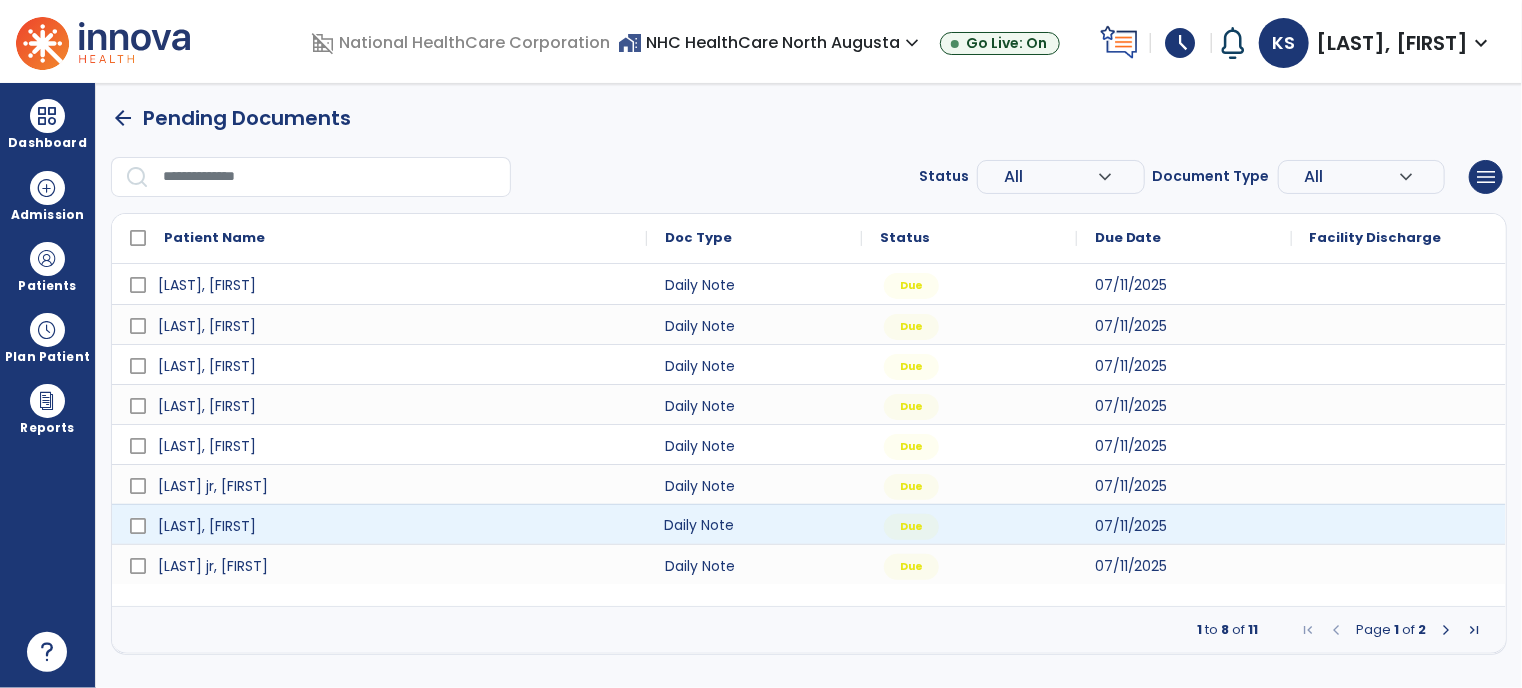 click on "Daily Note" at bounding box center (754, 524) 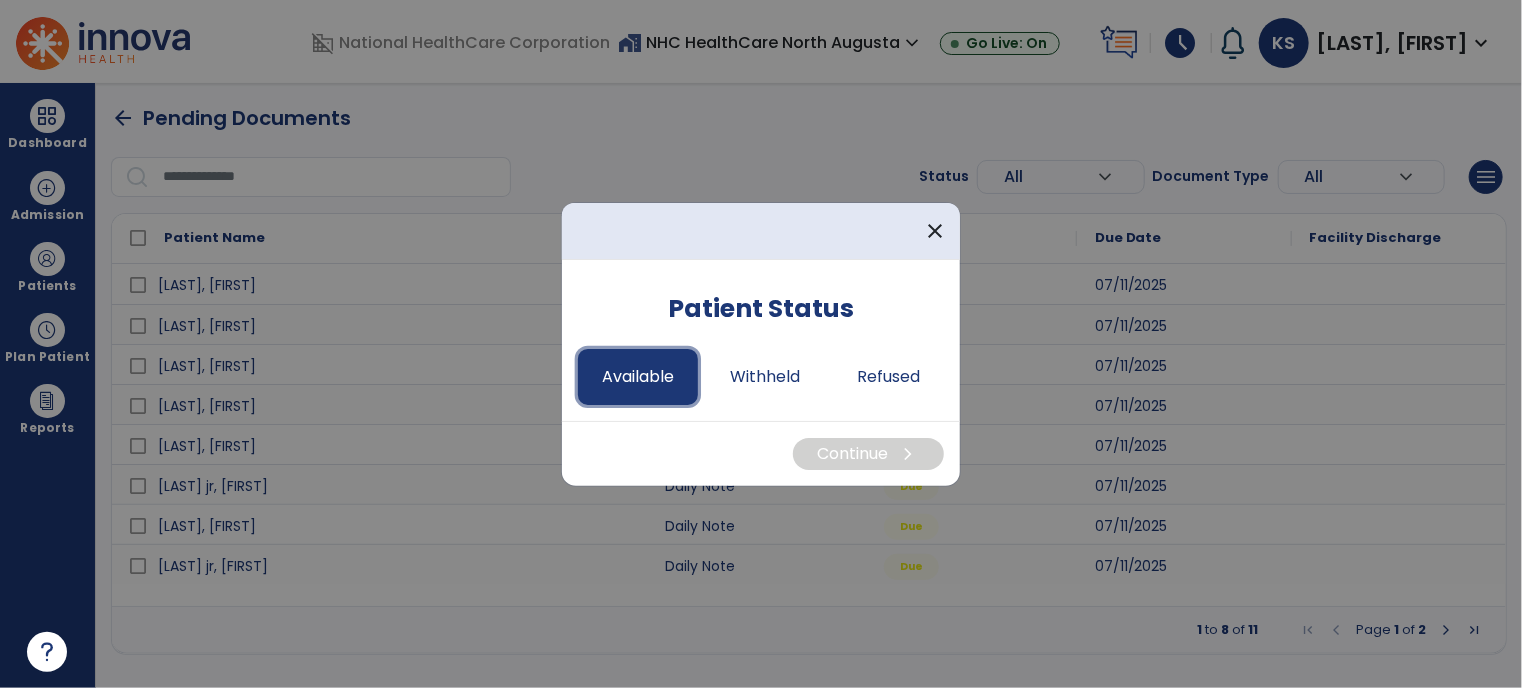 click on "Available" at bounding box center (638, 377) 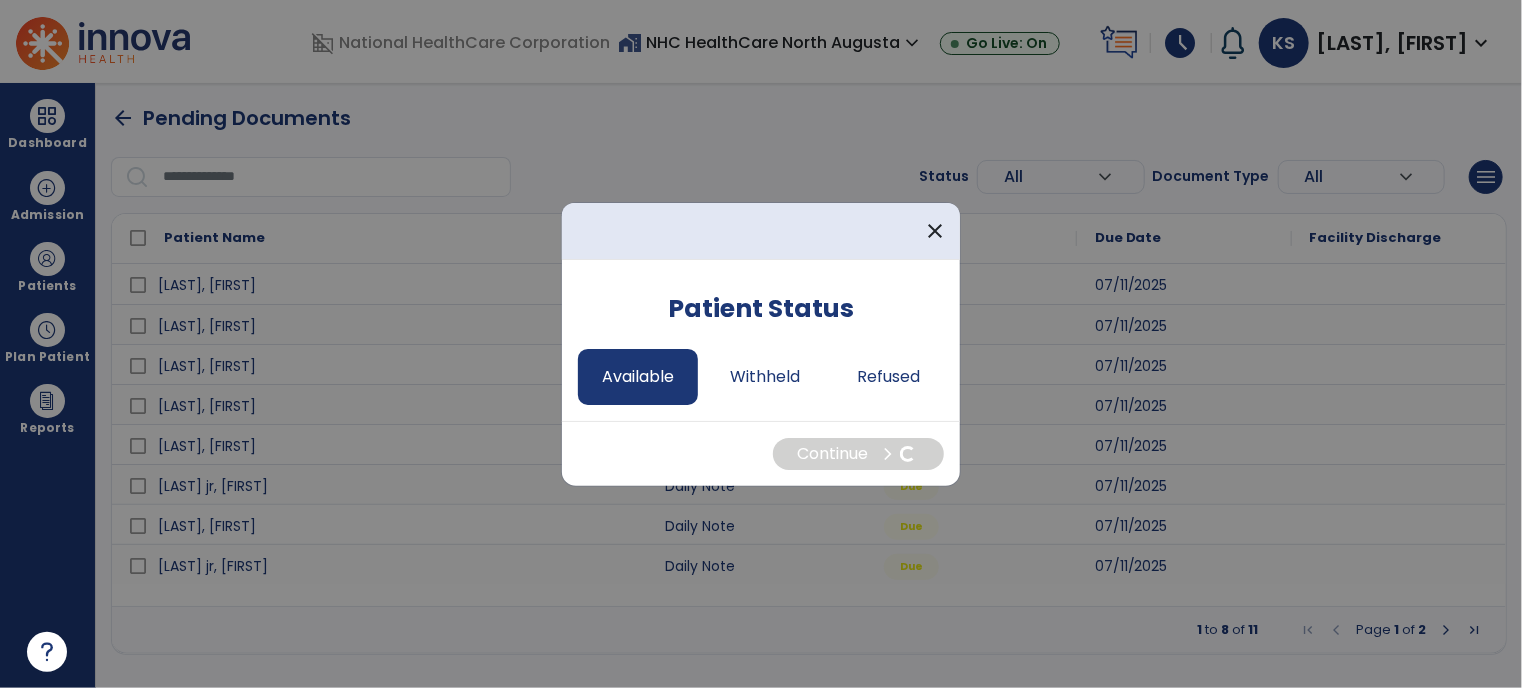 select on "*" 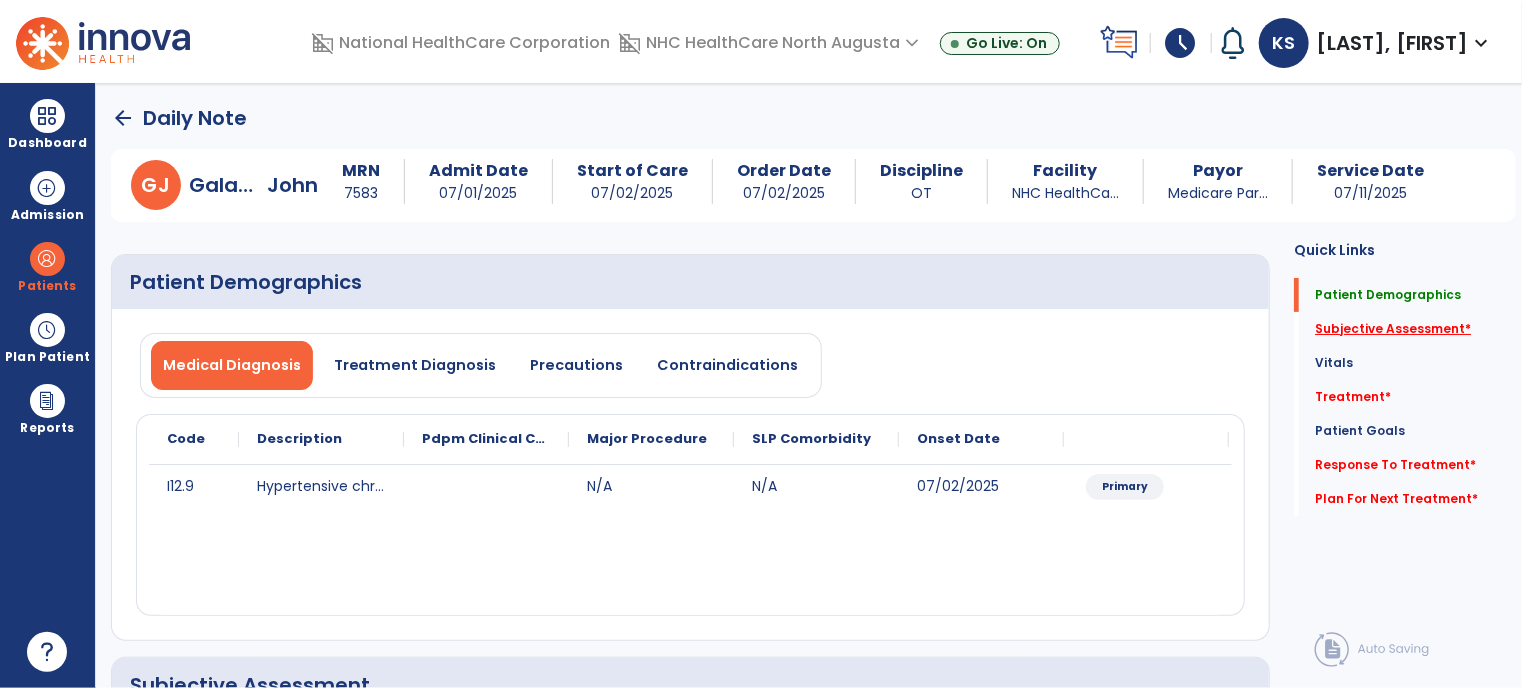 click on "Subjective Assessment   *" 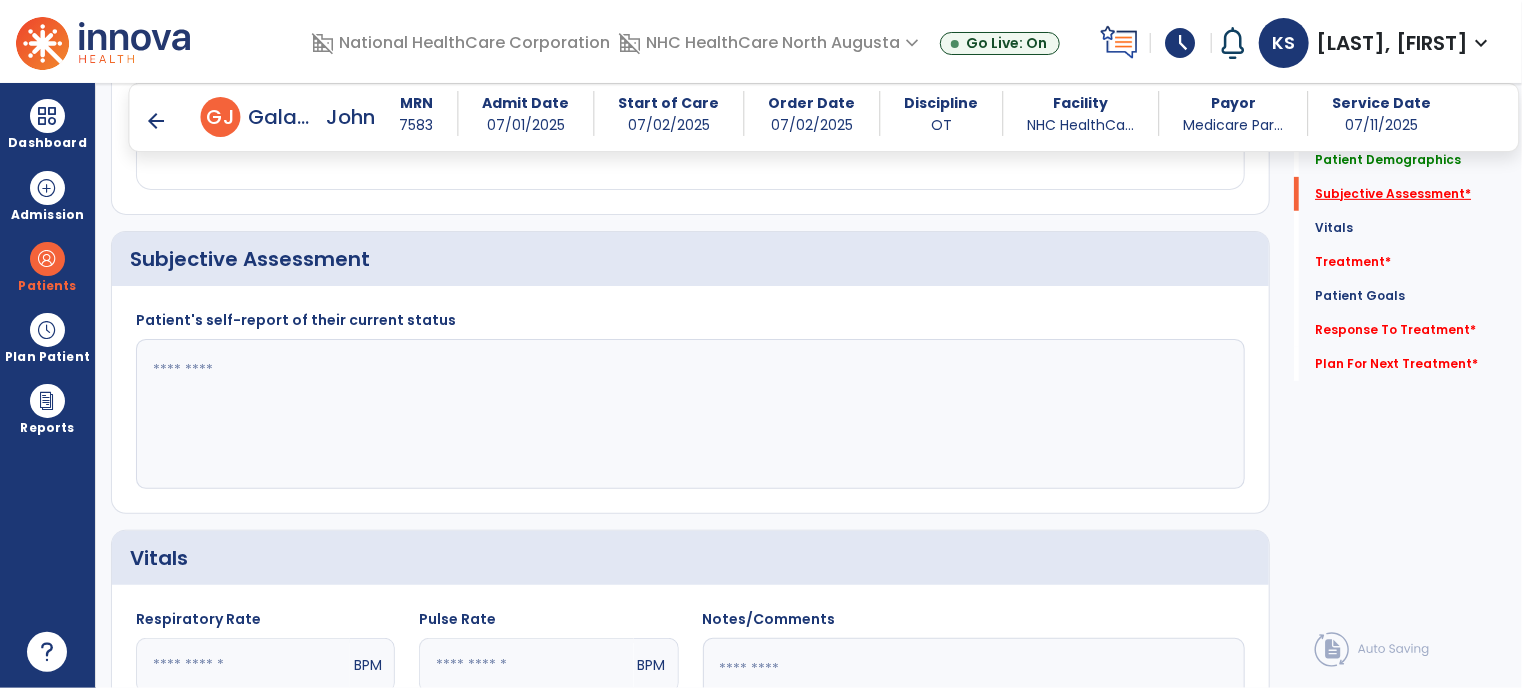scroll, scrollTop: 412, scrollLeft: 0, axis: vertical 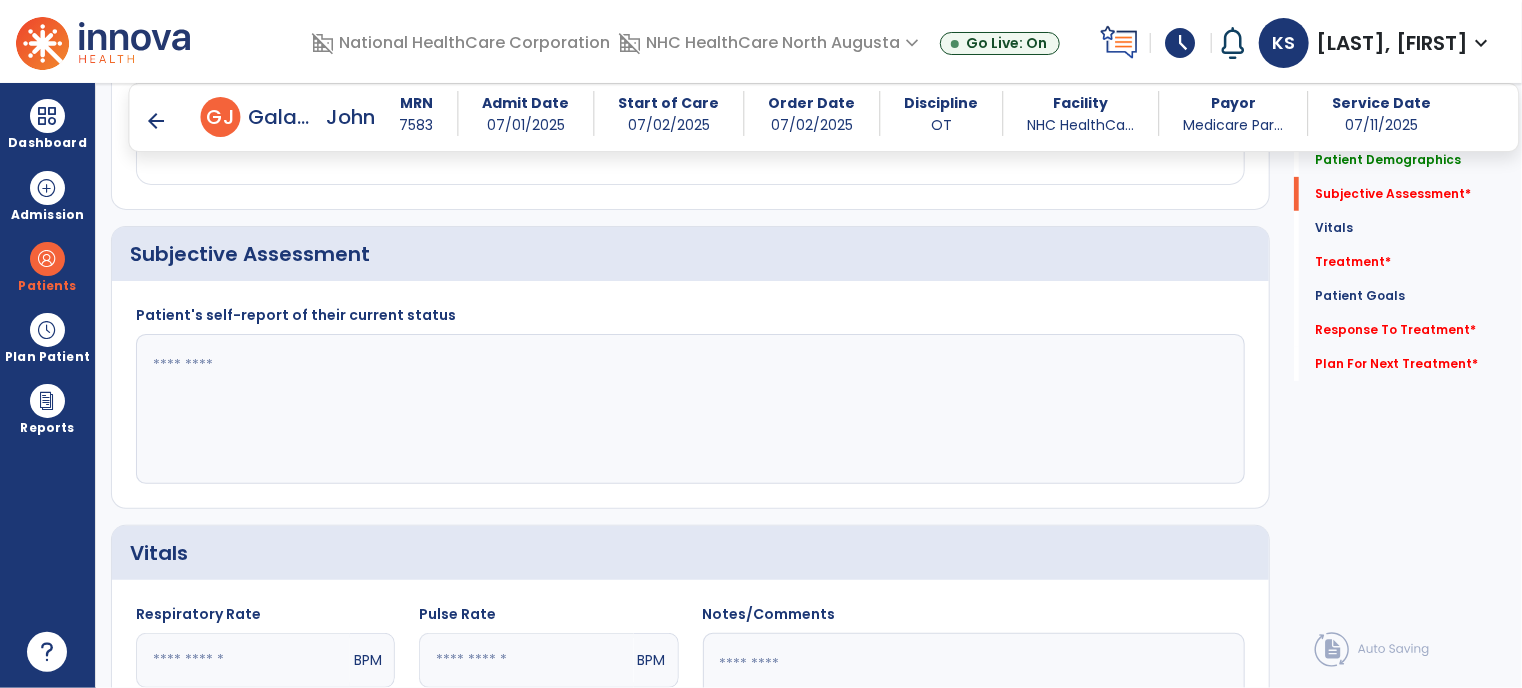 click 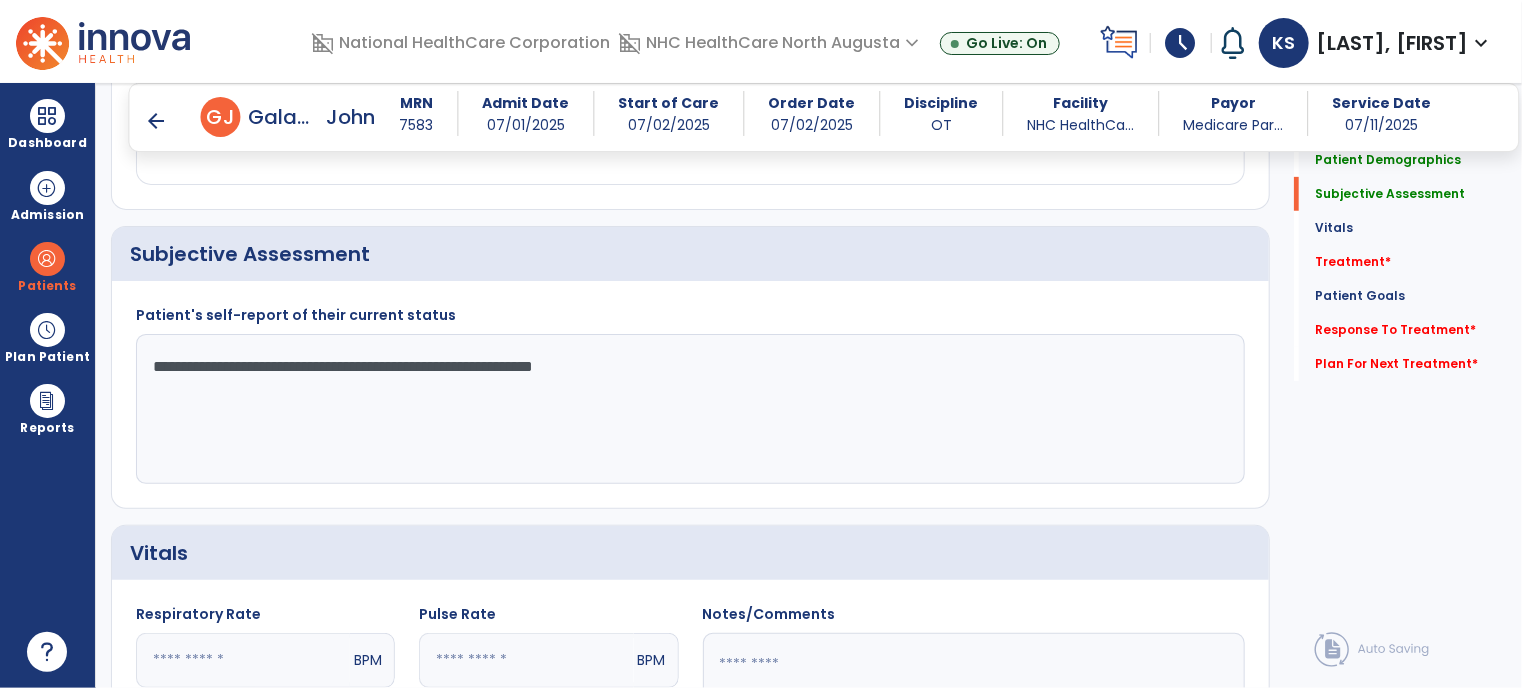 click on "**********" 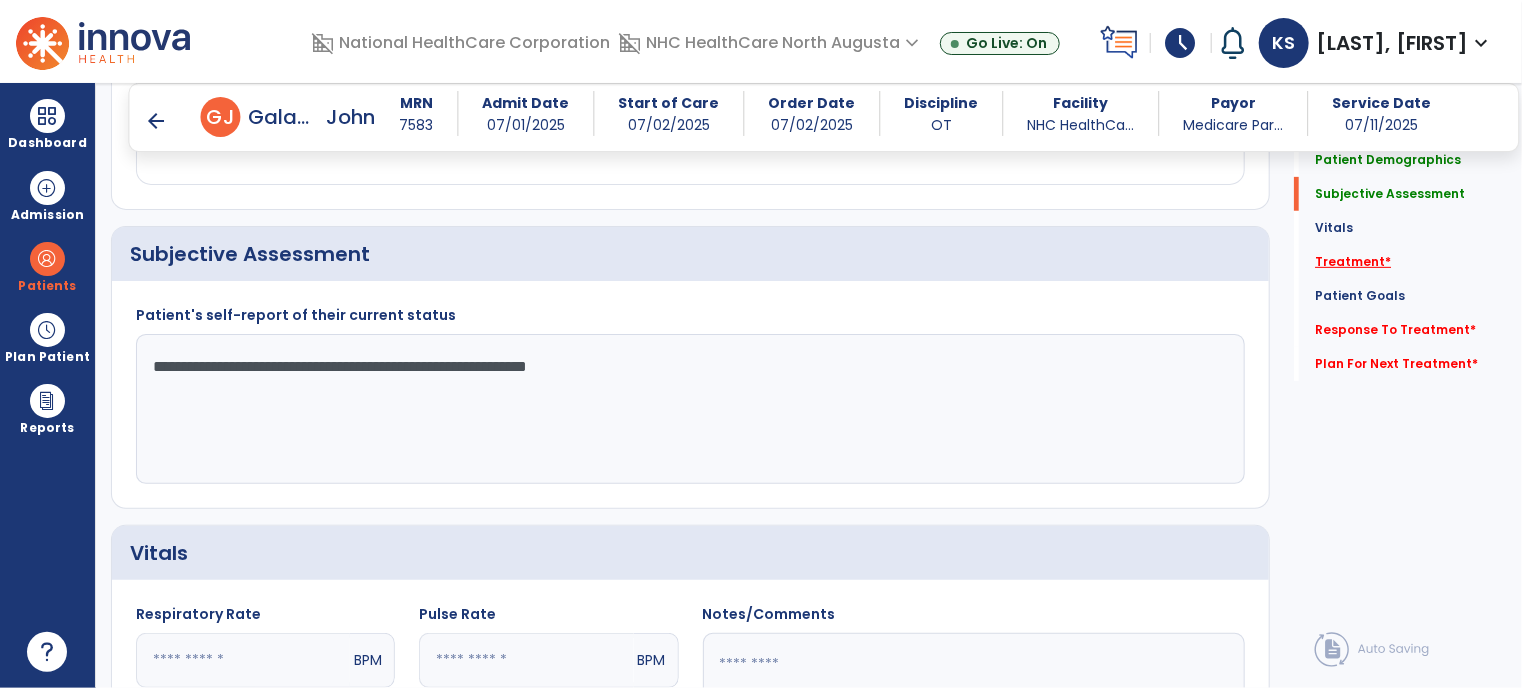 type on "**********" 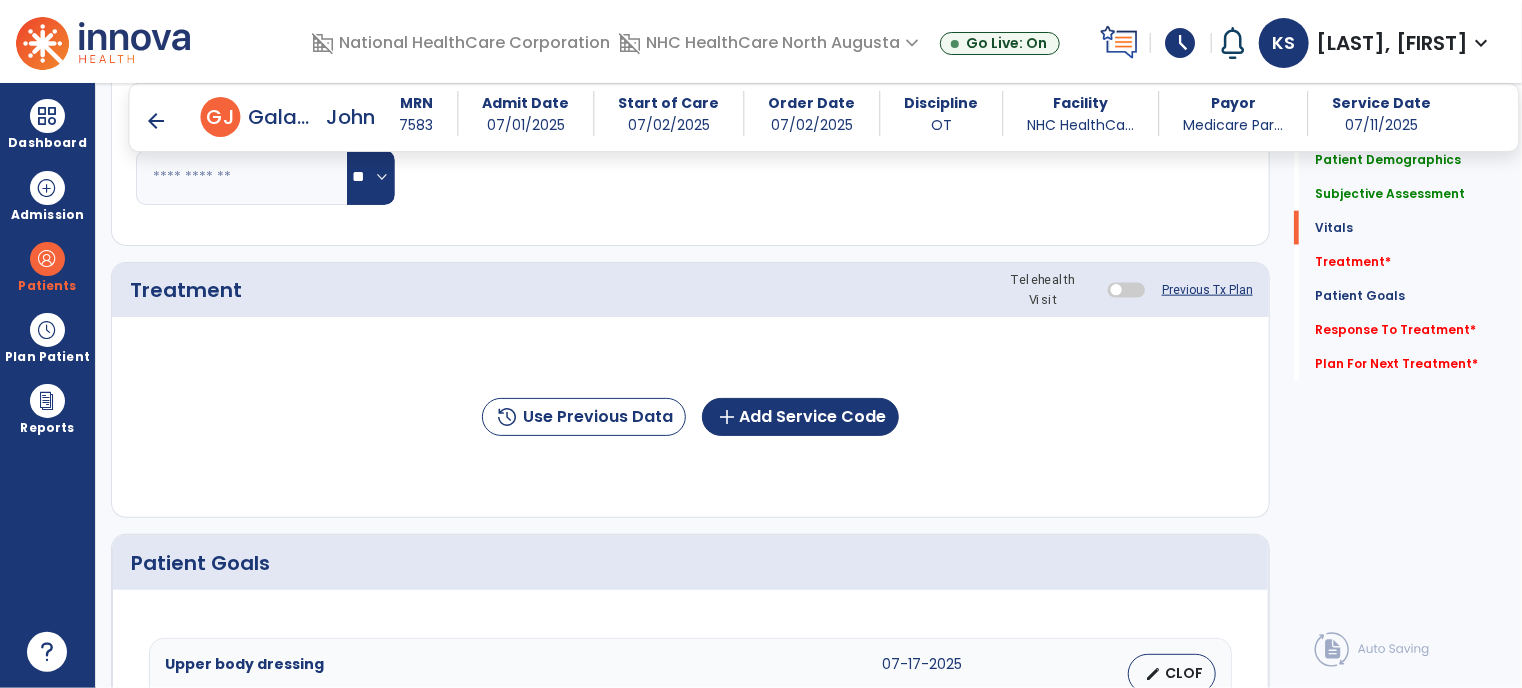 scroll, scrollTop: 1100, scrollLeft: 0, axis: vertical 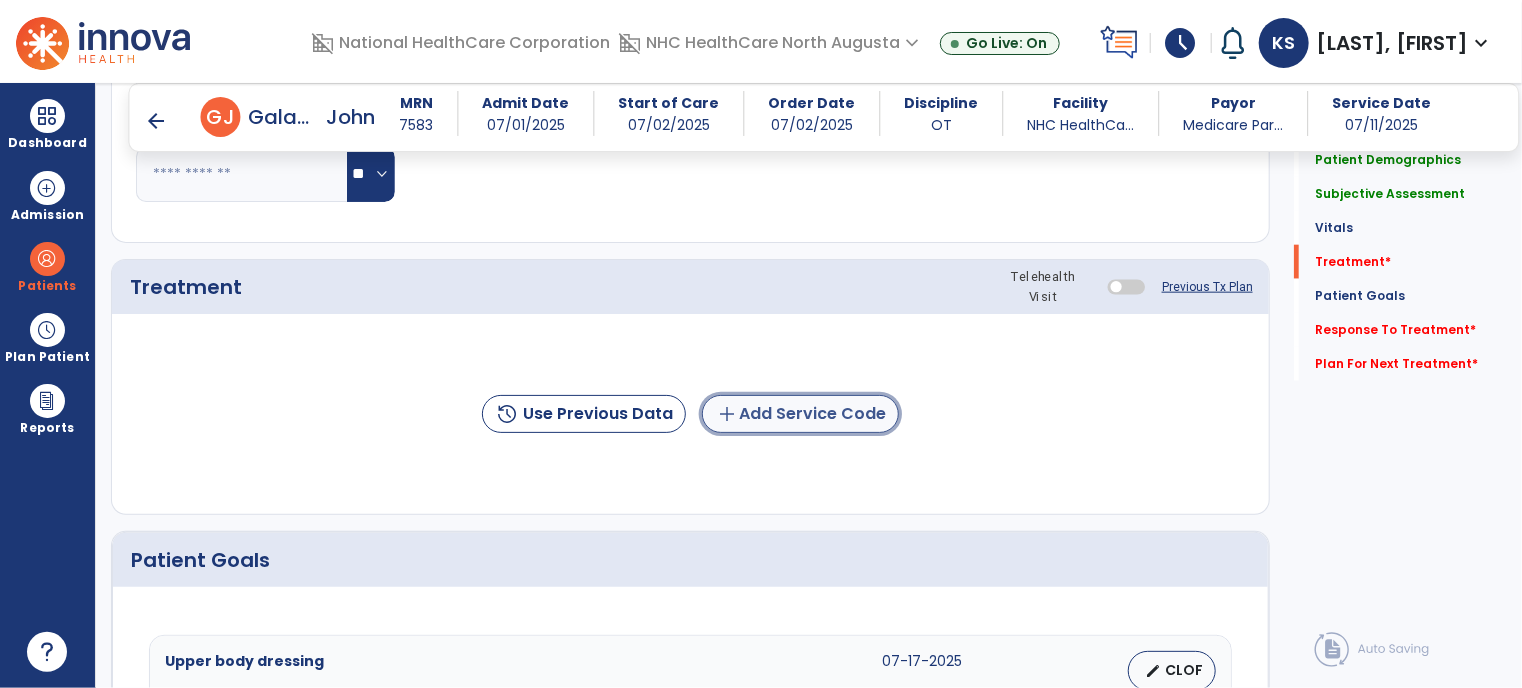 click on "add  Add Service Code" 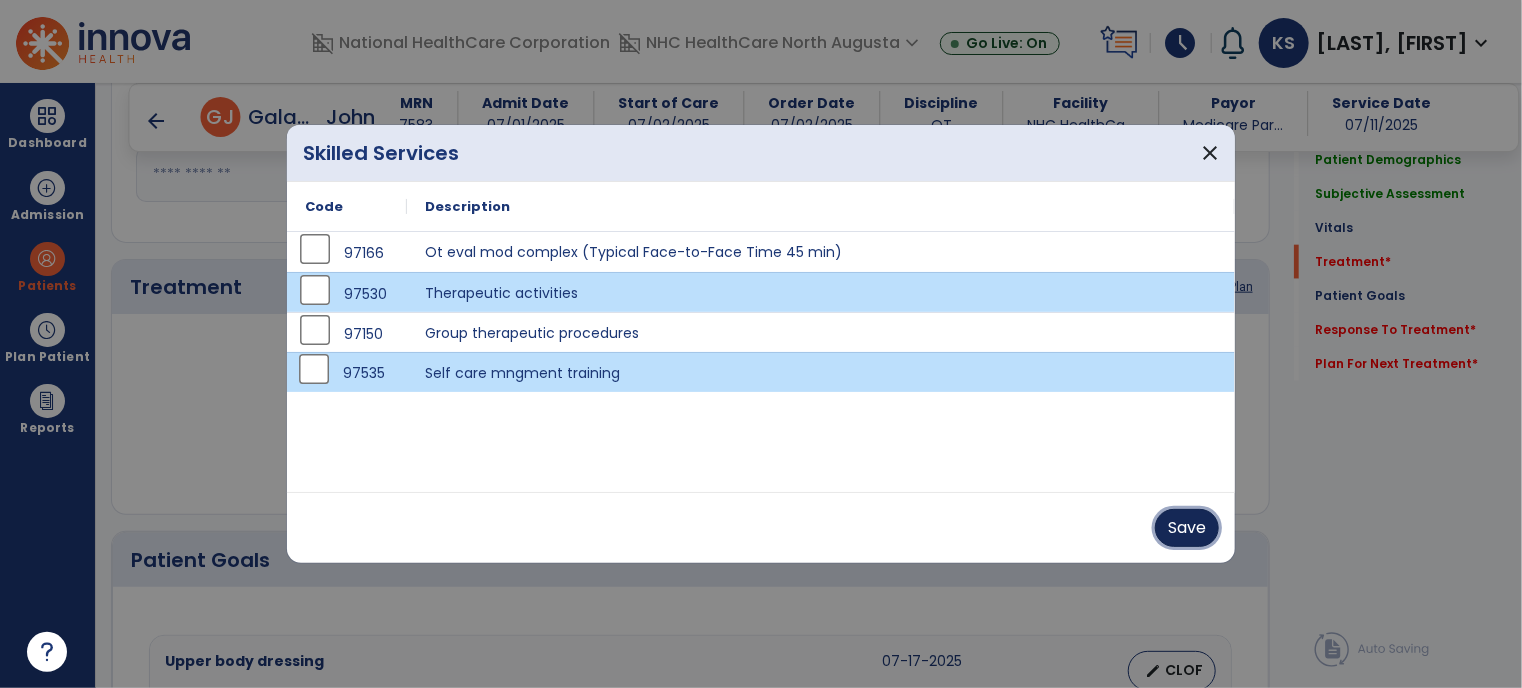 click on "Save" at bounding box center [1187, 528] 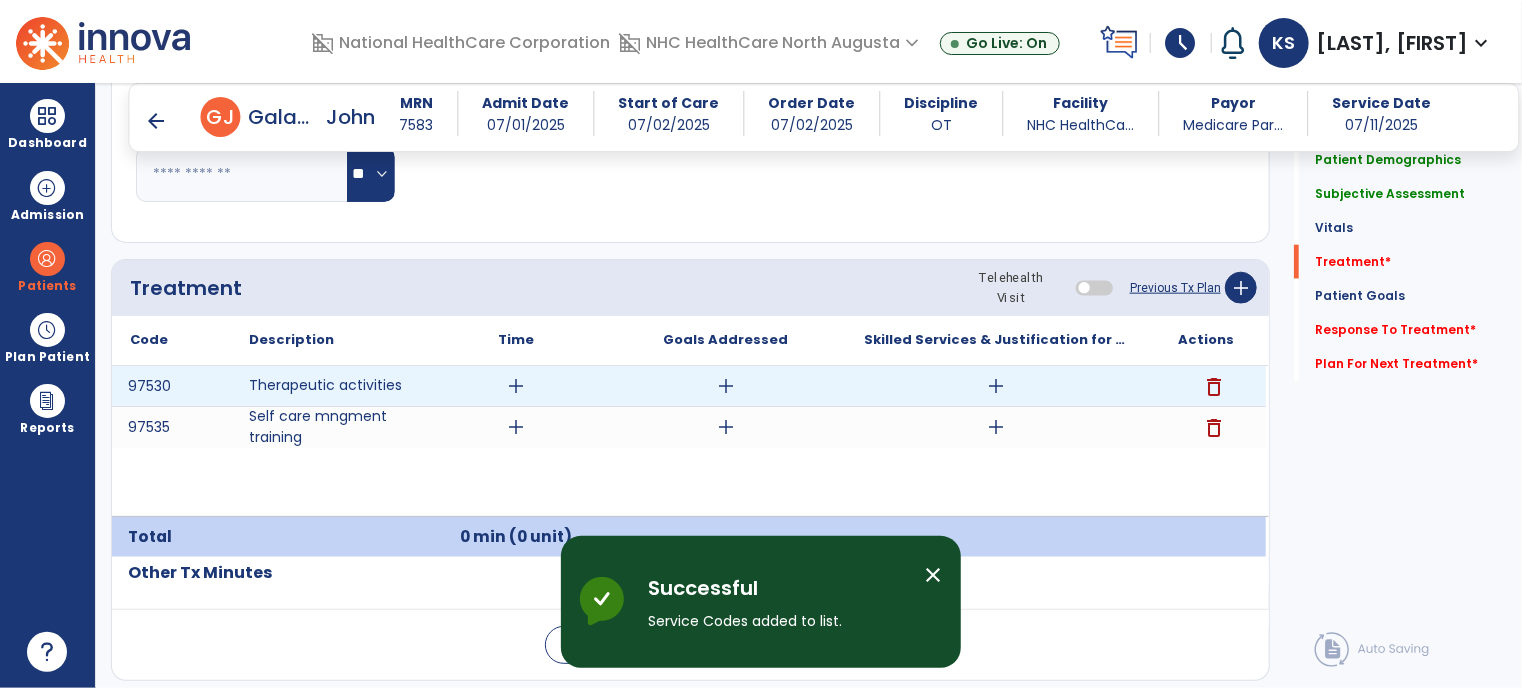 click on "add" at bounding box center [516, 386] 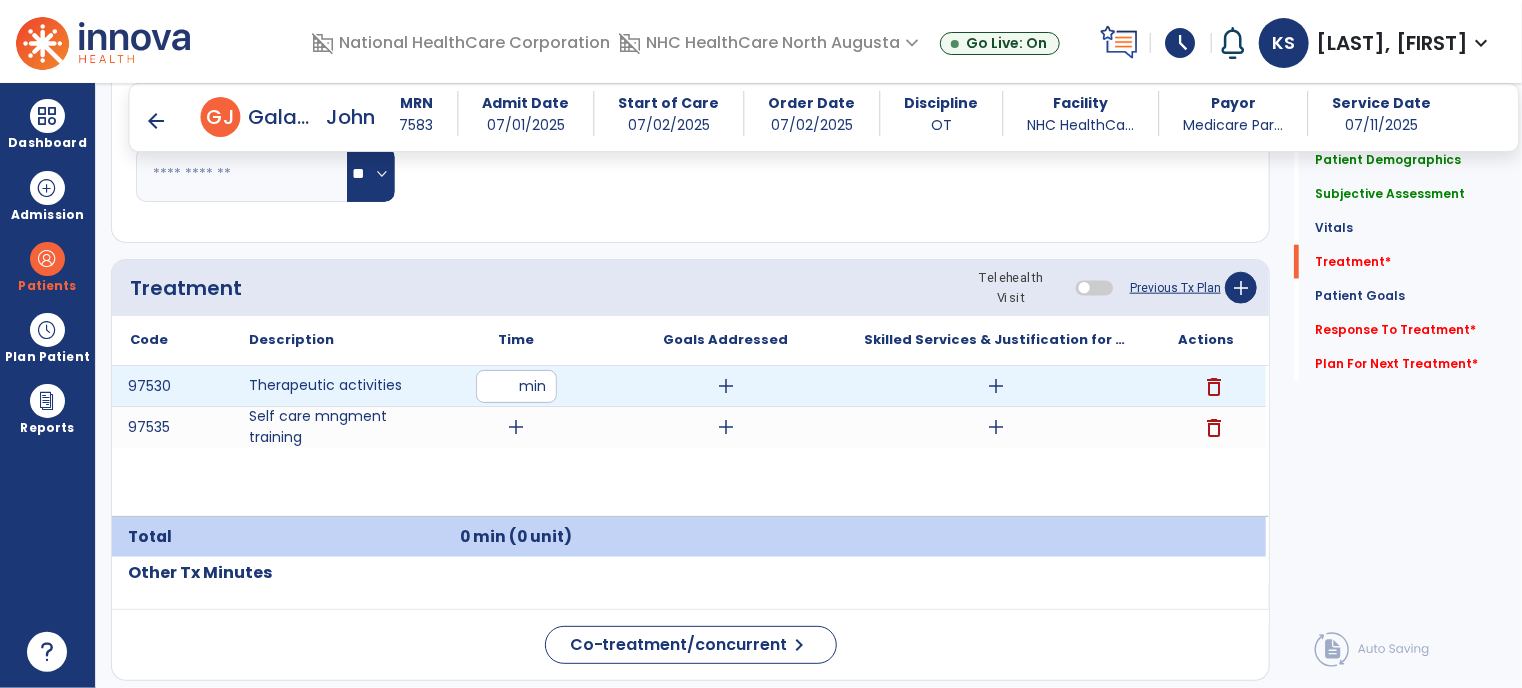 type on "**" 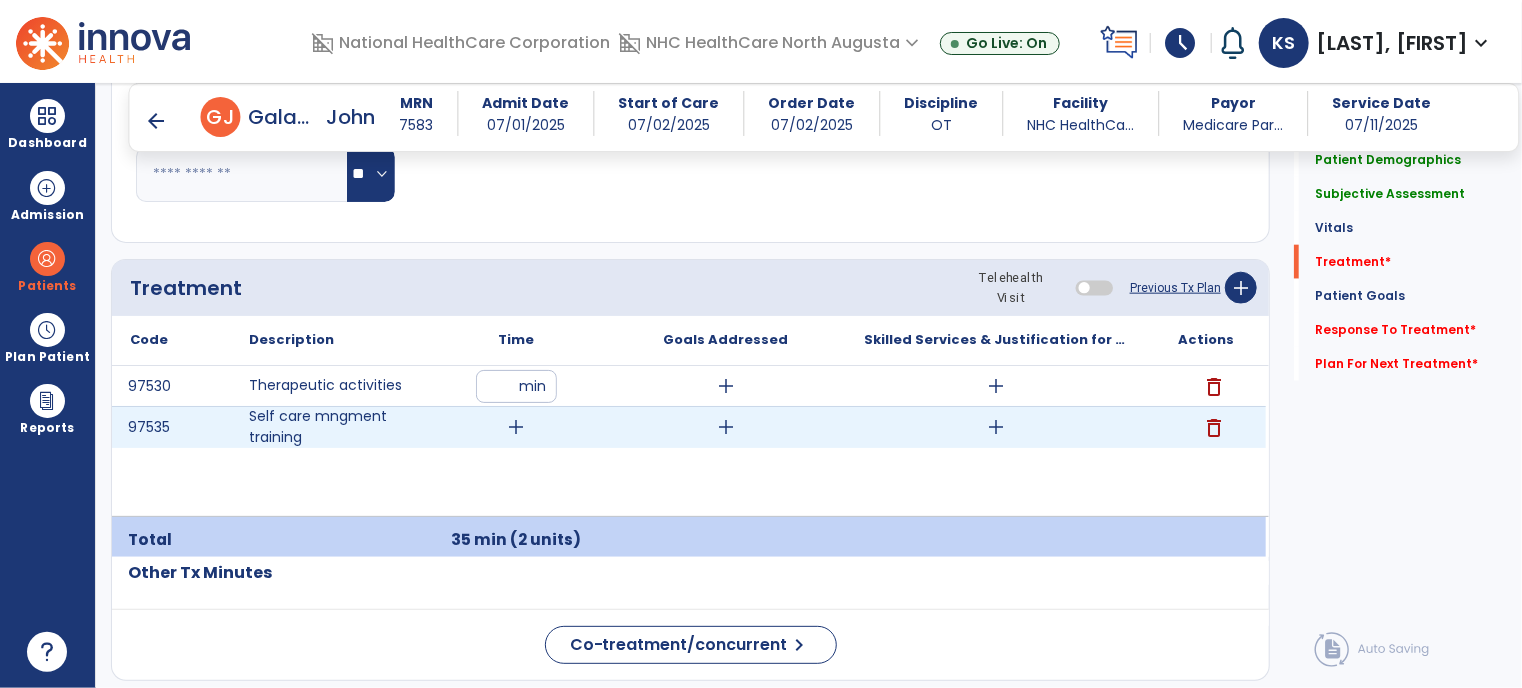 click on "add" at bounding box center (516, 427) 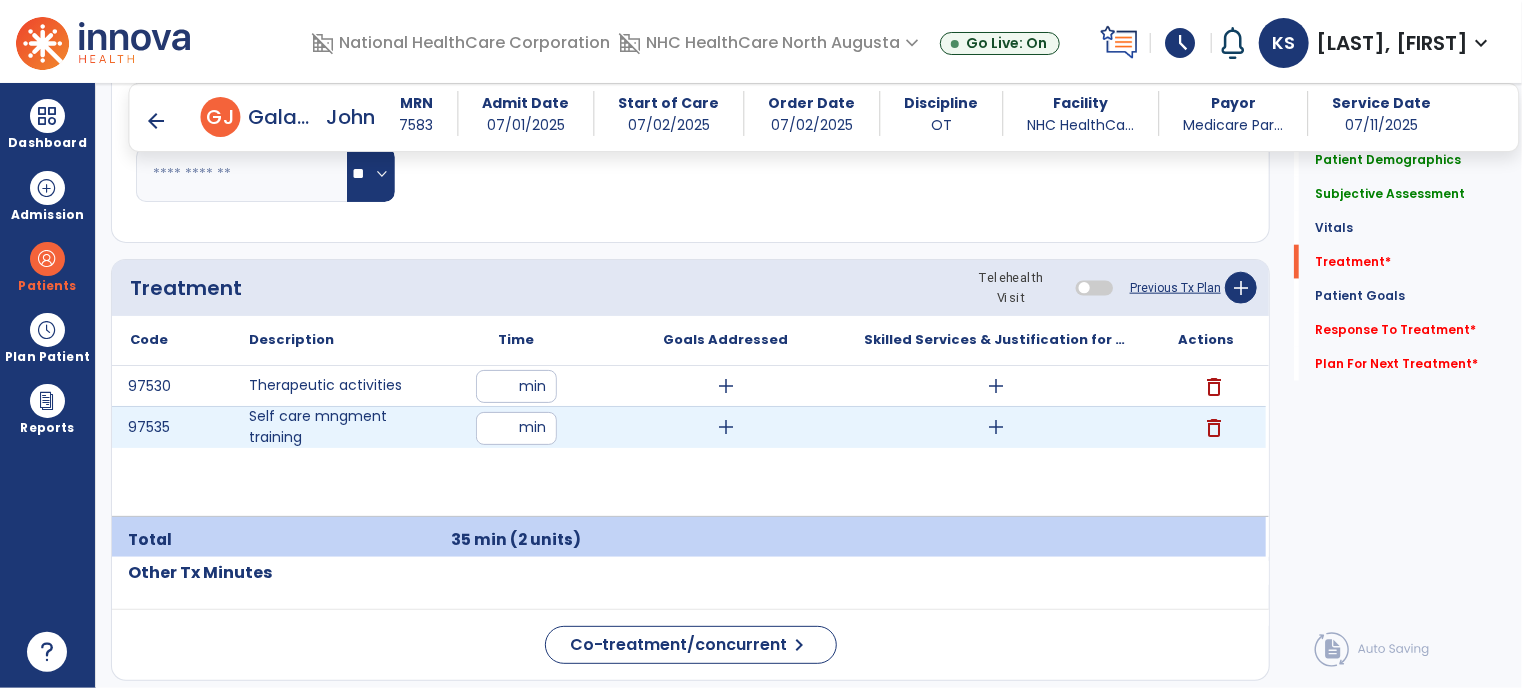 type on "**" 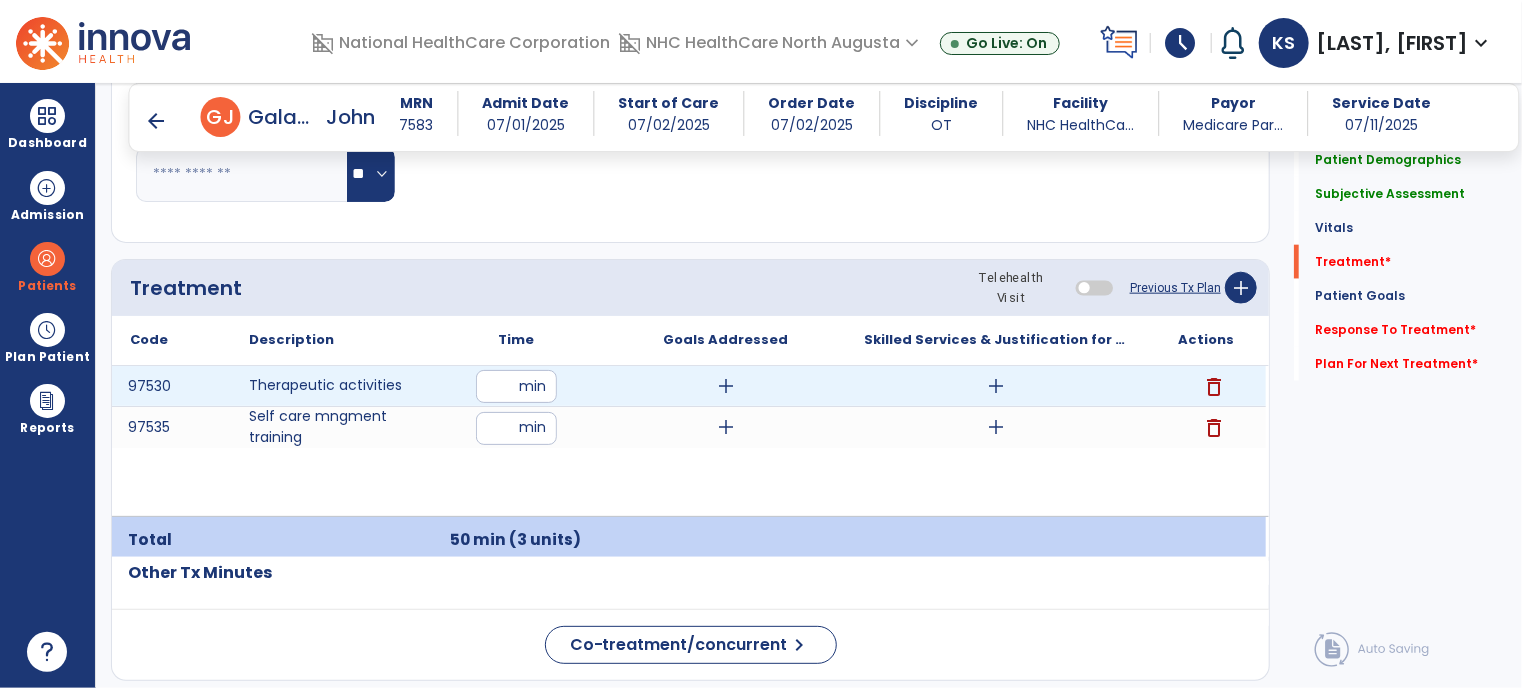 click on "**" at bounding box center [516, 386] 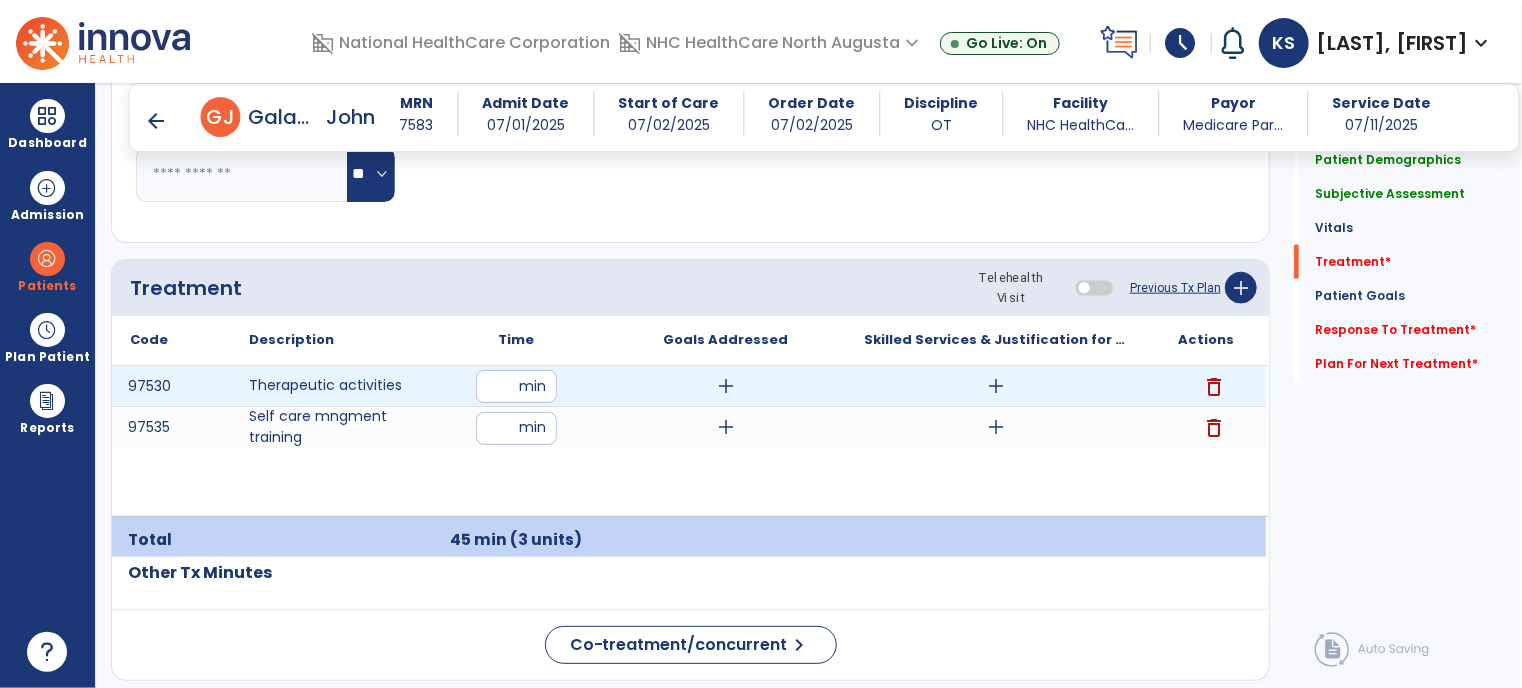 click on "add" at bounding box center [726, 386] 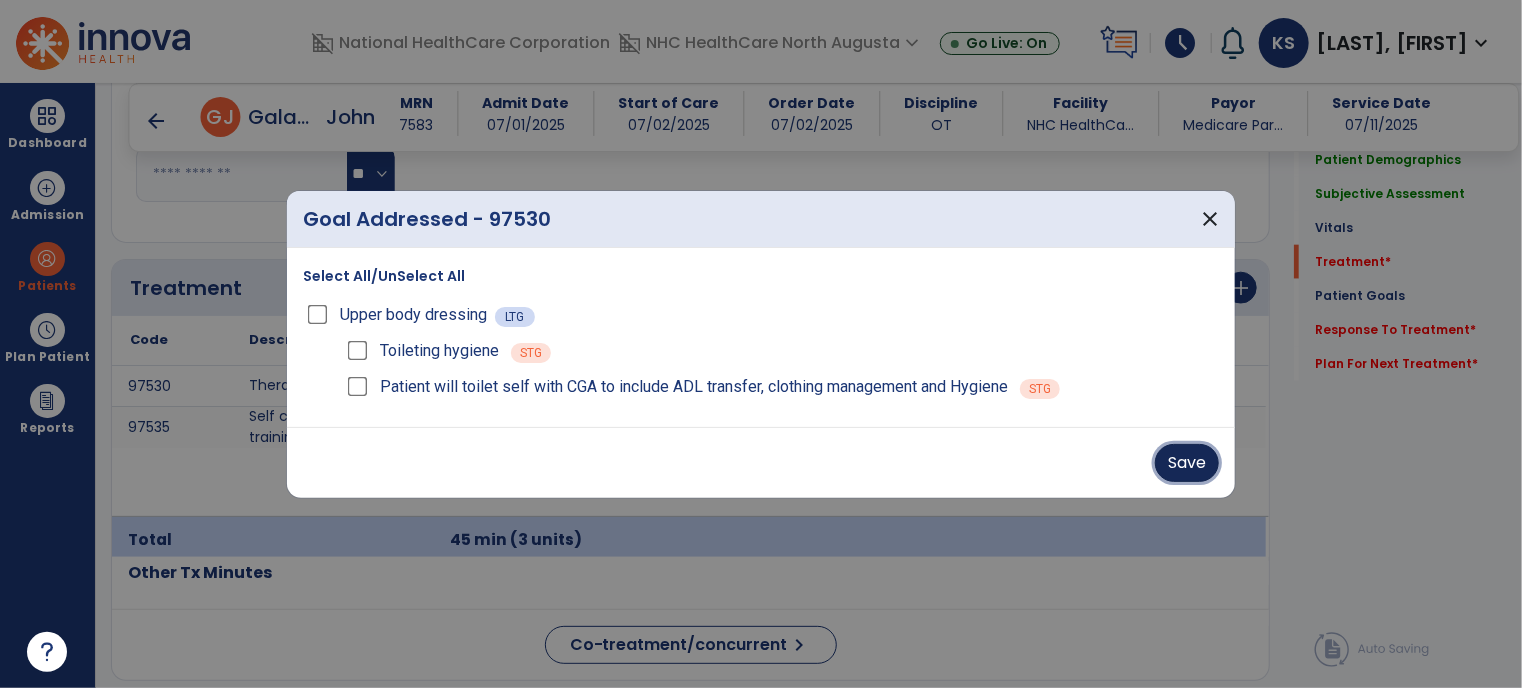 click on "Save" at bounding box center [1187, 463] 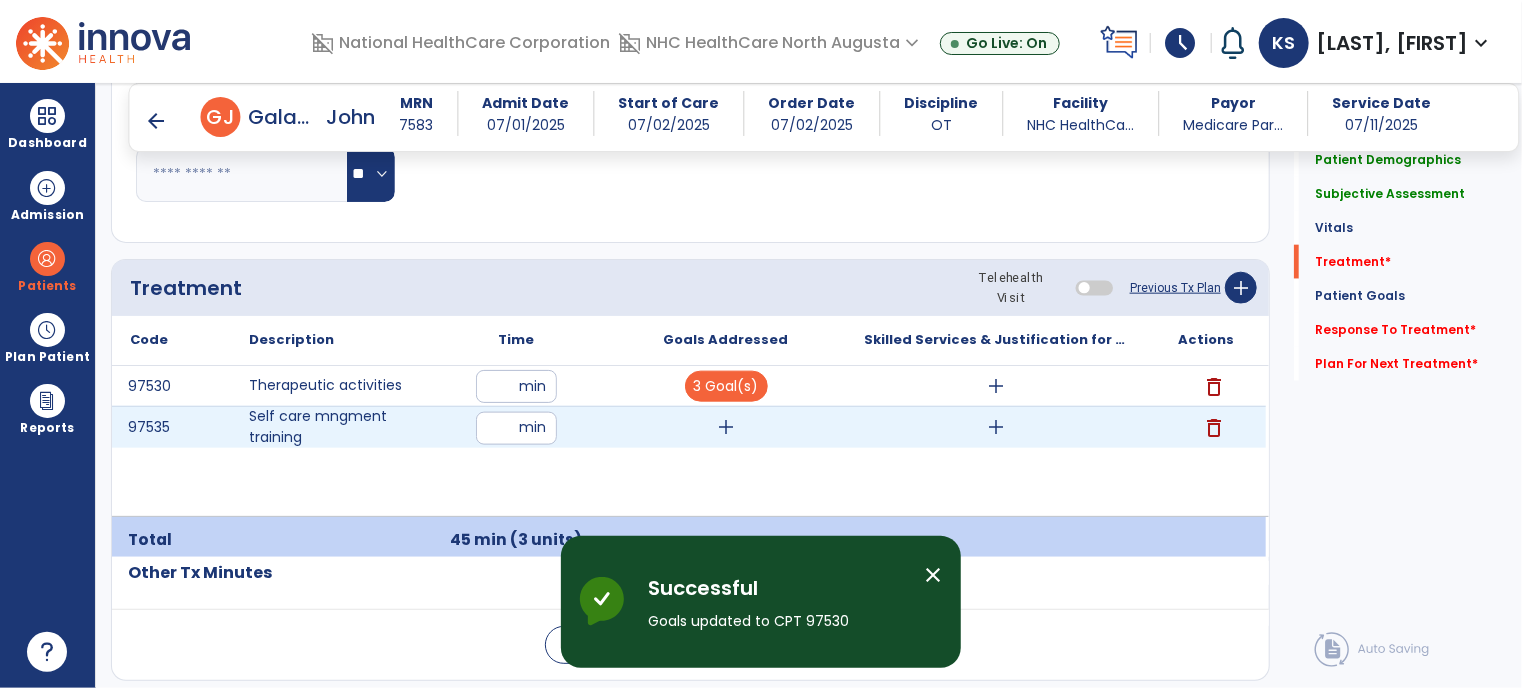 click on "add" at bounding box center (726, 427) 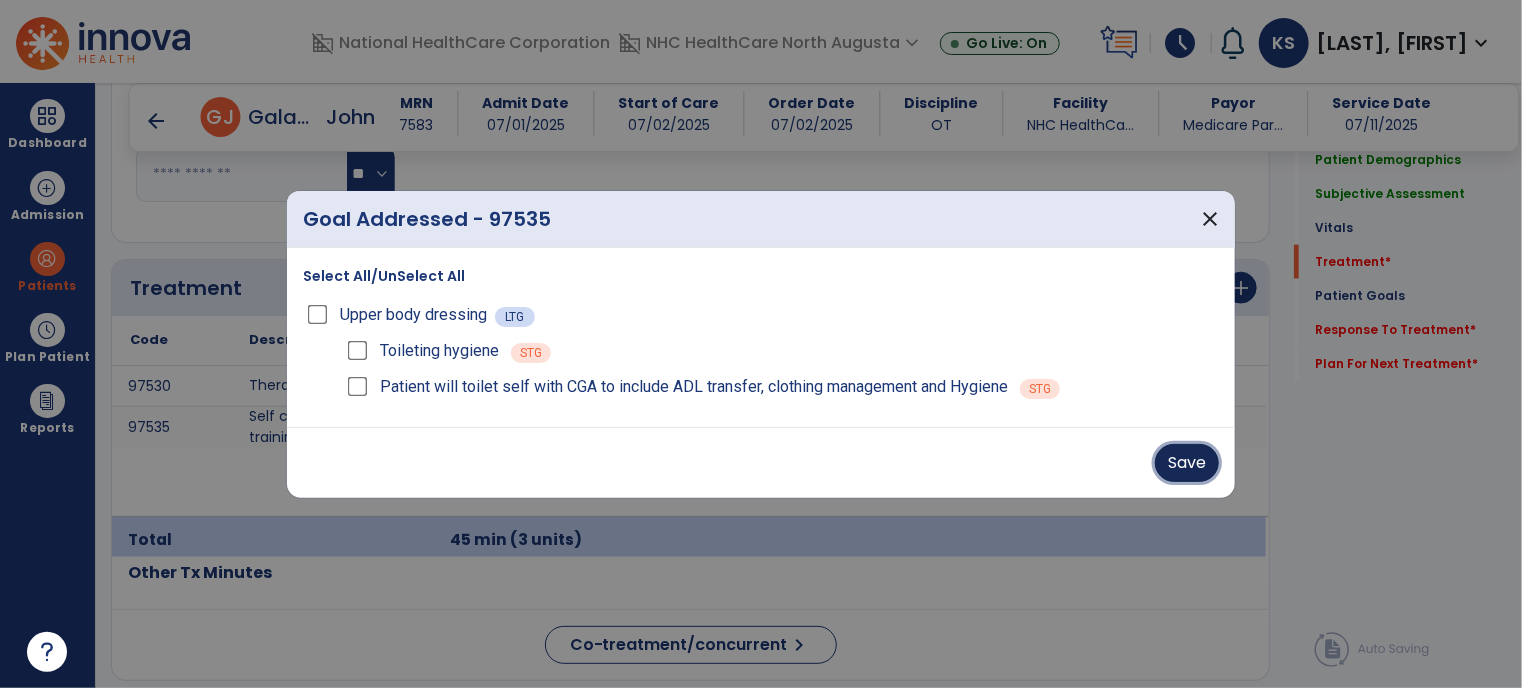 click on "Save" at bounding box center (1187, 463) 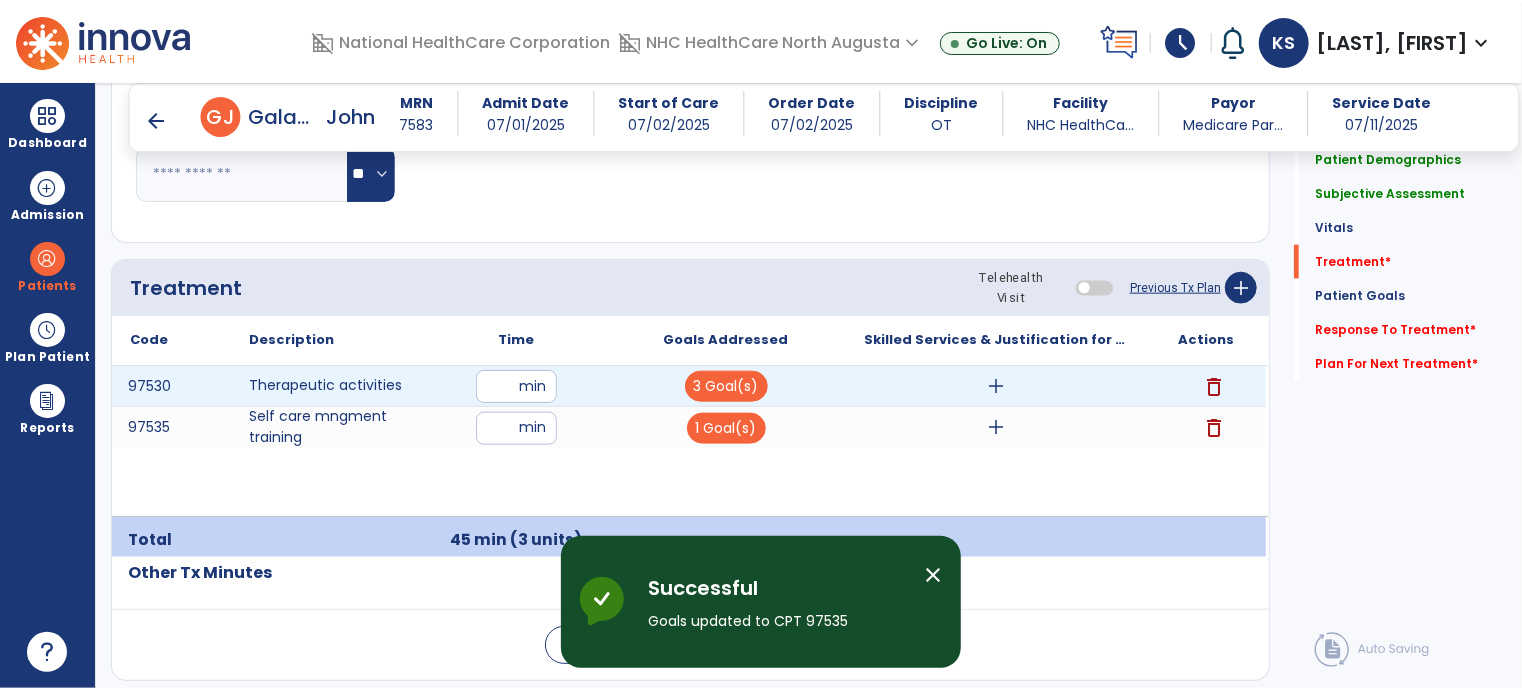 click on "add" at bounding box center (996, 386) 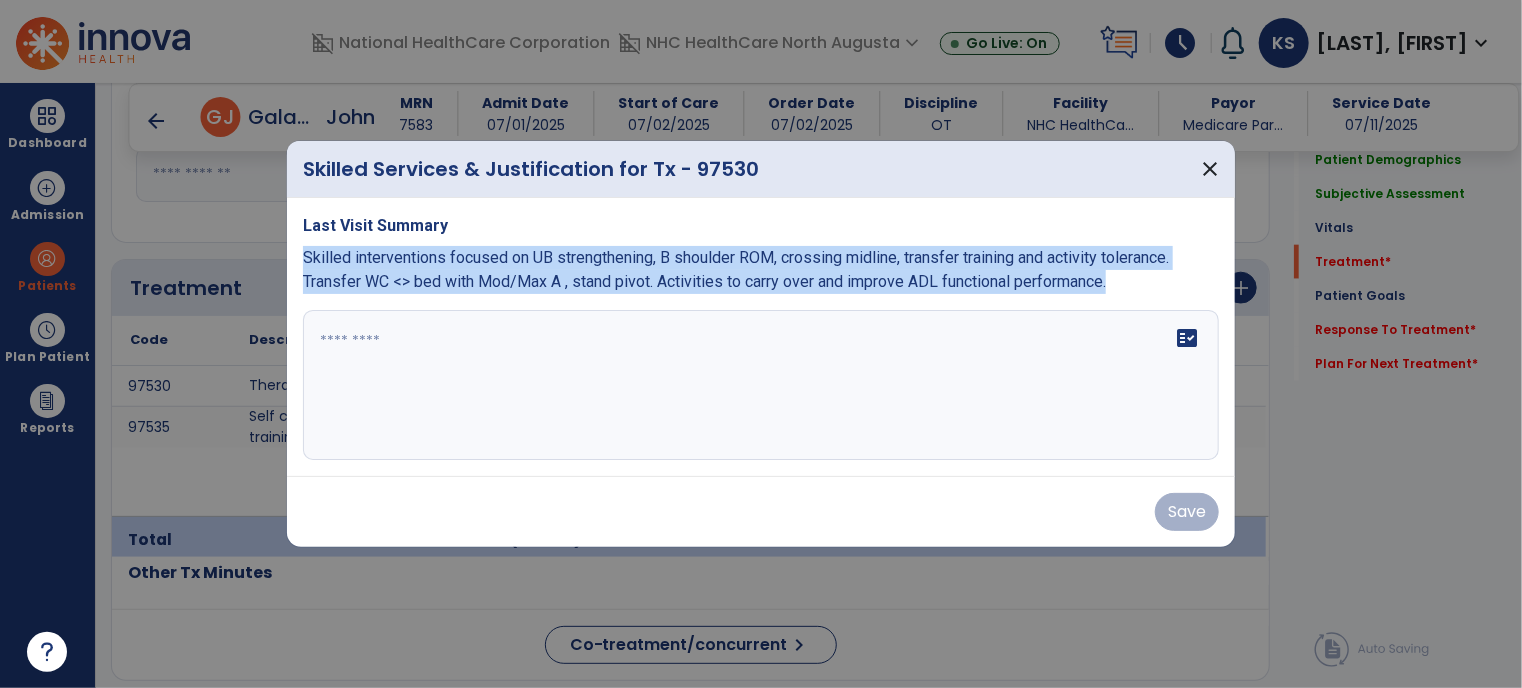 drag, startPoint x: 304, startPoint y: 264, endPoint x: 946, endPoint y: 275, distance: 642.09424 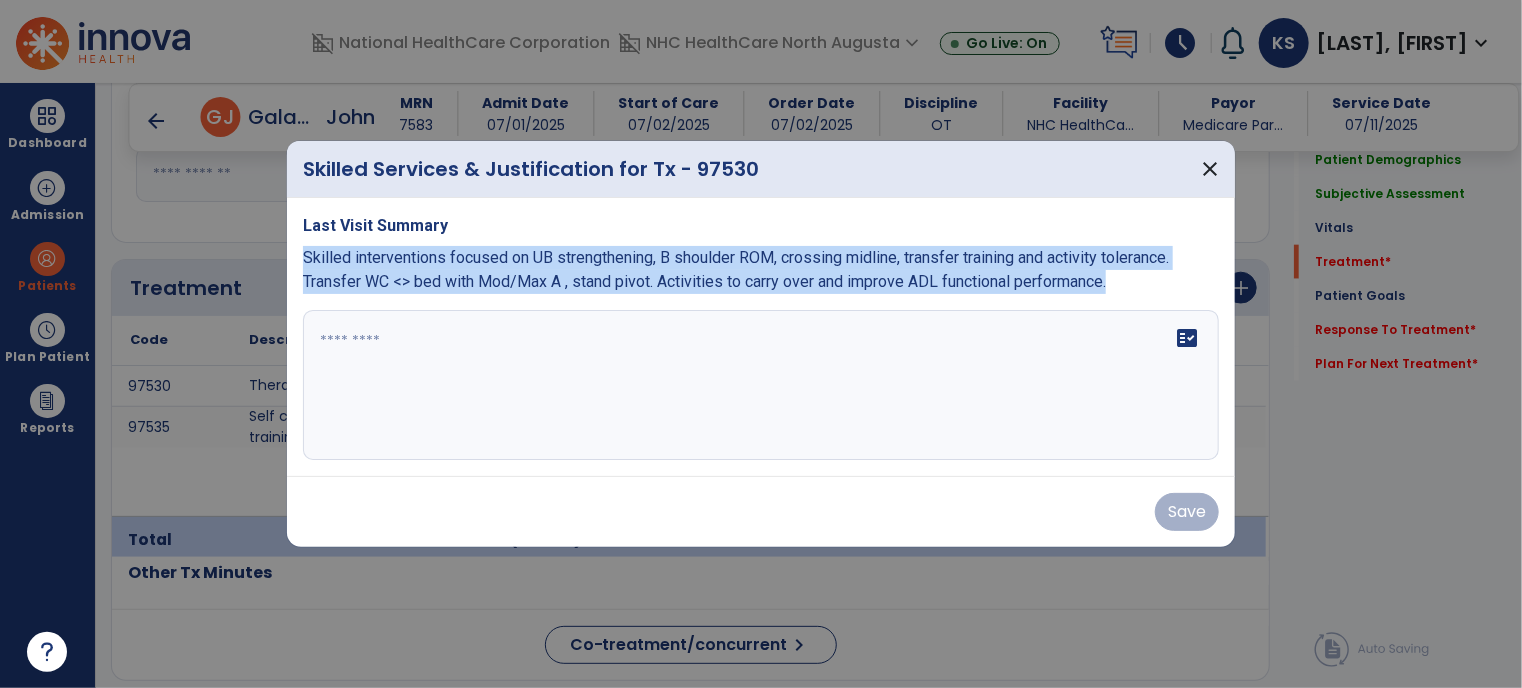 click on "Skilled interventions focused on UB strengthening, B shoulder ROM, crossing midline, transfer training and activity tolerance. Transfer WC <> bed with Mod/Max A , stand pivot. Activities to carry over and improve ADL functional performance." at bounding box center (736, 269) 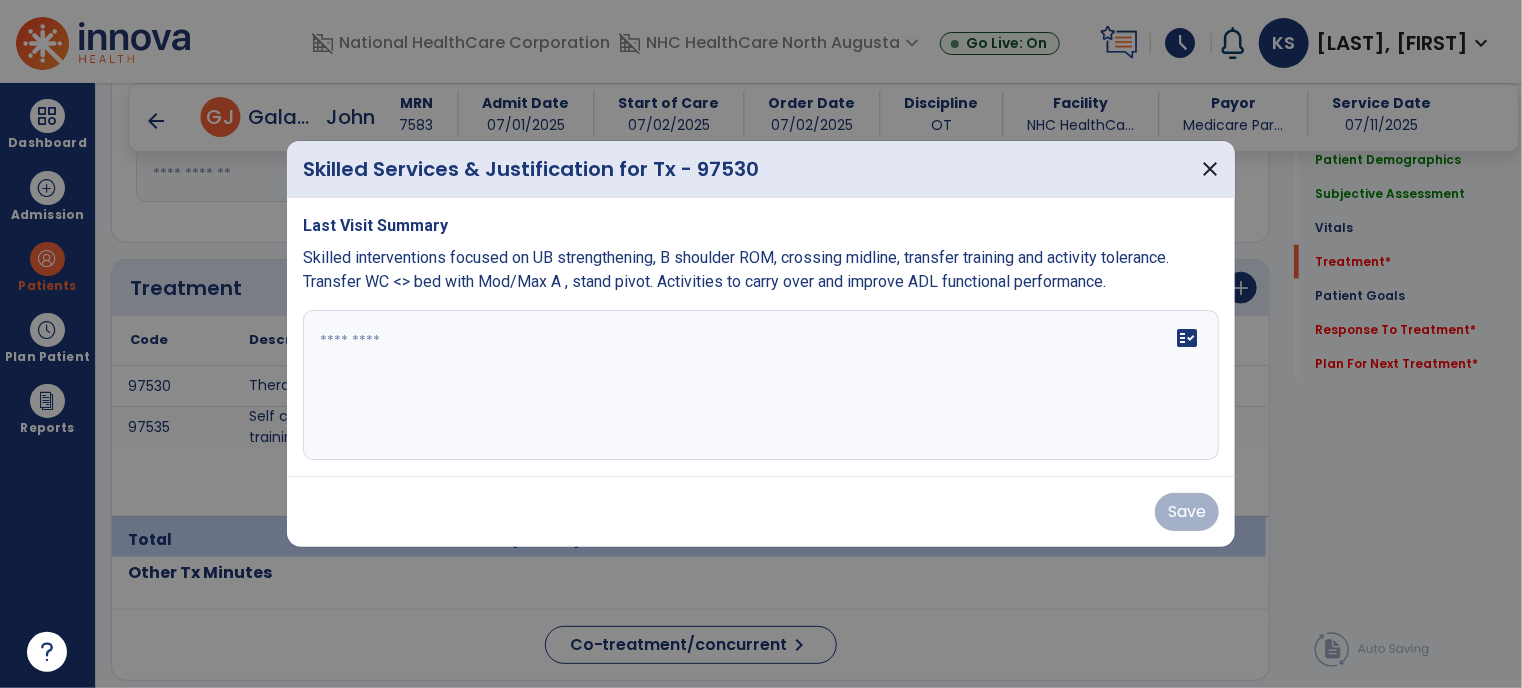 click on "Skilled interventions focused on UB strengthening, B shoulder ROM, crossing midline, transfer training and activity tolerance. Transfer WC <> bed with Mod/Max A , stand pivot. Activities to carry over and improve ADL functional performance." at bounding box center (761, 270) 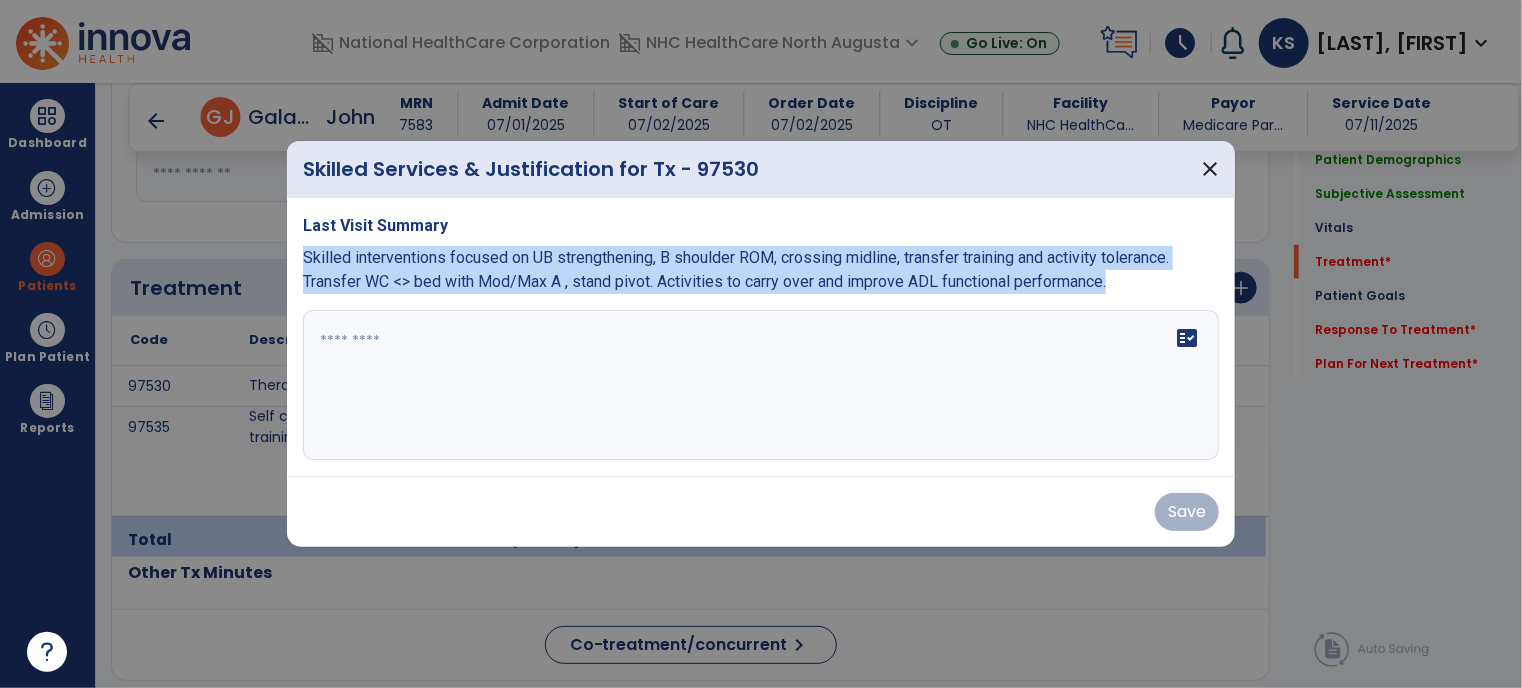 drag, startPoint x: 303, startPoint y: 258, endPoint x: 1156, endPoint y: 299, distance: 853.9848 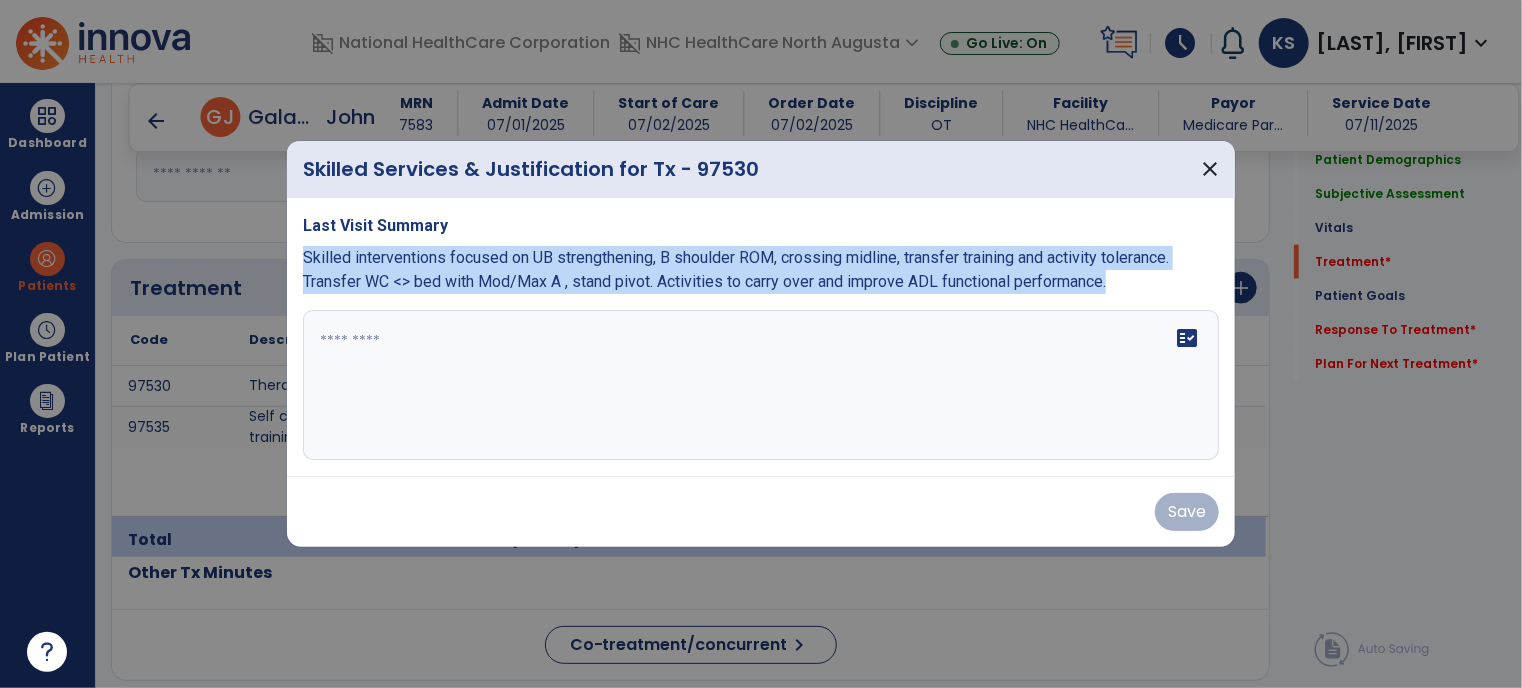click on "Last Visit Summary Skilled interventions focused on UB strengthening, B shoulder ROM, crossing midline, transfer training and activity tolerance. Transfer WC < > bed with Mod/Max A , stand pivot. Activities to carry over and improve ADL functional performance.
fact_check" at bounding box center [761, 337] 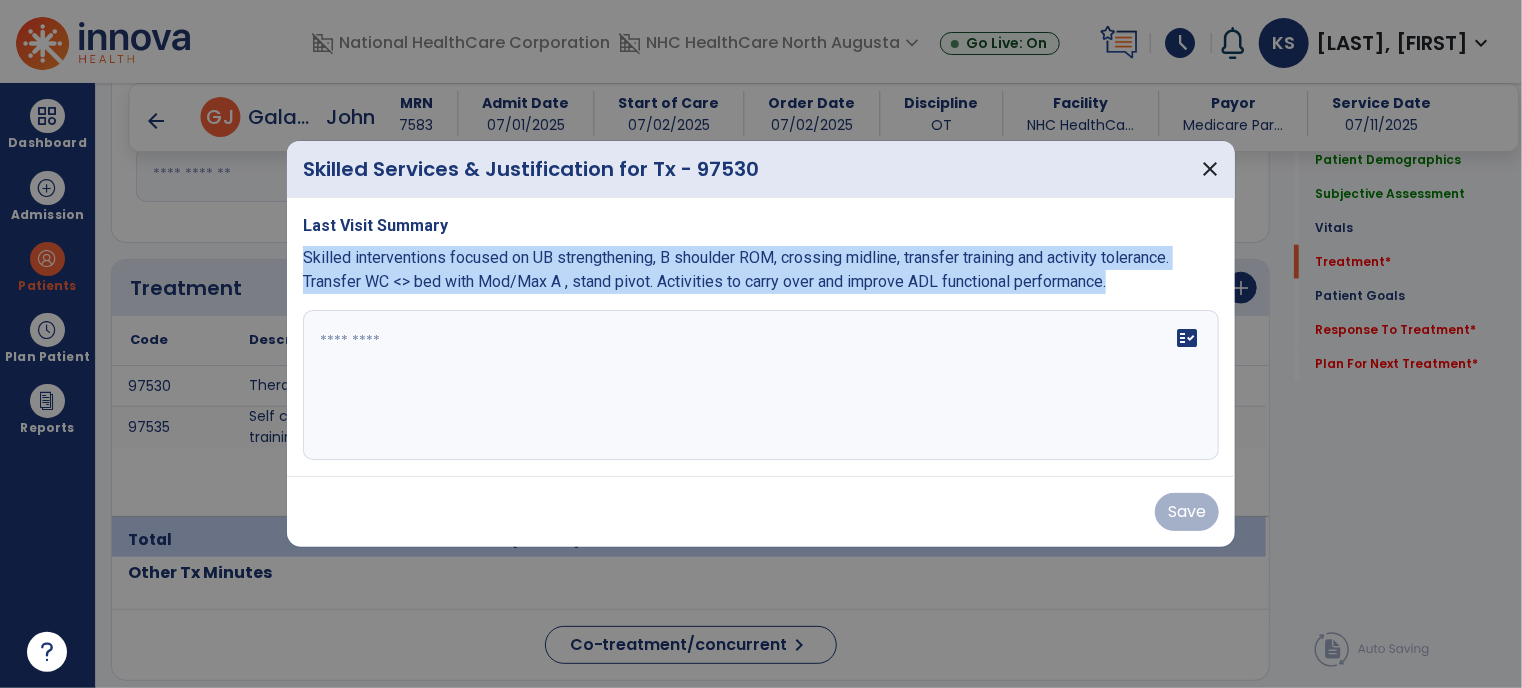 copy on "Skilled interventions focused on UB strengthening, B shoulder ROM, crossing midline, transfer training and activity tolerance. Transfer WC <> bed with Mod/Max A , stand pivot. Activities to carry over and improve ADL functional performance." 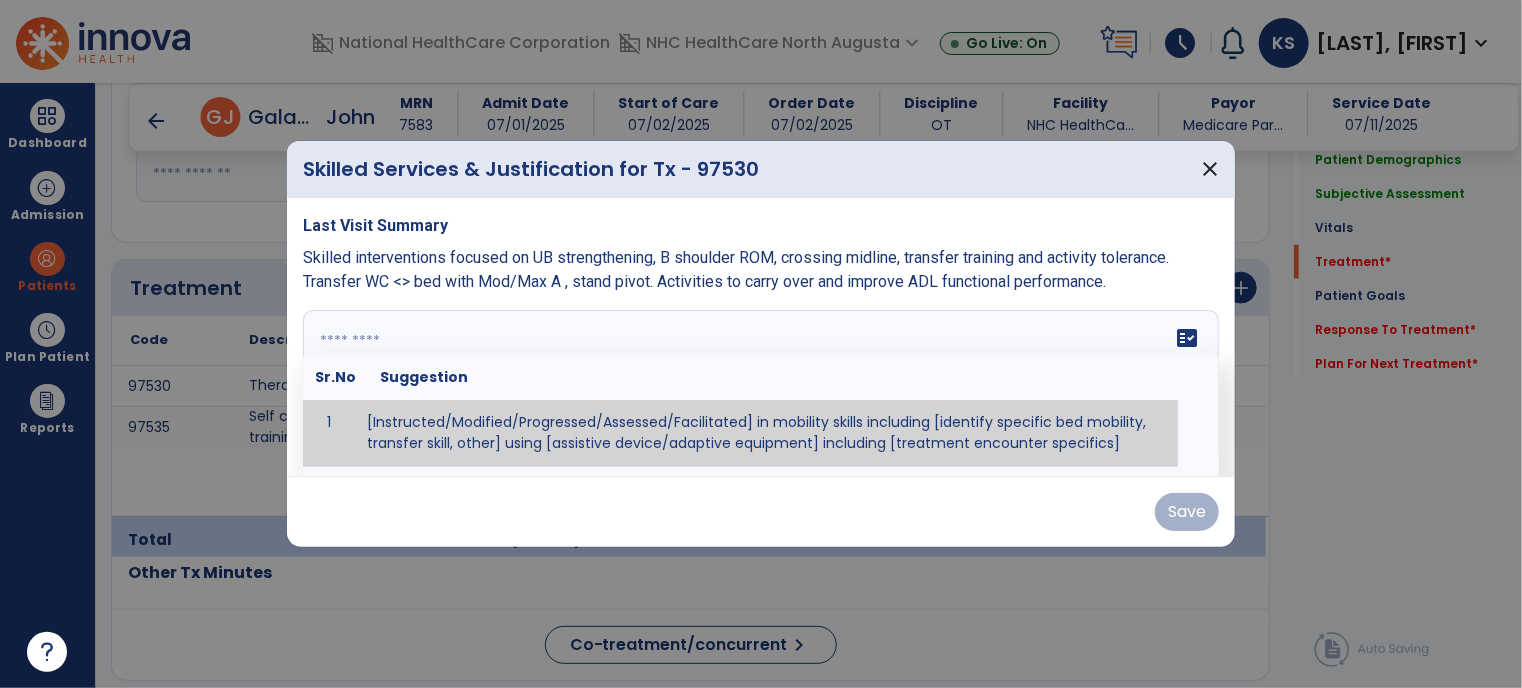 click at bounding box center (759, 385) 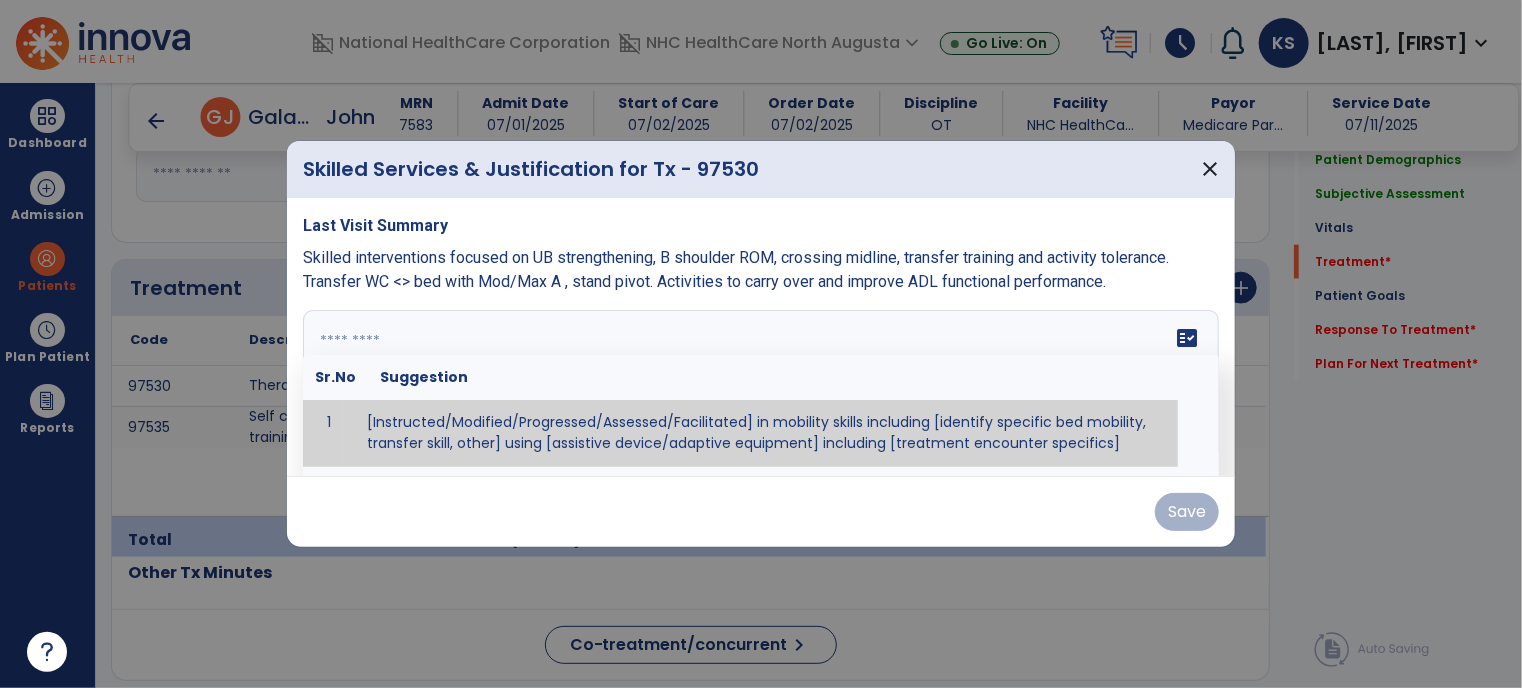 paste on "**********" 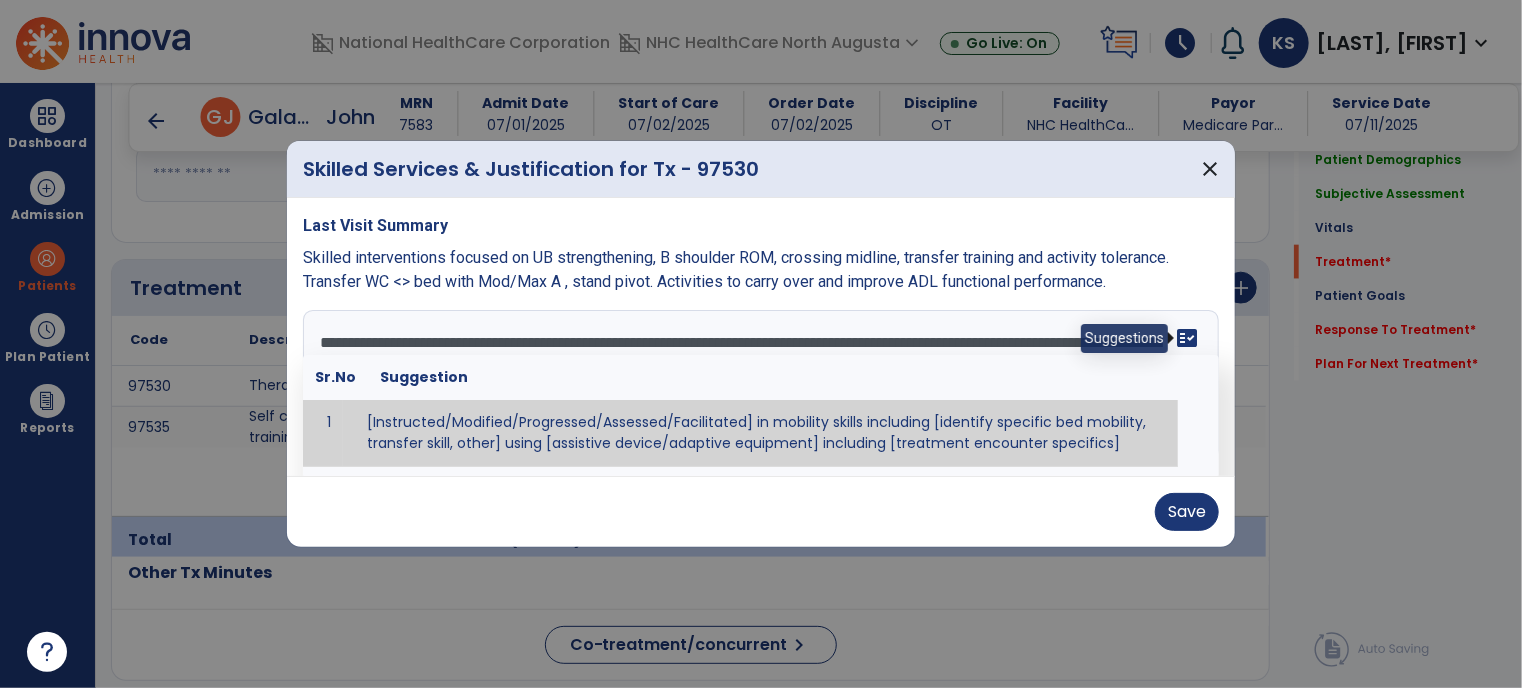 type on "**********" 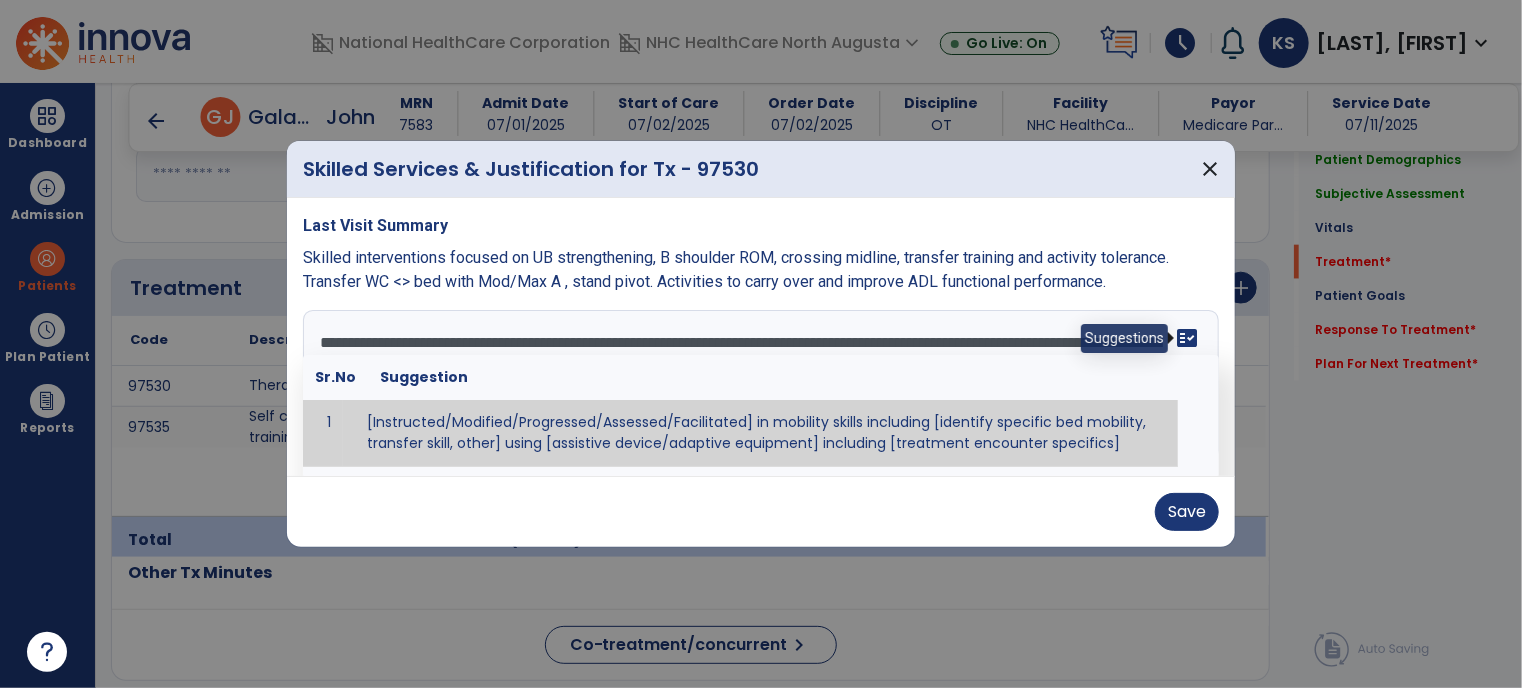 click on "fact_check" at bounding box center (1187, 338) 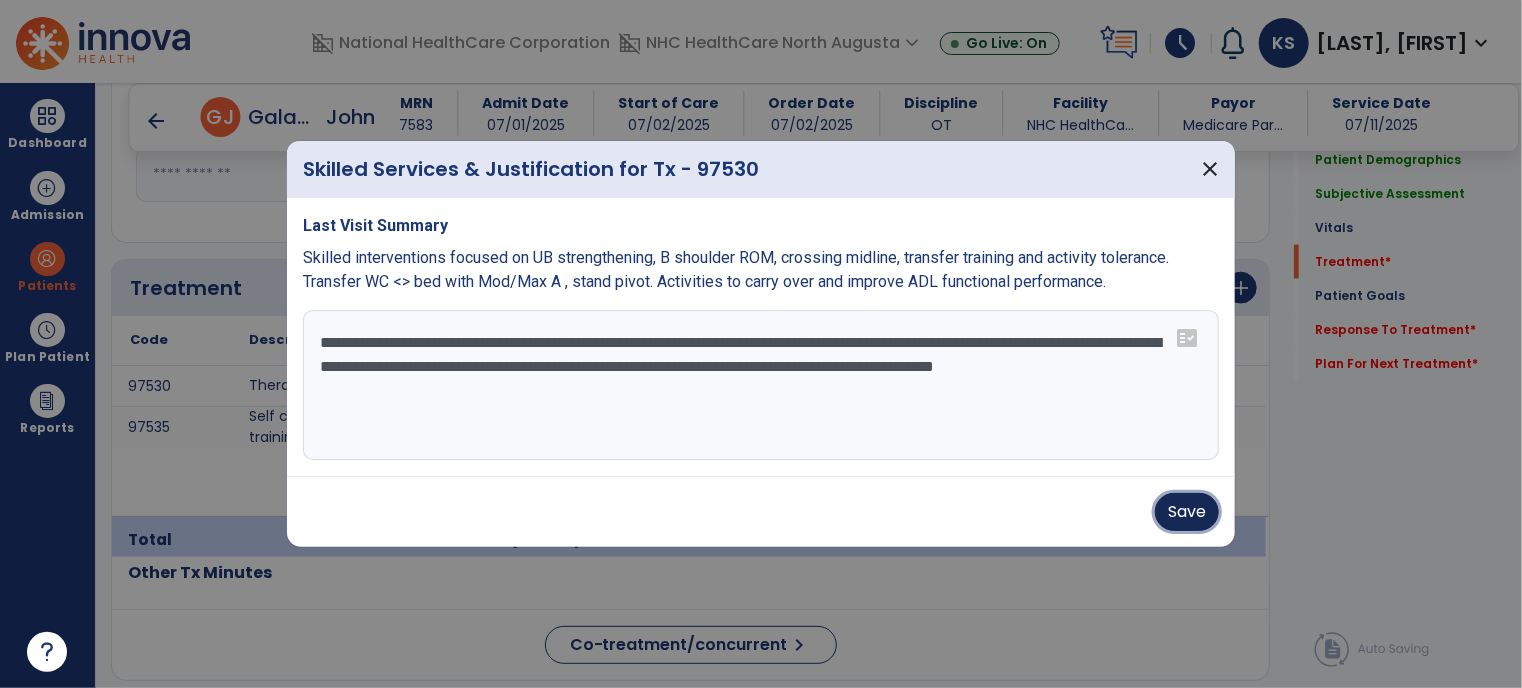 click on "Save" at bounding box center (1187, 512) 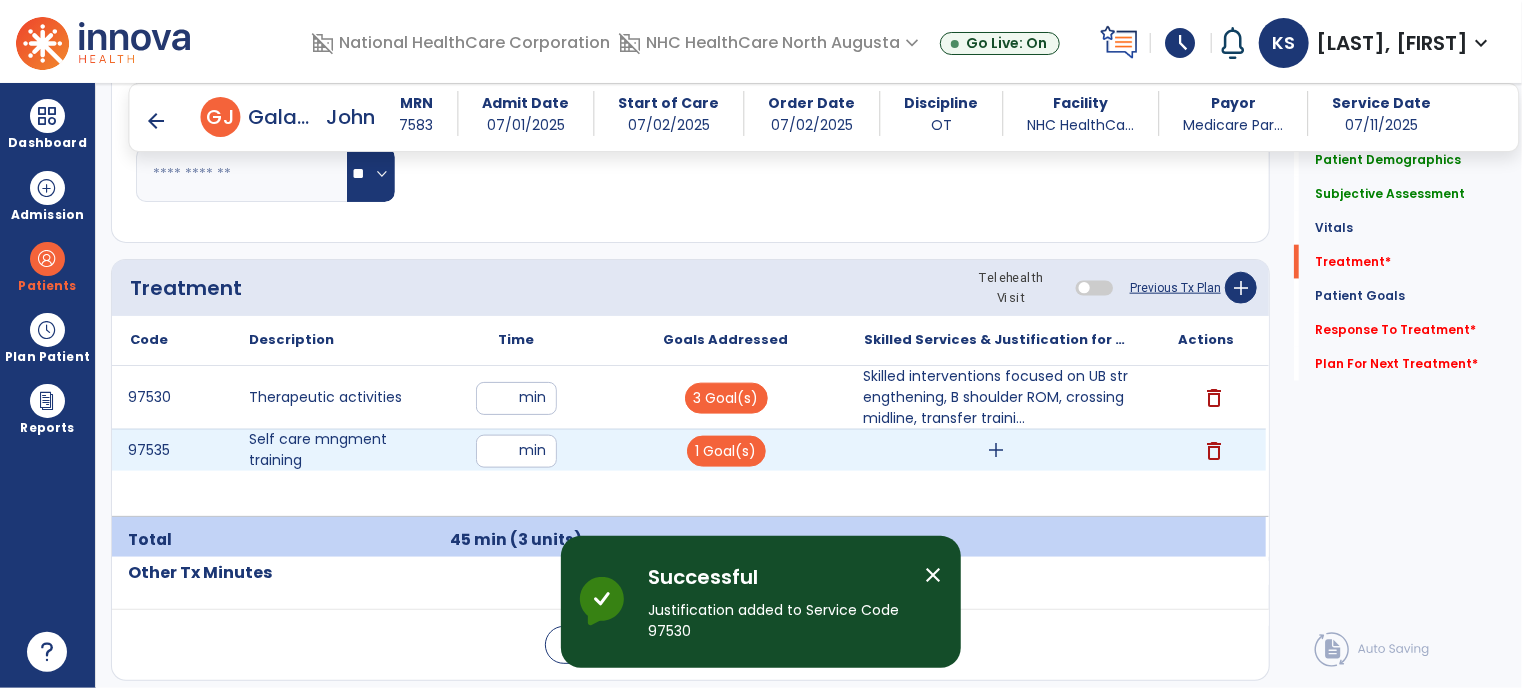 click on "add" at bounding box center (996, 450) 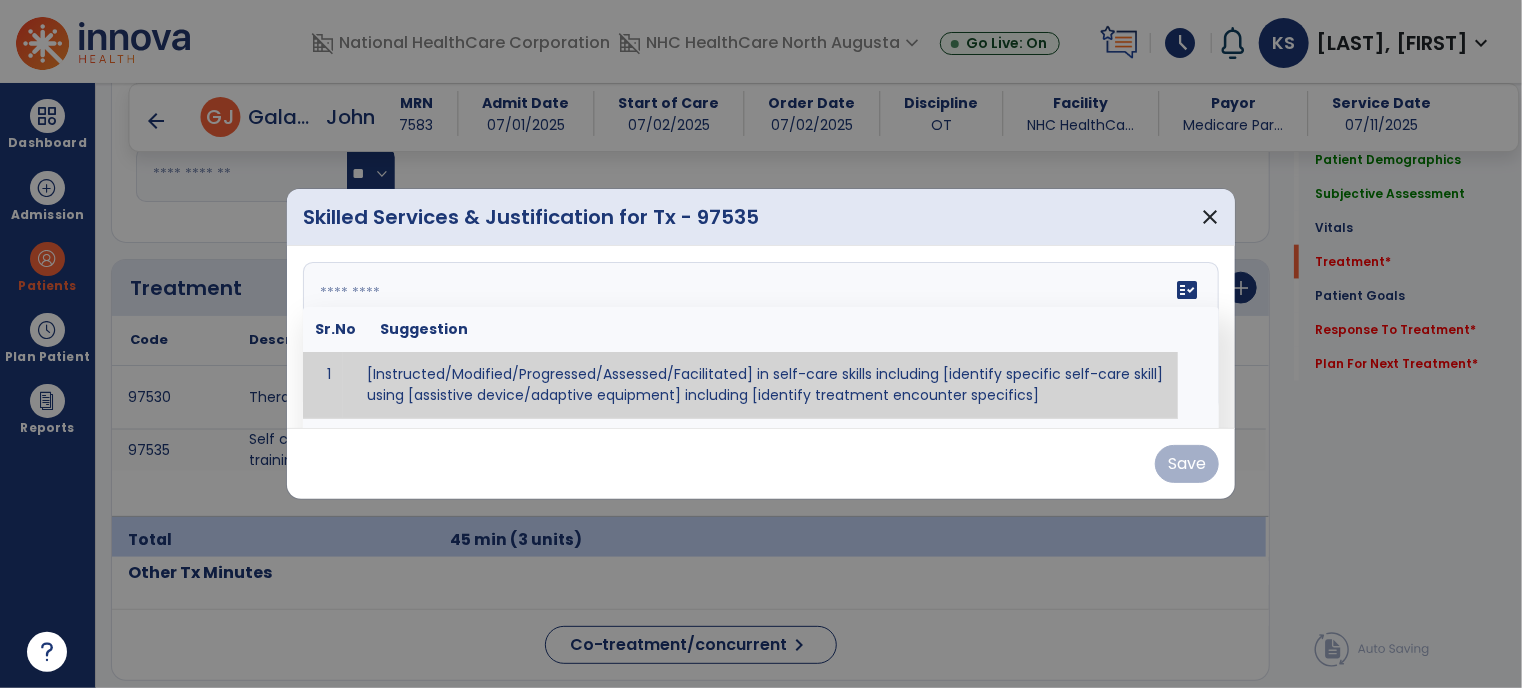 click at bounding box center [759, 337] 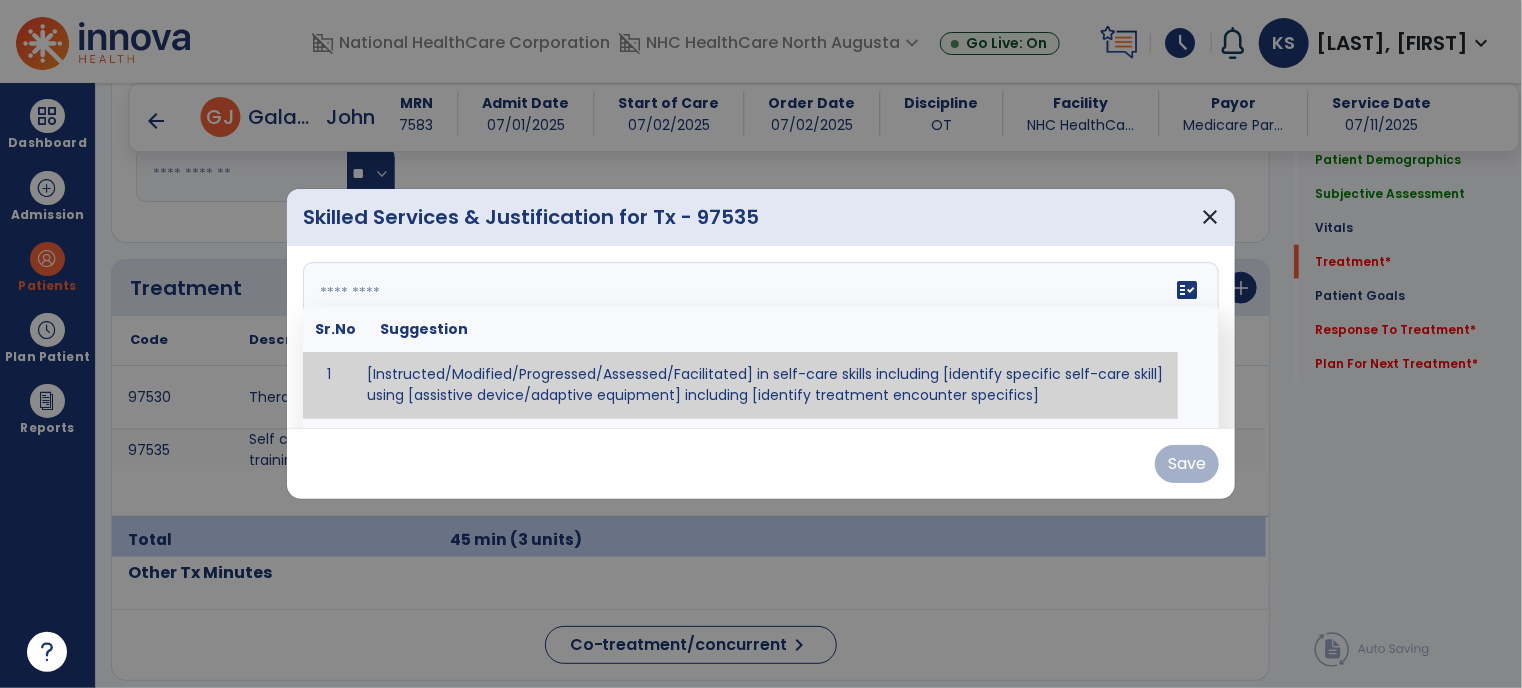 click at bounding box center (759, 337) 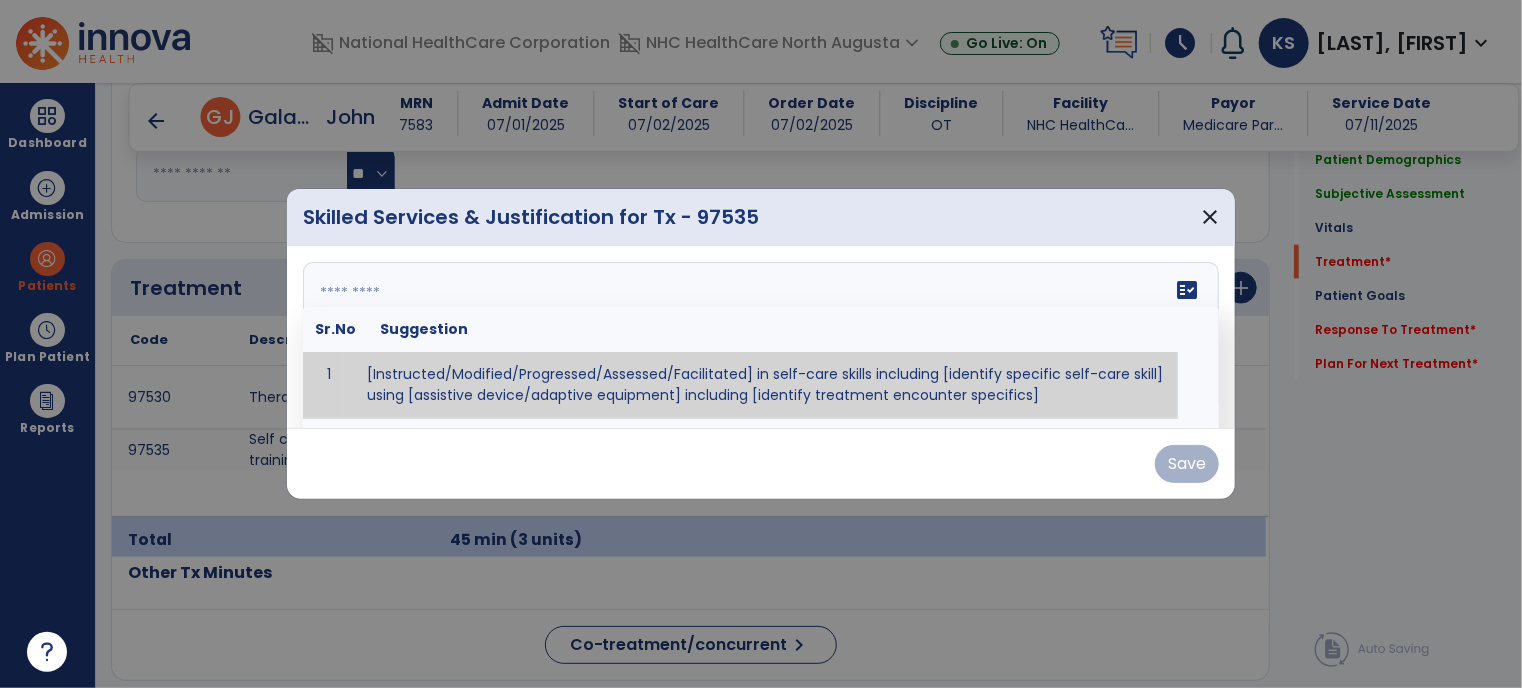 type on "*" 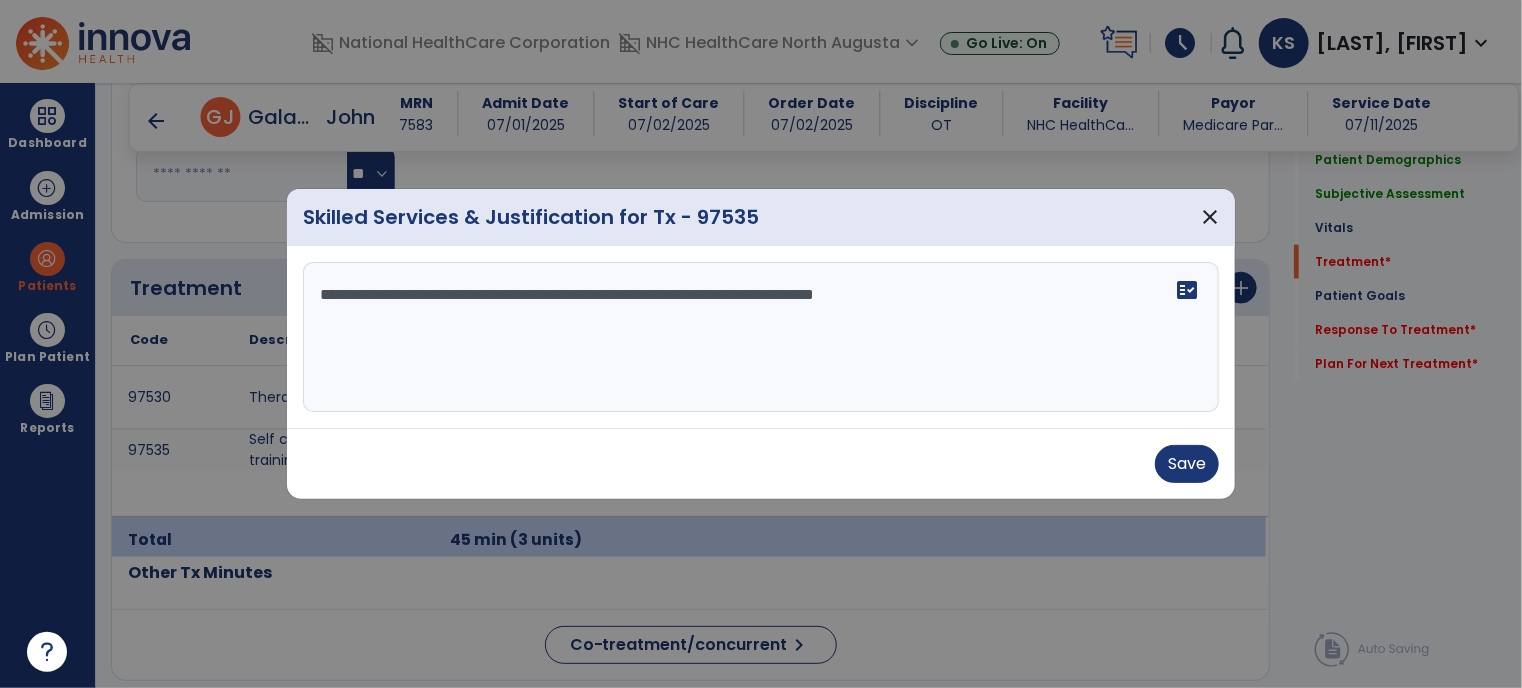 click on "**********" at bounding box center [761, 337] 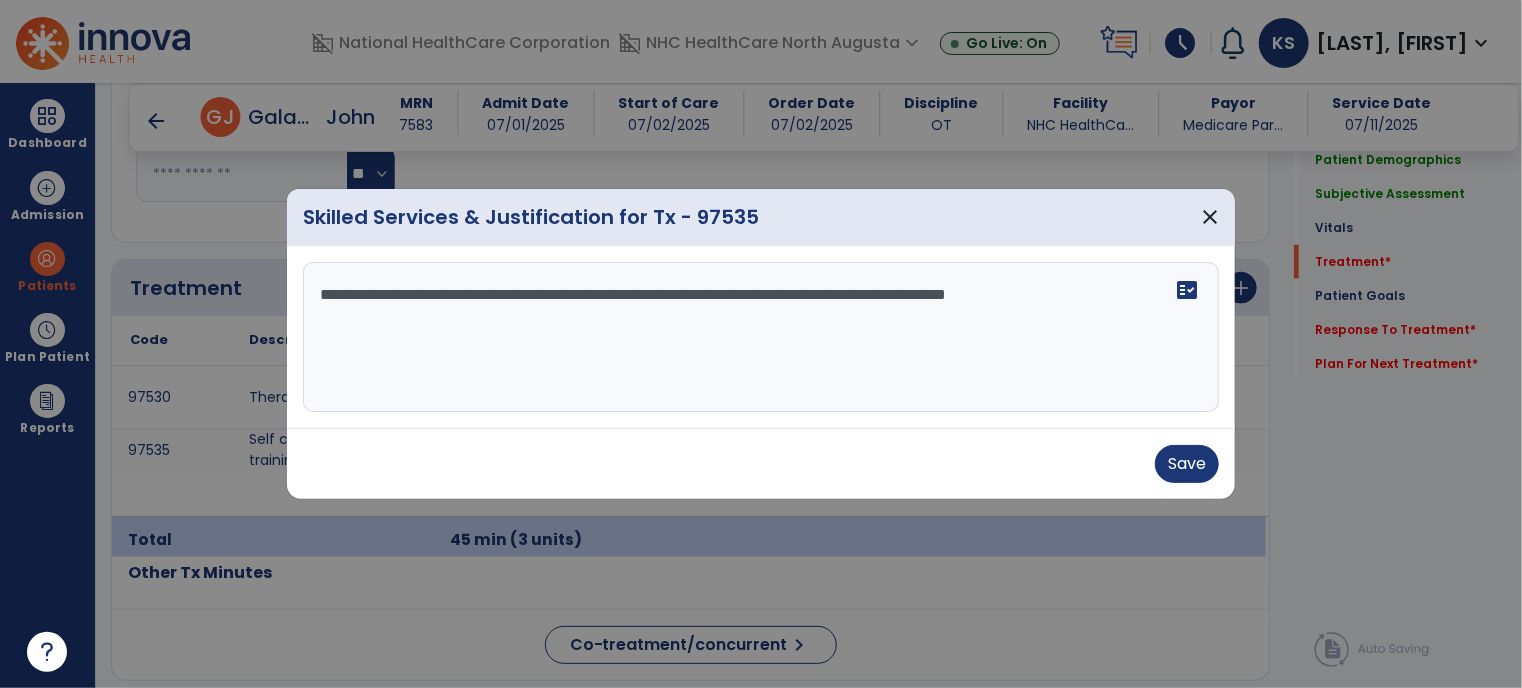click on "**********" at bounding box center [761, 337] 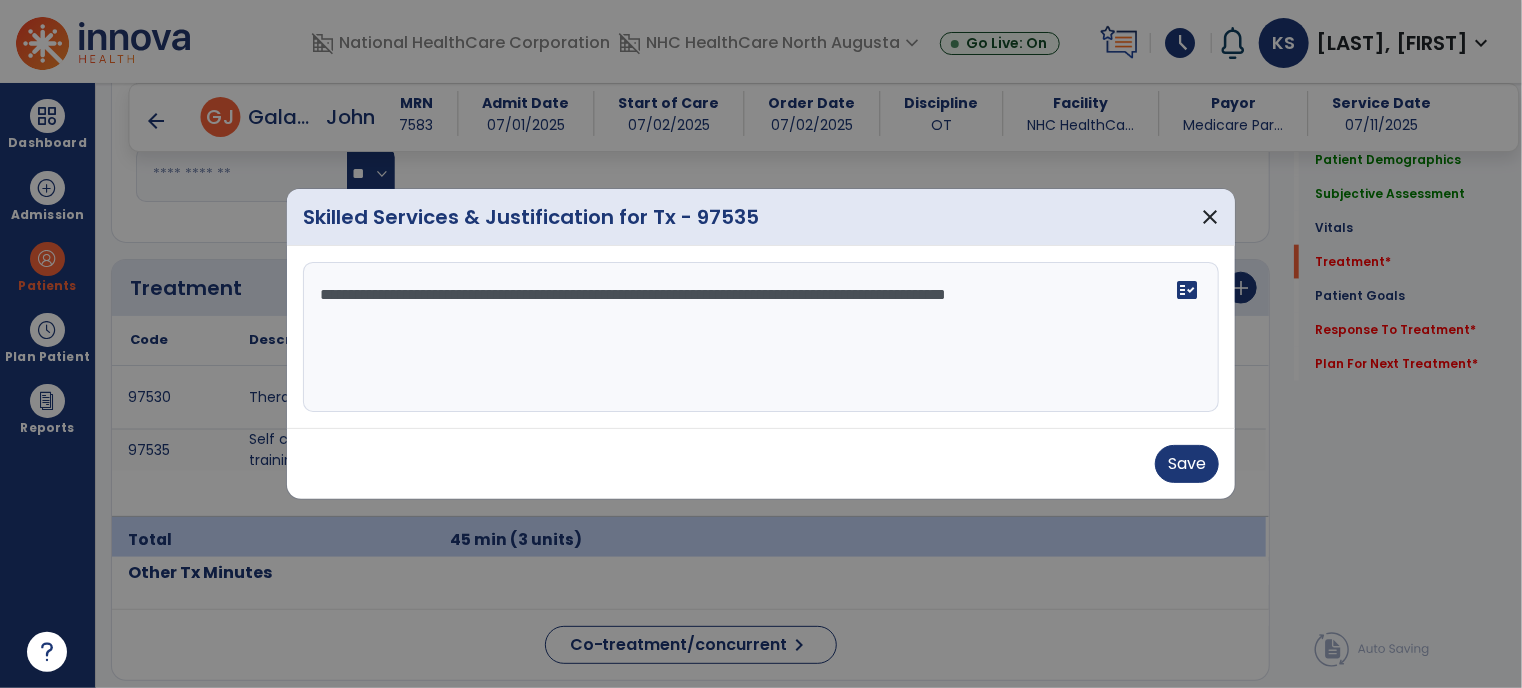 click on "**********" at bounding box center [761, 337] 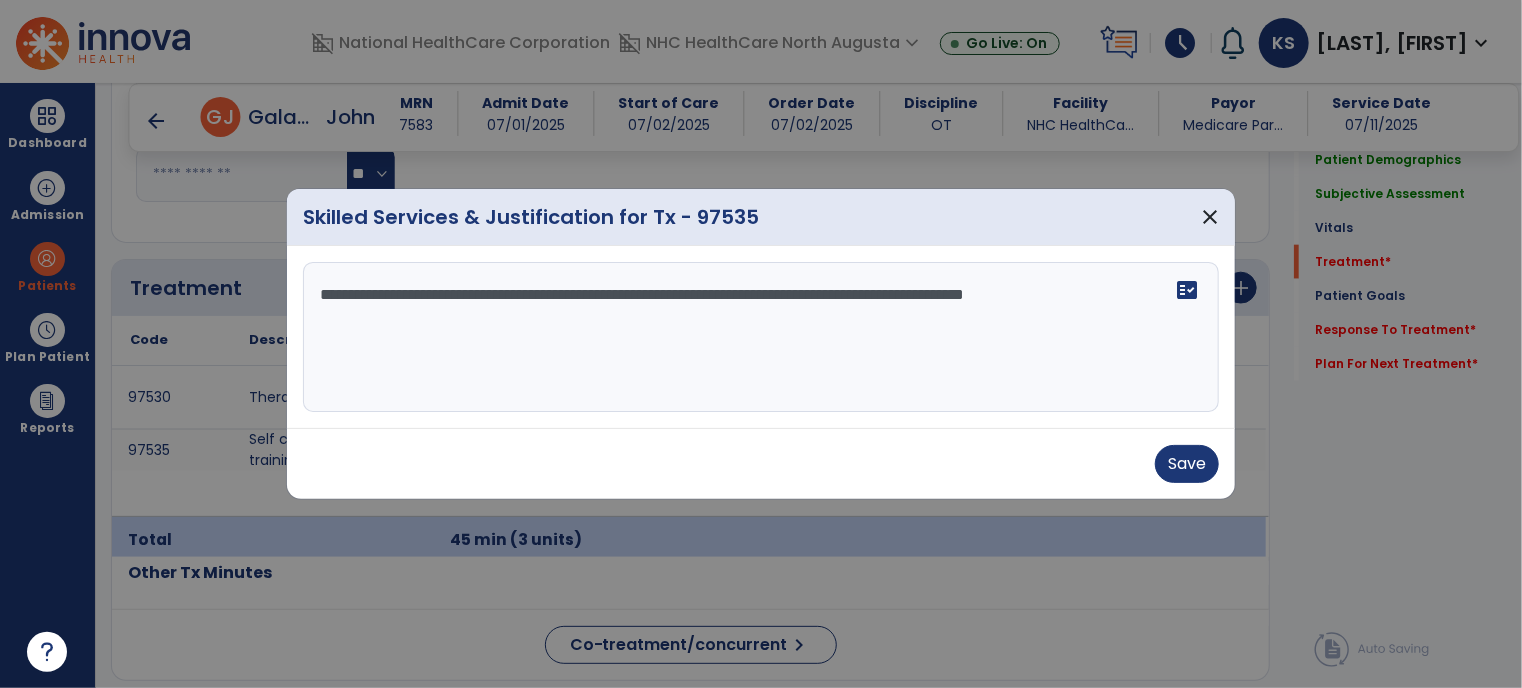 click on "**********" at bounding box center [761, 337] 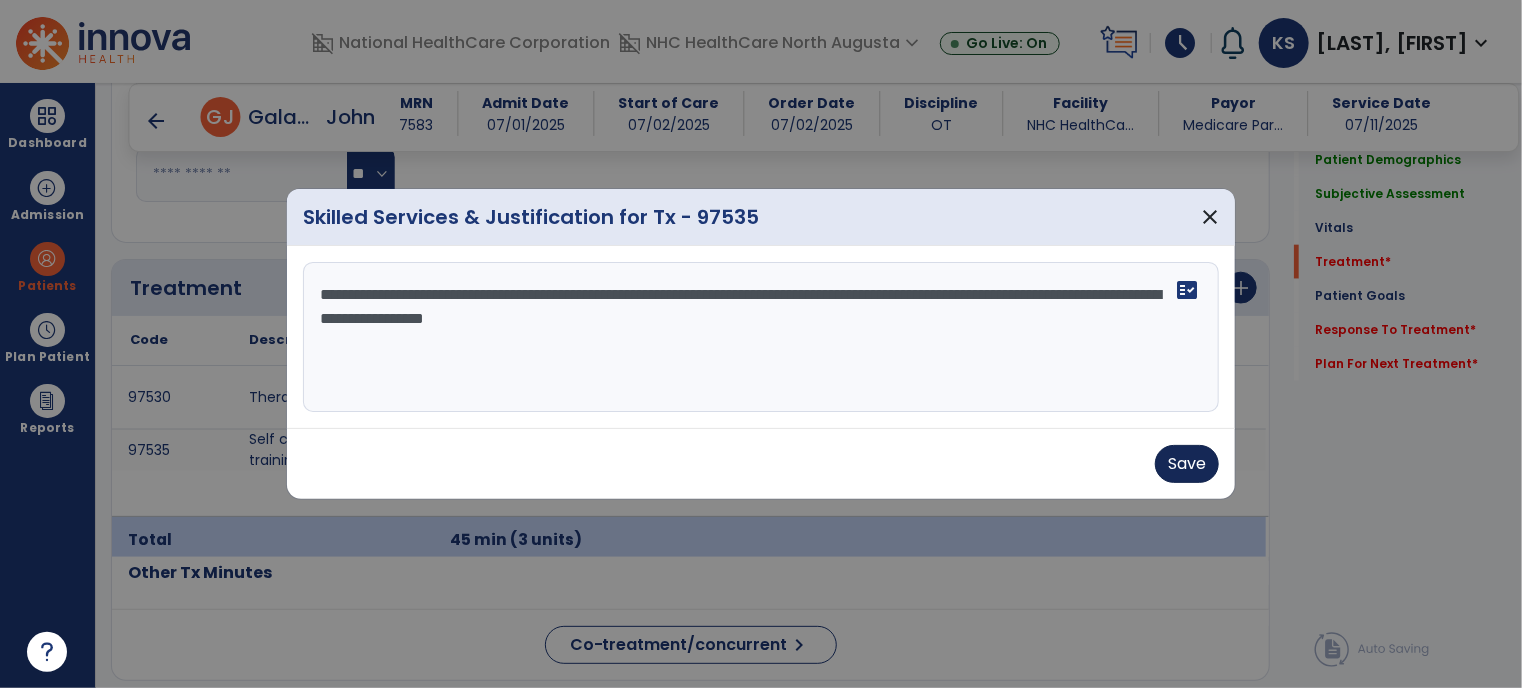 type on "**********" 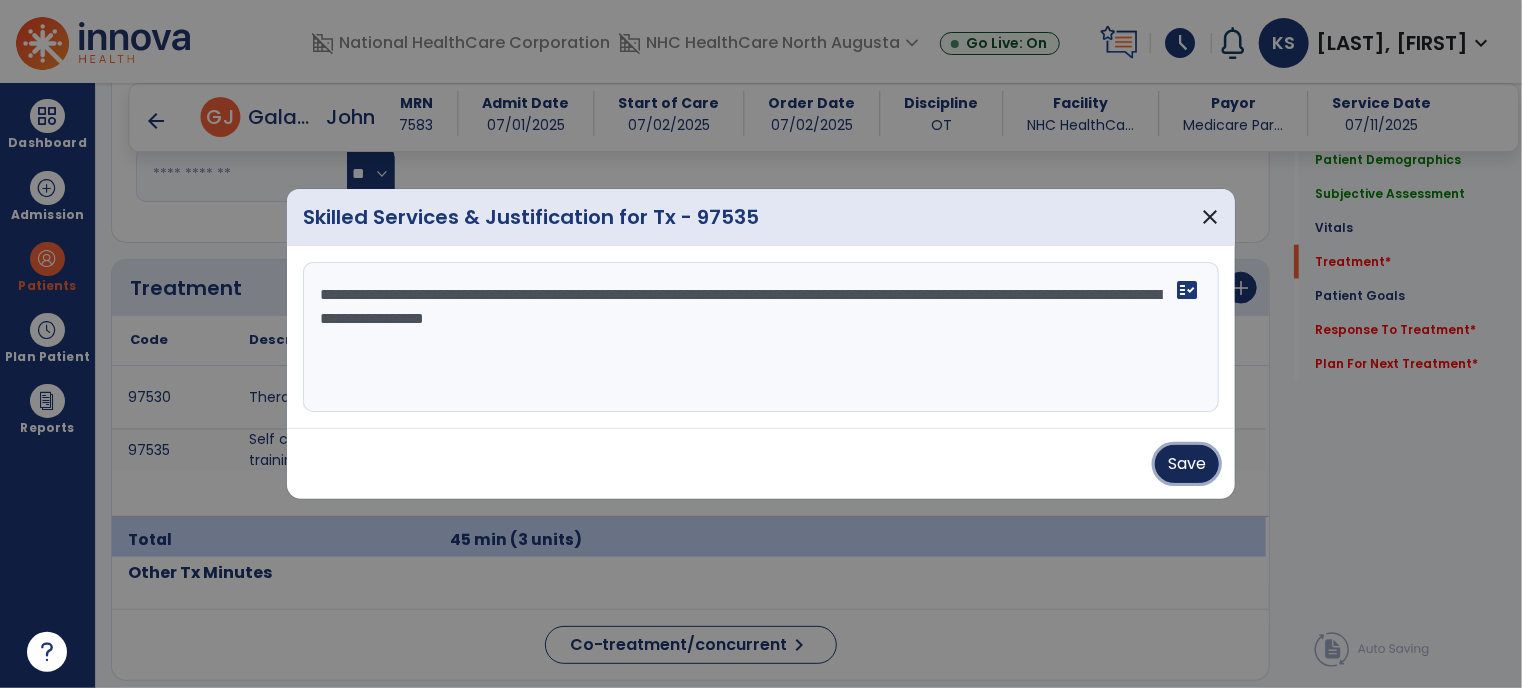 click on "Save" at bounding box center [1187, 464] 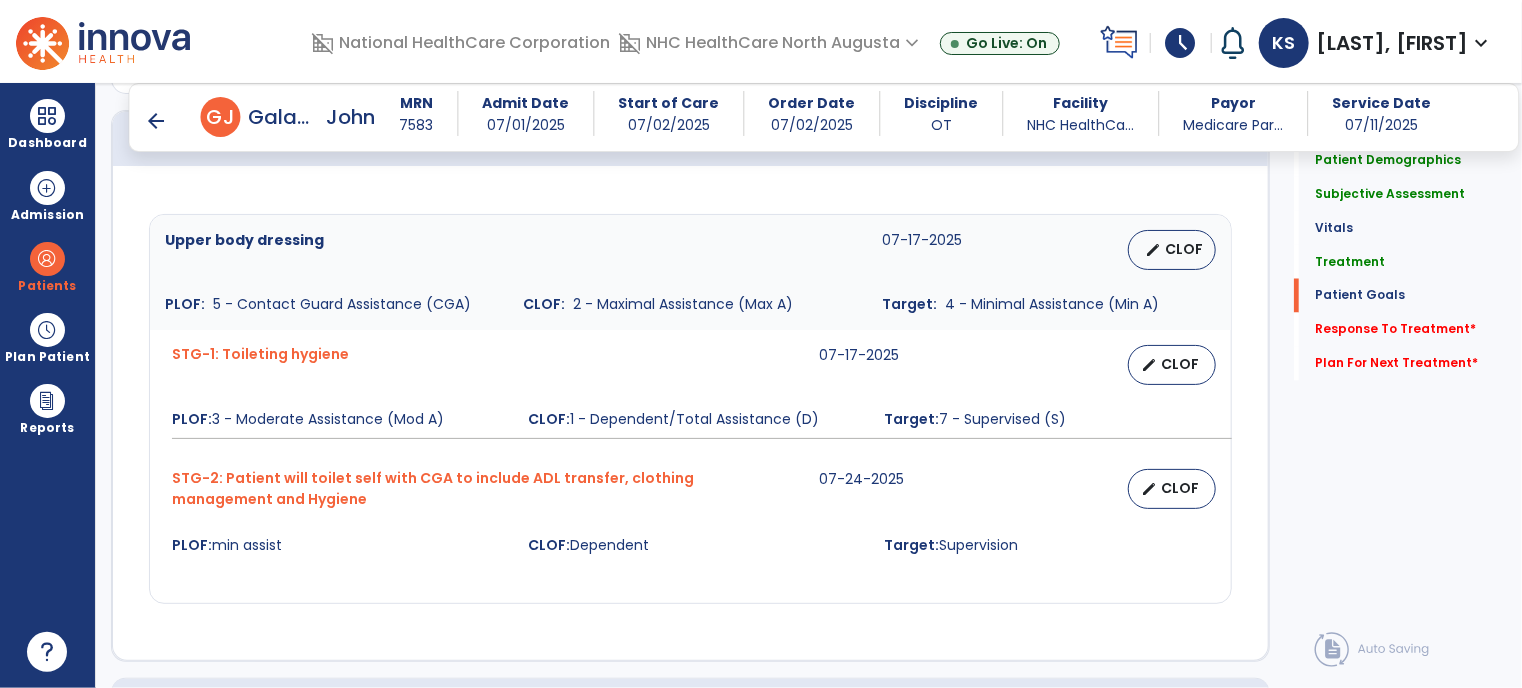 scroll, scrollTop: 1688, scrollLeft: 0, axis: vertical 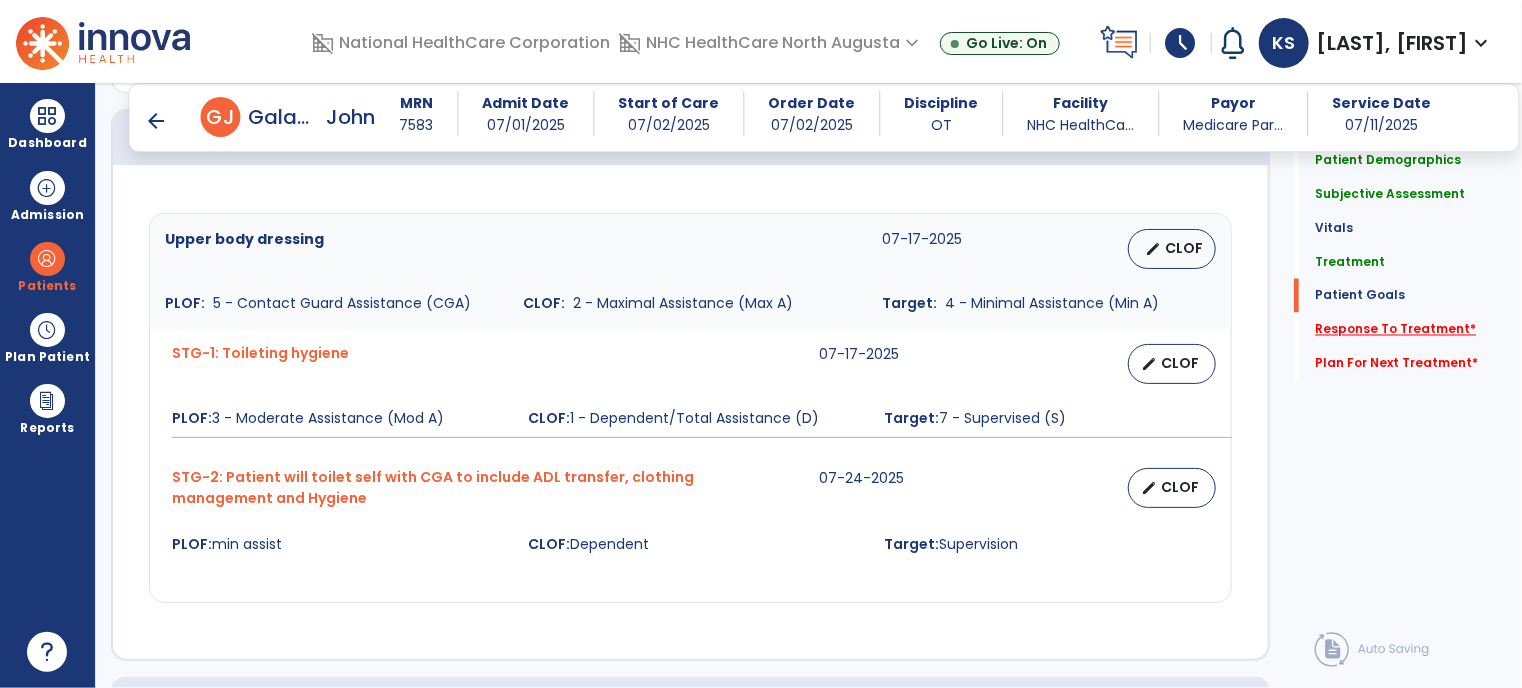 click on "Response To Treatment   *" 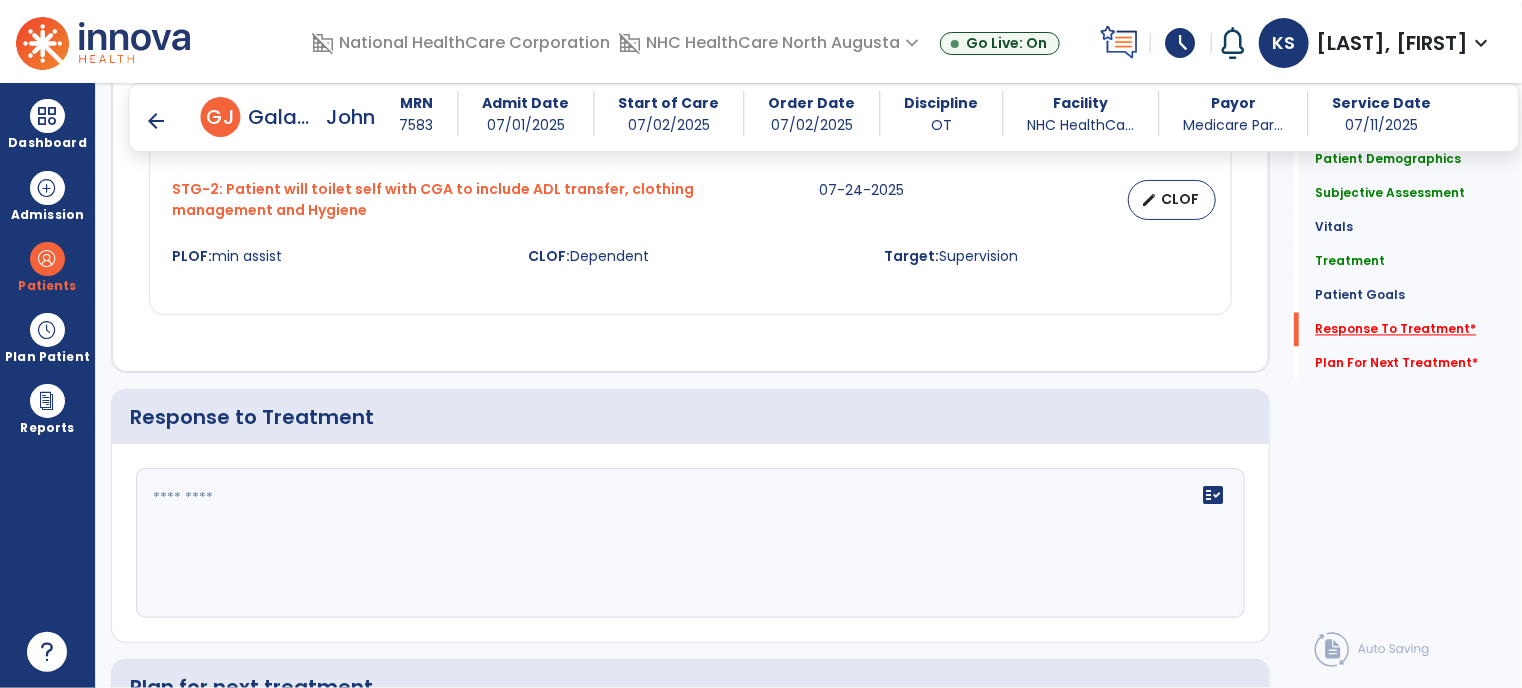 scroll, scrollTop: 2103, scrollLeft: 0, axis: vertical 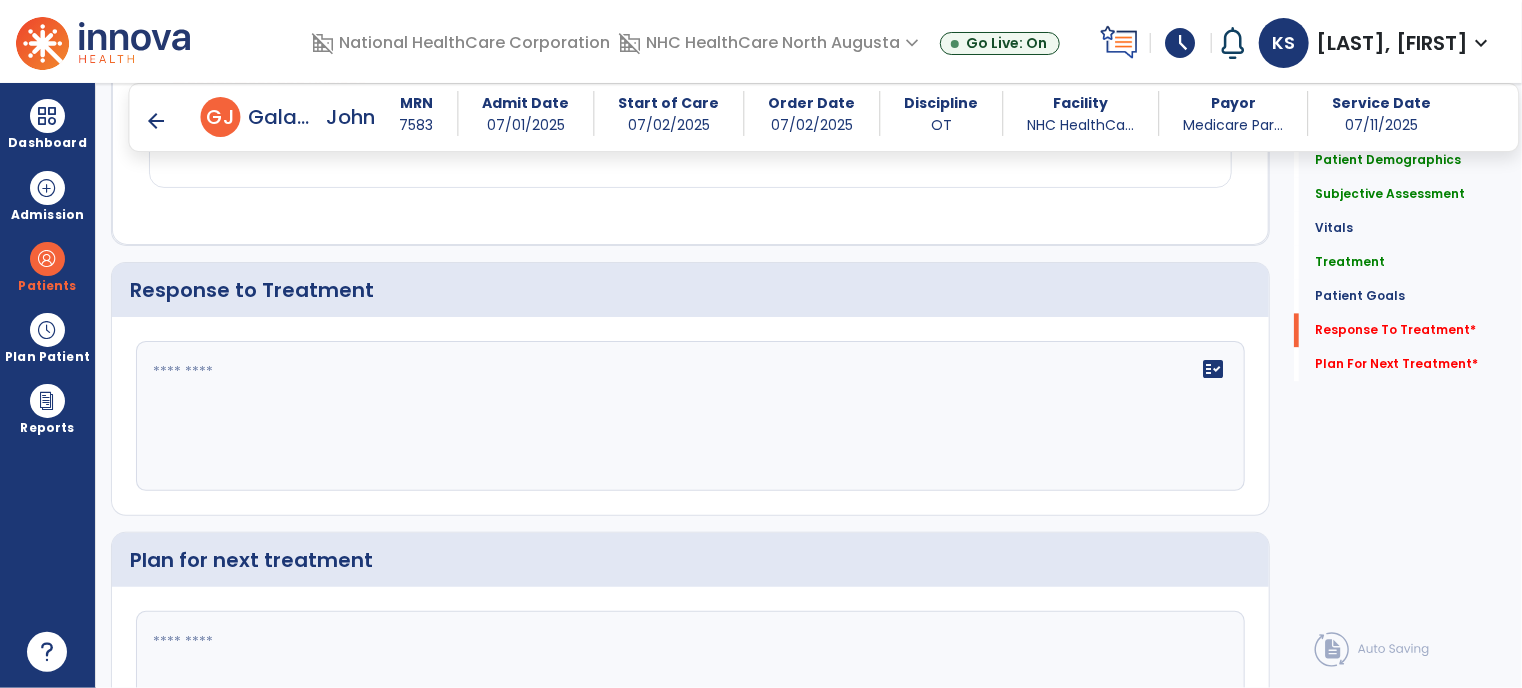 click 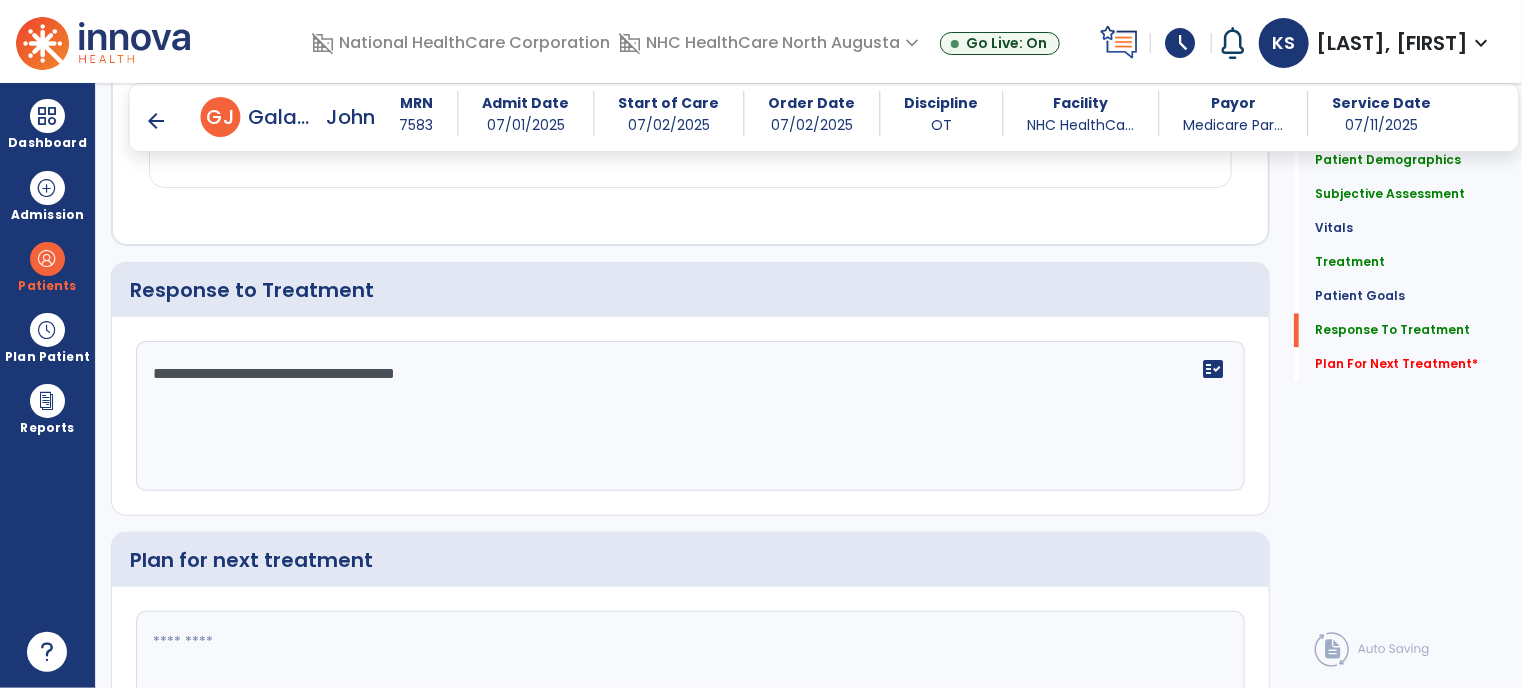 scroll, scrollTop: 2213, scrollLeft: 0, axis: vertical 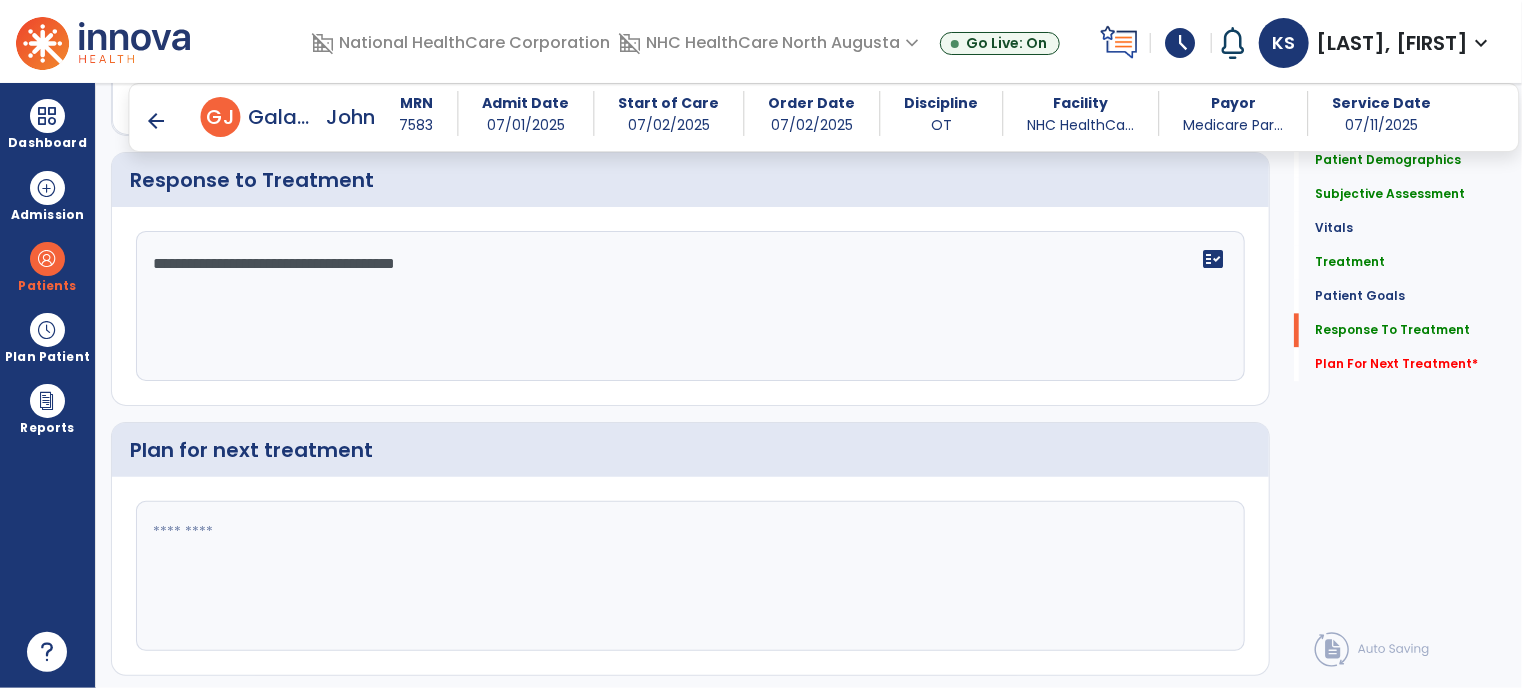 type on "**********" 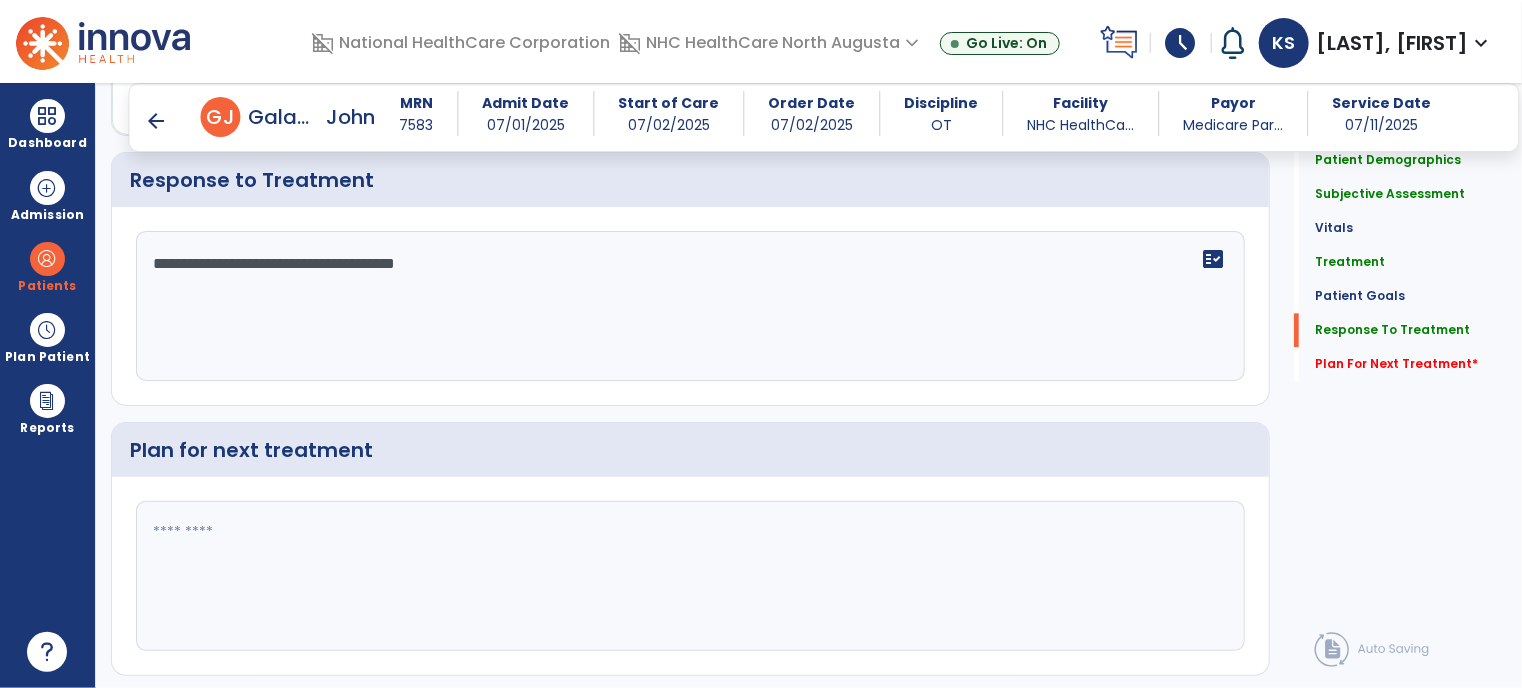 paste on "**********" 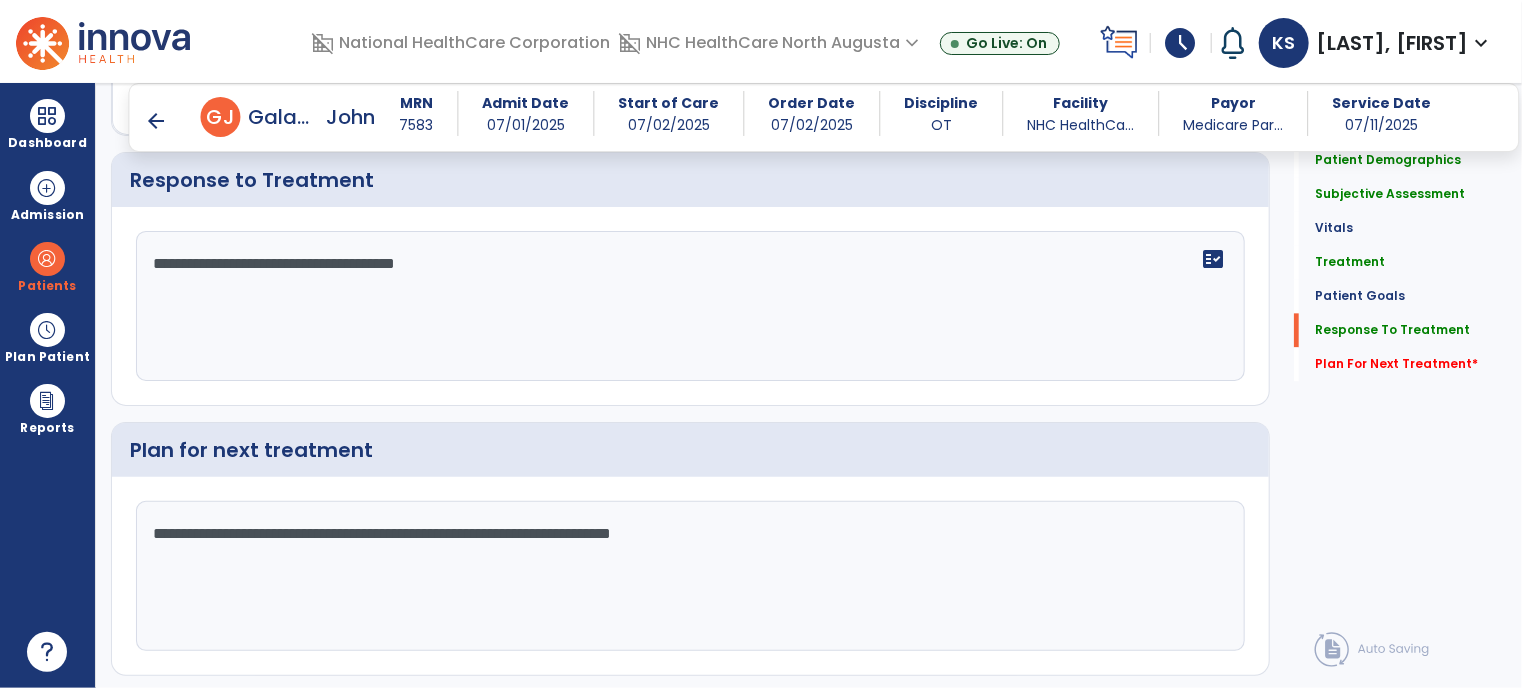 click on "**********" 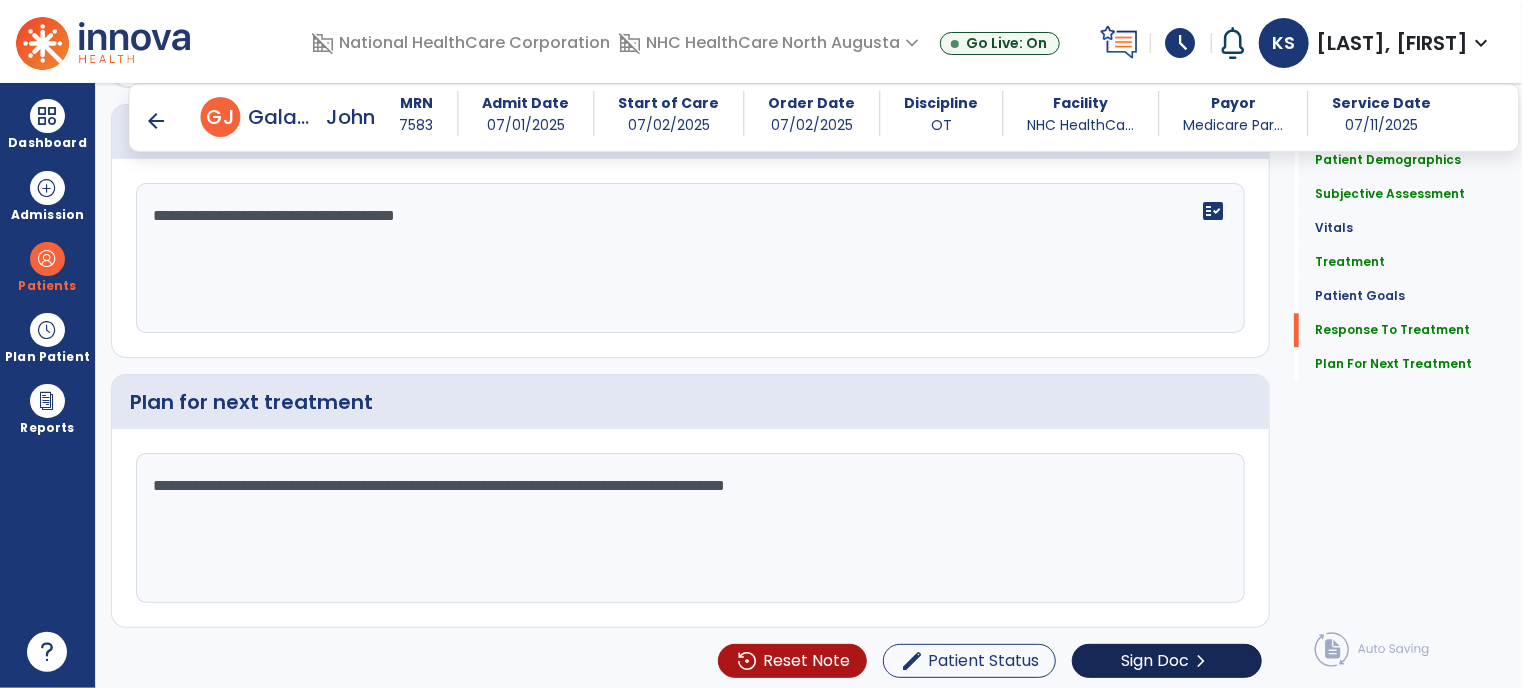 type on "**********" 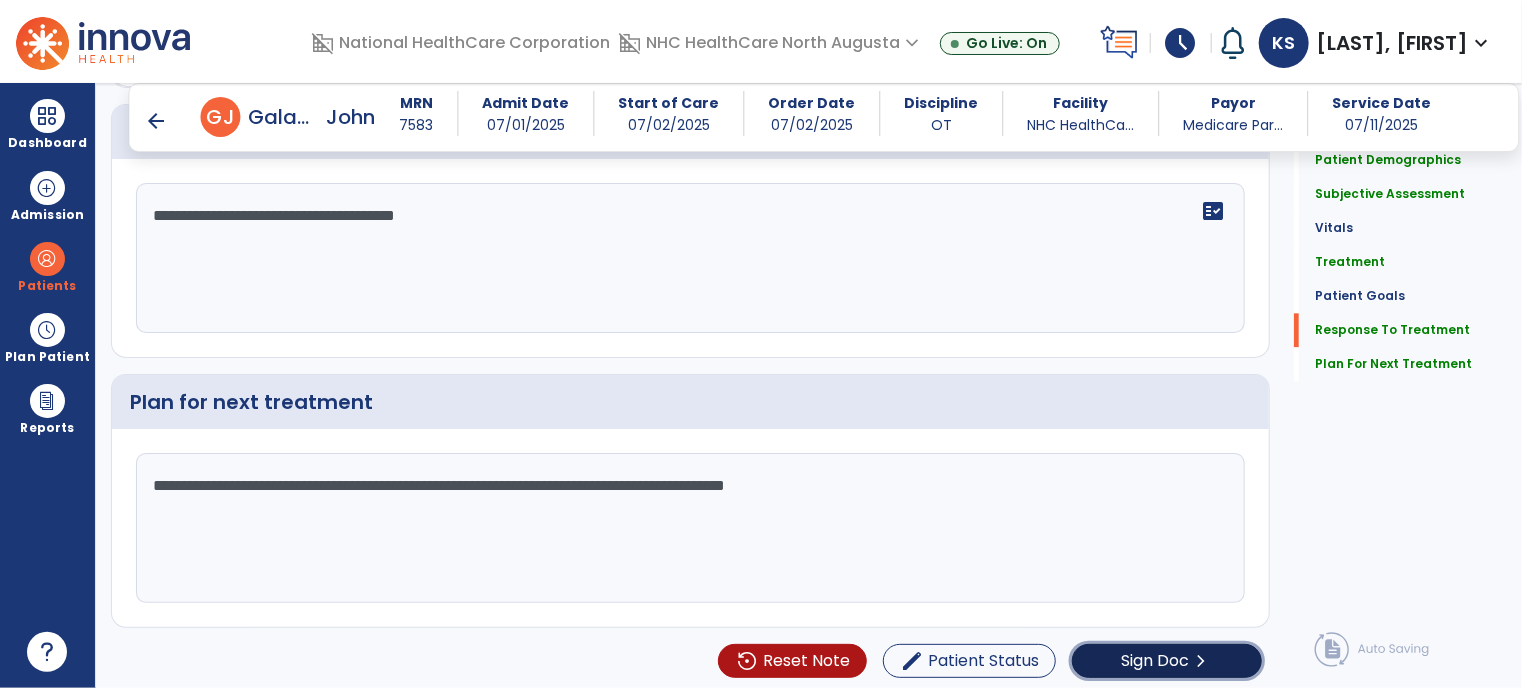 click on "Sign Doc" 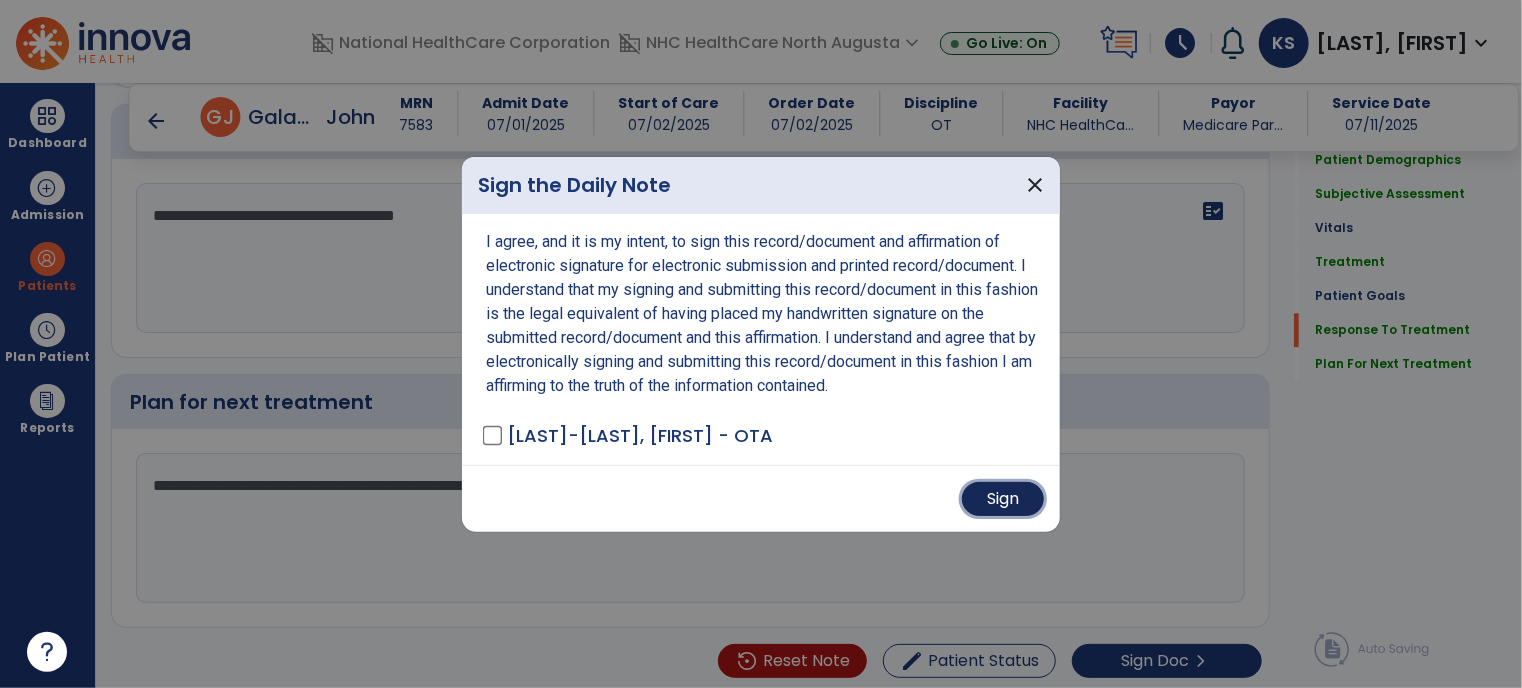 click on "Sign" at bounding box center (1003, 499) 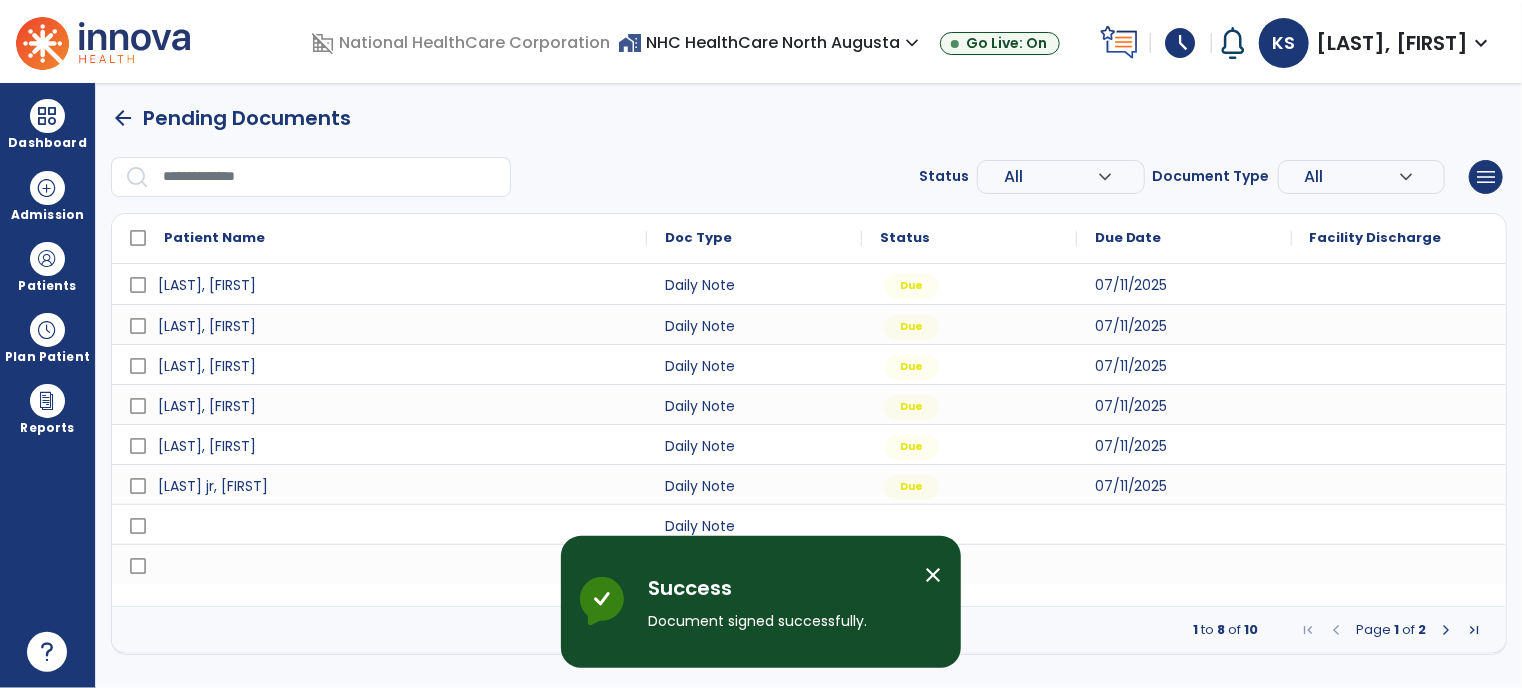 scroll, scrollTop: 0, scrollLeft: 0, axis: both 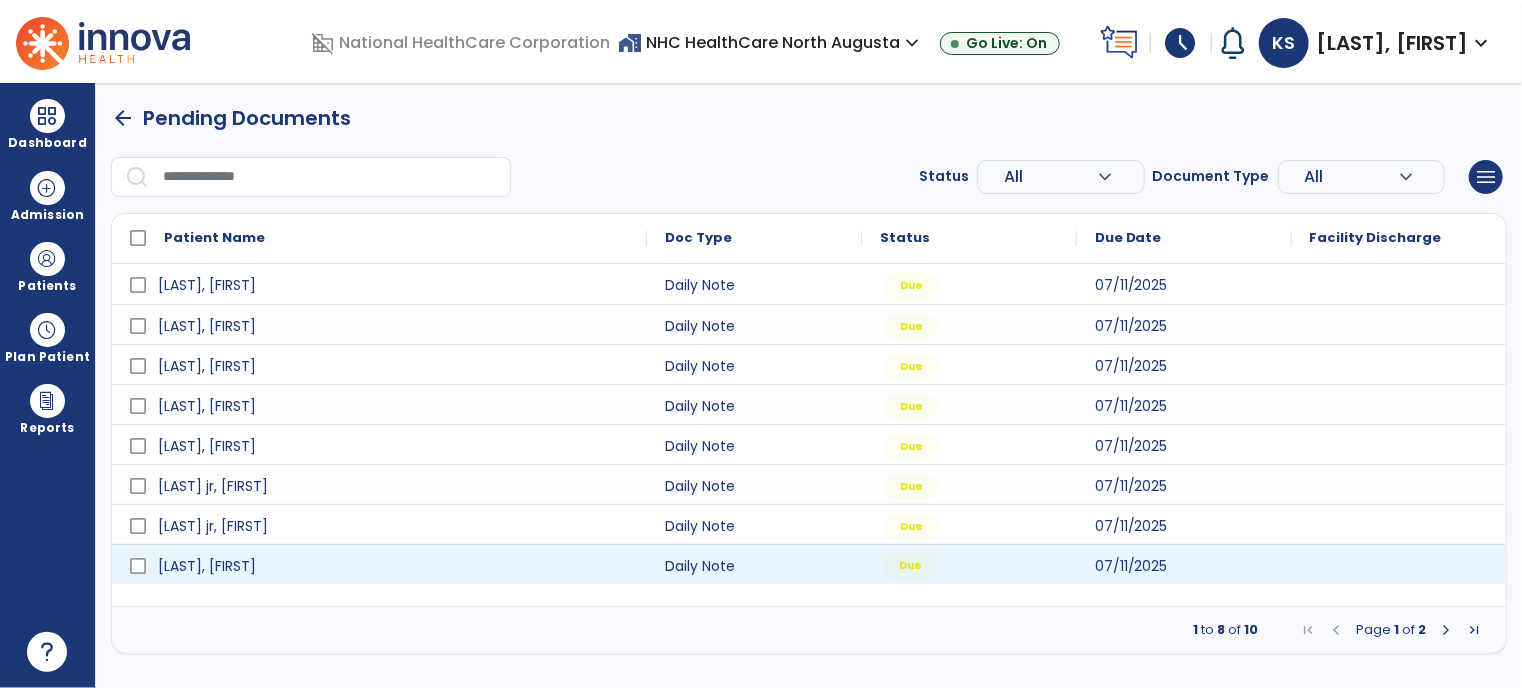 click on "Due" at bounding box center [910, 566] 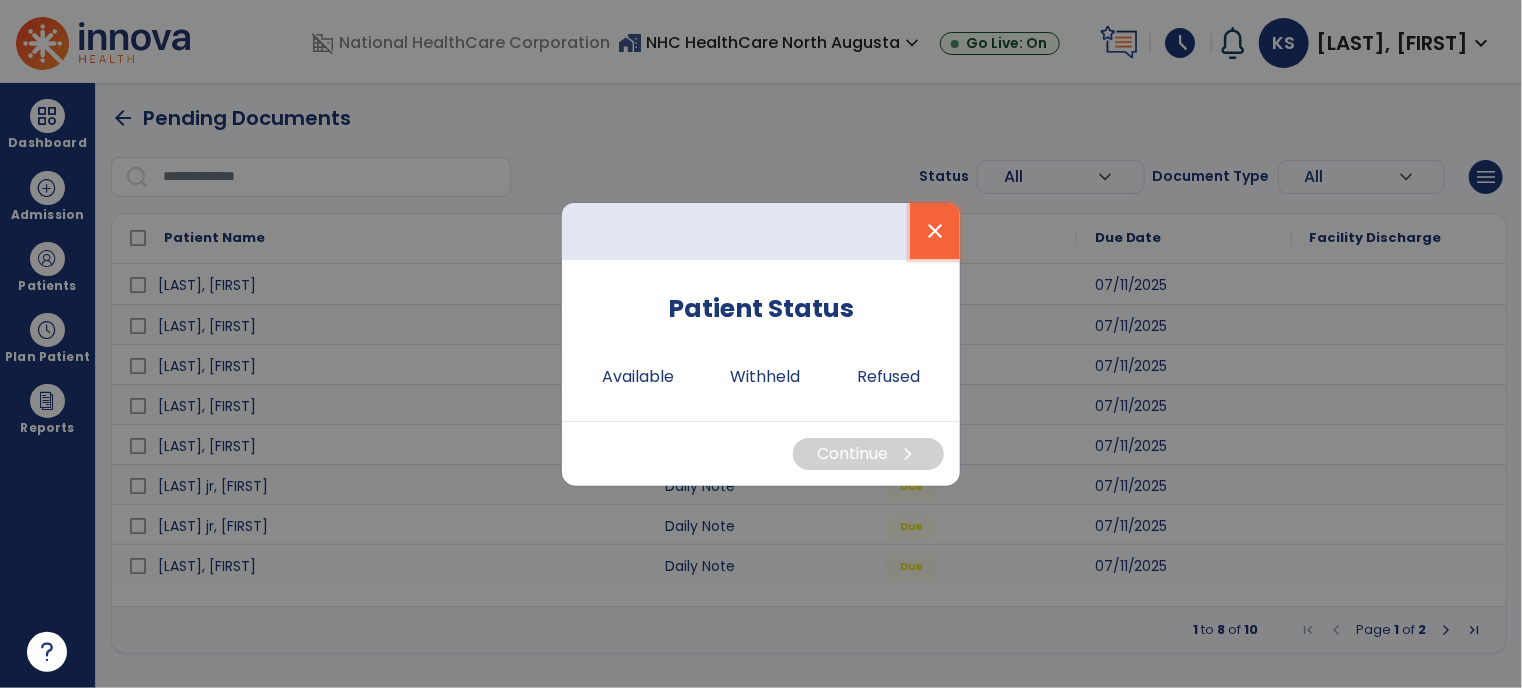 click on "close" at bounding box center (935, 231) 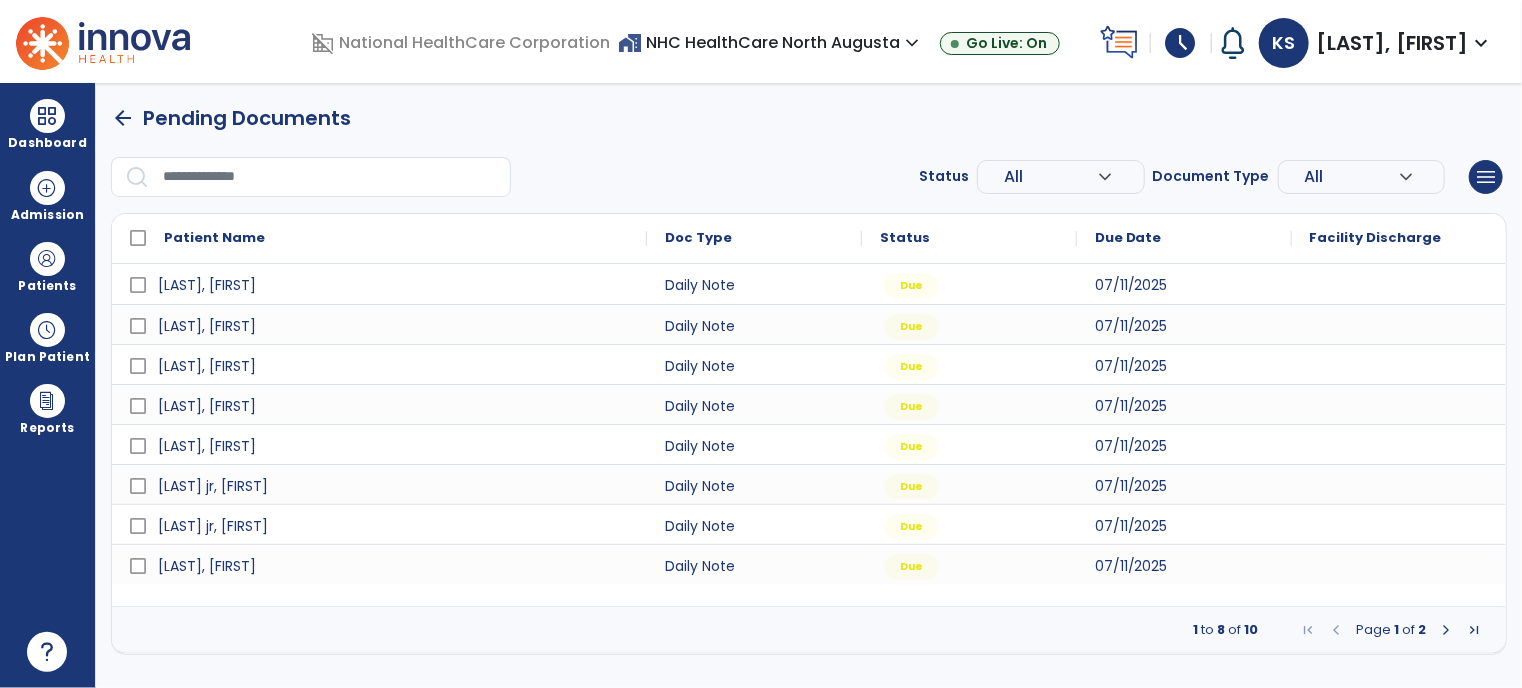 click at bounding box center (1446, 630) 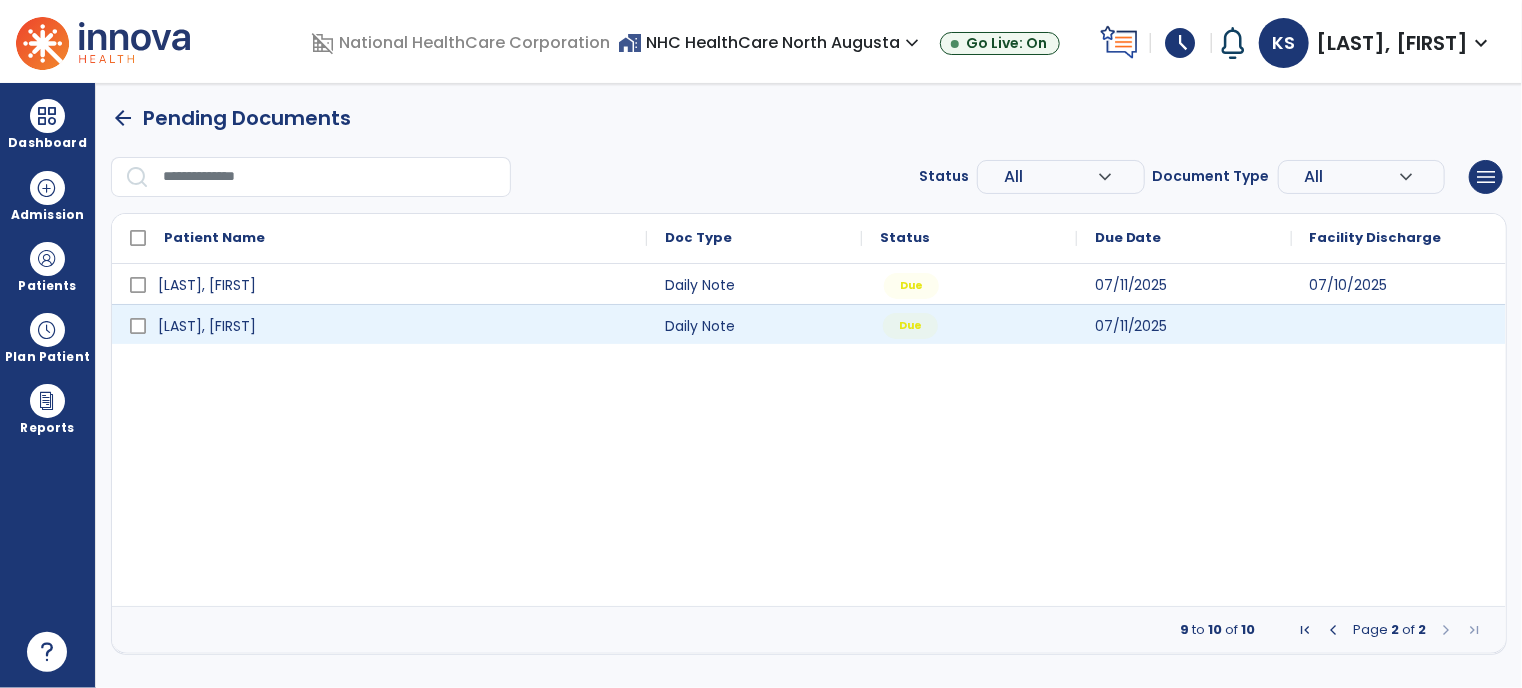 click on "Due" at bounding box center [969, 324] 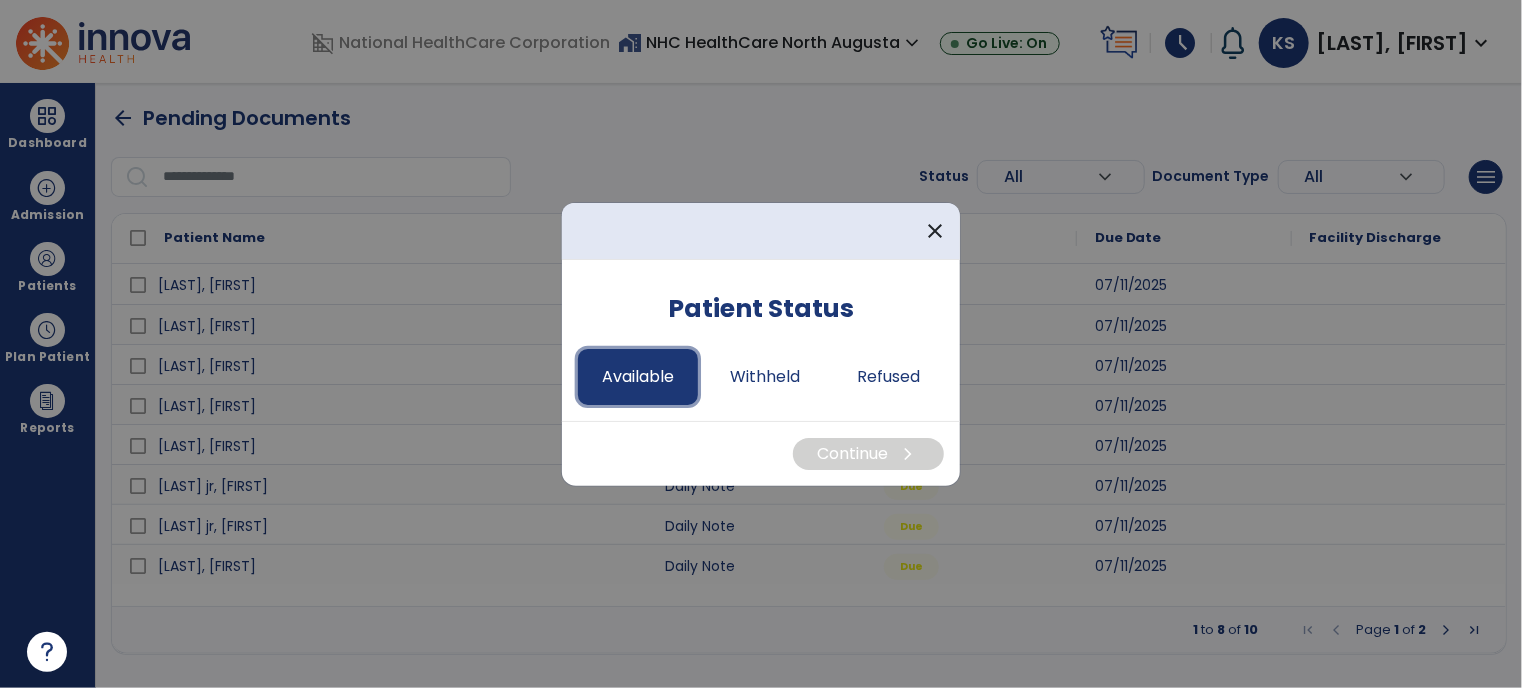 click on "Available" at bounding box center [638, 377] 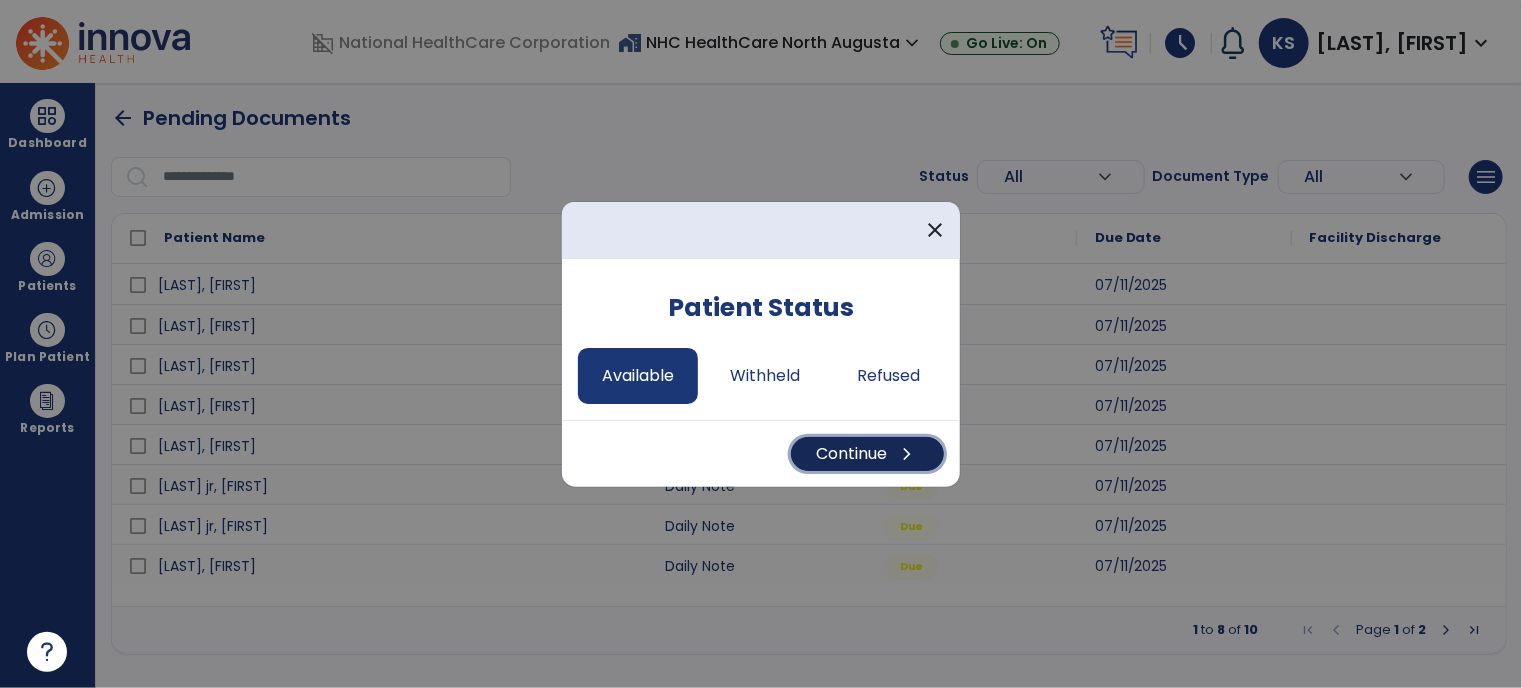click on "Continue   chevron_right" at bounding box center (867, 454) 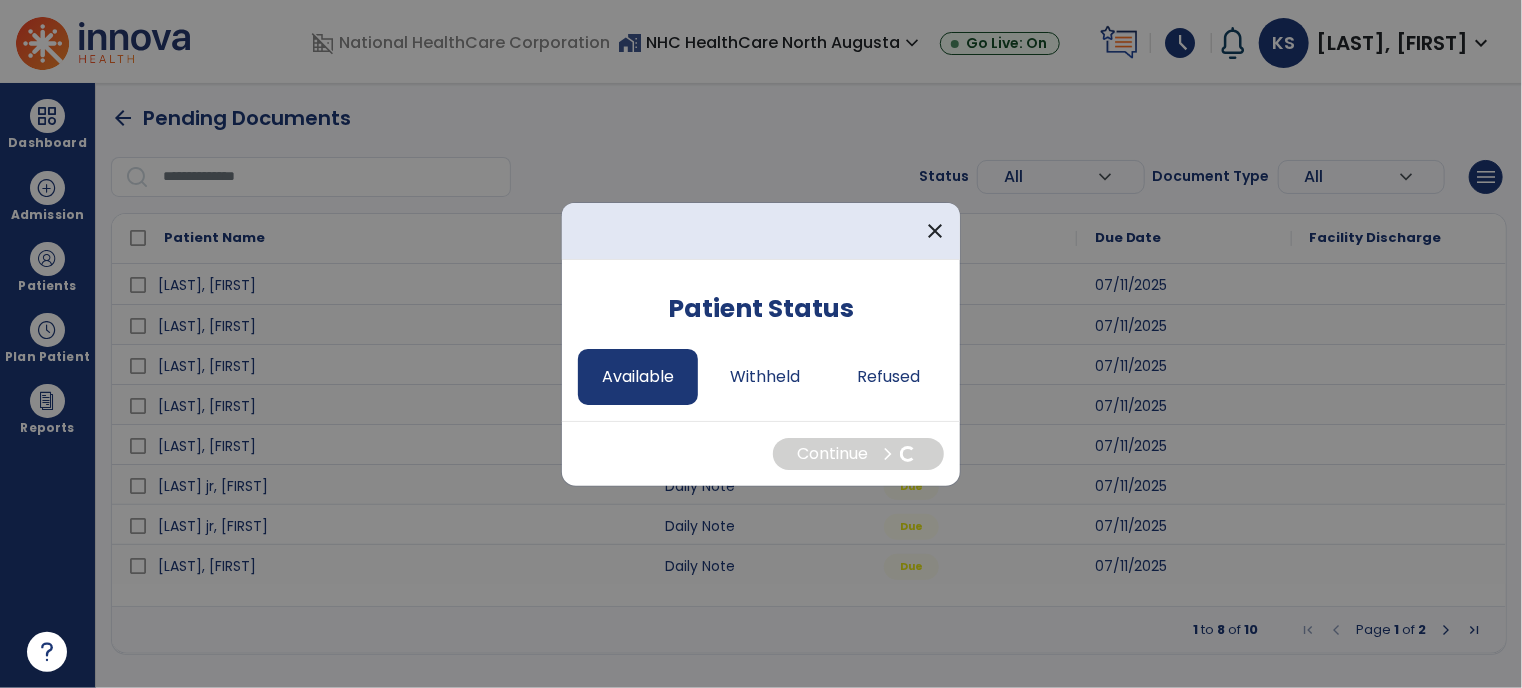 select on "*" 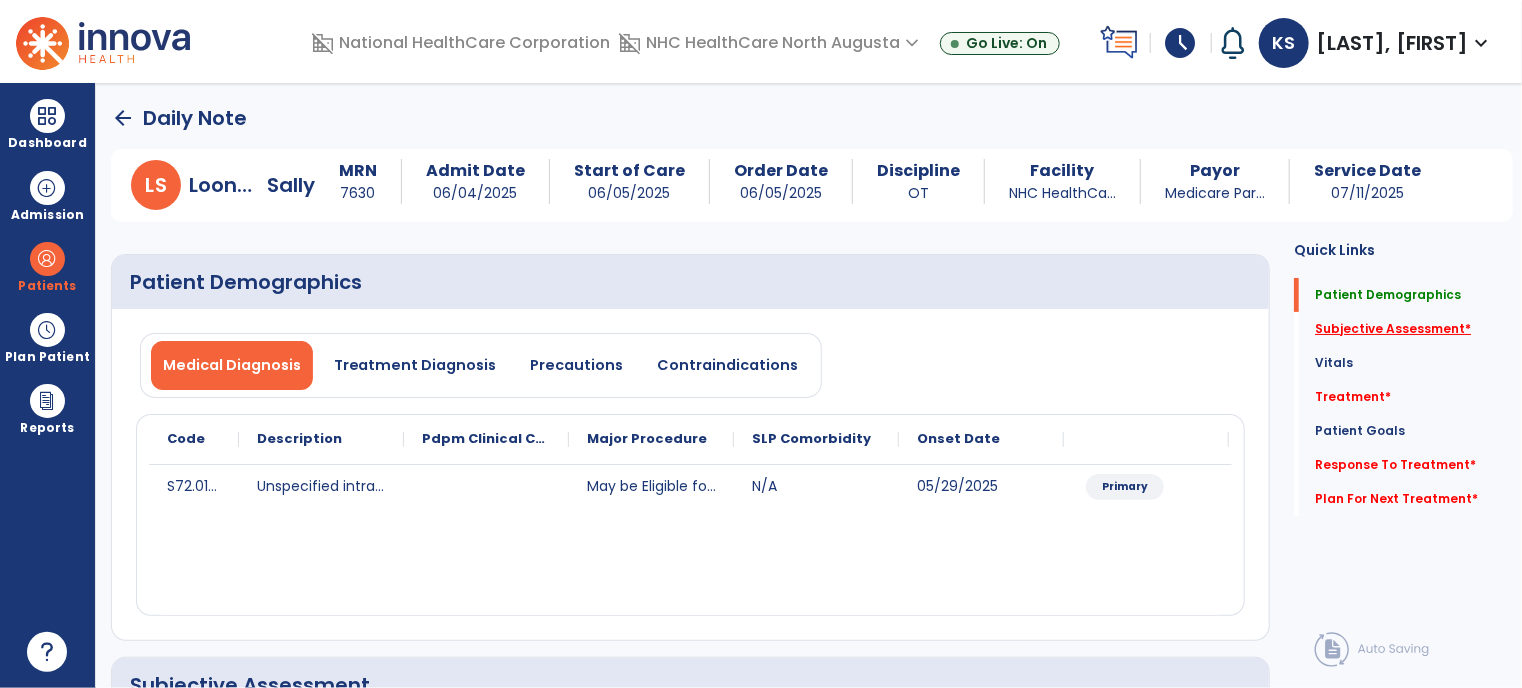 click on "Subjective Assessment   *" 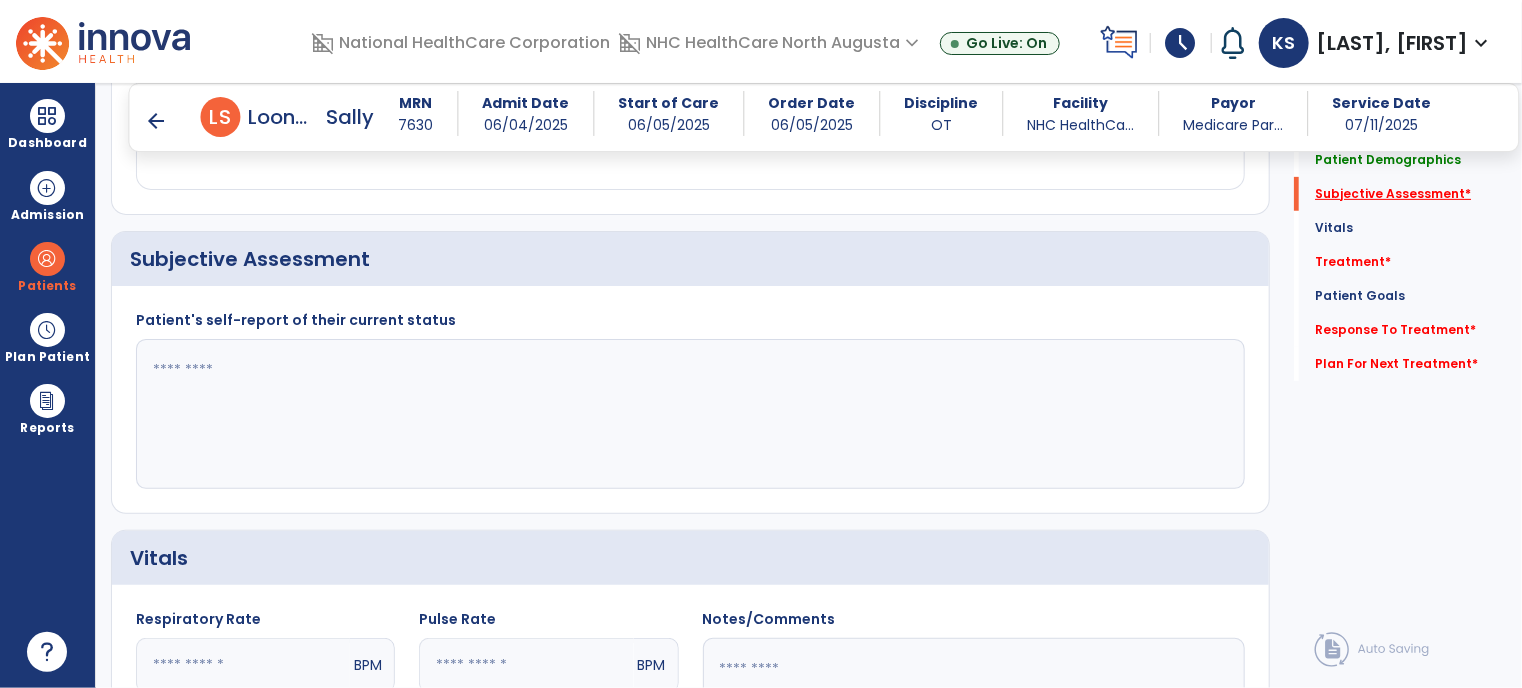 scroll, scrollTop: 412, scrollLeft: 0, axis: vertical 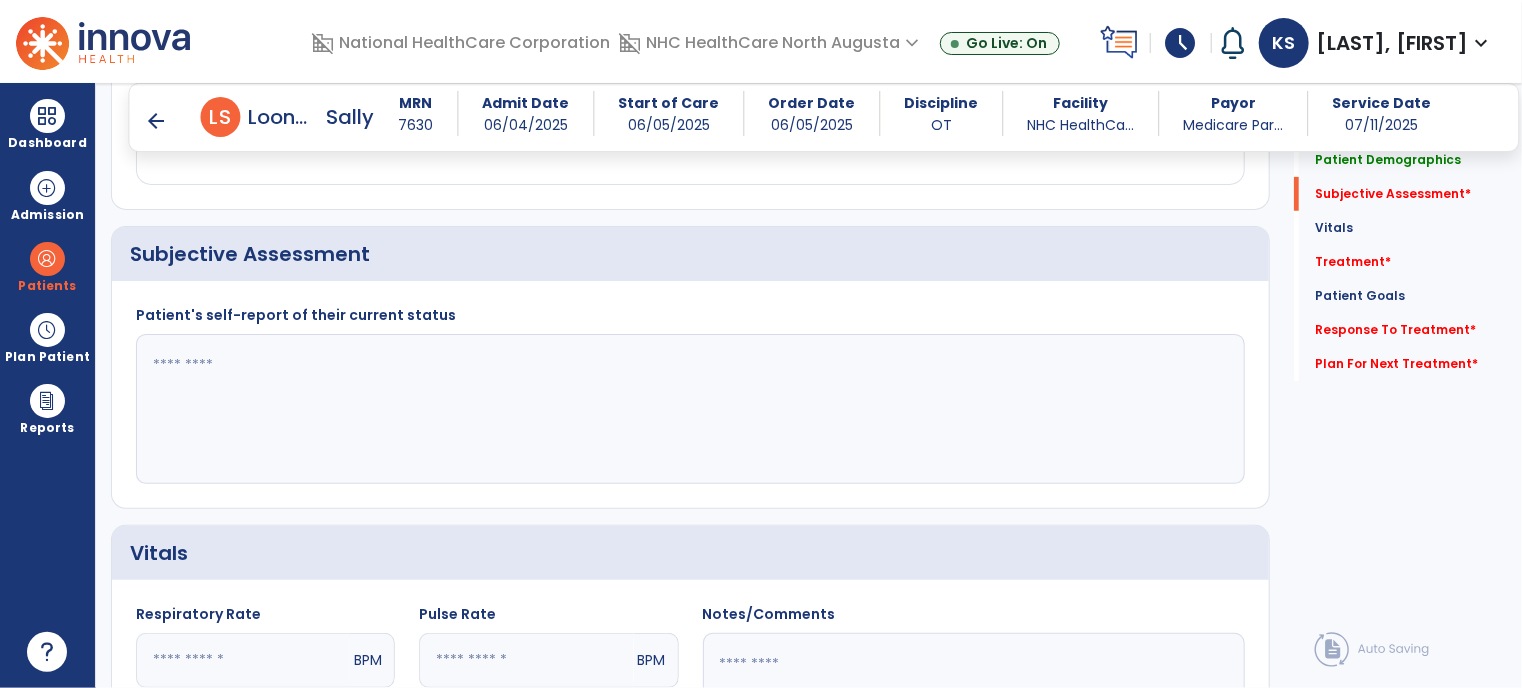 click 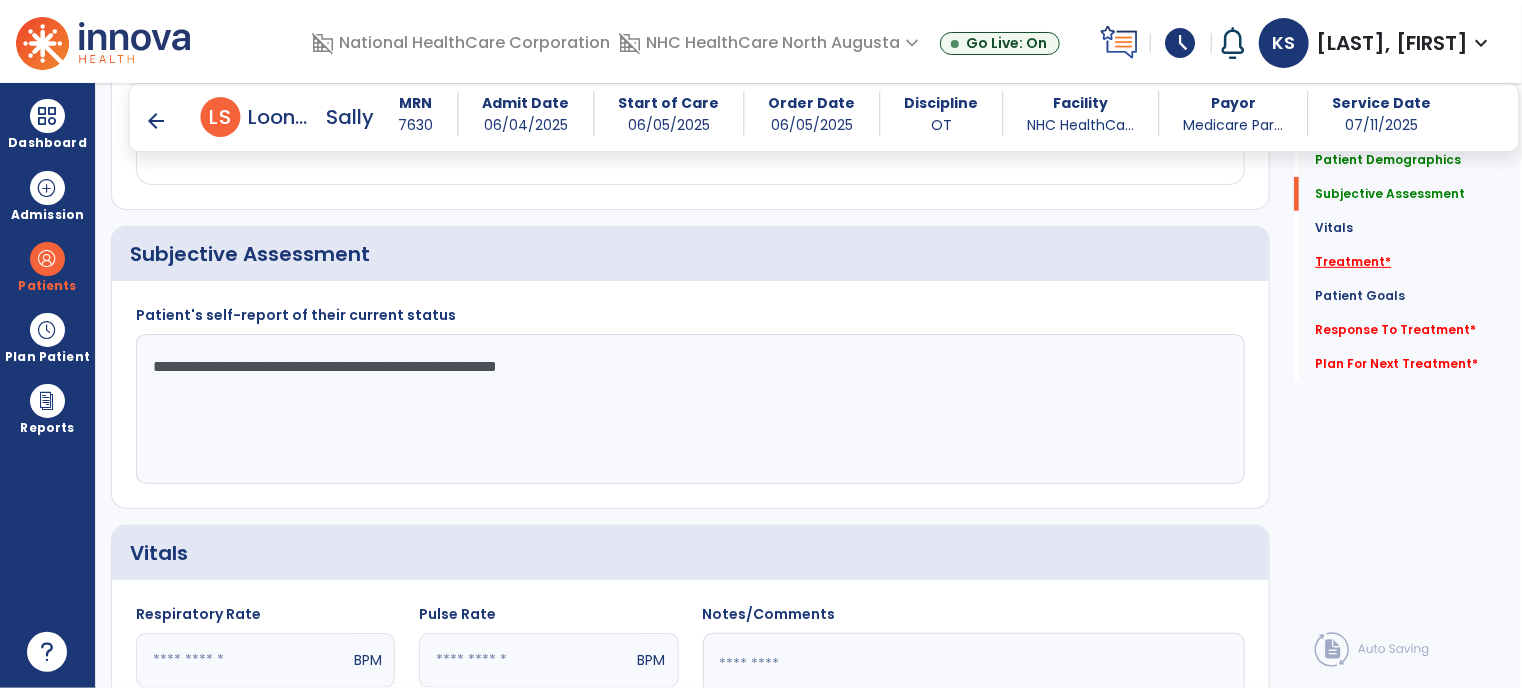 type on "**********" 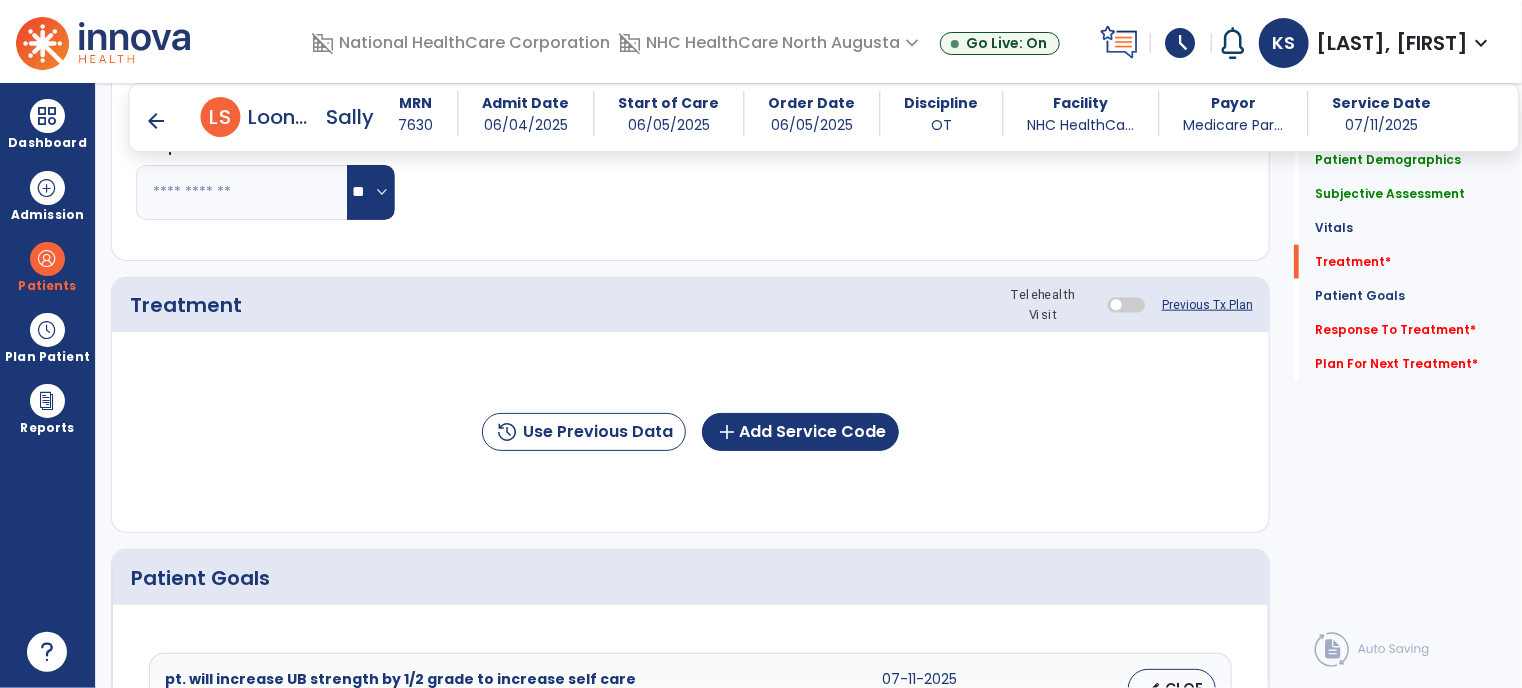 scroll, scrollTop: 1100, scrollLeft: 0, axis: vertical 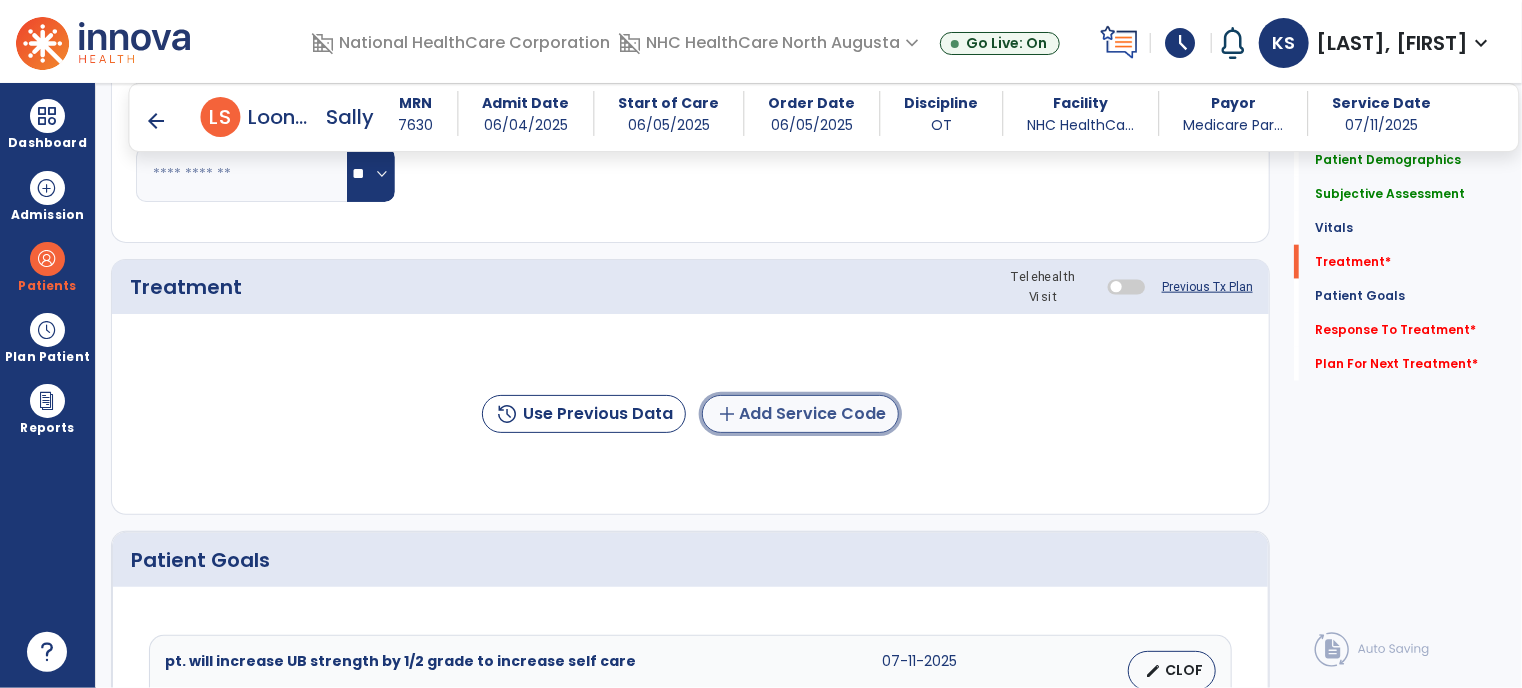 click on "add  Add Service Code" 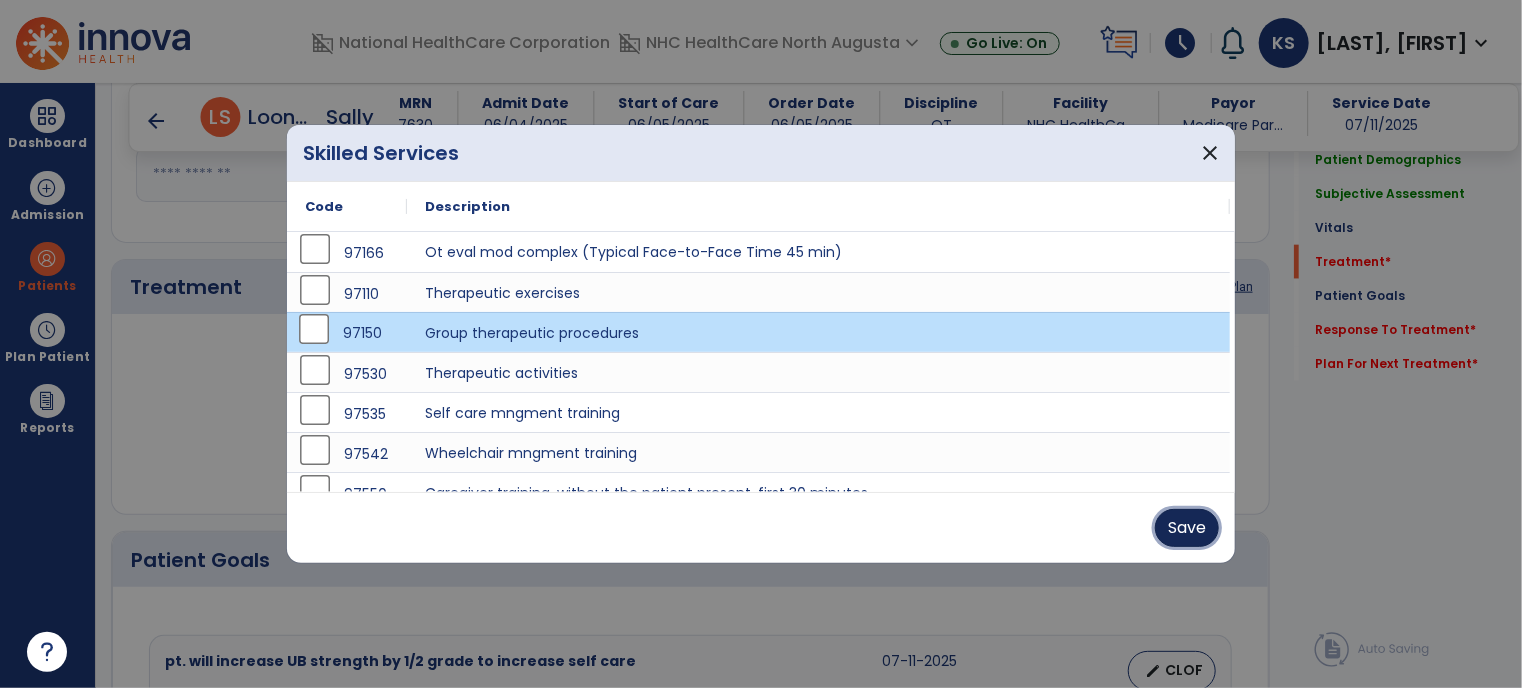 click on "Save" at bounding box center (1187, 528) 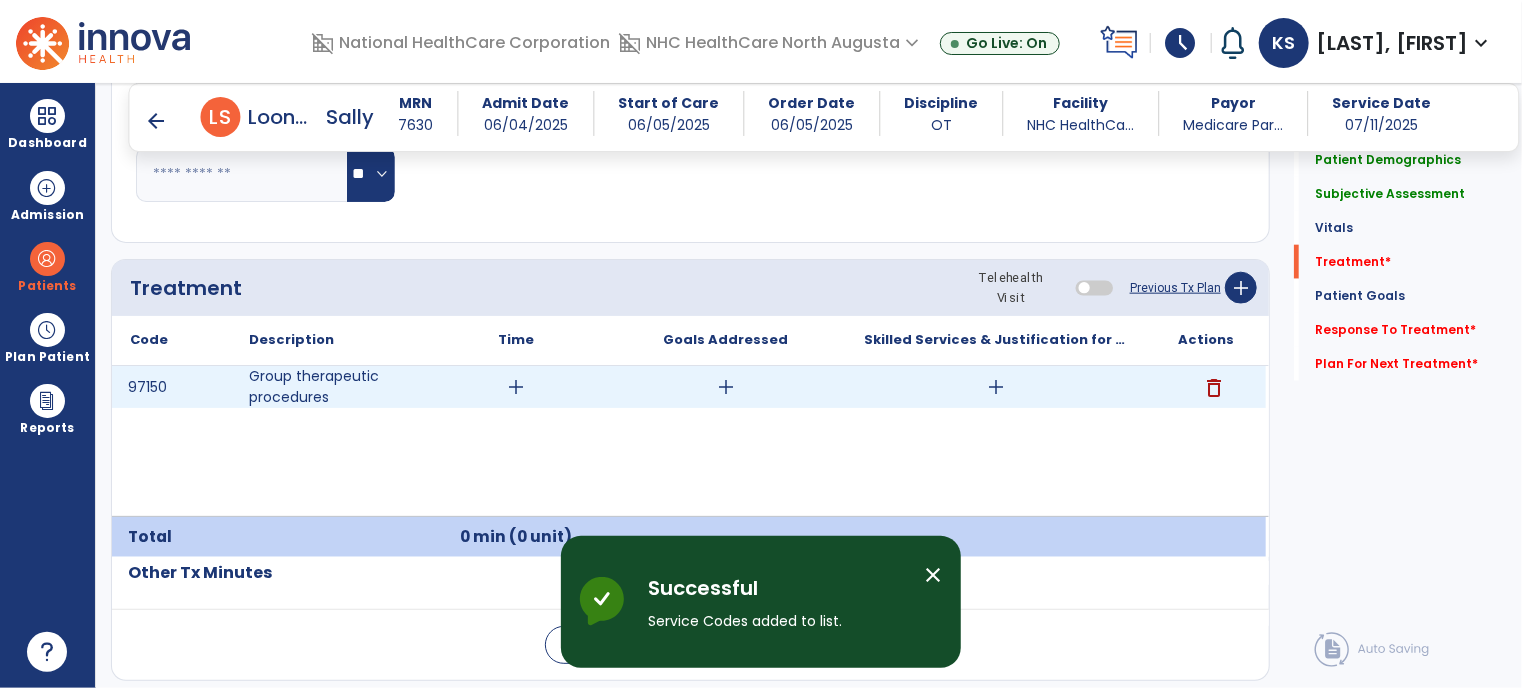 click on "add" at bounding box center (516, 387) 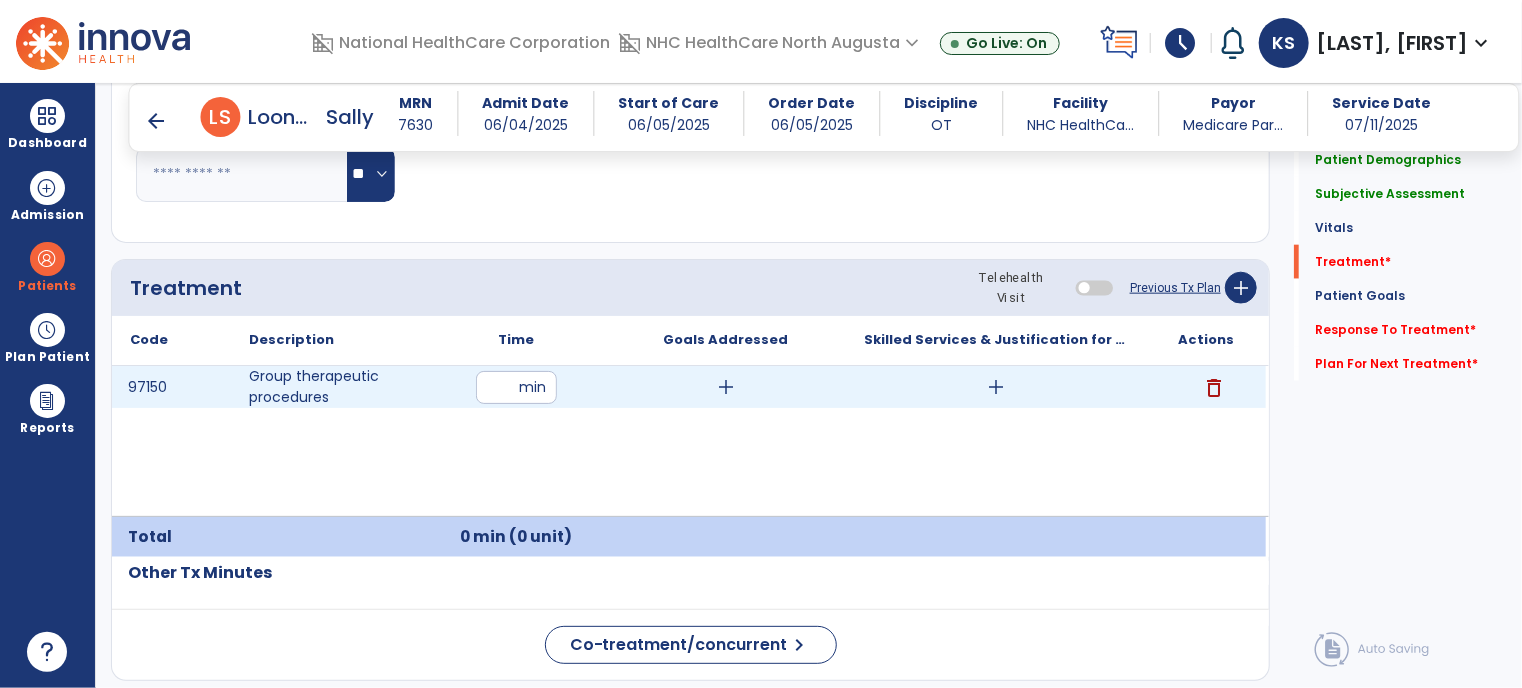 type on "**" 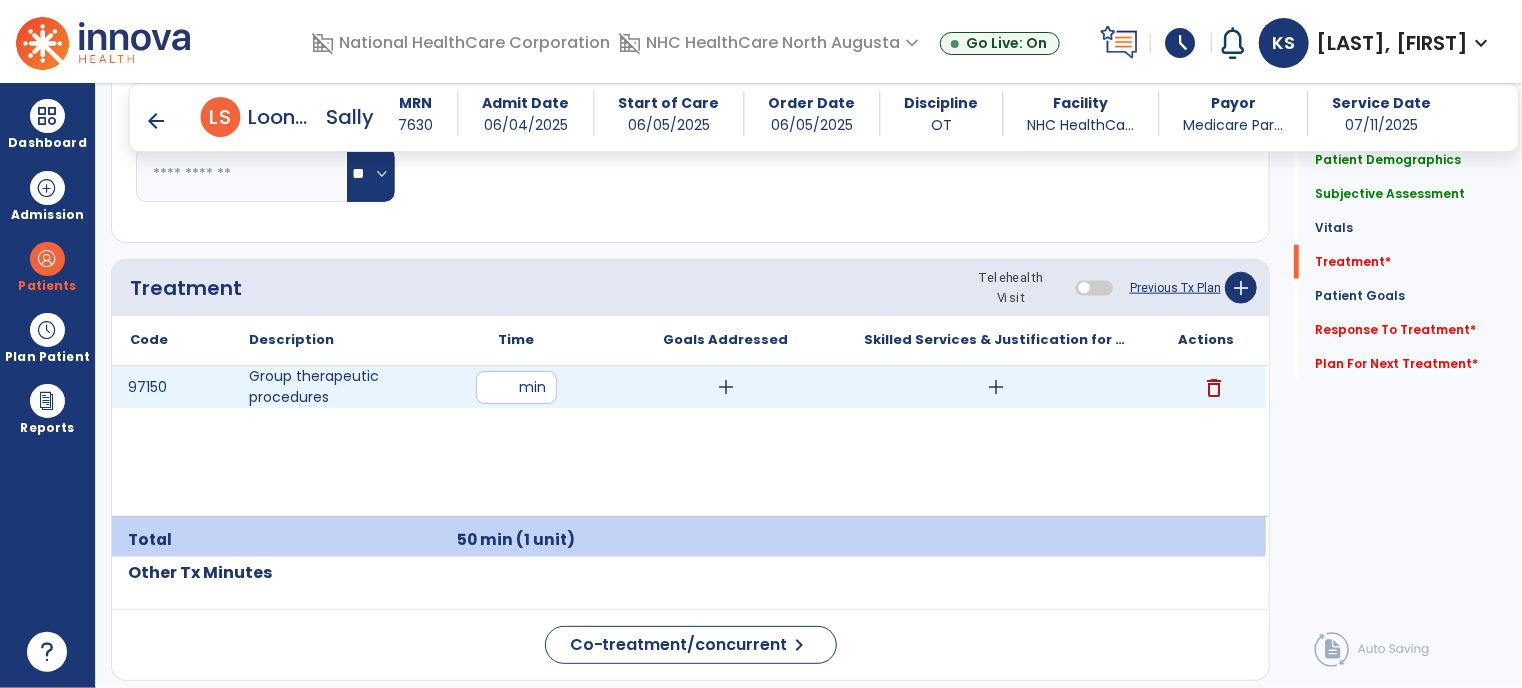 click on "add" at bounding box center [726, 387] 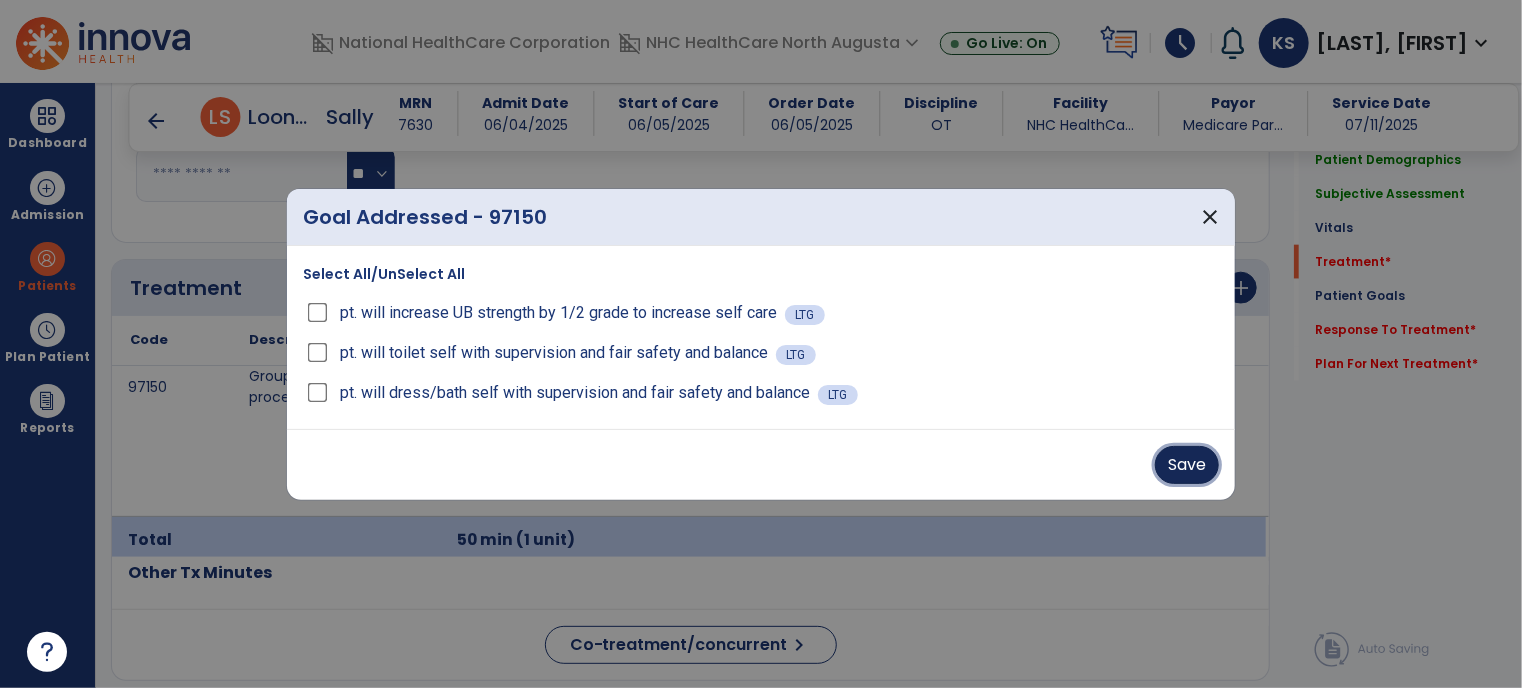 click on "Save" at bounding box center [1187, 465] 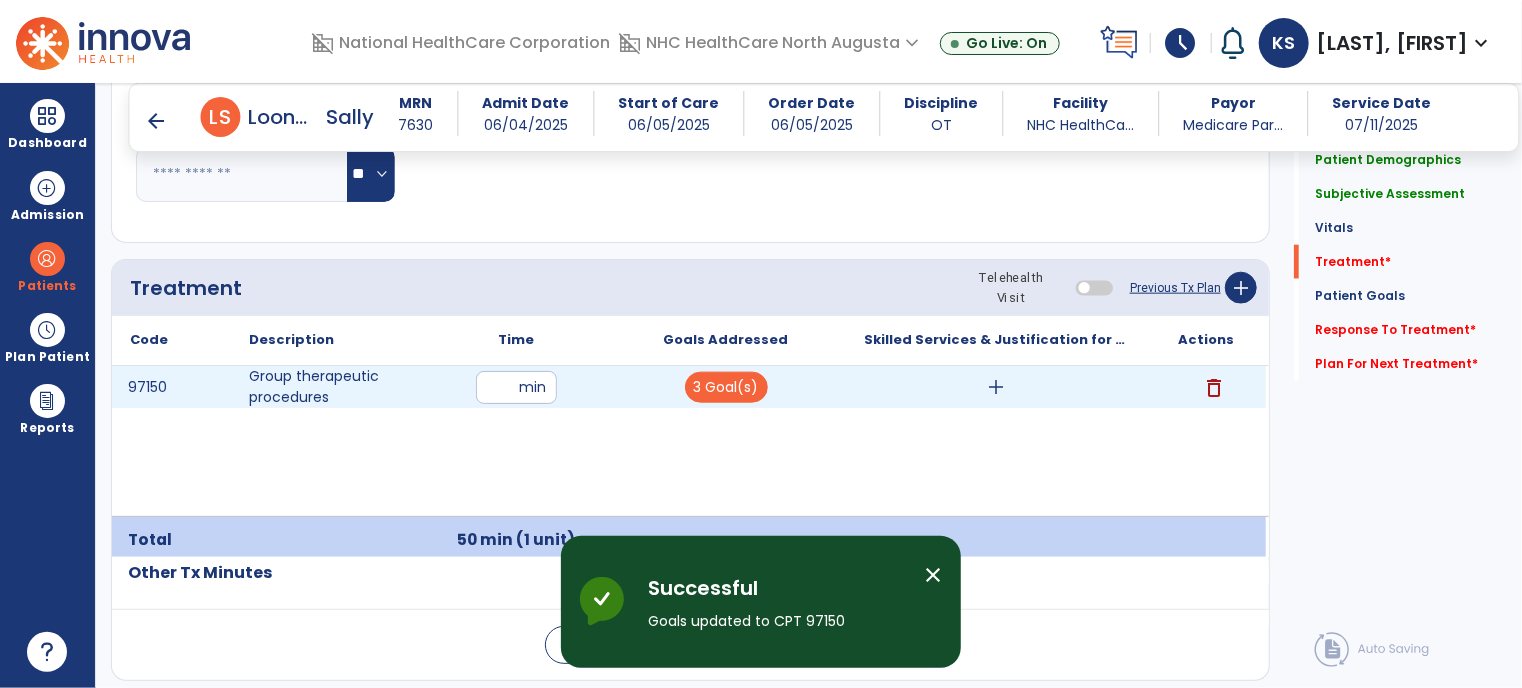 click on "add" at bounding box center [996, 387] 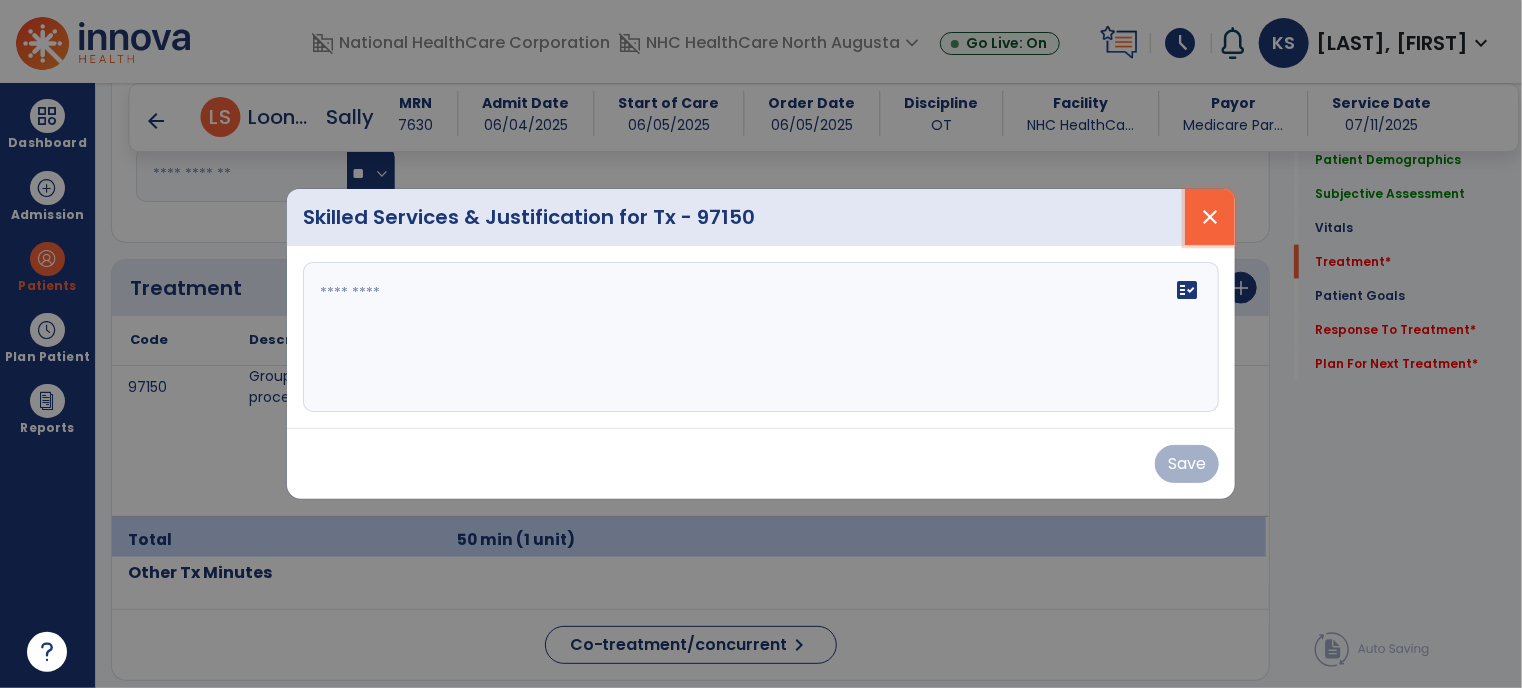 click on "close" at bounding box center [1210, 217] 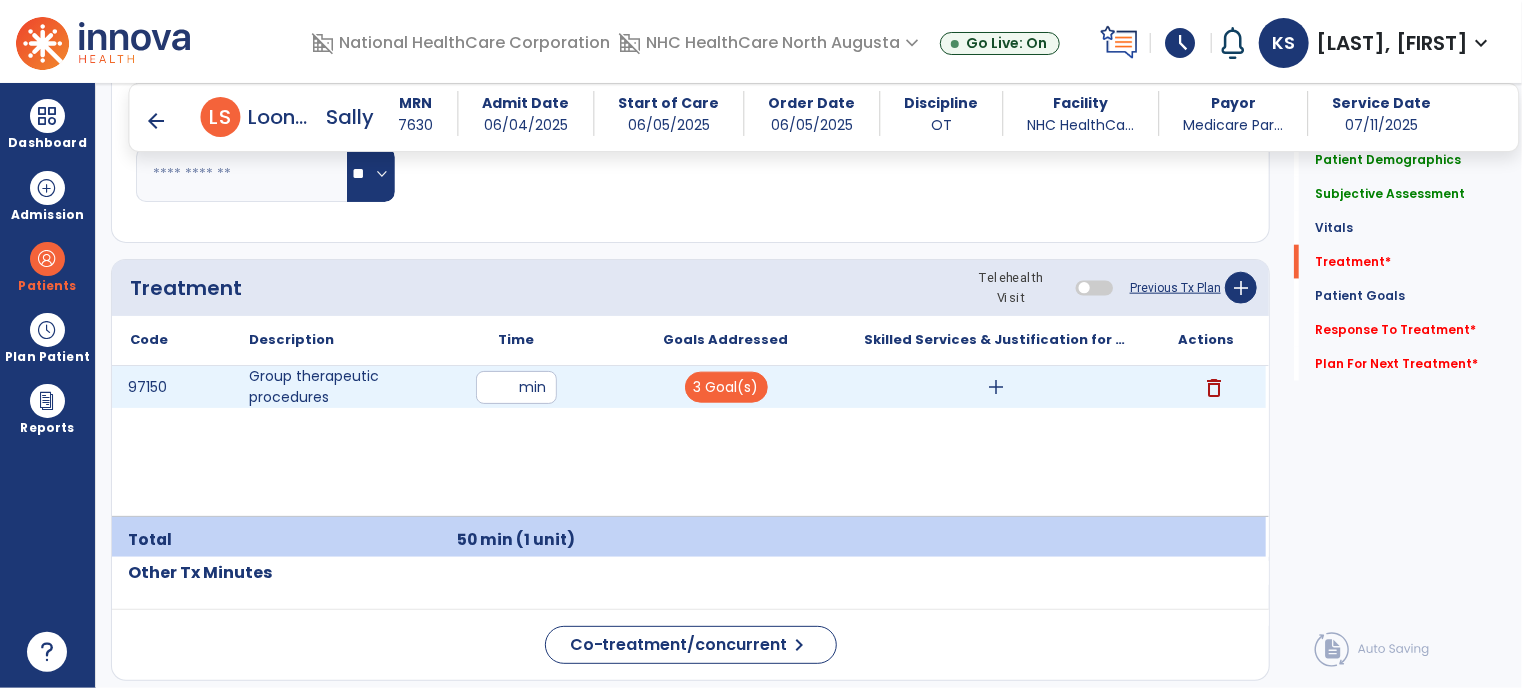click on "add" at bounding box center (996, 387) 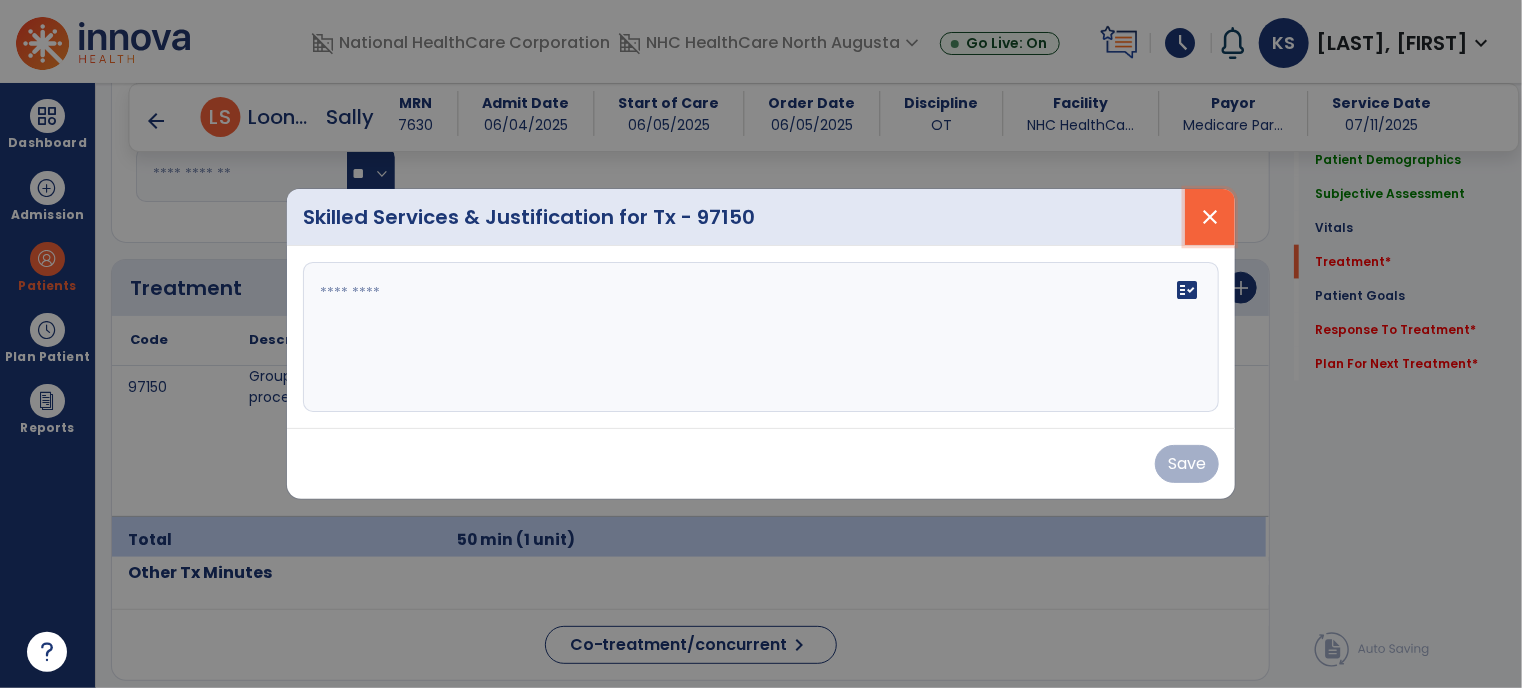 click on "close" at bounding box center (1210, 217) 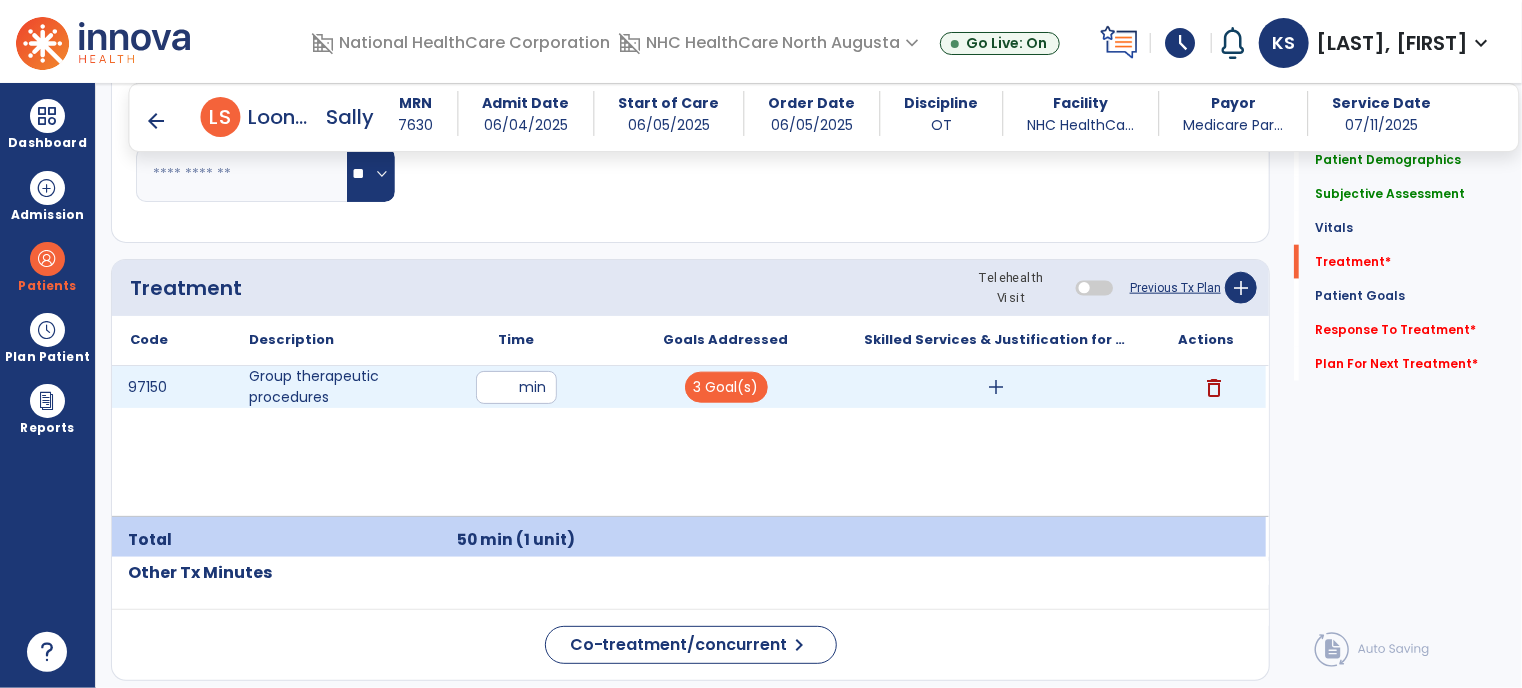 click on "add" at bounding box center [996, 387] 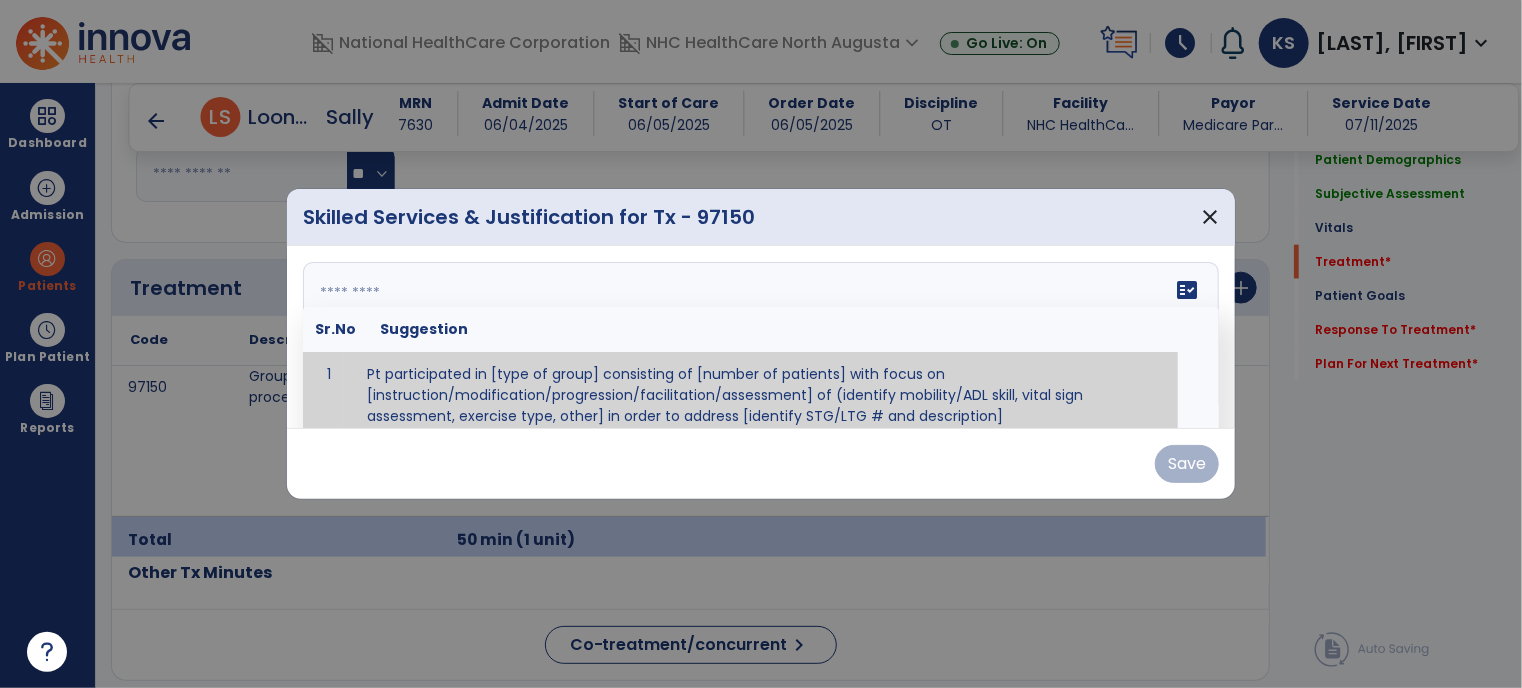click at bounding box center [761, 337] 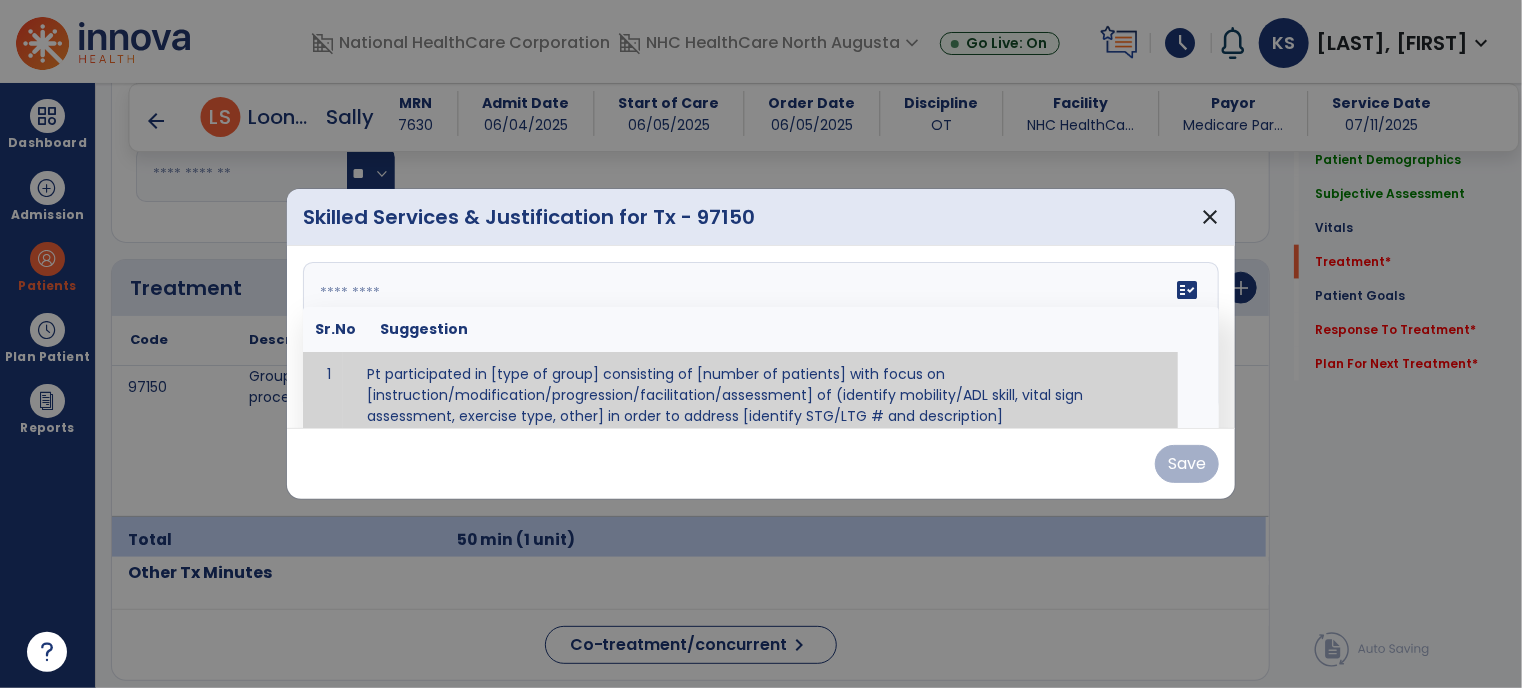 paste on "**********" 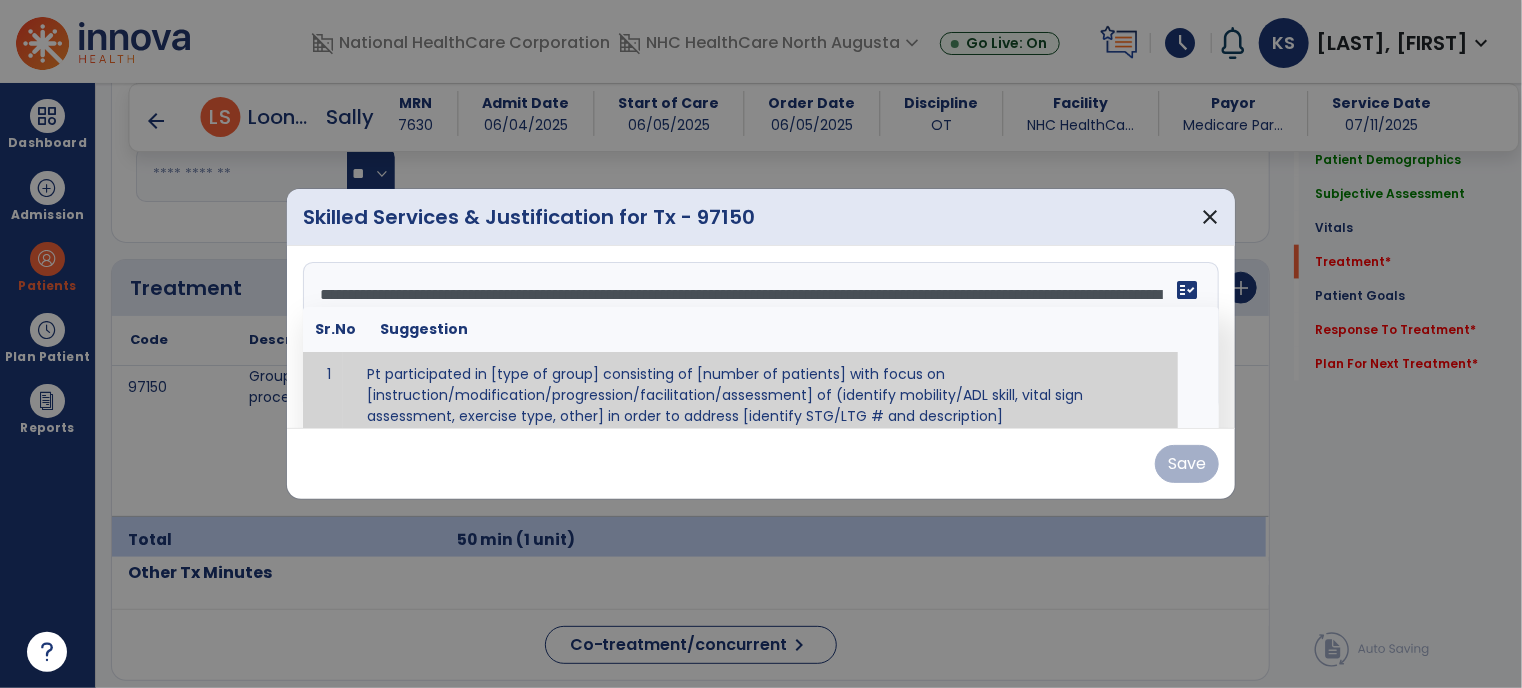 scroll, scrollTop: 64, scrollLeft: 0, axis: vertical 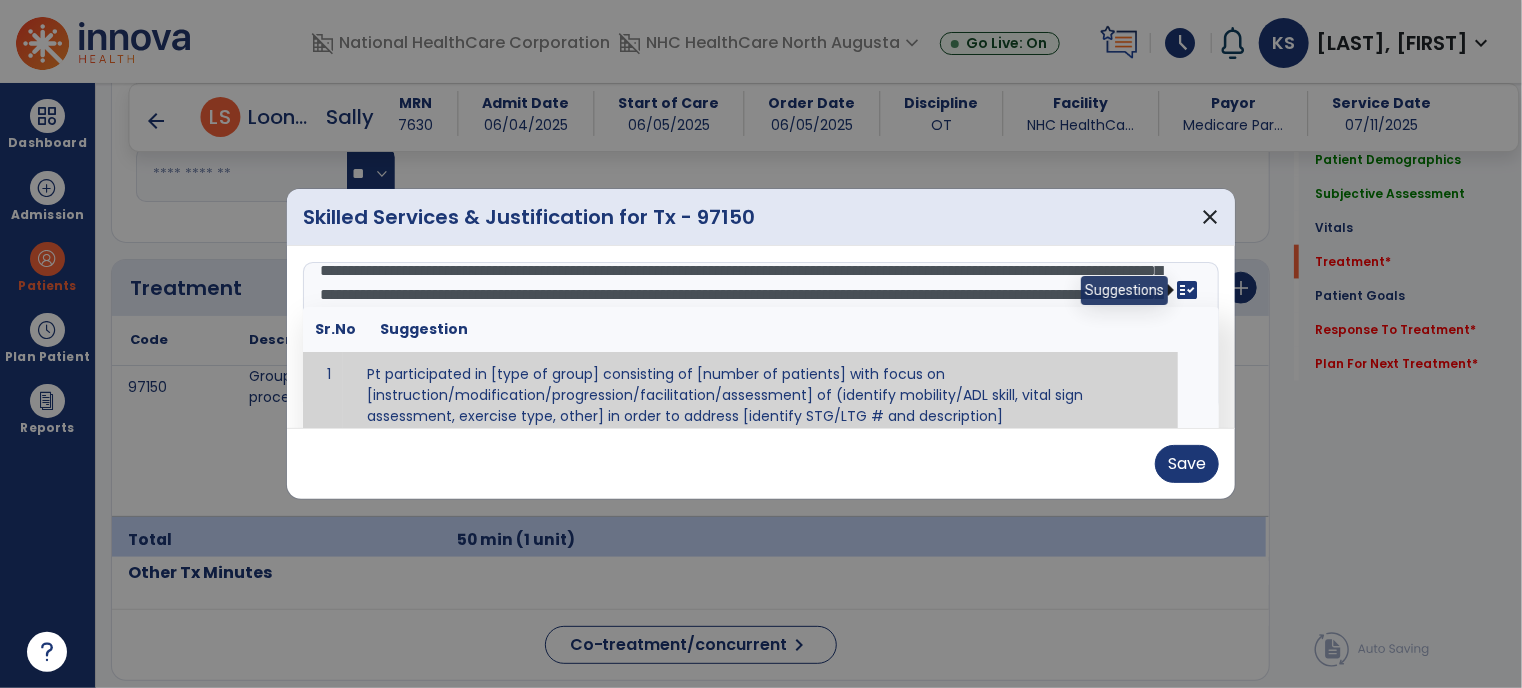 type on "**********" 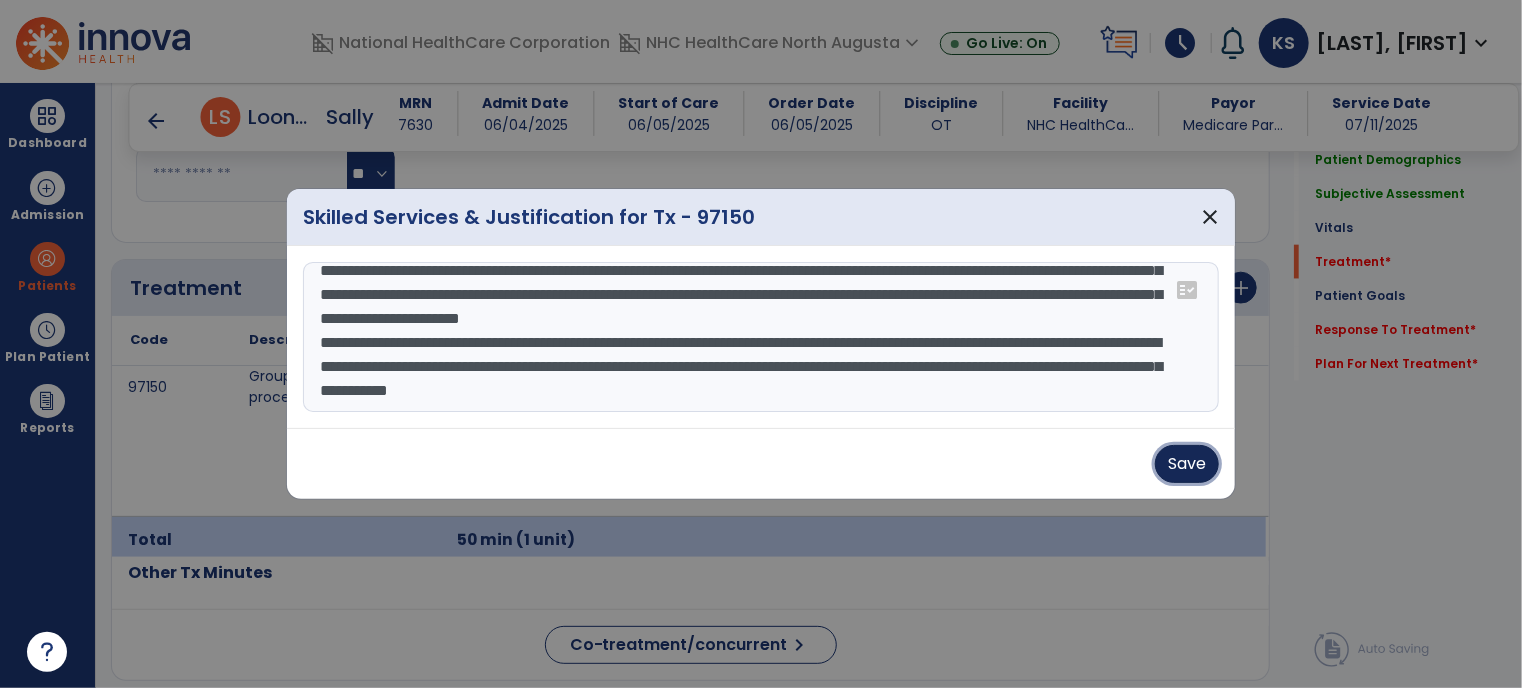click on "Save" at bounding box center [1187, 464] 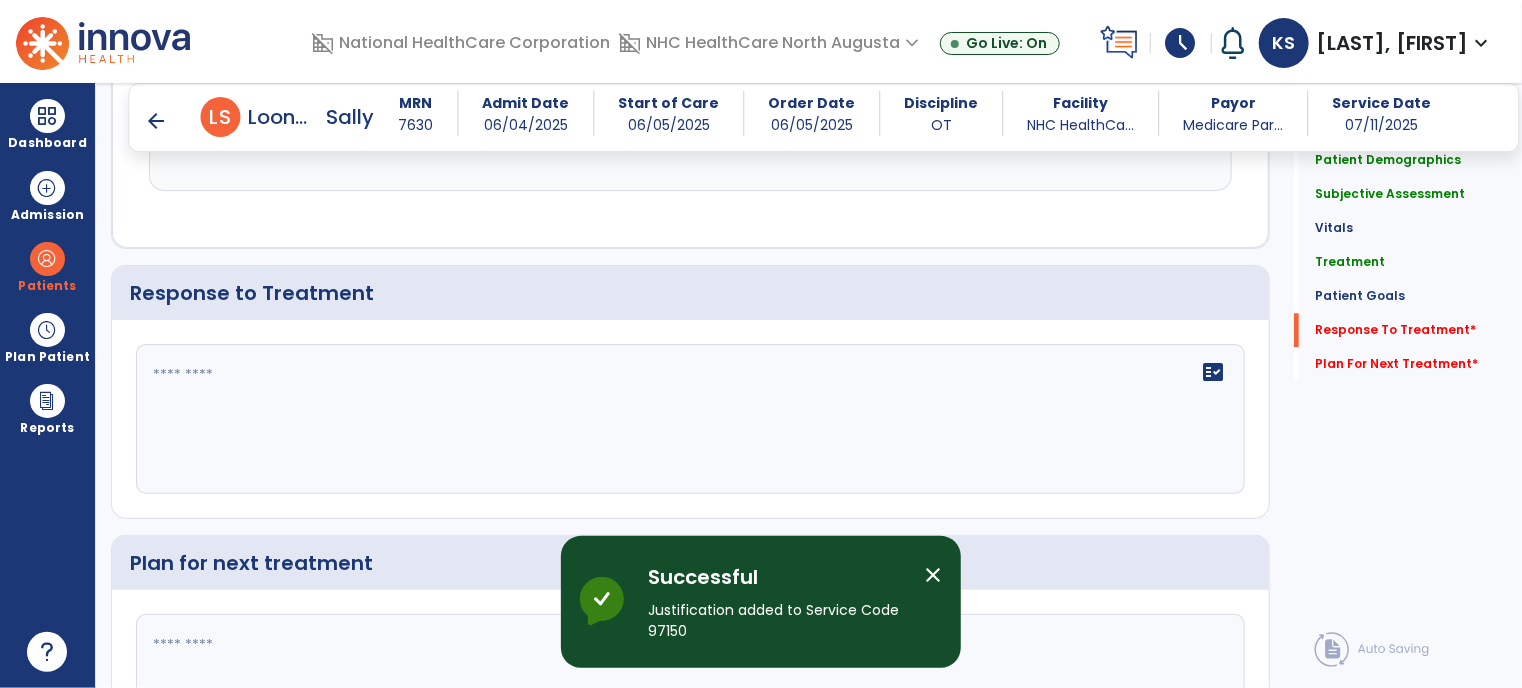 scroll, scrollTop: 2248, scrollLeft: 0, axis: vertical 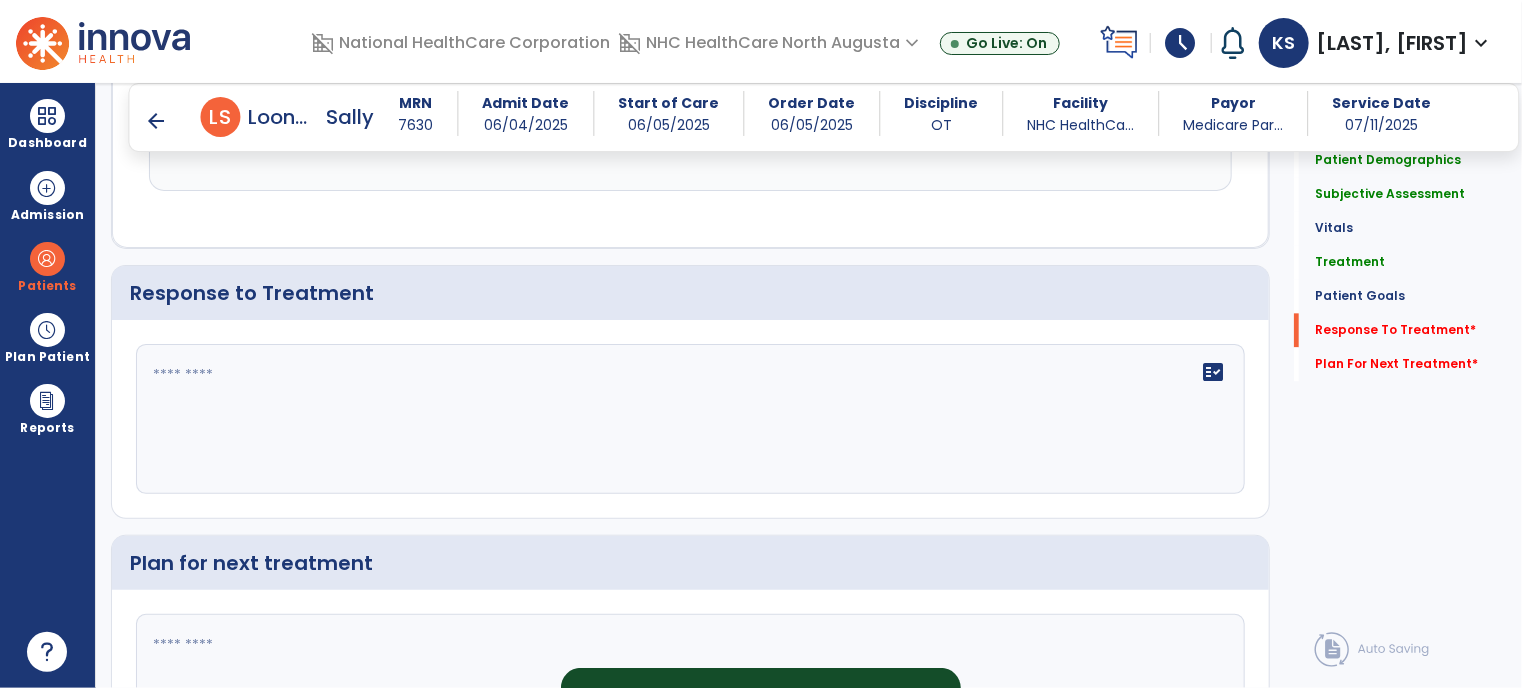 click 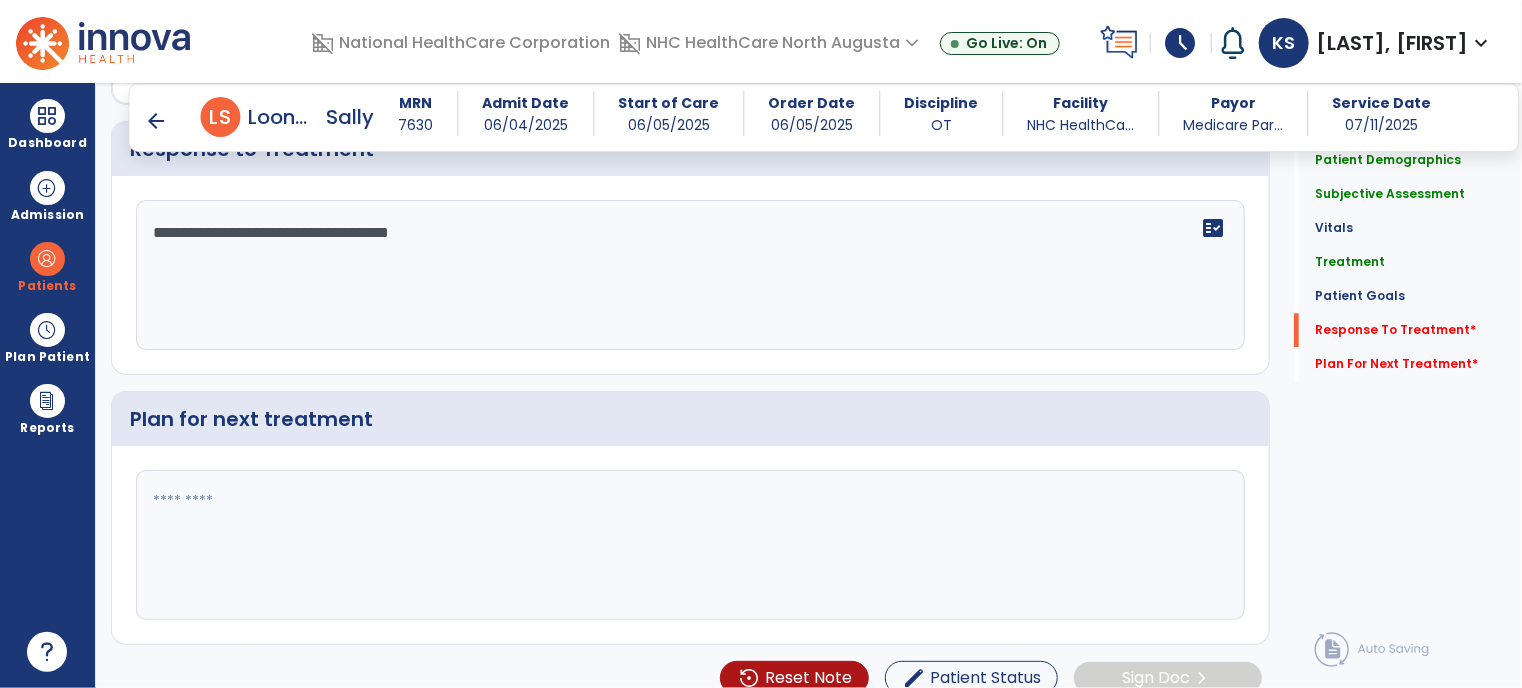 scroll, scrollTop: 2408, scrollLeft: 0, axis: vertical 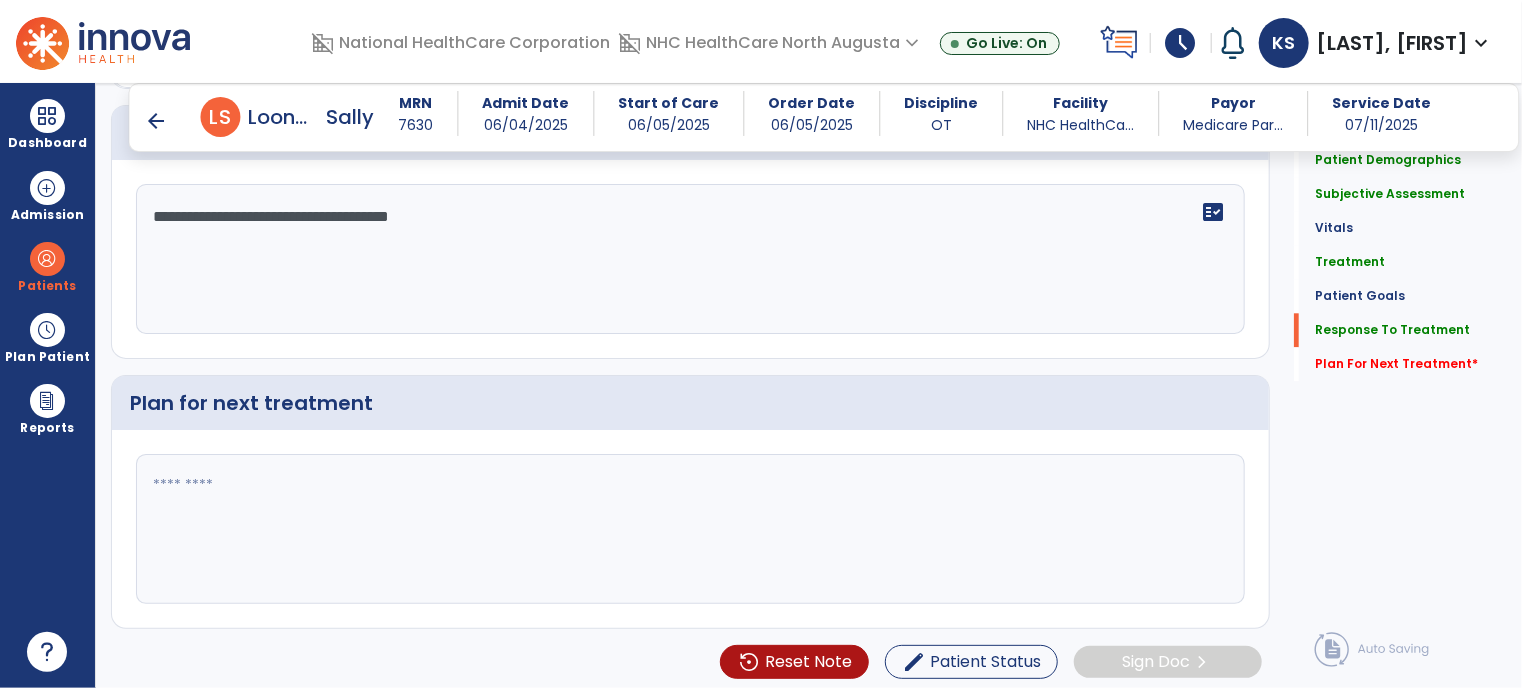 type on "**********" 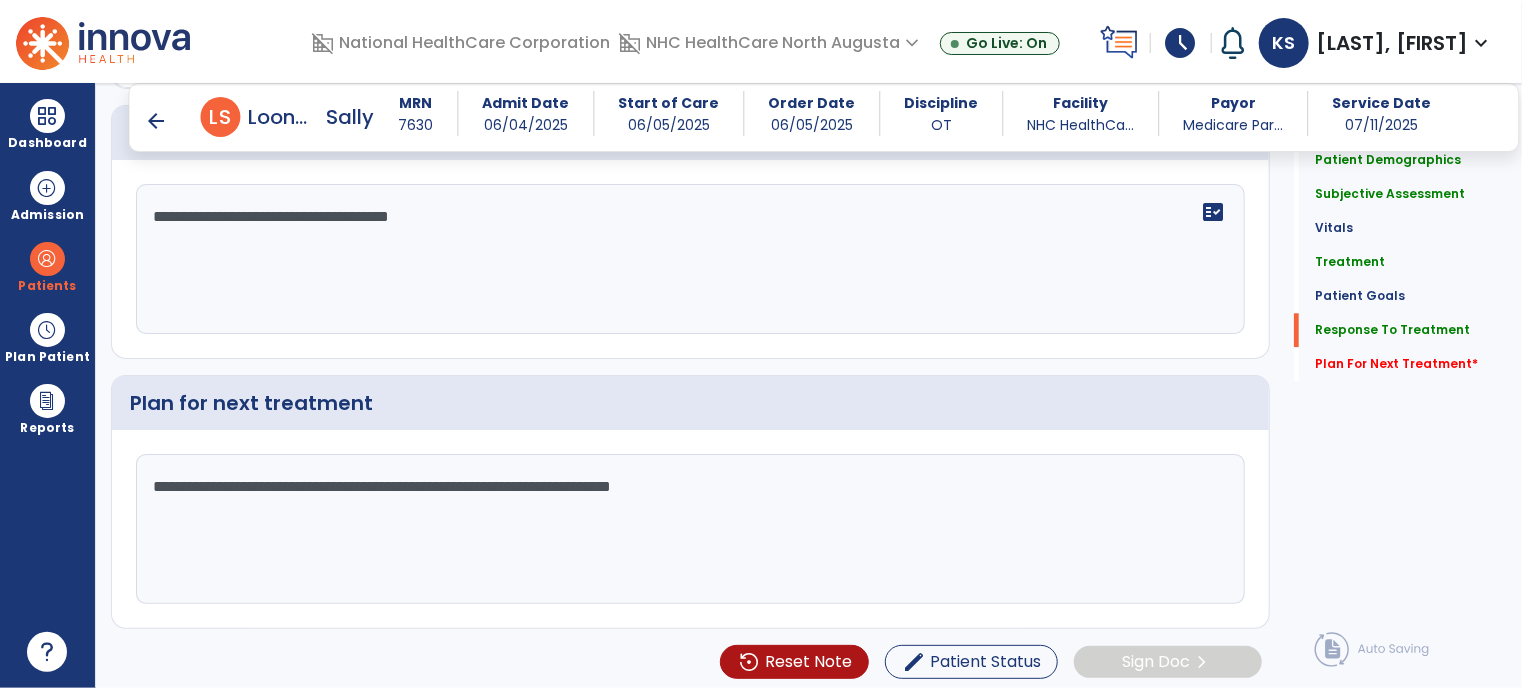 type on "**********" 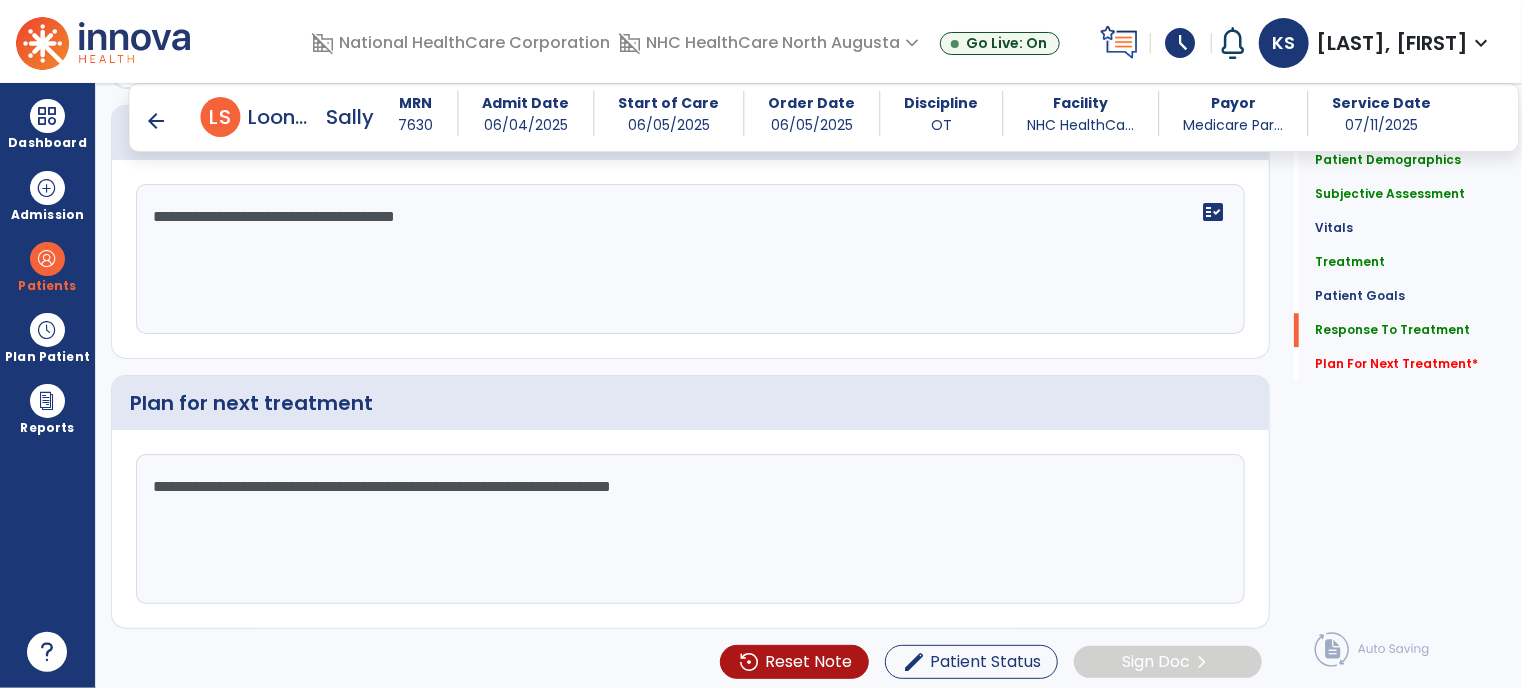 type on "**********" 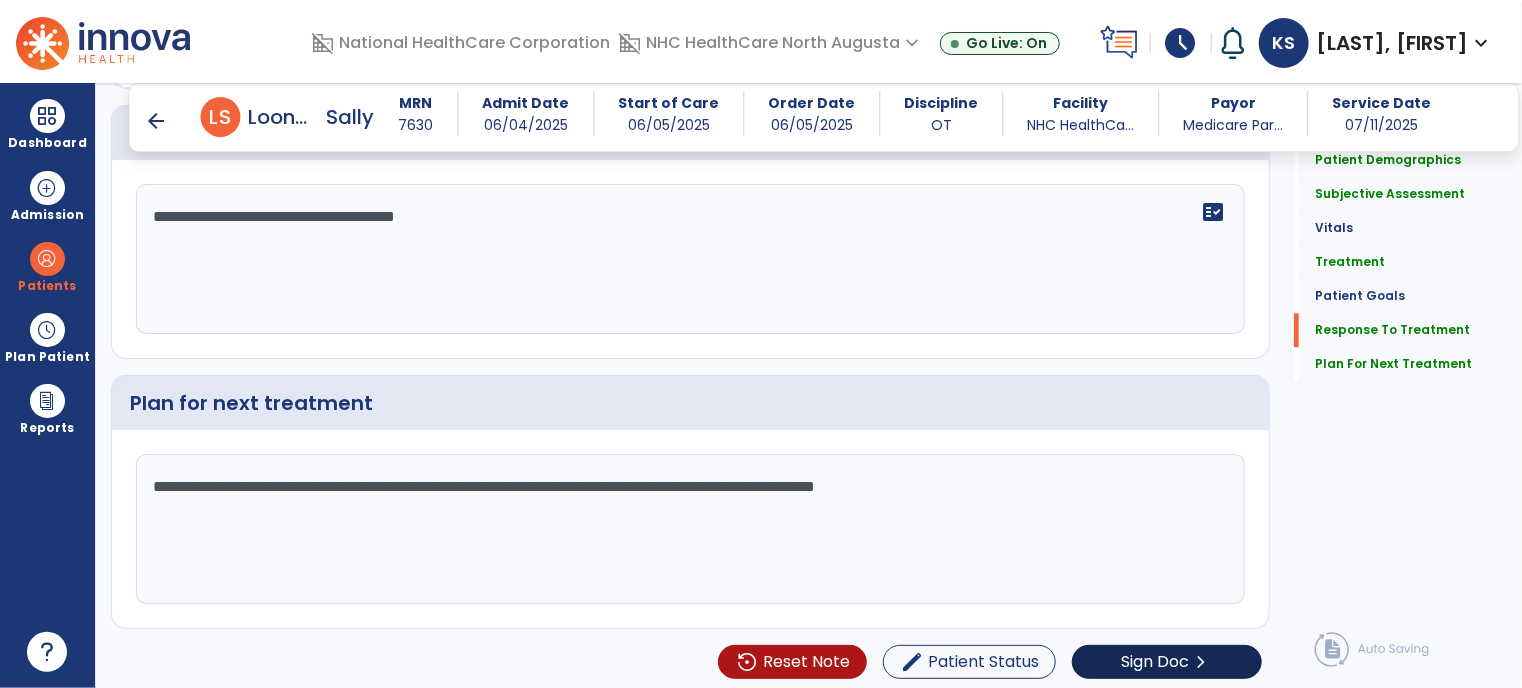 type on "**********" 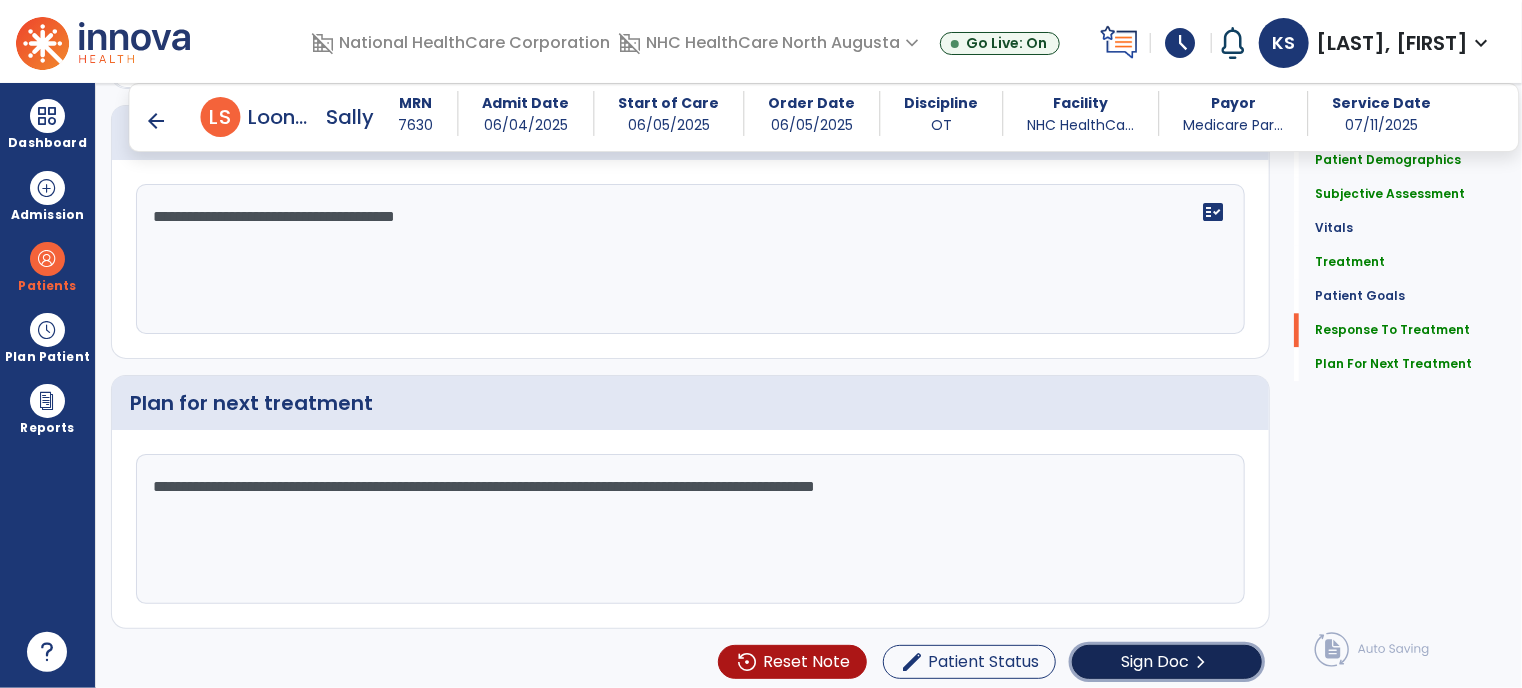 click on "Sign Doc" 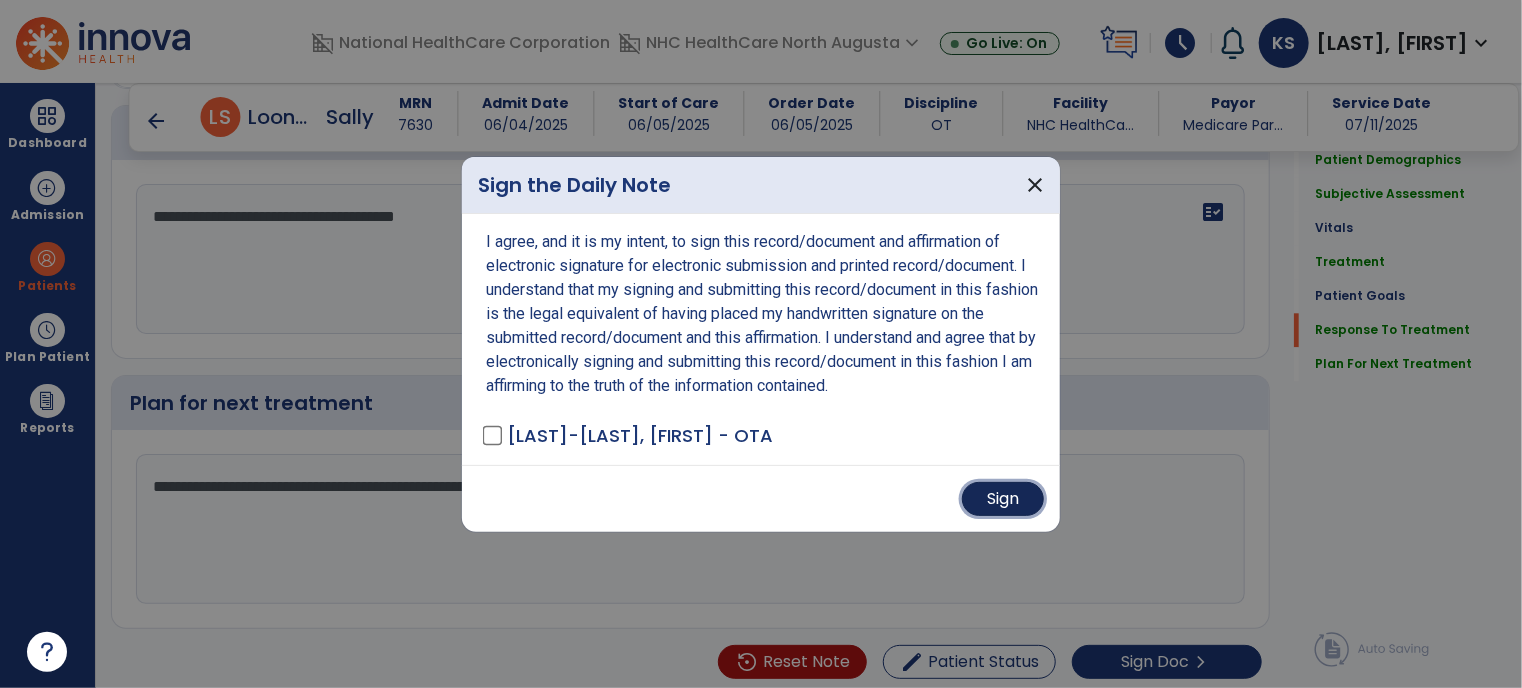 click on "Sign" at bounding box center [1003, 499] 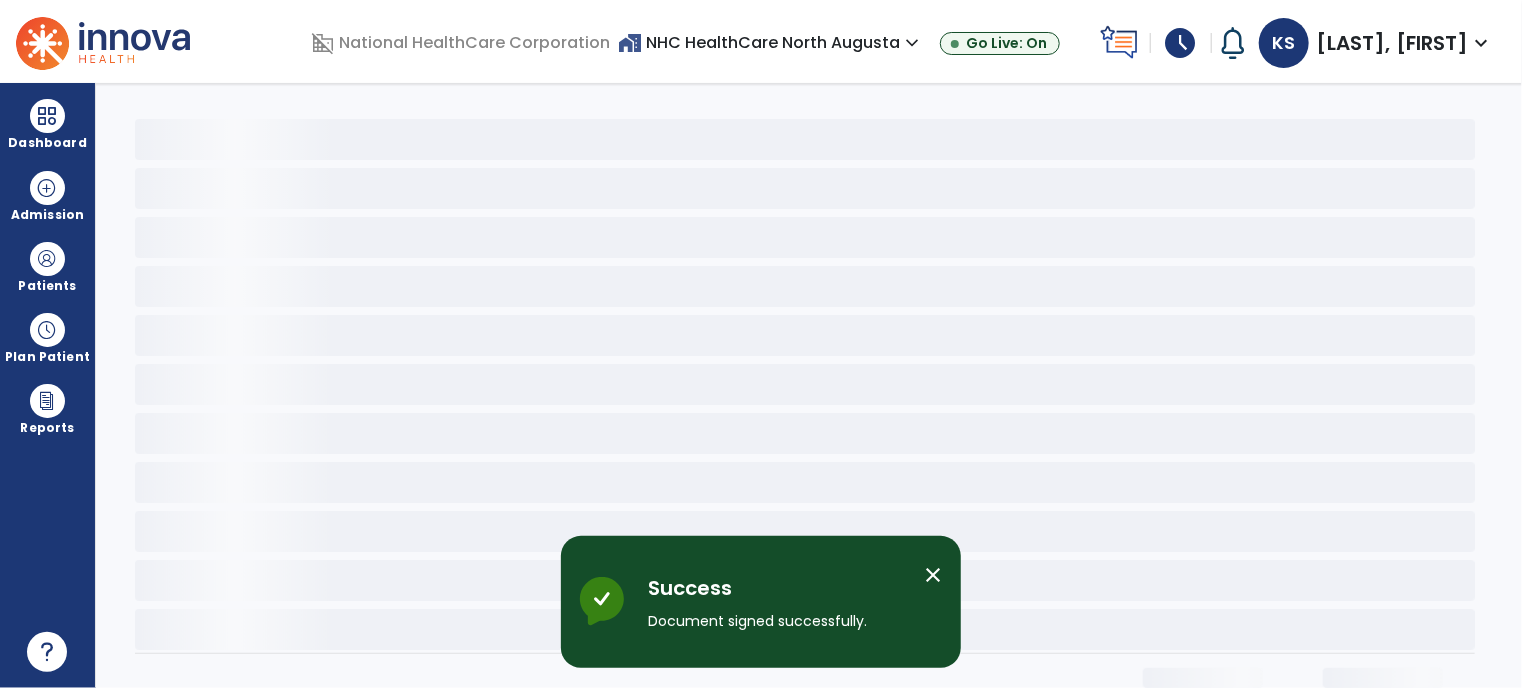 scroll, scrollTop: 0, scrollLeft: 0, axis: both 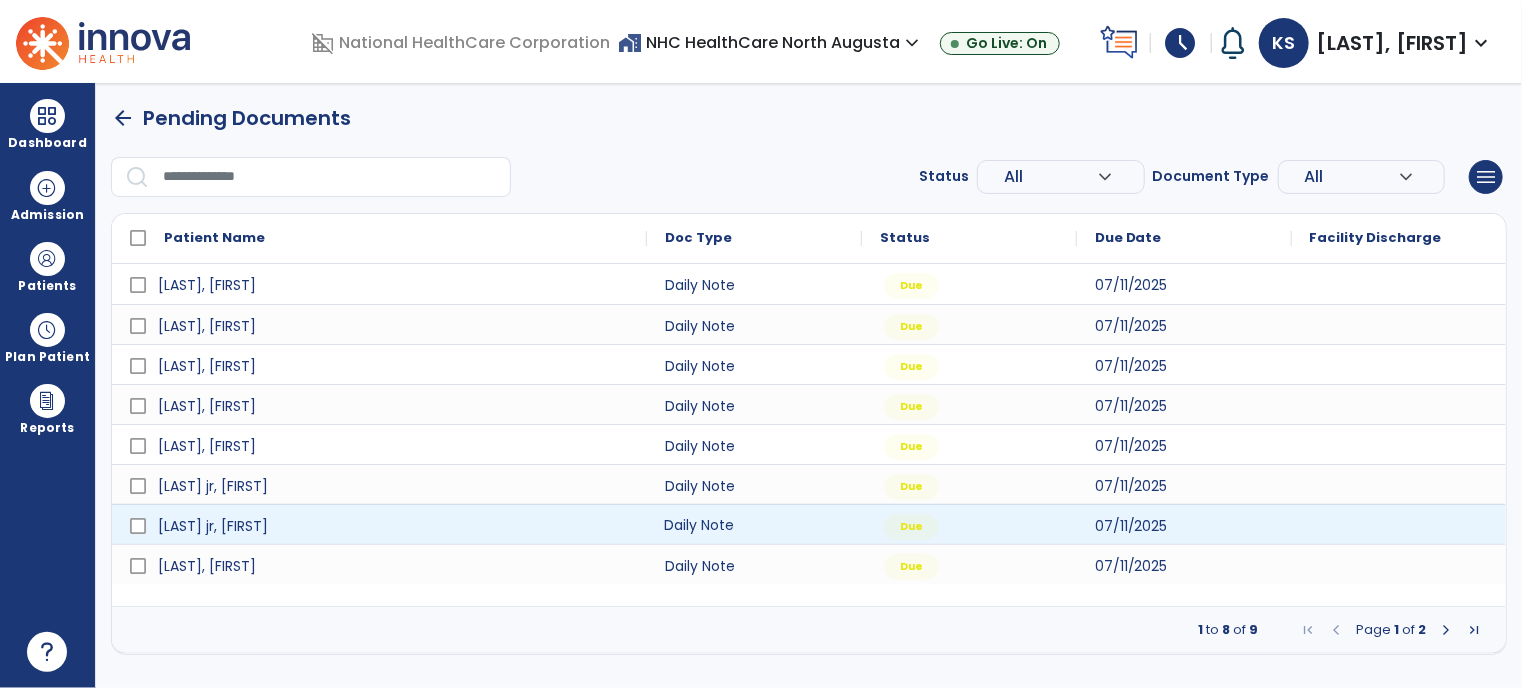 click on "Daily Note" at bounding box center [754, 524] 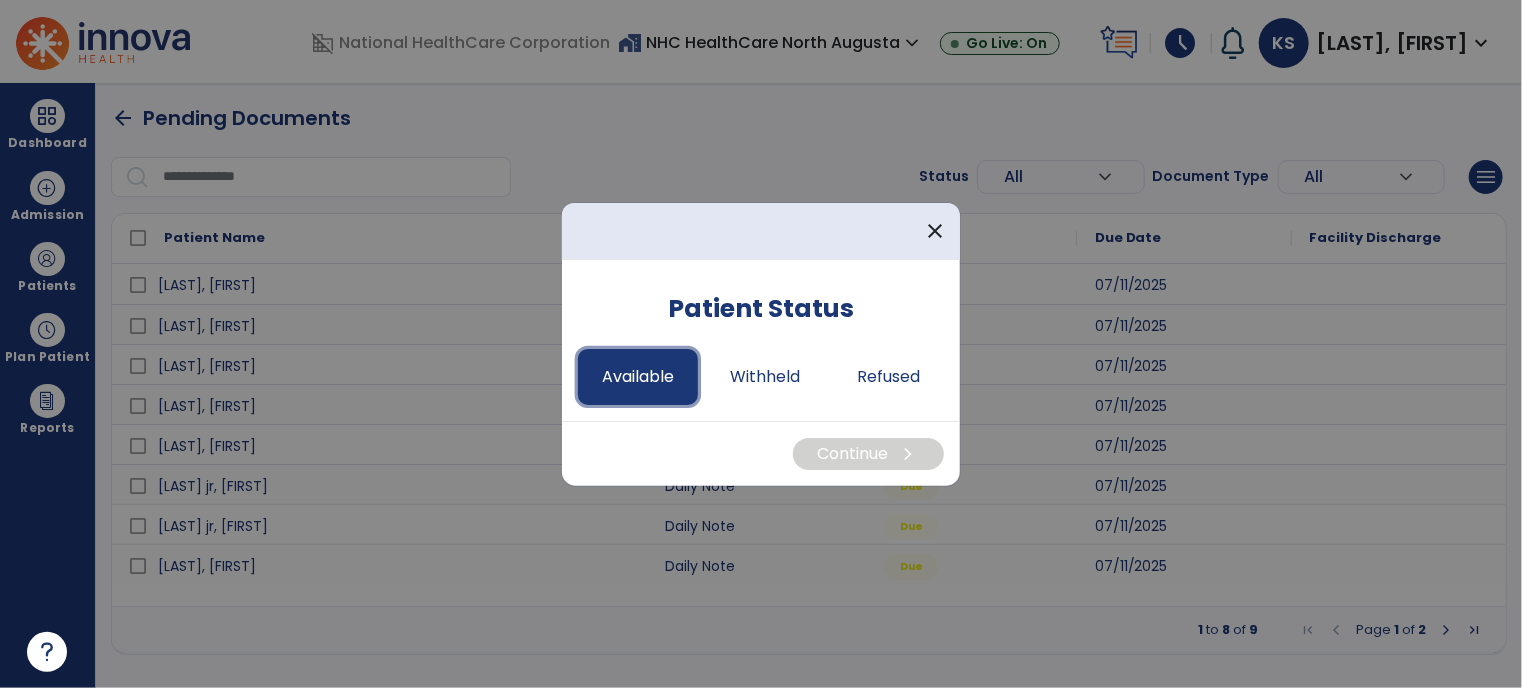 click on "Available" at bounding box center (638, 377) 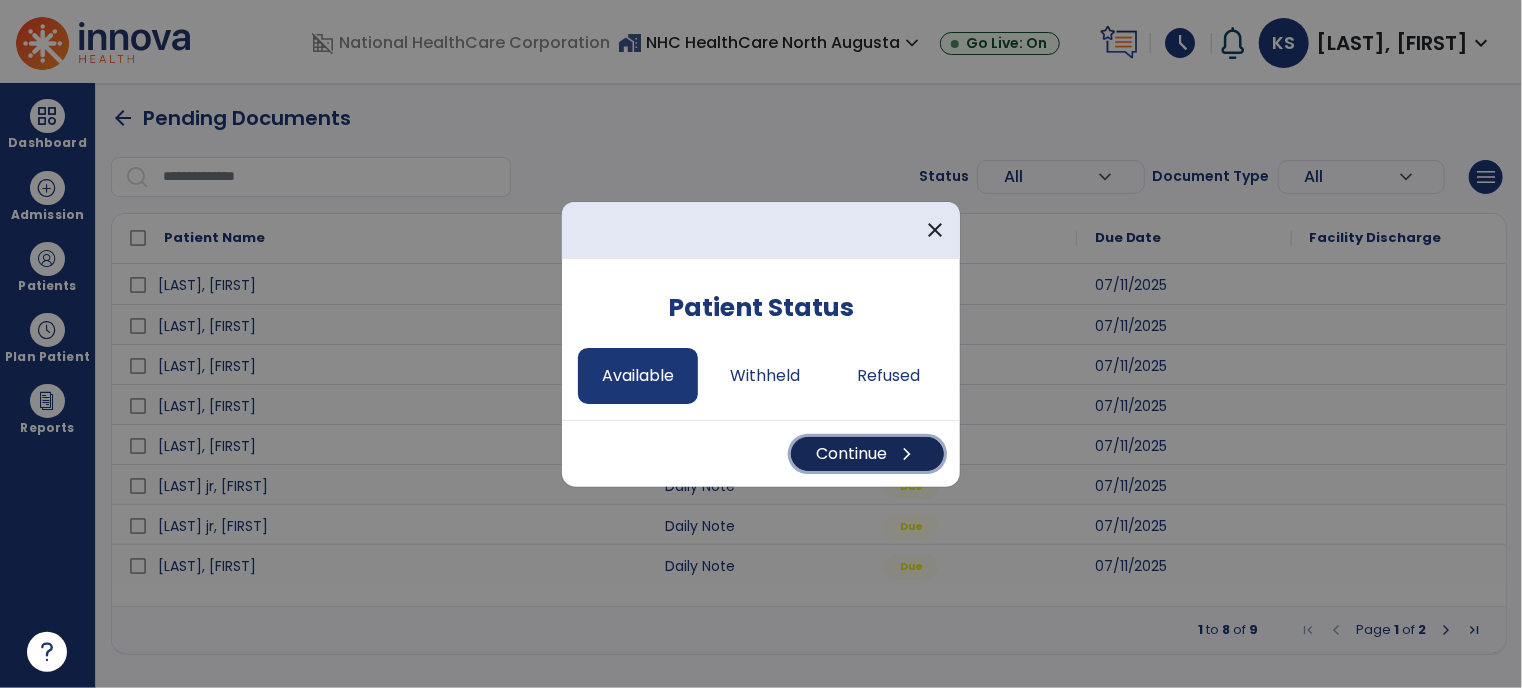click on "Continue   chevron_right" at bounding box center (867, 454) 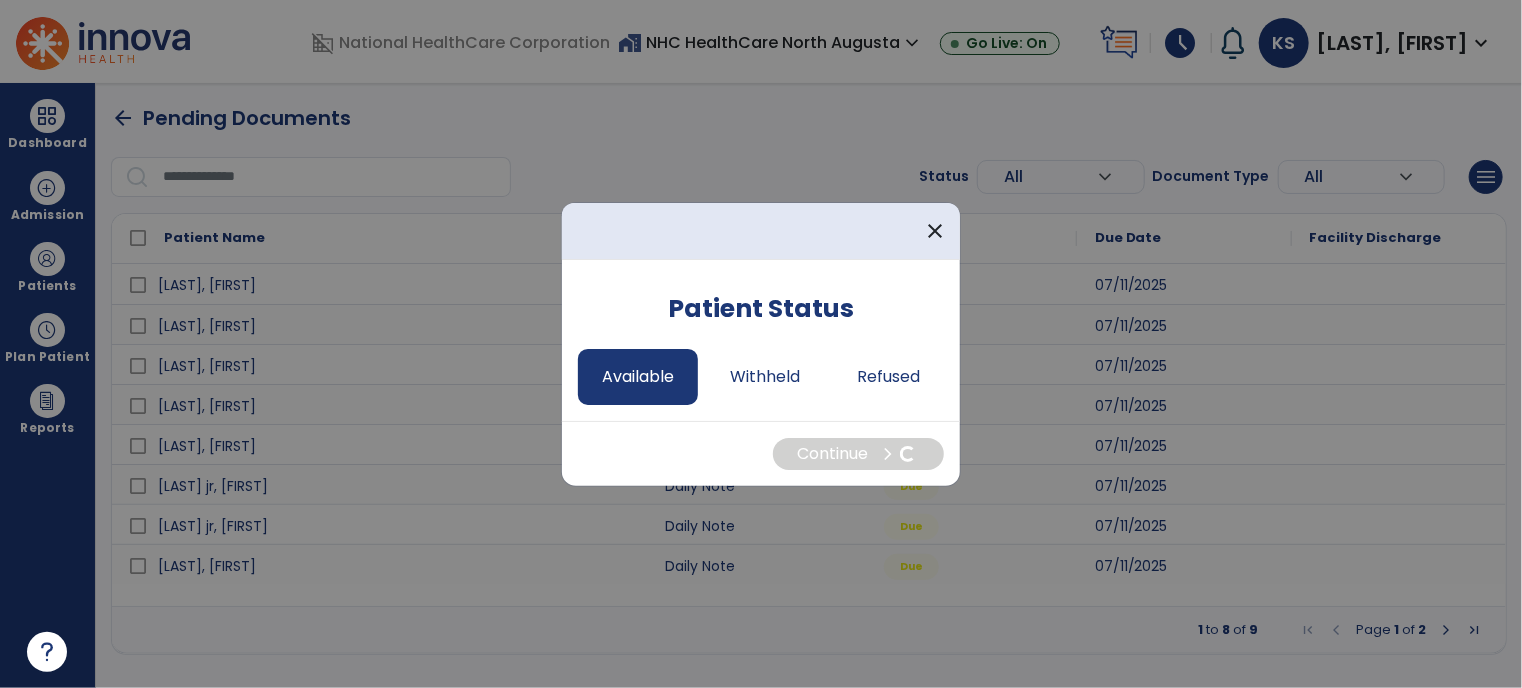 select on "*" 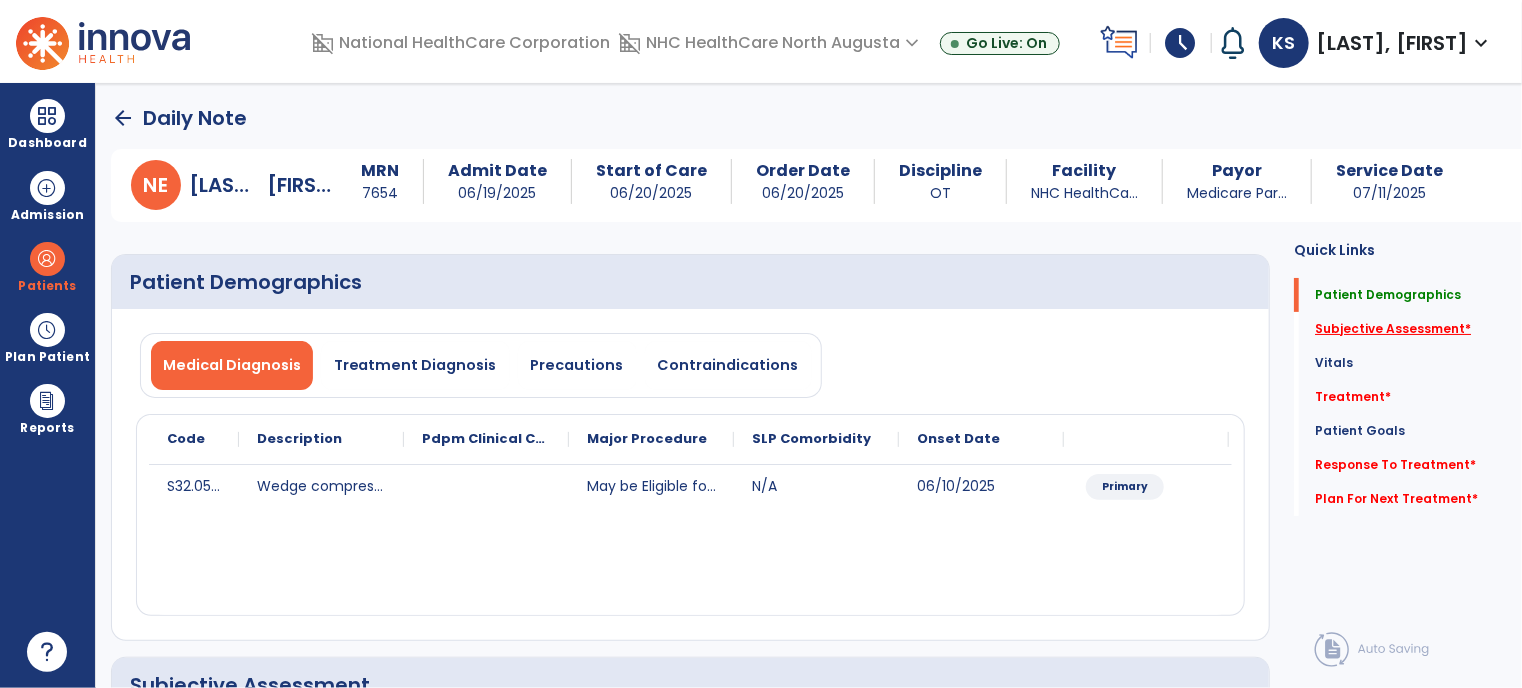 click on "Subjective Assessment   *" 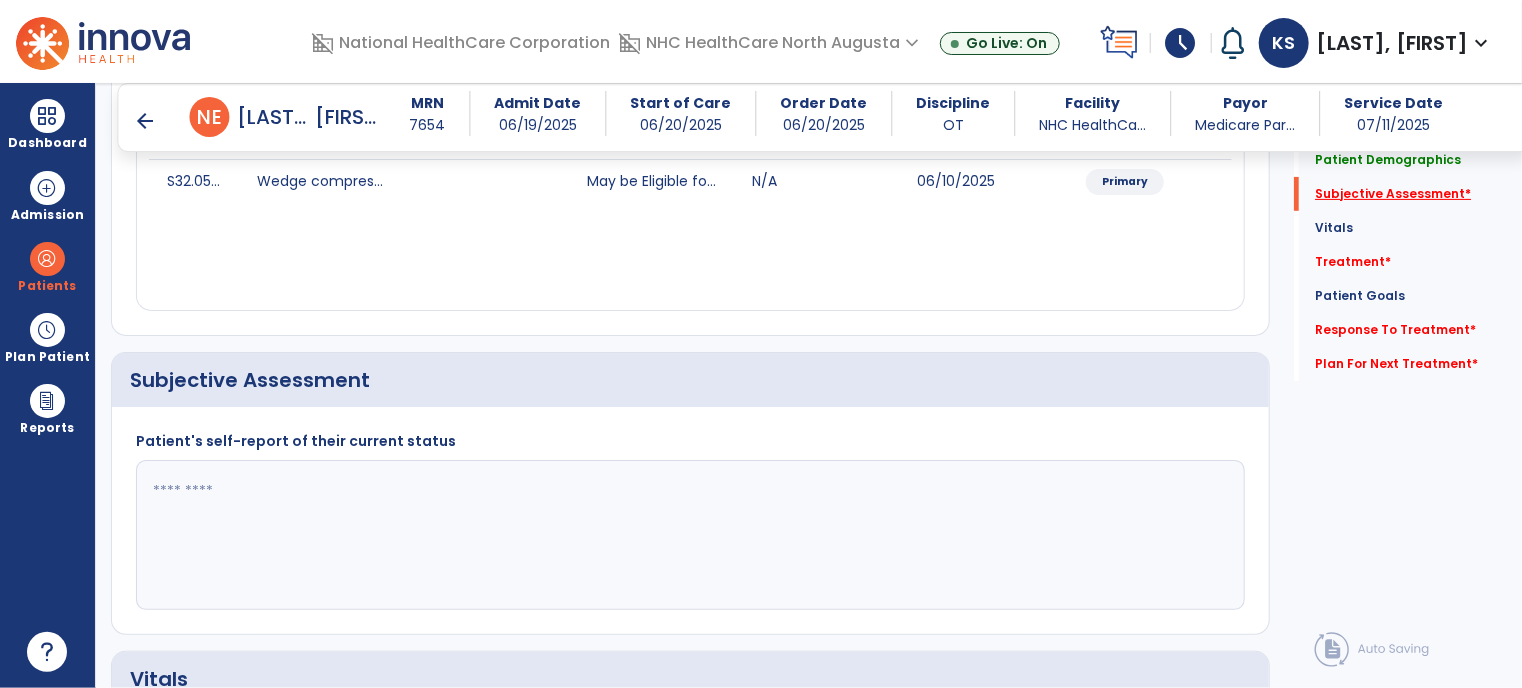 scroll, scrollTop: 412, scrollLeft: 0, axis: vertical 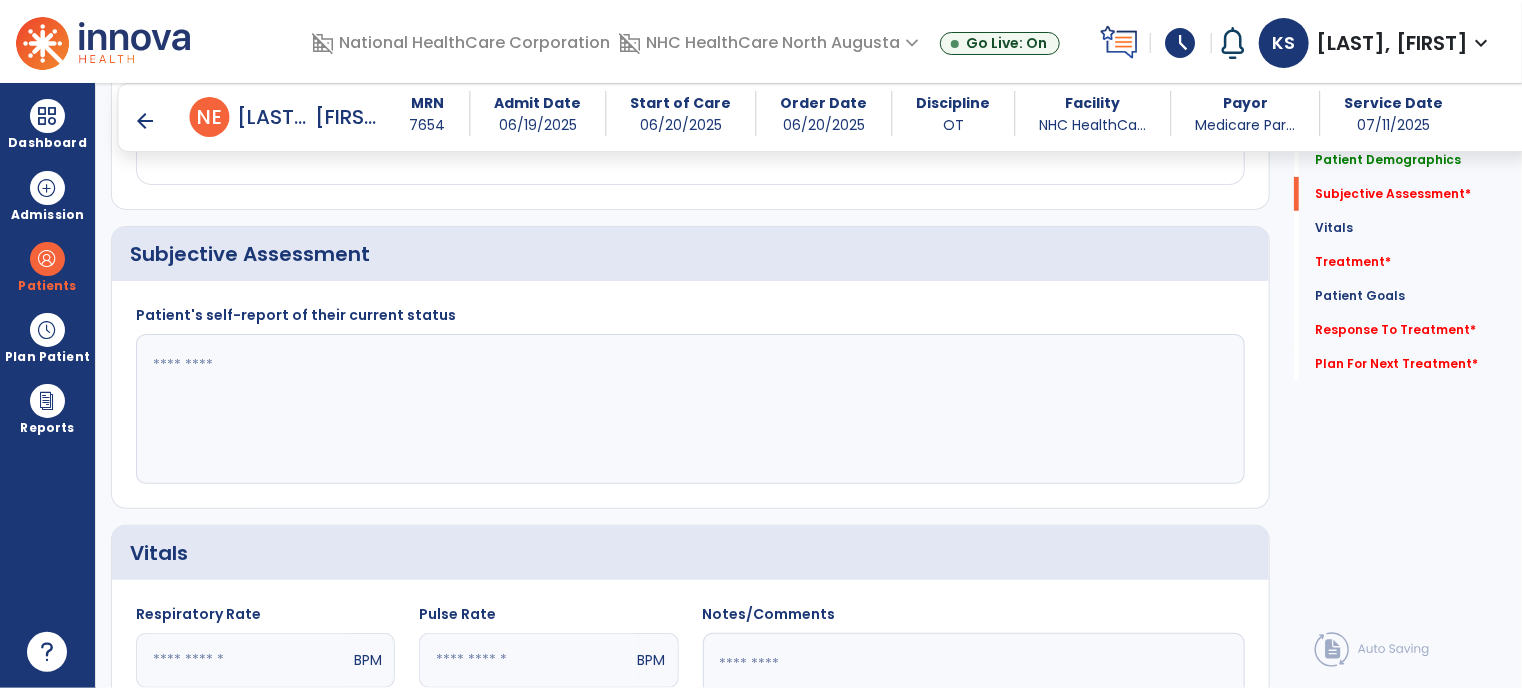 click 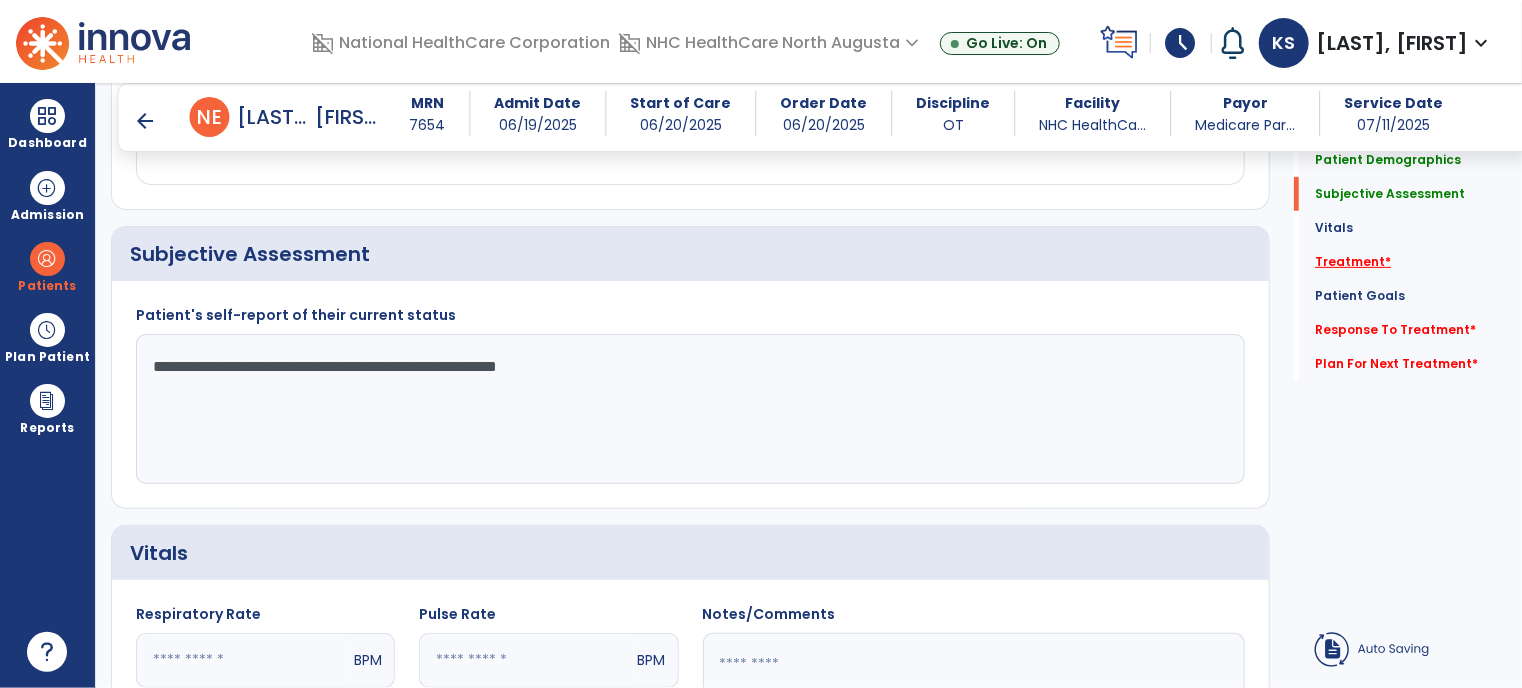 type on "**********" 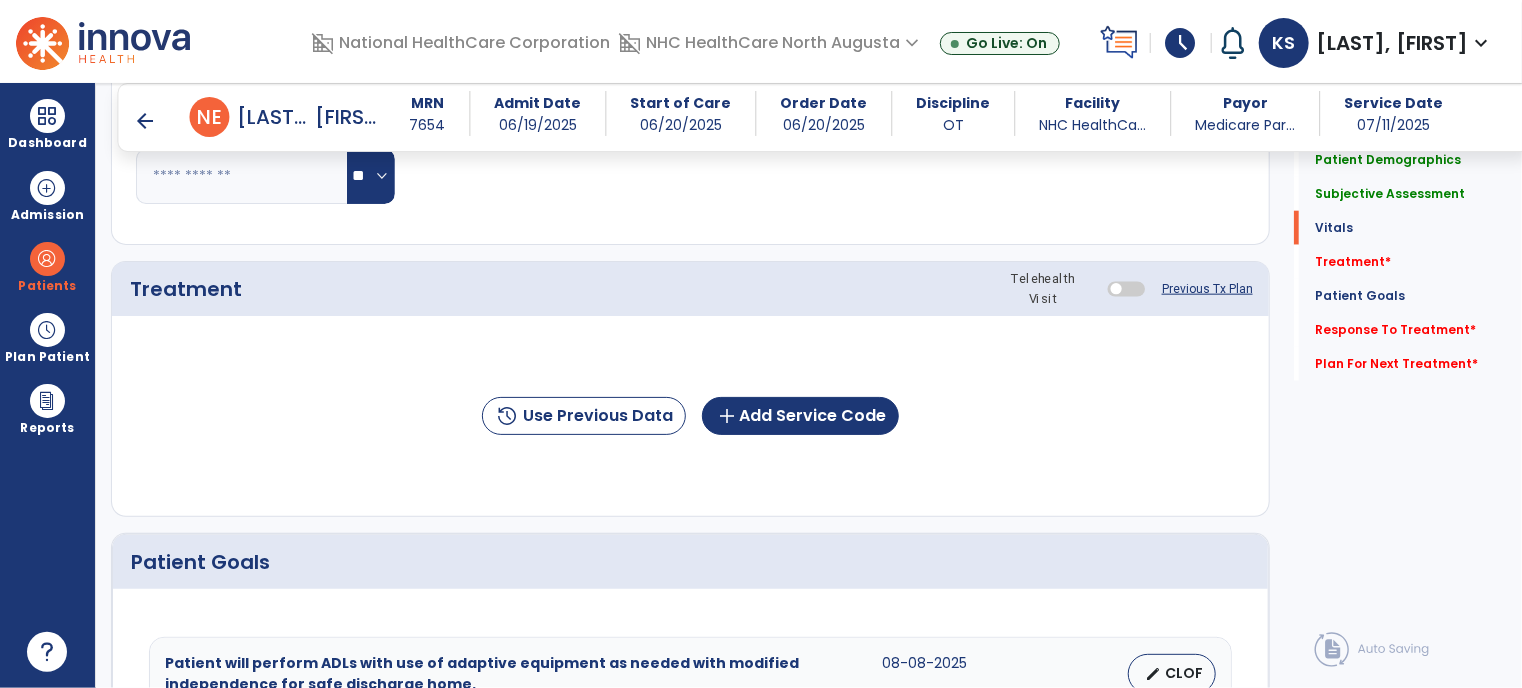 scroll, scrollTop: 1100, scrollLeft: 0, axis: vertical 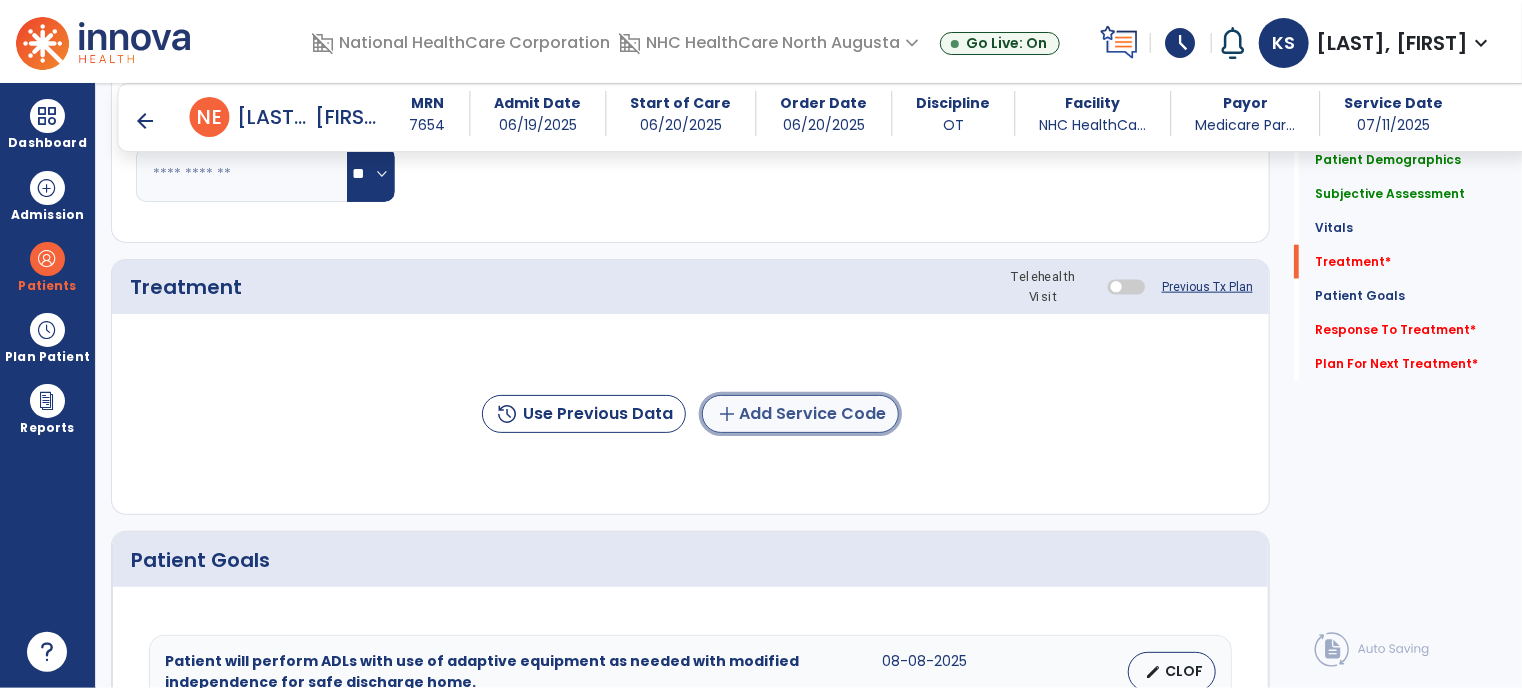 click on "add  Add Service Code" 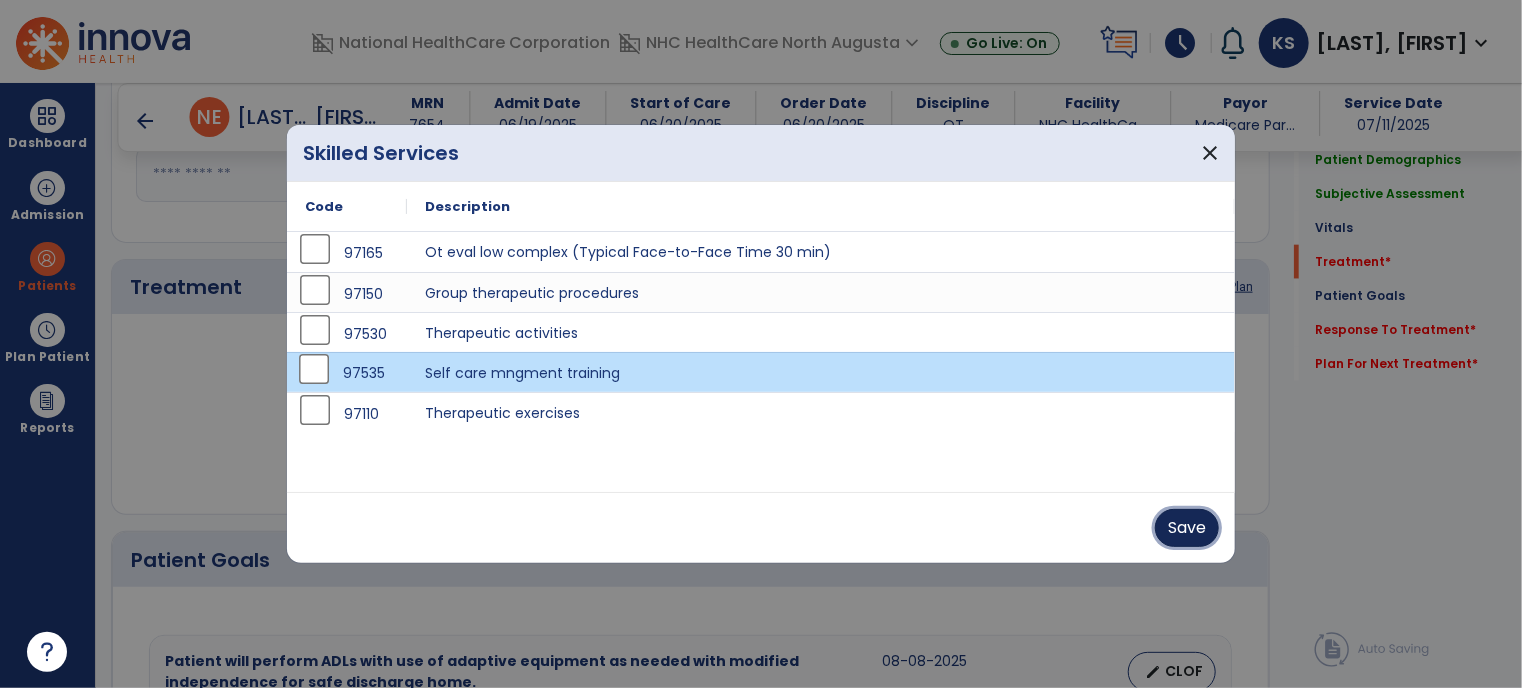 click on "Save" at bounding box center (1187, 528) 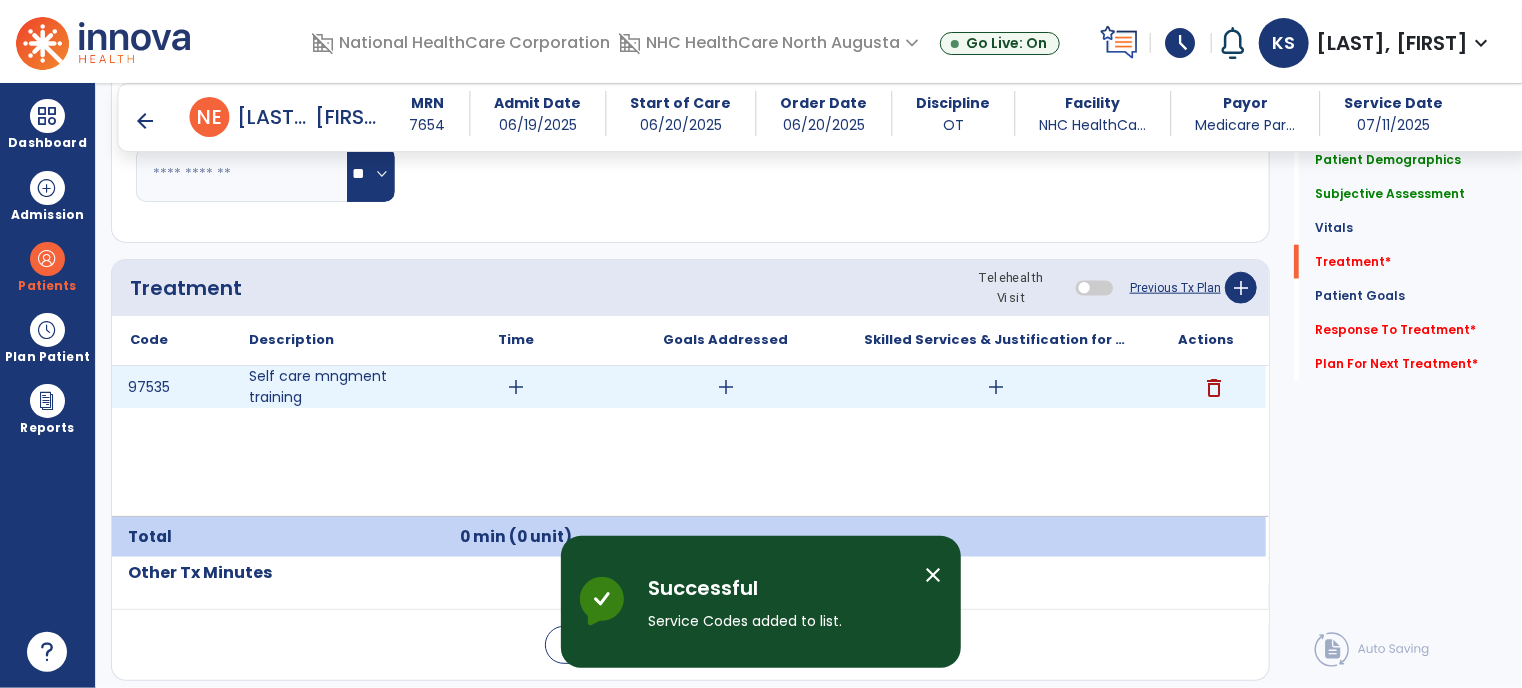 click on "delete" at bounding box center [1214, 388] 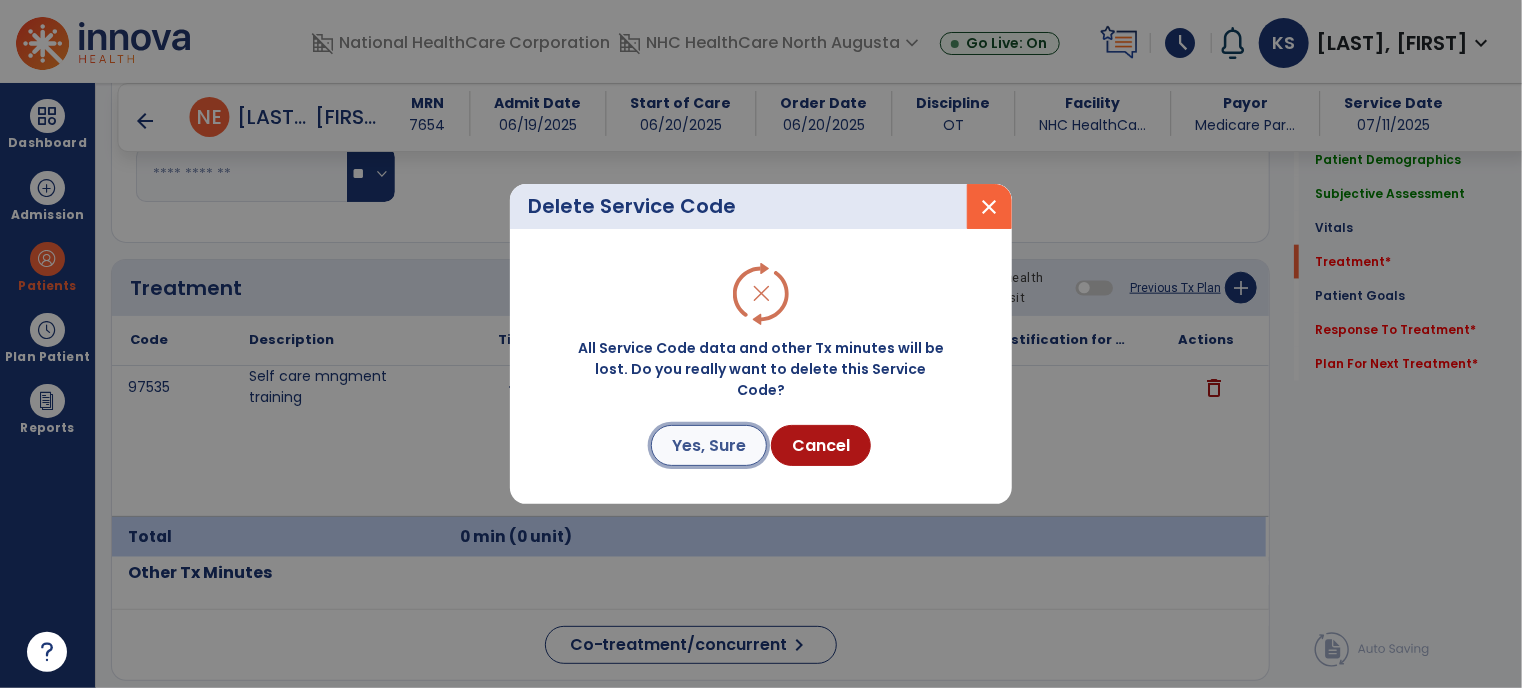 click on "Yes, Sure" at bounding box center (709, 445) 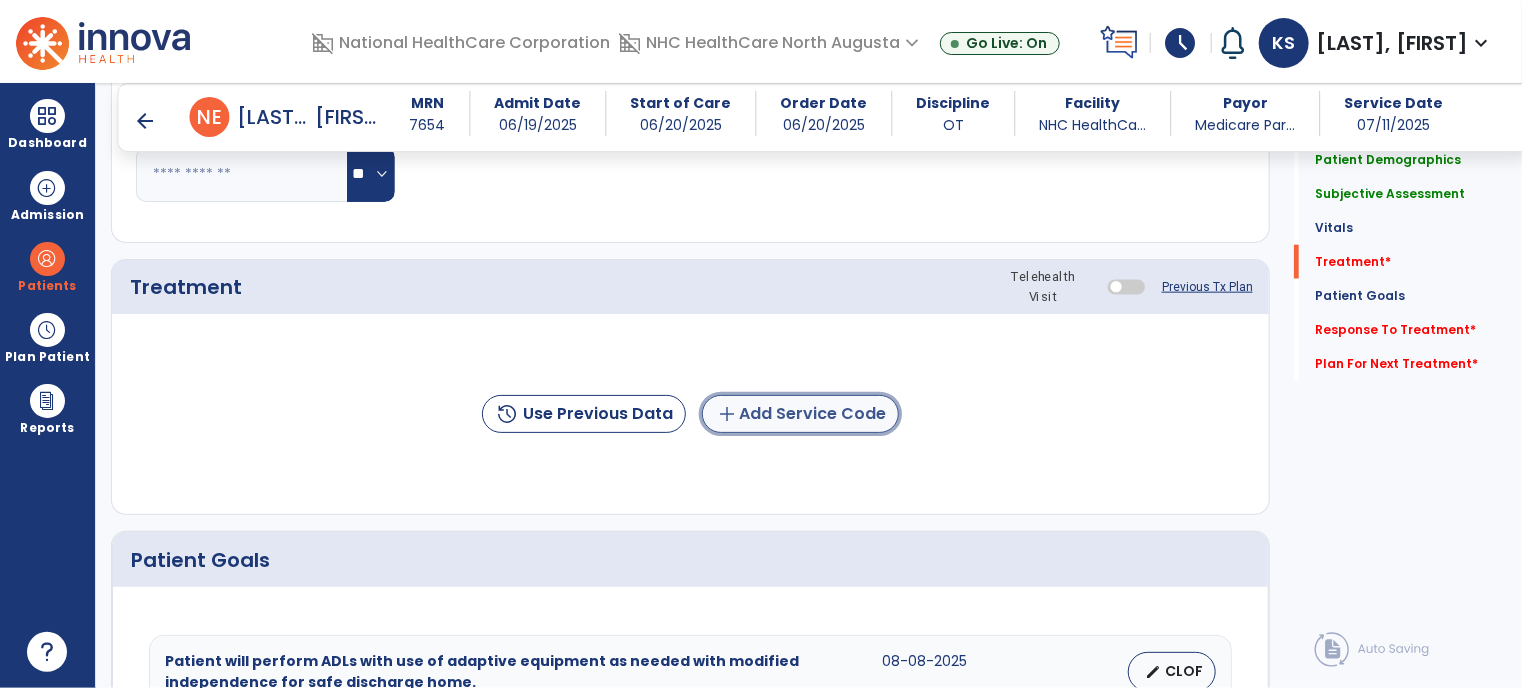 click on "add  Add Service Code" 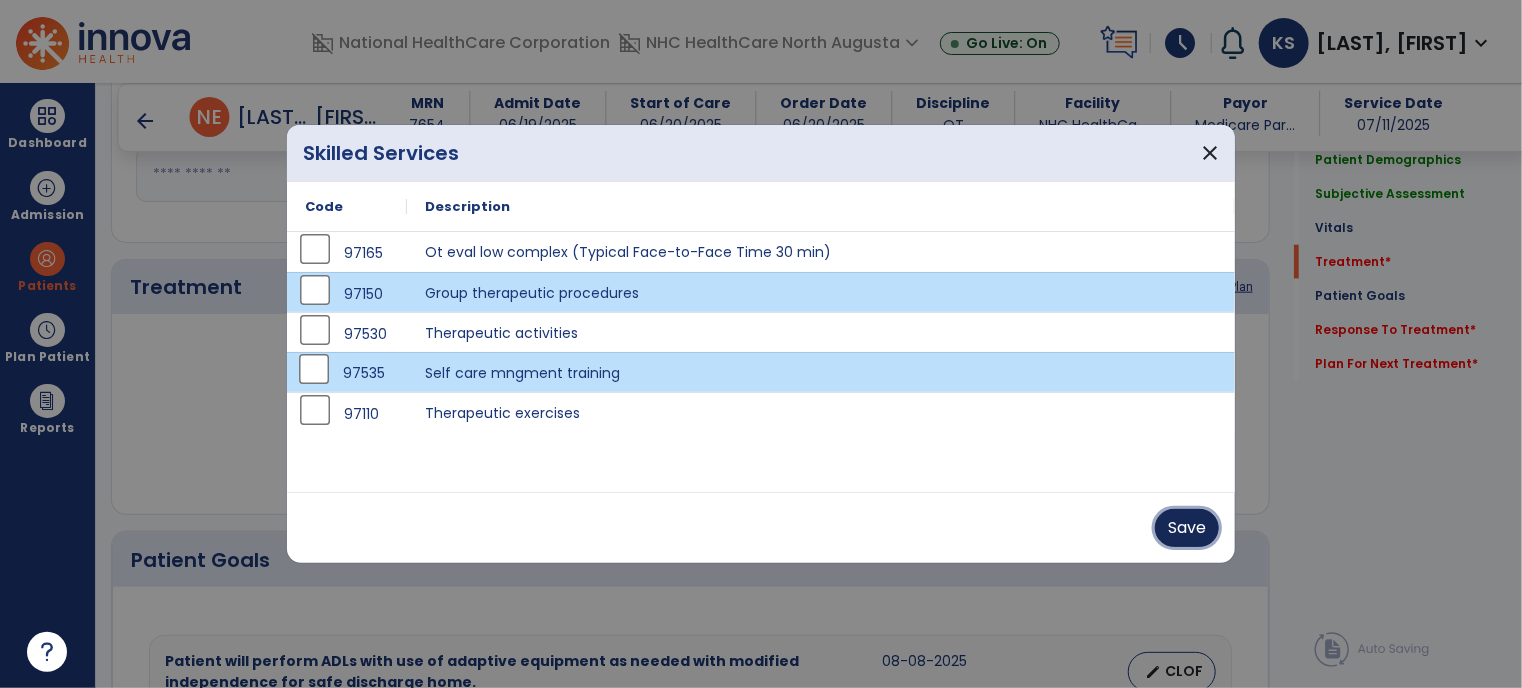 click on "Save" at bounding box center (1187, 528) 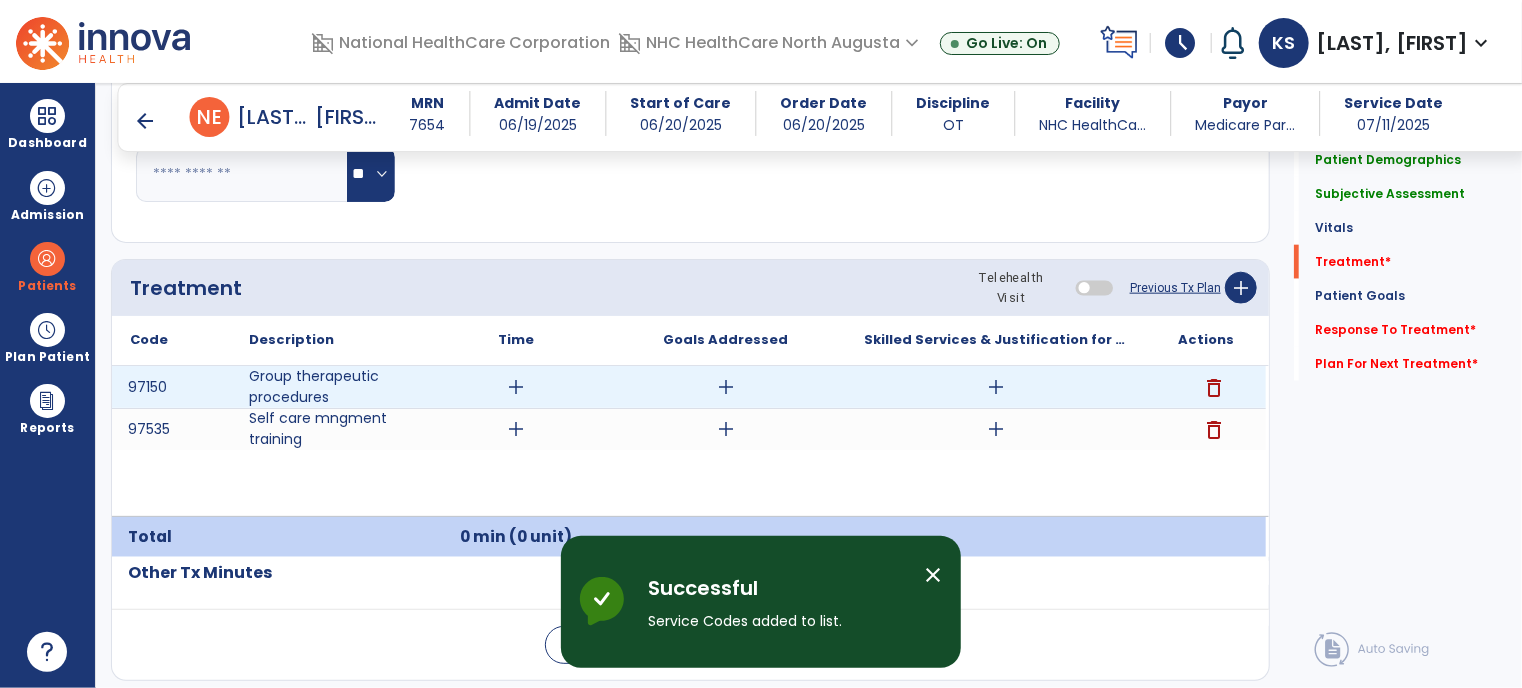 click on "add" at bounding box center [516, 387] 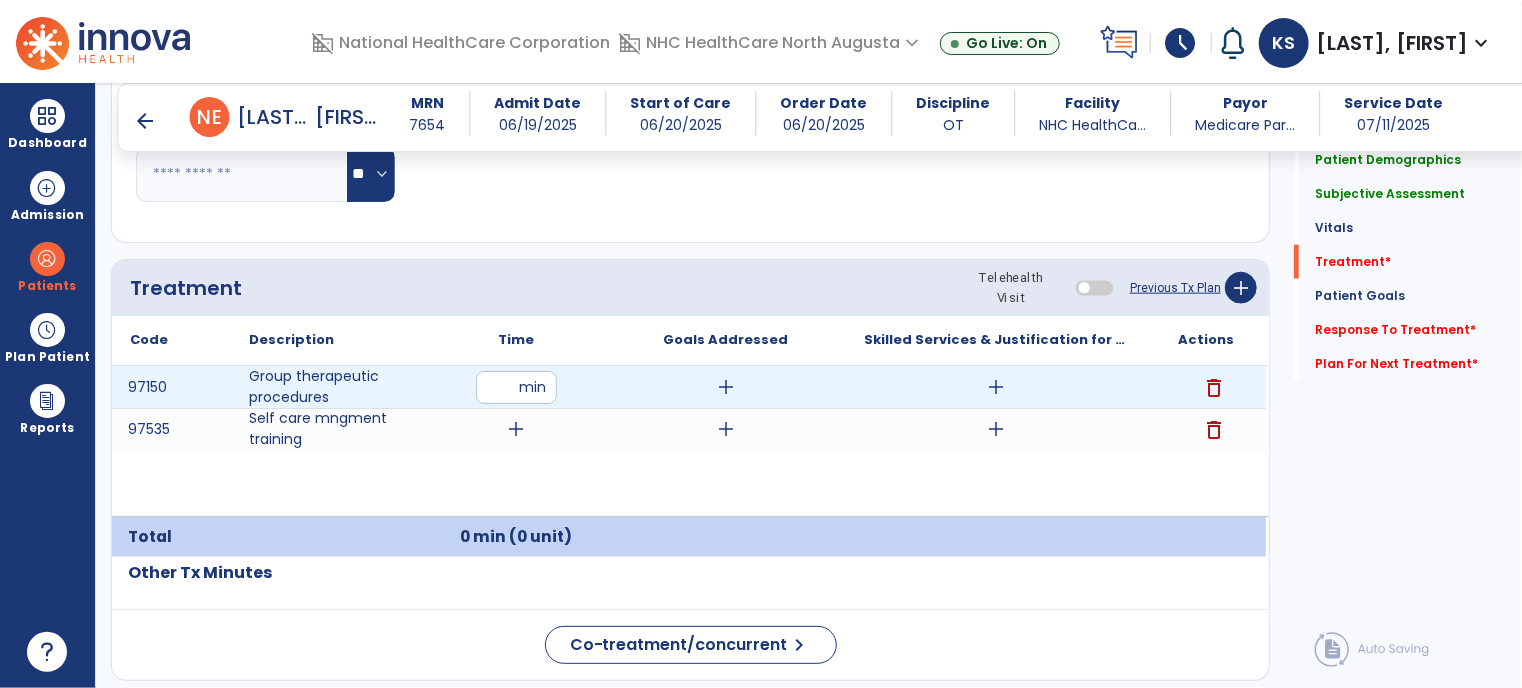 type on "**" 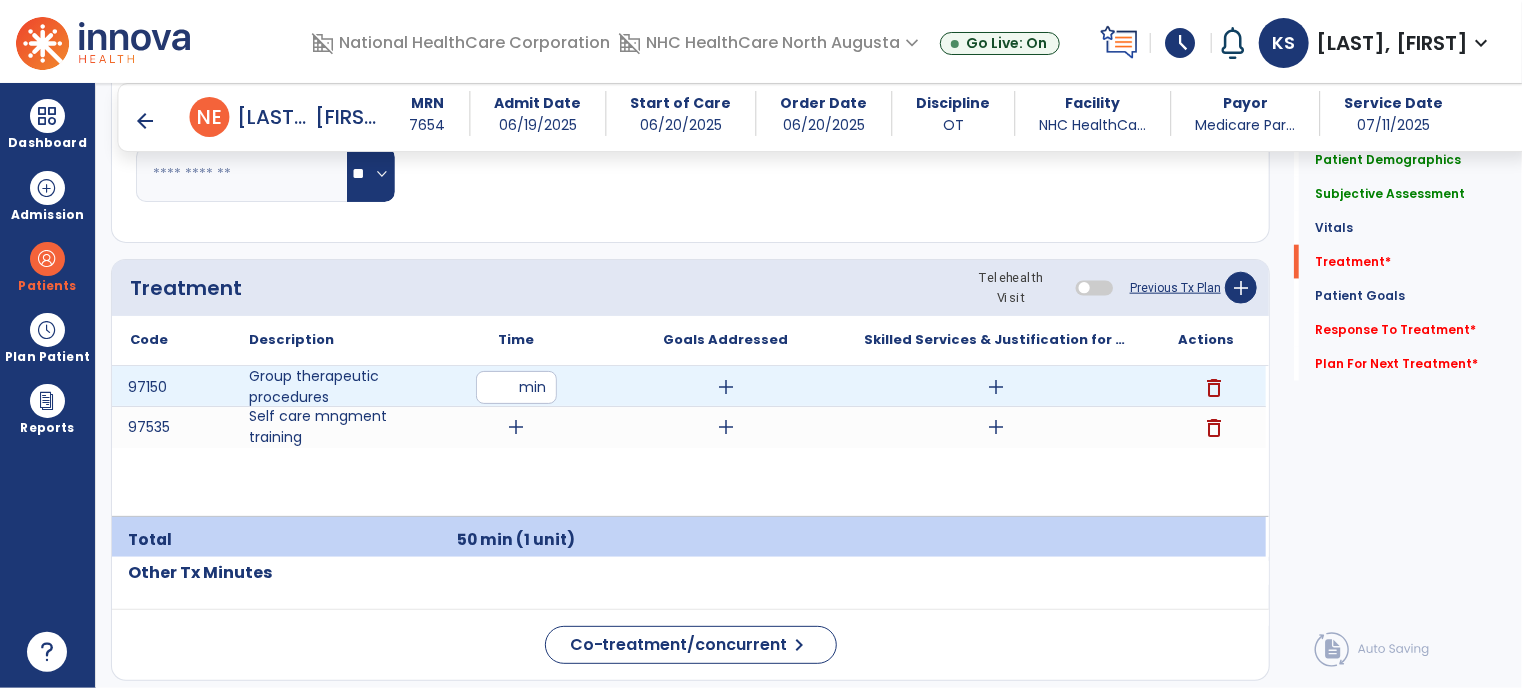 click on "add" at bounding box center (726, 387) 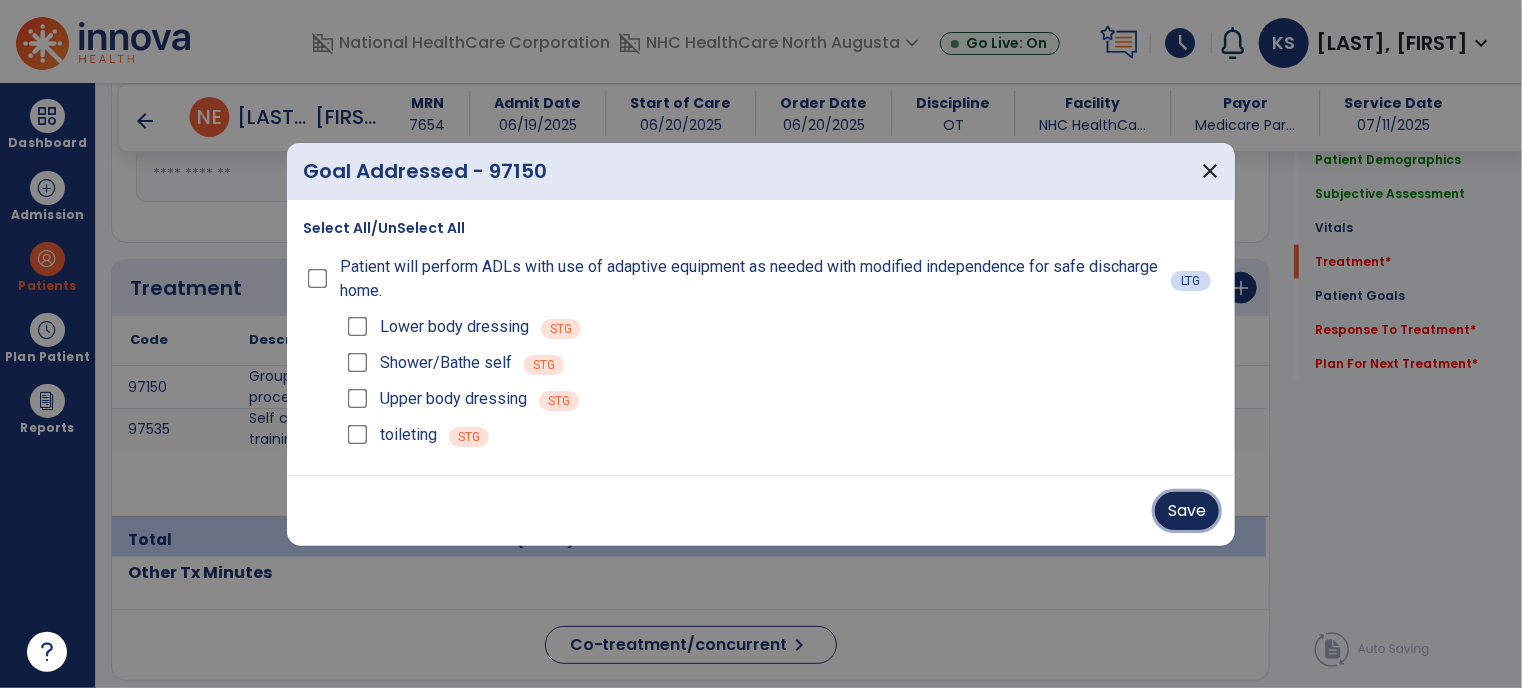 click on "Save" at bounding box center (1187, 511) 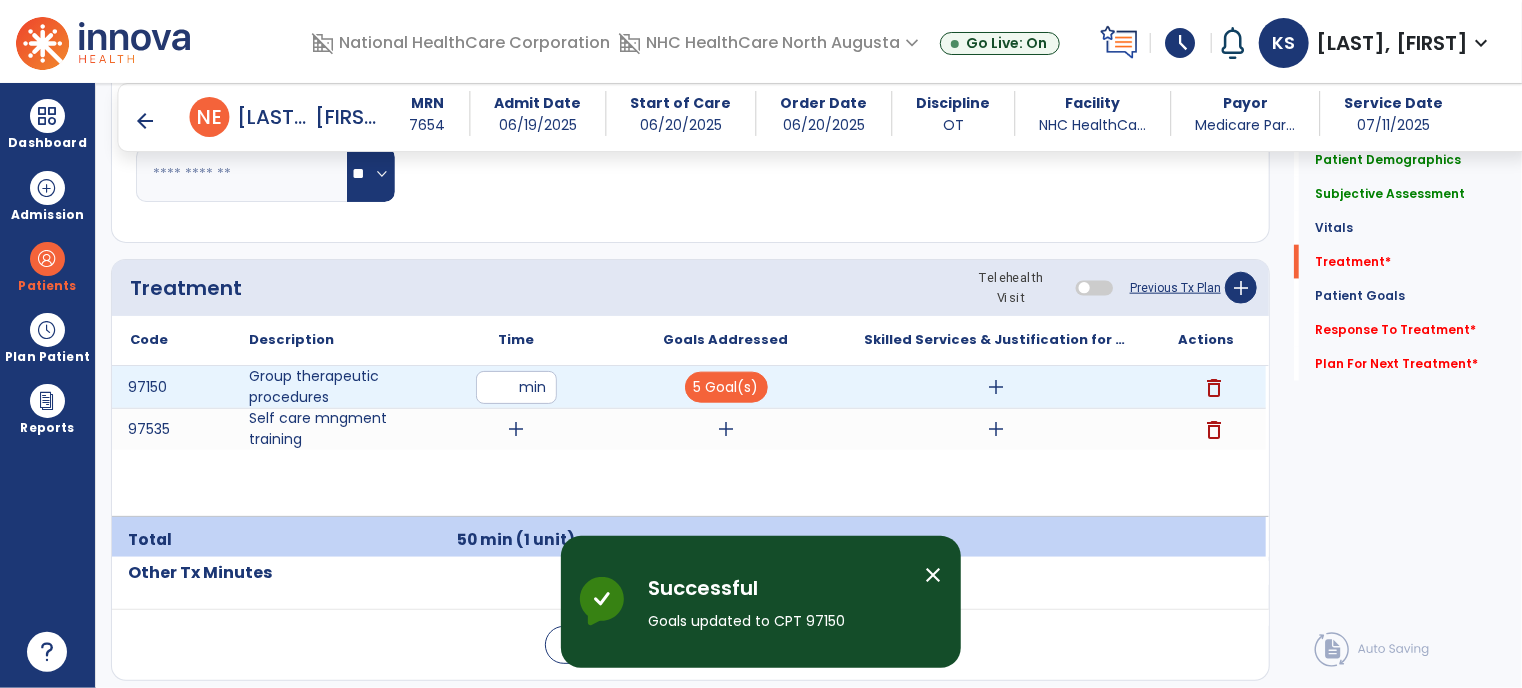 click on "add" at bounding box center (996, 387) 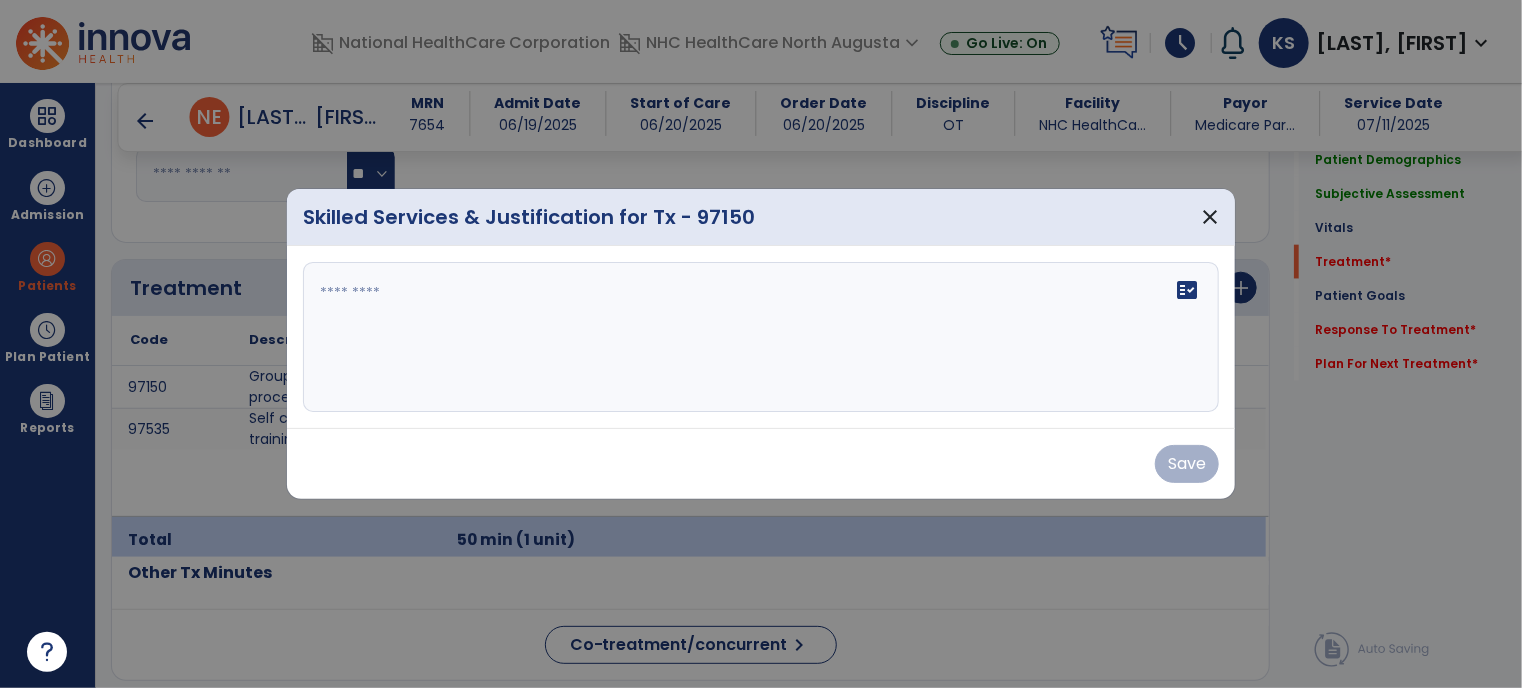 click at bounding box center [761, 337] 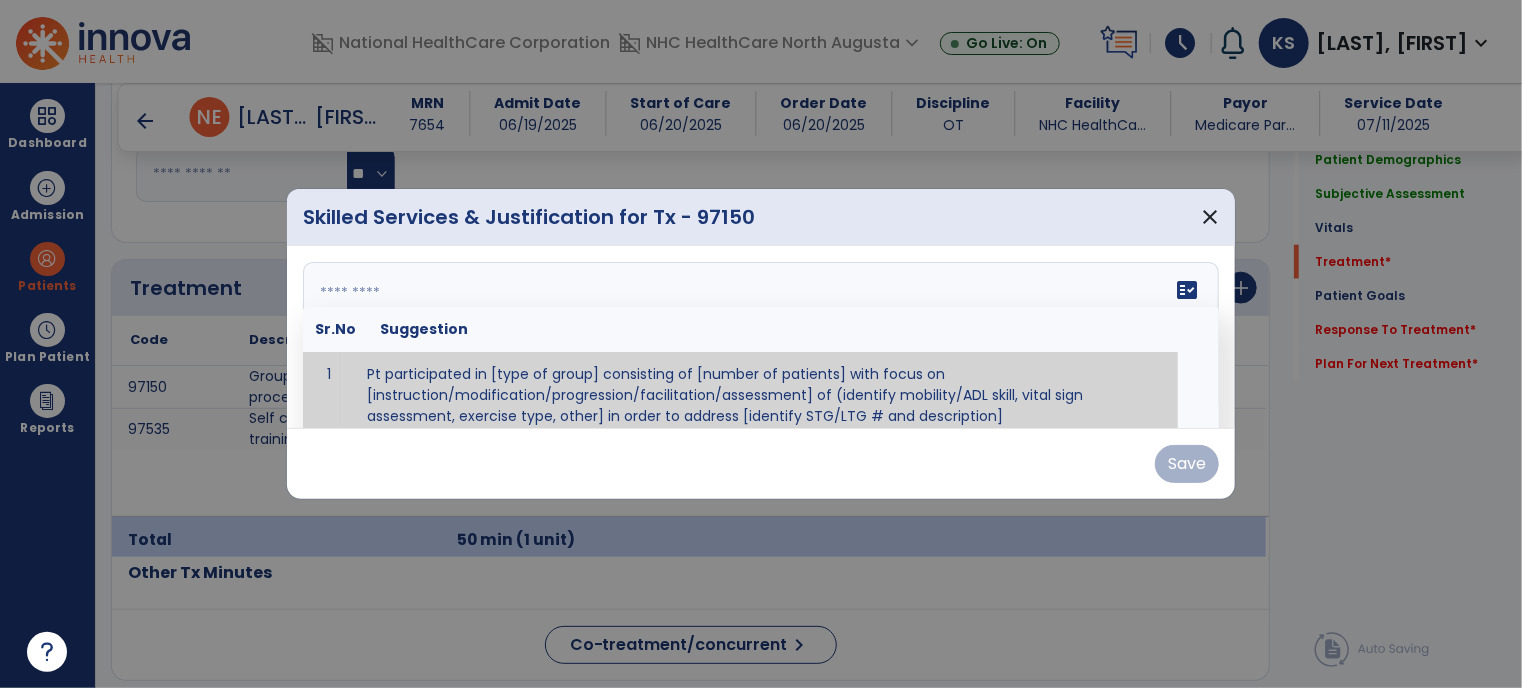 paste on "**********" 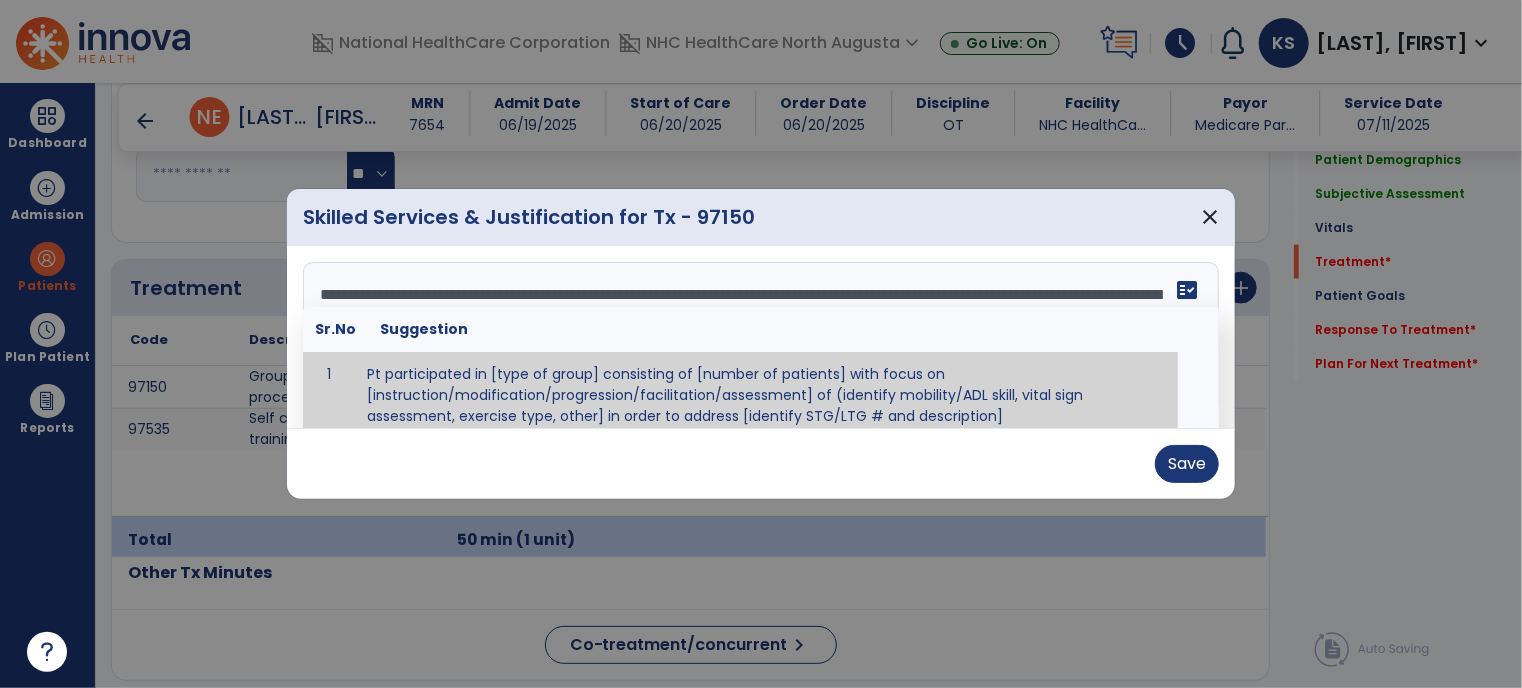 scroll, scrollTop: 88, scrollLeft: 0, axis: vertical 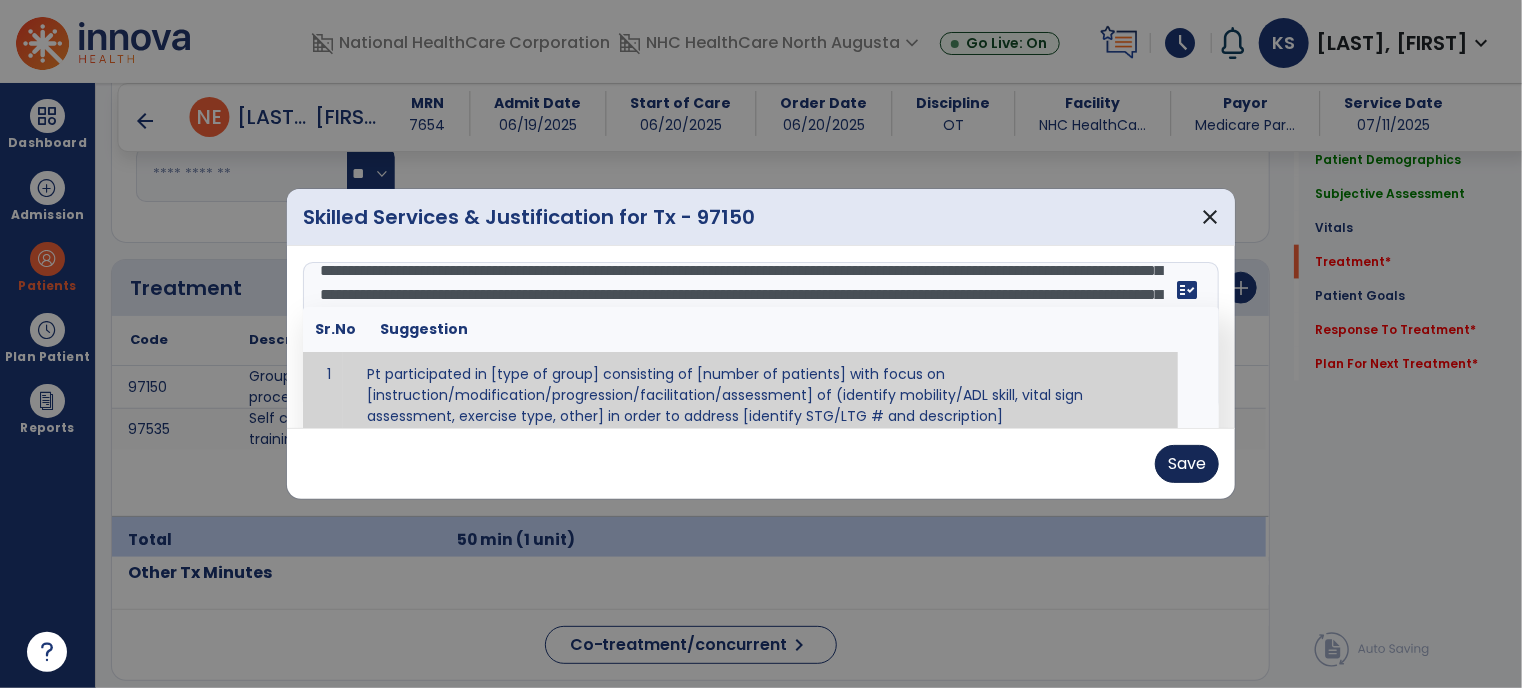 type on "**********" 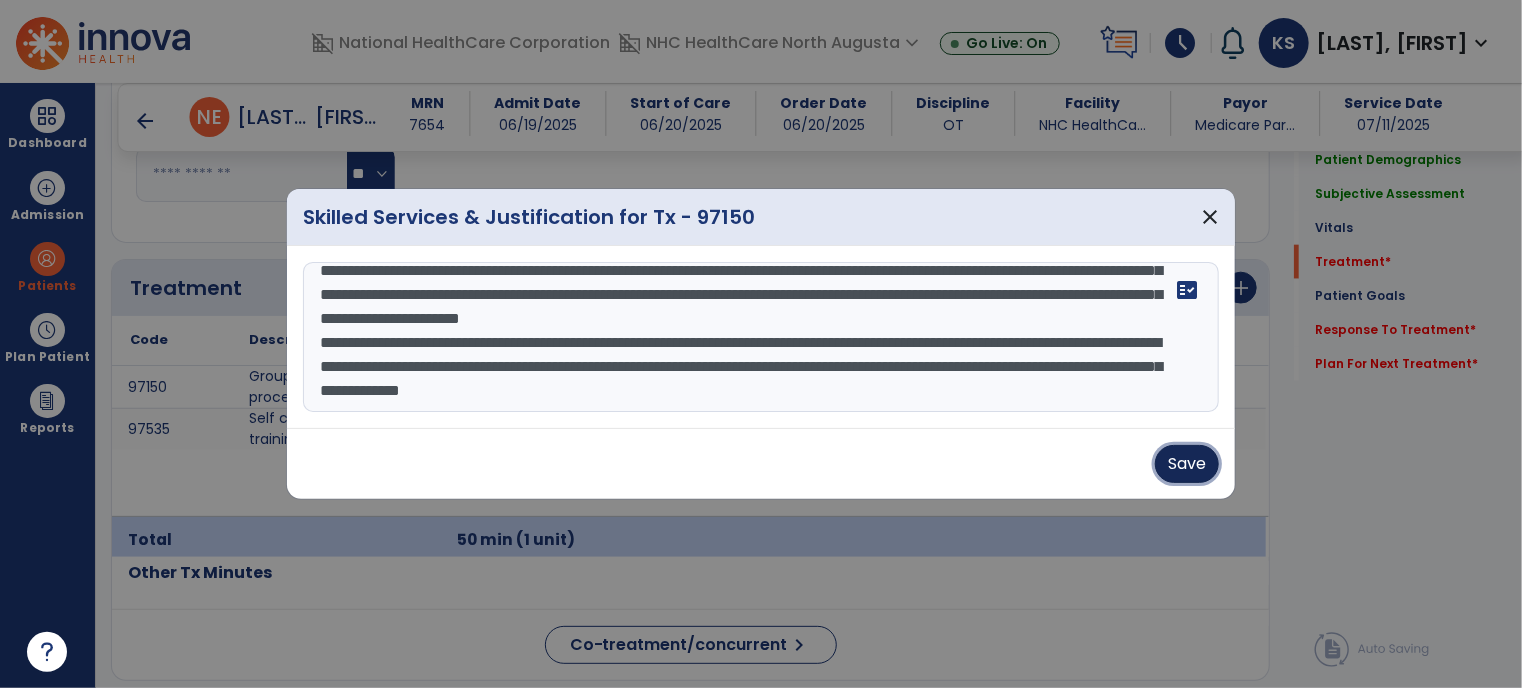 click on "Save" at bounding box center [1187, 464] 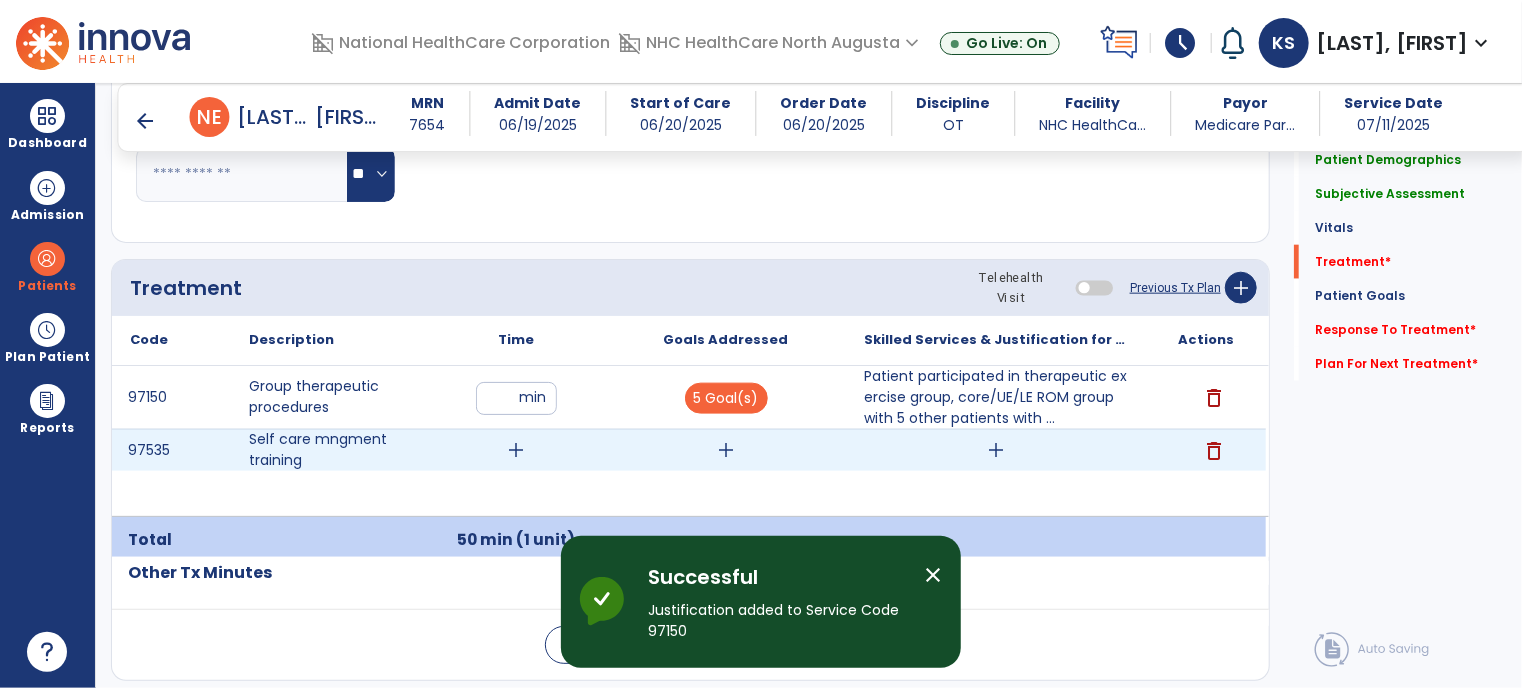click on "add" at bounding box center (516, 450) 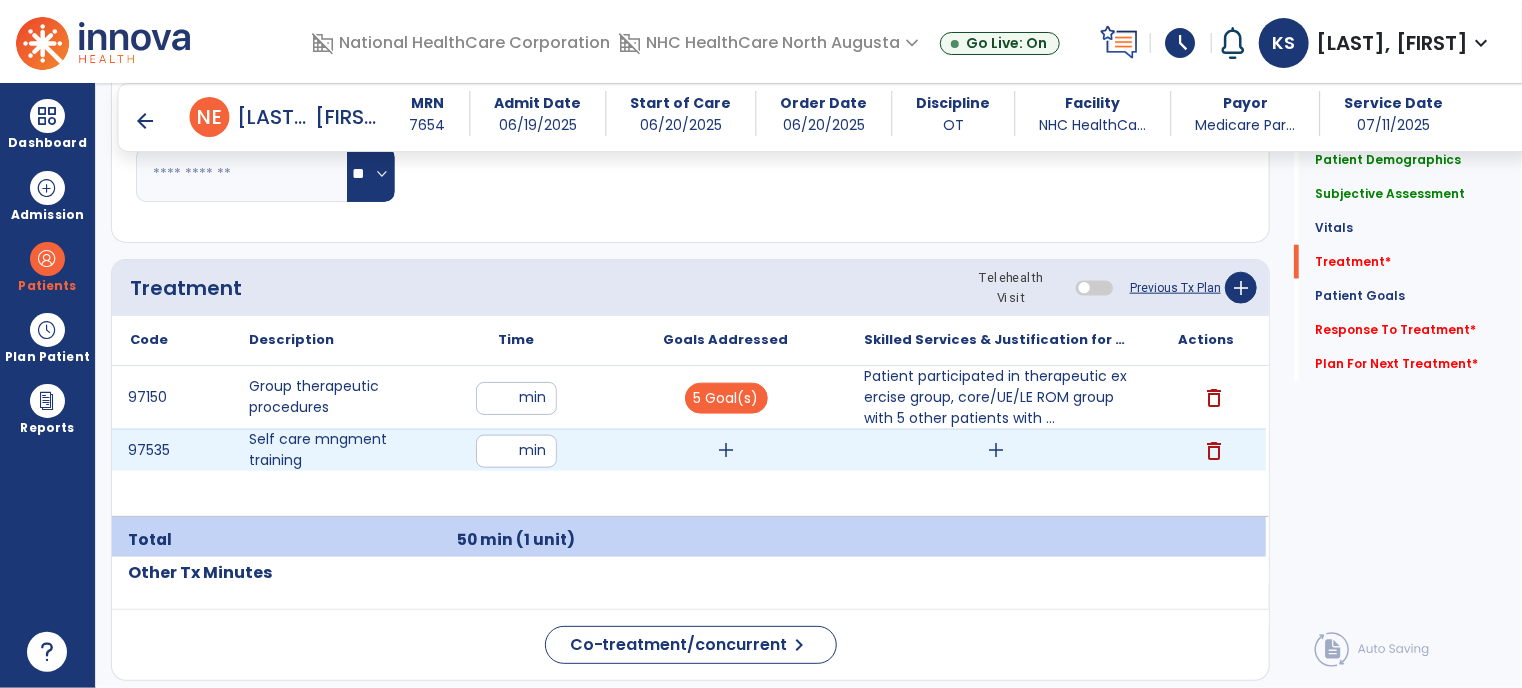 type on "**" 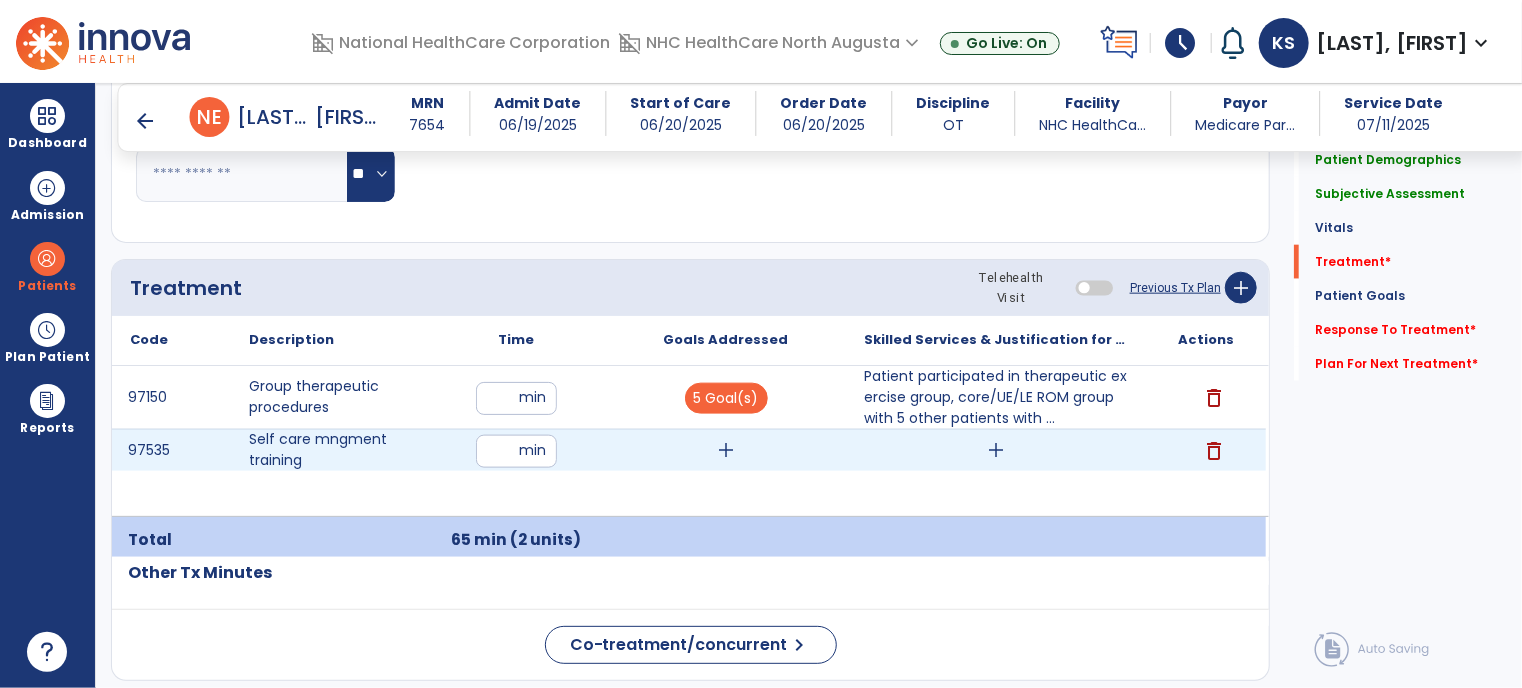 click on "add" at bounding box center (726, 450) 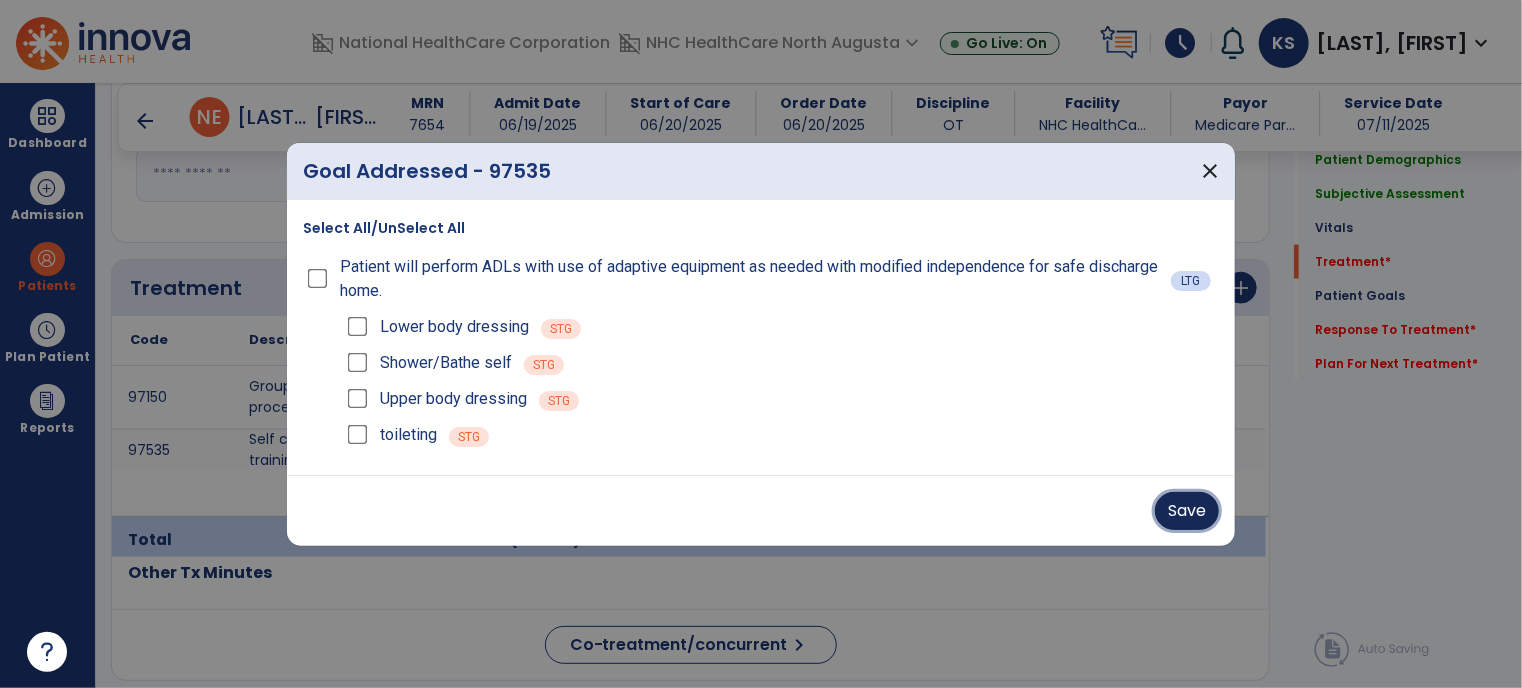 click on "Save" at bounding box center (1187, 511) 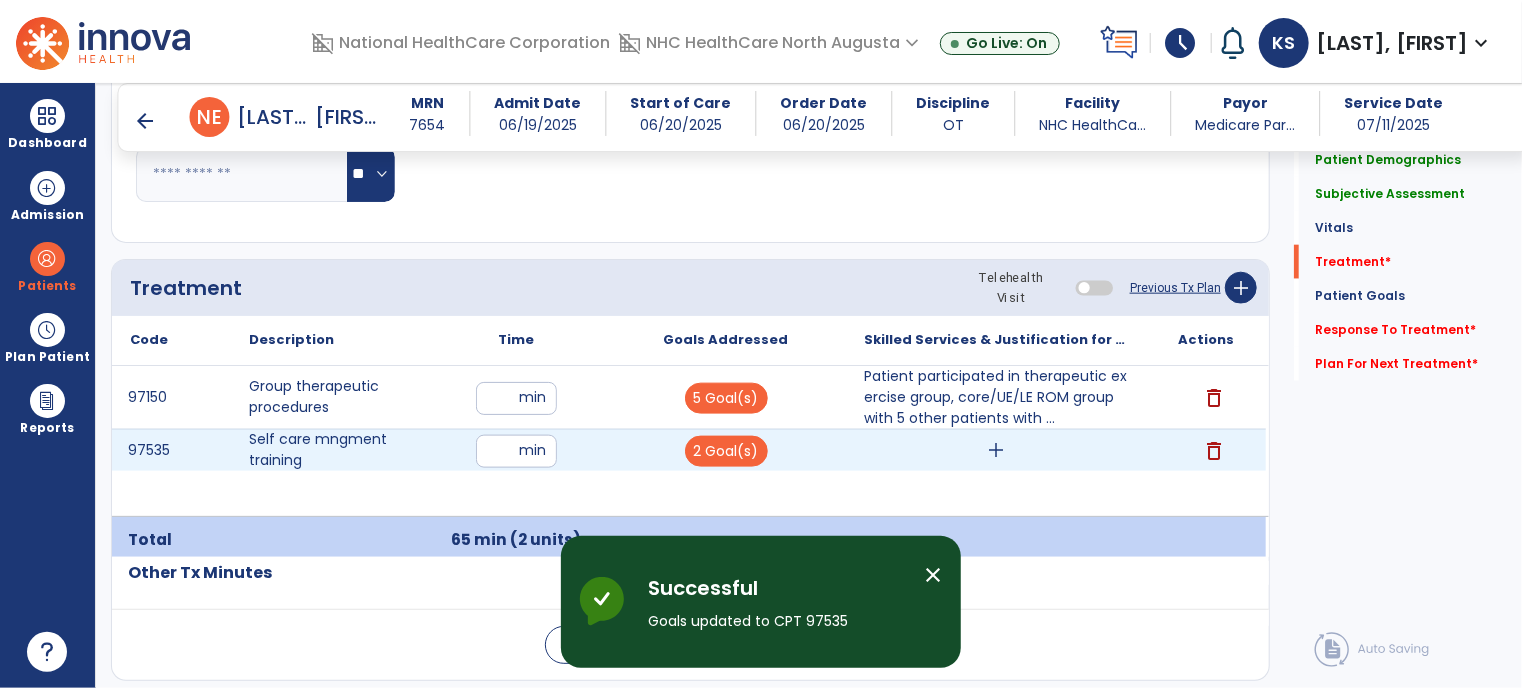 click on "add" at bounding box center (996, 450) 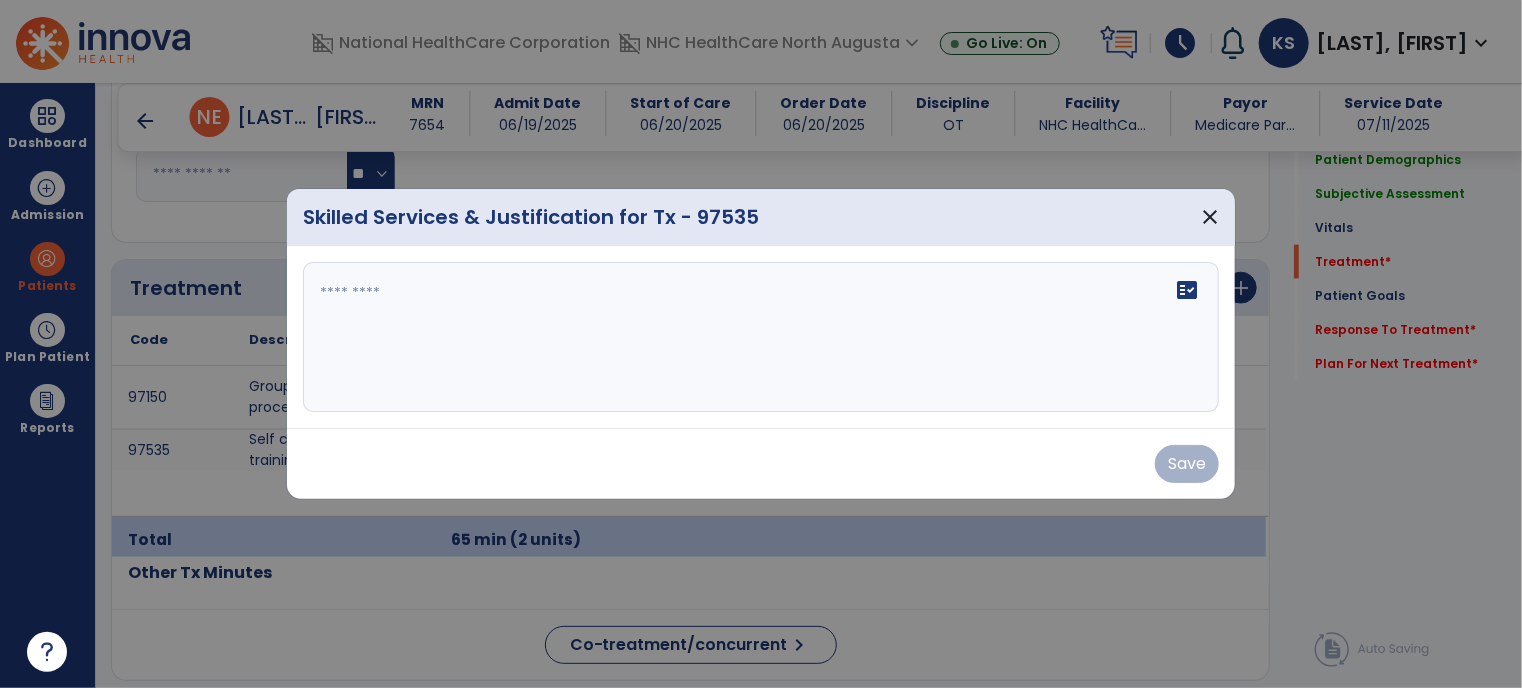 click on "fact_check" at bounding box center (761, 337) 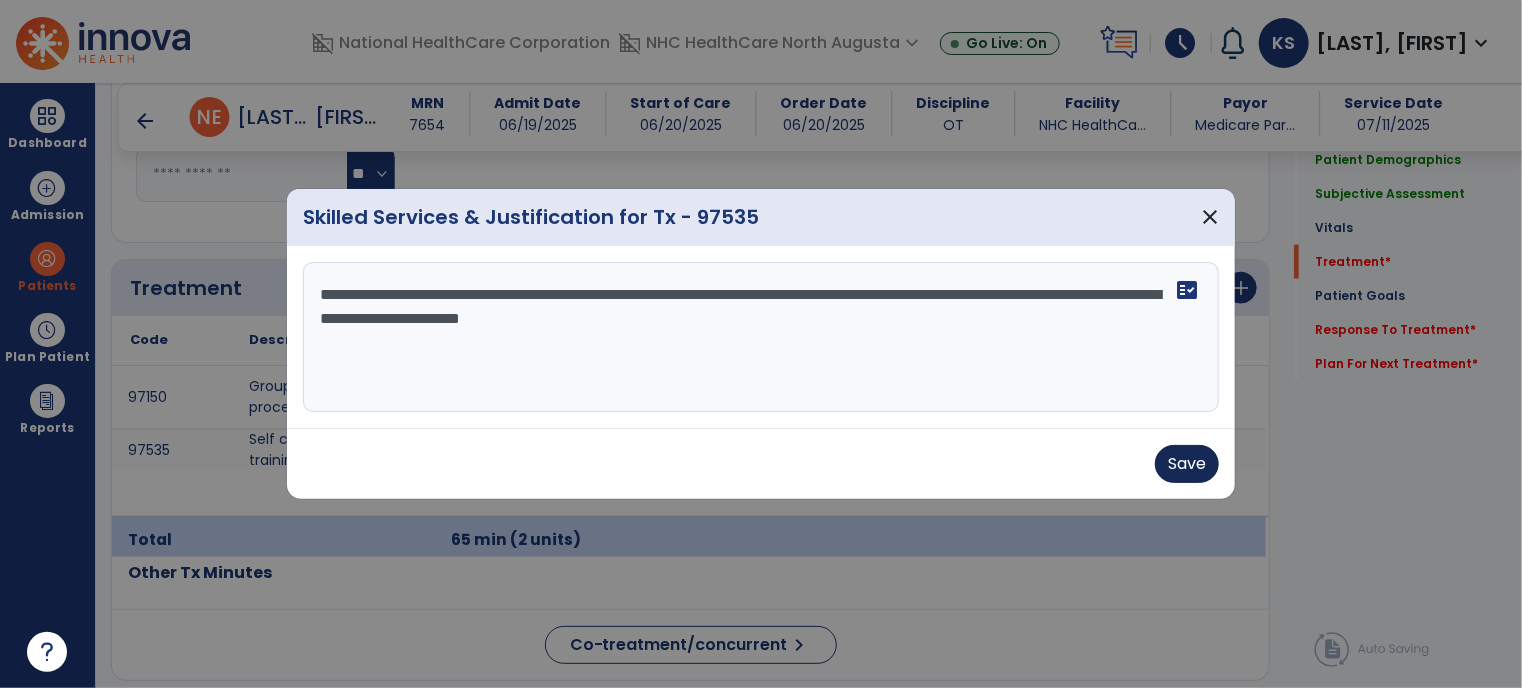 type on "**********" 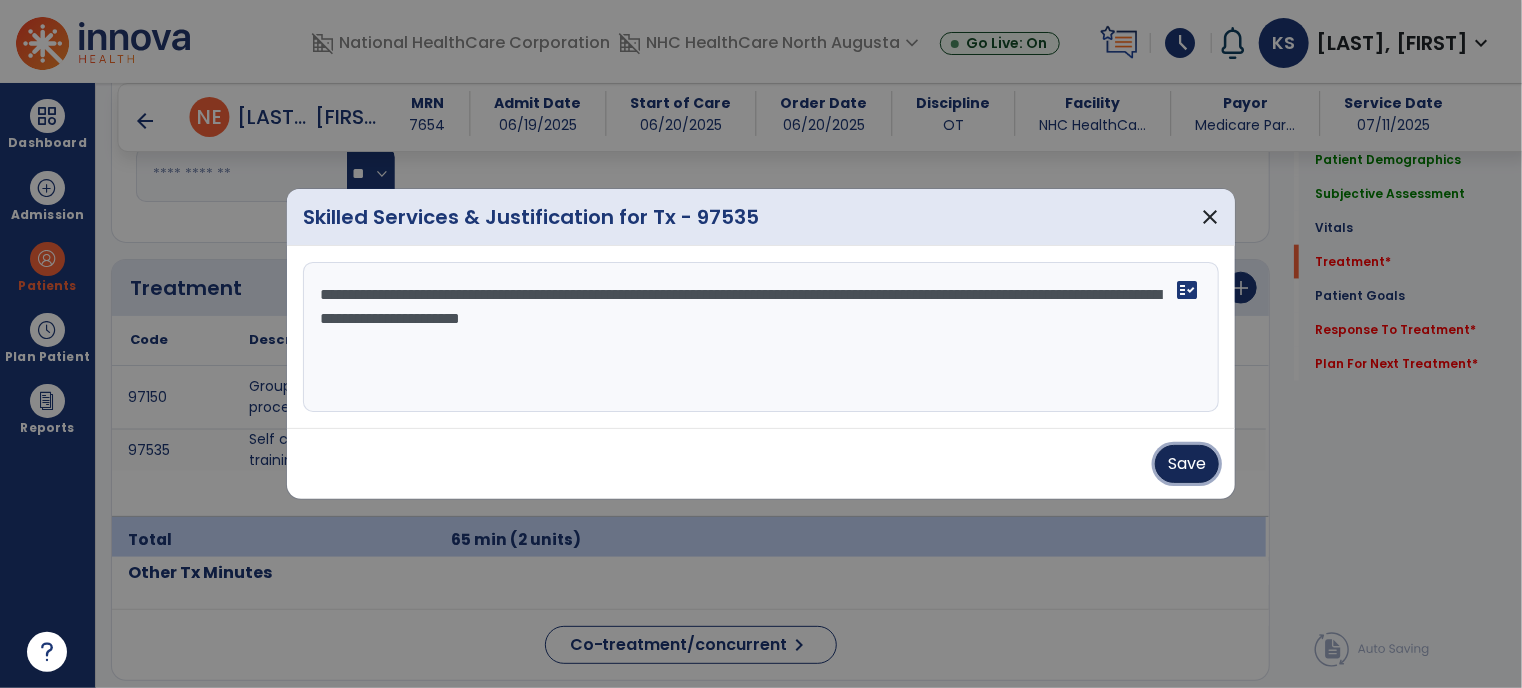 click on "Save" at bounding box center [1187, 464] 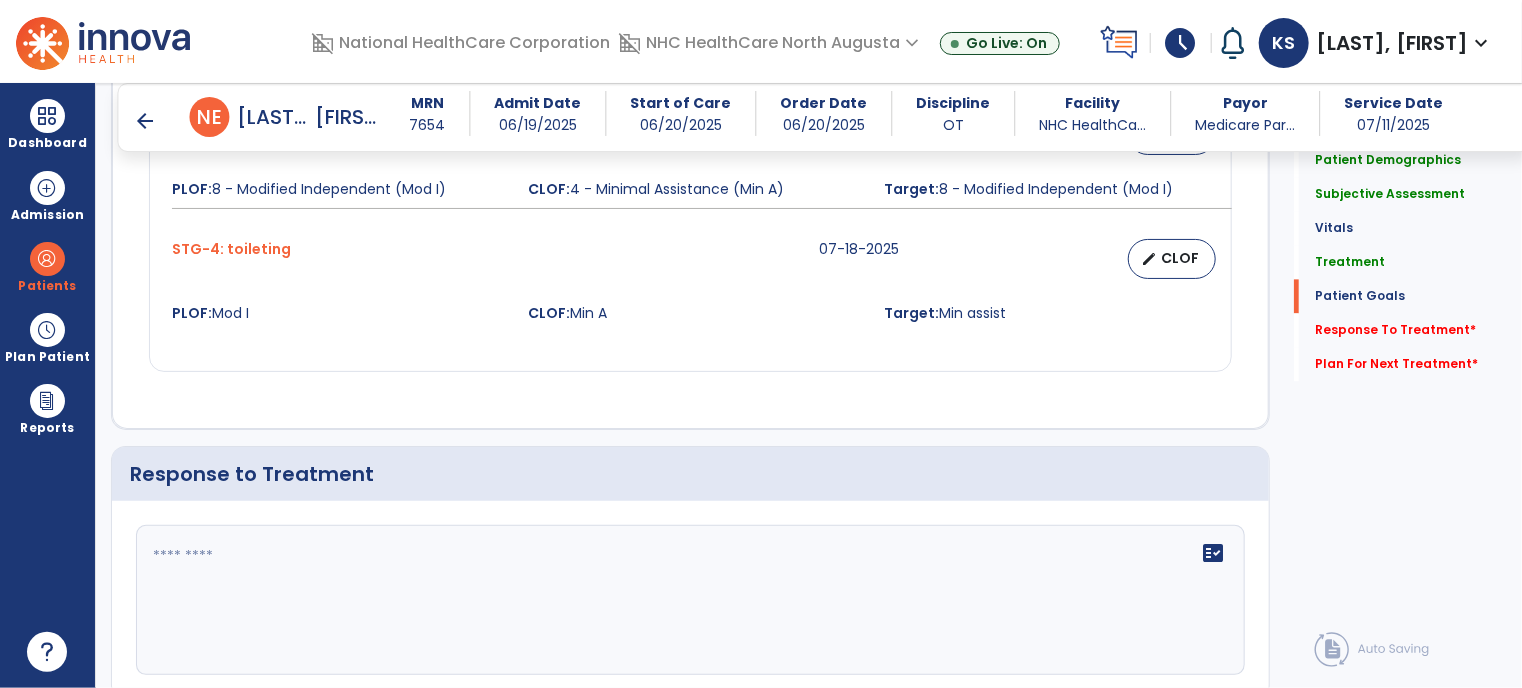 scroll, scrollTop: 2212, scrollLeft: 0, axis: vertical 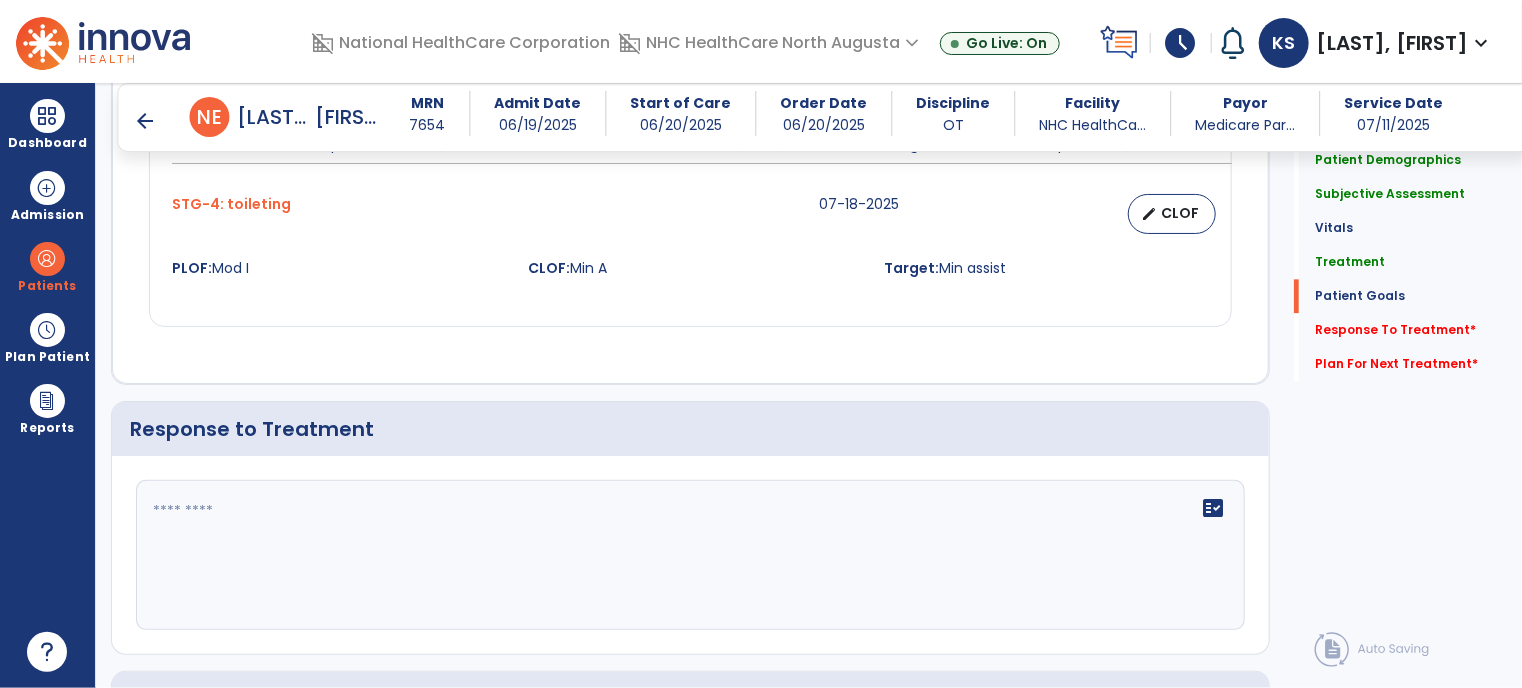 click 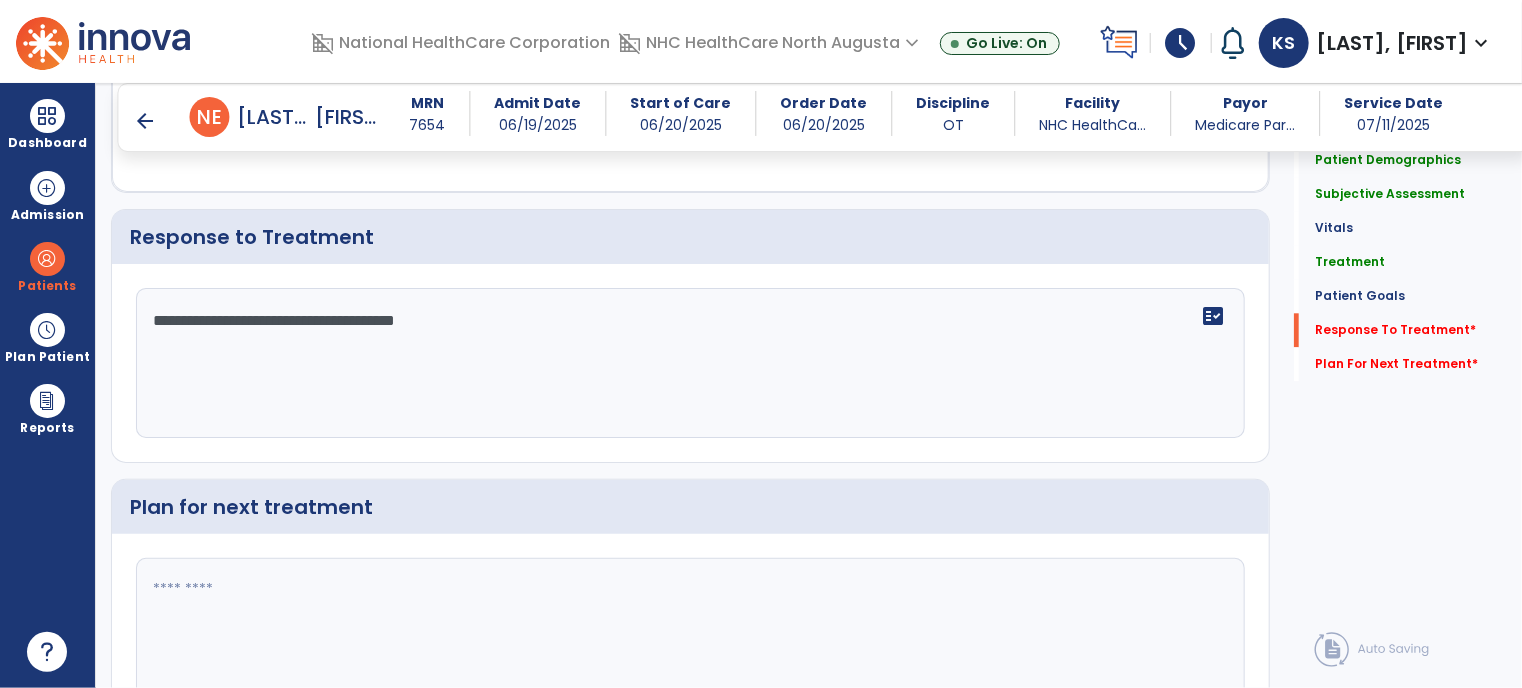 scroll, scrollTop: 2407, scrollLeft: 0, axis: vertical 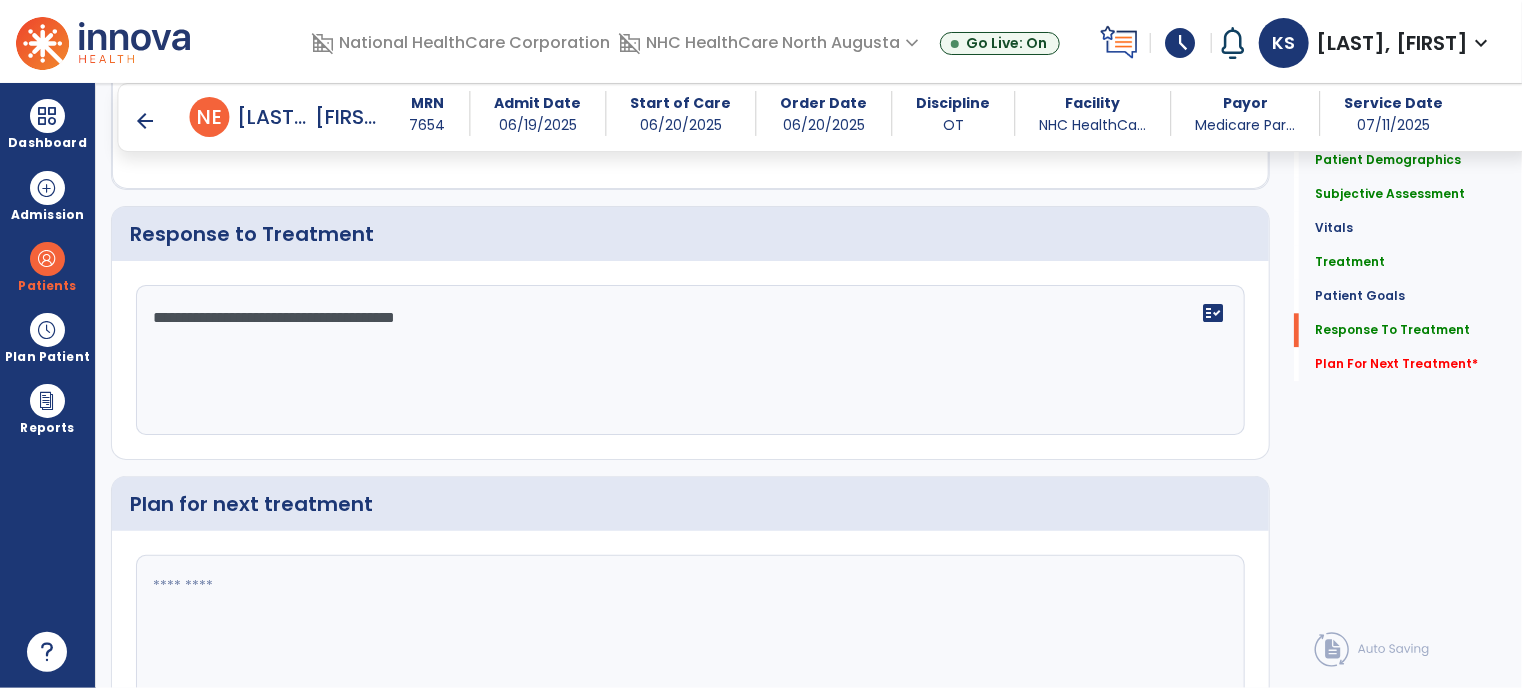 type on "**********" 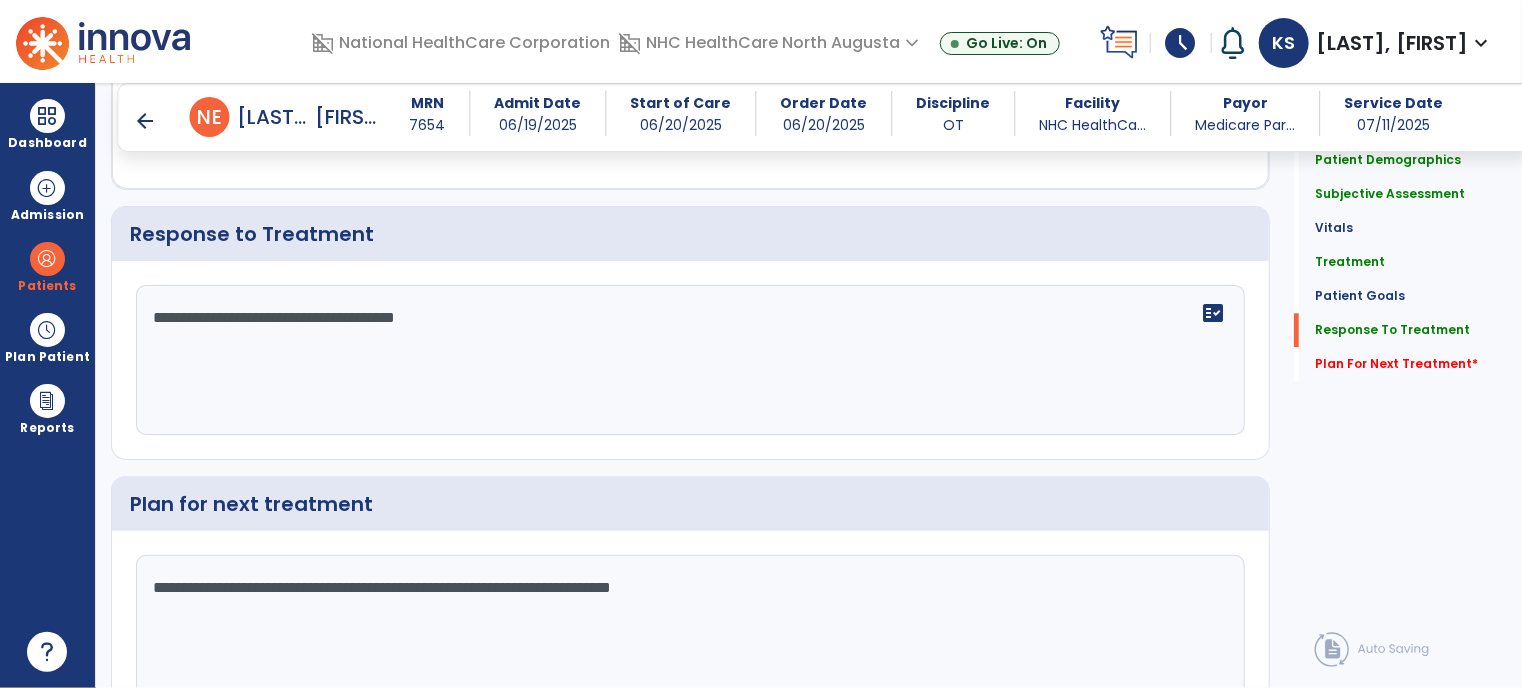 scroll, scrollTop: 2508, scrollLeft: 0, axis: vertical 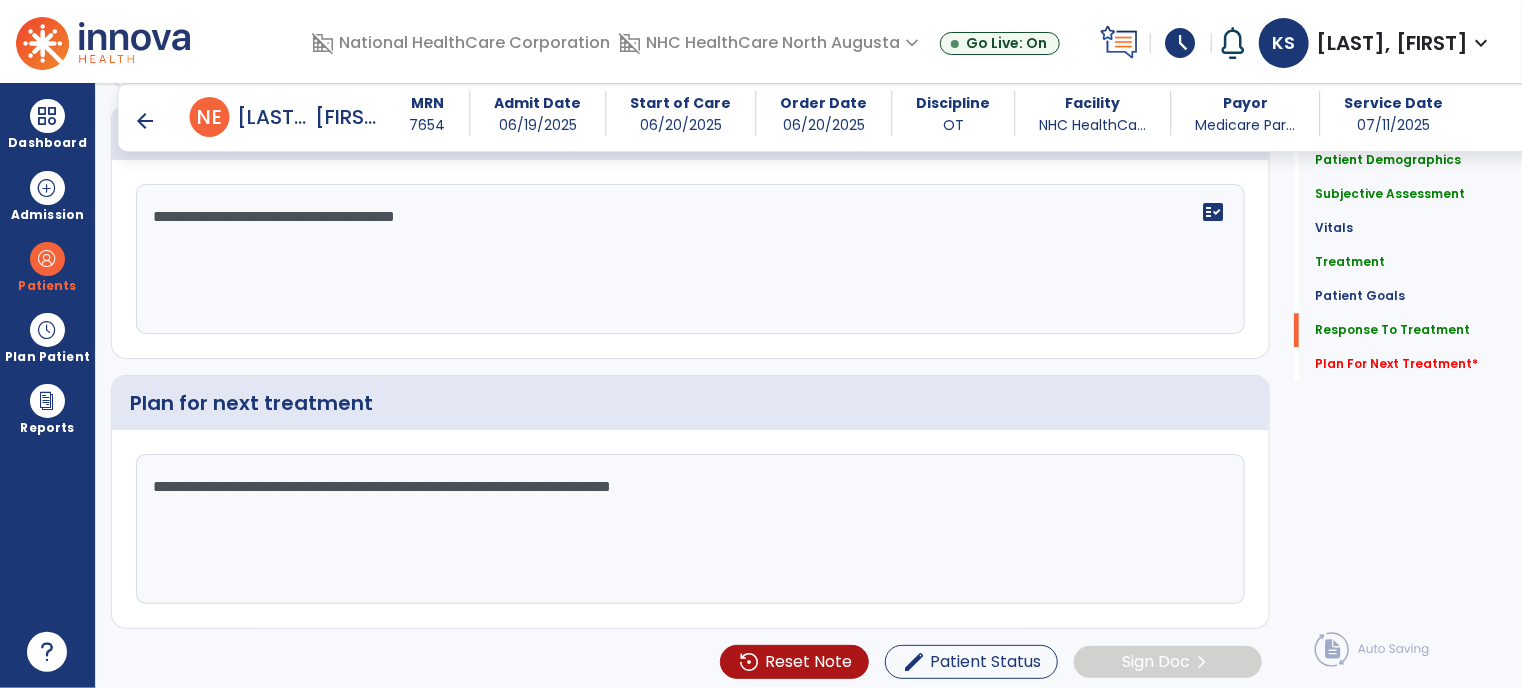 click on "**********" 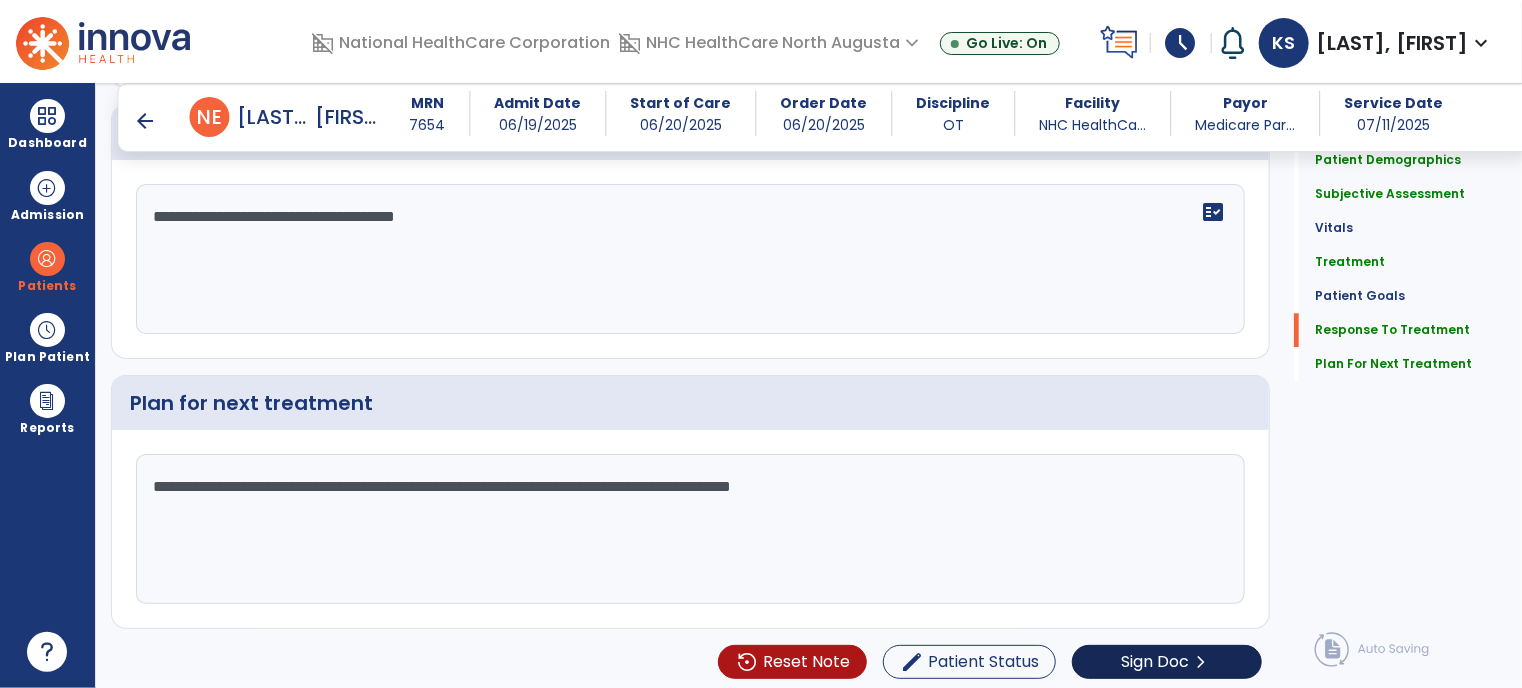 type on "**********" 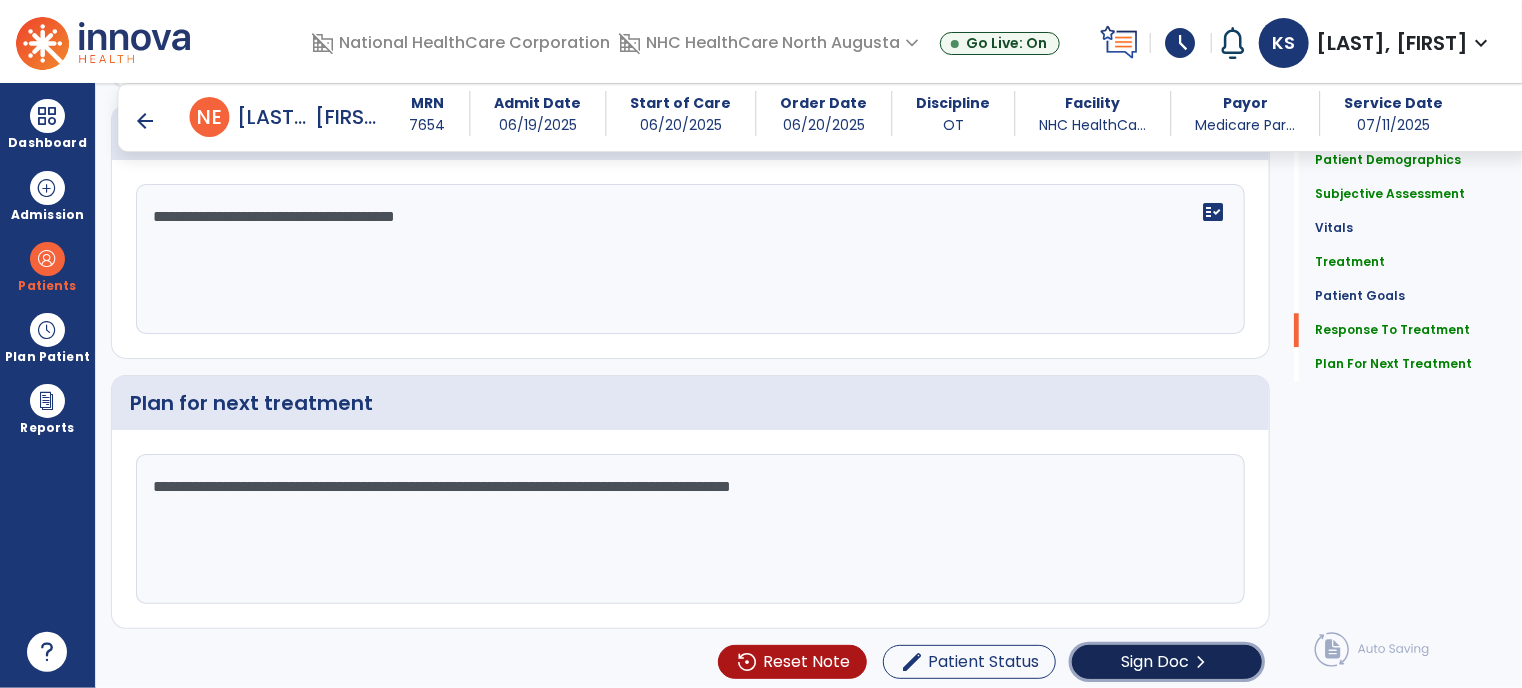 click on "Sign Doc" 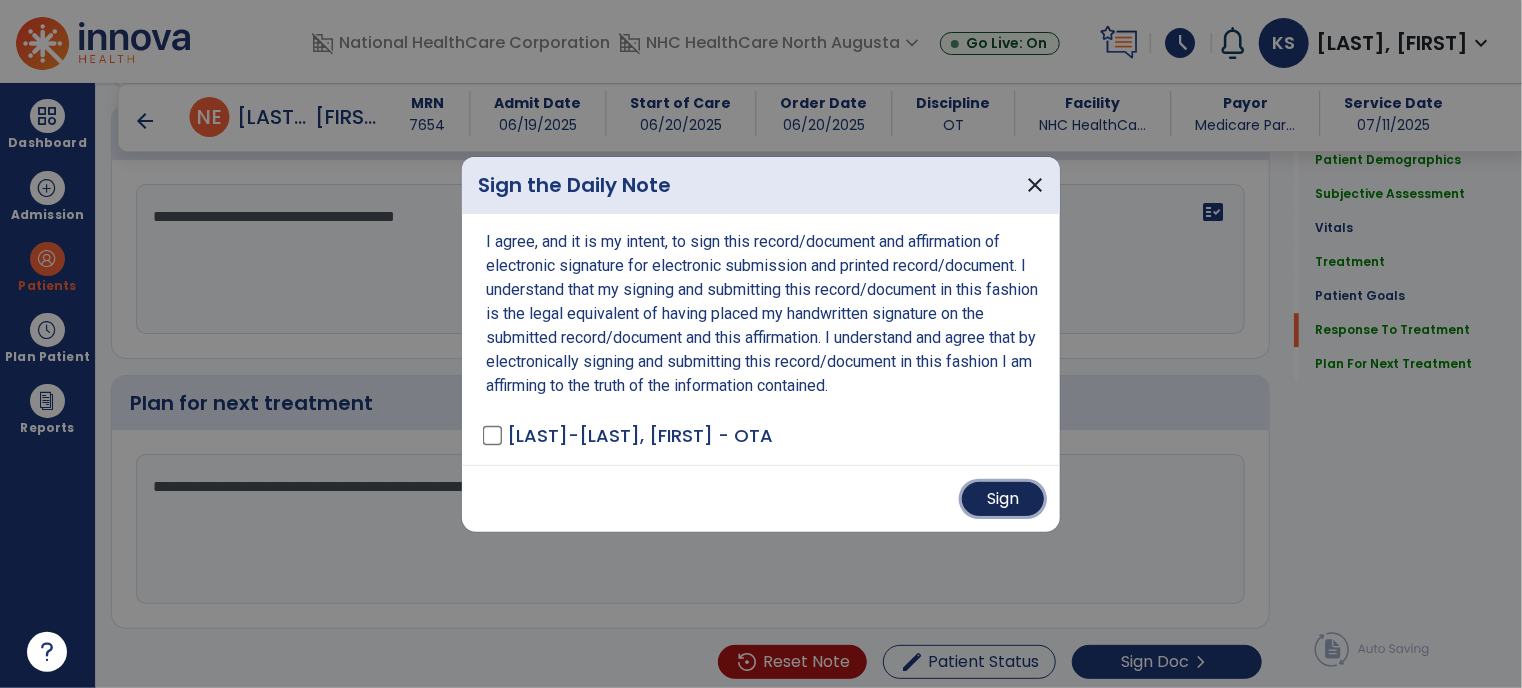 click on "Sign" at bounding box center (1003, 499) 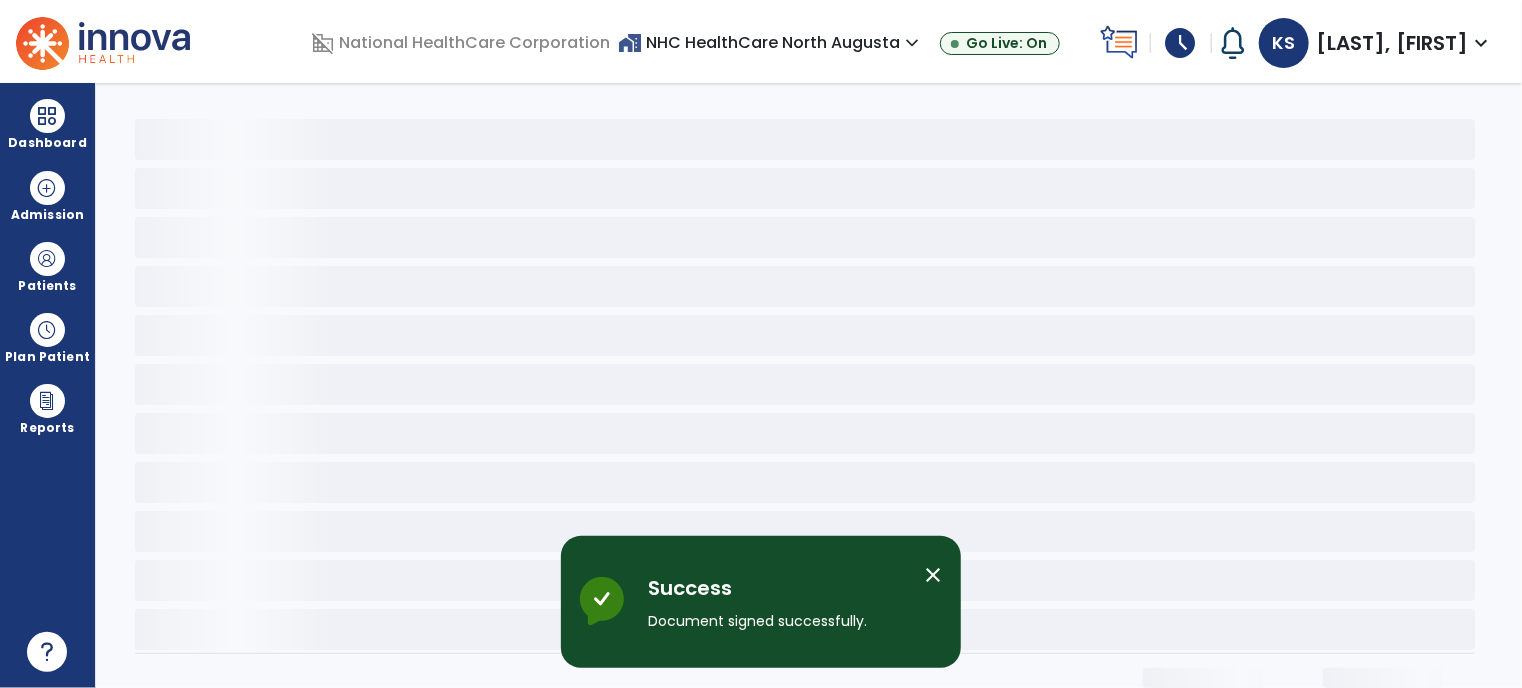 scroll, scrollTop: 0, scrollLeft: 0, axis: both 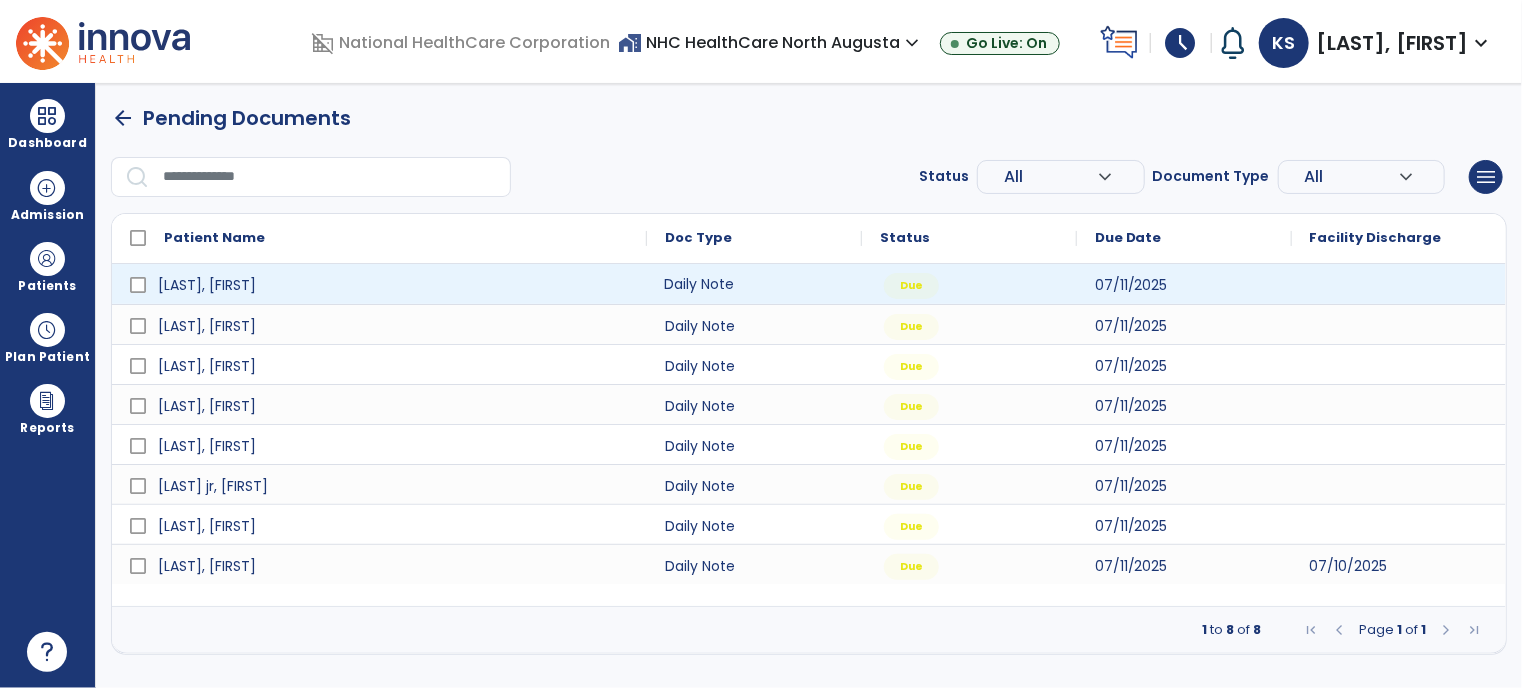 click on "Daily Note" at bounding box center [754, 284] 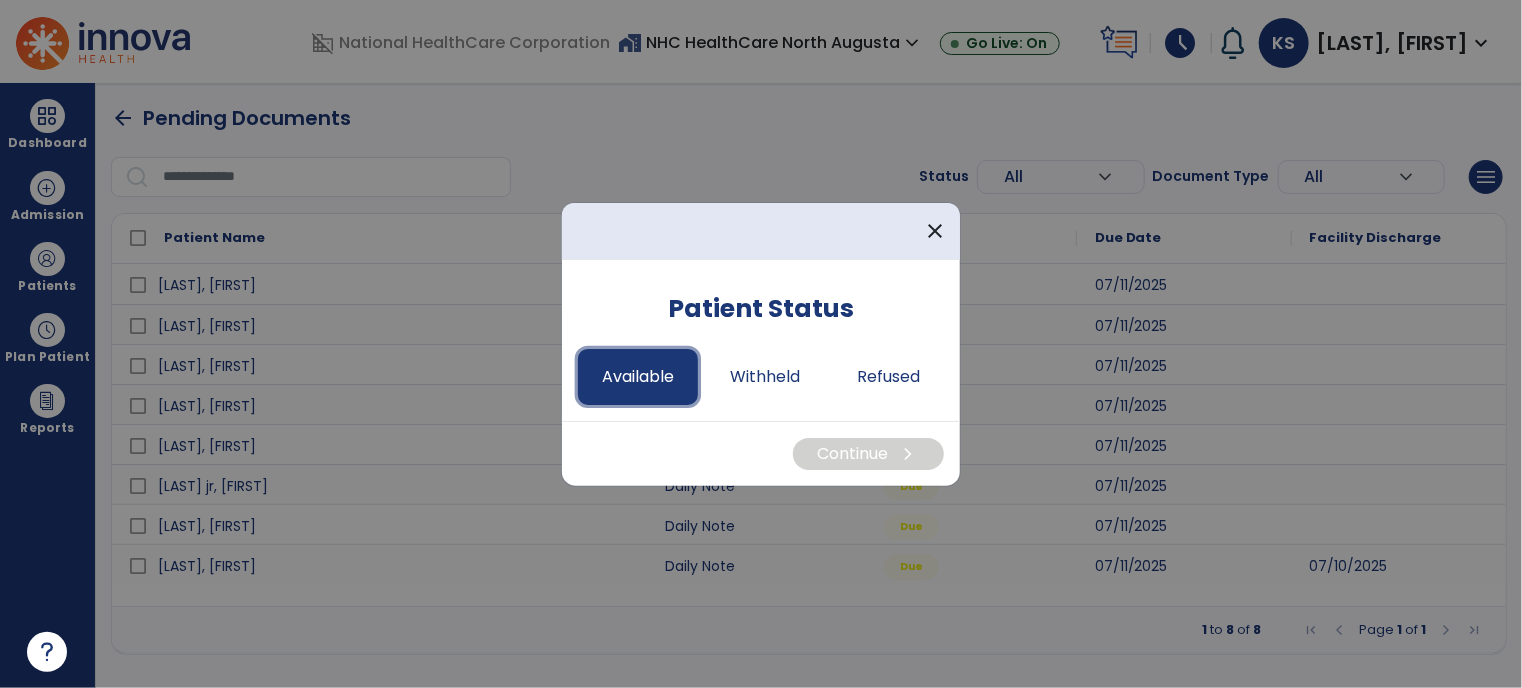 click on "Available" at bounding box center [638, 377] 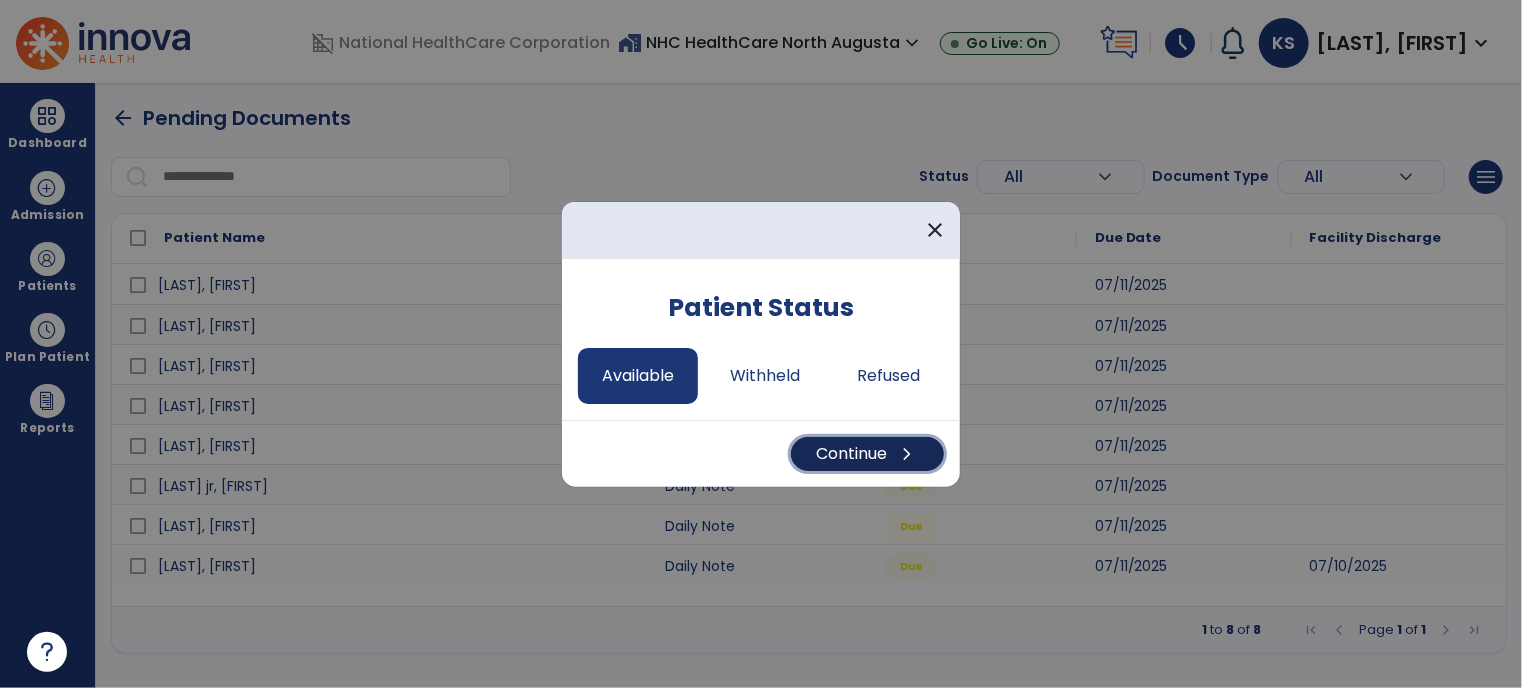 click on "Continue   chevron_right" at bounding box center (867, 454) 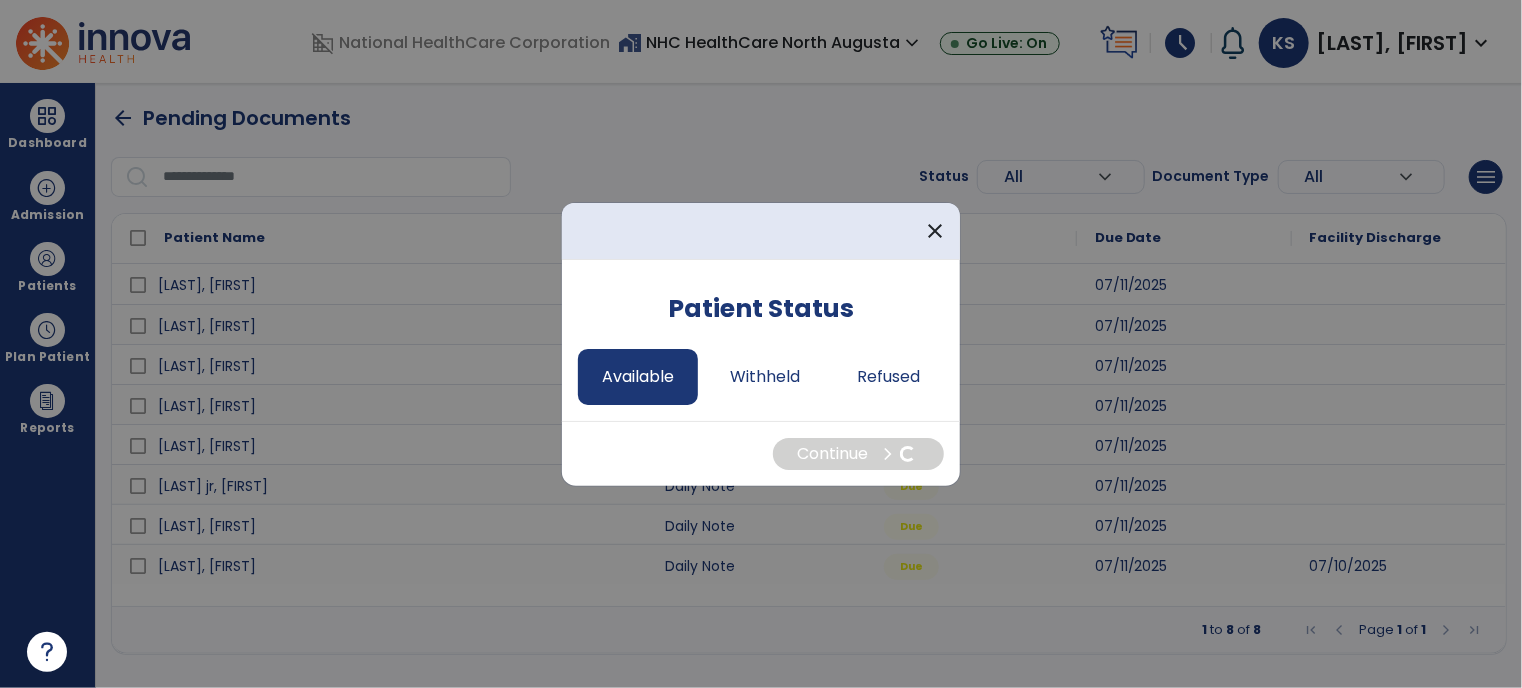 select on "*" 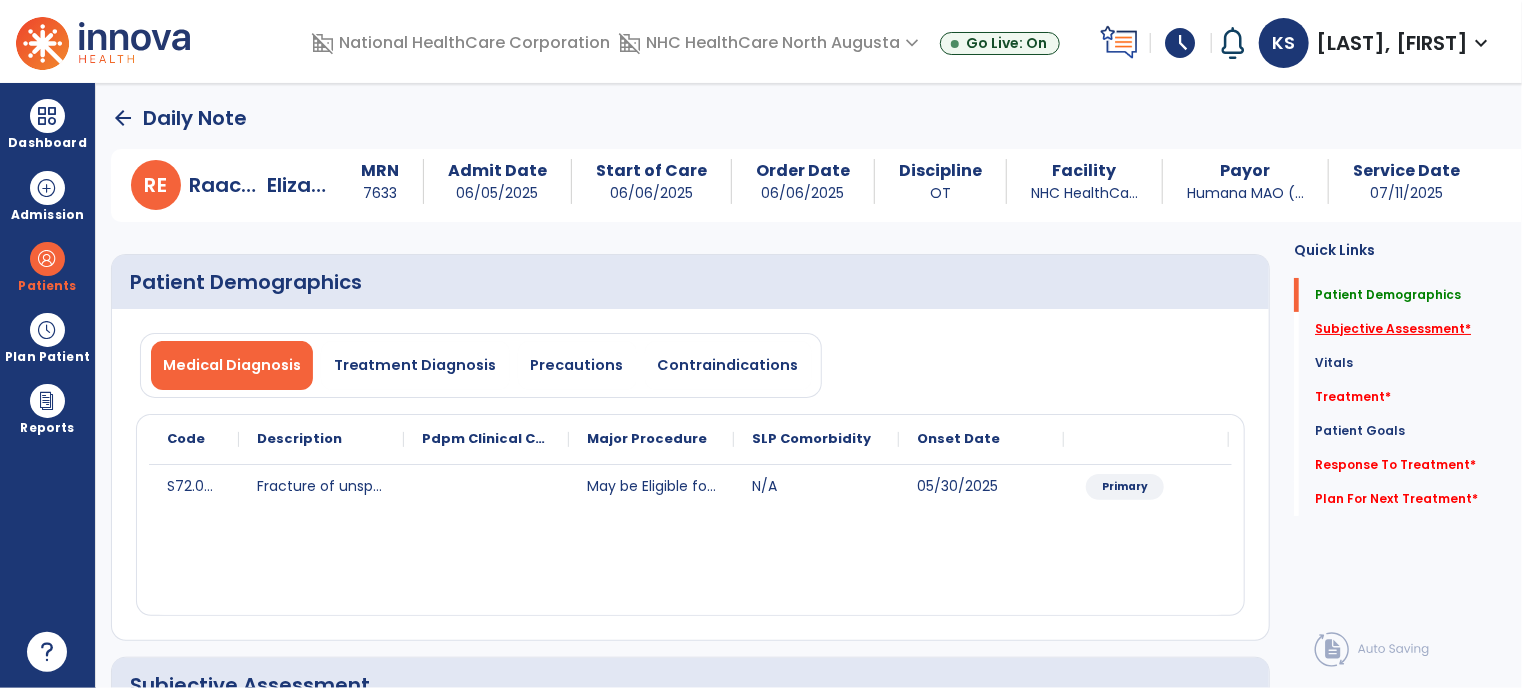 click on "Subjective Assessment   *" 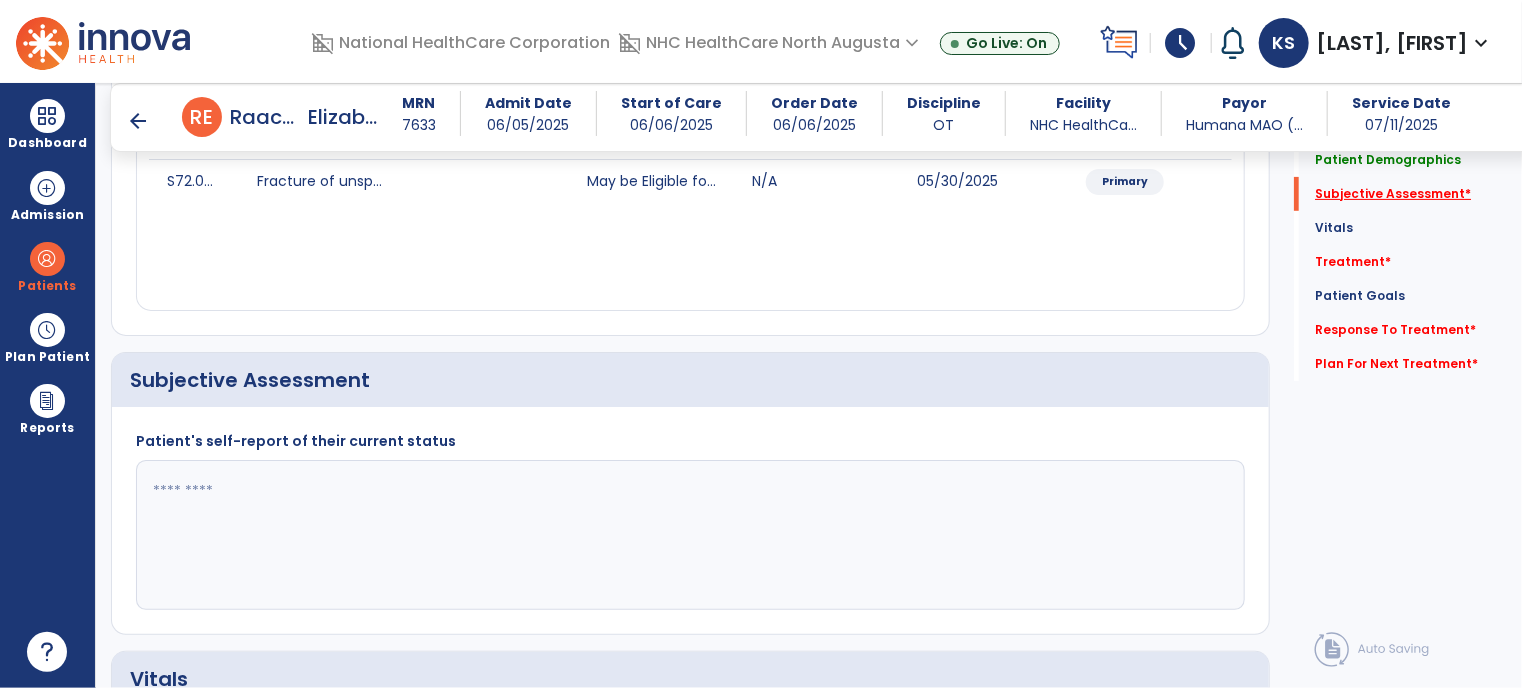 scroll, scrollTop: 412, scrollLeft: 0, axis: vertical 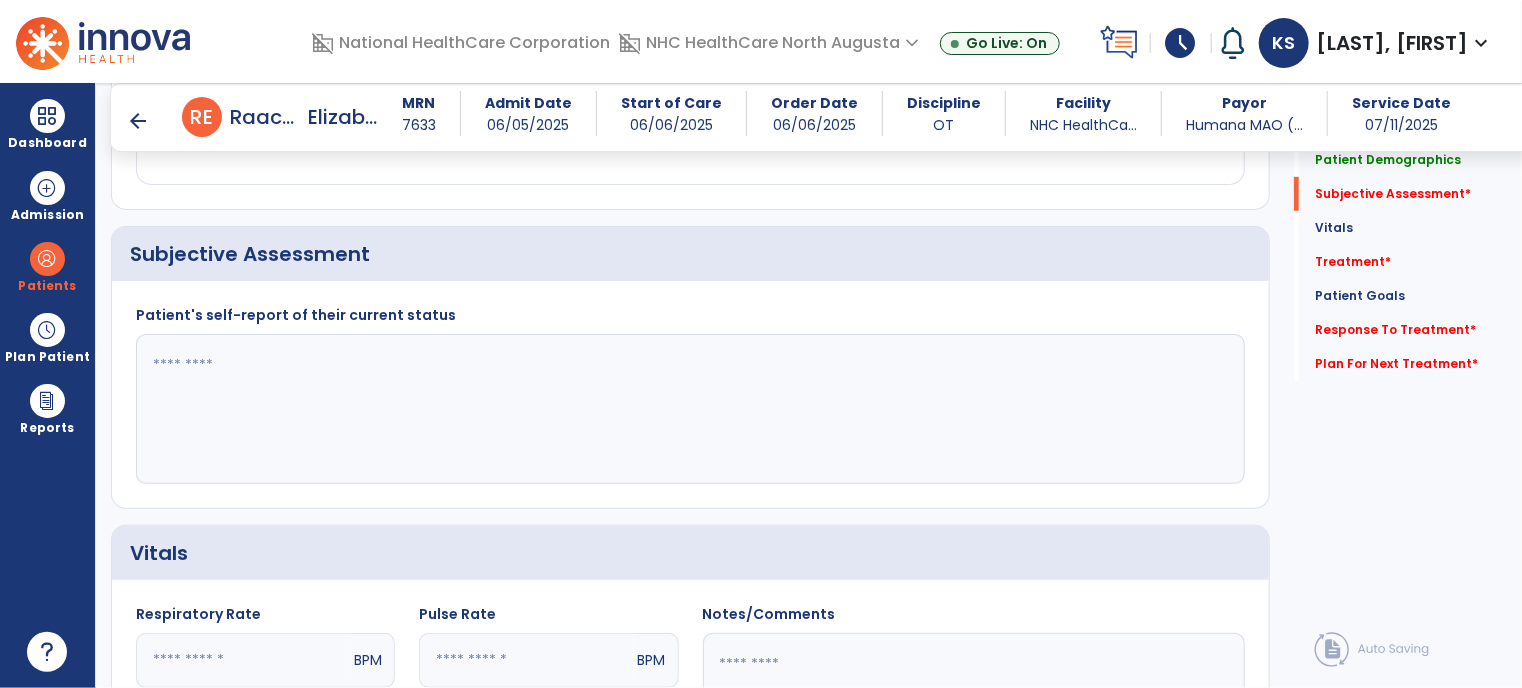 click 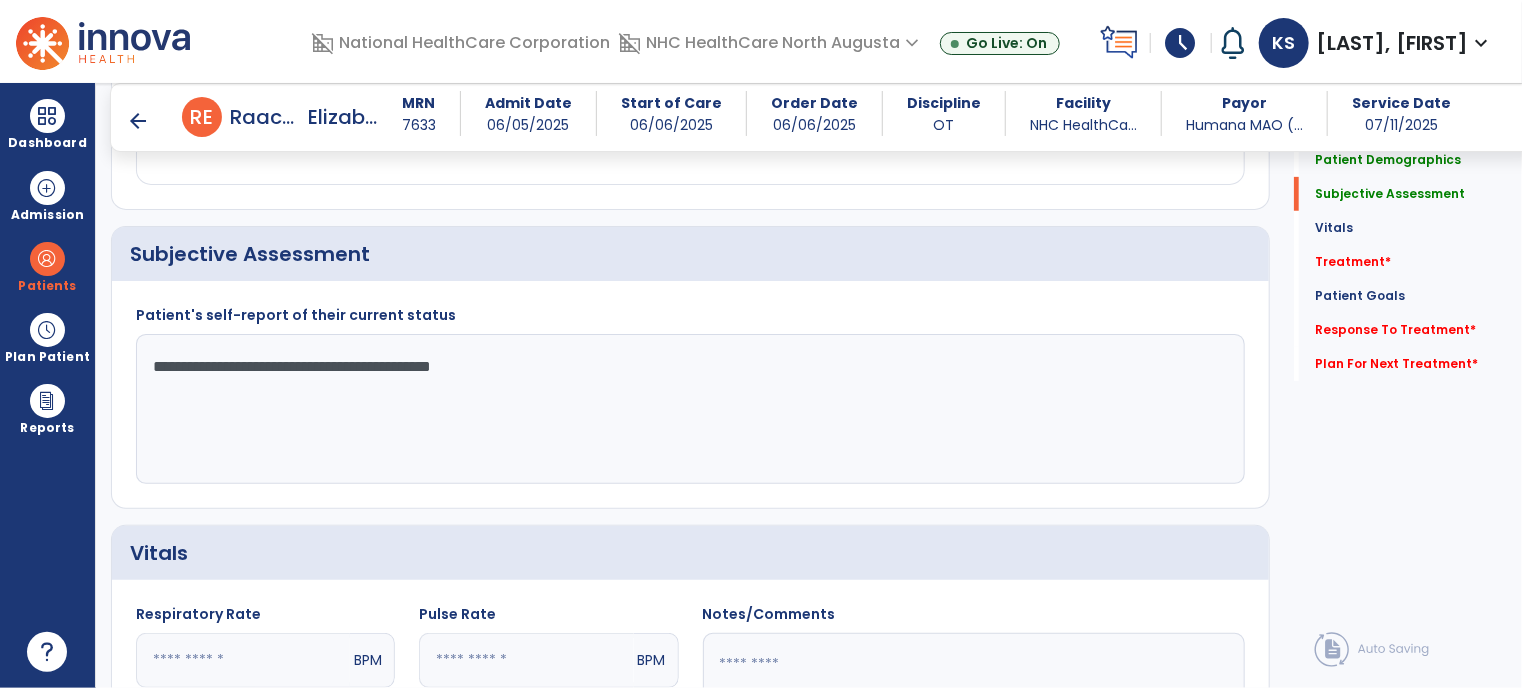 click on "**********" 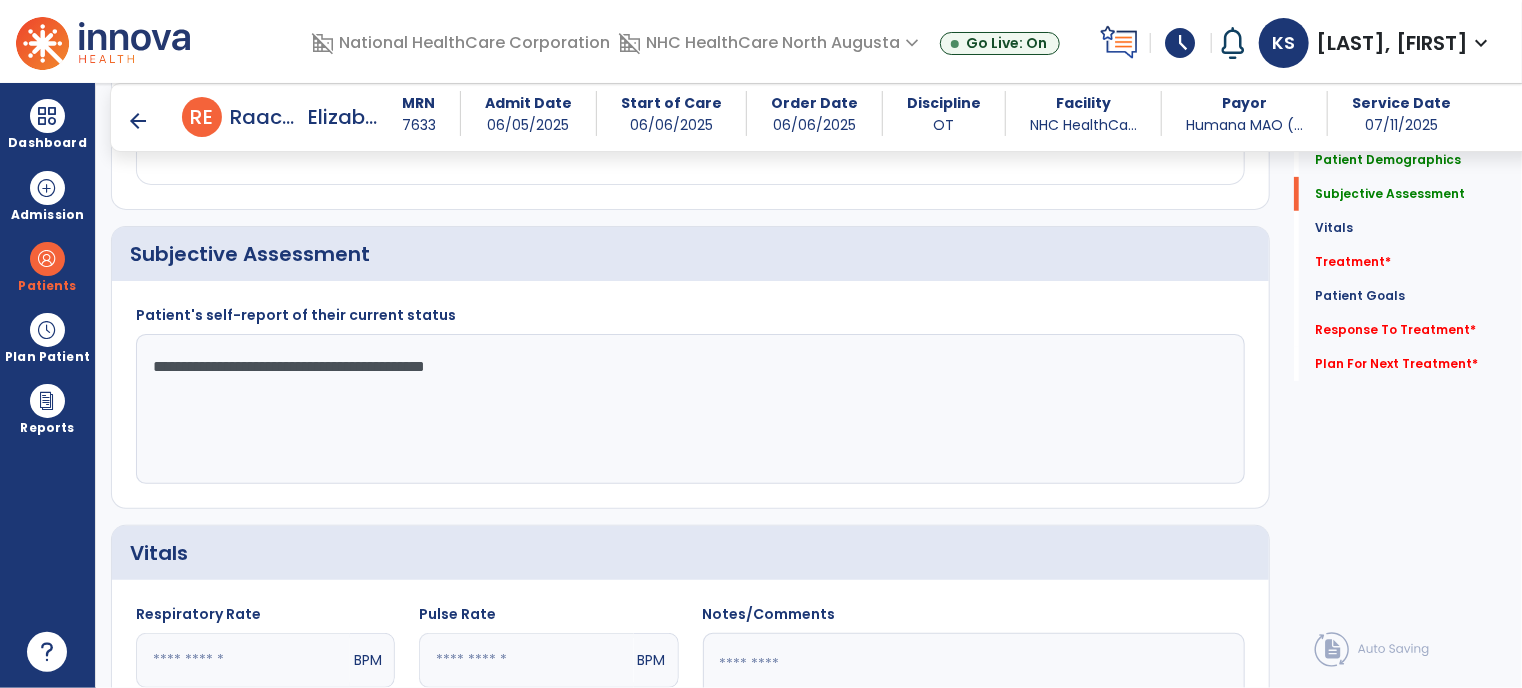 click on "**********" 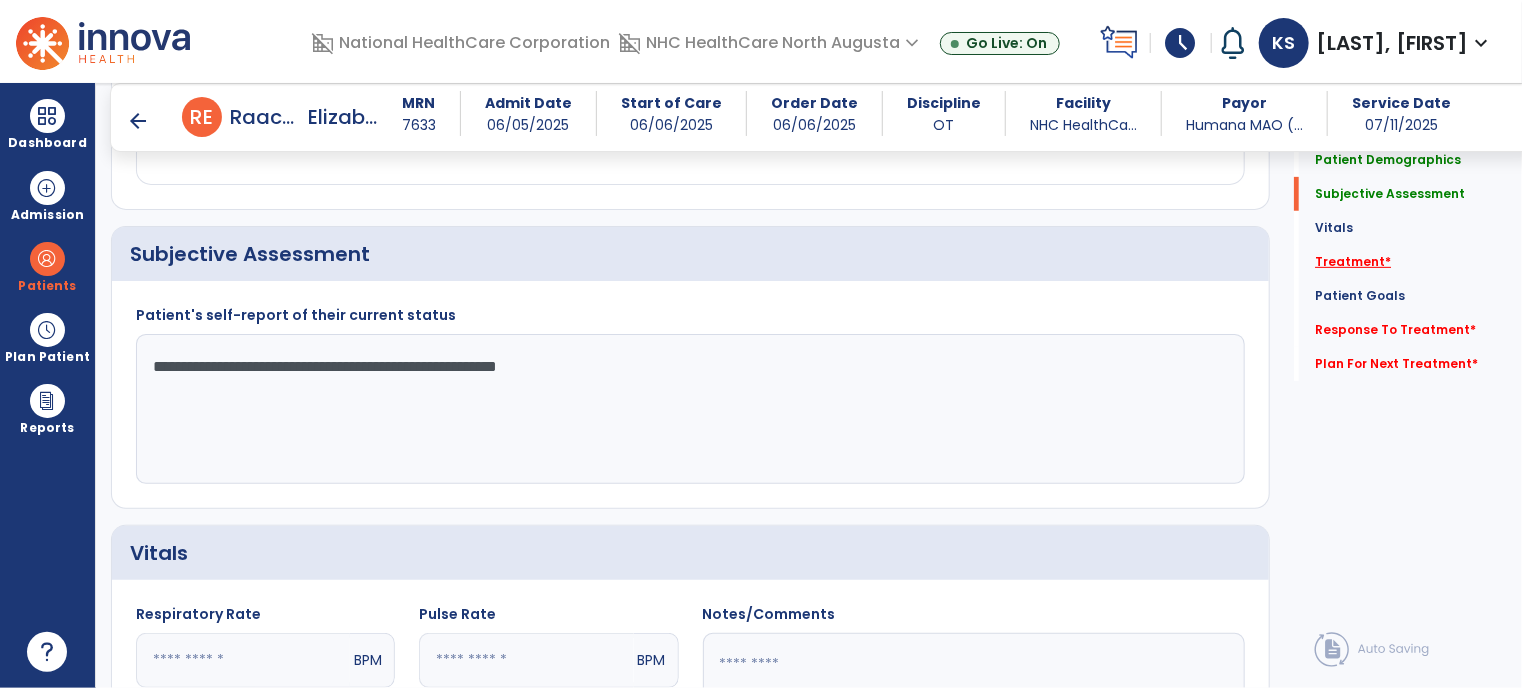type on "**********" 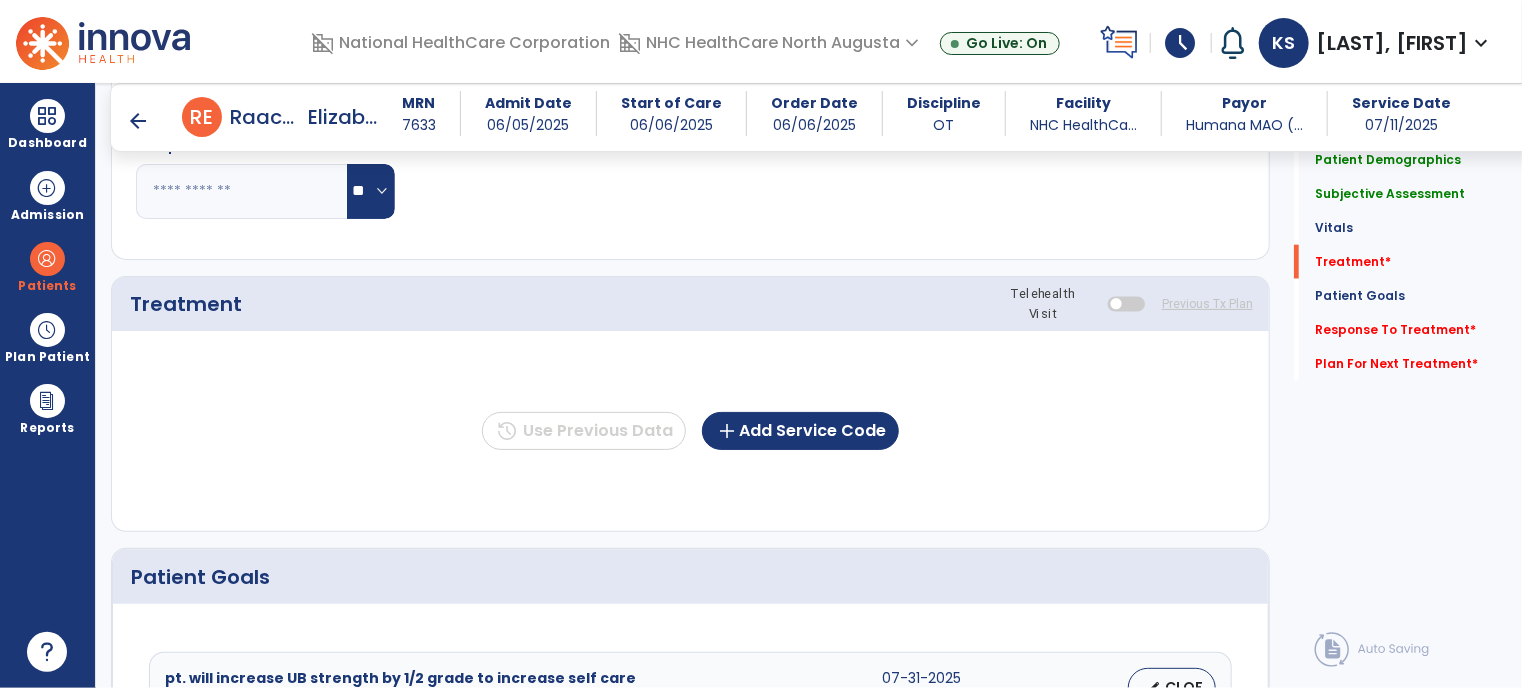 scroll, scrollTop: 1100, scrollLeft: 0, axis: vertical 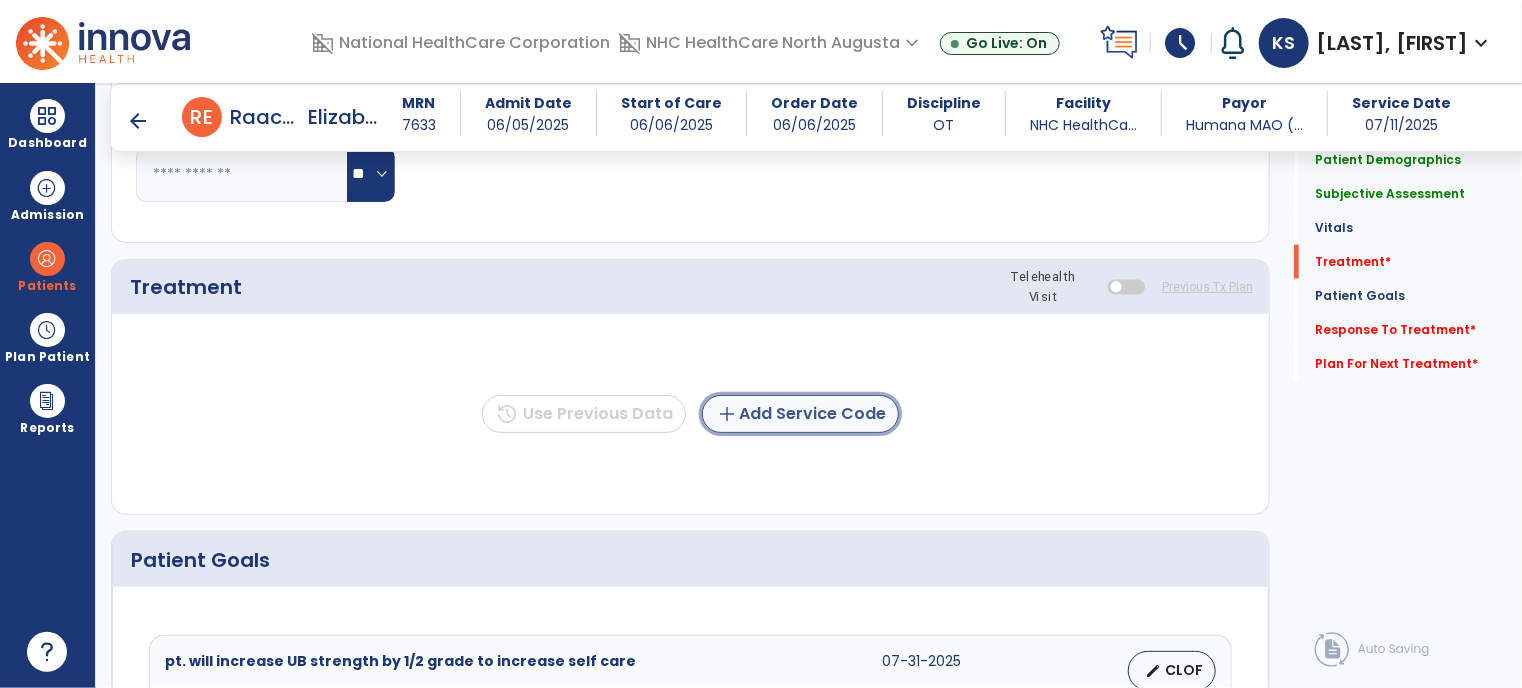 click on "add  Add Service Code" 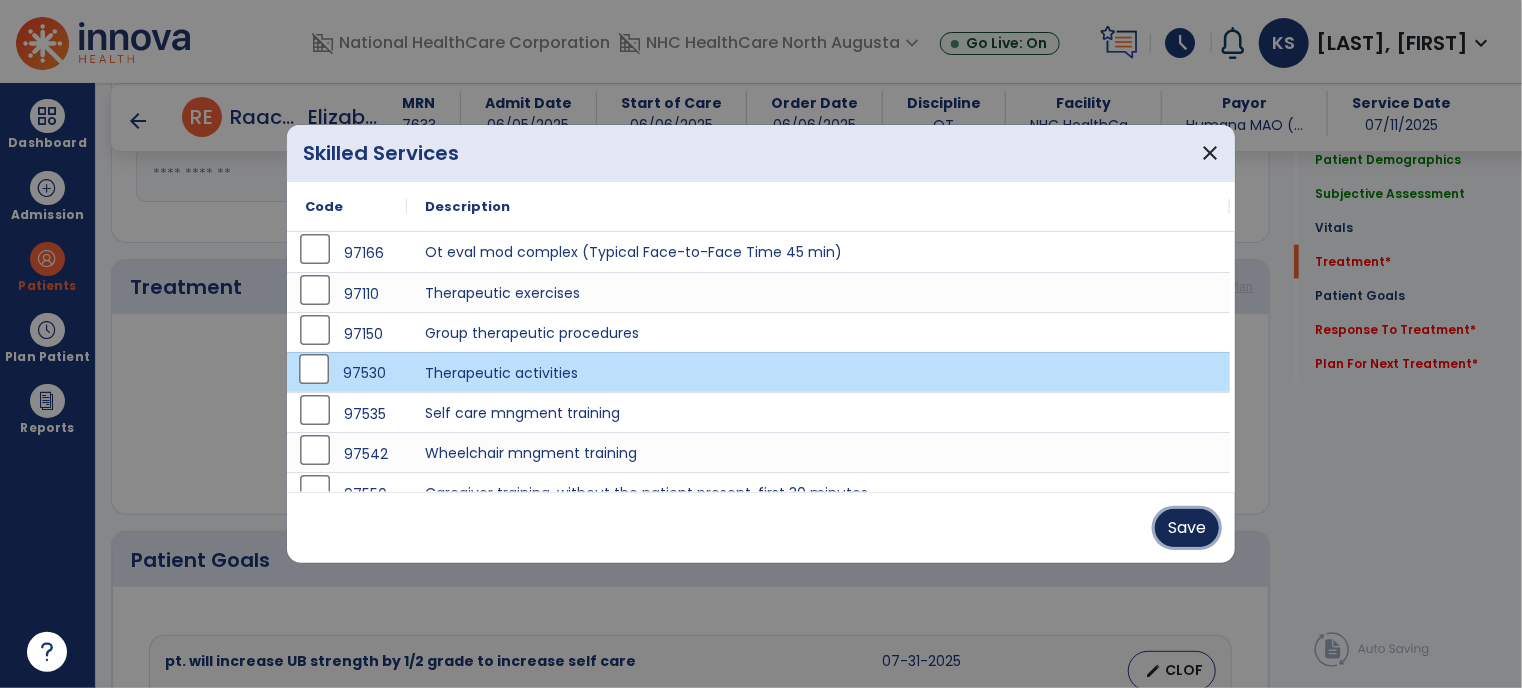 click on "Save" at bounding box center (1187, 528) 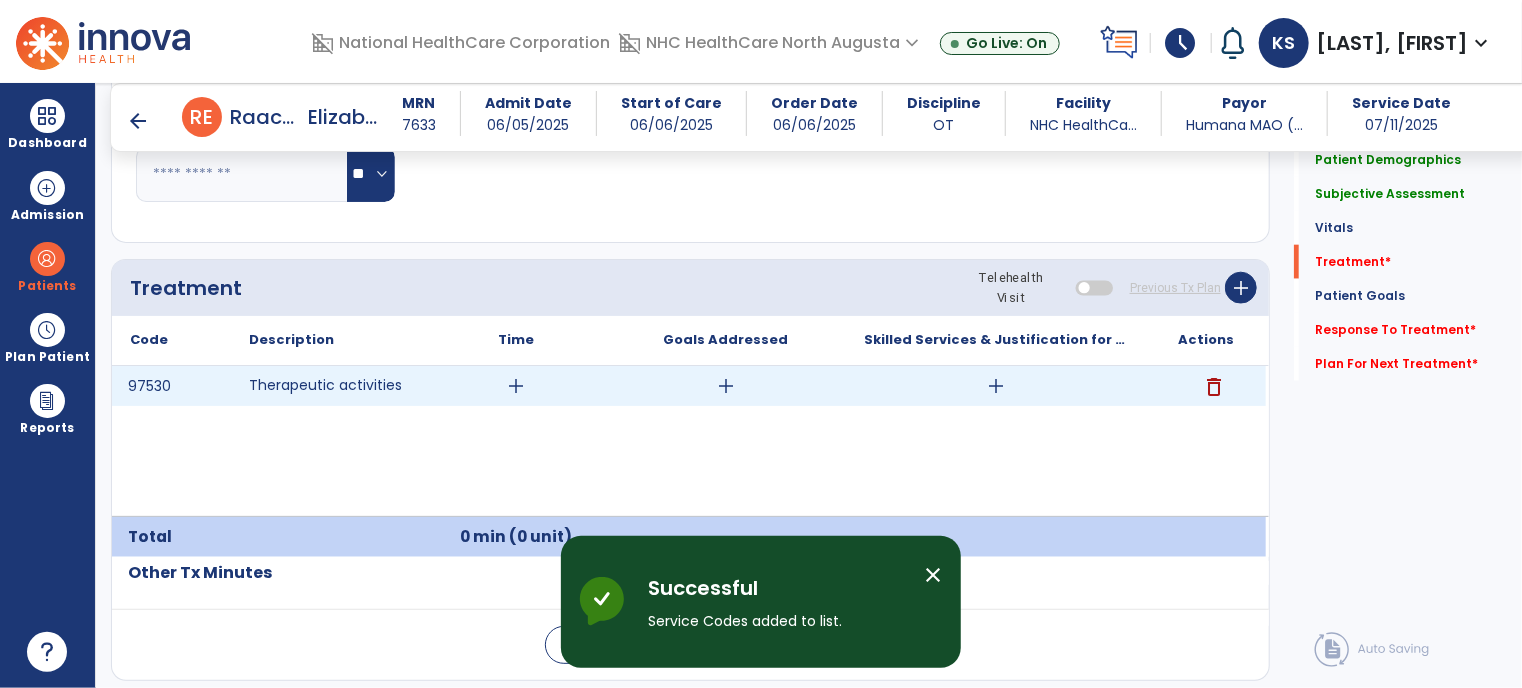 click on "add" at bounding box center [516, 386] 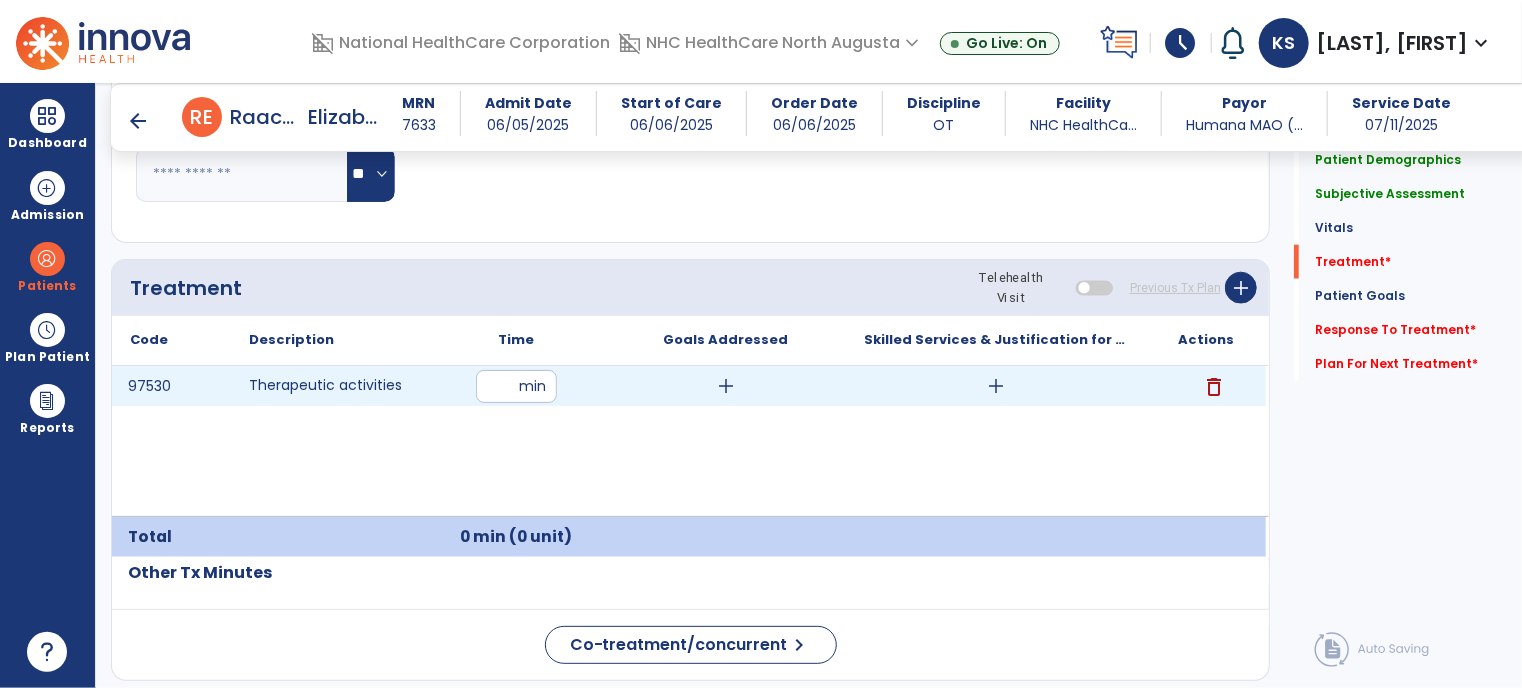 type on "*" 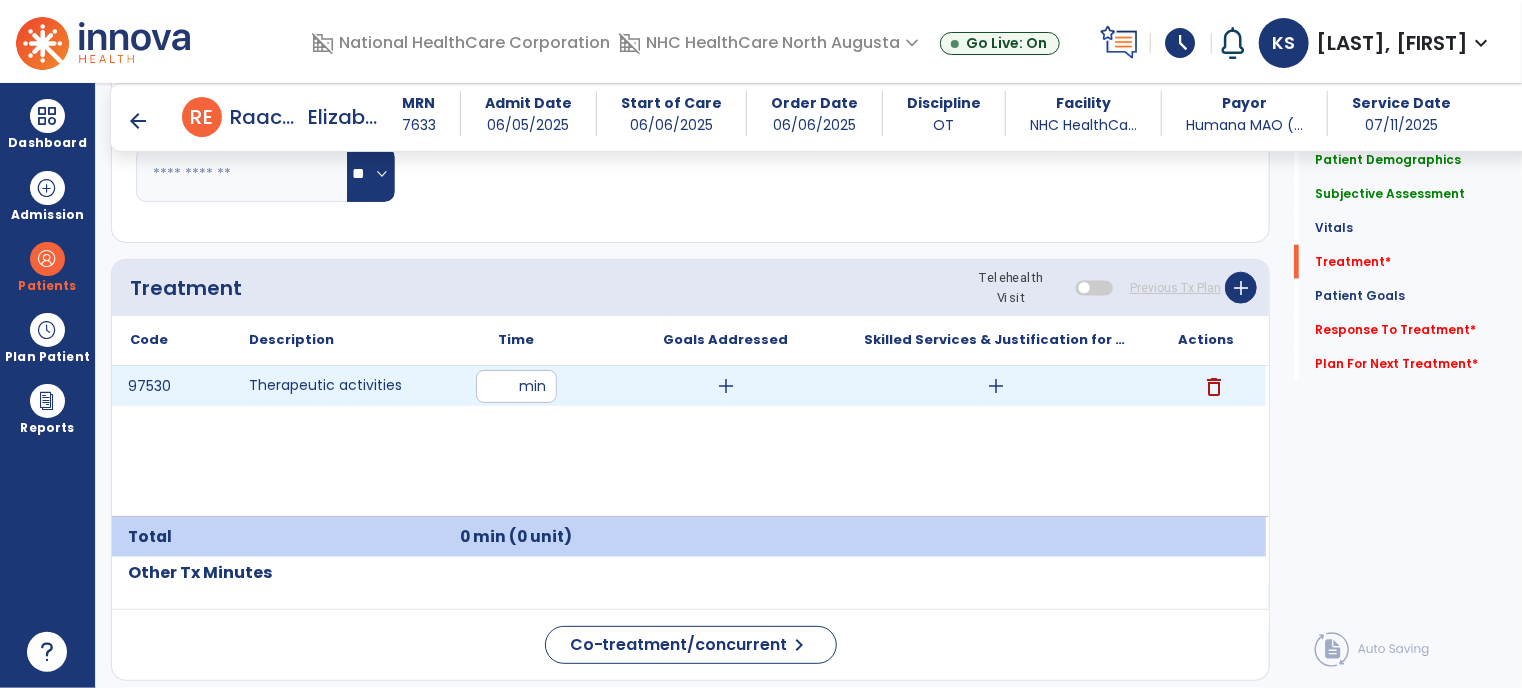 type on "**" 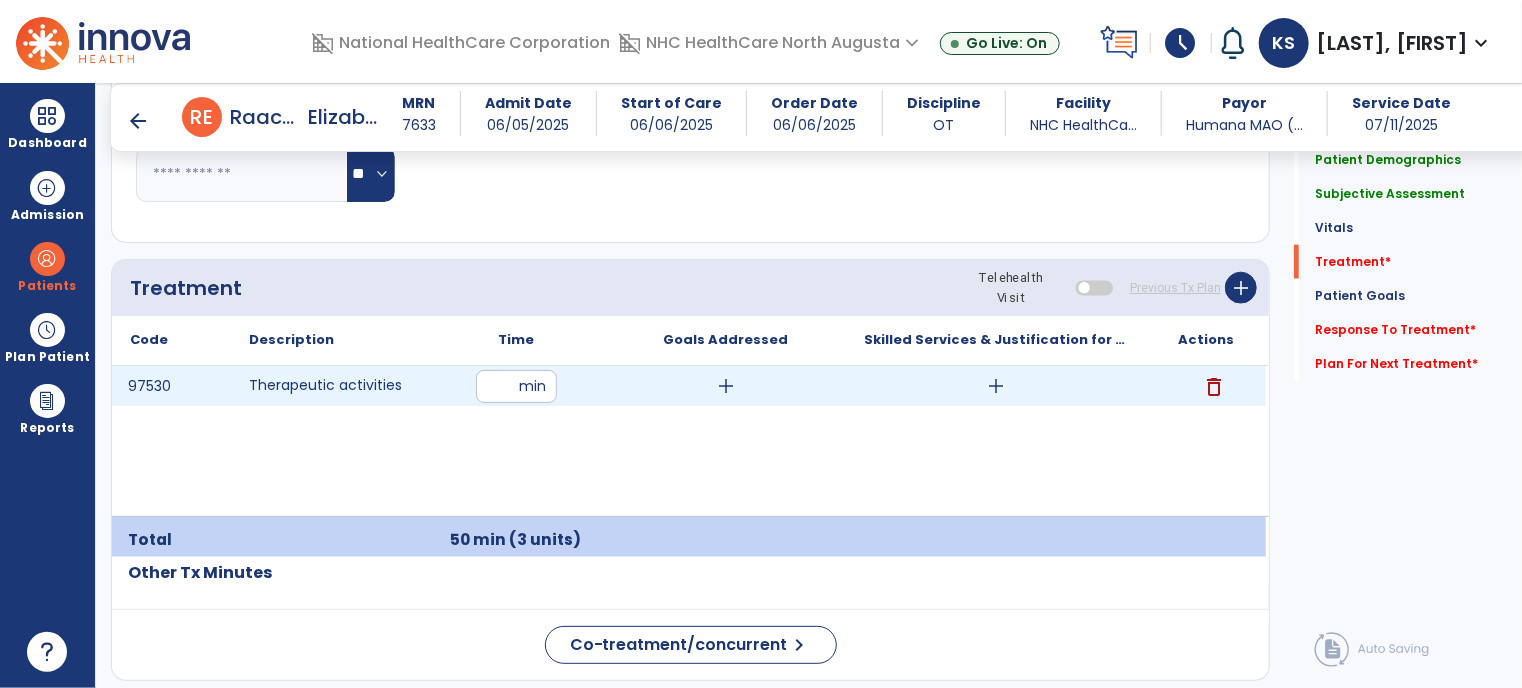 click on "delete" at bounding box center [1214, 387] 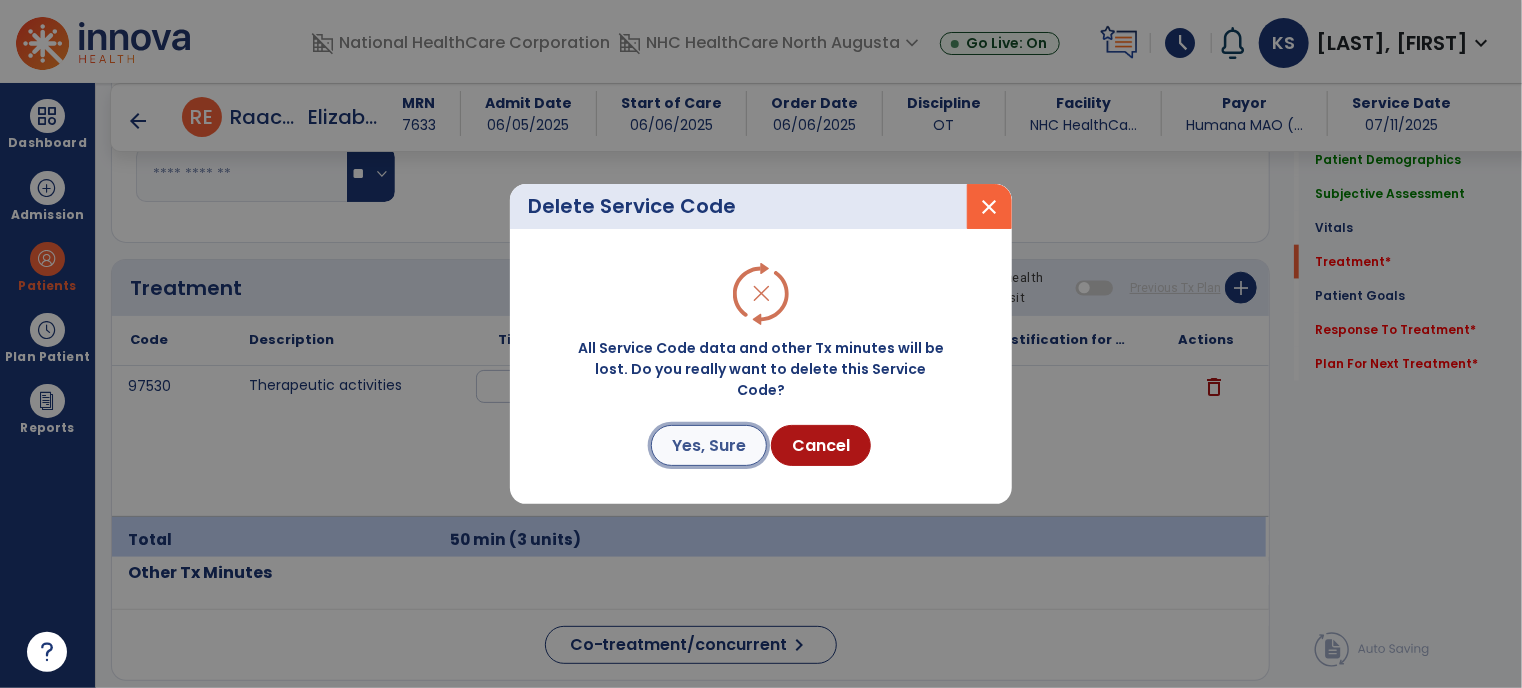 click on "Yes, Sure" at bounding box center [709, 445] 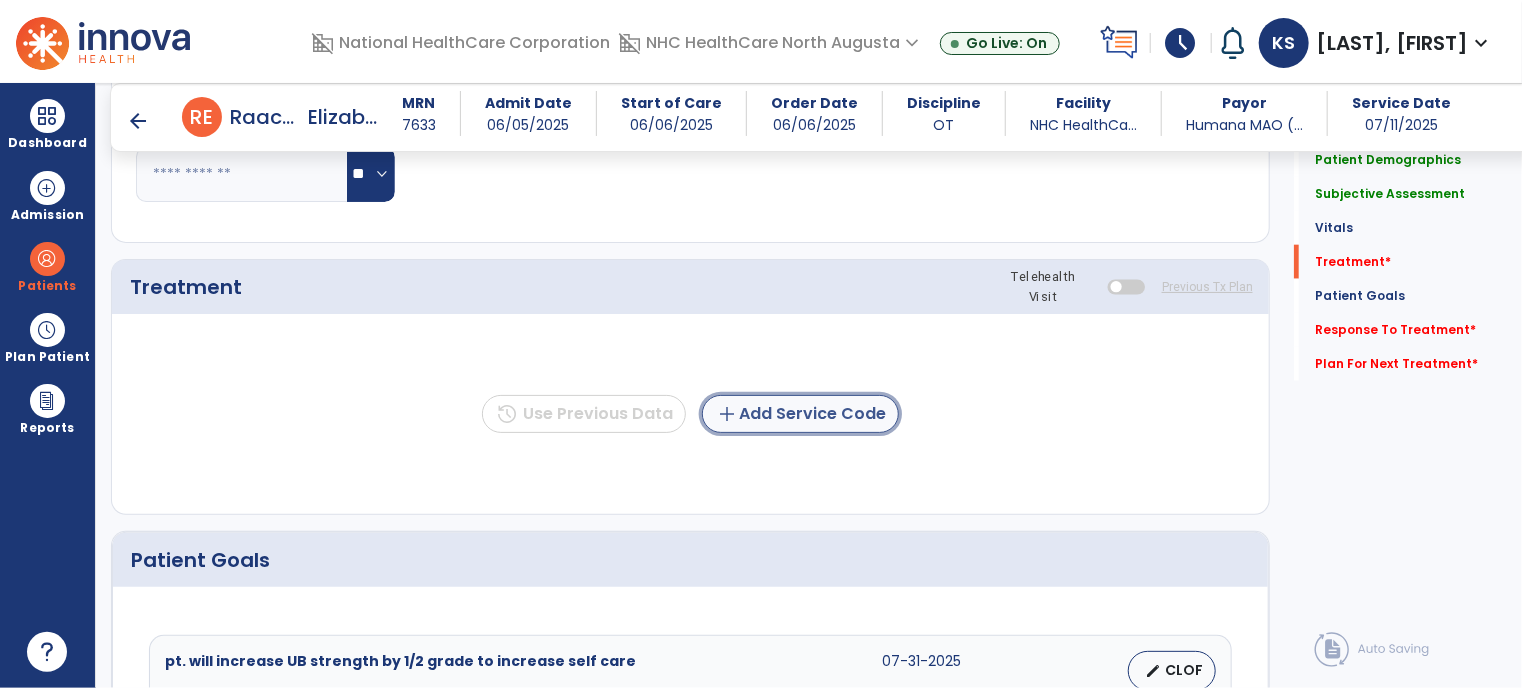 click on "add  Add Service Code" 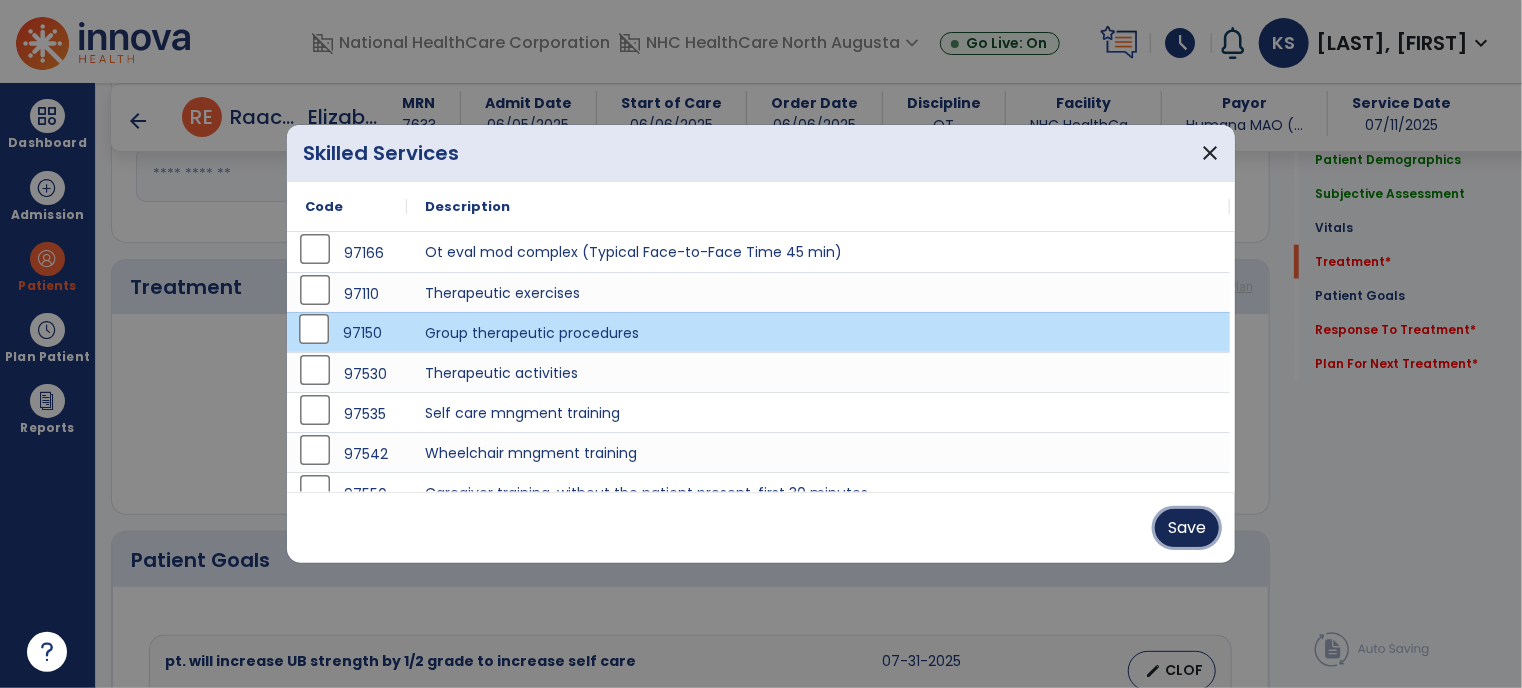click on "Save" at bounding box center (1187, 528) 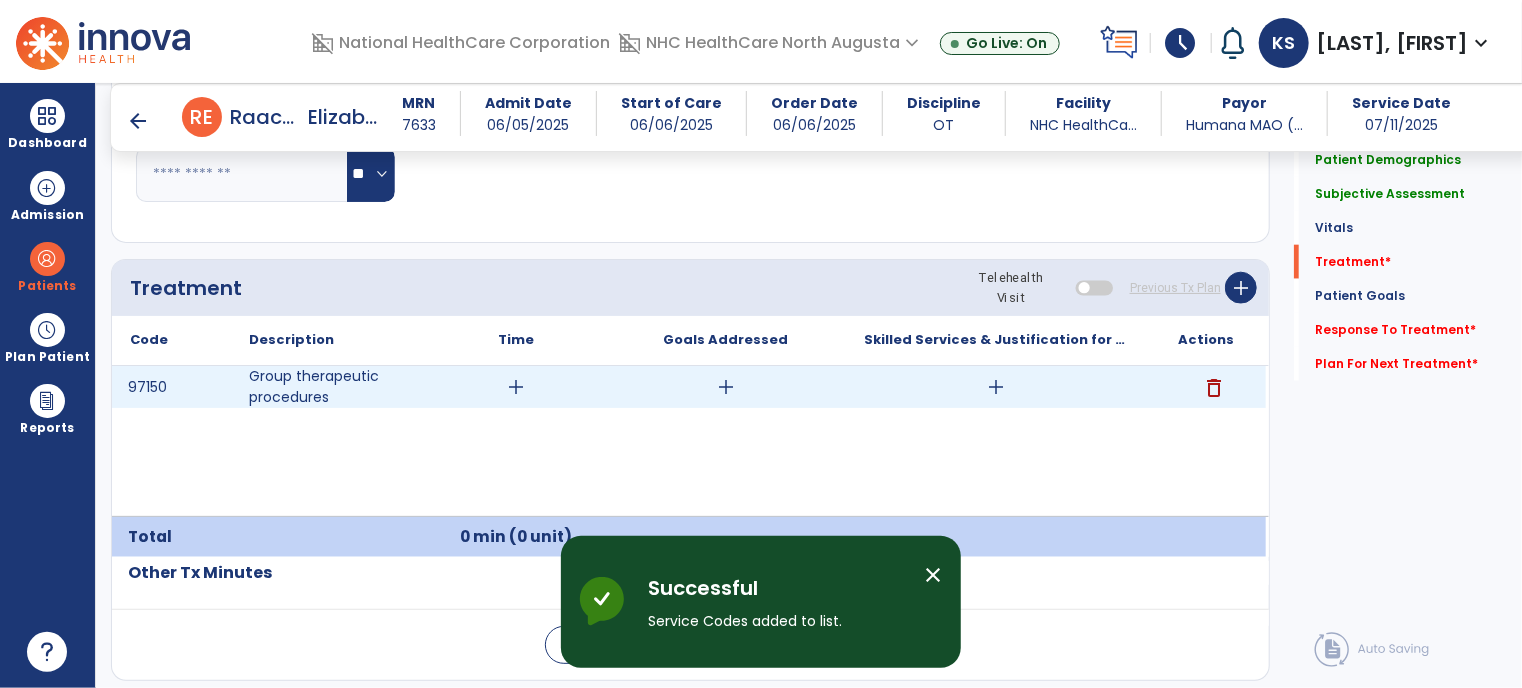 click on "add" at bounding box center (516, 387) 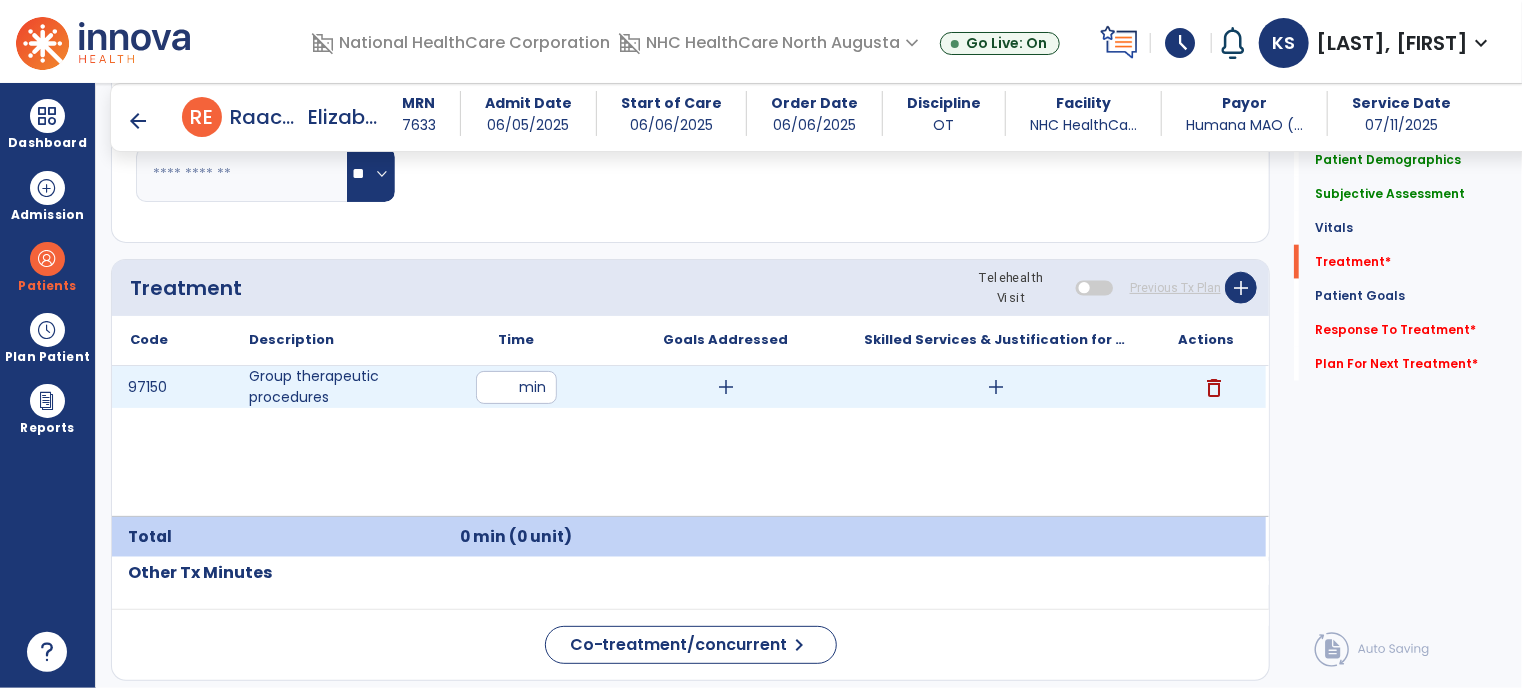 type on "**" 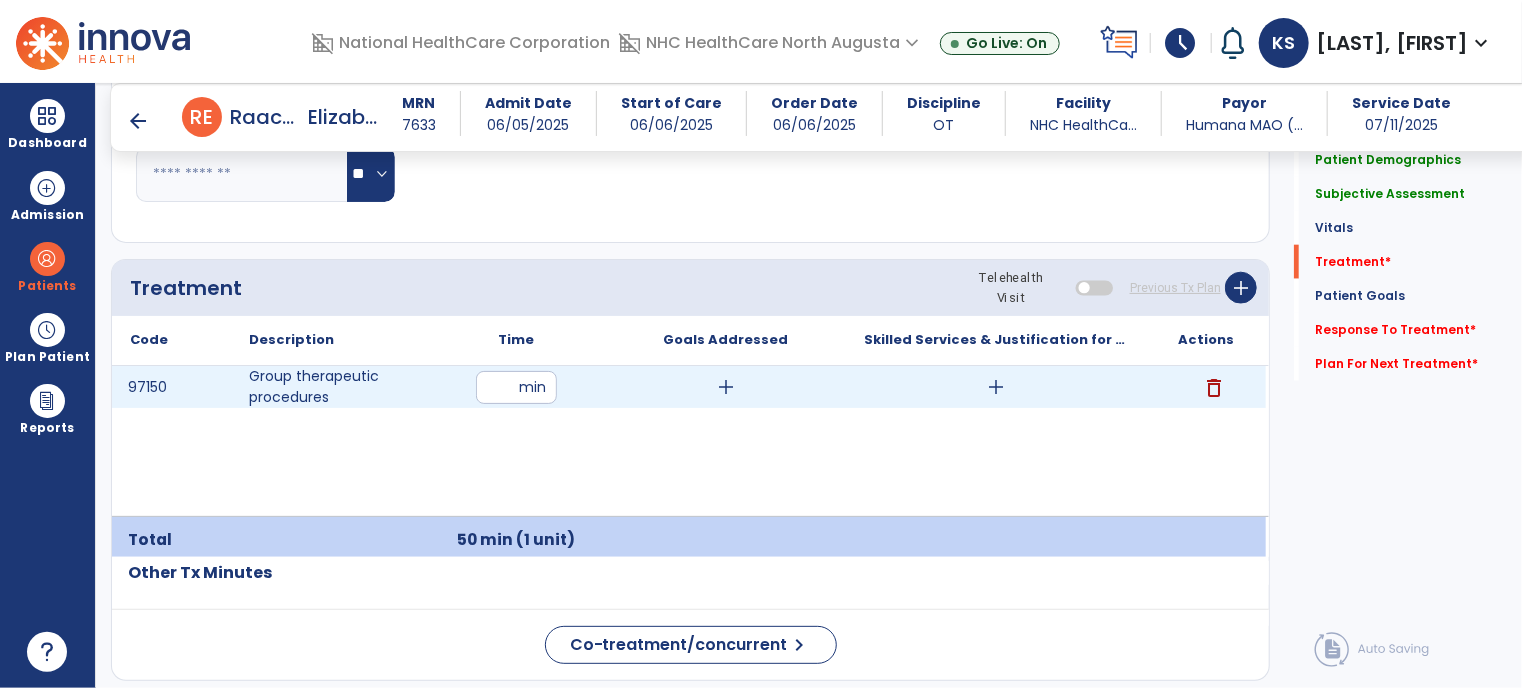 click on "add" at bounding box center [726, 387] 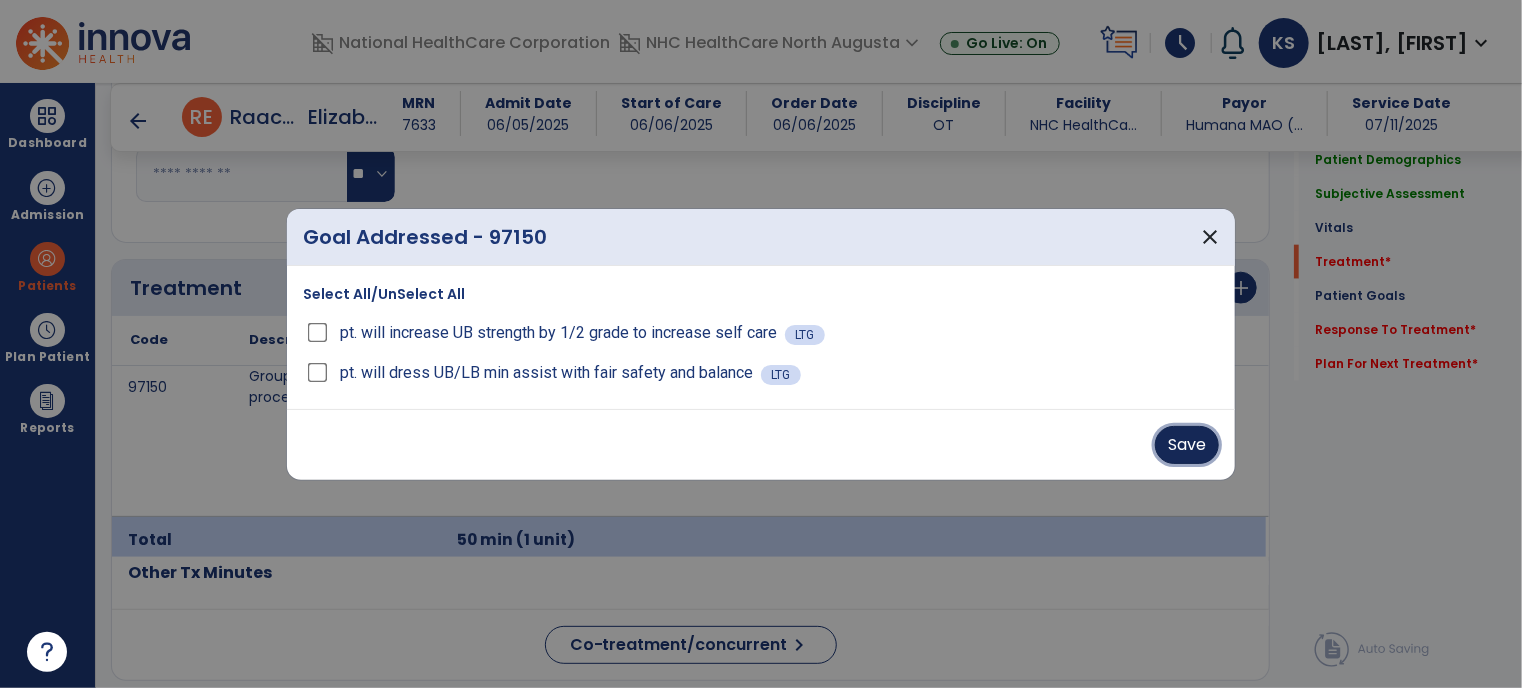 click on "Save" at bounding box center [1187, 445] 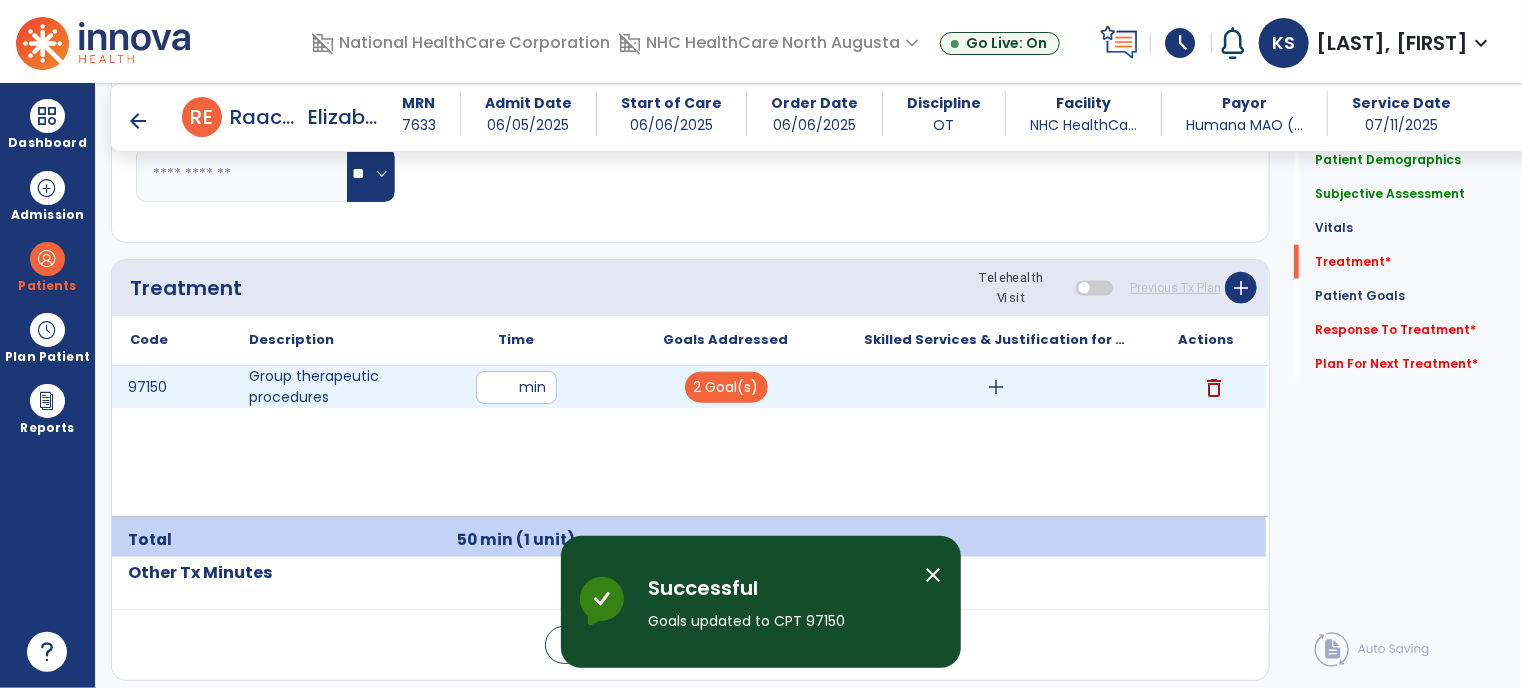 click on "add" at bounding box center (996, 387) 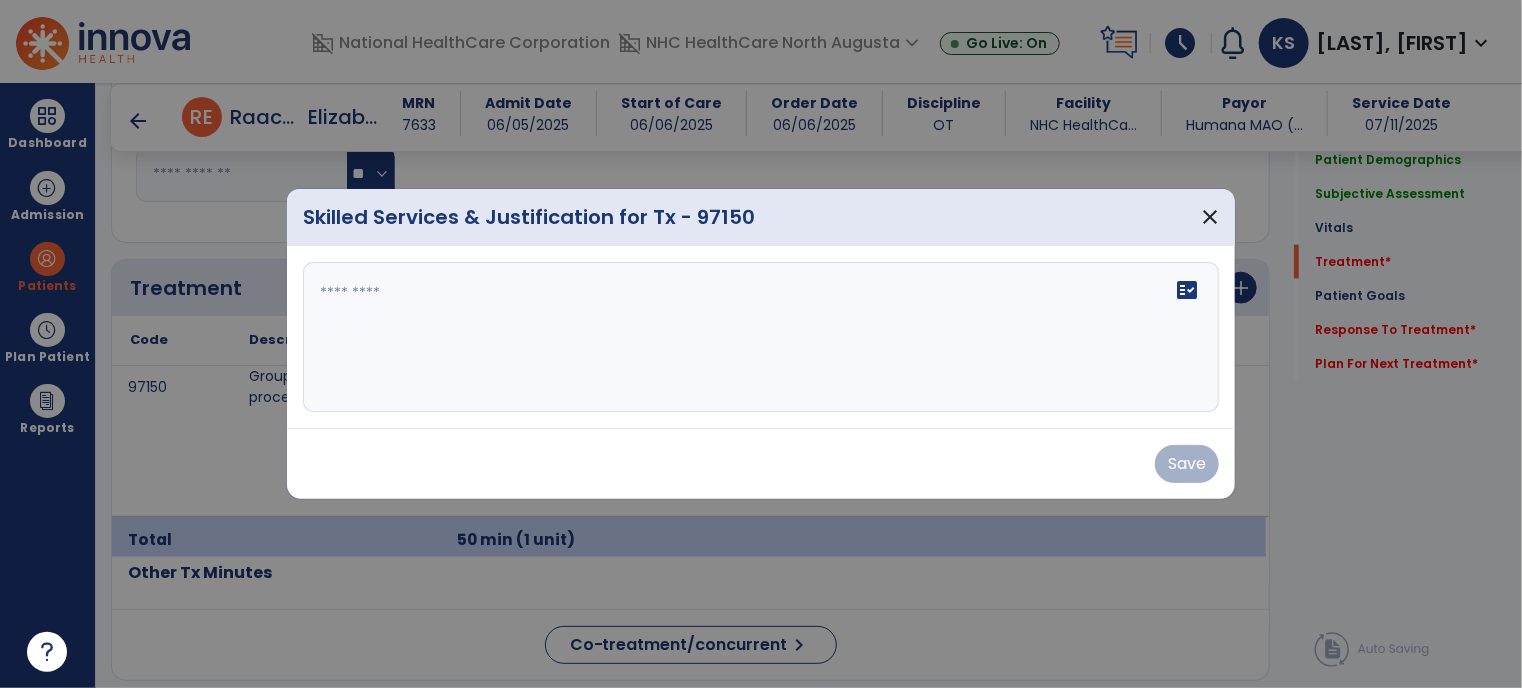 click at bounding box center [761, 337] 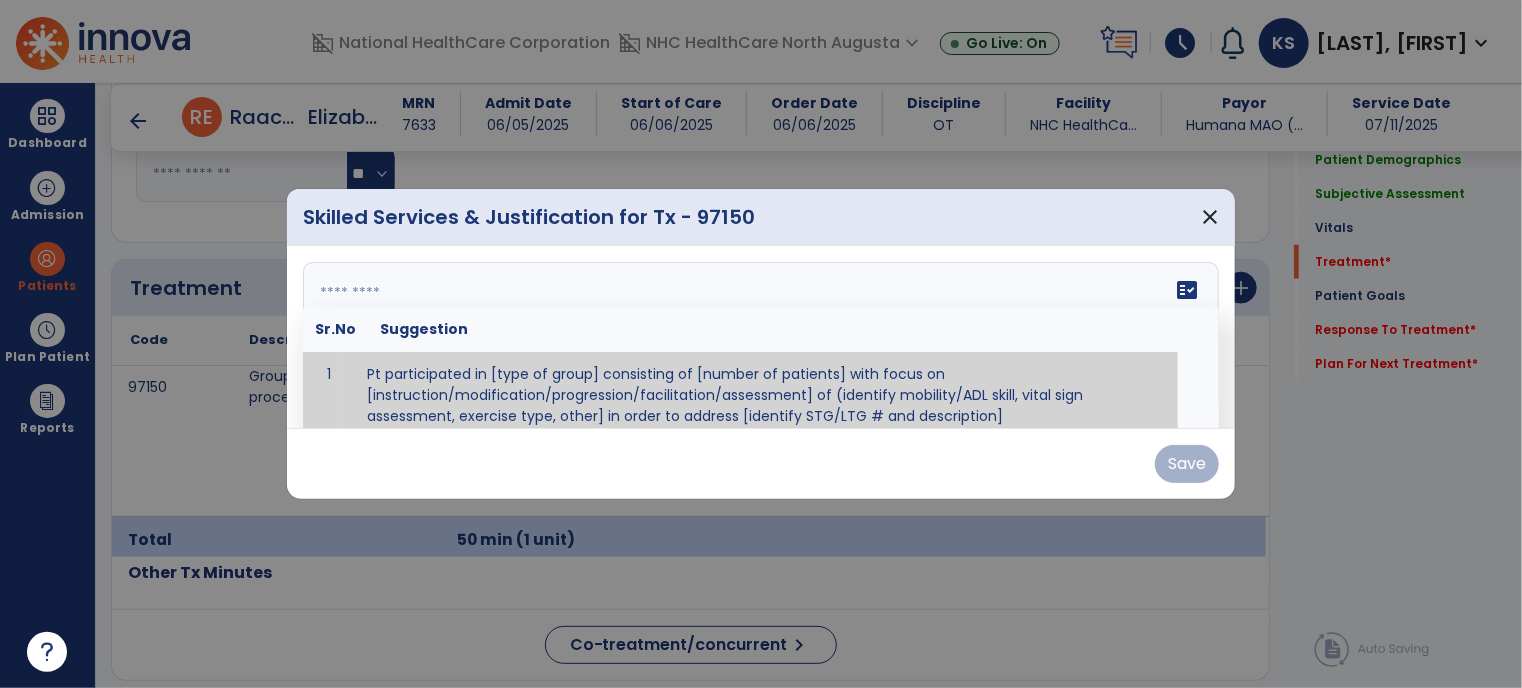 paste on "**********" 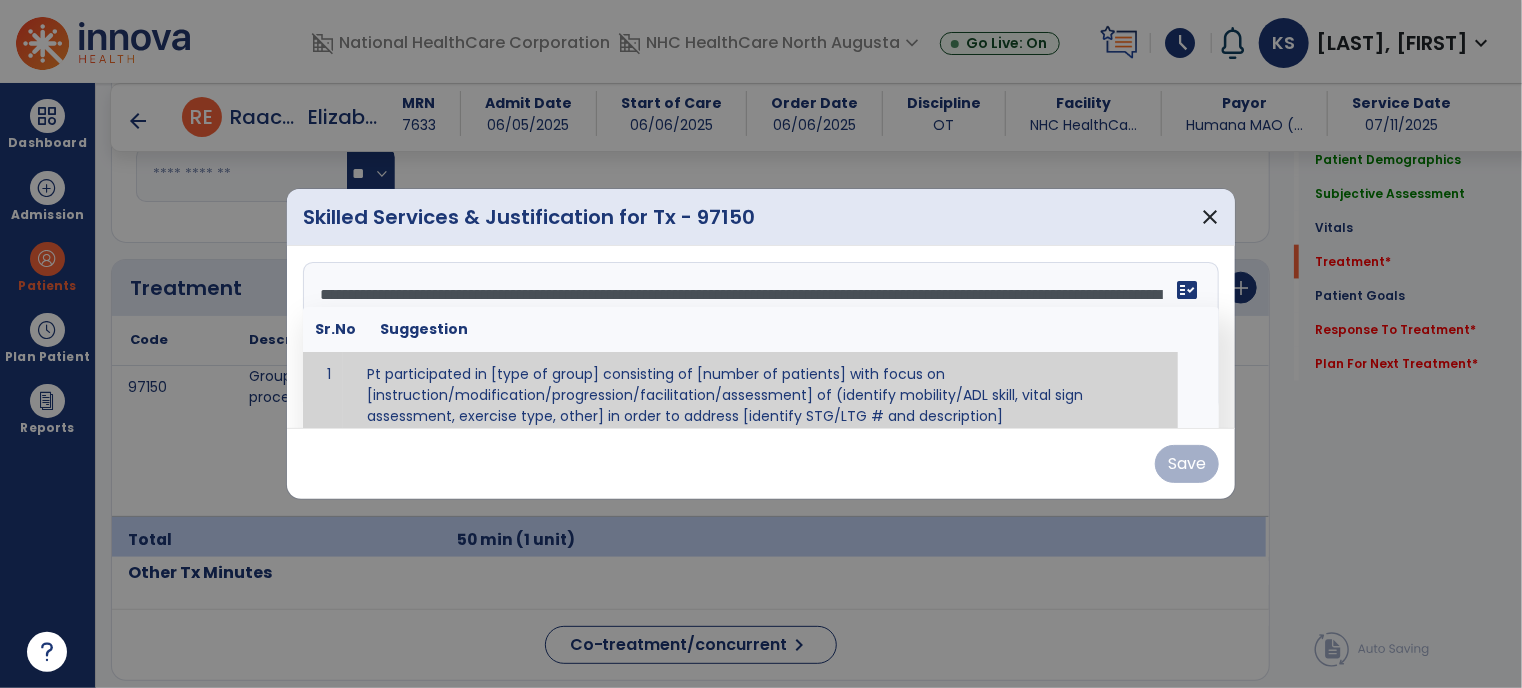 scroll, scrollTop: 88, scrollLeft: 0, axis: vertical 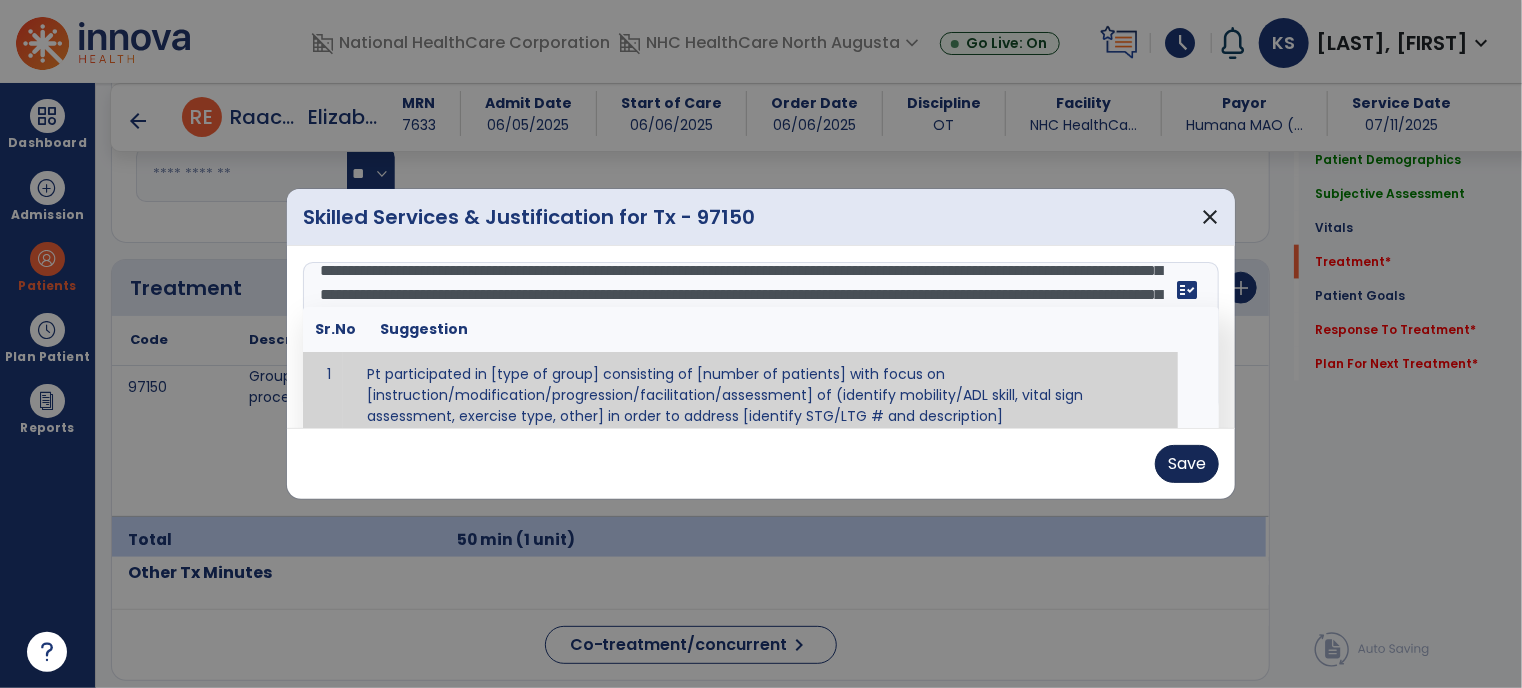 type on "**********" 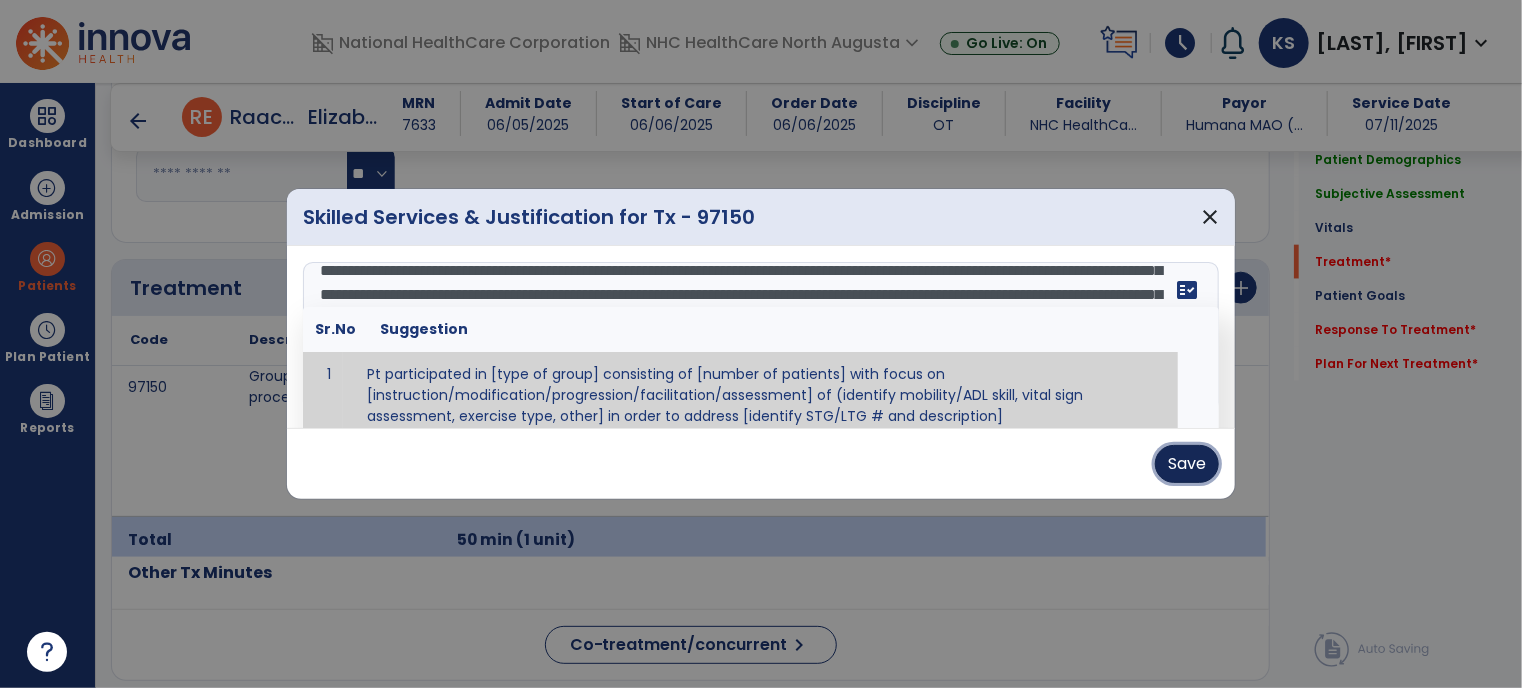 click on "Save" at bounding box center (1187, 464) 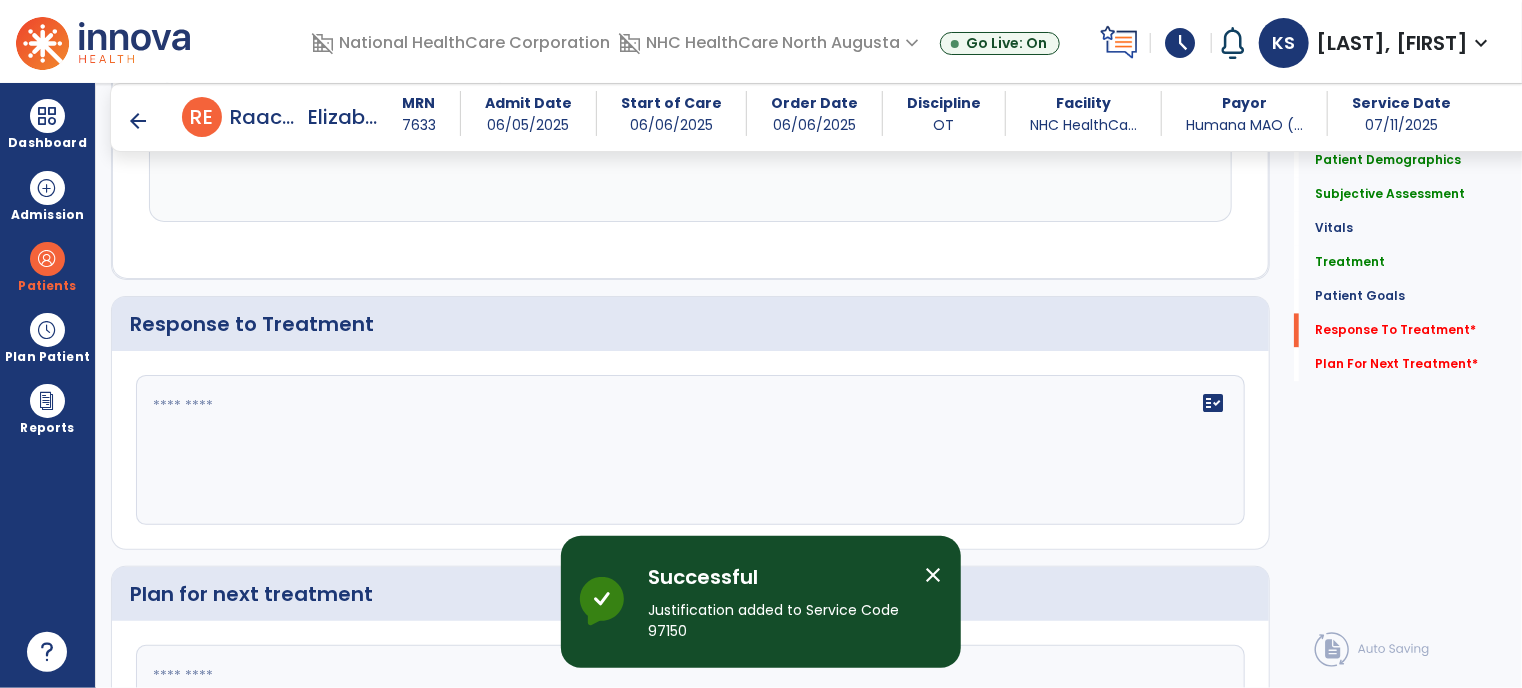 scroll, scrollTop: 2036, scrollLeft: 0, axis: vertical 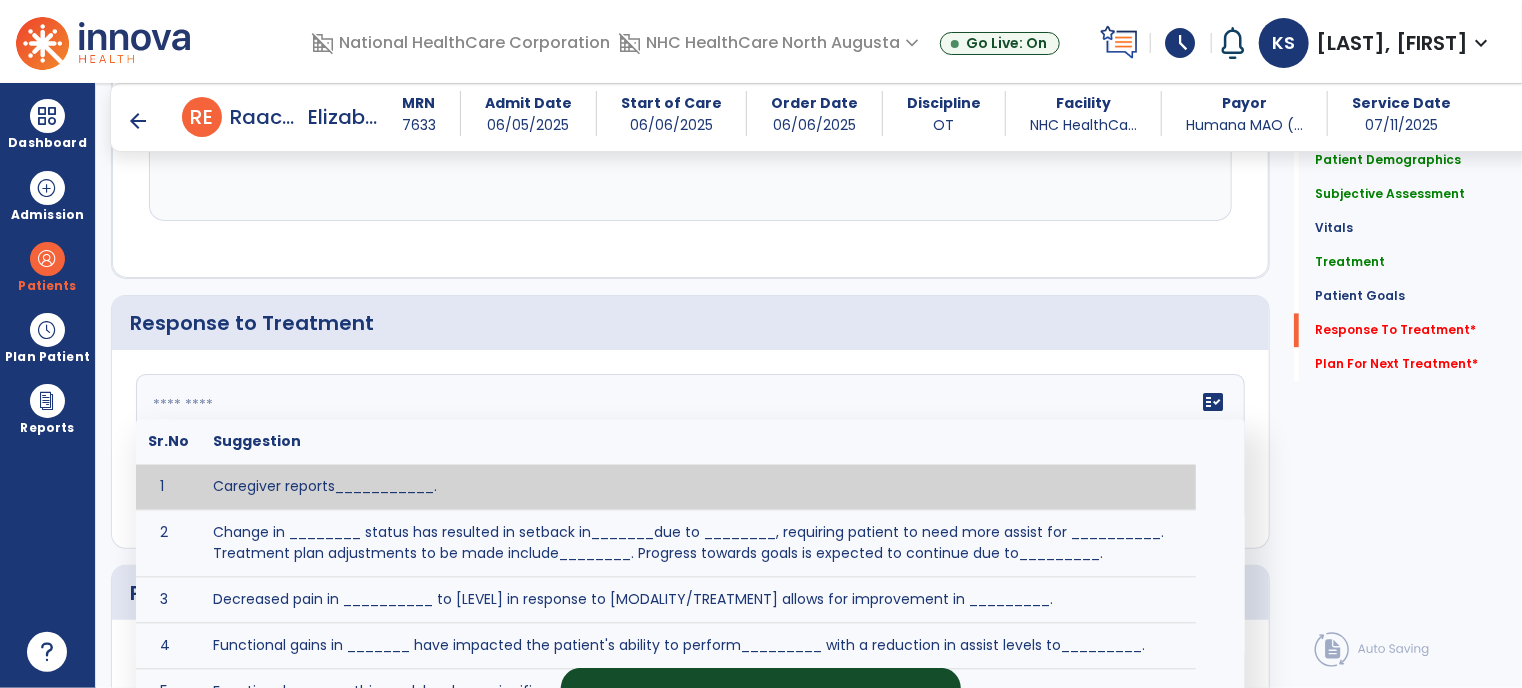click 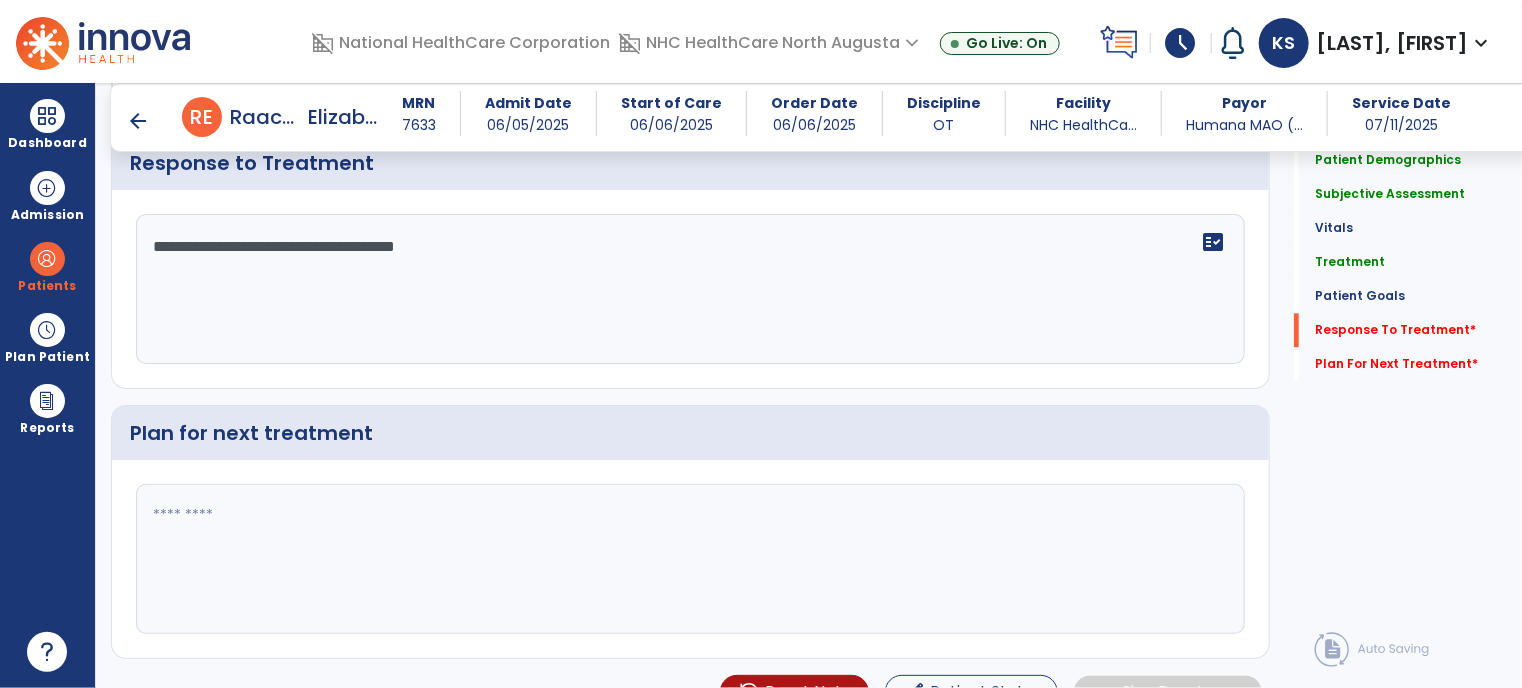 scroll, scrollTop: 2196, scrollLeft: 0, axis: vertical 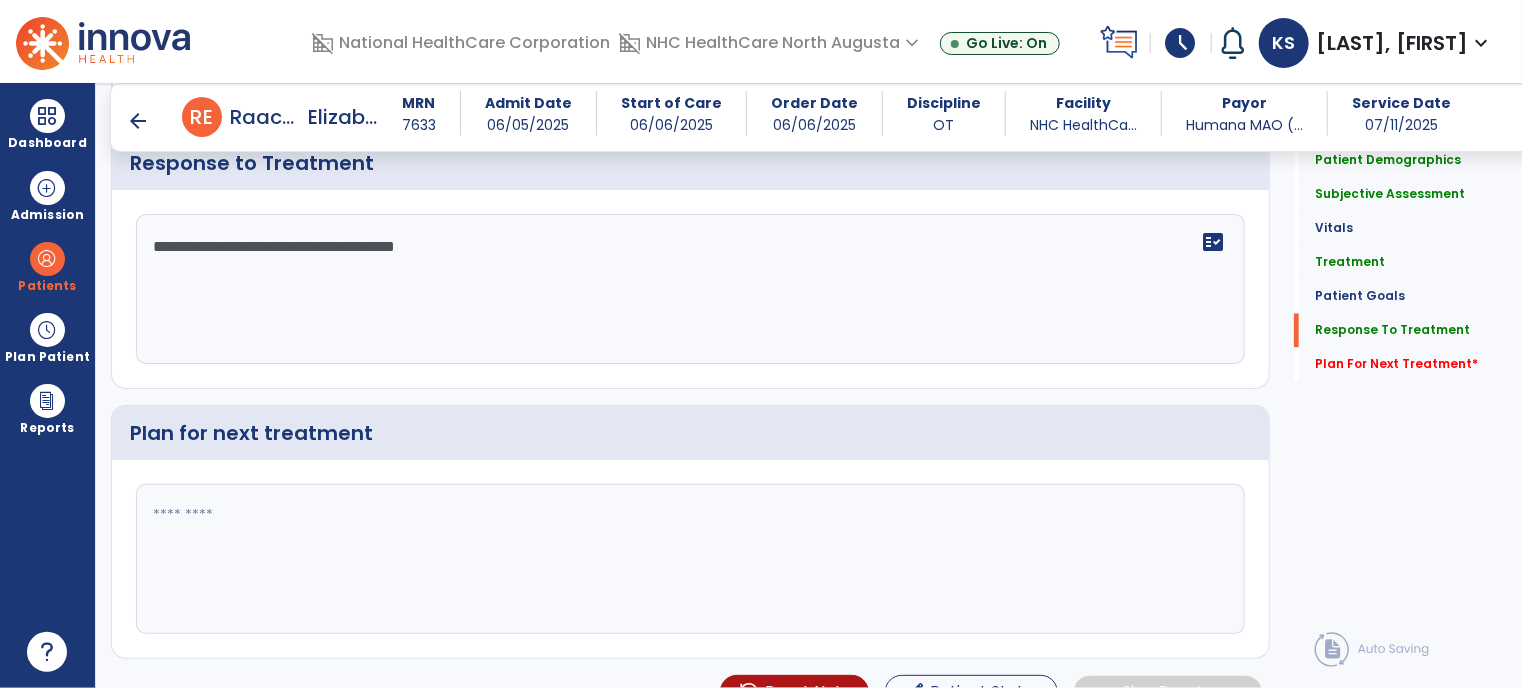 type on "**********" 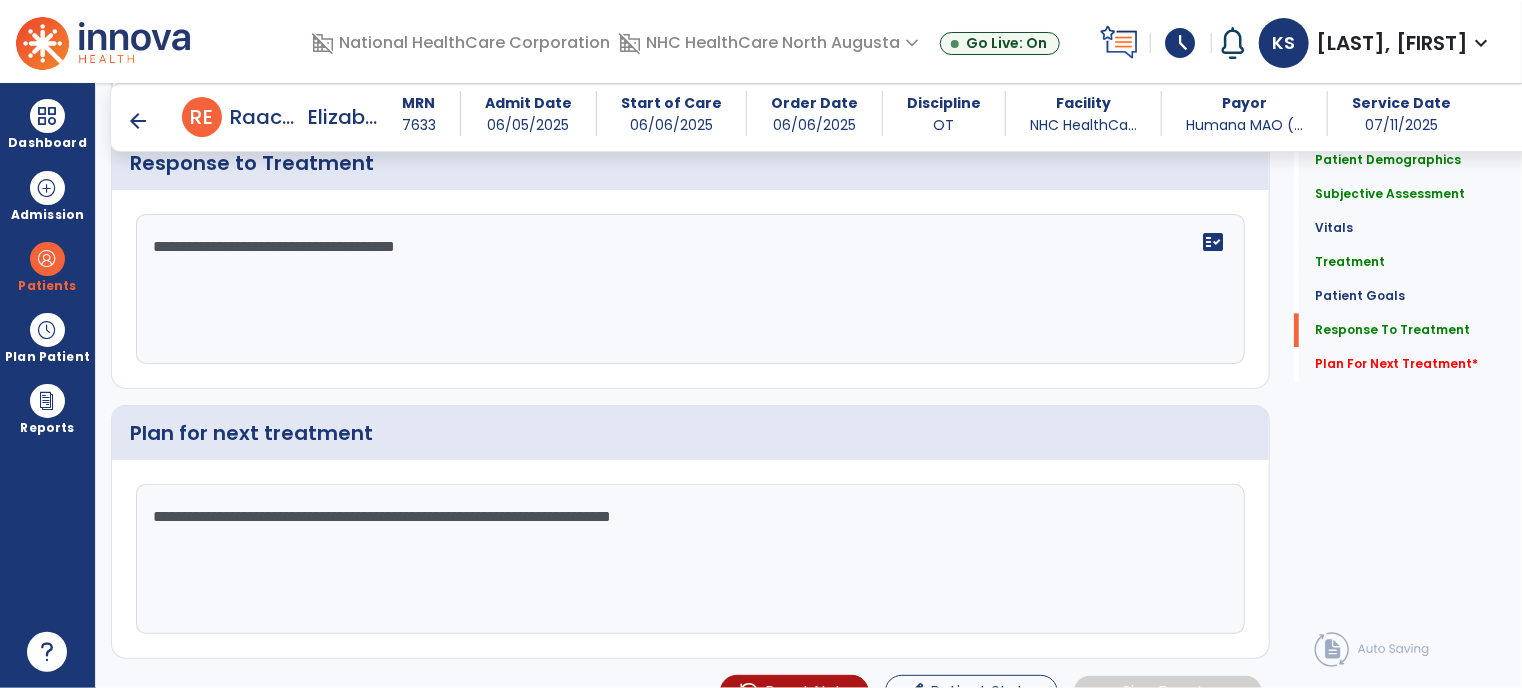 click on "**********" 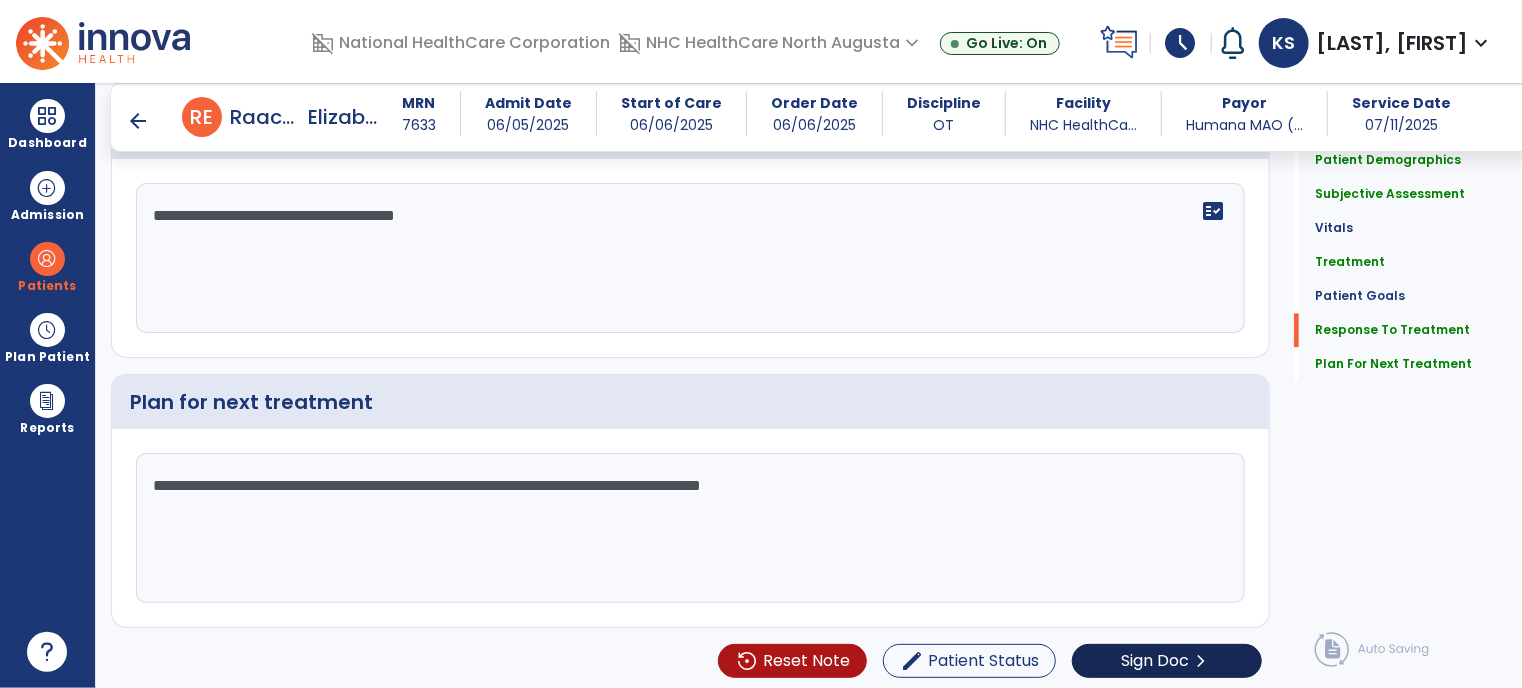 type on "**********" 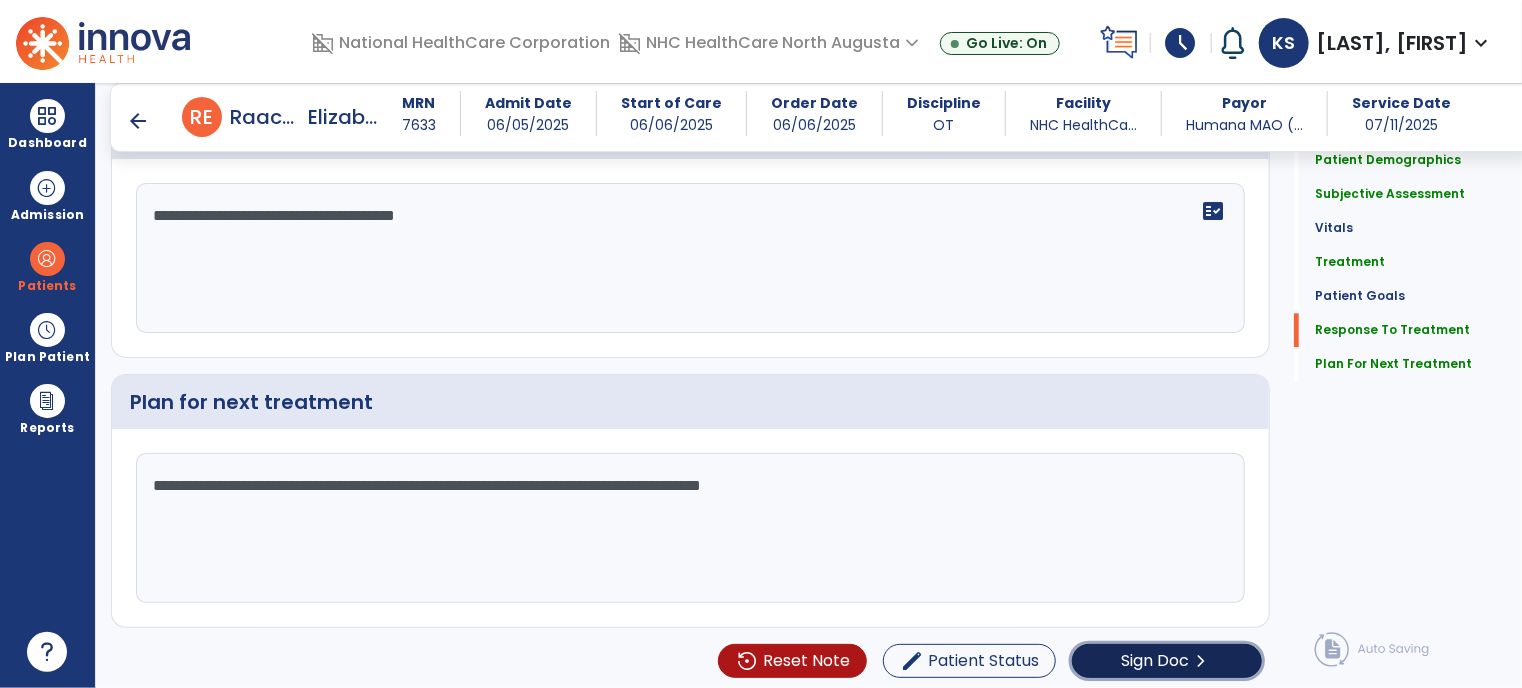 click on "Sign Doc" 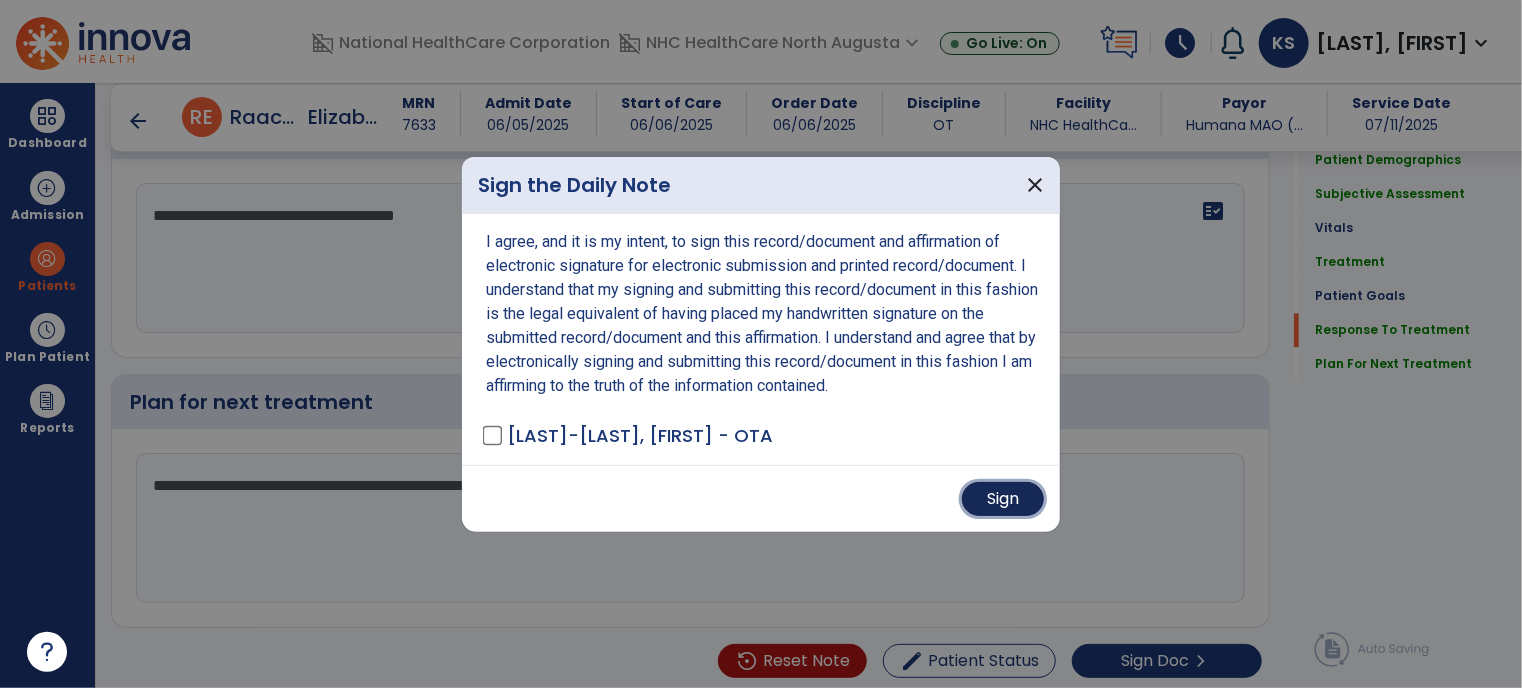 click on "Sign" at bounding box center (1003, 499) 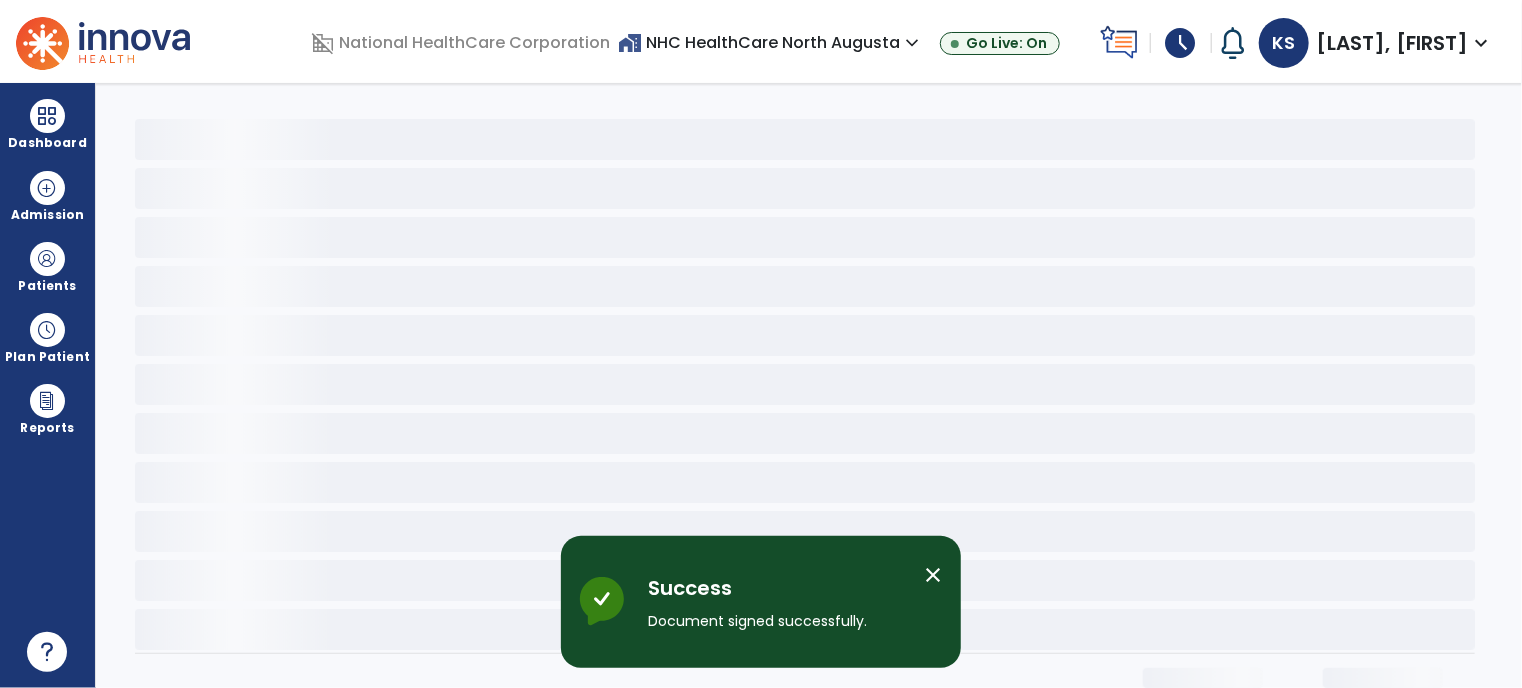 scroll, scrollTop: 0, scrollLeft: 0, axis: both 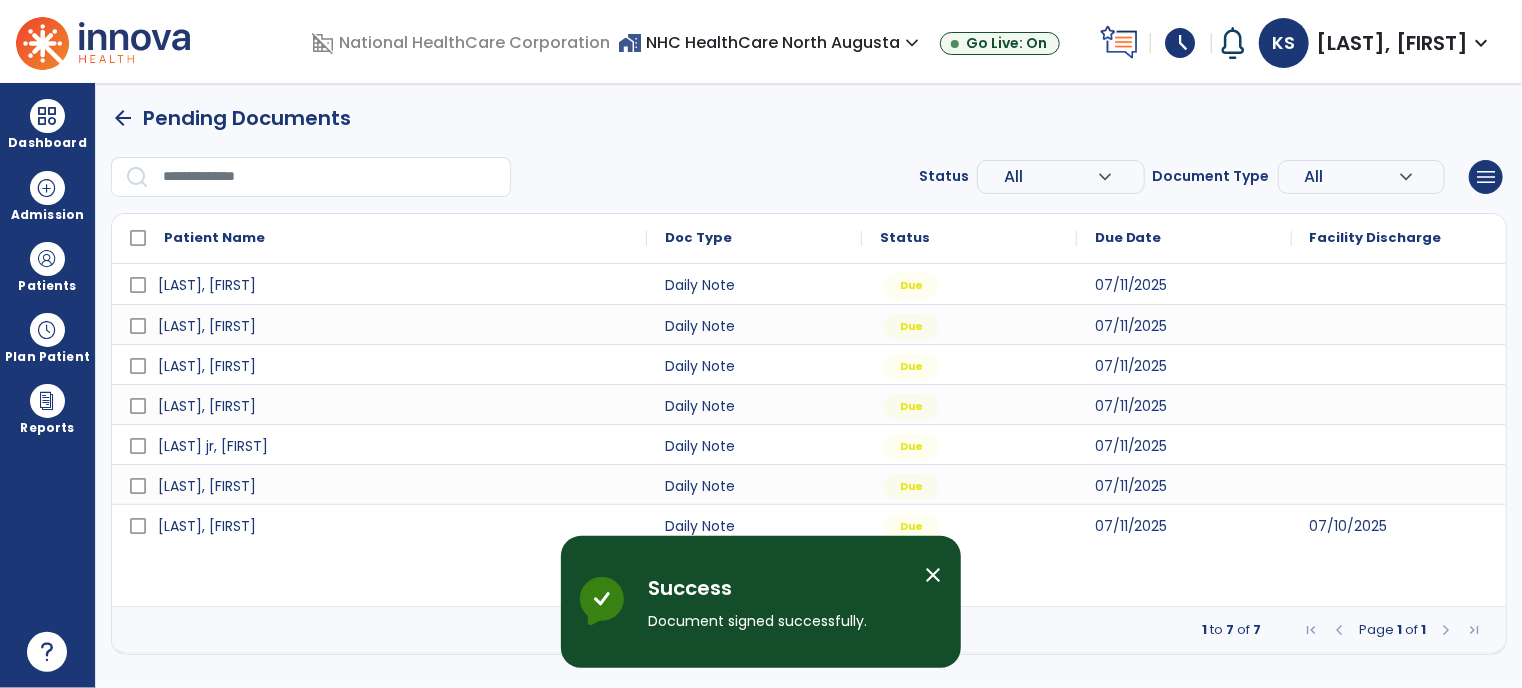 click on "close" at bounding box center (933, 575) 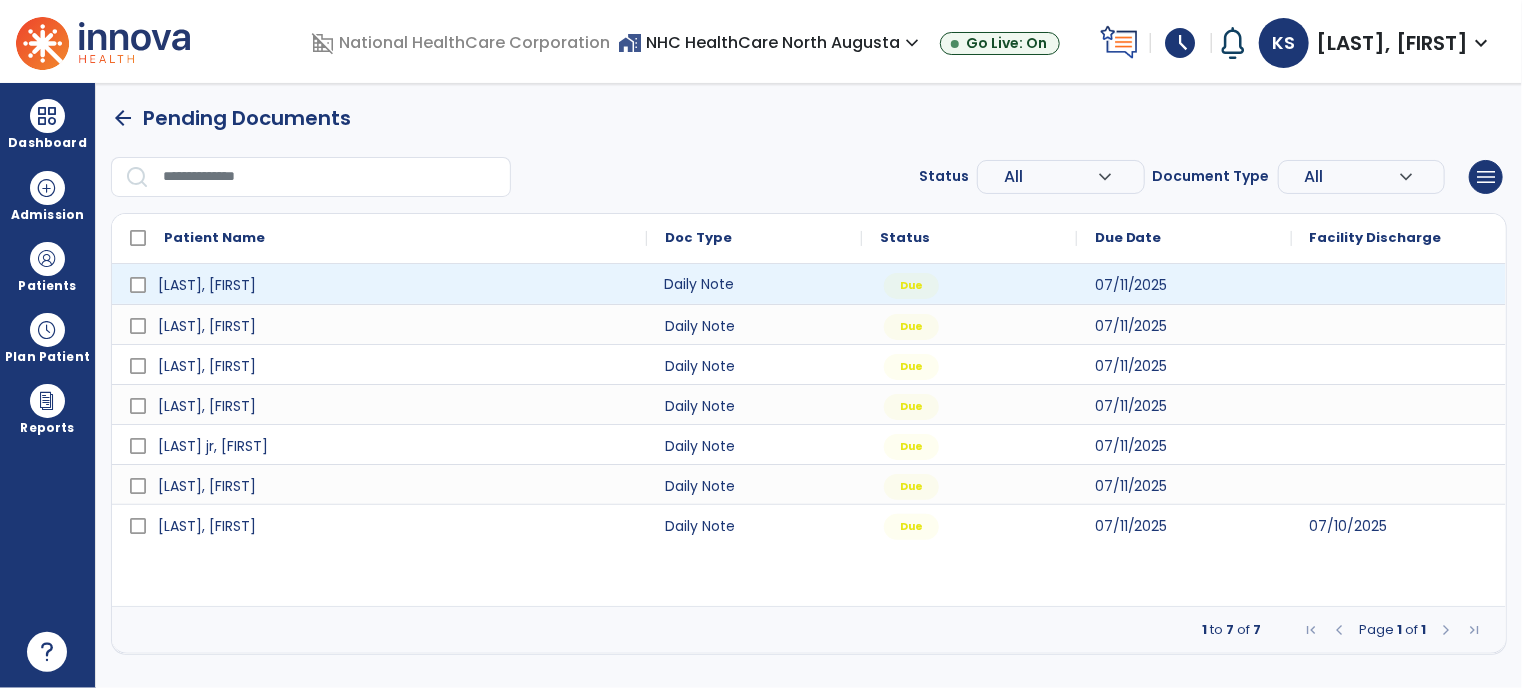 click on "Daily Note" at bounding box center (754, 284) 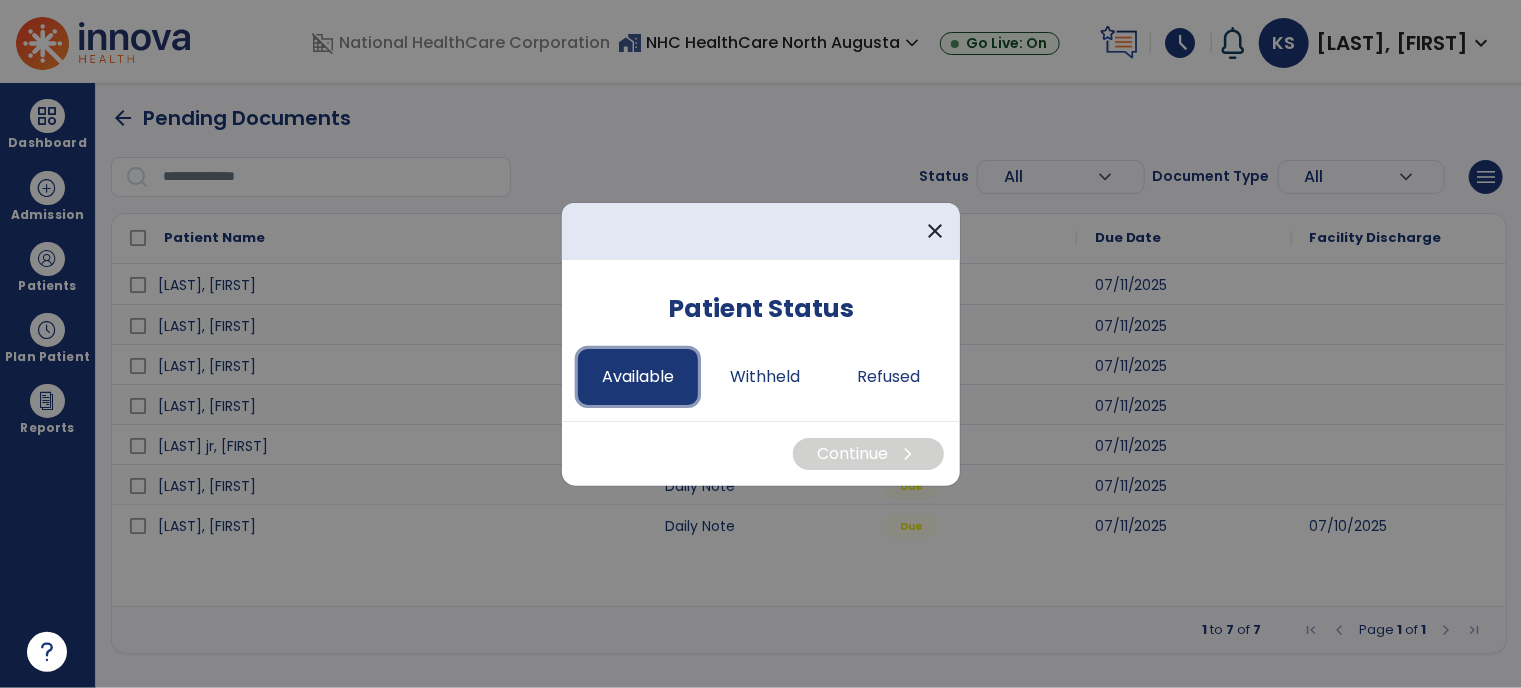click on "Available" at bounding box center (638, 377) 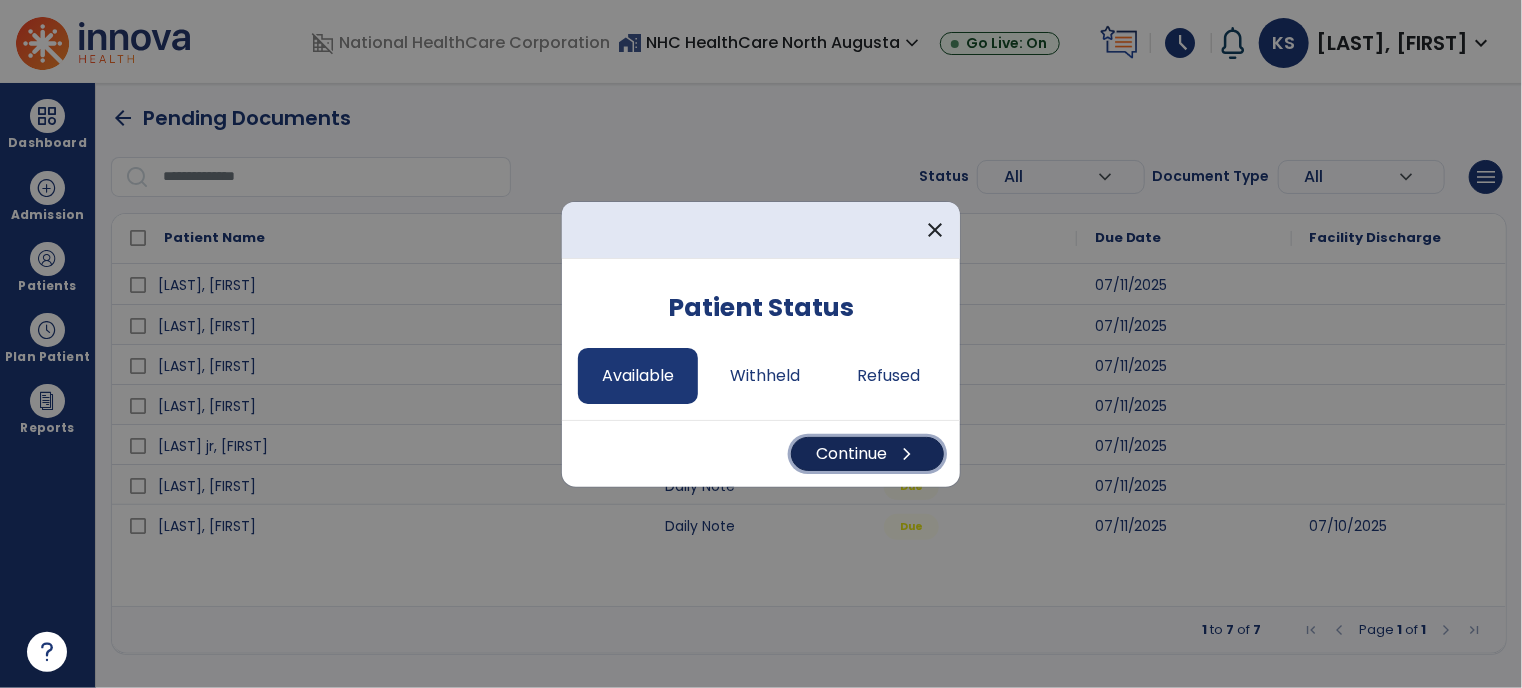 click on "Continue   chevron_right" at bounding box center [867, 454] 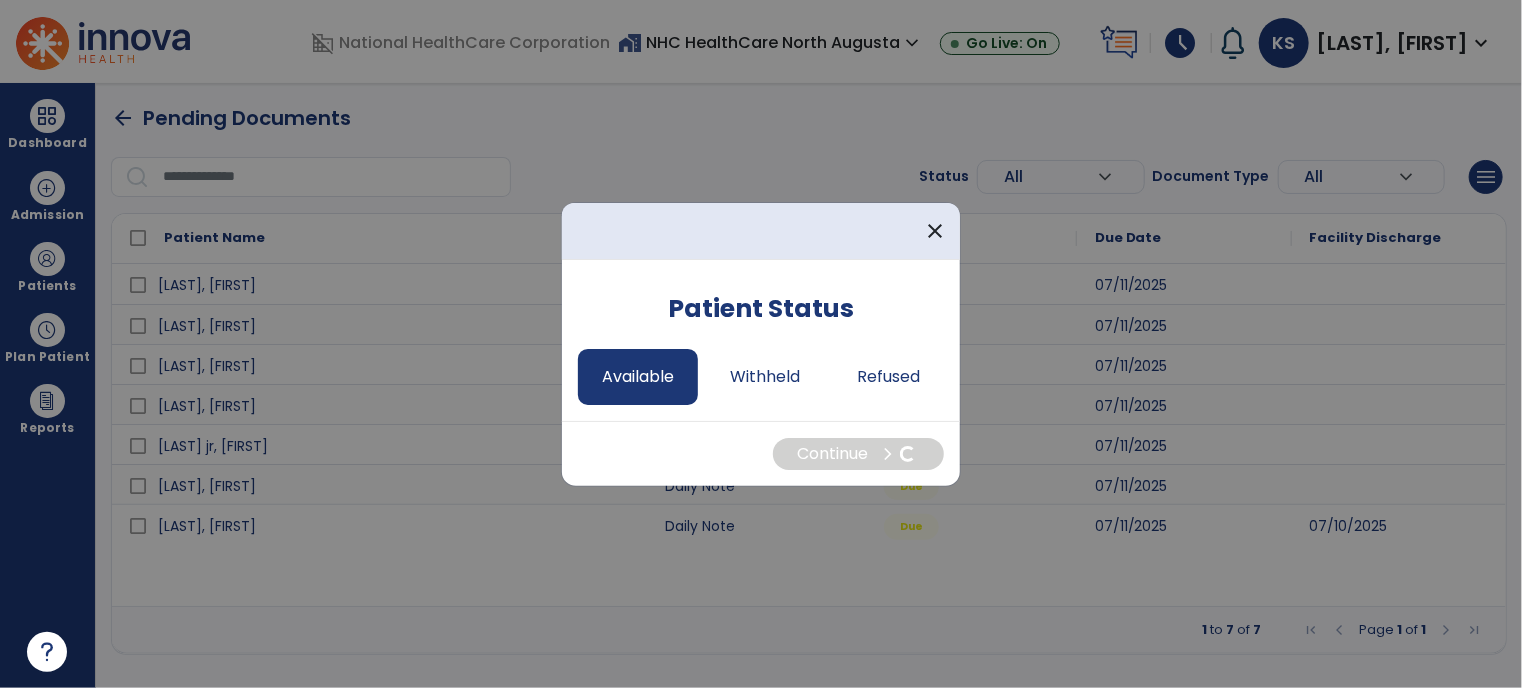 select on "*" 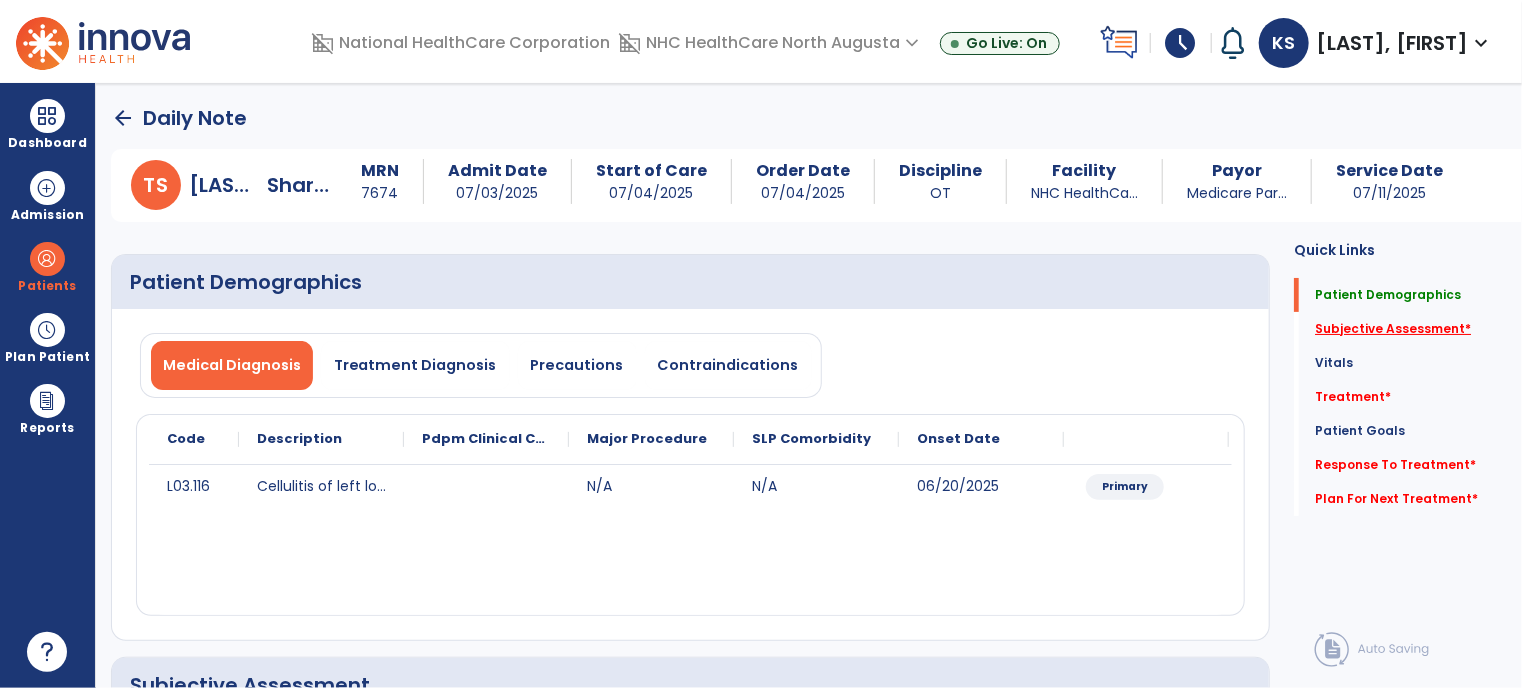 click on "Subjective Assessment   *" 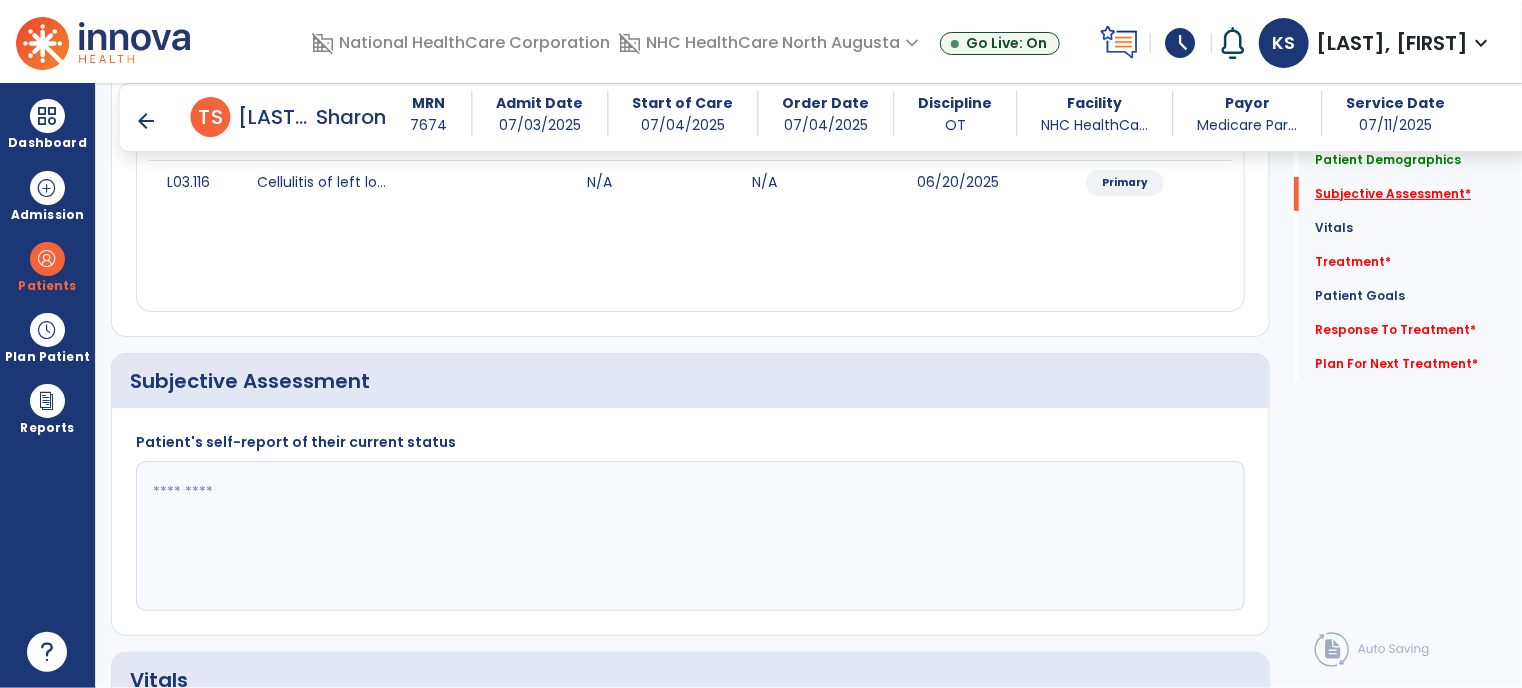 scroll, scrollTop: 412, scrollLeft: 0, axis: vertical 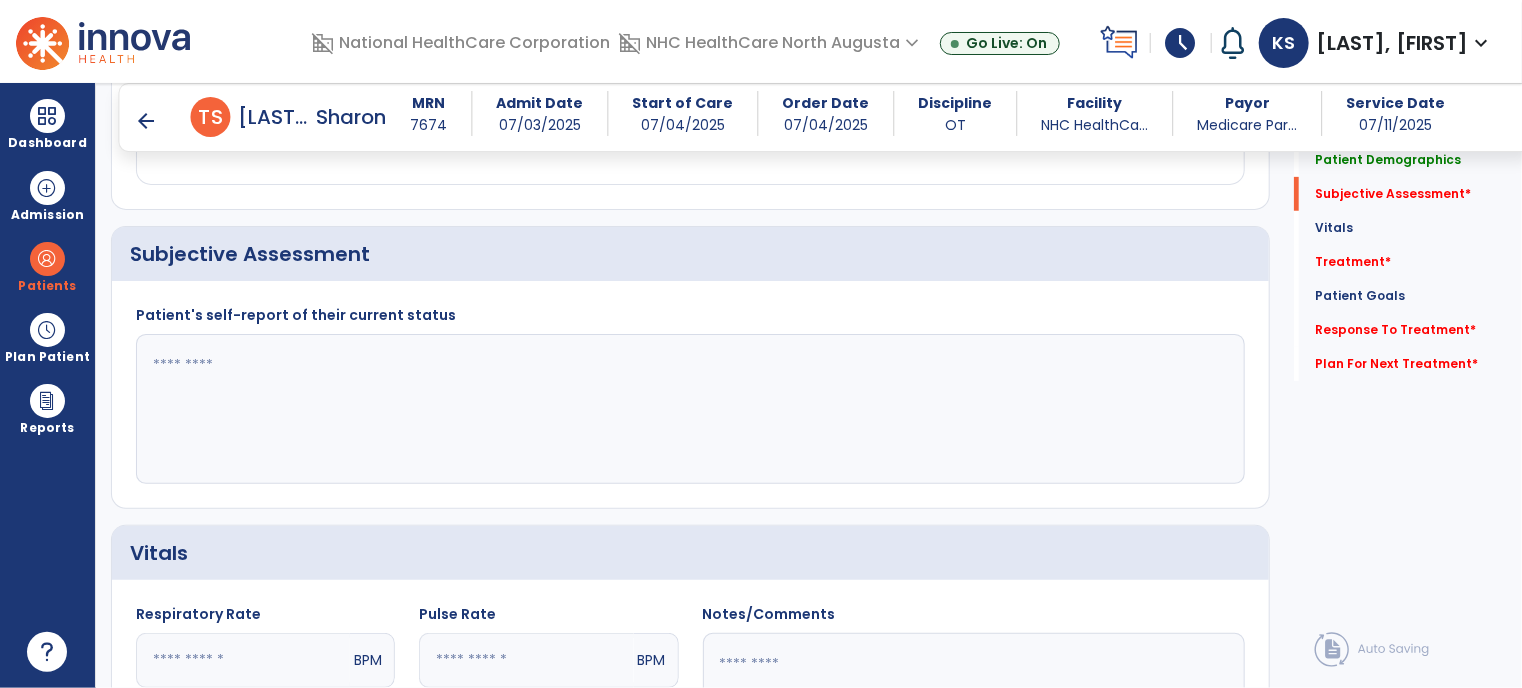 click 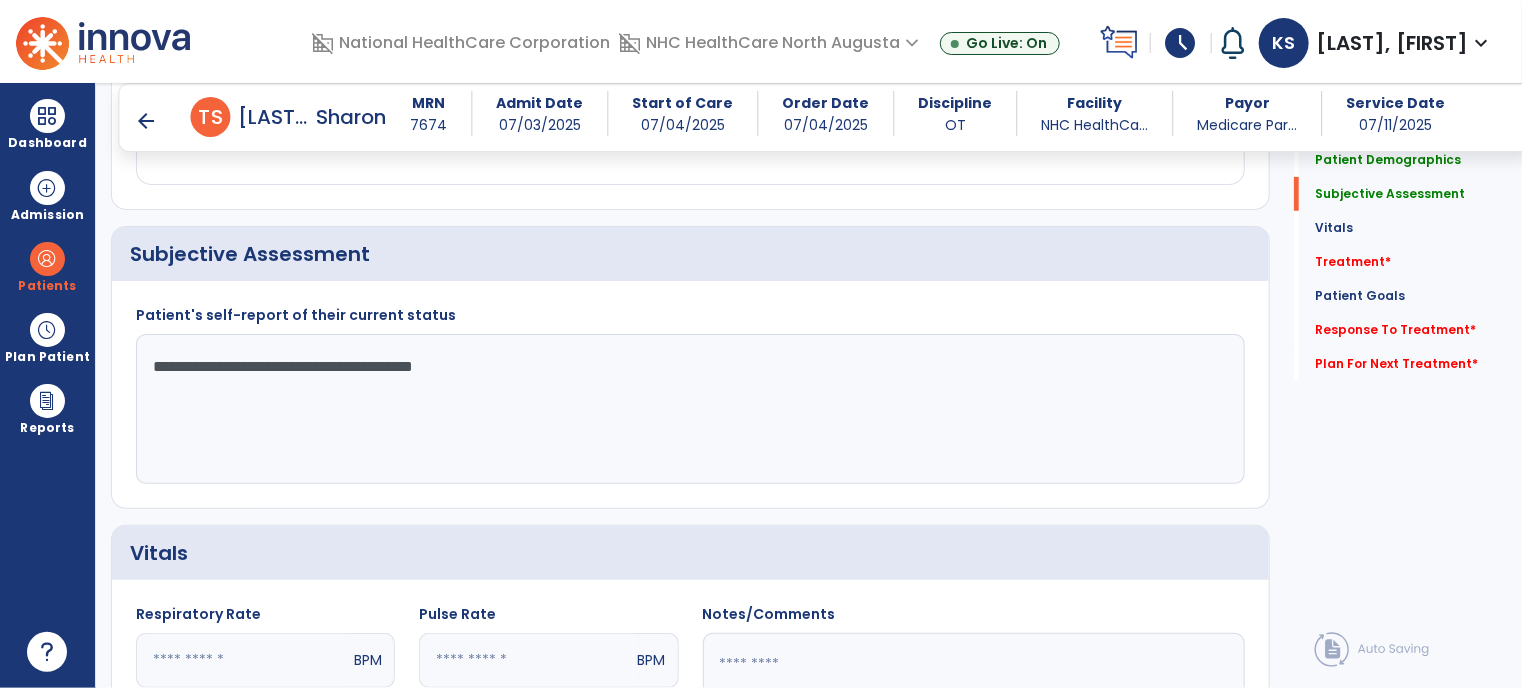 click on "**********" 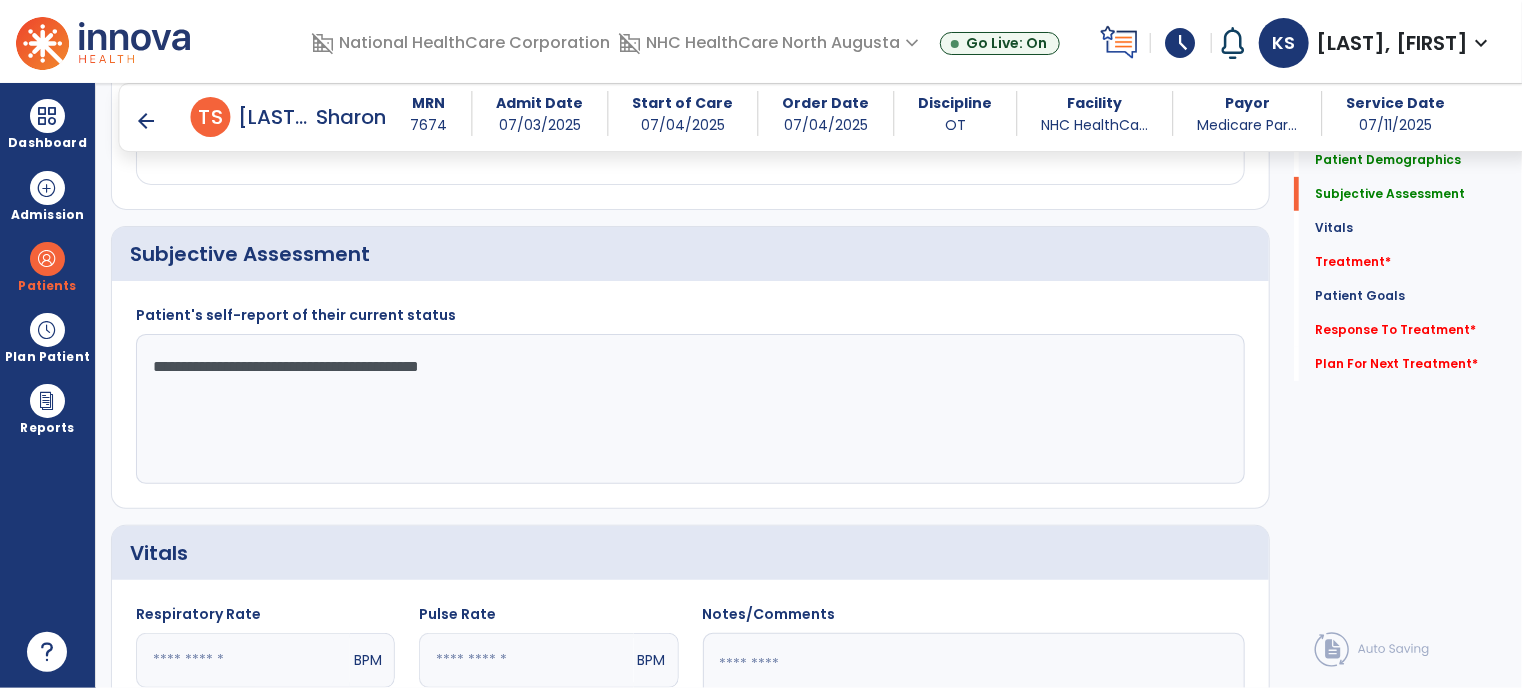 click on "**********" 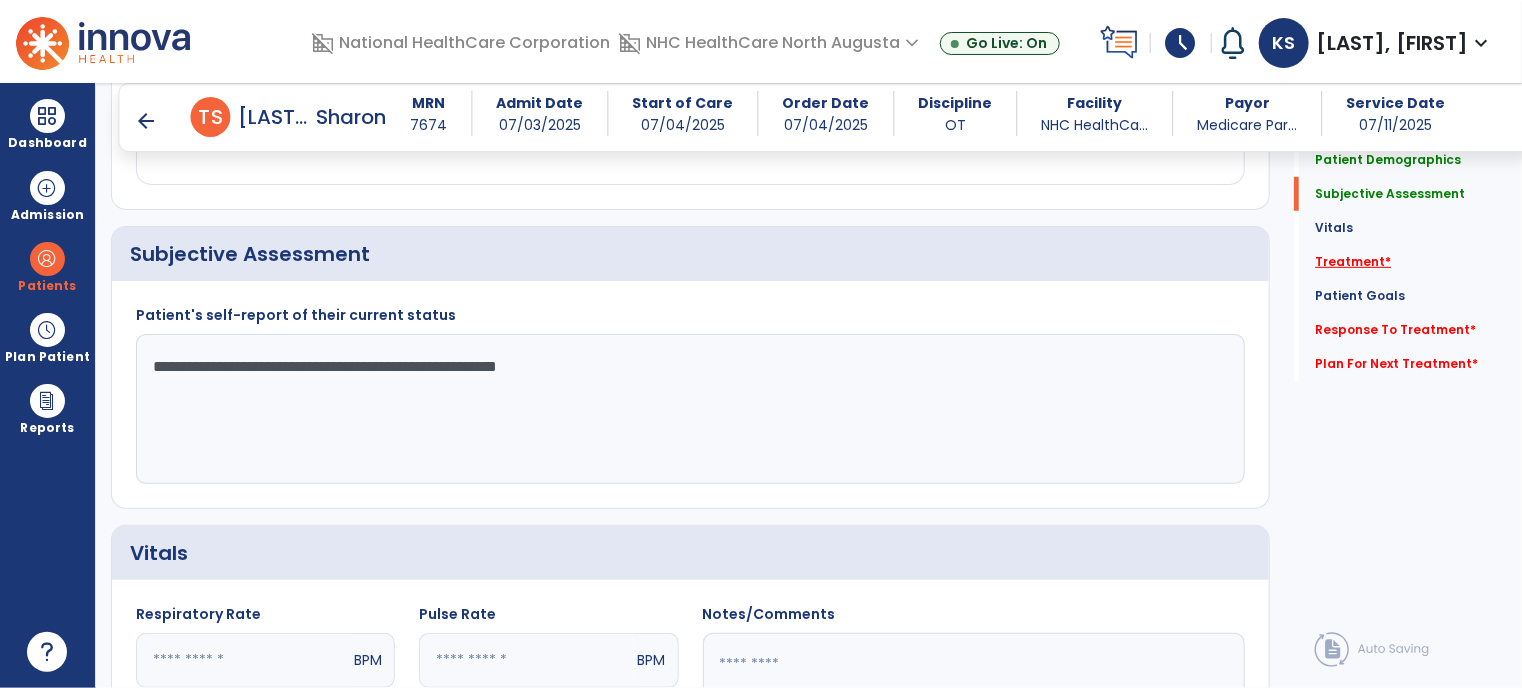 type on "**********" 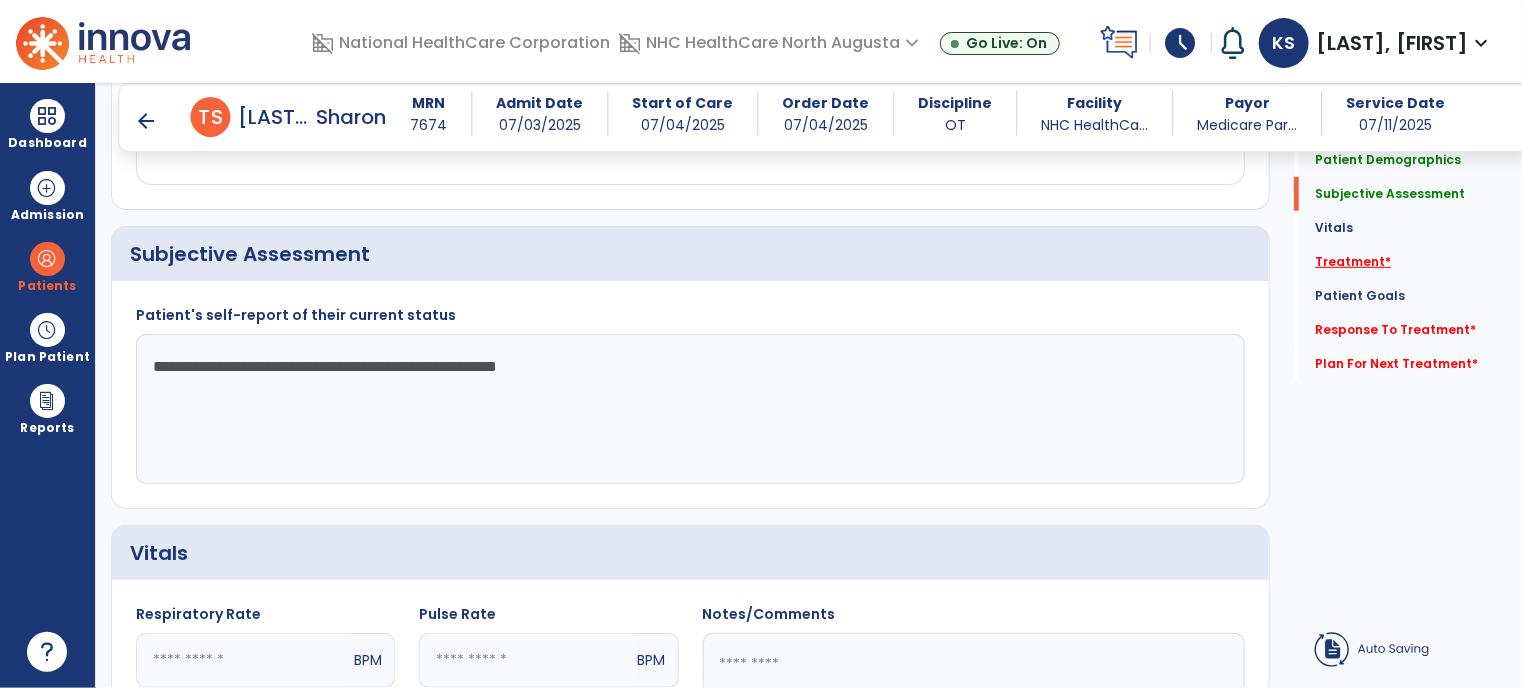 click on "Treatment   *" 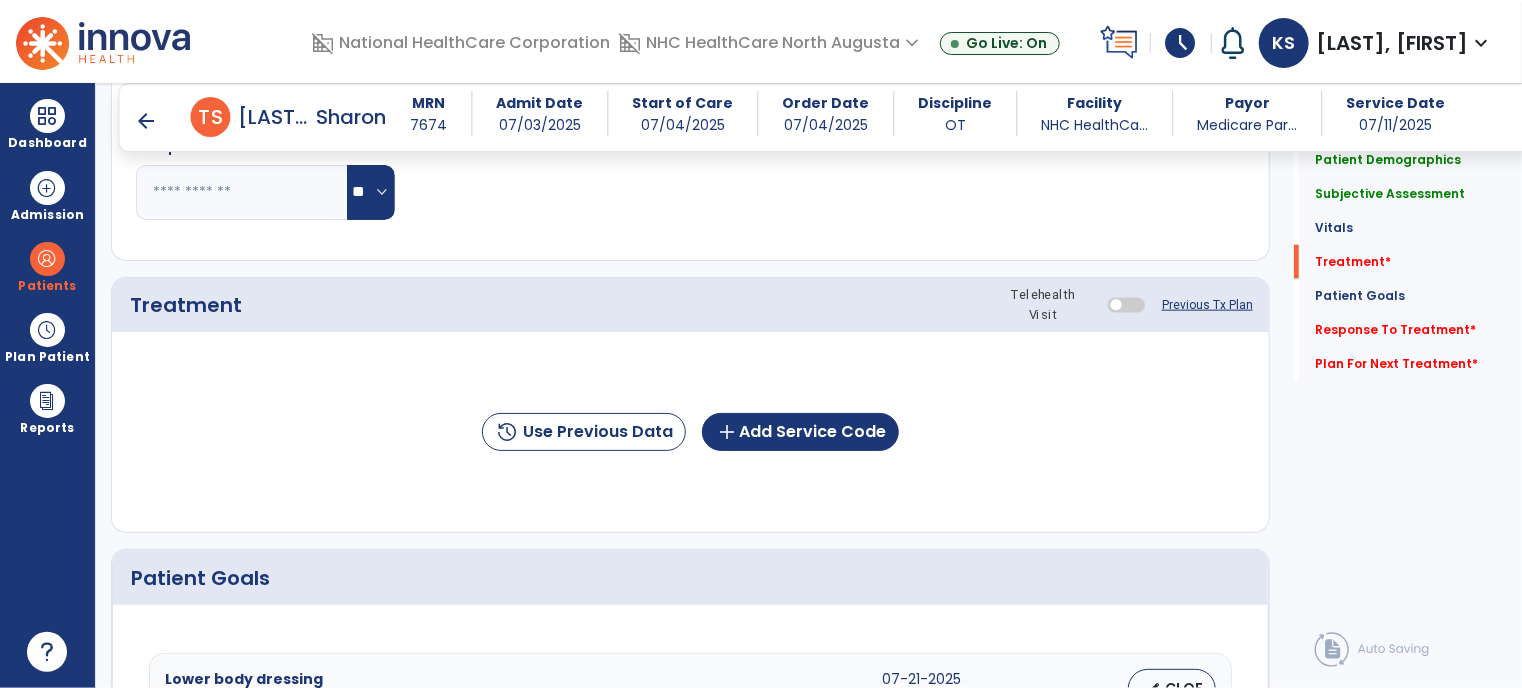 scroll, scrollTop: 1100, scrollLeft: 0, axis: vertical 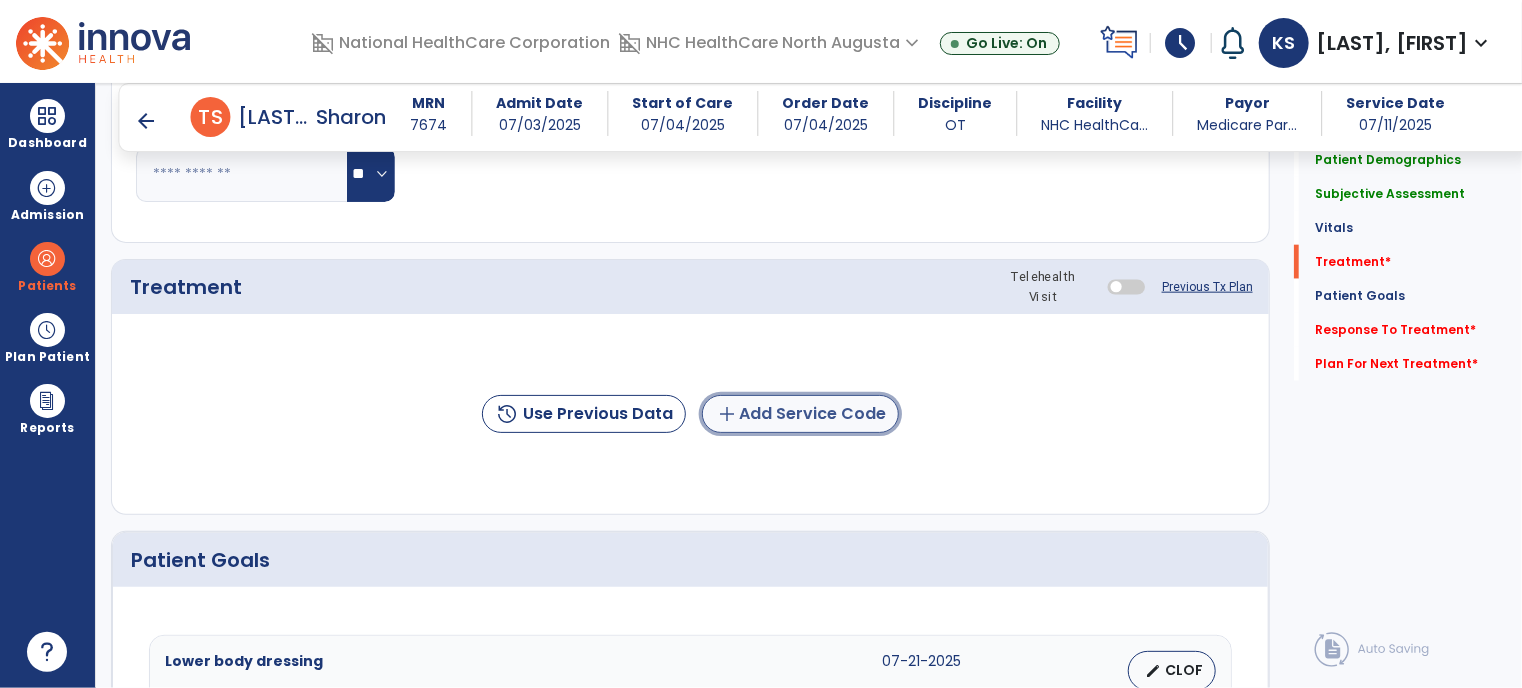 click on "add  Add Service Code" 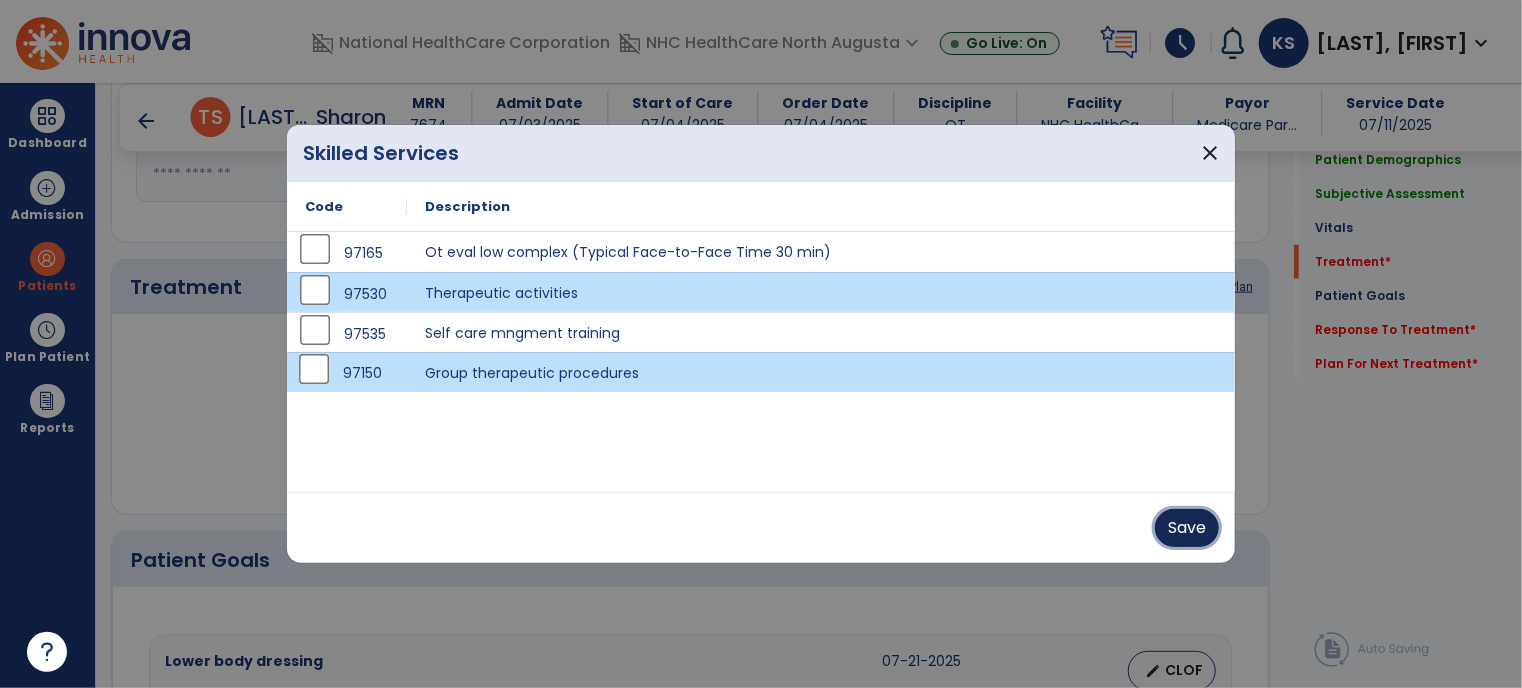 click on "Save" at bounding box center (1187, 528) 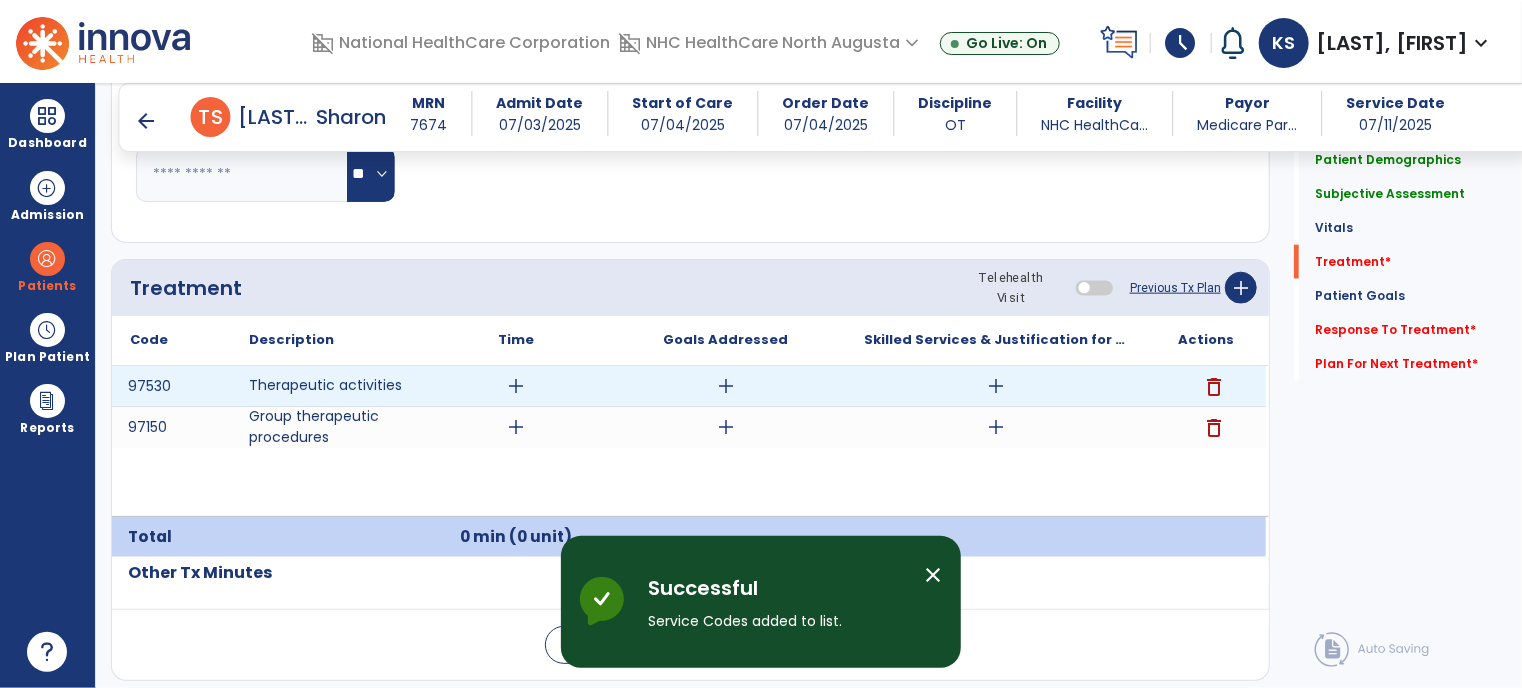 click on "add" at bounding box center (516, 386) 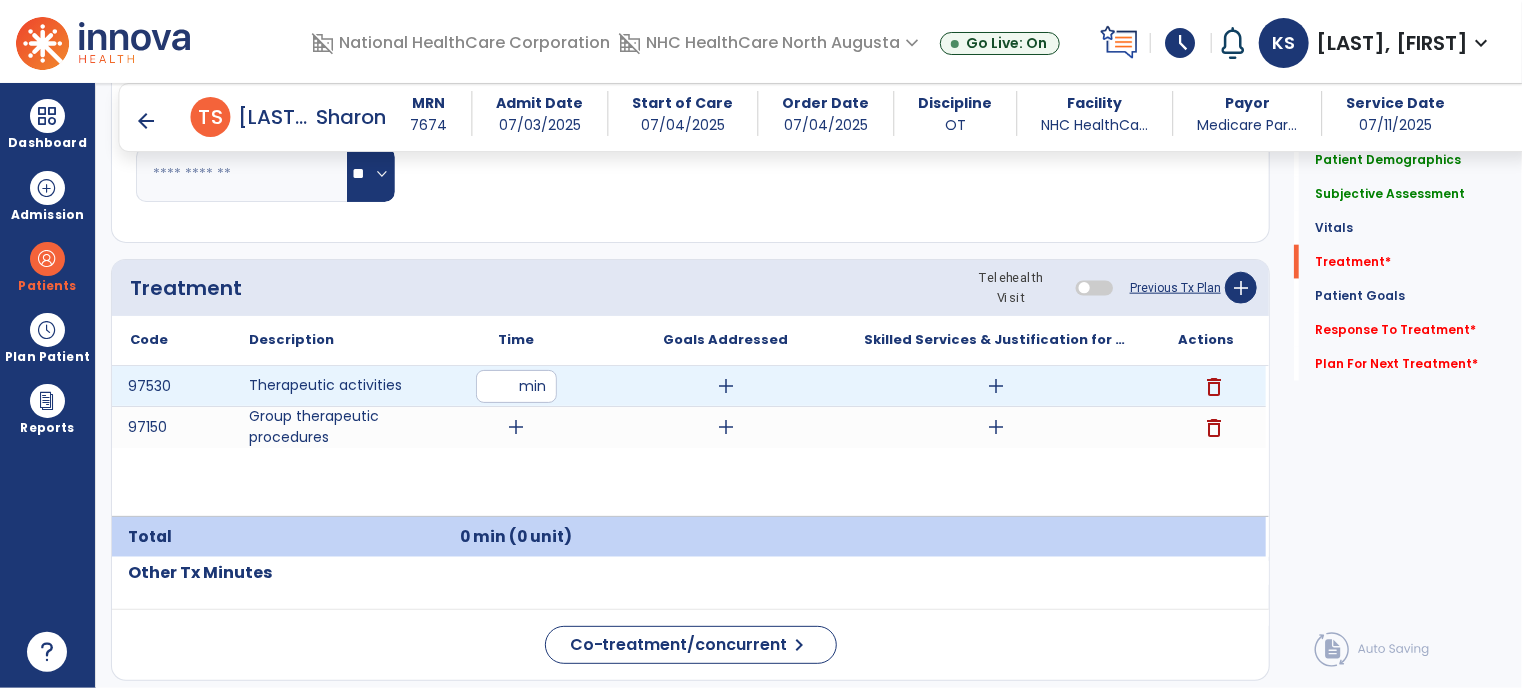 type on "**" 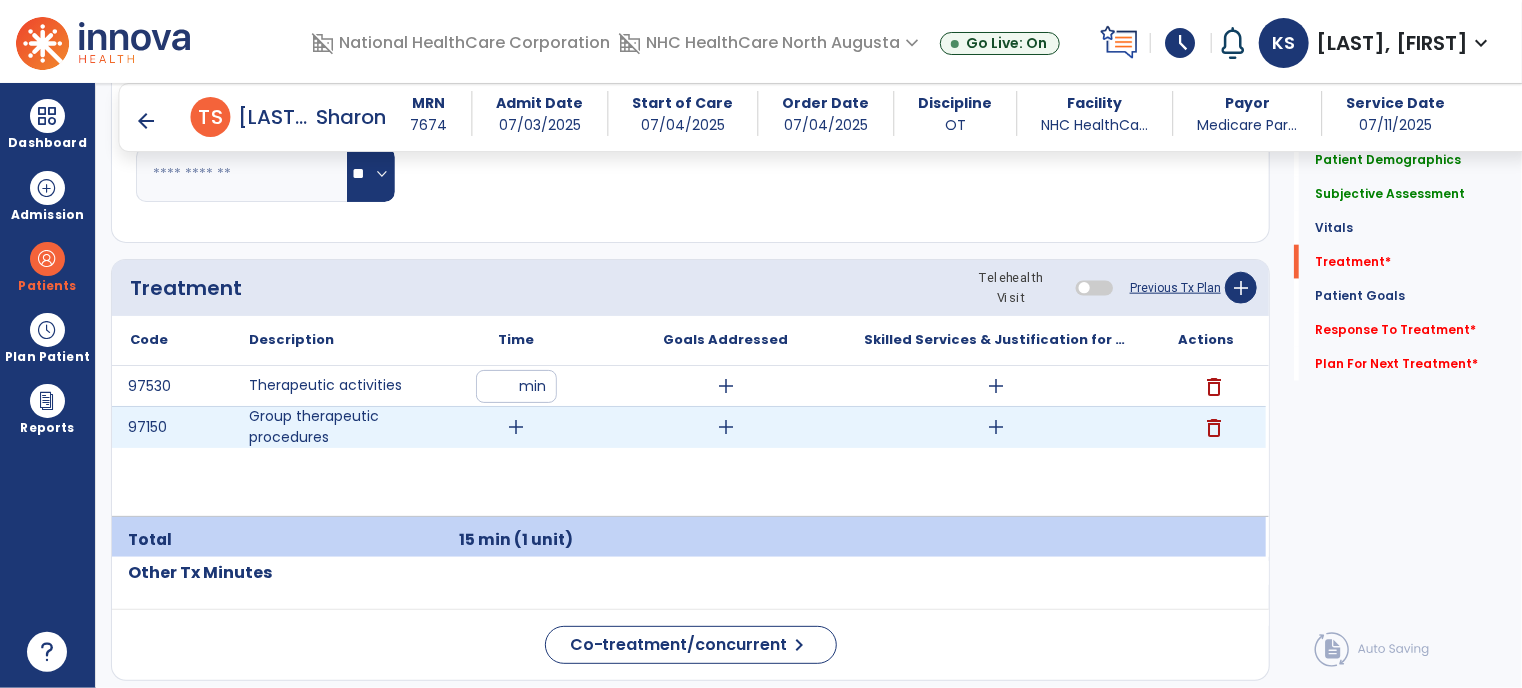 click on "add" at bounding box center [516, 427] 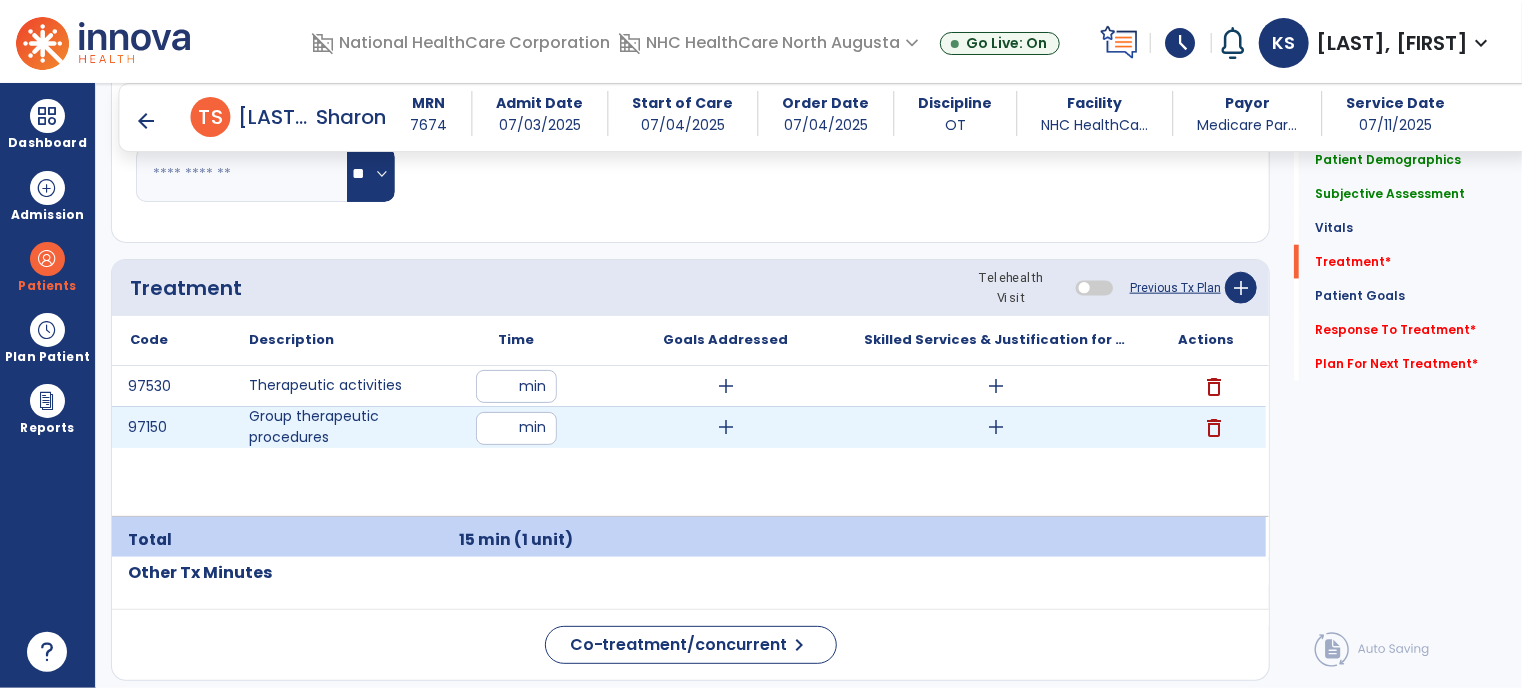 type on "**" 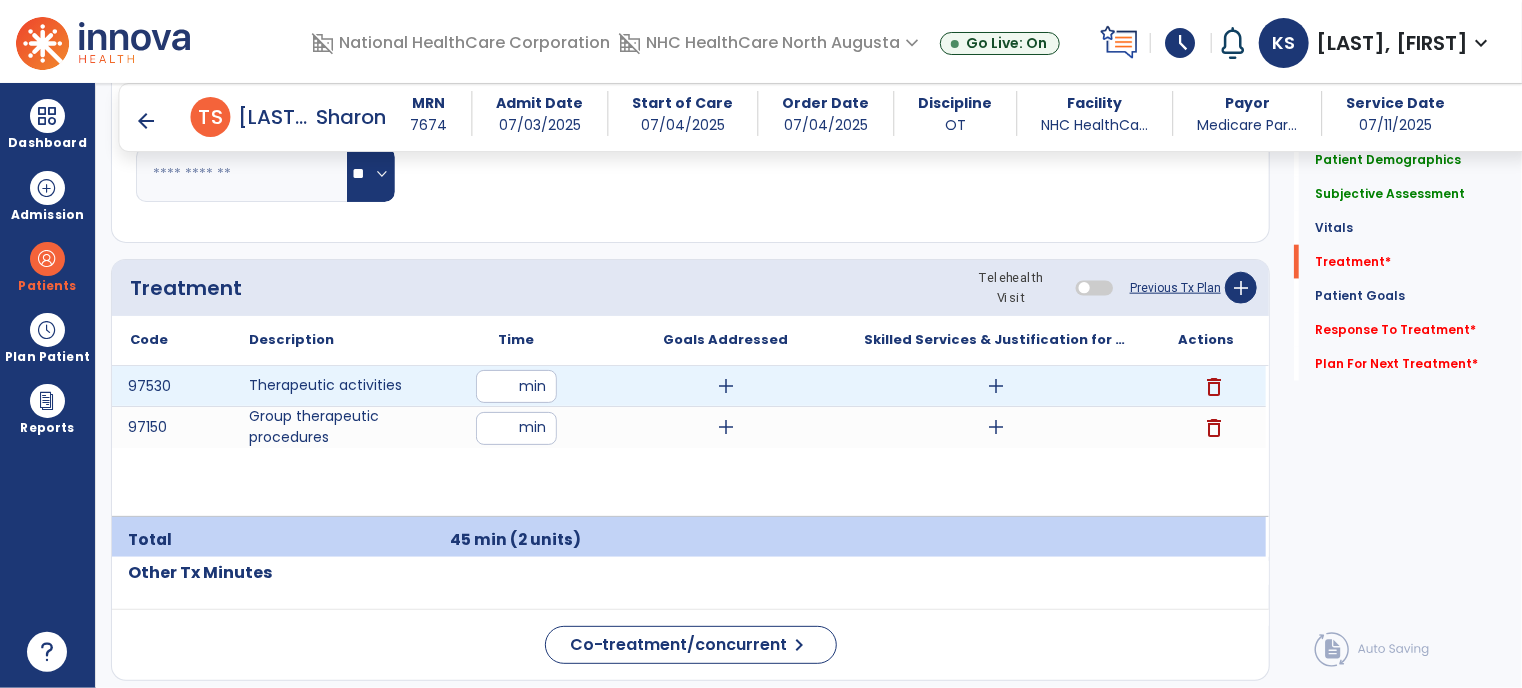 click on "add" at bounding box center (726, 386) 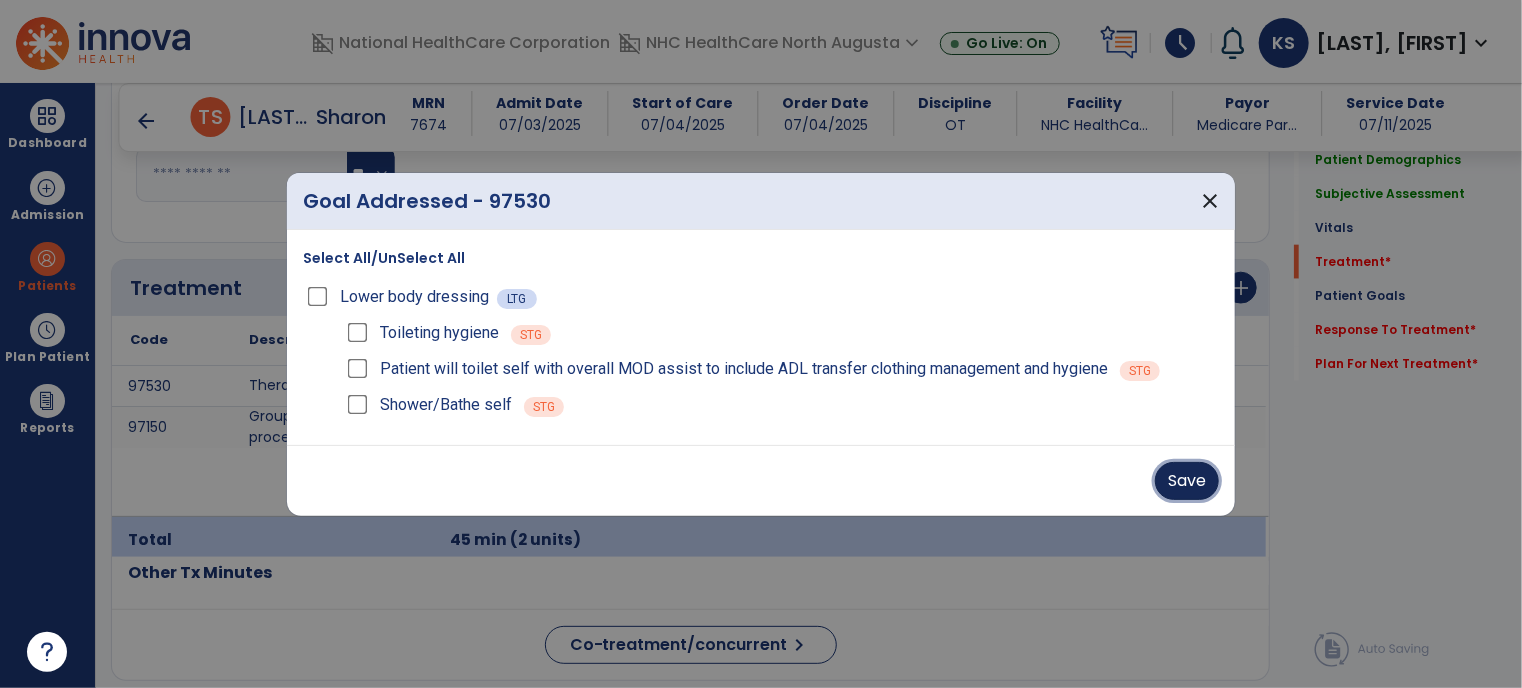 click on "Save" at bounding box center [1187, 481] 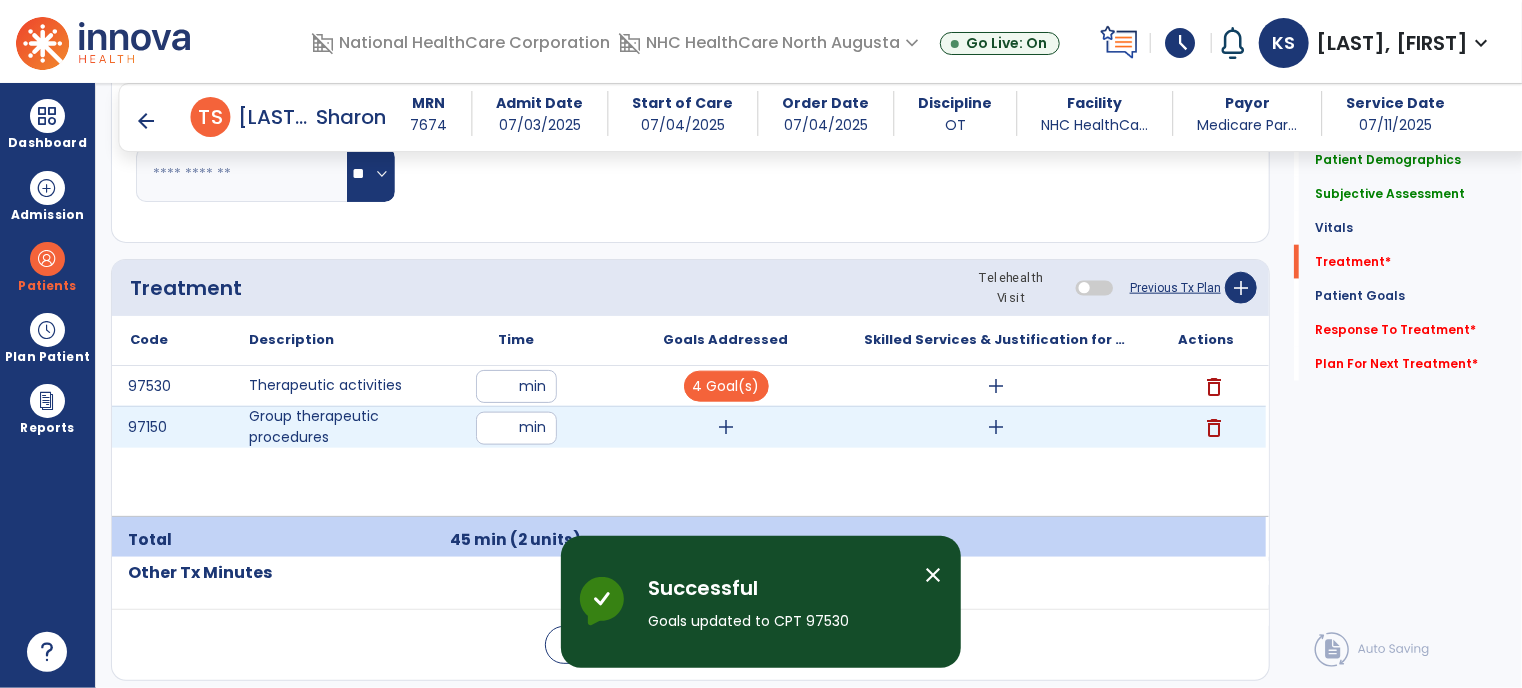 click on "add" at bounding box center [726, 427] 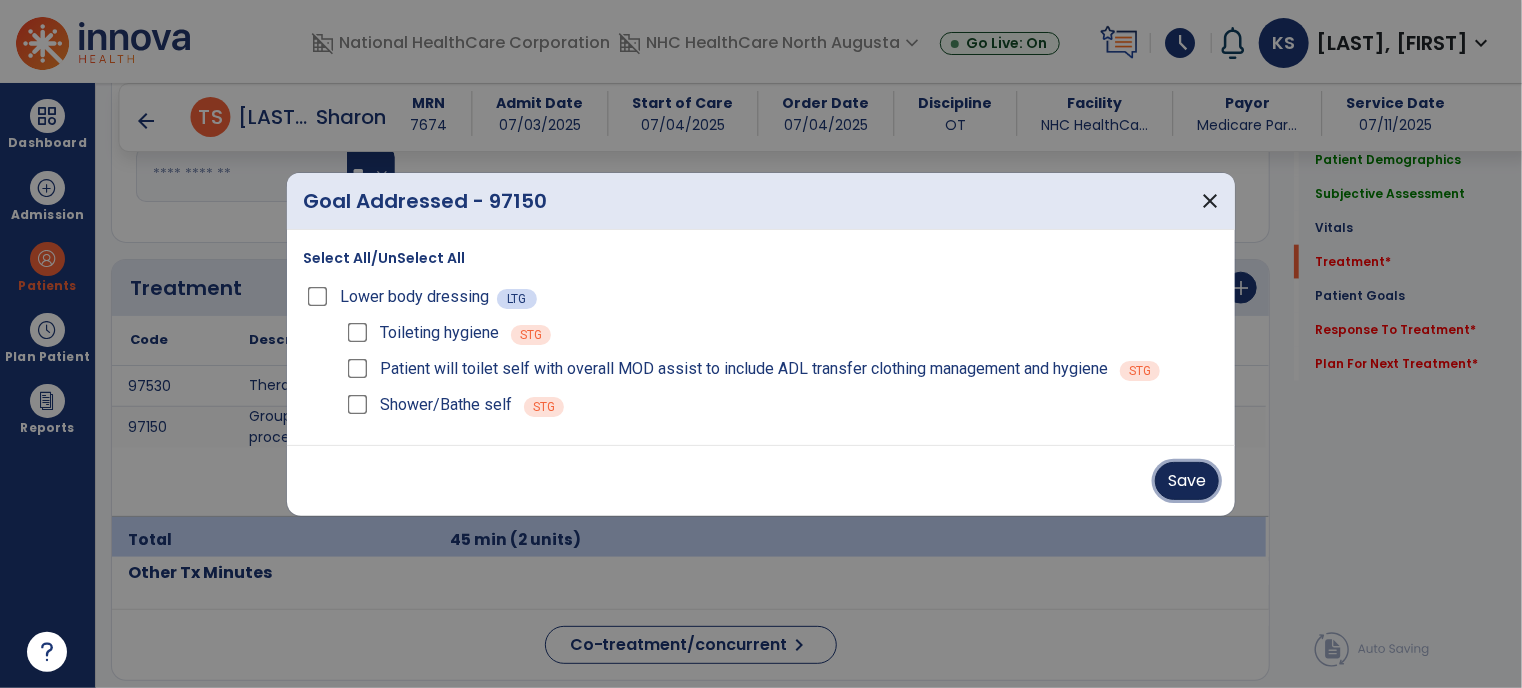 click on "Save" at bounding box center [1187, 481] 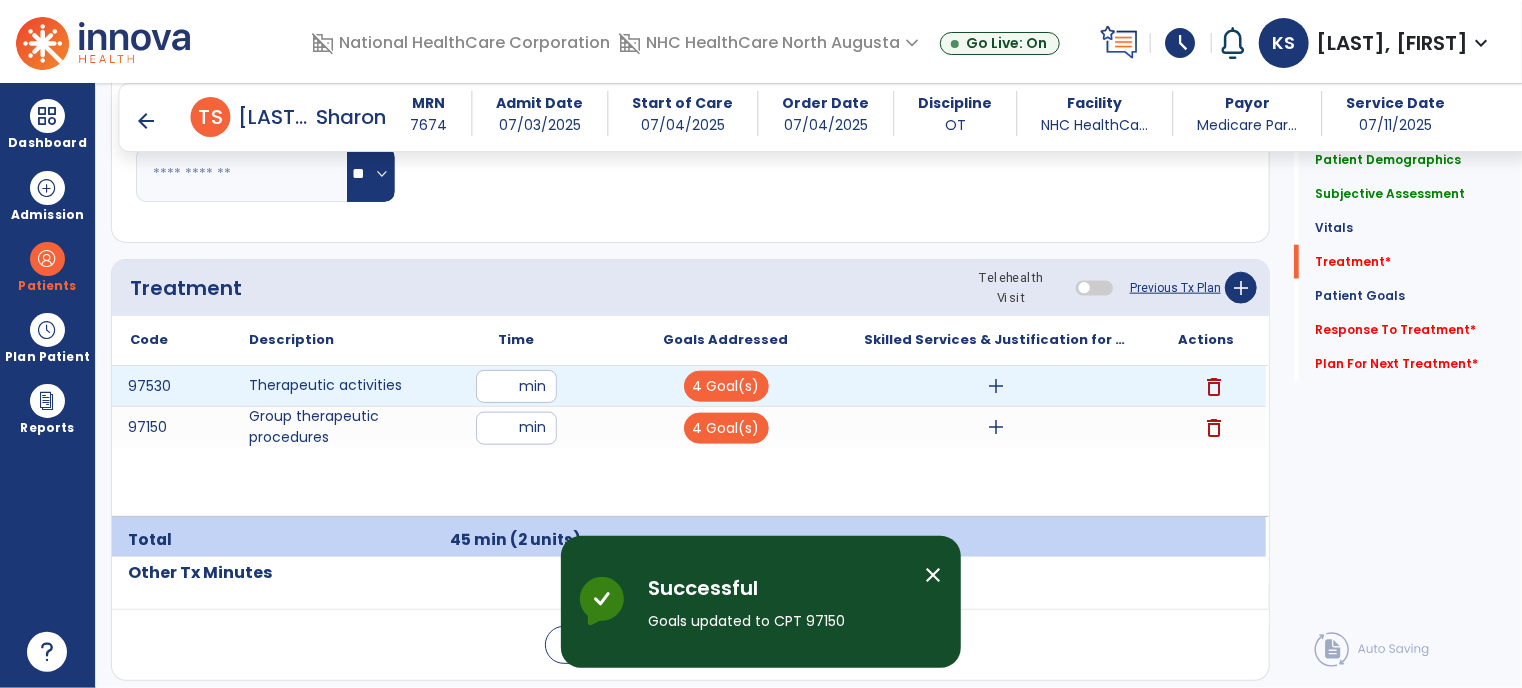 click on "add" at bounding box center [996, 386] 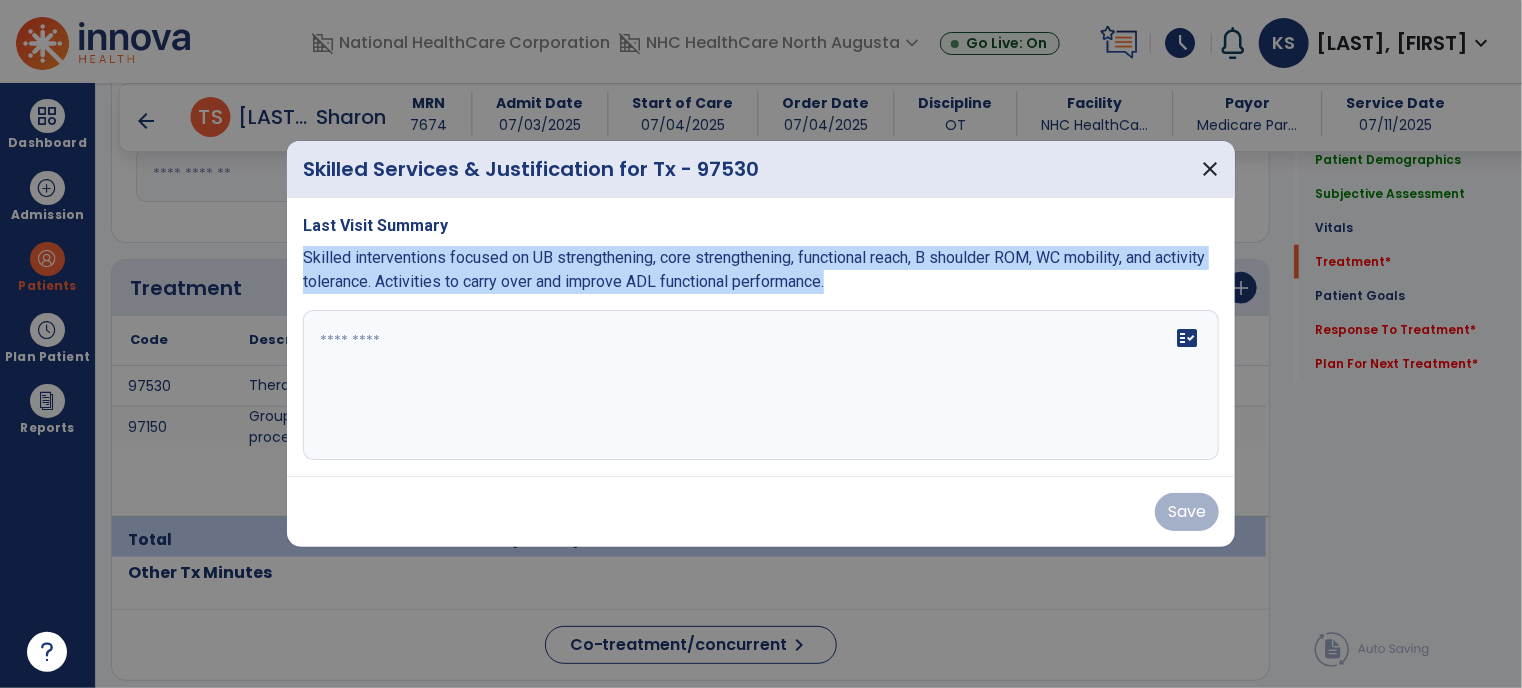 drag, startPoint x: 302, startPoint y: 260, endPoint x: 953, endPoint y: 286, distance: 651.519 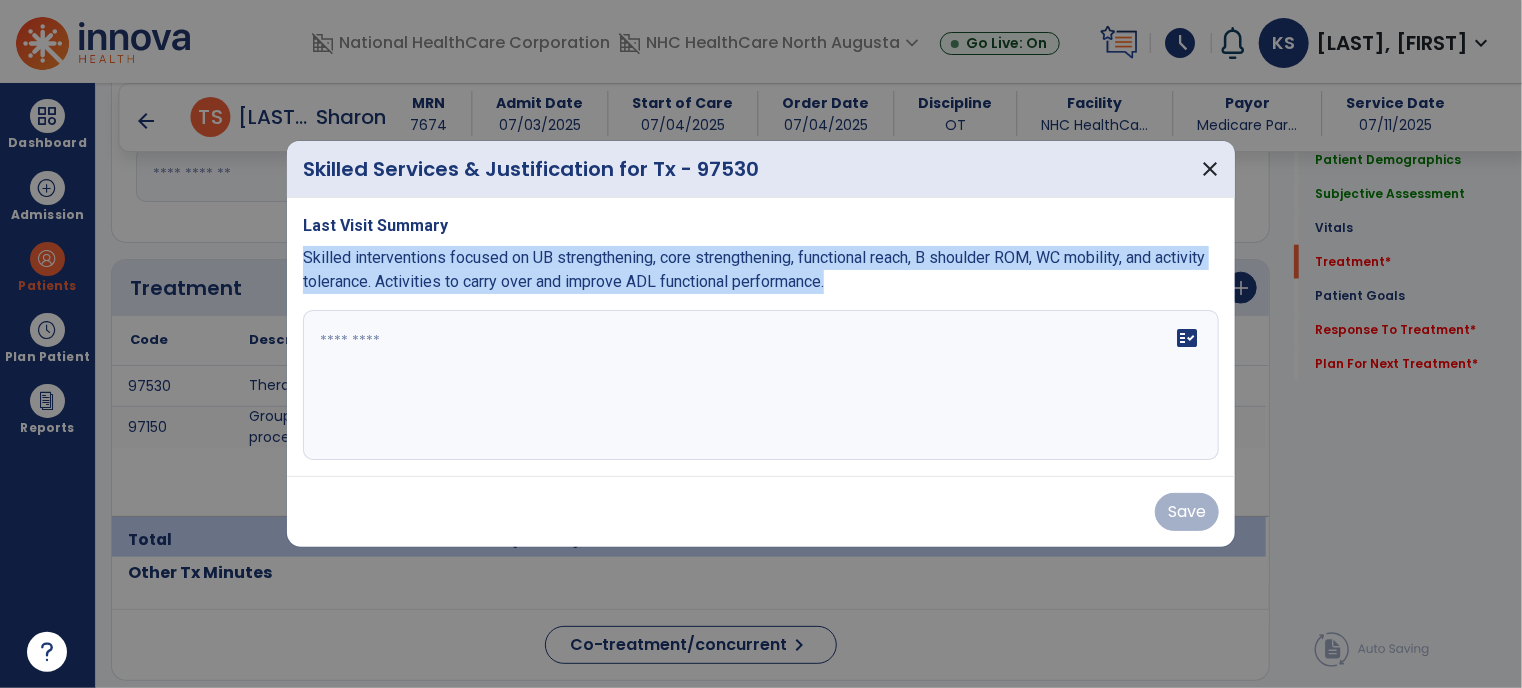 click on "Skilled interventions focused on UB strengthening, core strengthening, functional reach, B shoulder ROM, WC mobility, and activity tolerance. Activities to carry over and improve ADL functional performance." at bounding box center [761, 270] 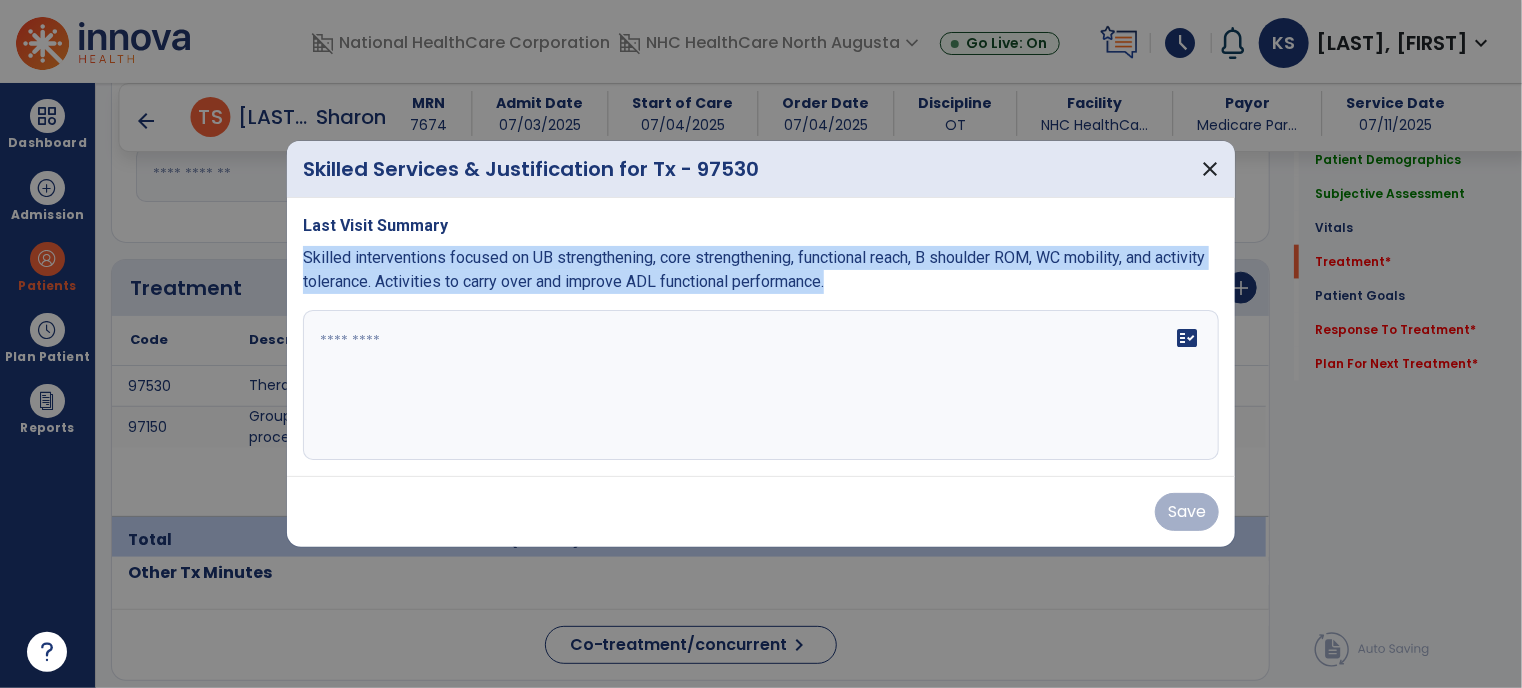 copy on "Skilled interventions focused on UB strengthening, core strengthening, functional reach, B shoulder ROM, WC mobility, and activity tolerance. Activities to carry over and improve ADL functional performance." 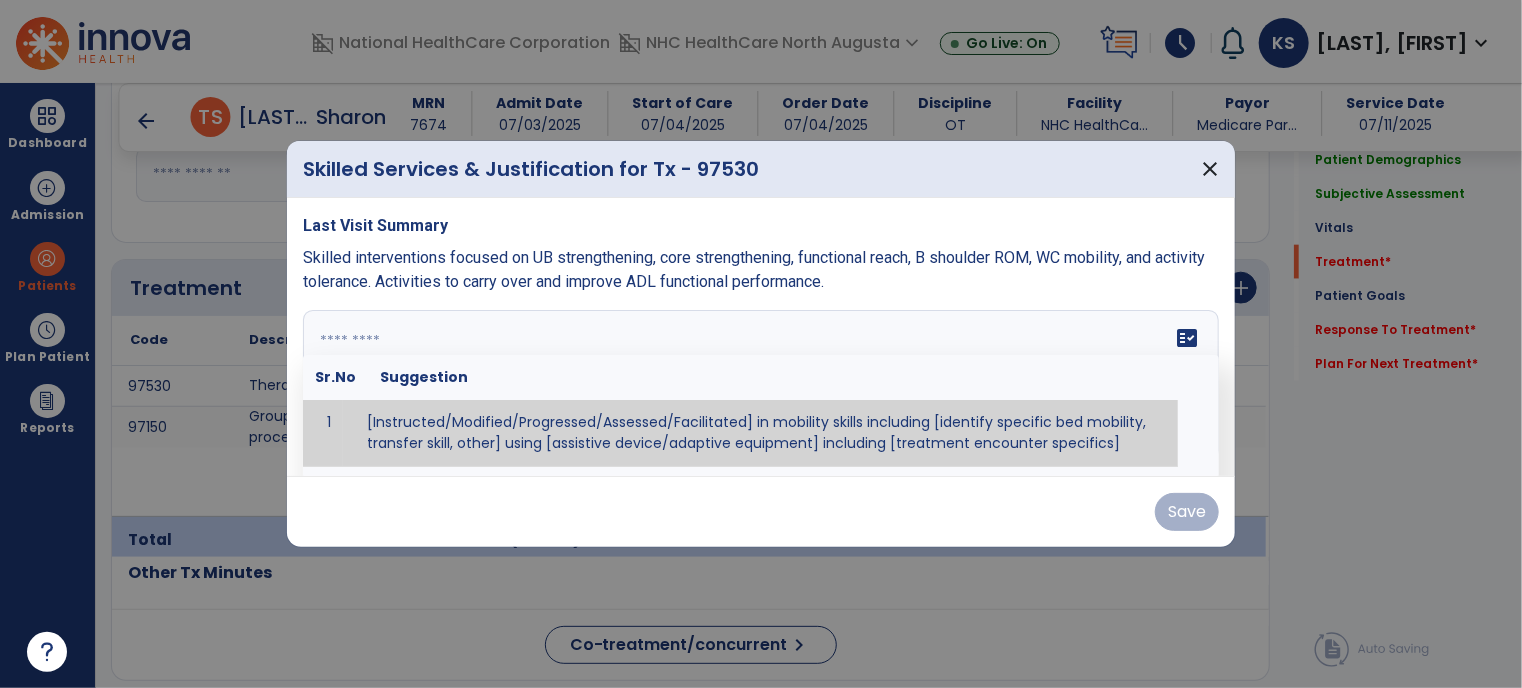 paste on "**********" 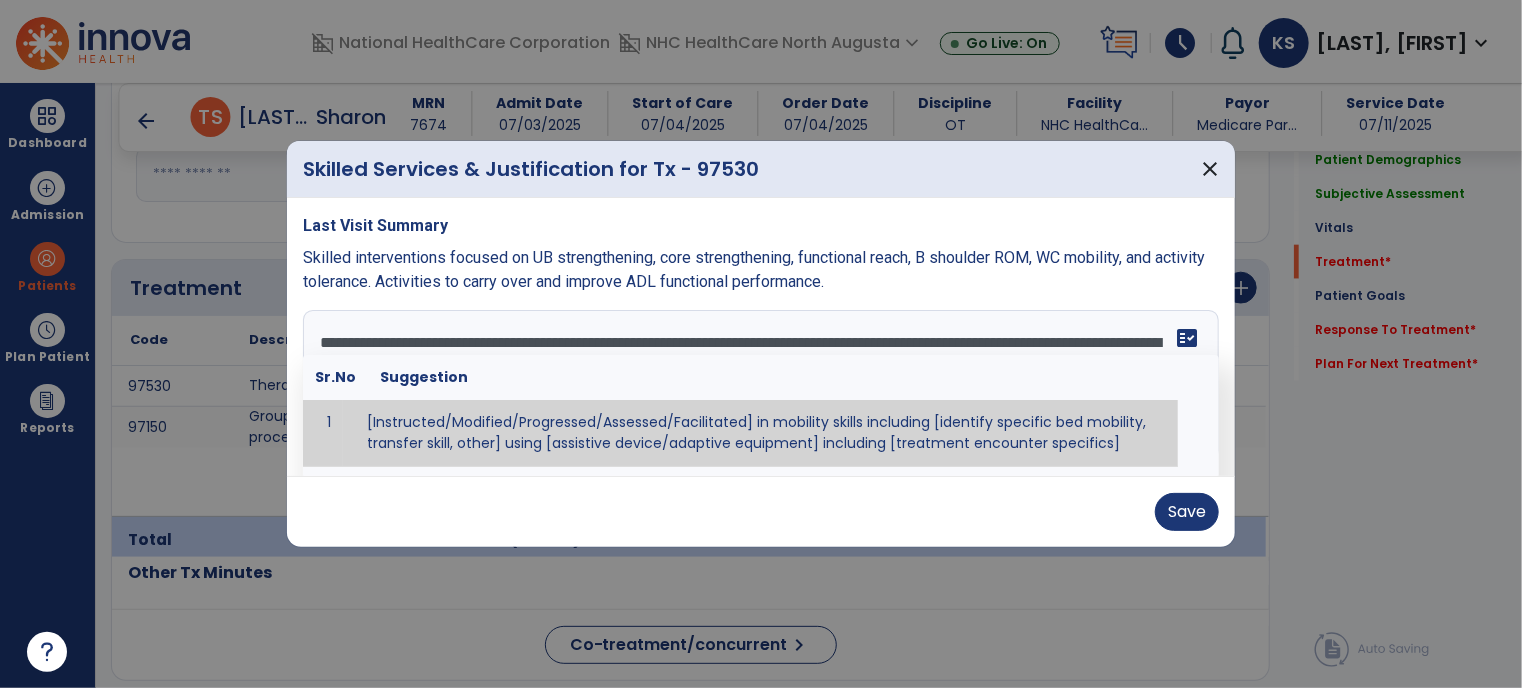 click on "**********" at bounding box center [759, 385] 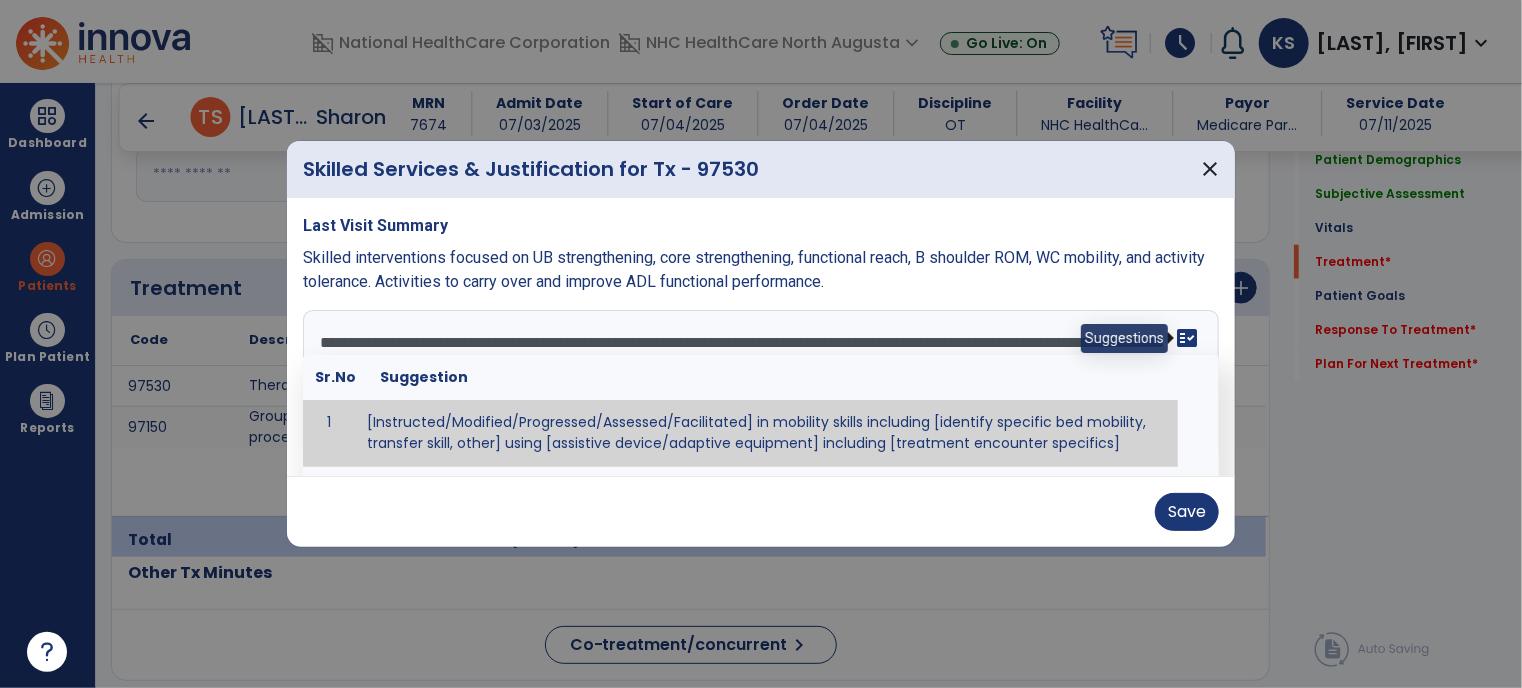 type on "**********" 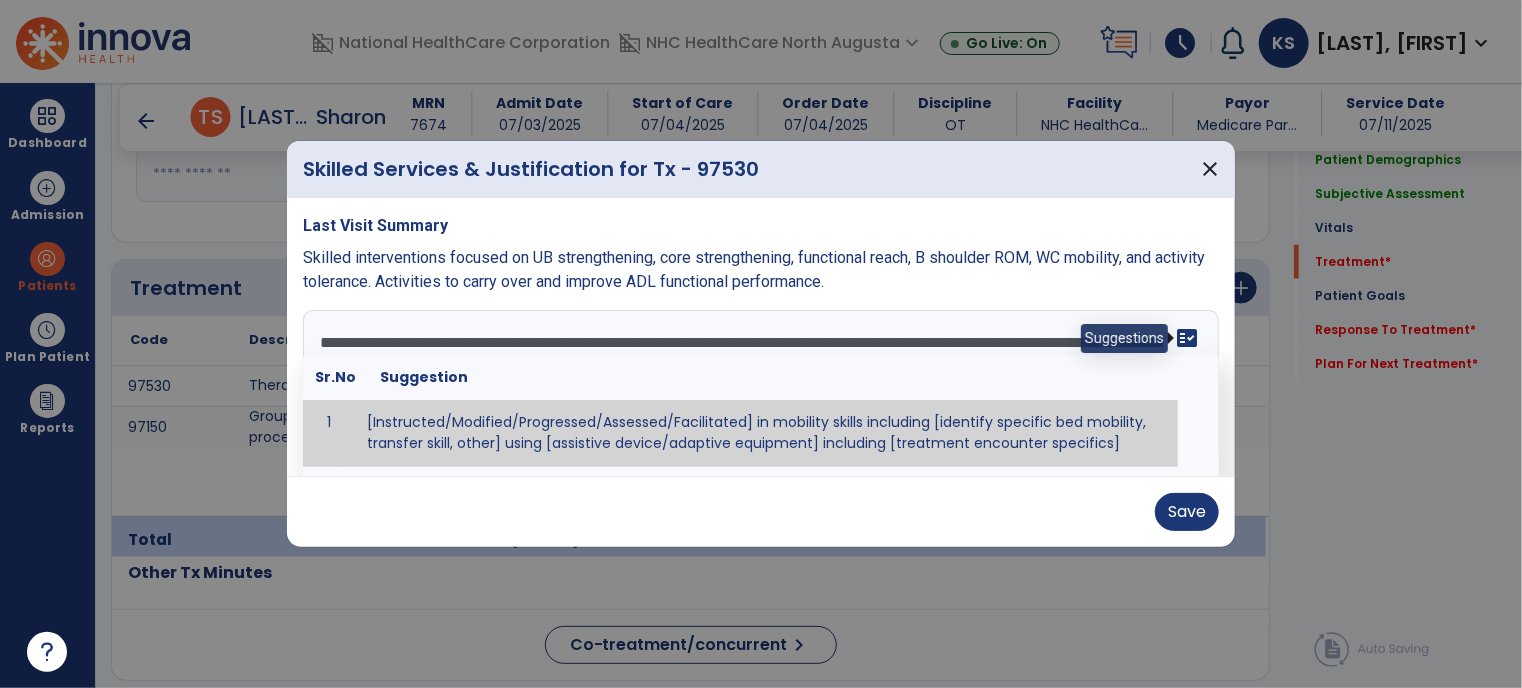 click on "fact_check" at bounding box center [1187, 338] 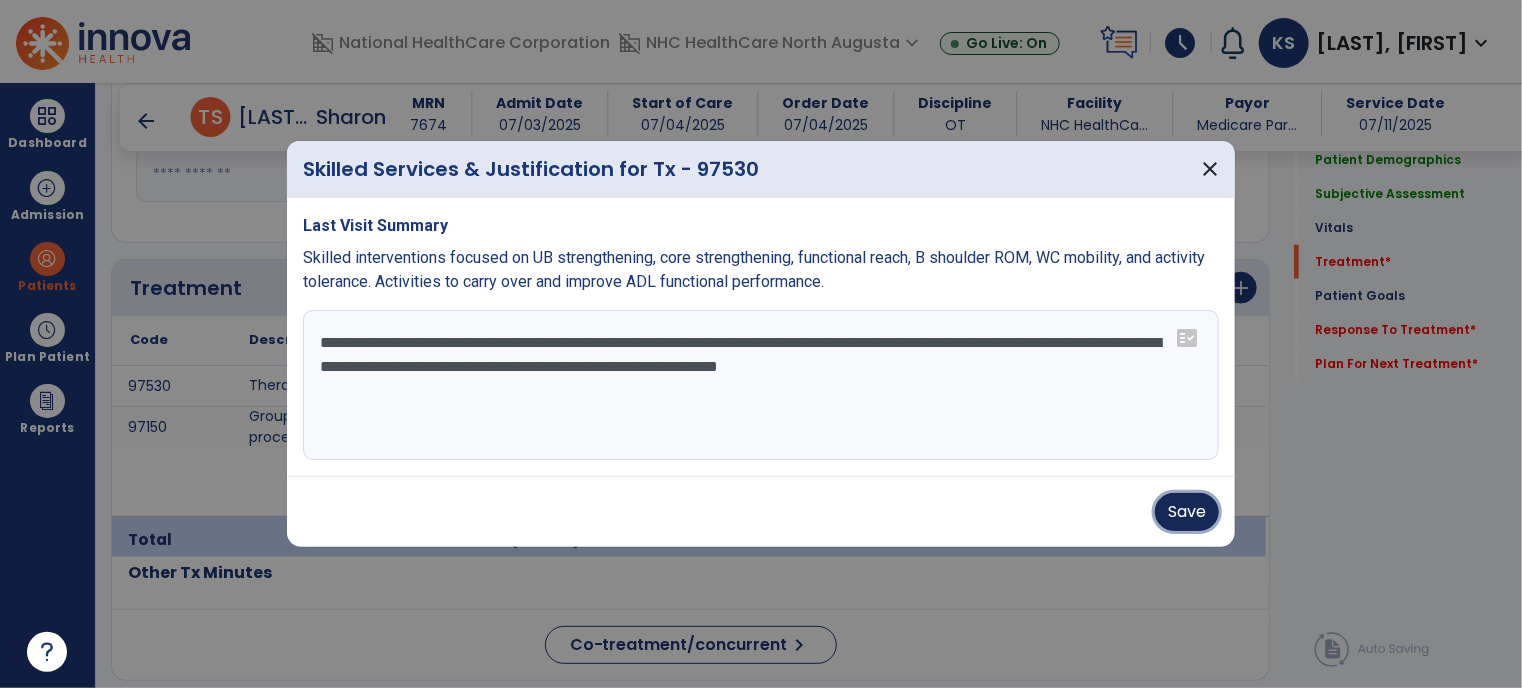 click on "Save" at bounding box center (1187, 512) 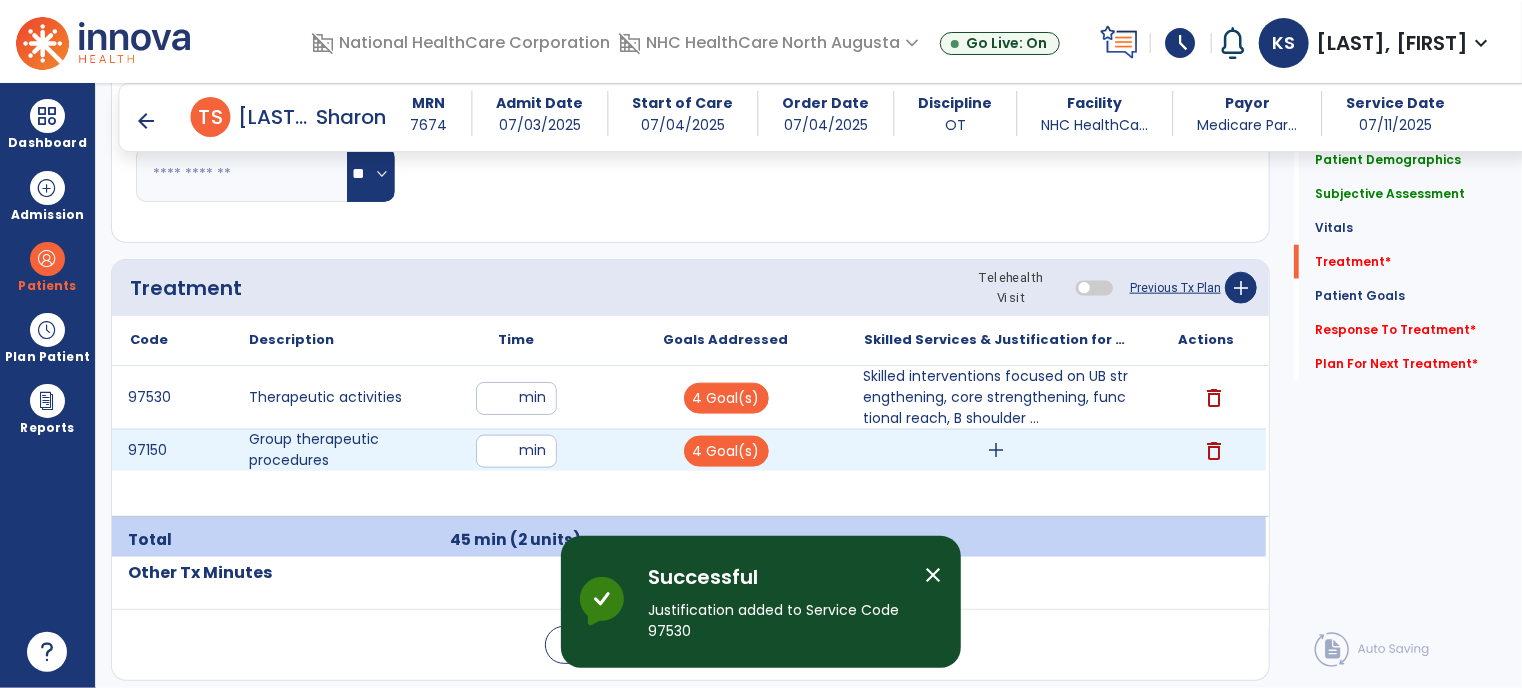 click on "add" at bounding box center [996, 450] 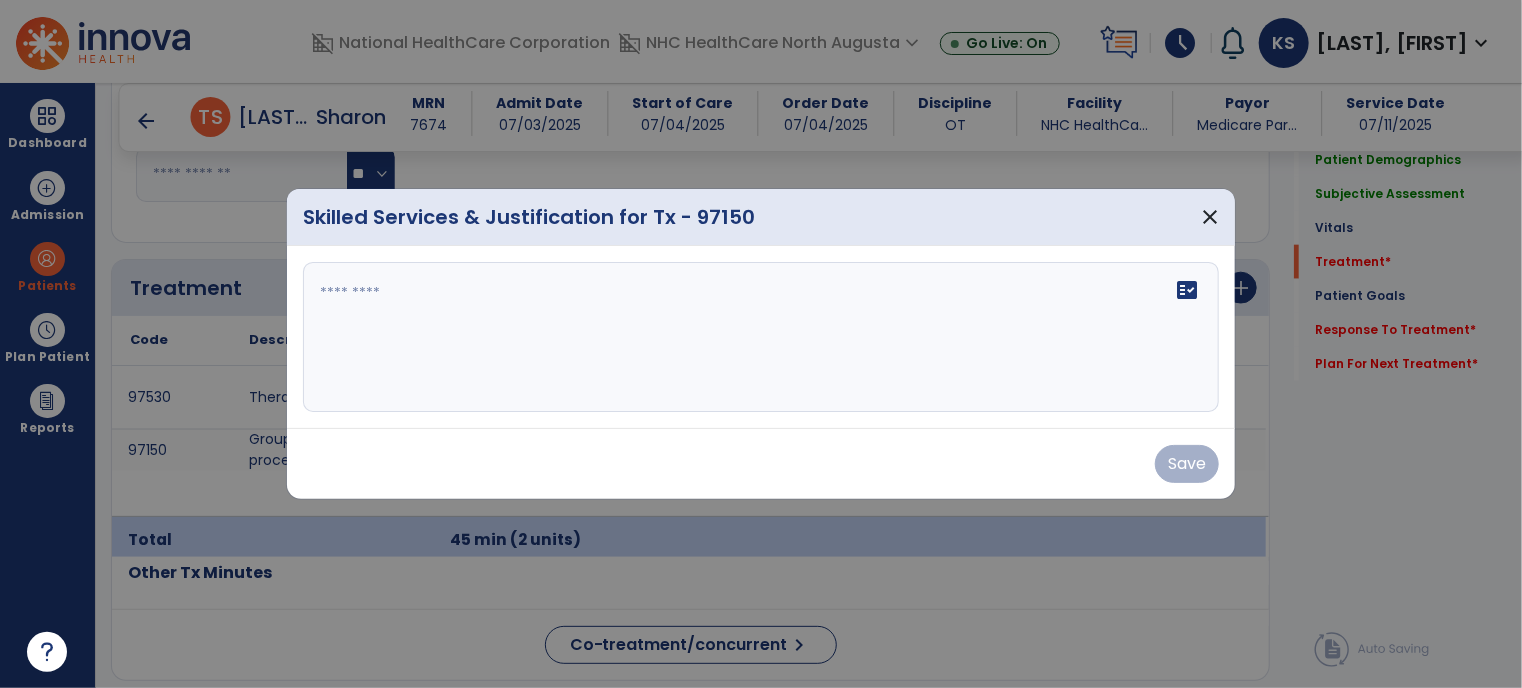click at bounding box center [761, 337] 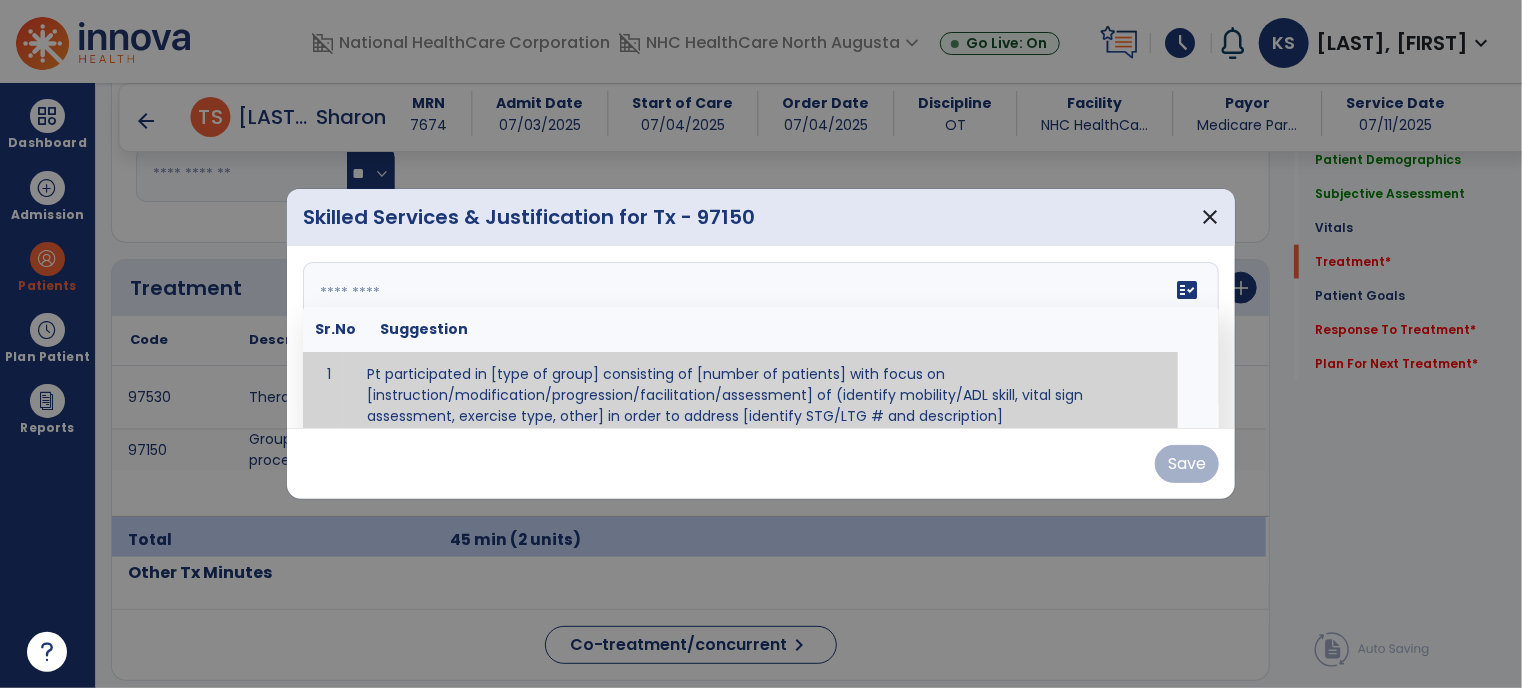 scroll, scrollTop: 12, scrollLeft: 0, axis: vertical 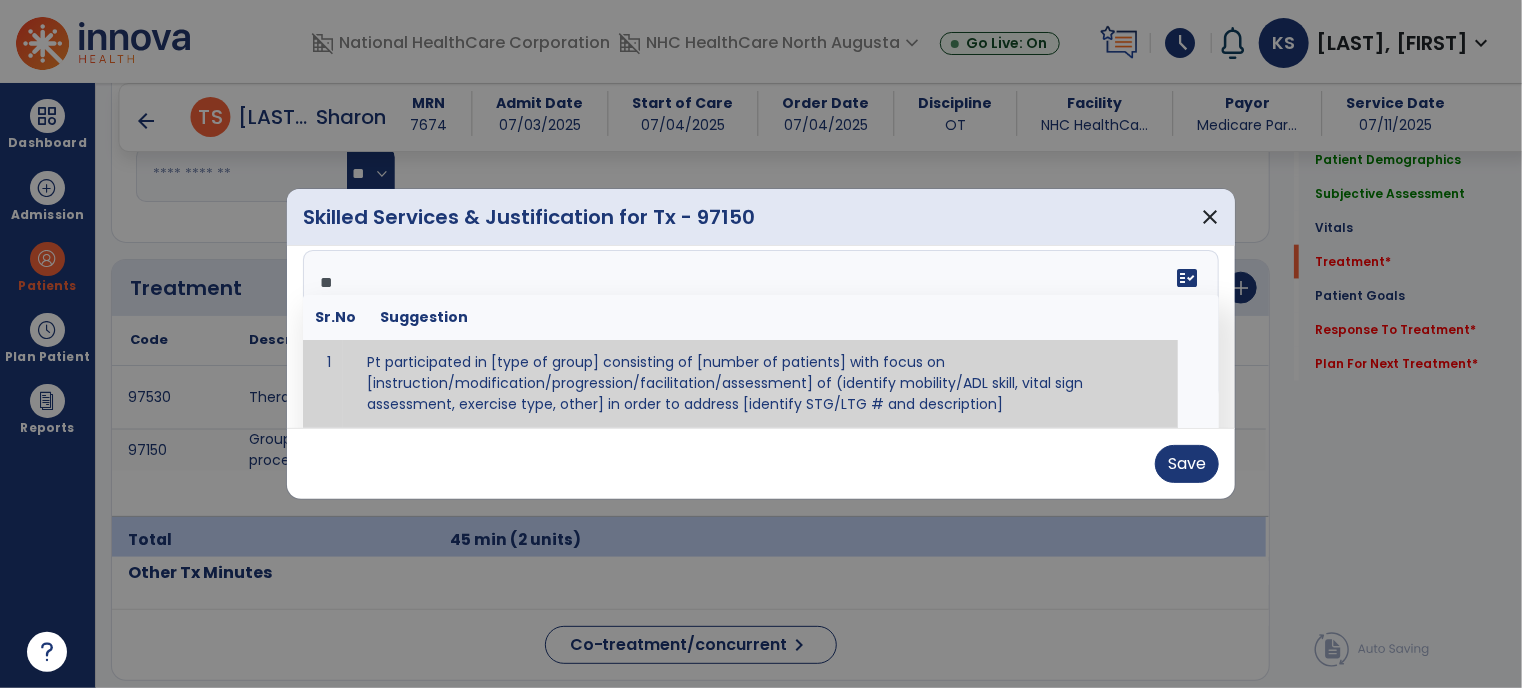 type on "*" 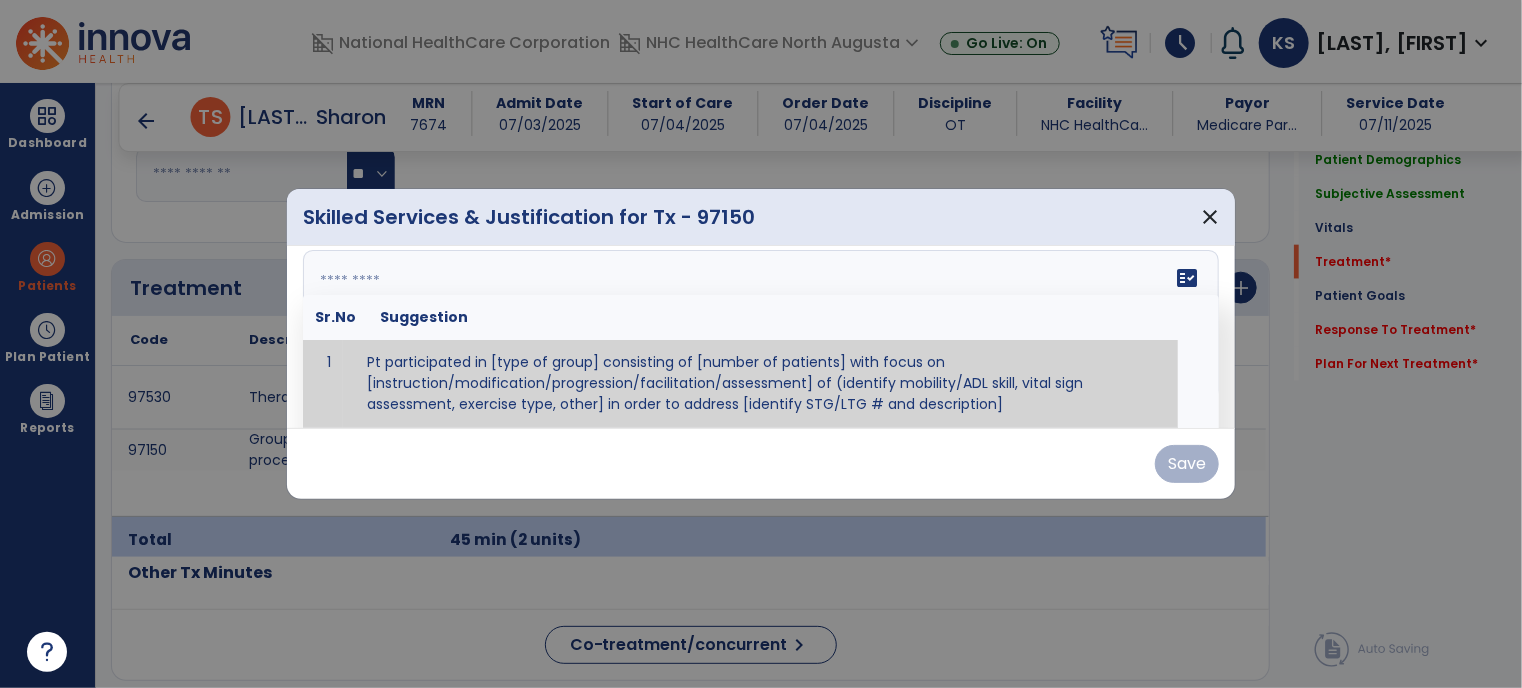 scroll, scrollTop: 0, scrollLeft: 0, axis: both 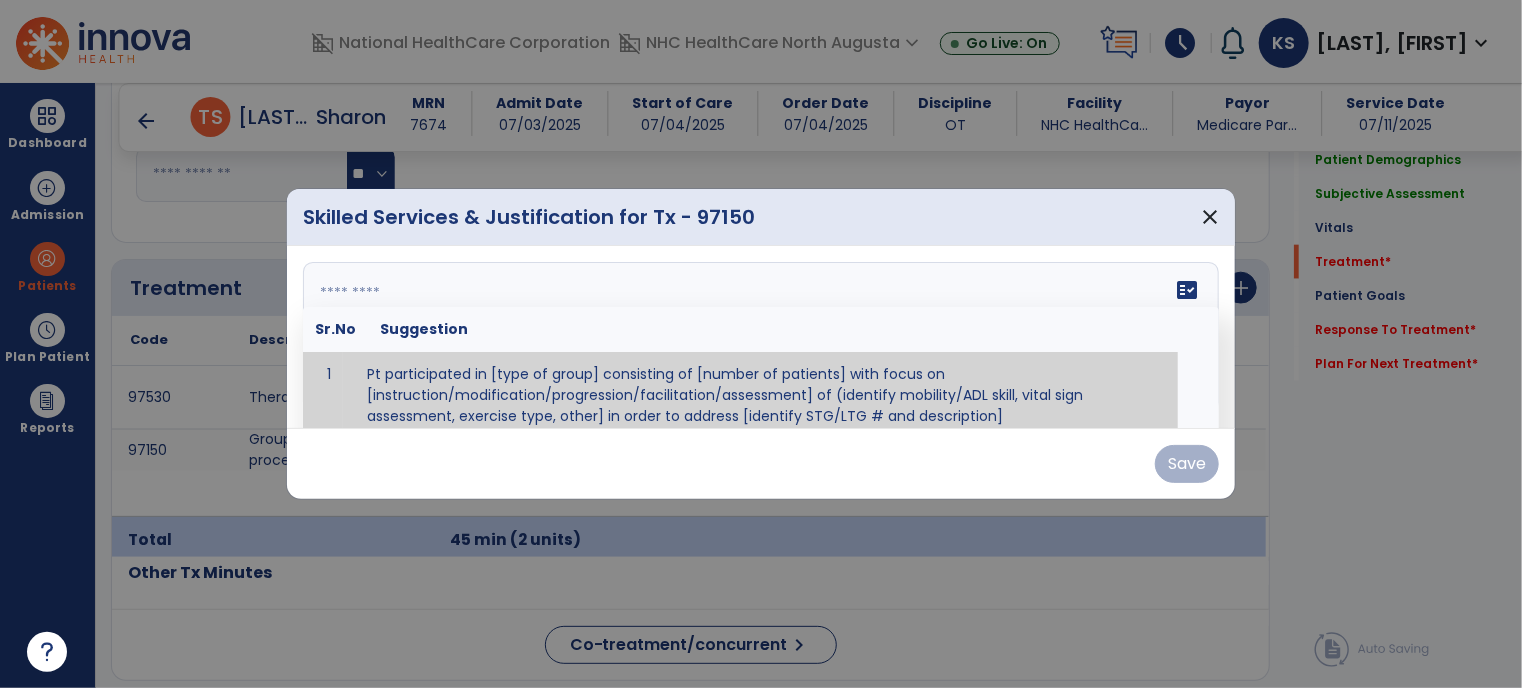 paste on "**********" 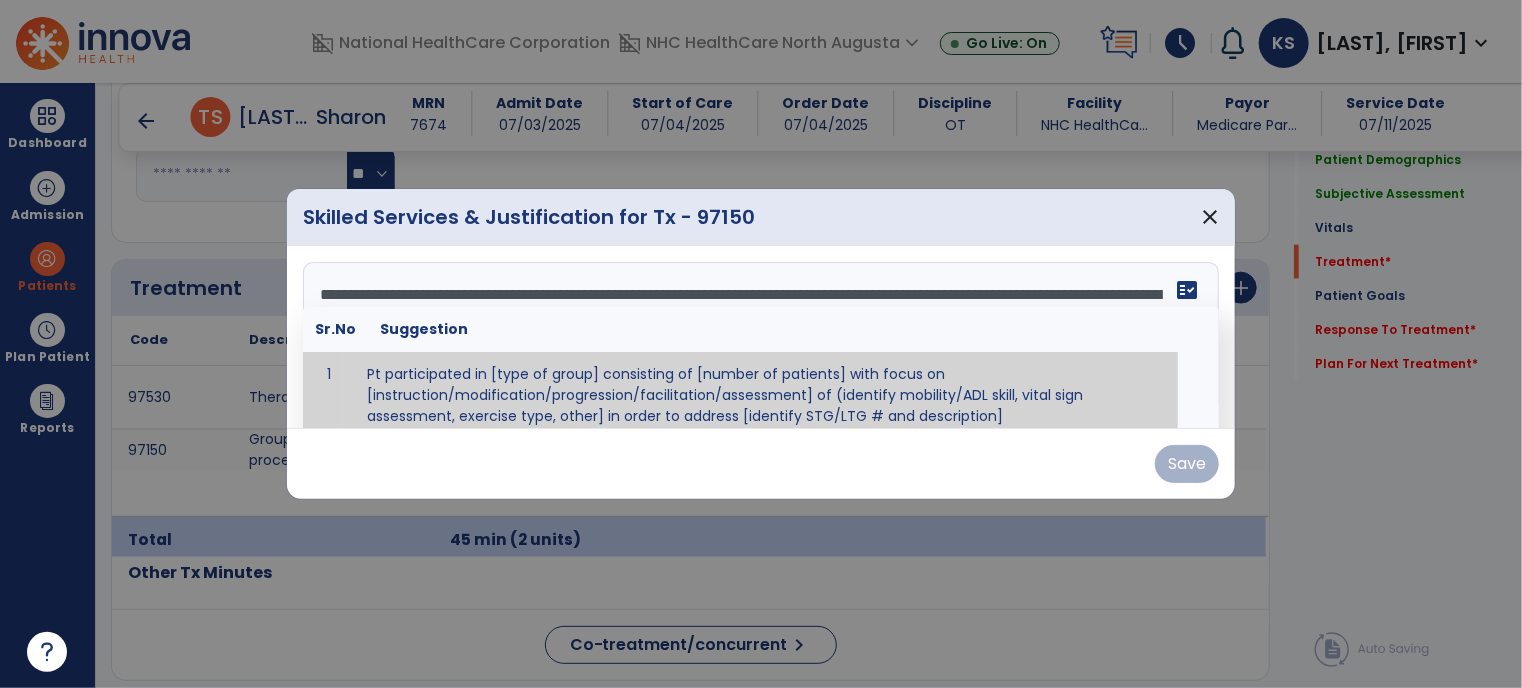 scroll, scrollTop: 64, scrollLeft: 0, axis: vertical 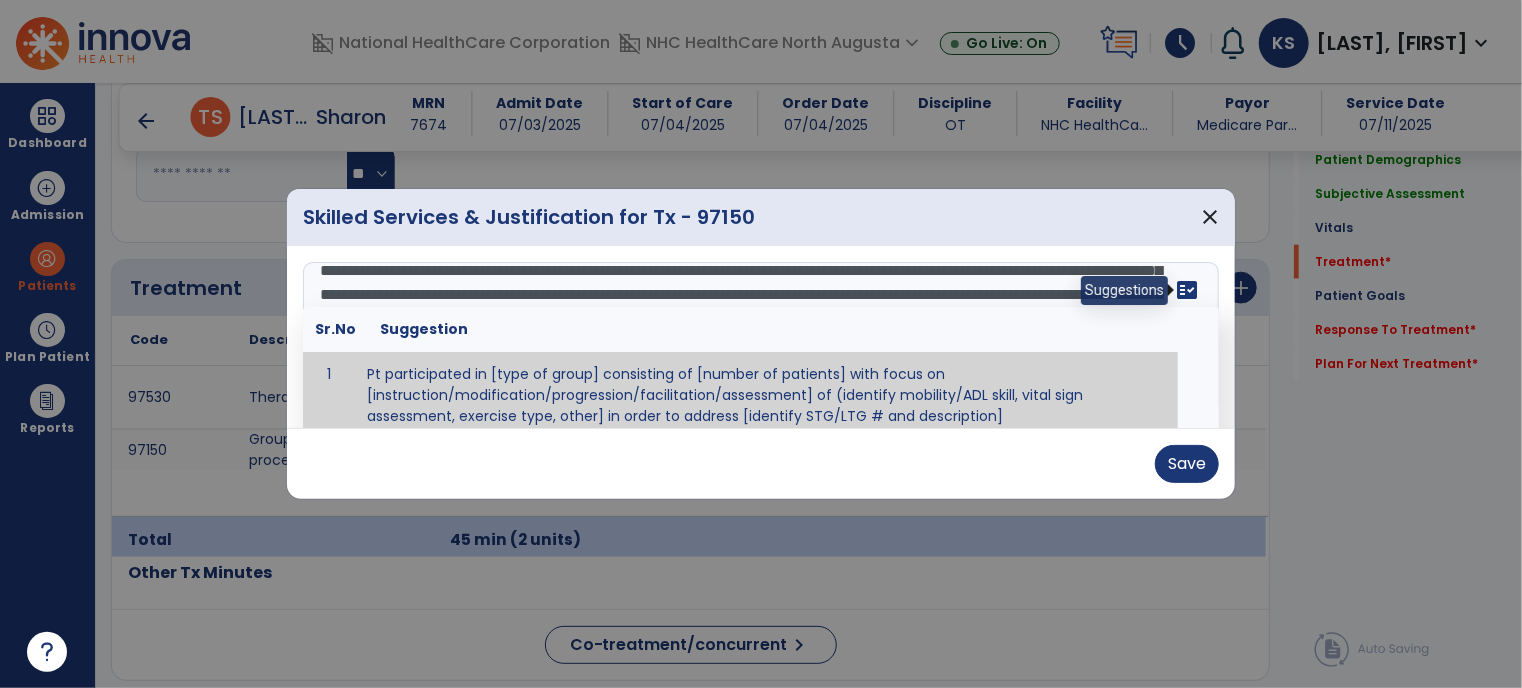 type on "**********" 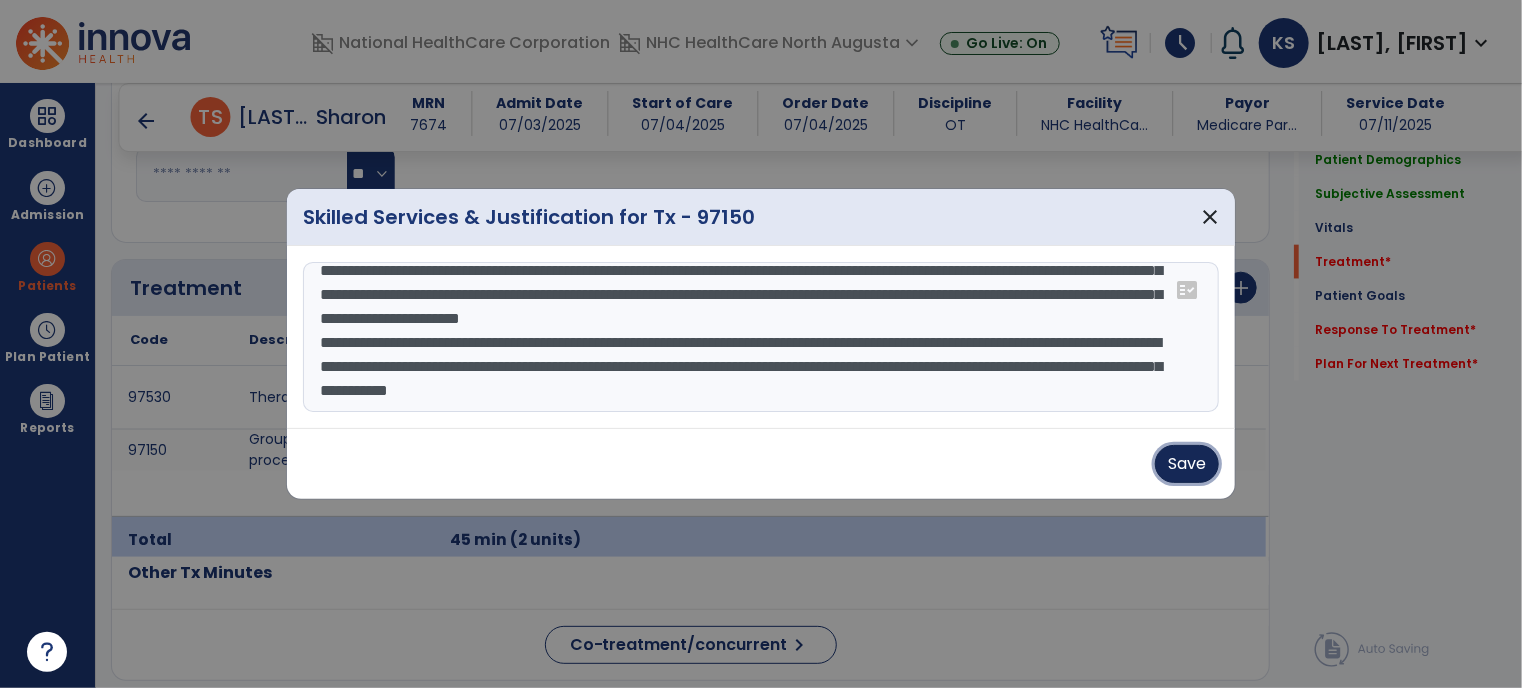 click on "Save" at bounding box center [1187, 464] 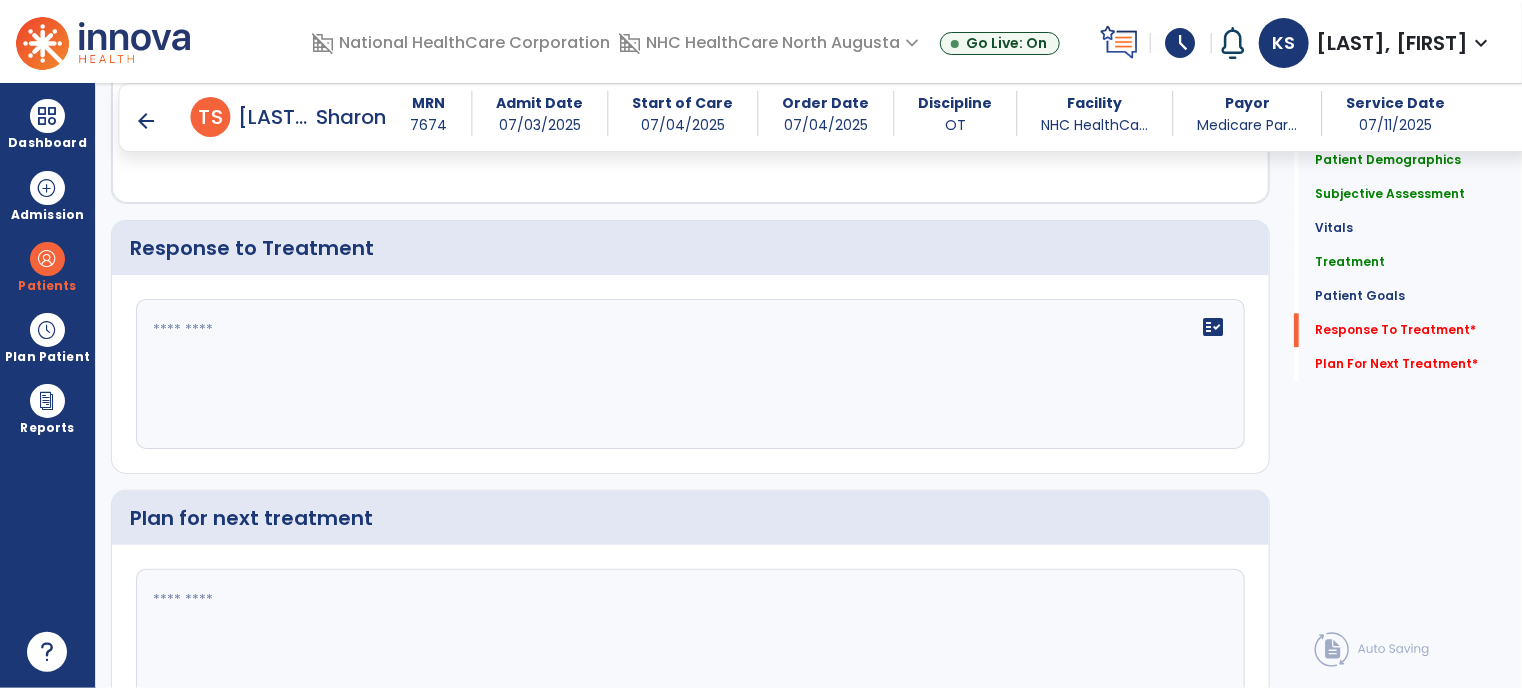 scroll, scrollTop: 2281, scrollLeft: 0, axis: vertical 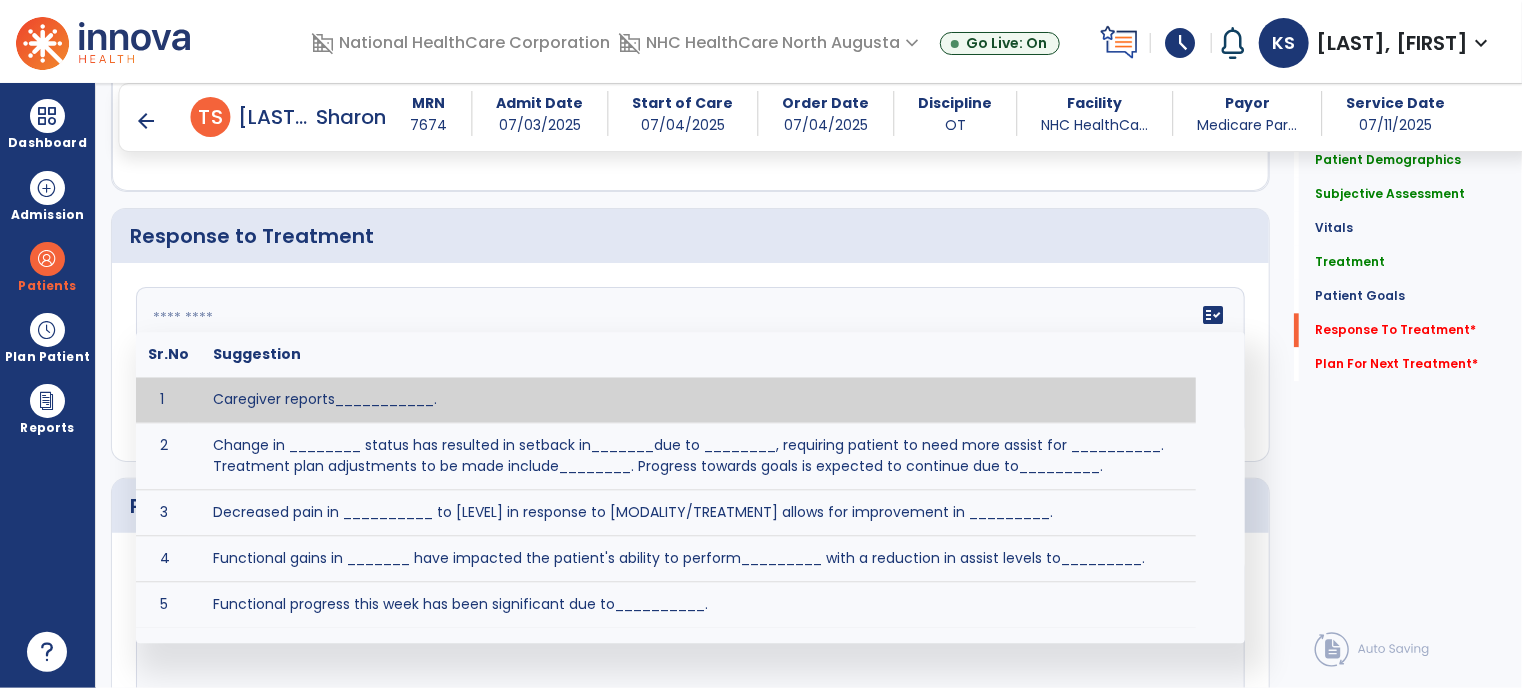 click on "fact_check  Sr.No Suggestion 1 Caregiver reports___________. 2 Change in ________ status has resulted in setback in_______due to ________, requiring patient to need more assist for __________.   Treatment plan adjustments to be made include________.  Progress towards goals is expected to continue due to_________. 3 Decreased pain in __________ to [LEVEL] in response to [MODALITY/TREATMENT] allows for improvement in _________. 4 Functional gains in _______ have impacted the patient's ability to perform_________ with a reduction in assist levels to_________. 5 Functional progress this week has been significant due to__________. 6 Gains in ________ have improved the patient's ability to perform ______with decreased levels of assist to___________. 7 Improvement in ________allows patient to tolerate higher levels of challenges in_________. 8 Pain in [AREA] has decreased to [LEVEL] in response to [TREATMENT/MODALITY], allowing fore ease in completing__________. 9 10 11 12 13 14 15 16 17 18 19 20 21" 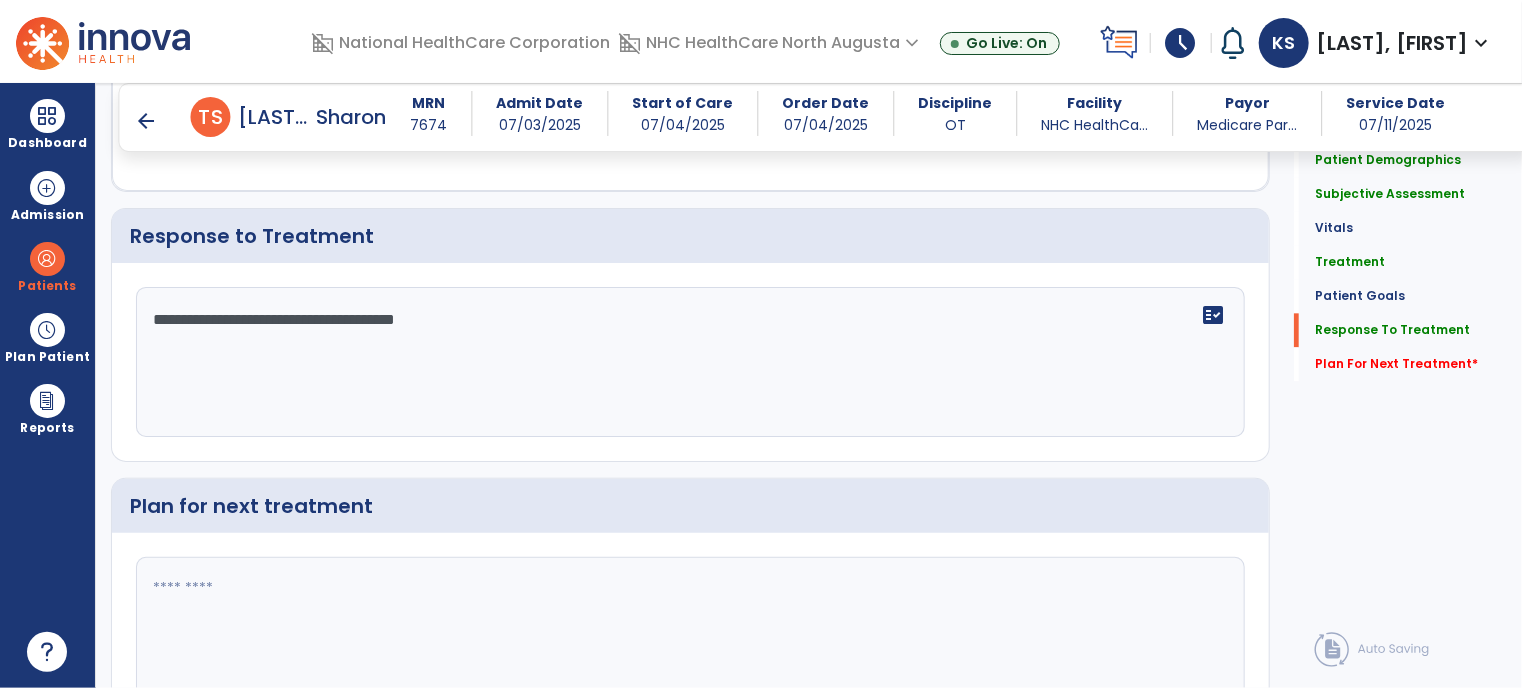 type on "**********" 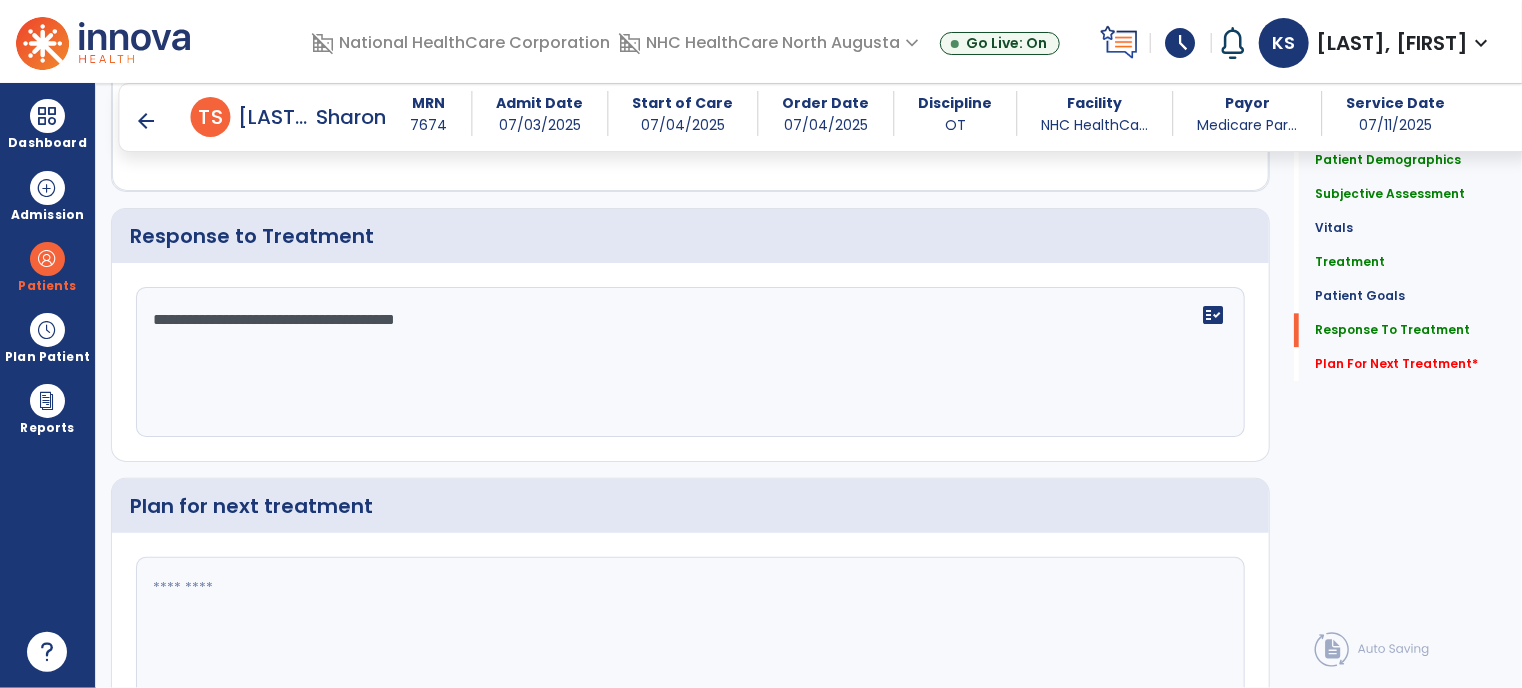 paste on "**********" 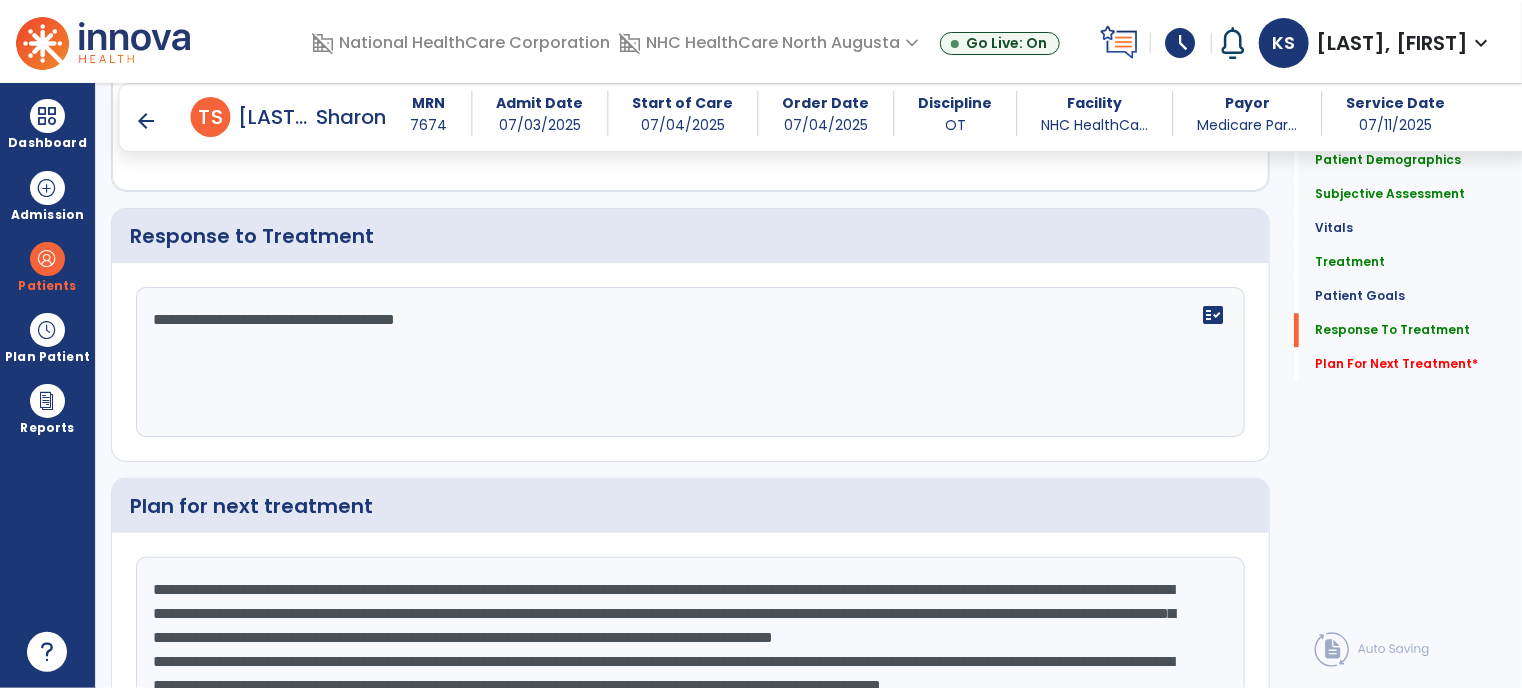 scroll, scrollTop: 39, scrollLeft: 0, axis: vertical 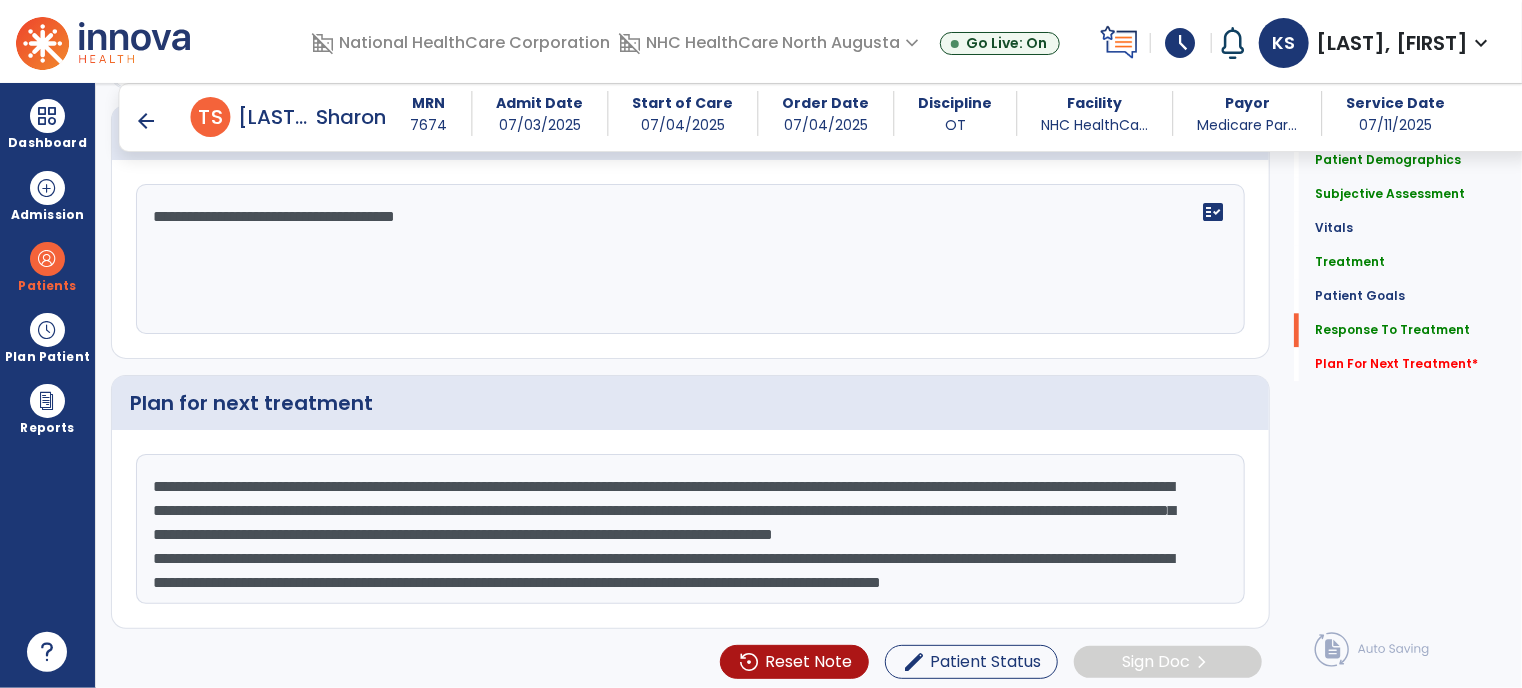drag, startPoint x: 152, startPoint y: 559, endPoint x: 1176, endPoint y: 742, distance: 1040.2235 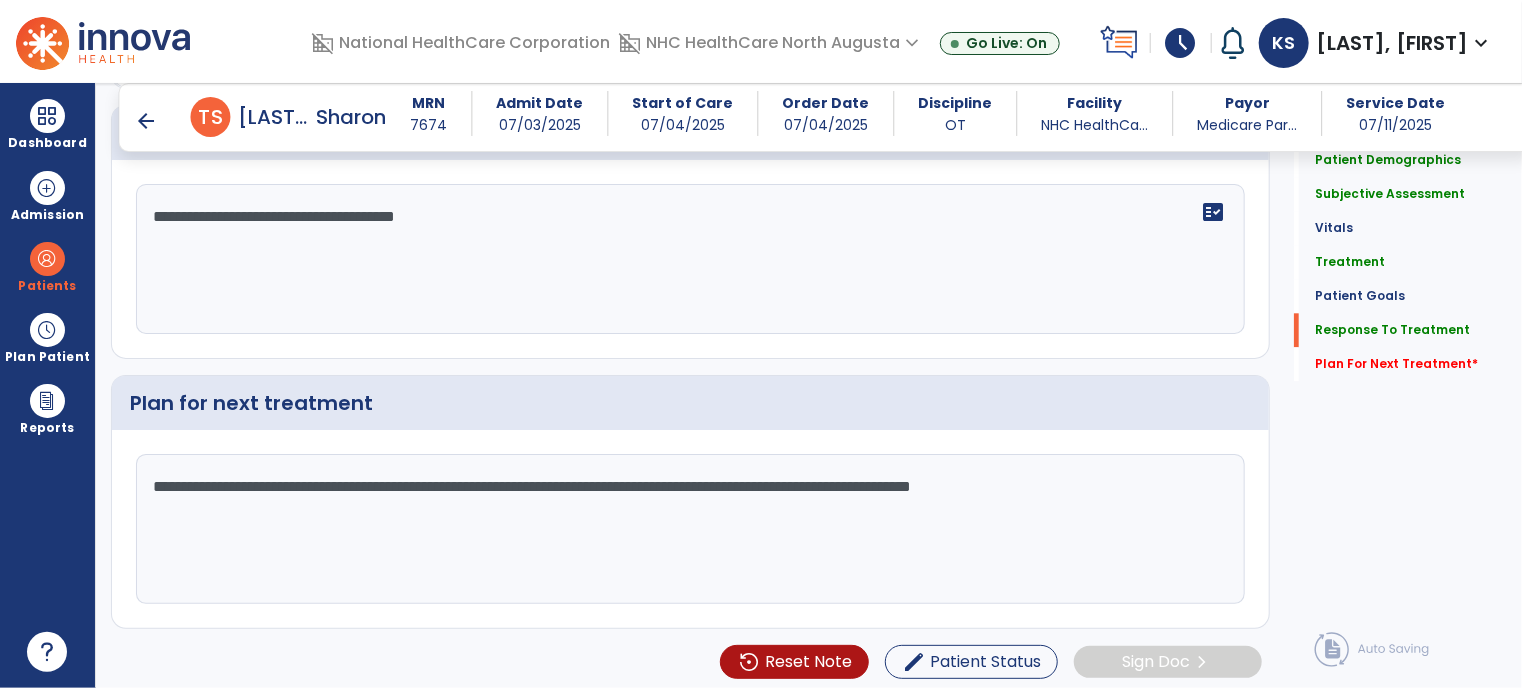 scroll, scrollTop: 0, scrollLeft: 0, axis: both 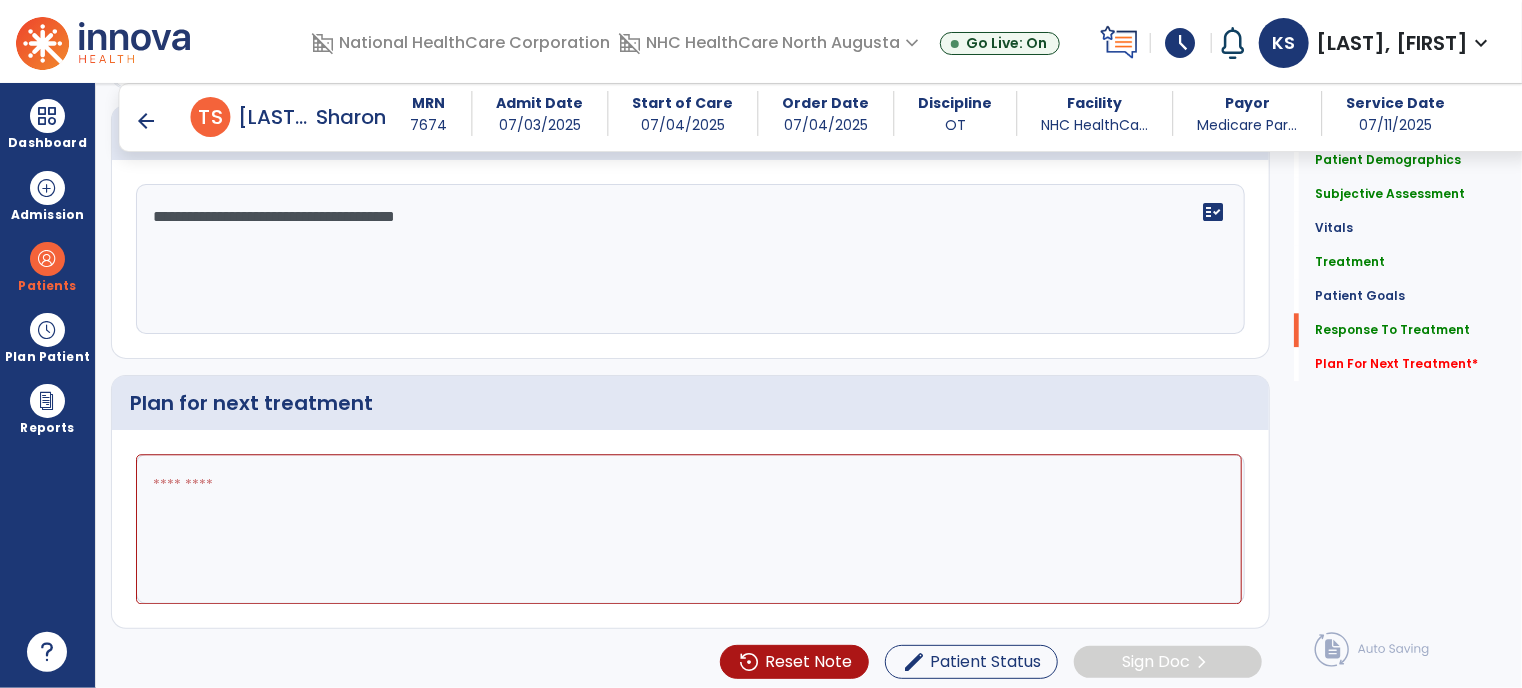 click 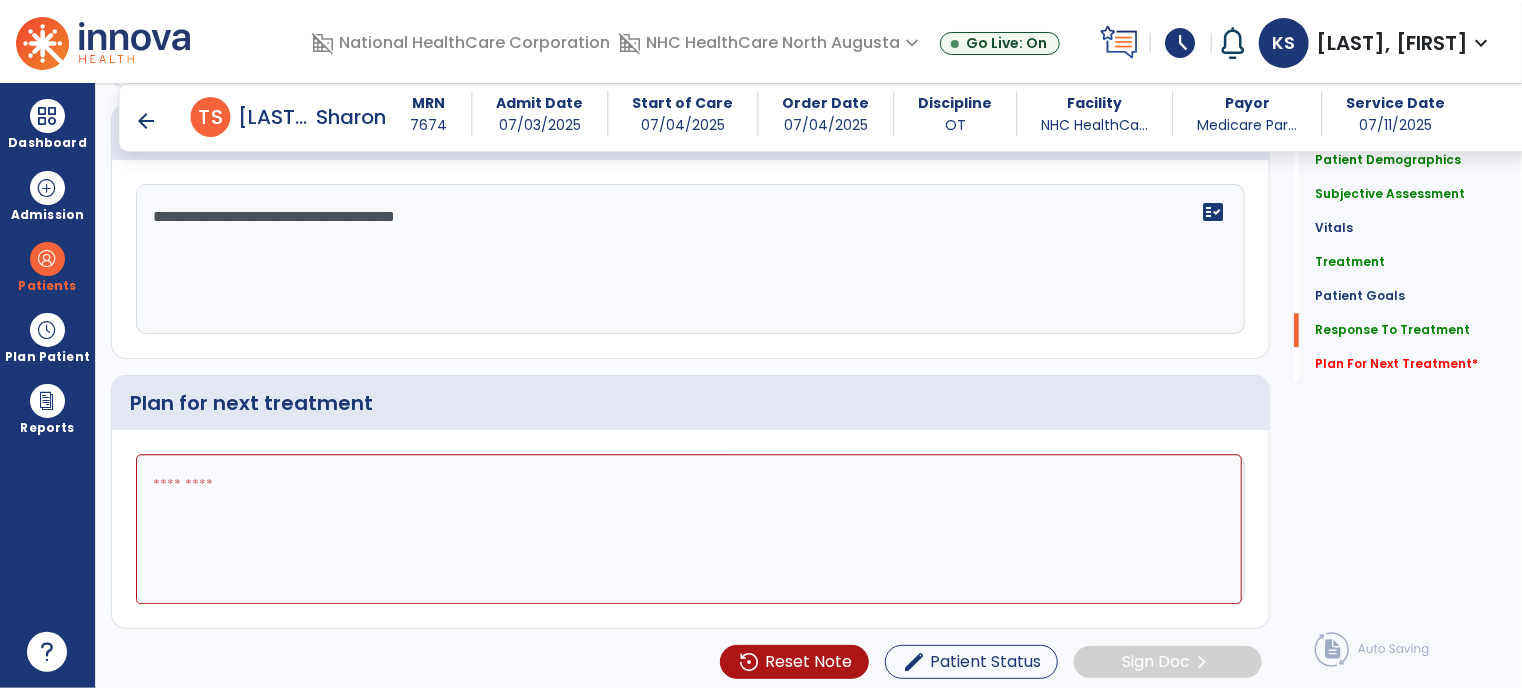 paste on "**********" 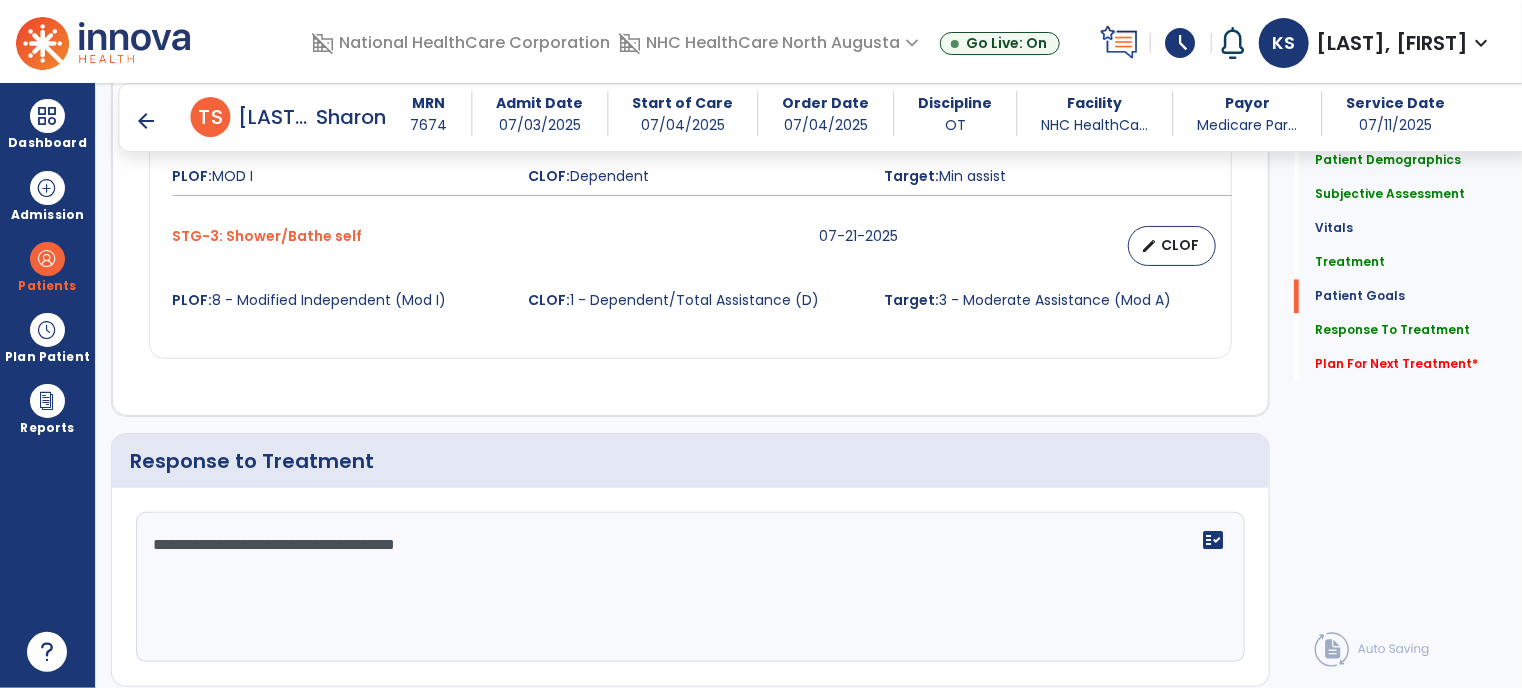 scroll, scrollTop: 2384, scrollLeft: 0, axis: vertical 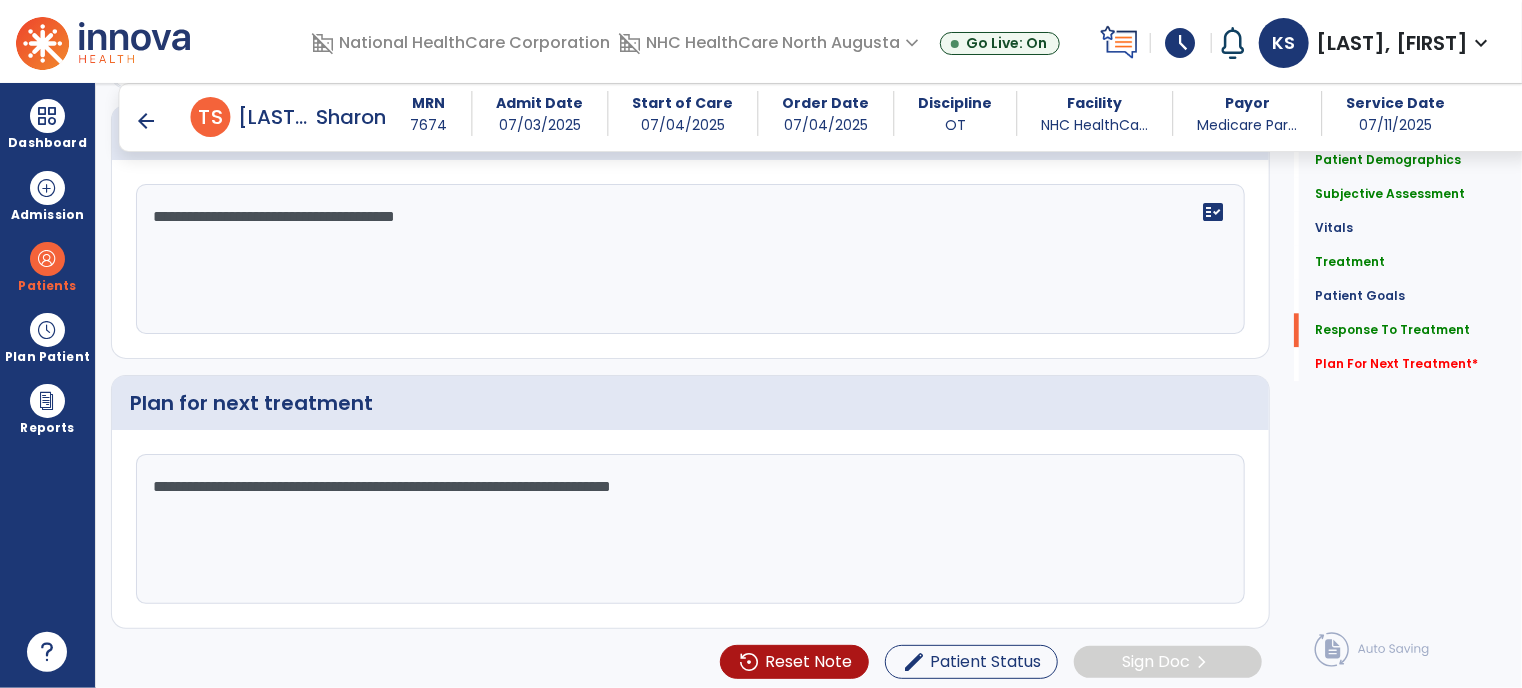 click on "**********" 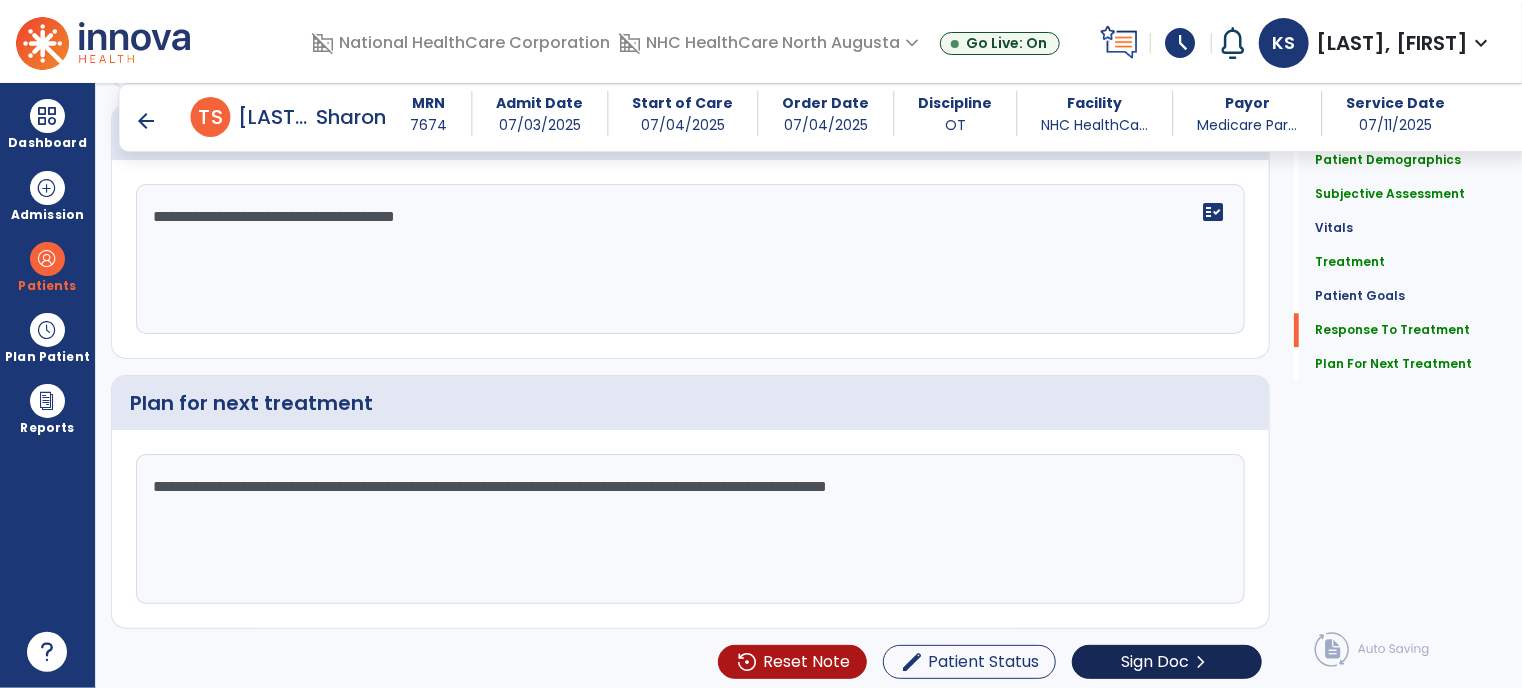 type on "**********" 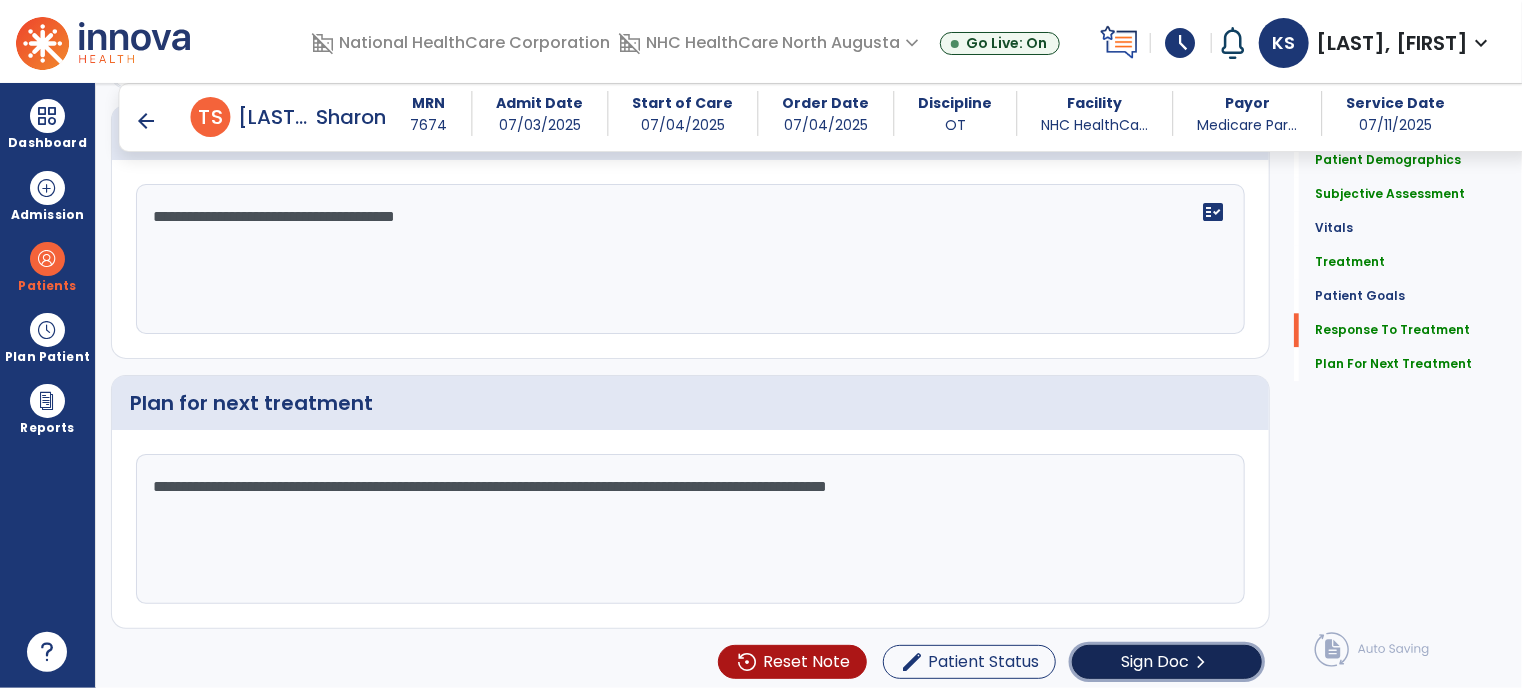 click on "Sign Doc" 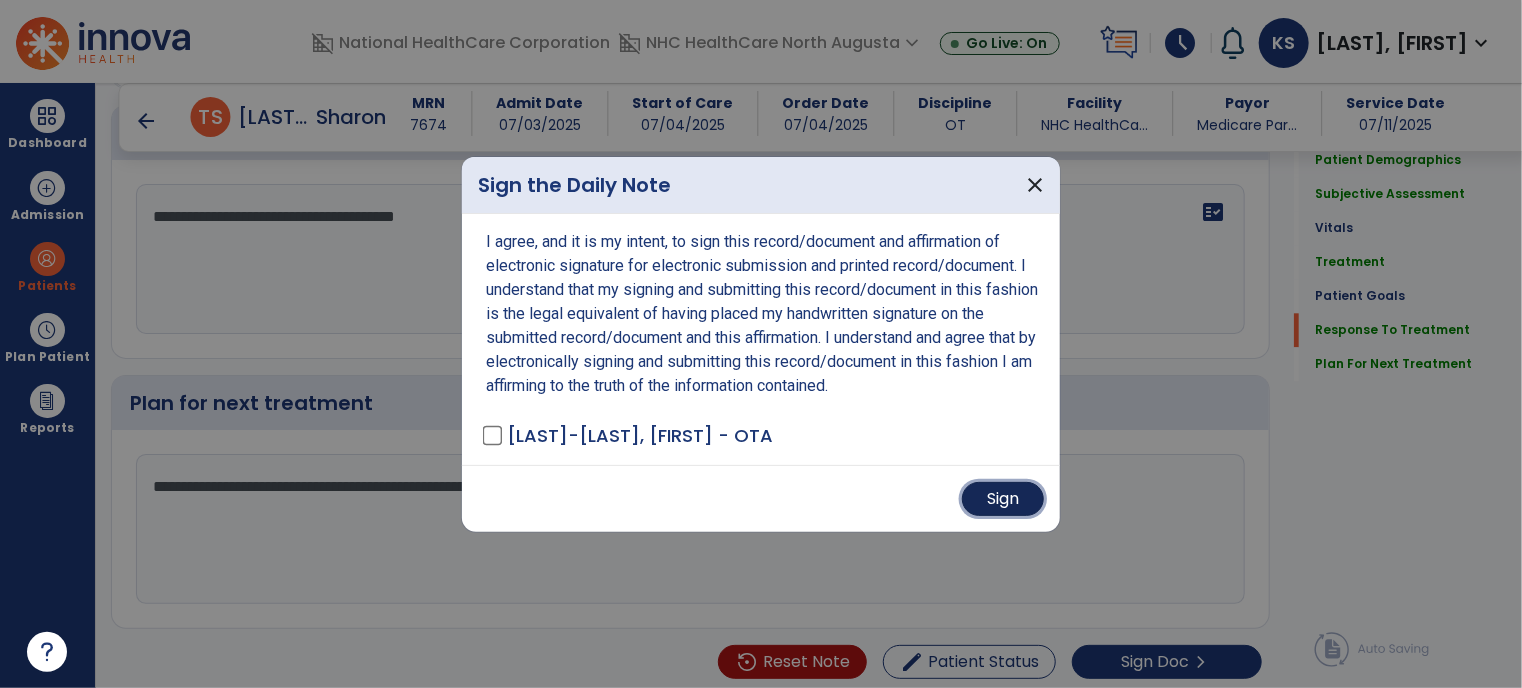 click on "Sign" at bounding box center [1003, 499] 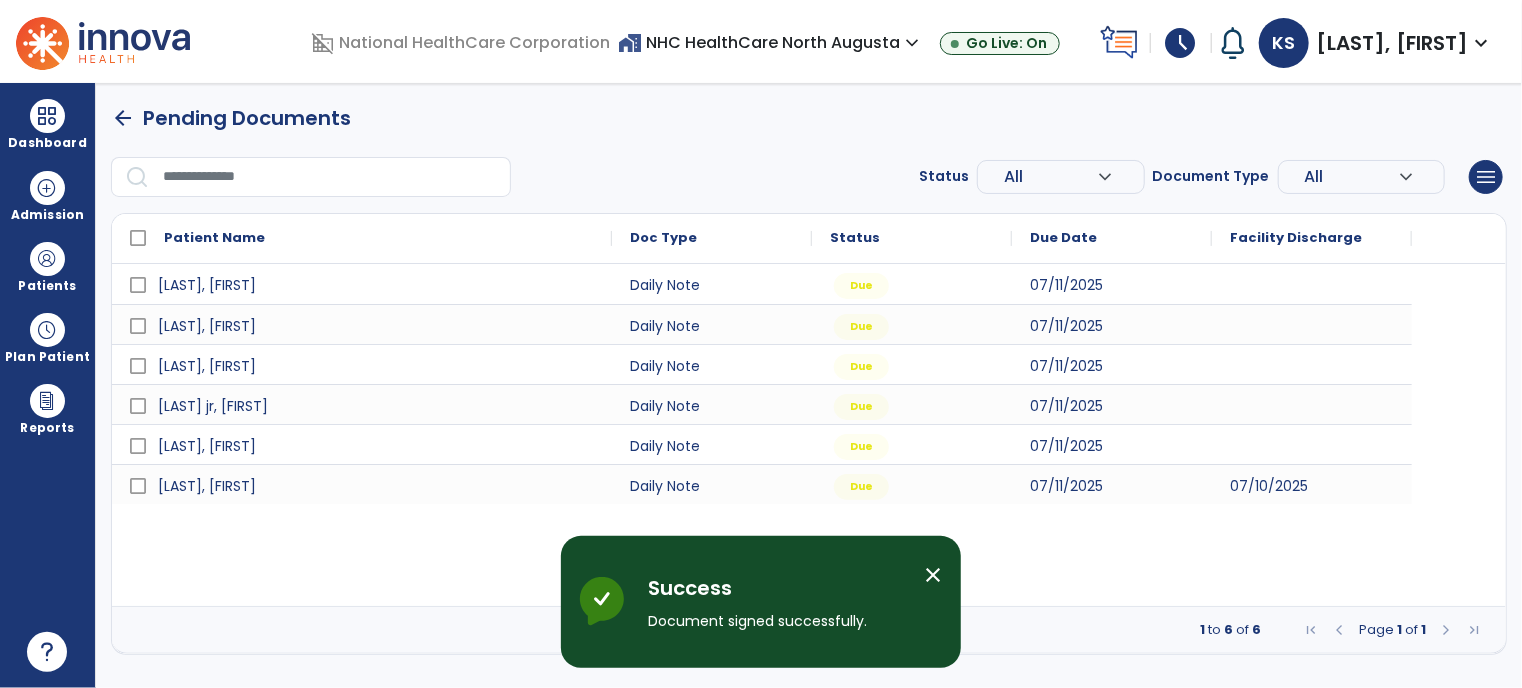 scroll, scrollTop: 0, scrollLeft: 0, axis: both 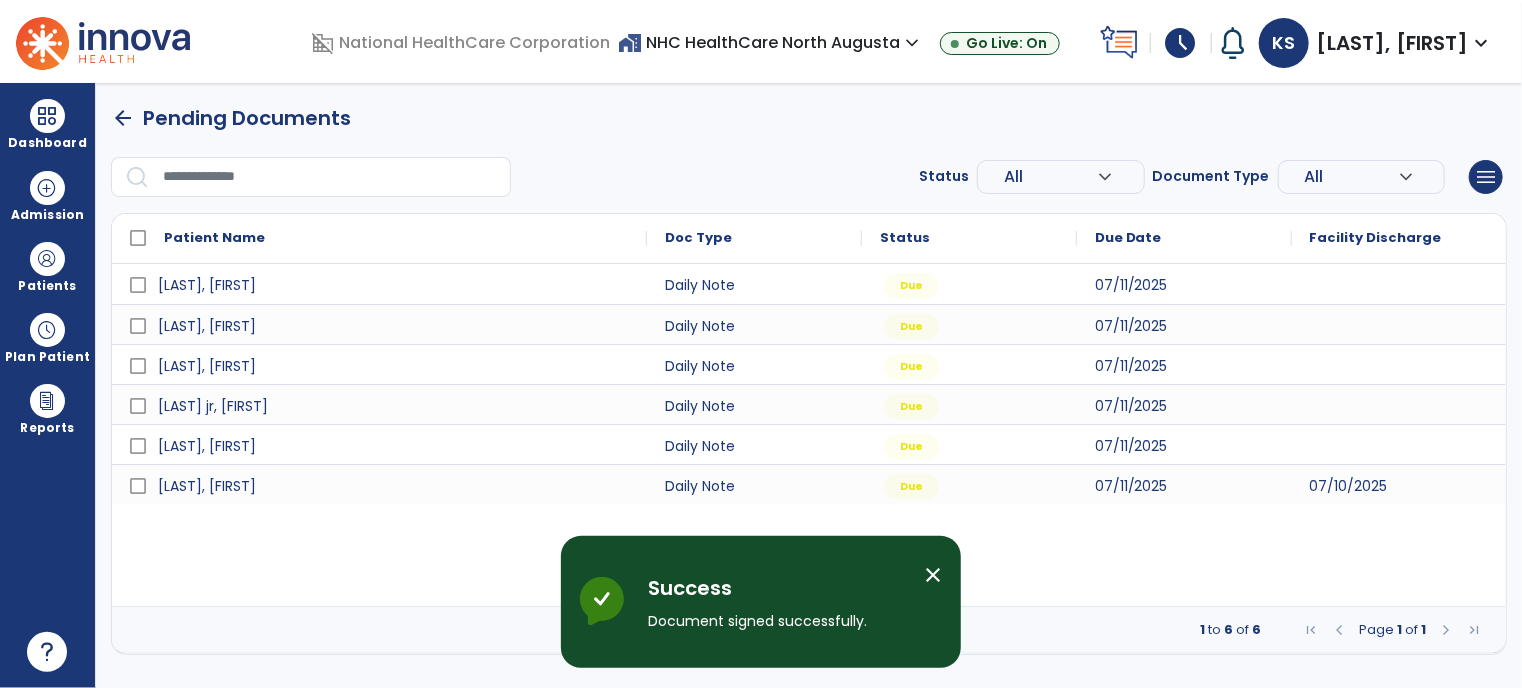click on "close" at bounding box center [933, 575] 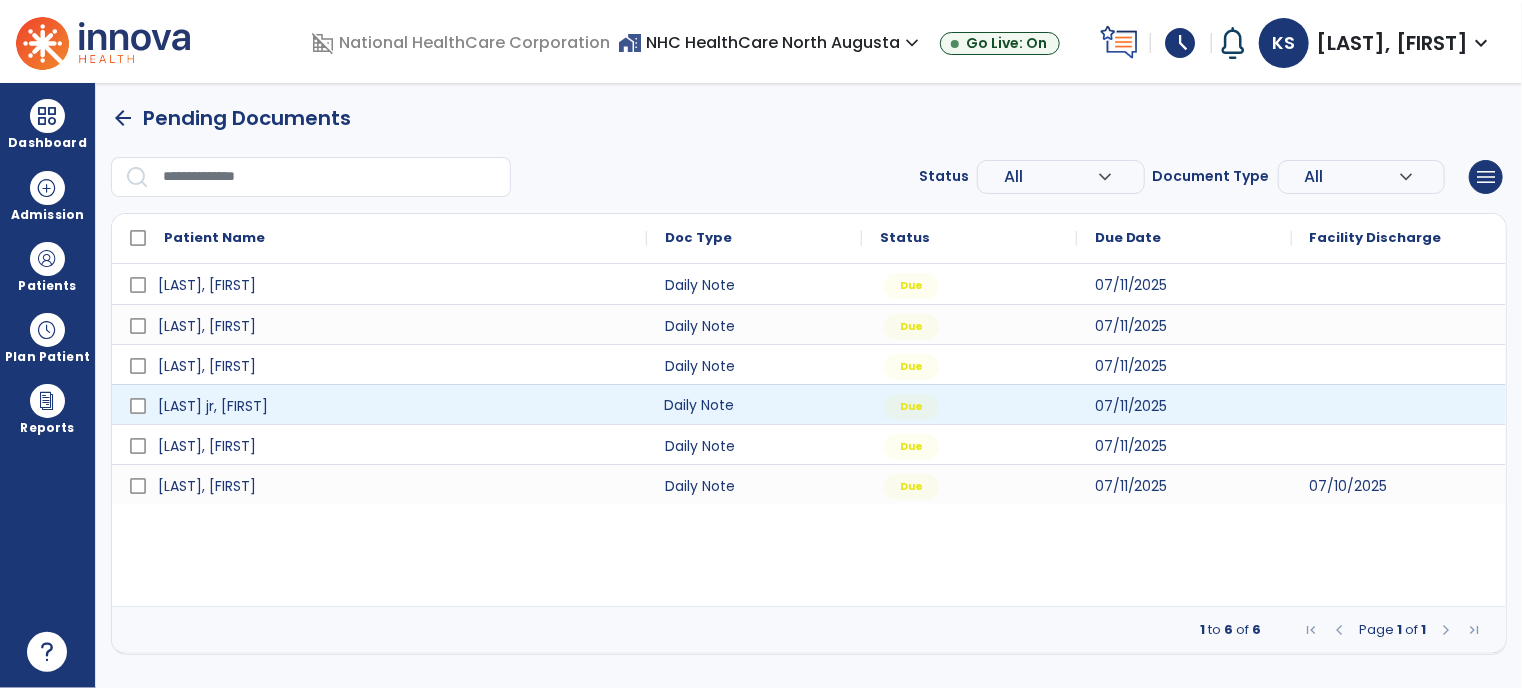 click on "Daily Note" at bounding box center (754, 404) 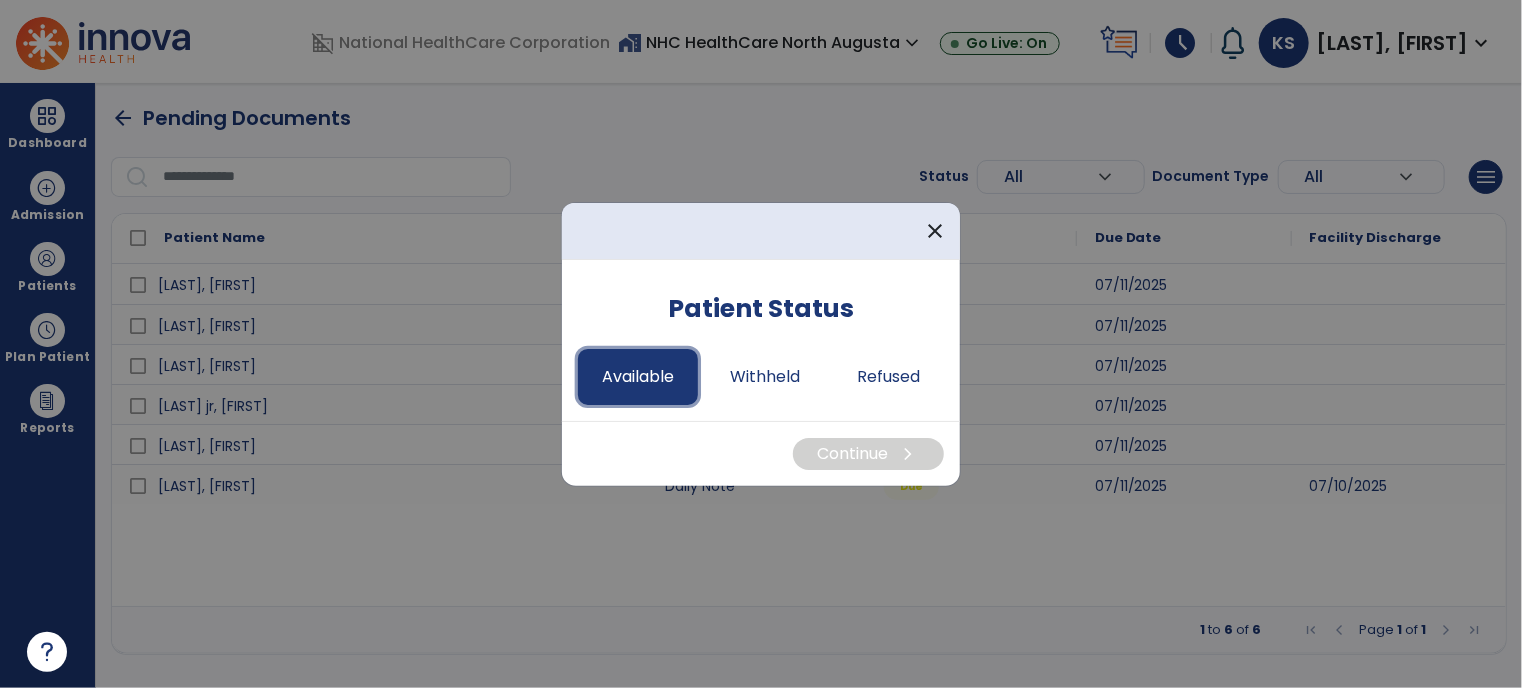 click on "Available" at bounding box center [638, 377] 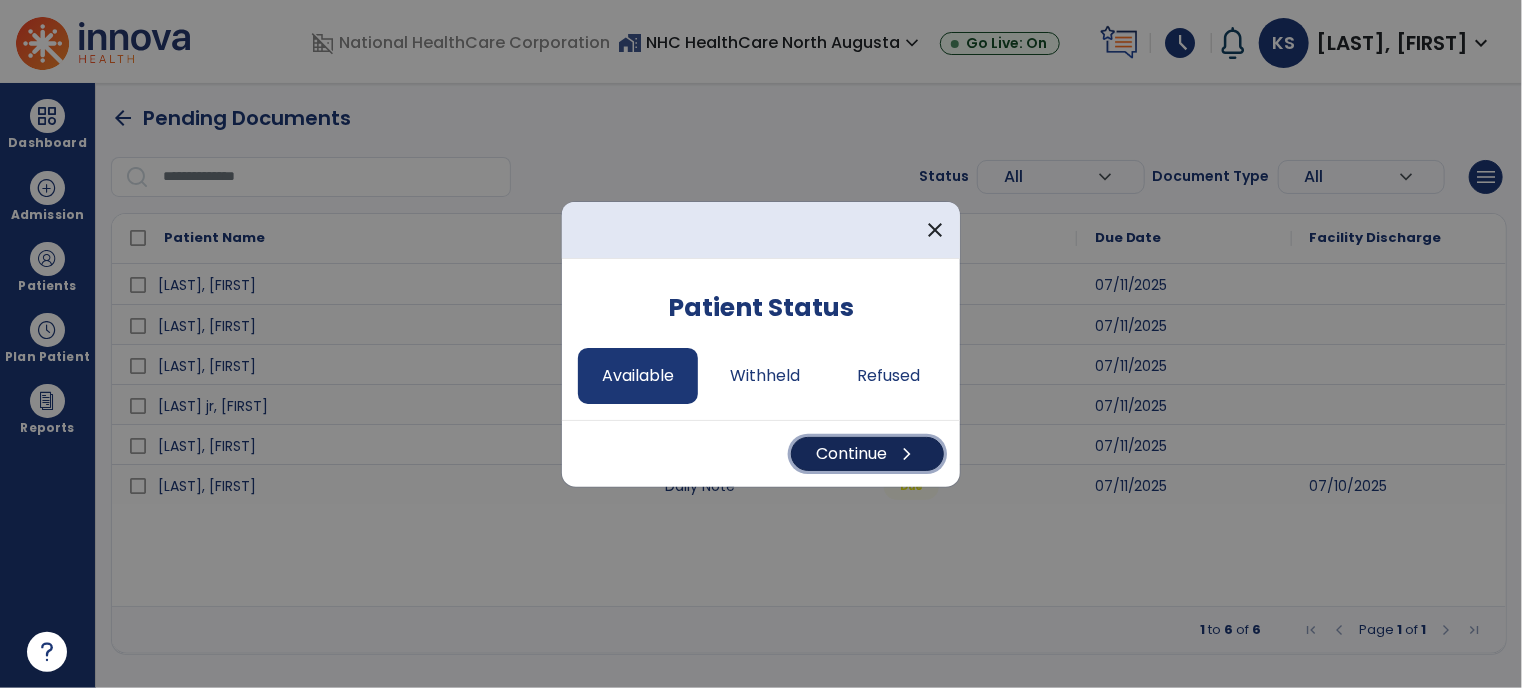 click on "Continue   chevron_right" at bounding box center (867, 454) 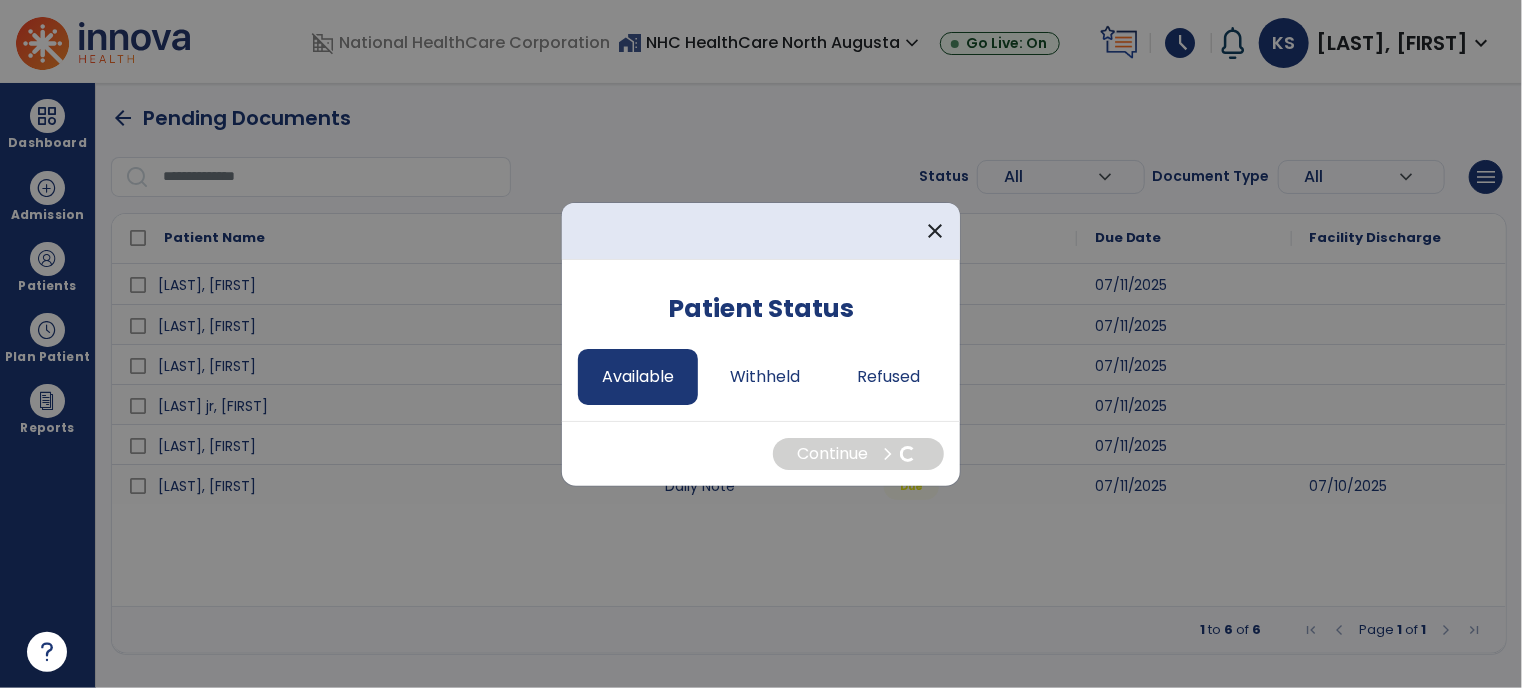 select on "*" 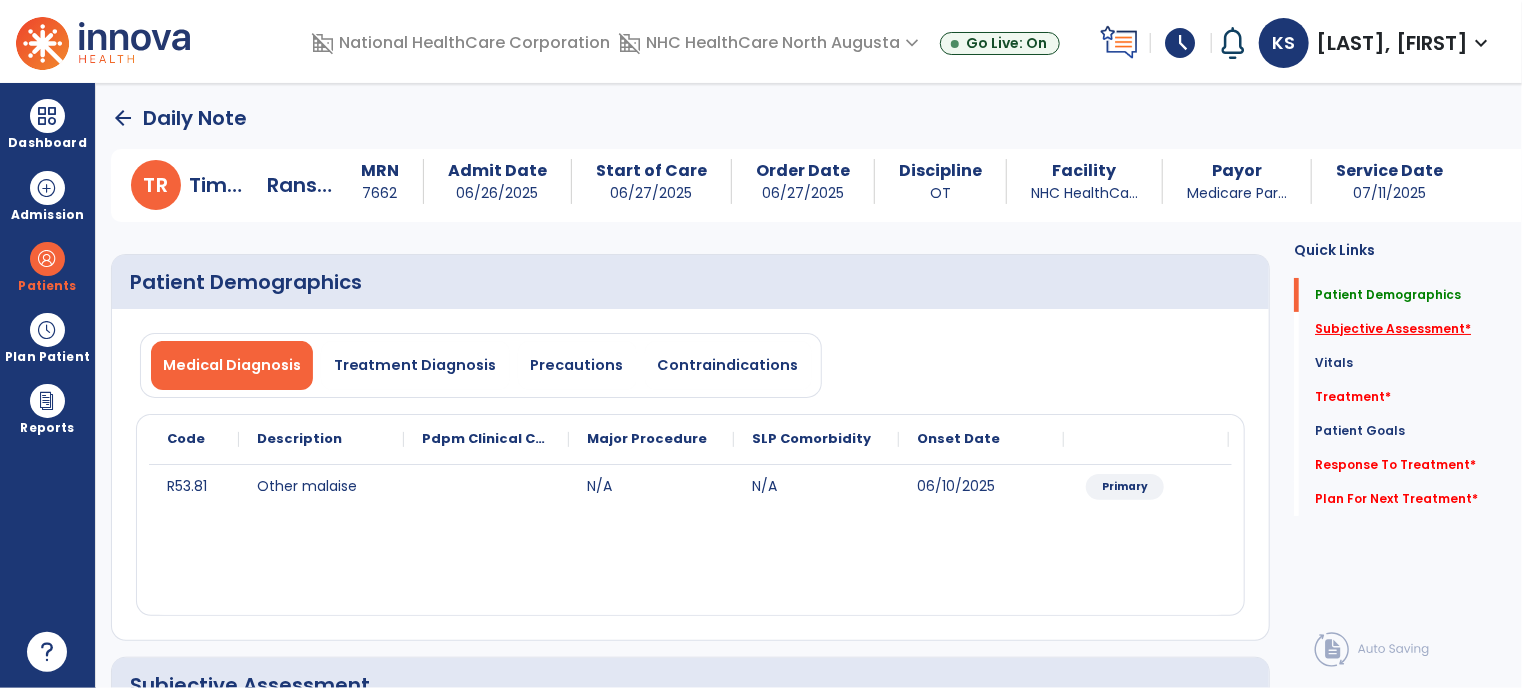 click on "Subjective Assessment   *" 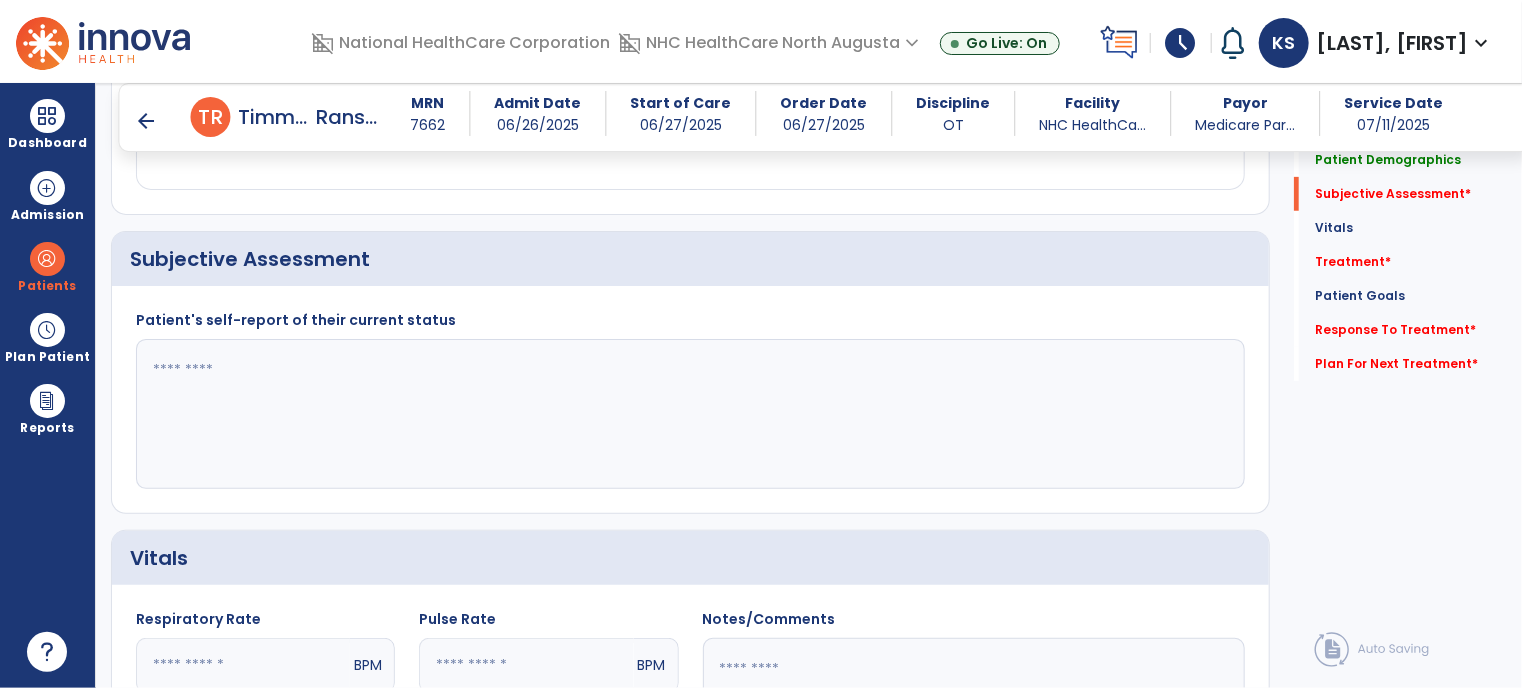 scroll, scrollTop: 412, scrollLeft: 0, axis: vertical 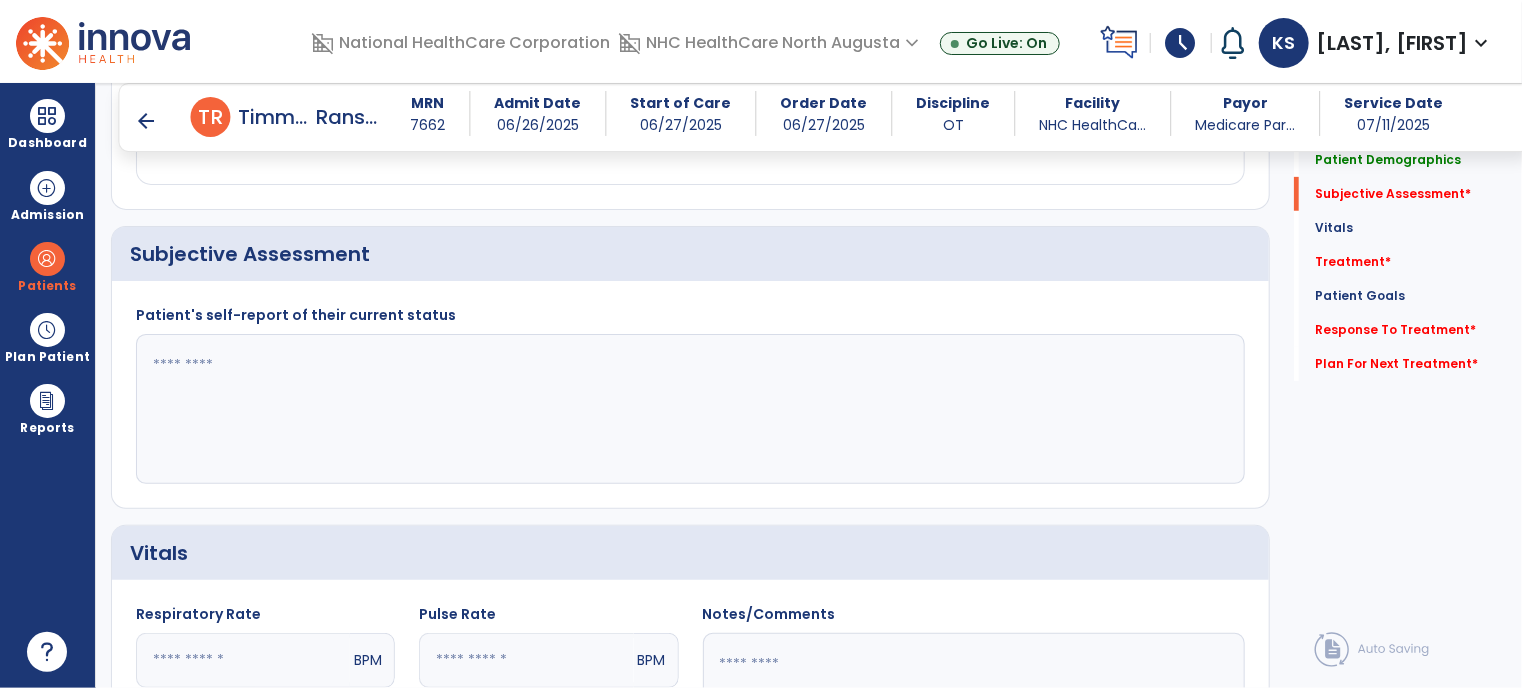 click 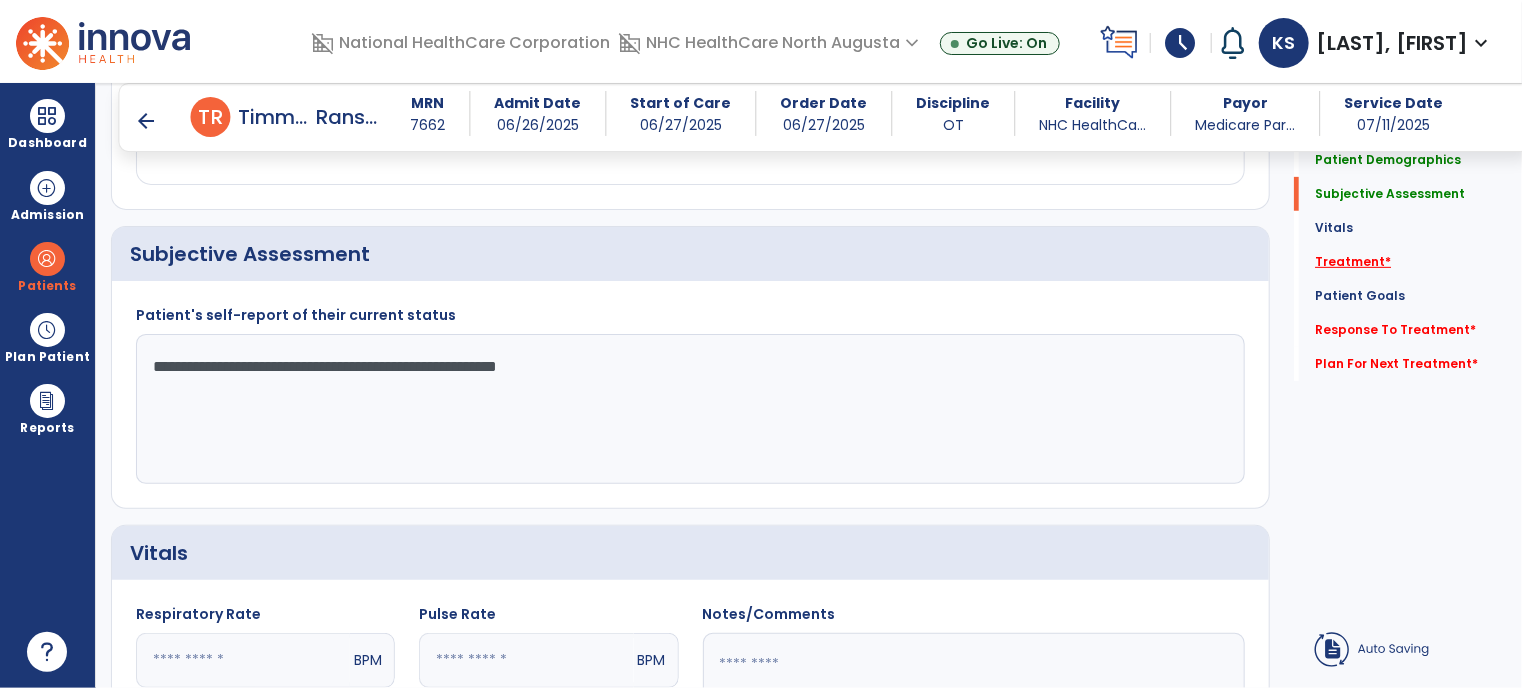 type on "**********" 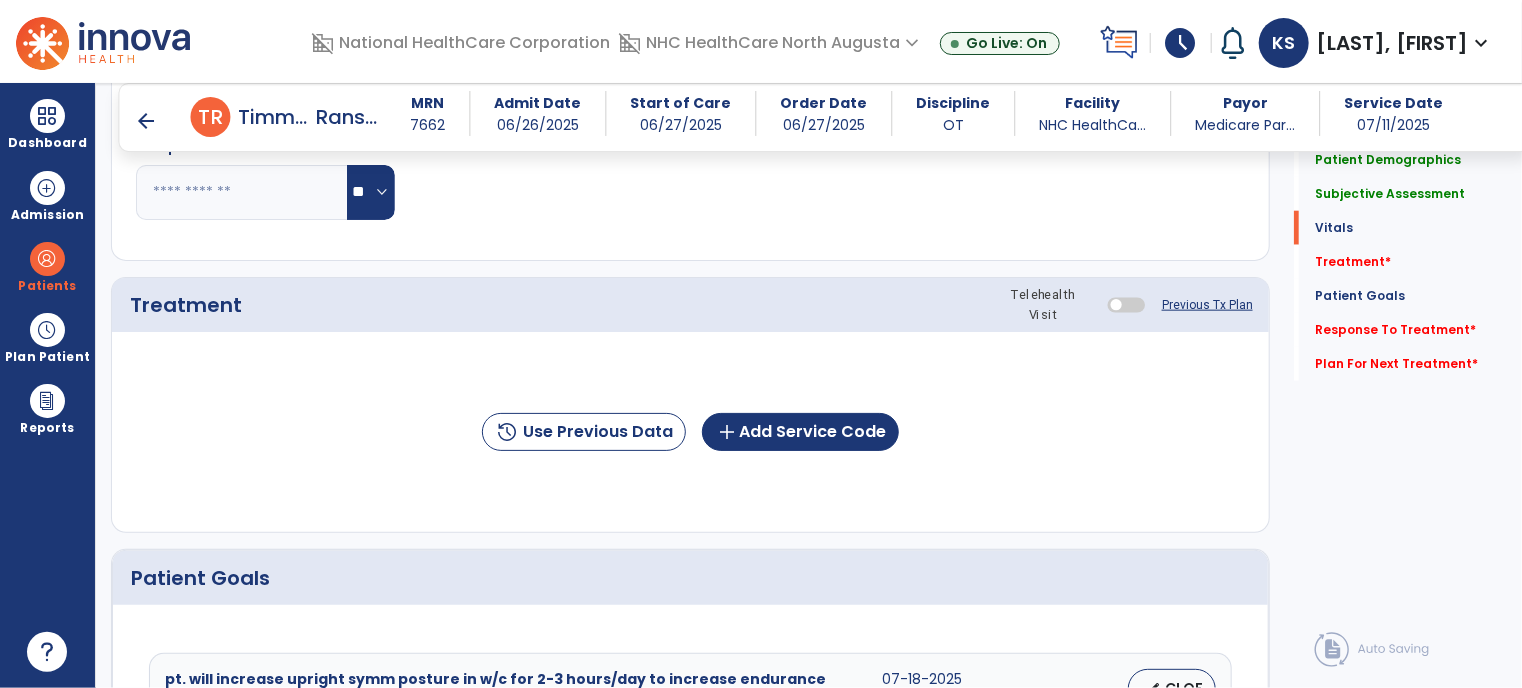 scroll, scrollTop: 1100, scrollLeft: 0, axis: vertical 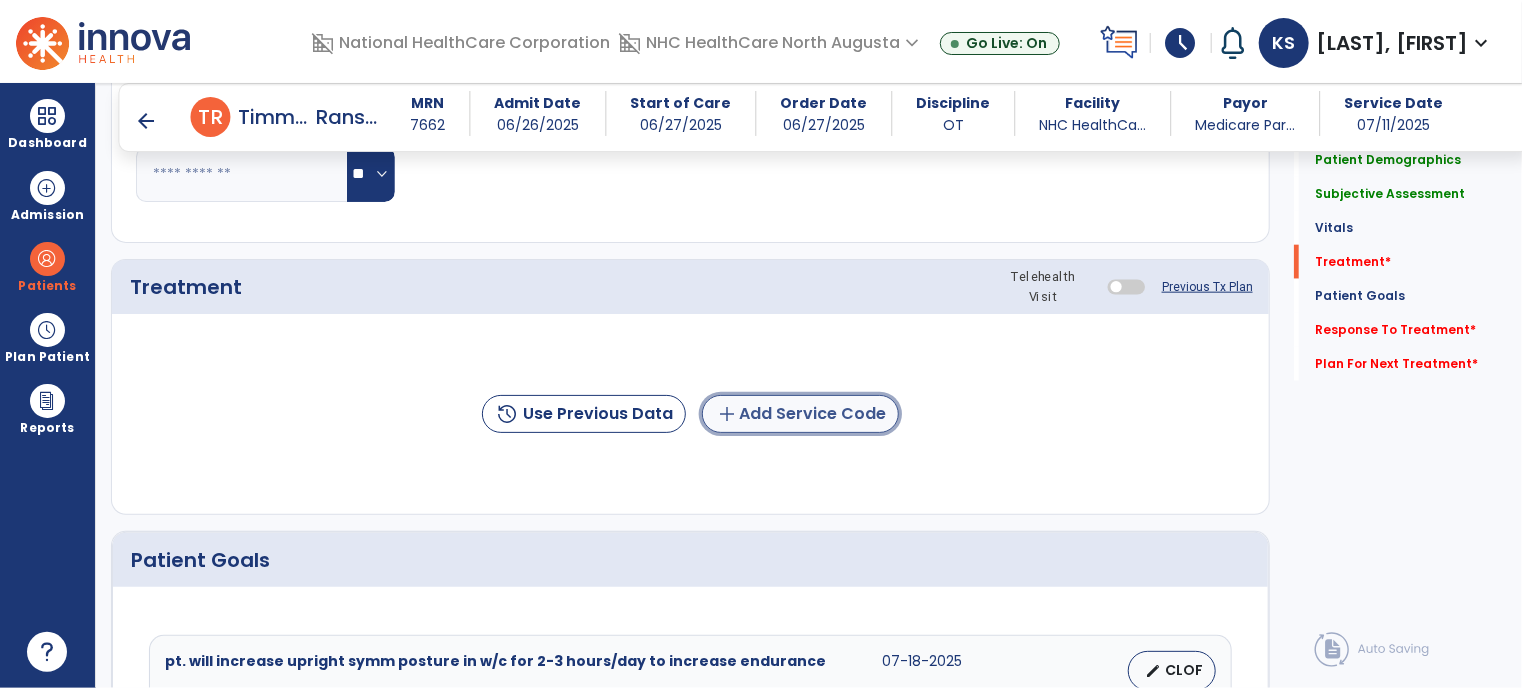 click on "add  Add Service Code" 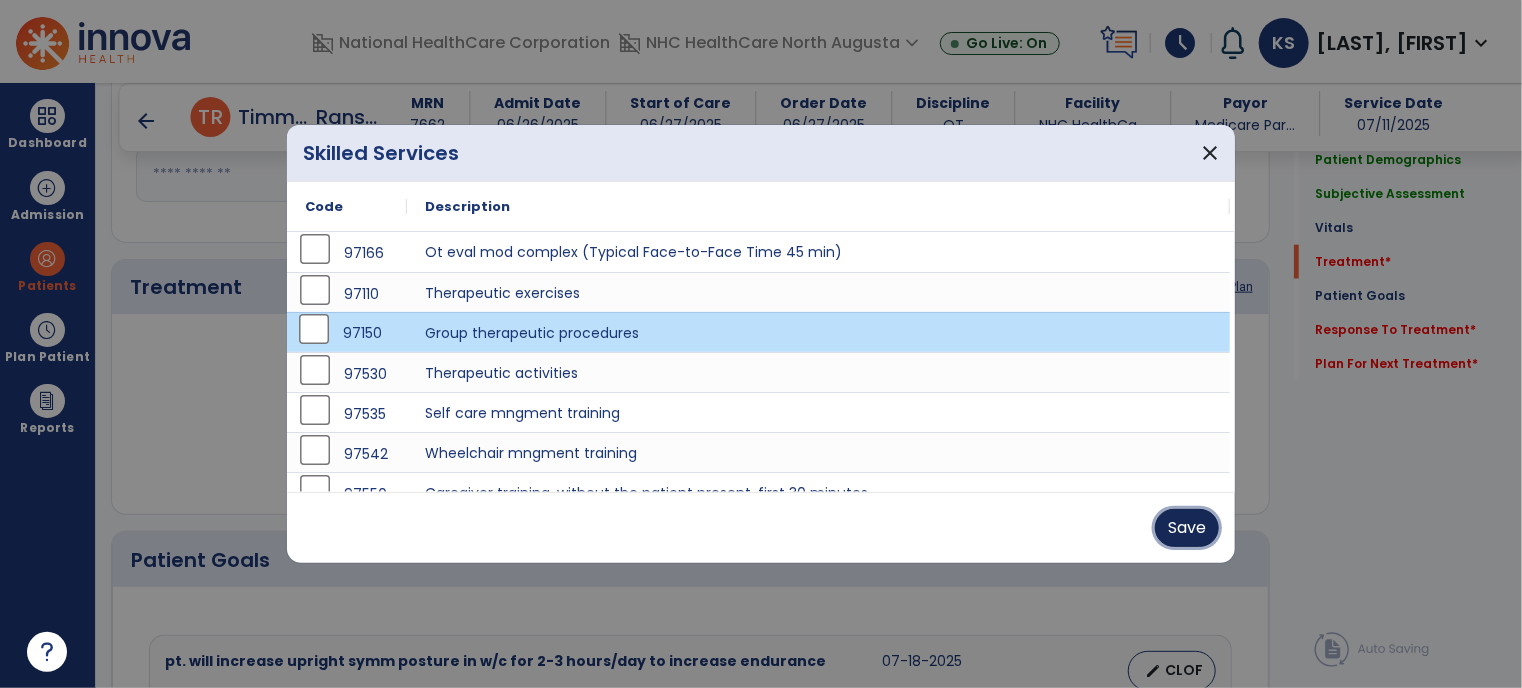 click on "Save" at bounding box center (1187, 528) 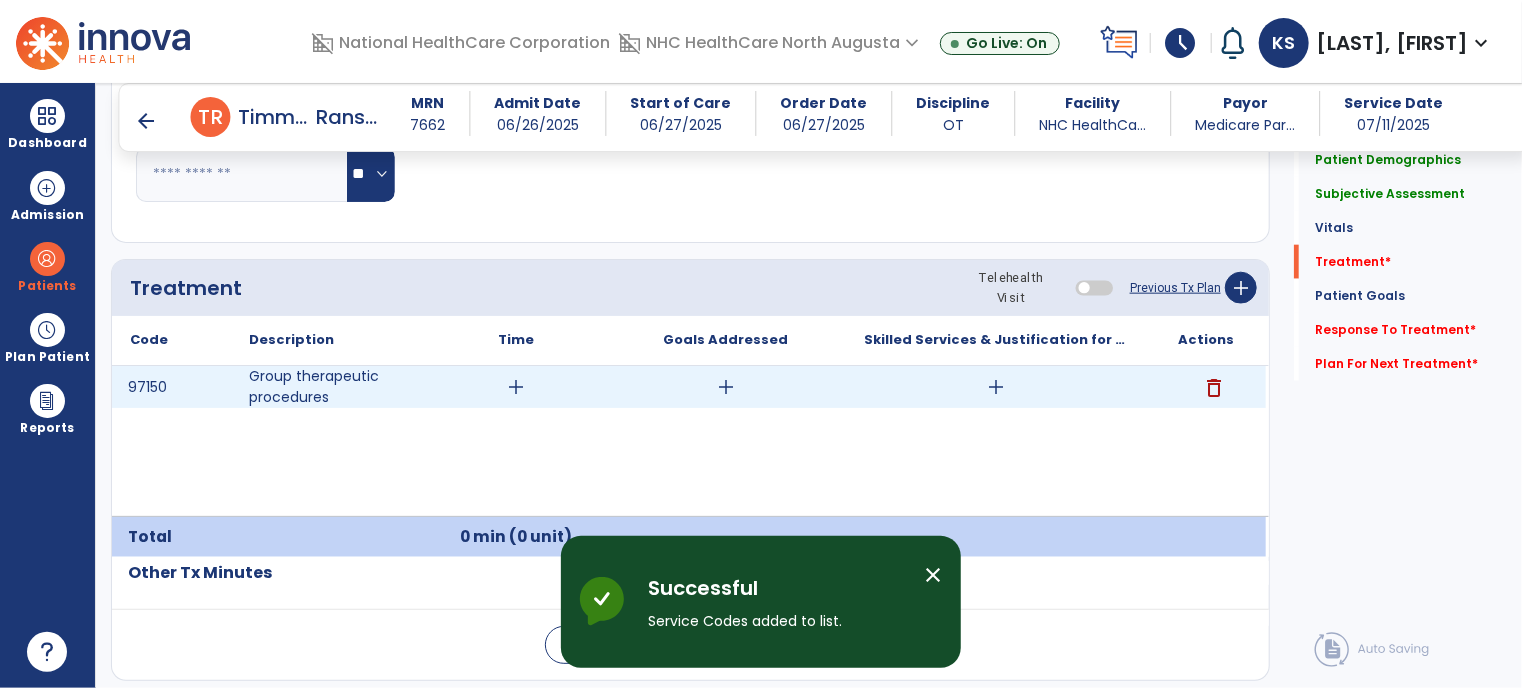 click on "add" at bounding box center (516, 387) 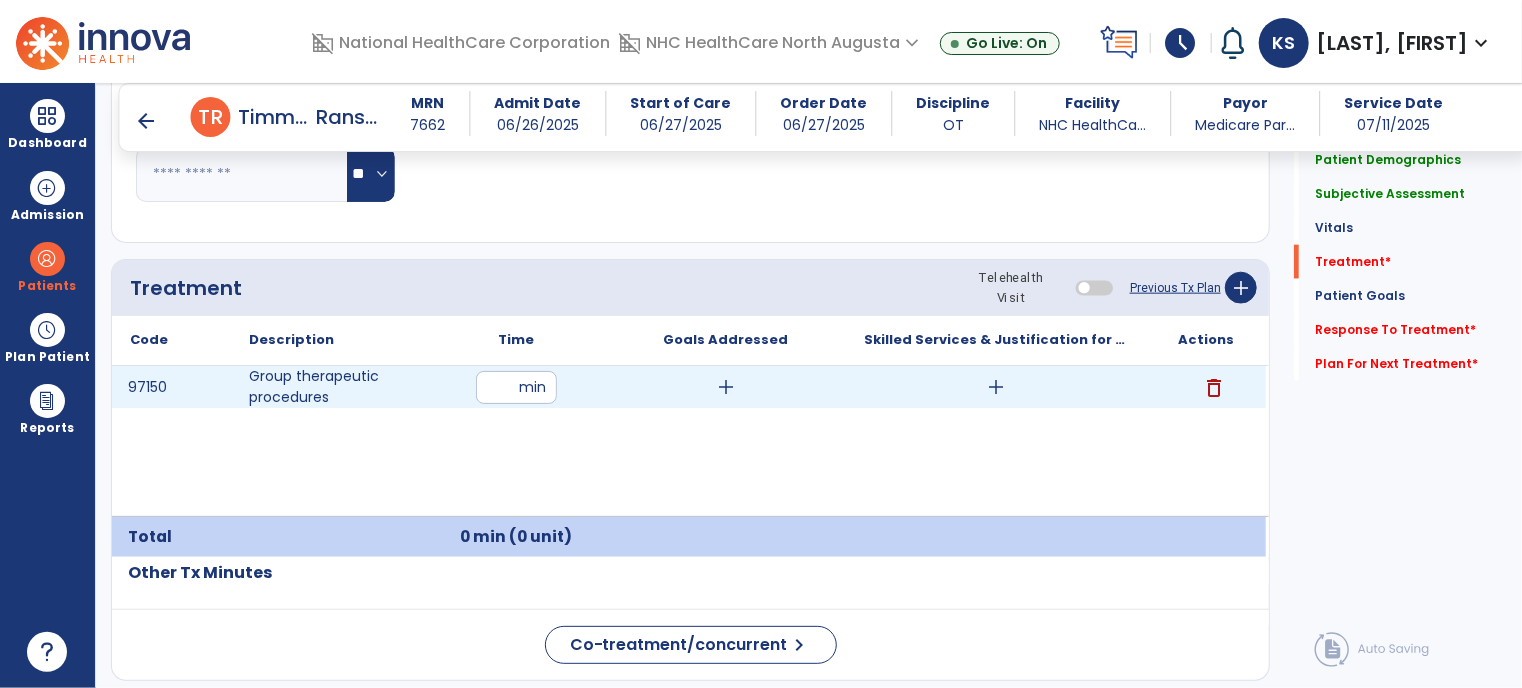 type on "**" 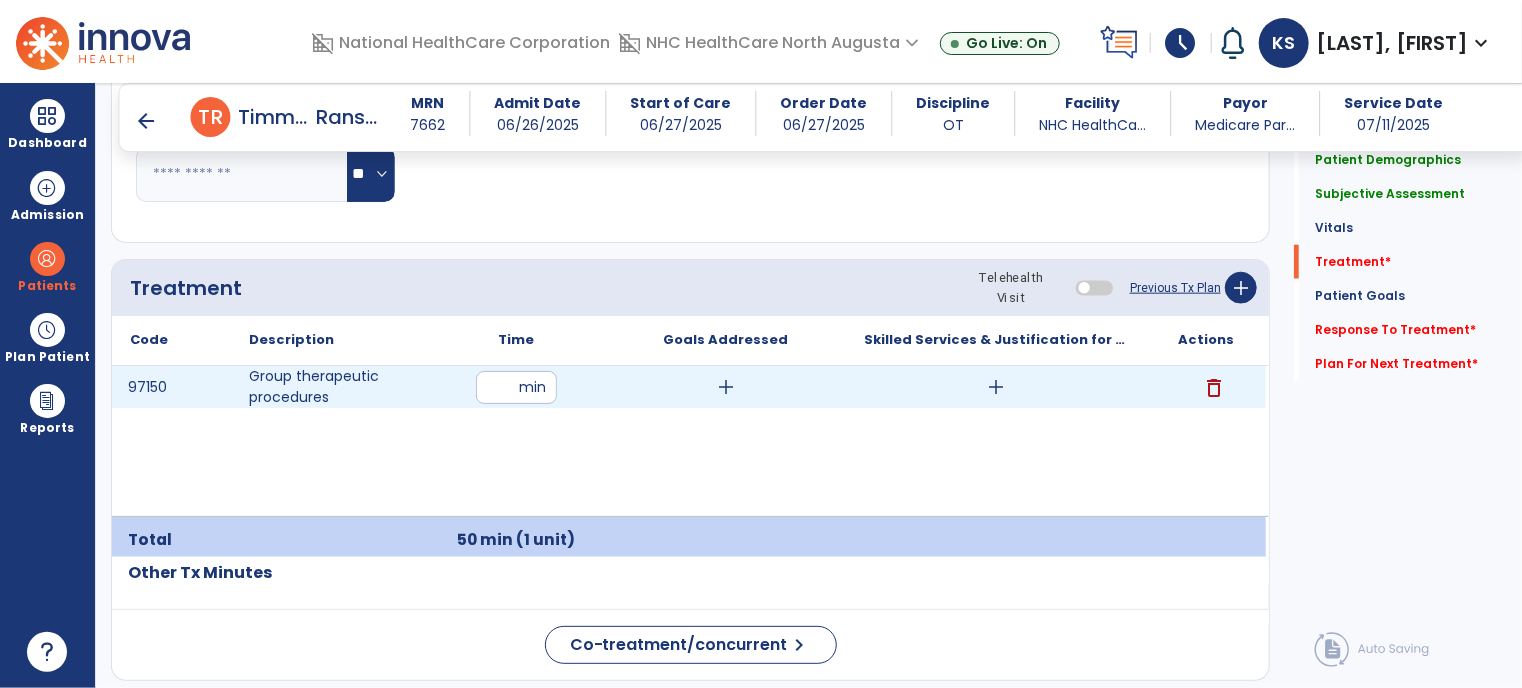 click on "add" at bounding box center [726, 387] 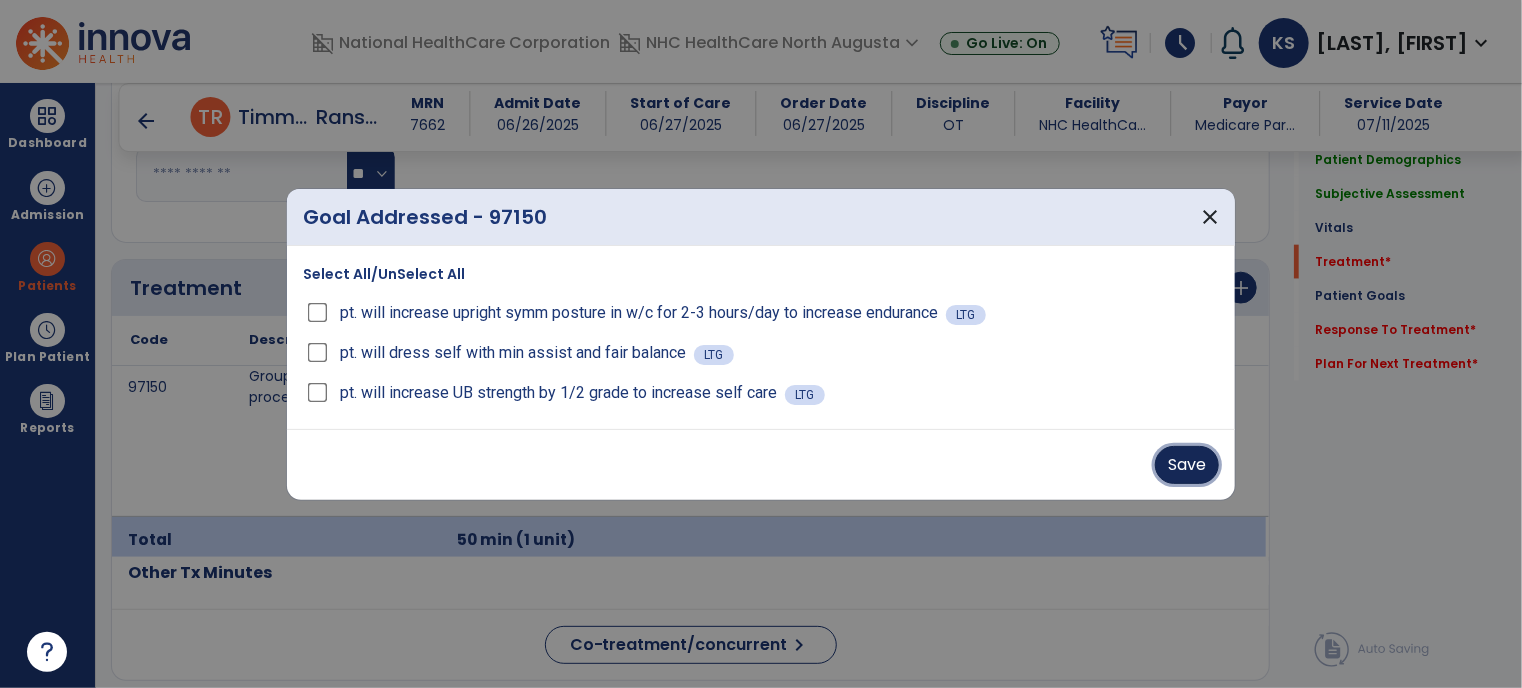 click on "Save" at bounding box center (1187, 465) 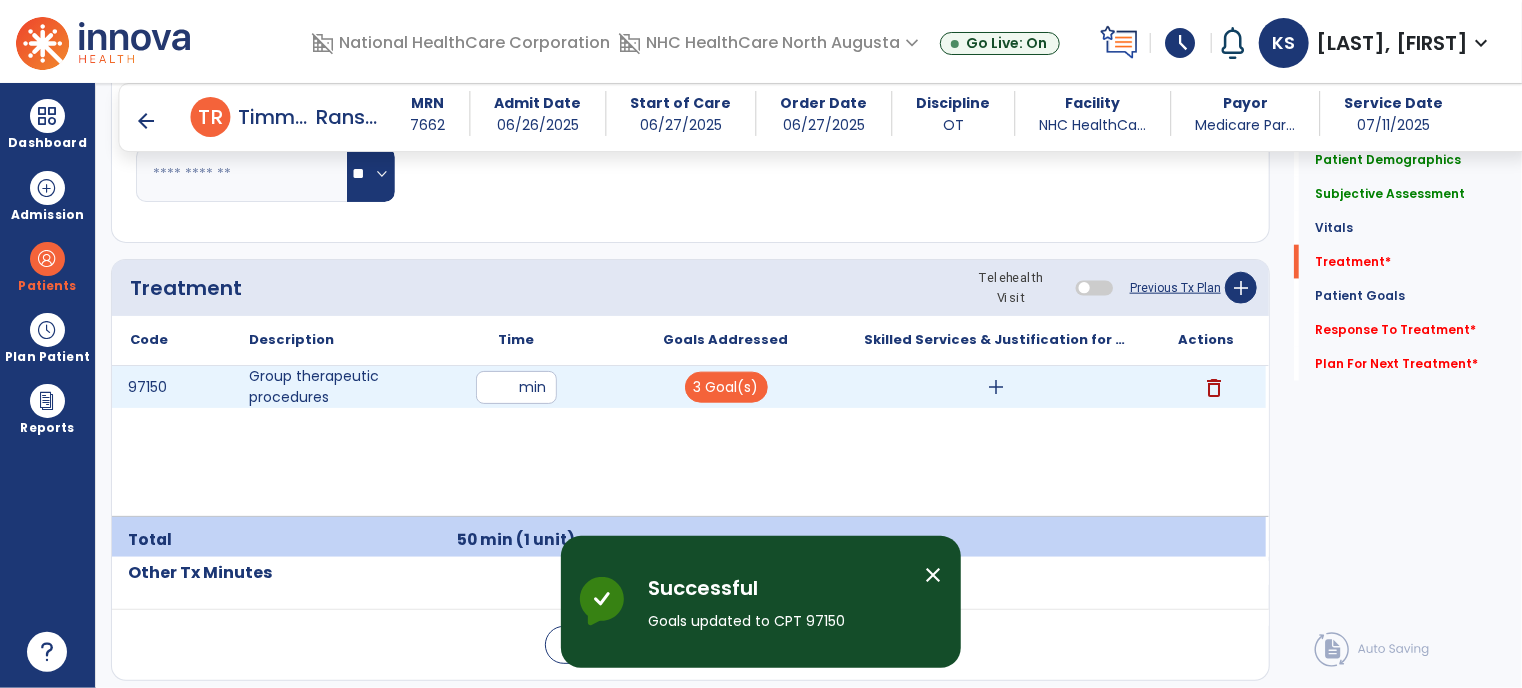 click on "add" at bounding box center [996, 387] 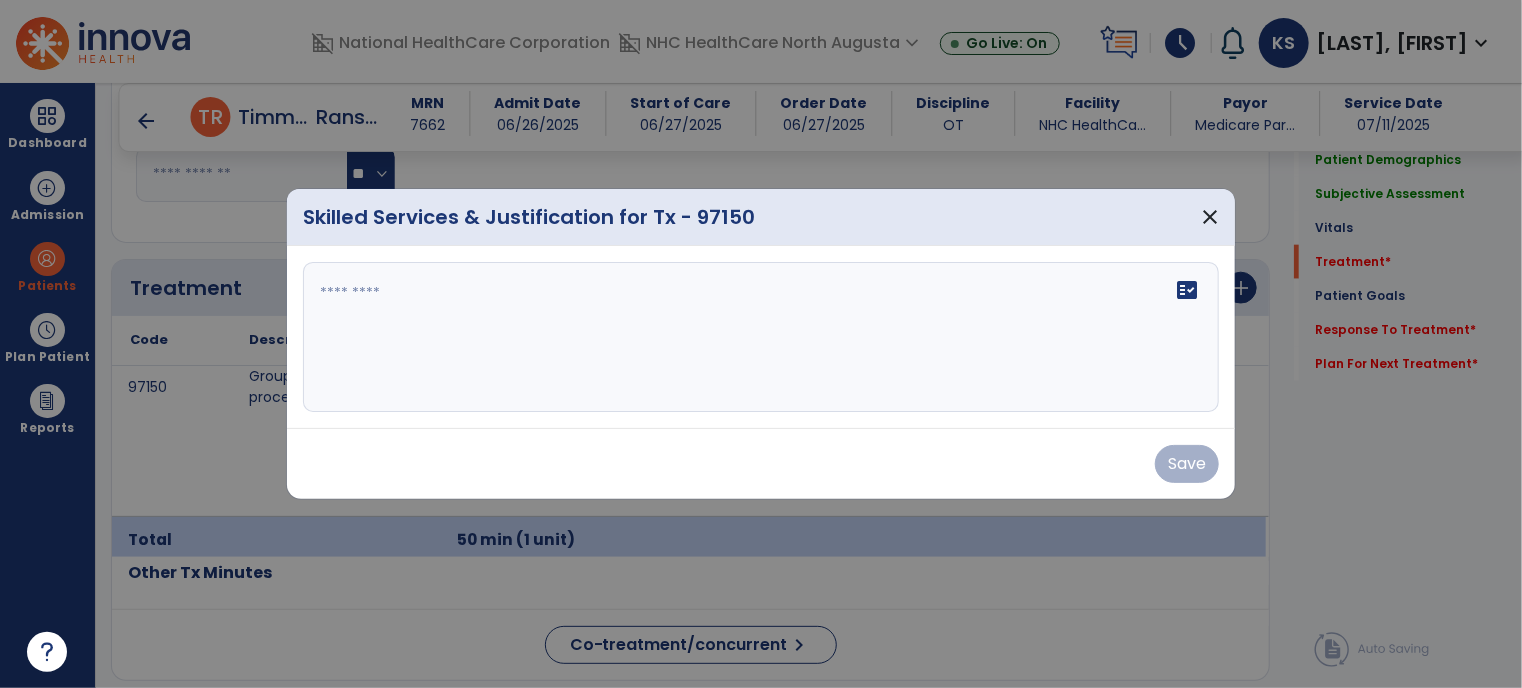 click at bounding box center (761, 337) 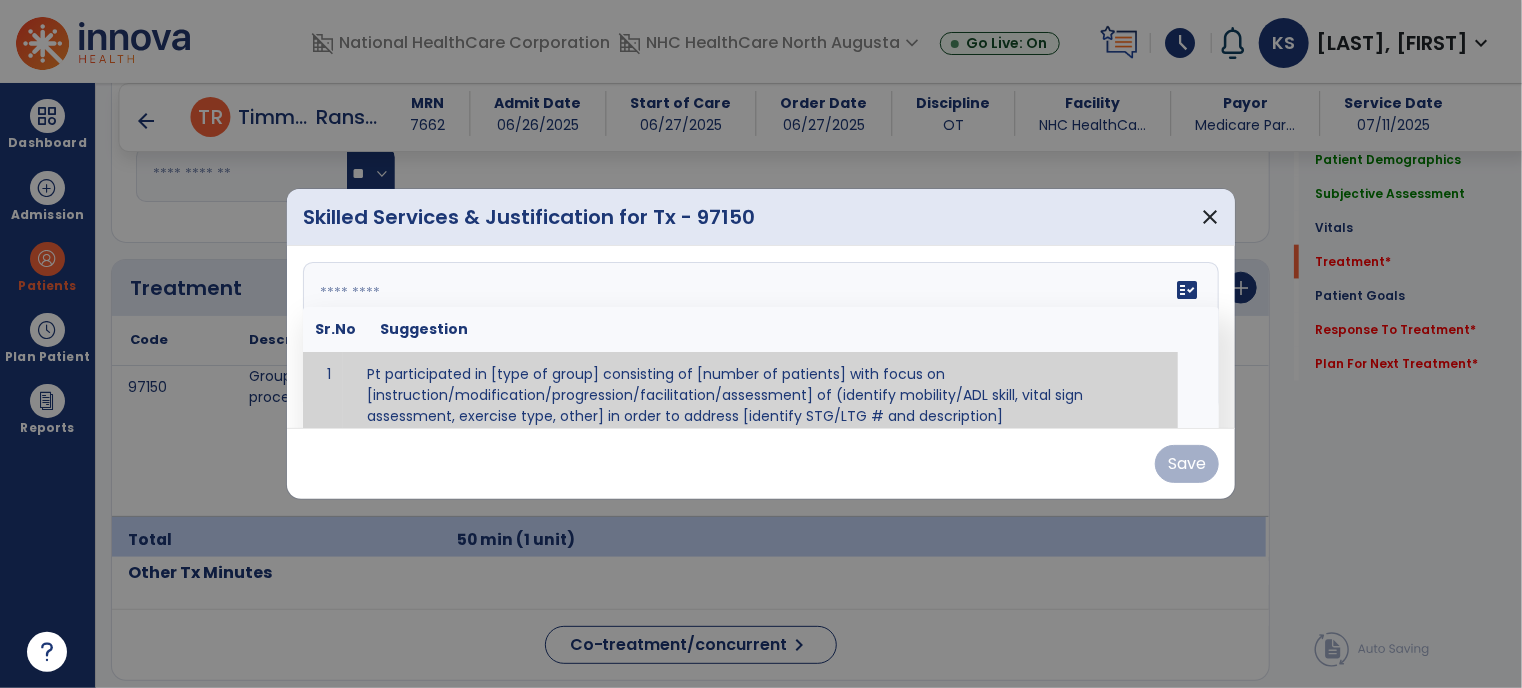 paste on "**********" 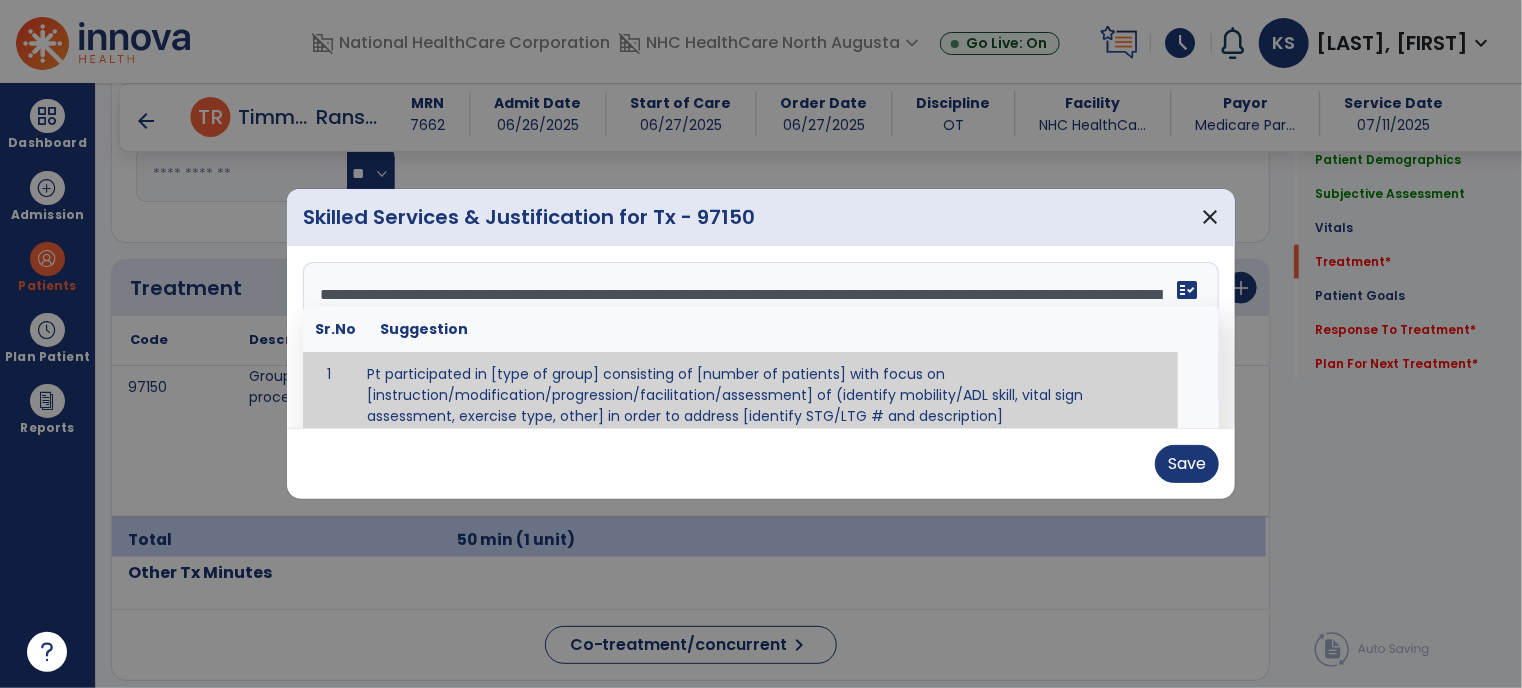 scroll, scrollTop: 88, scrollLeft: 0, axis: vertical 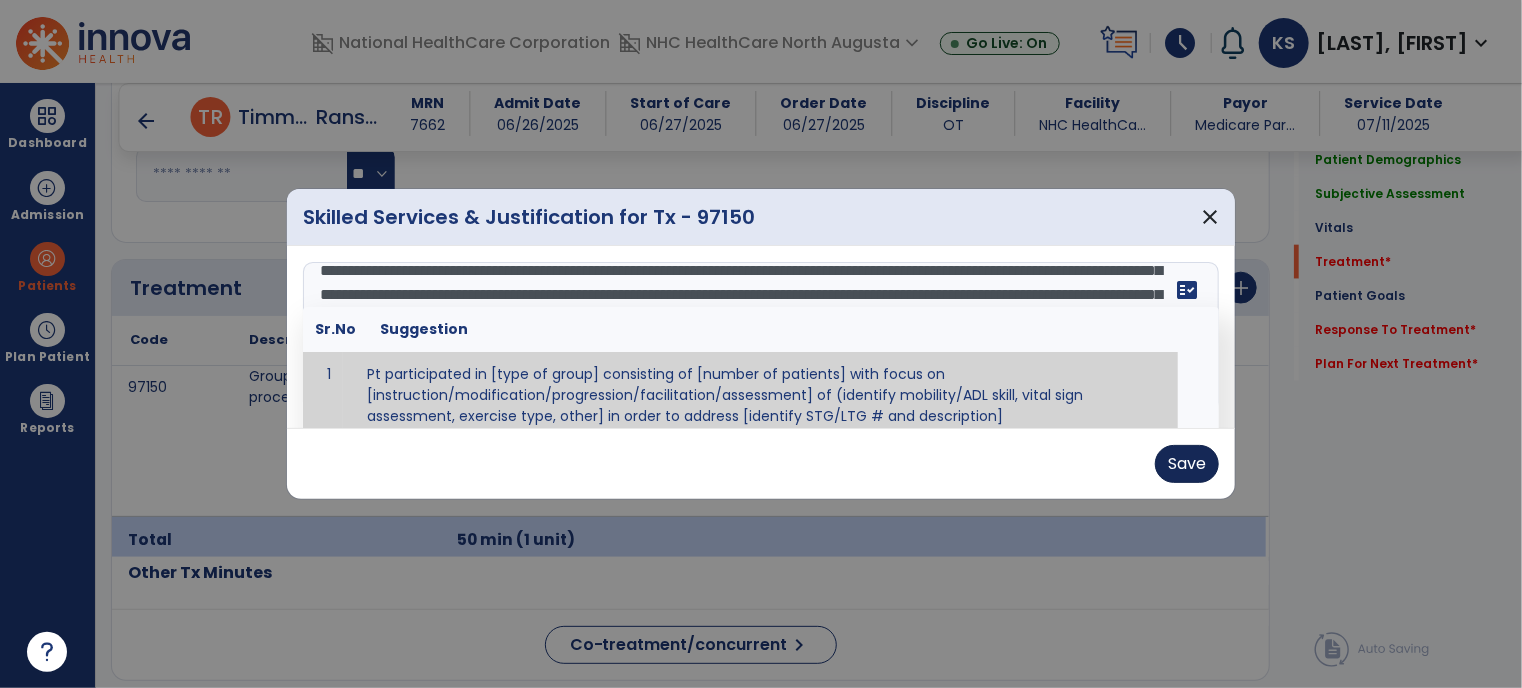 type on "**********" 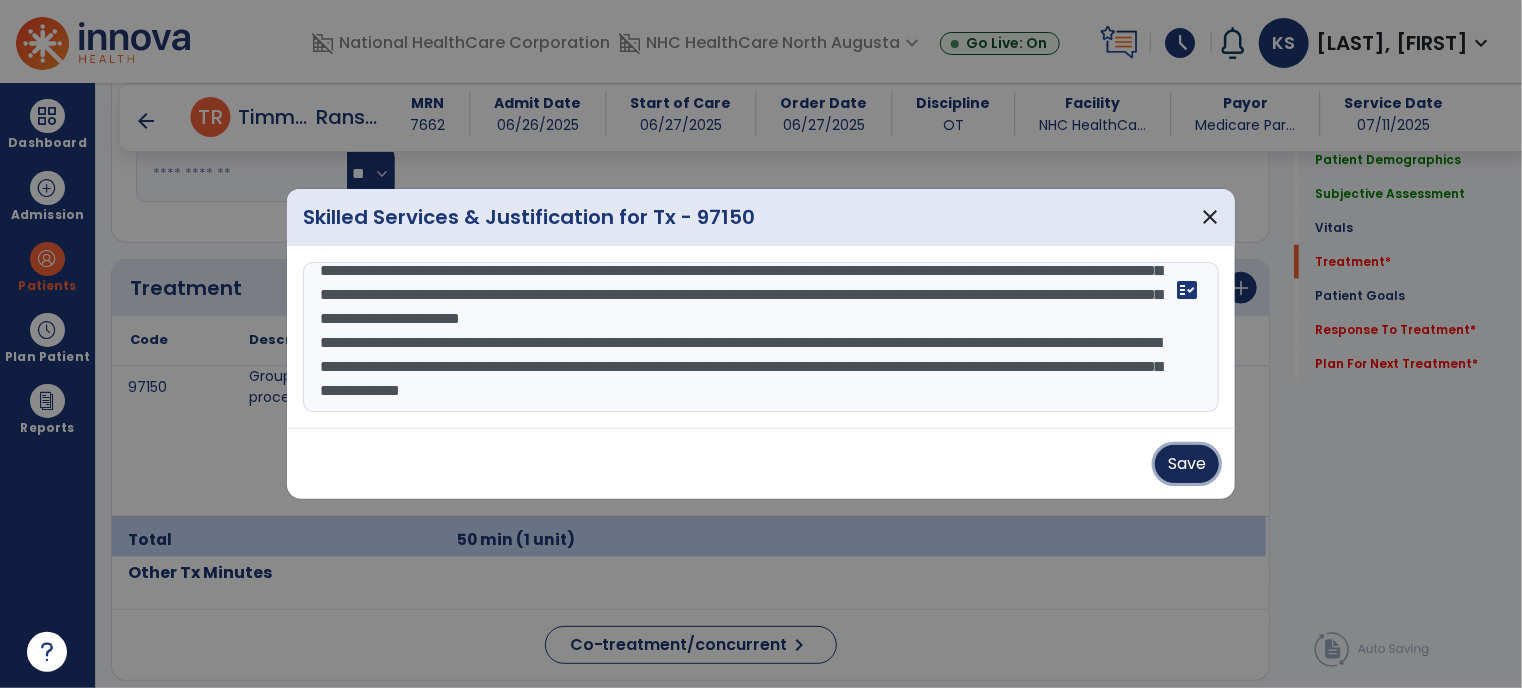 click on "Save" at bounding box center (1187, 464) 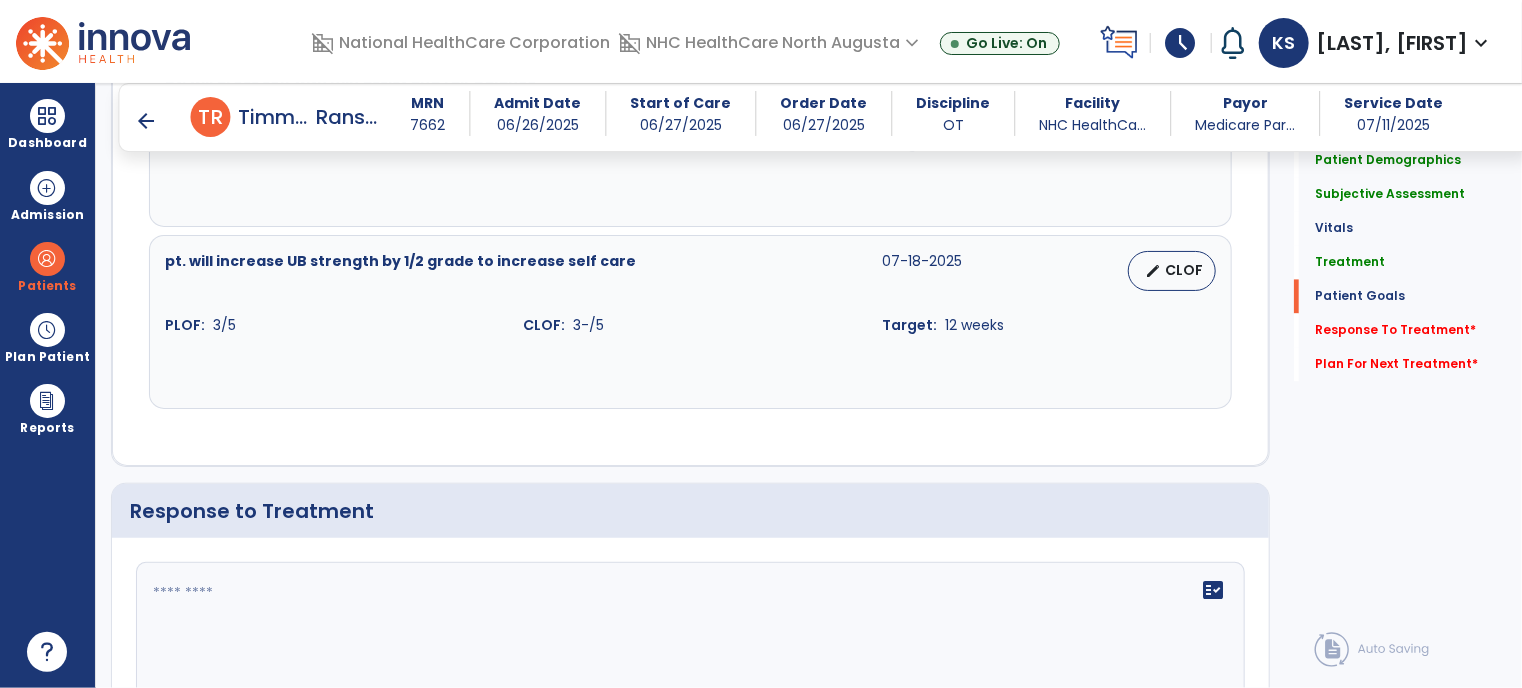 scroll, scrollTop: 2057, scrollLeft: 0, axis: vertical 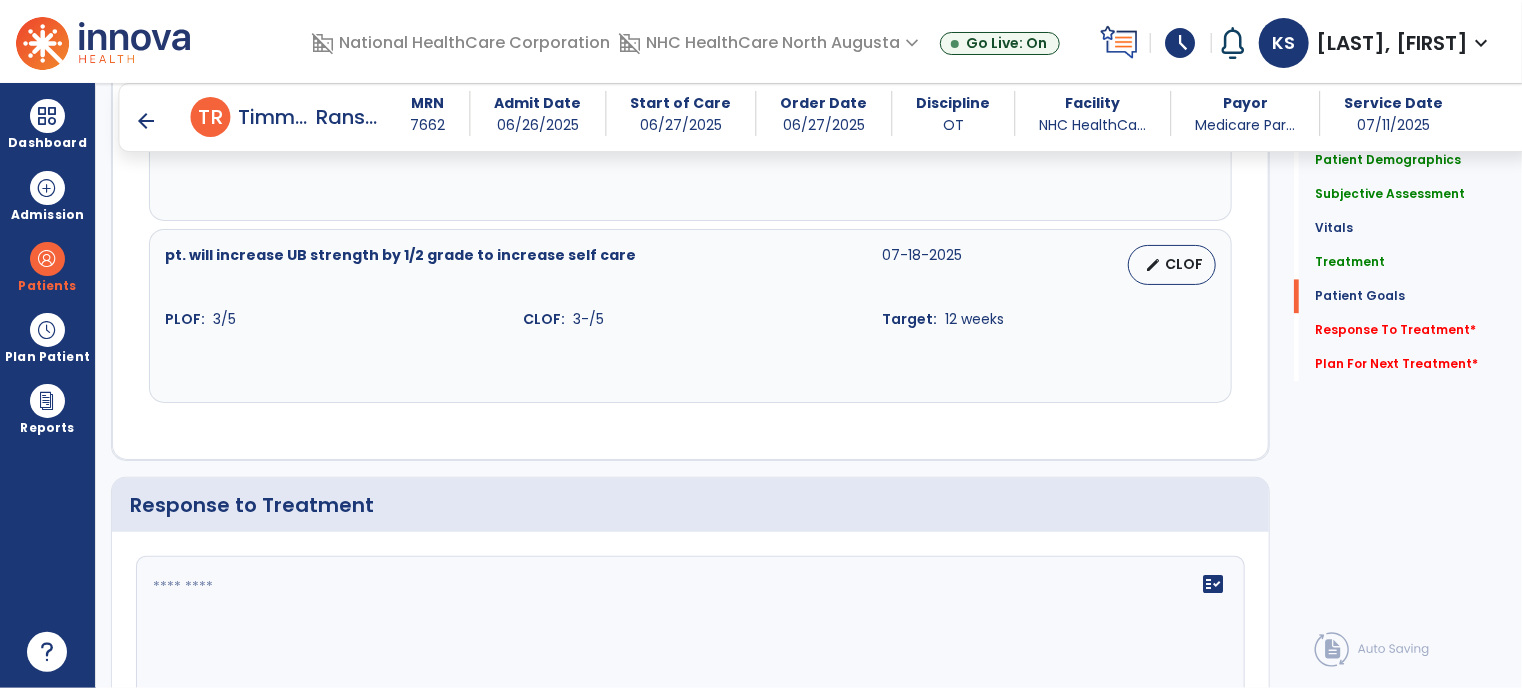 click 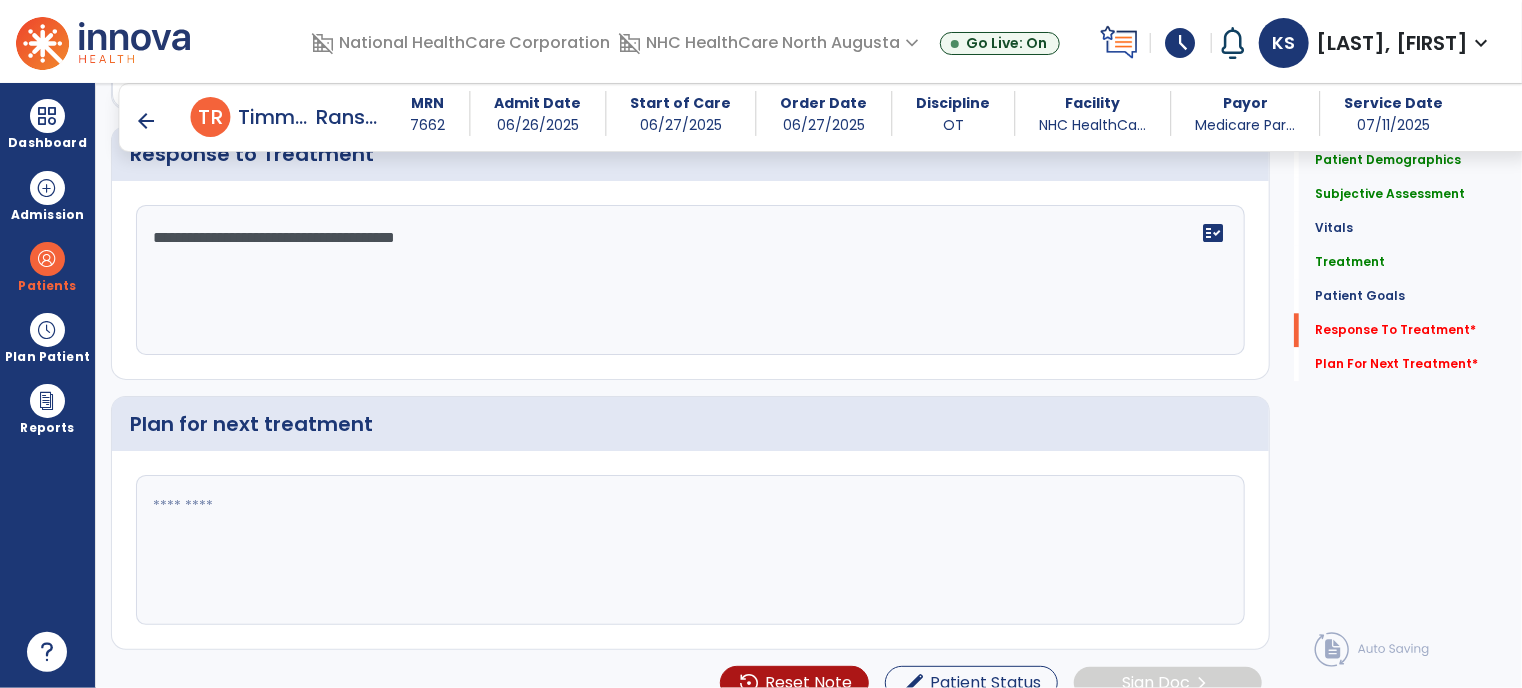 scroll, scrollTop: 2429, scrollLeft: 0, axis: vertical 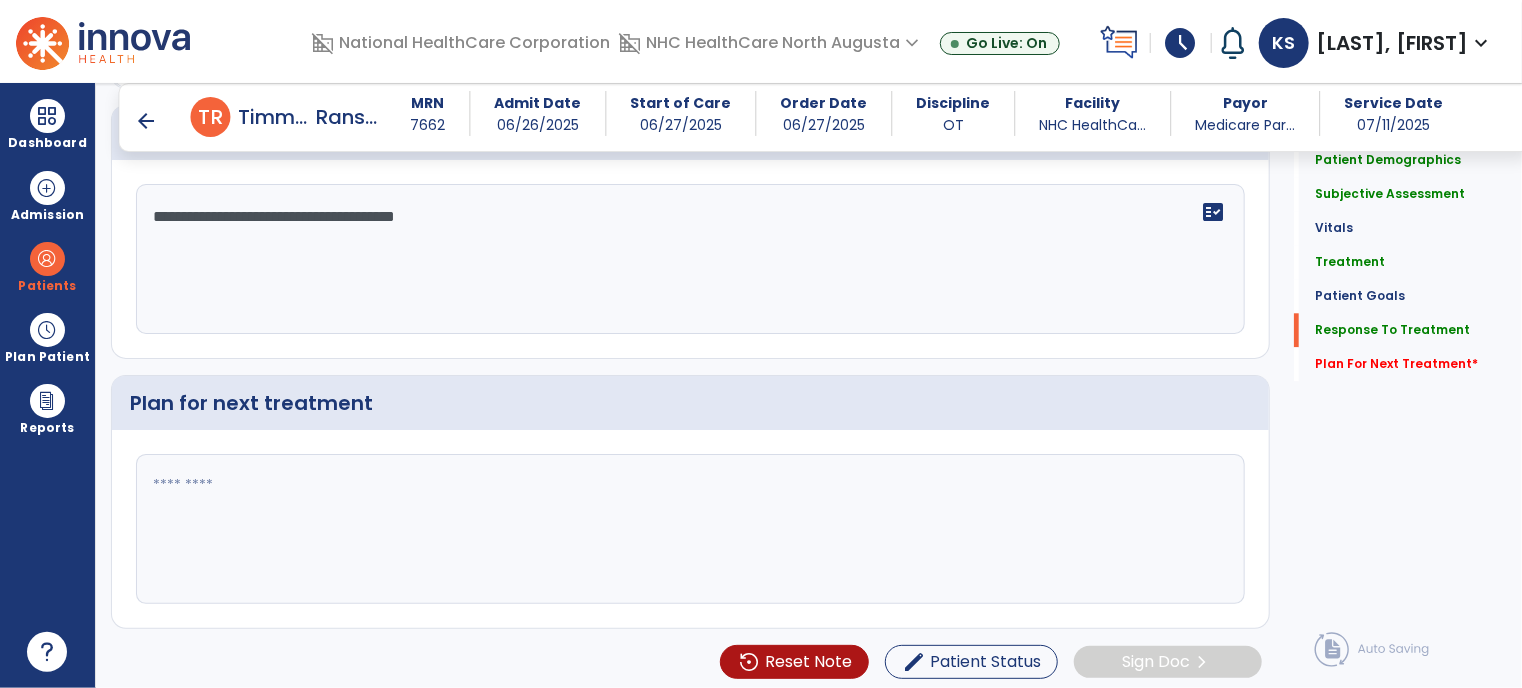 type on "**********" 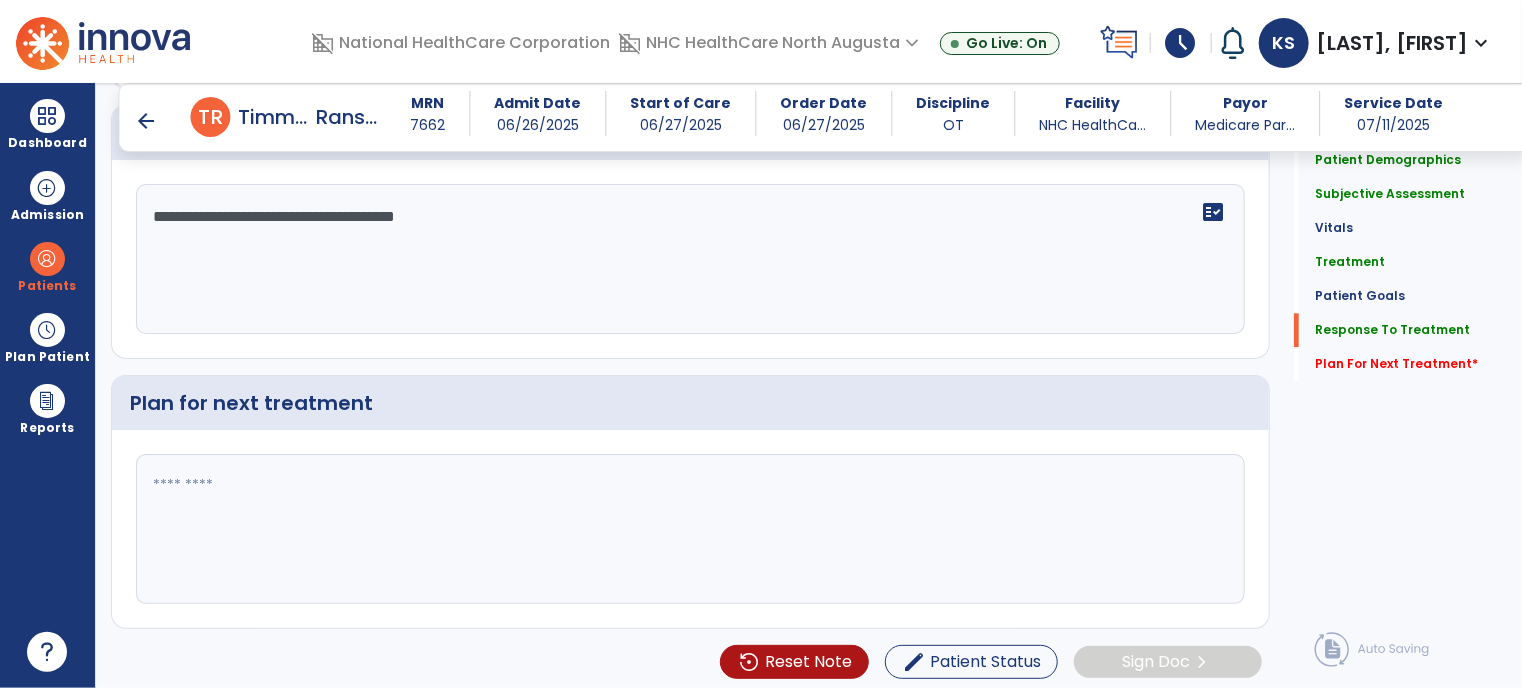 paste on "**********" 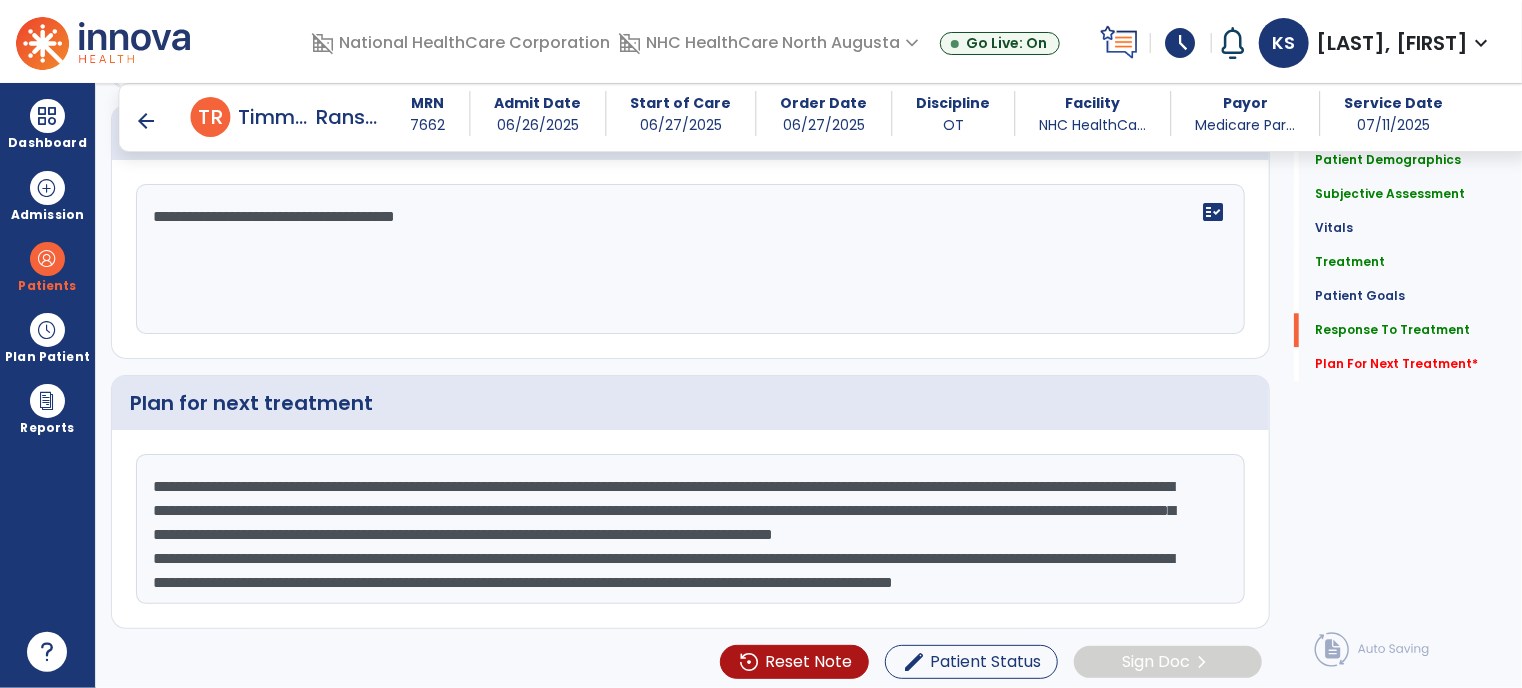 scroll, scrollTop: 64, scrollLeft: 0, axis: vertical 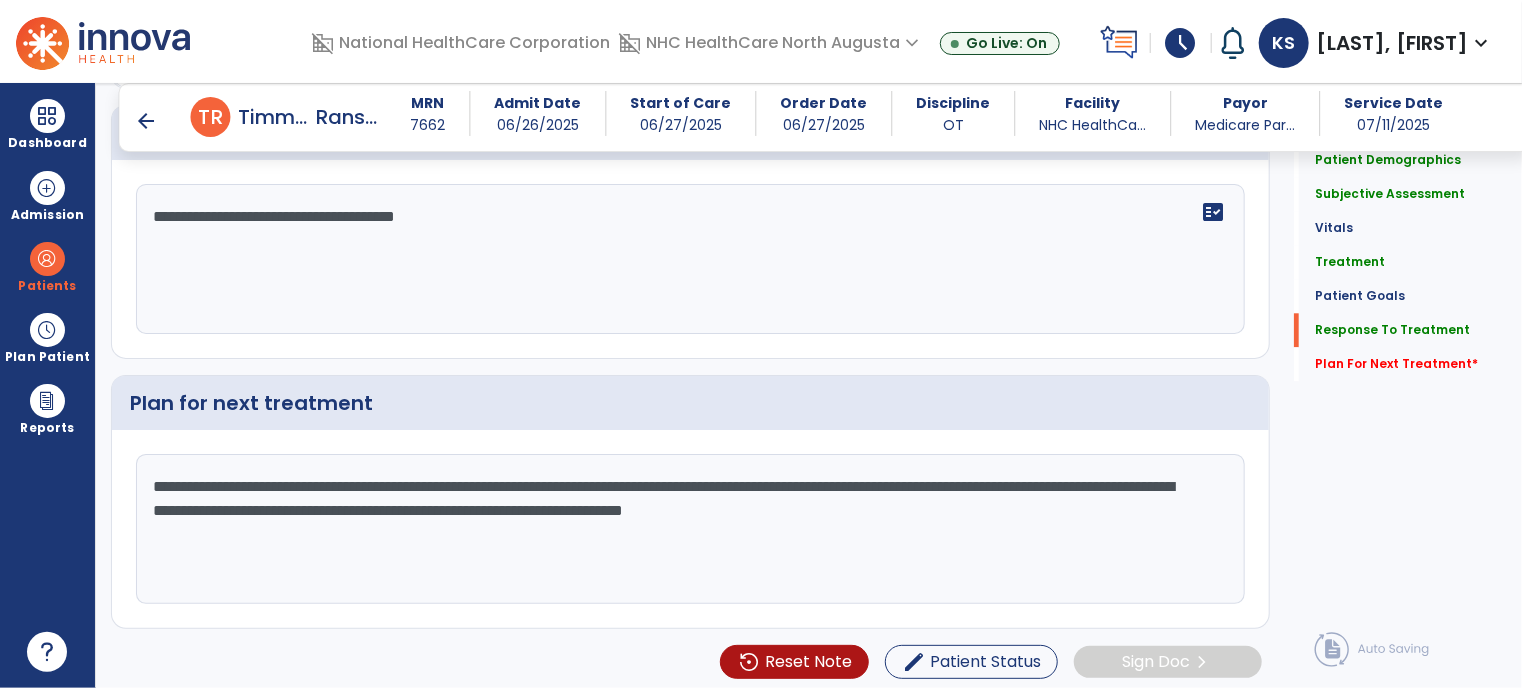 click on "Patient Demographics  Medical Diagnosis   Treatment Diagnosis   Precautions   Contraindications
Code
Description
Pdpm Clinical Category
R53.81" 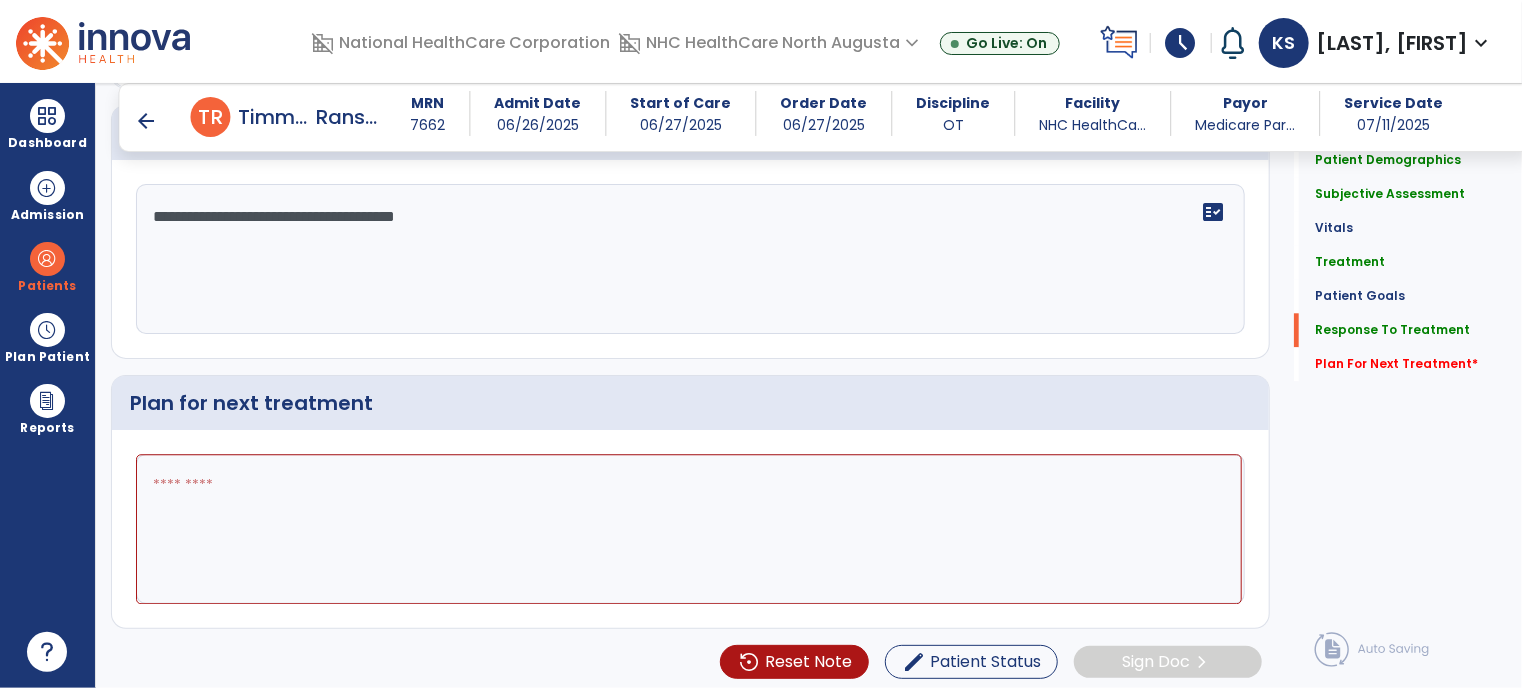 click 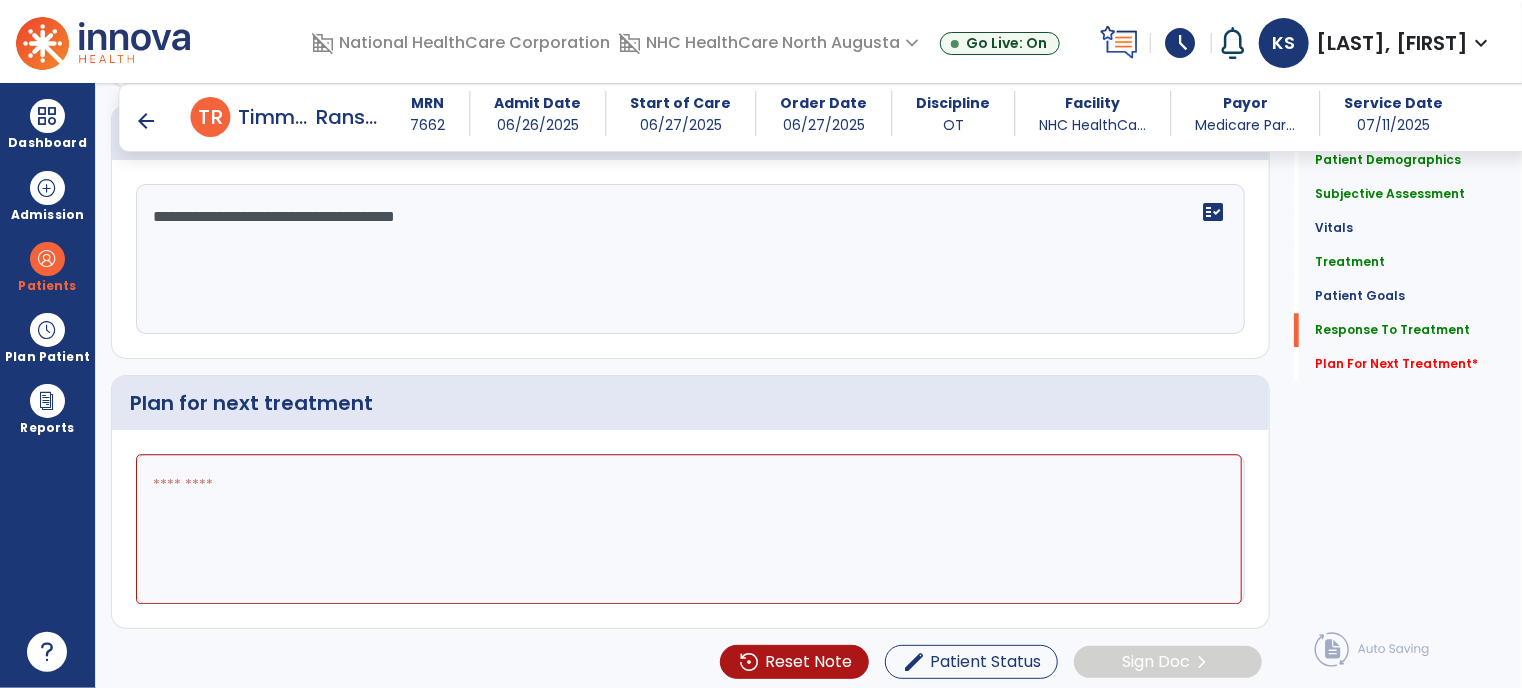 click 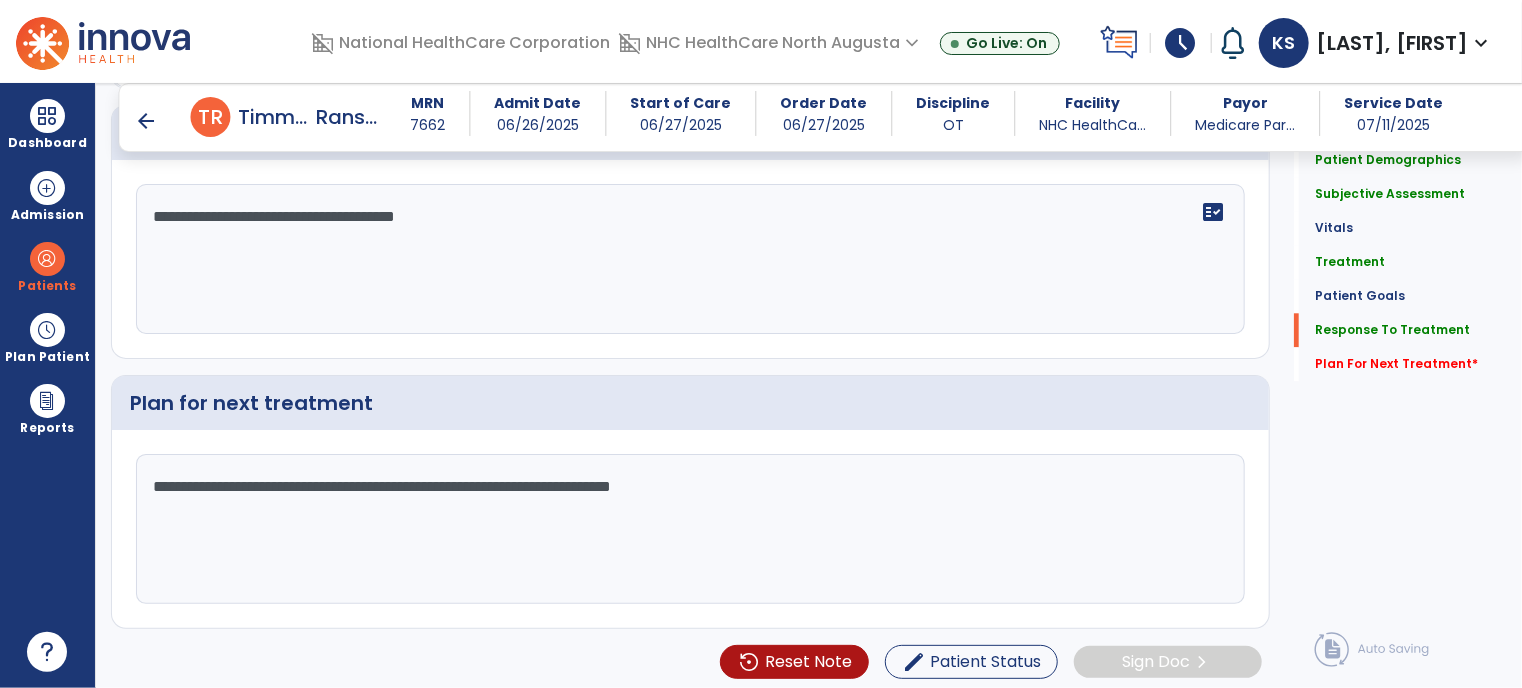 click on "**********" 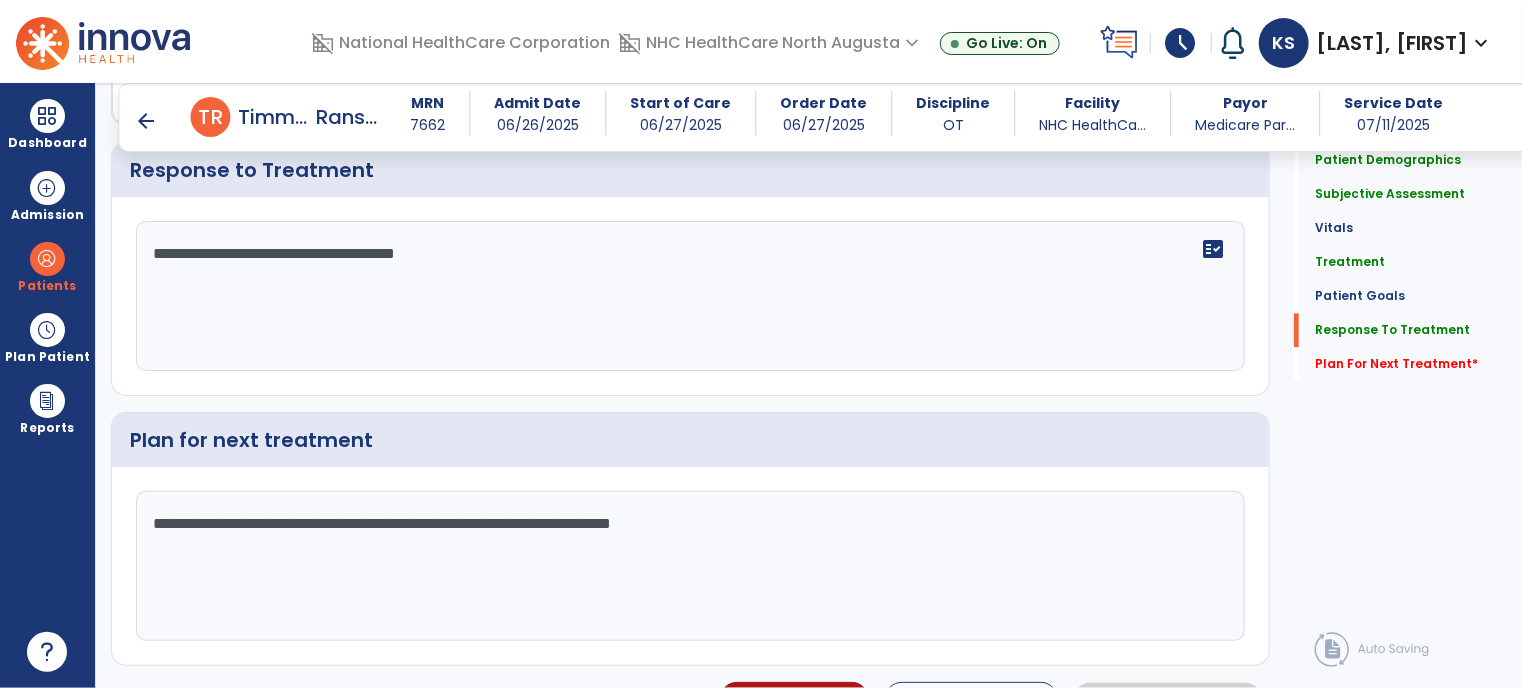 scroll, scrollTop: 2429, scrollLeft: 0, axis: vertical 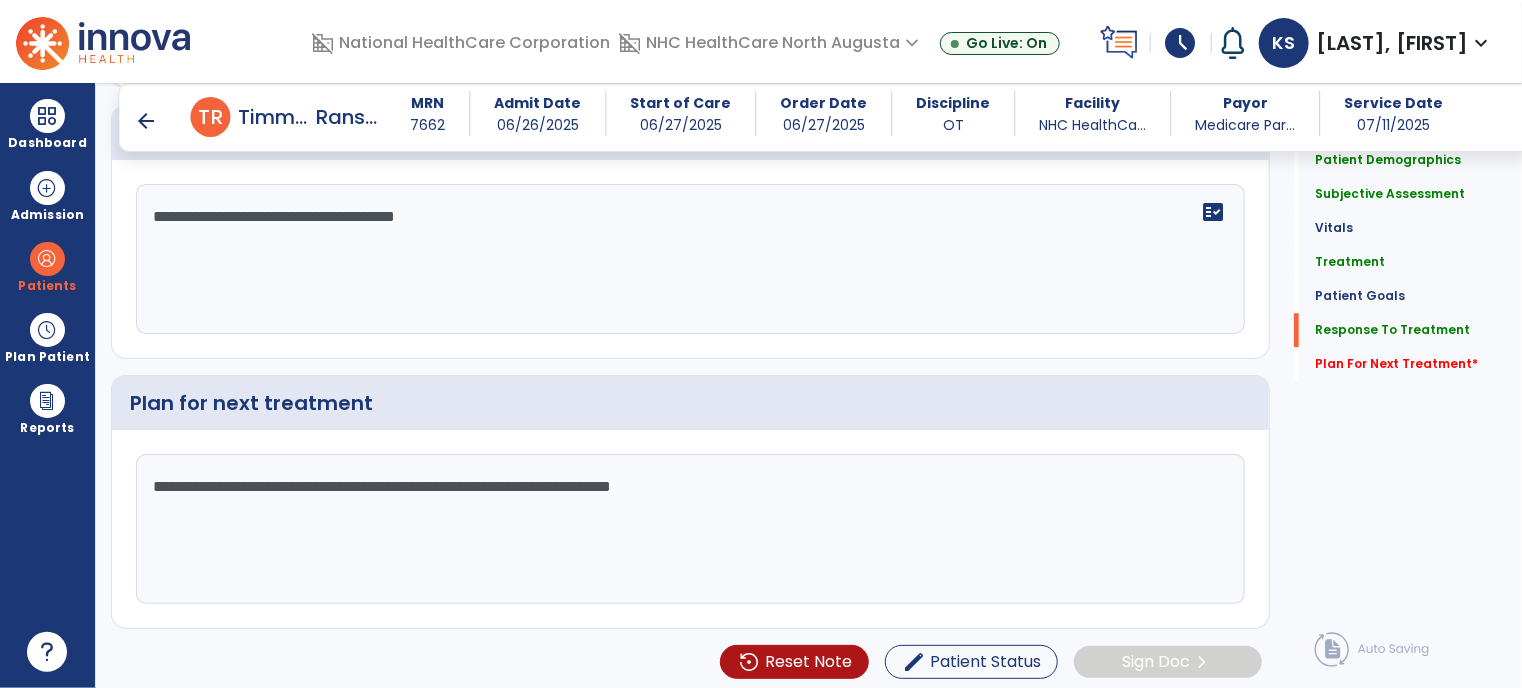 click on "**********" 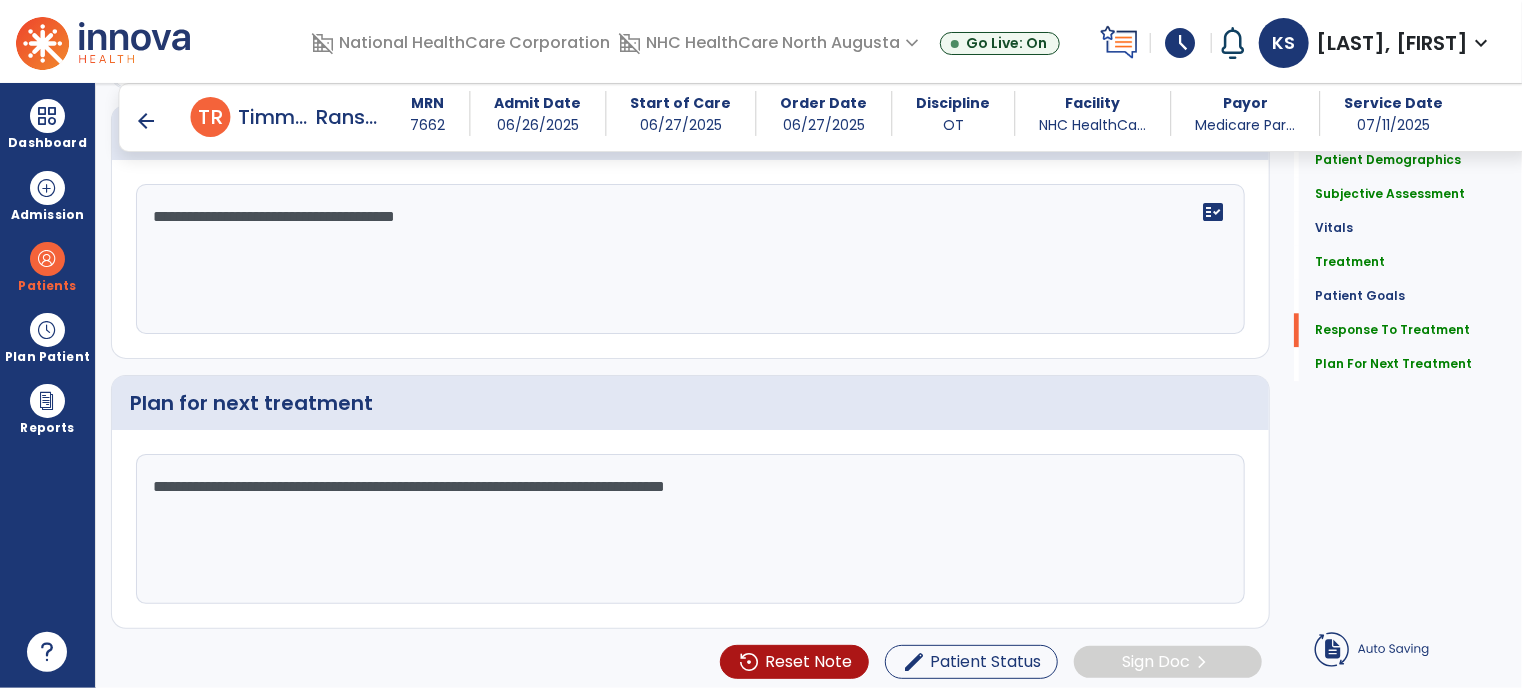 click on "**********" 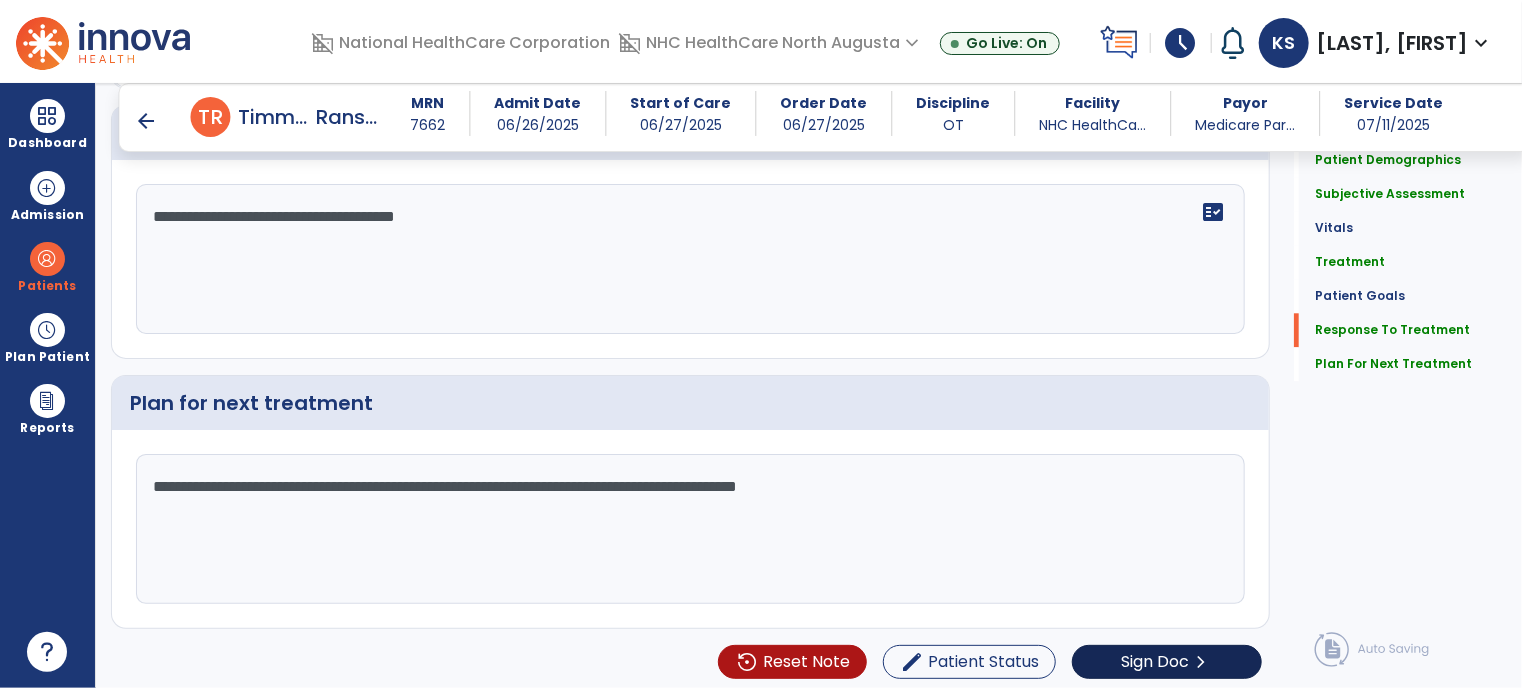 type on "**********" 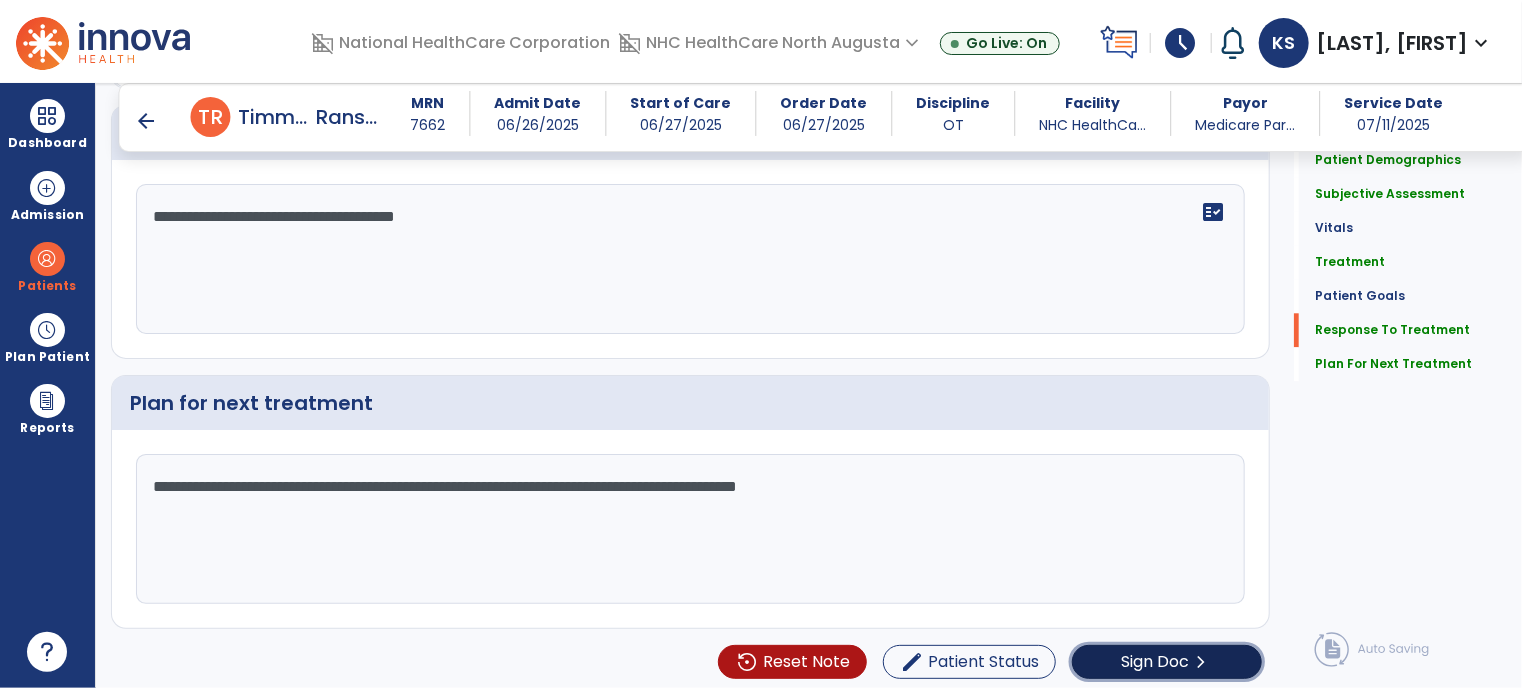 click on "Sign Doc" 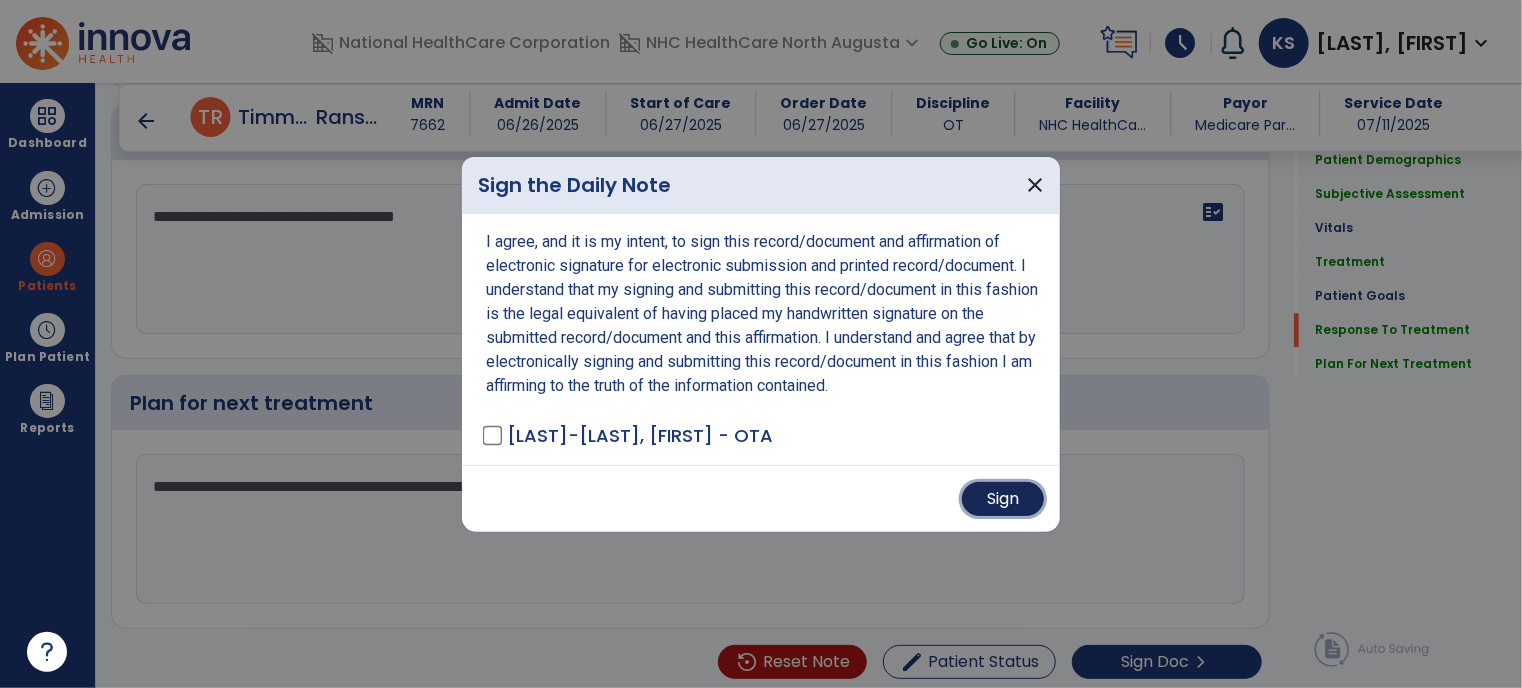 click on "Sign" at bounding box center (1003, 499) 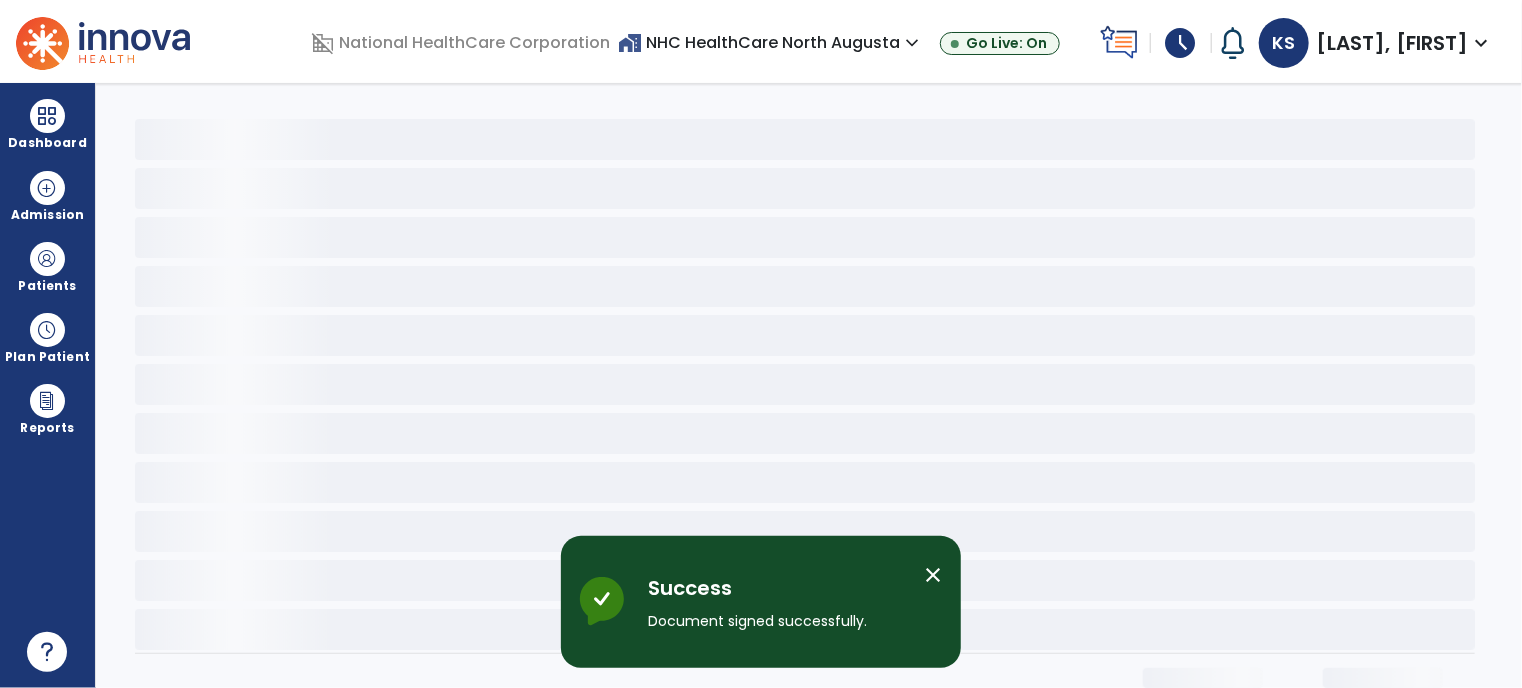 scroll, scrollTop: 0, scrollLeft: 0, axis: both 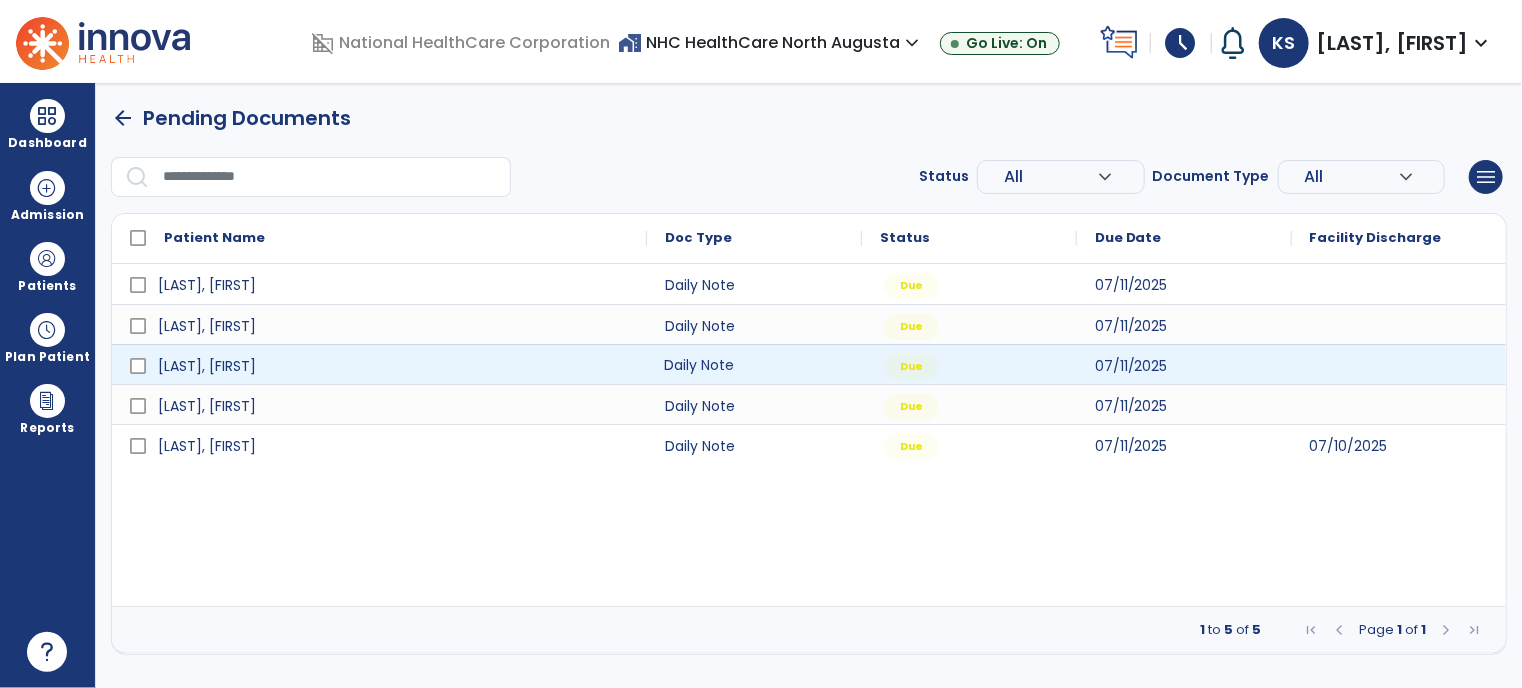 click on "Daily Note" at bounding box center [754, 364] 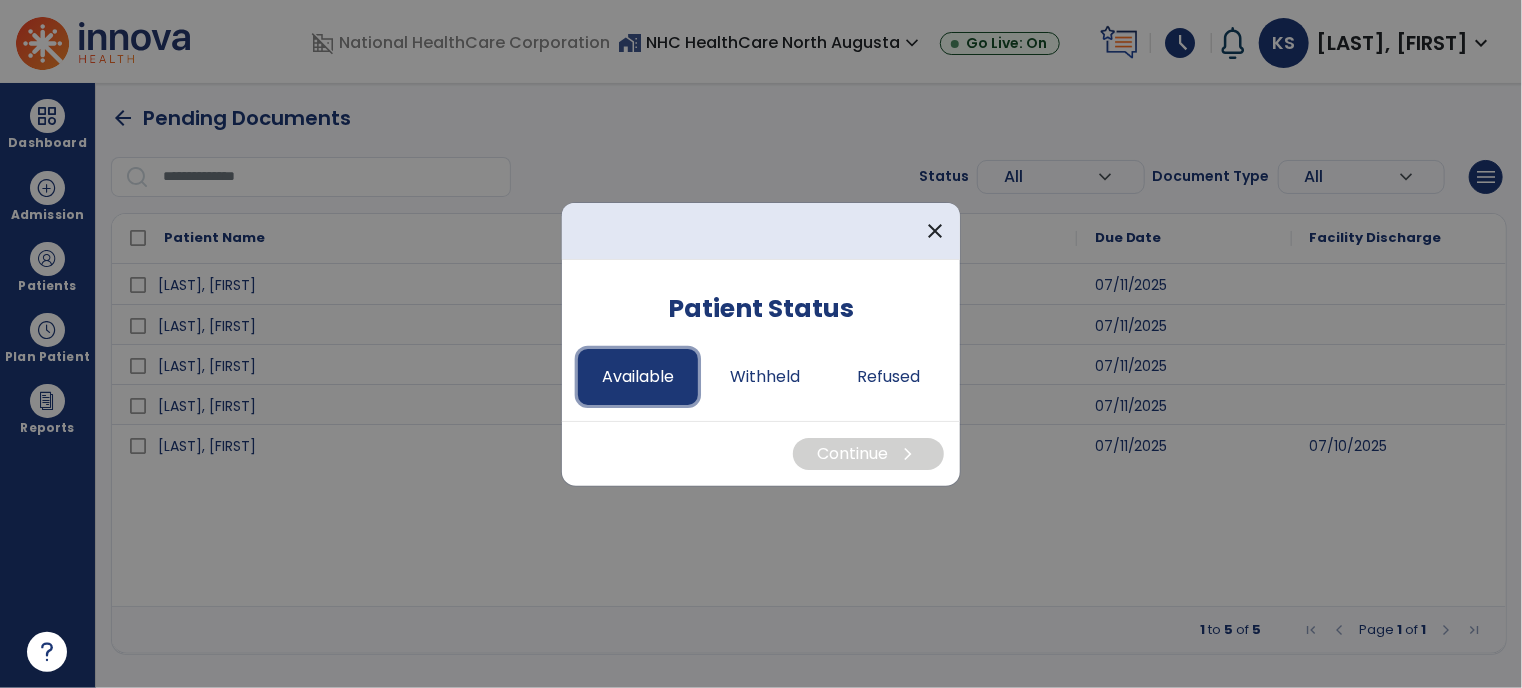 click on "Available" at bounding box center [638, 377] 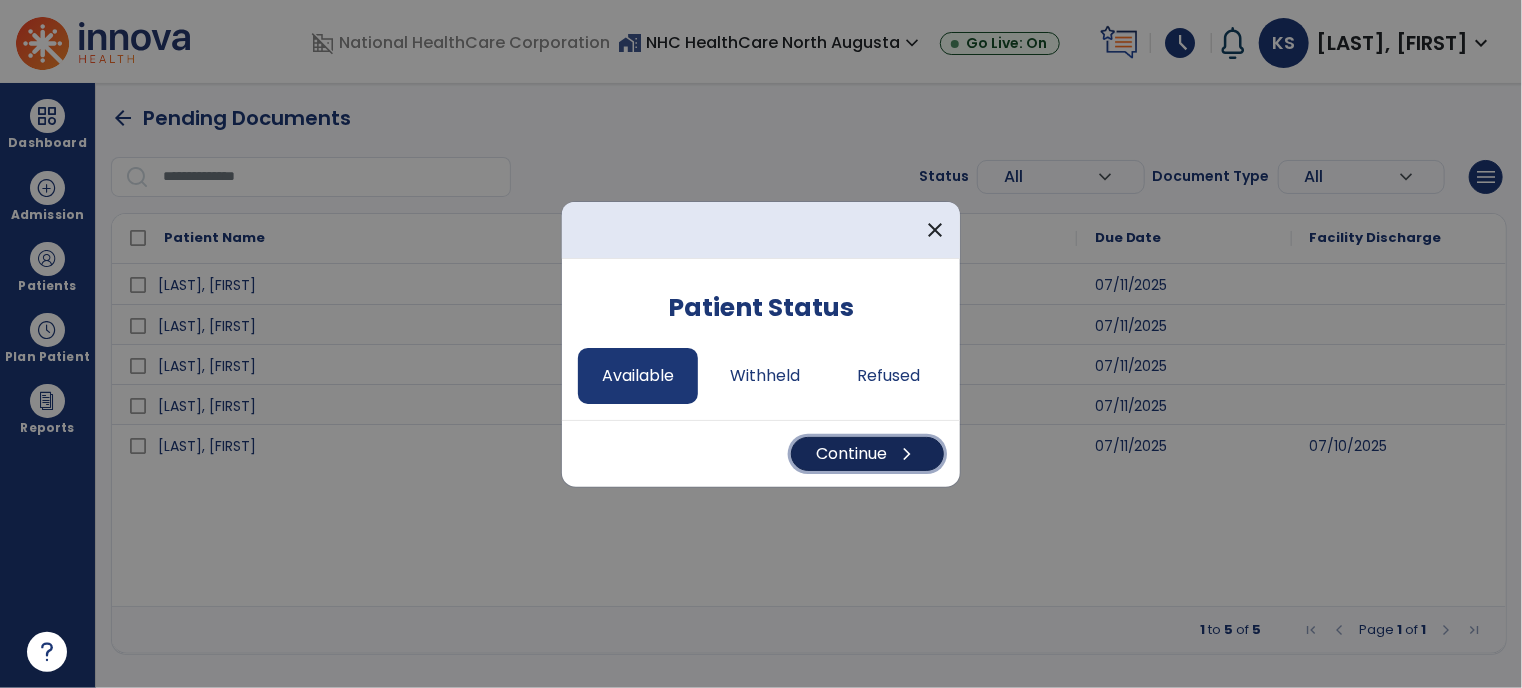 click on "Continue   chevron_right" at bounding box center [867, 454] 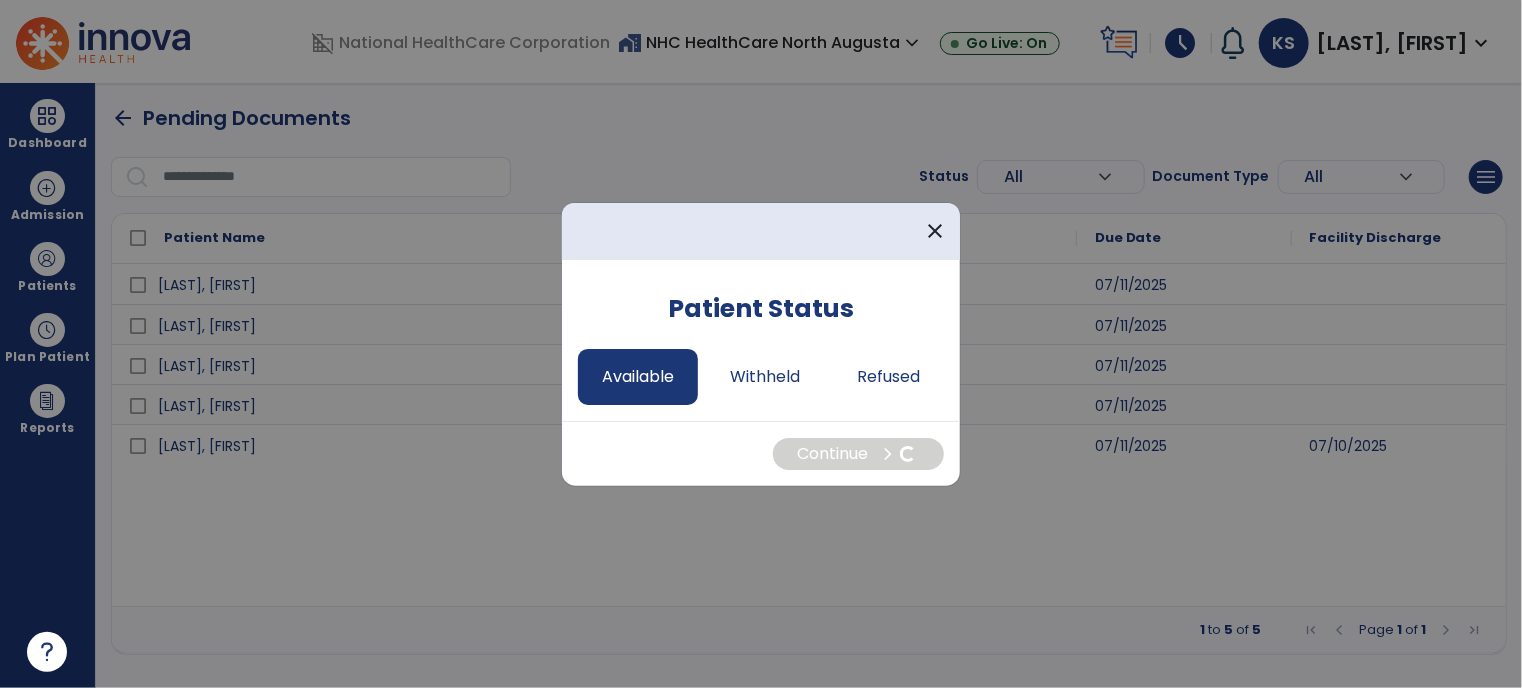 select on "*" 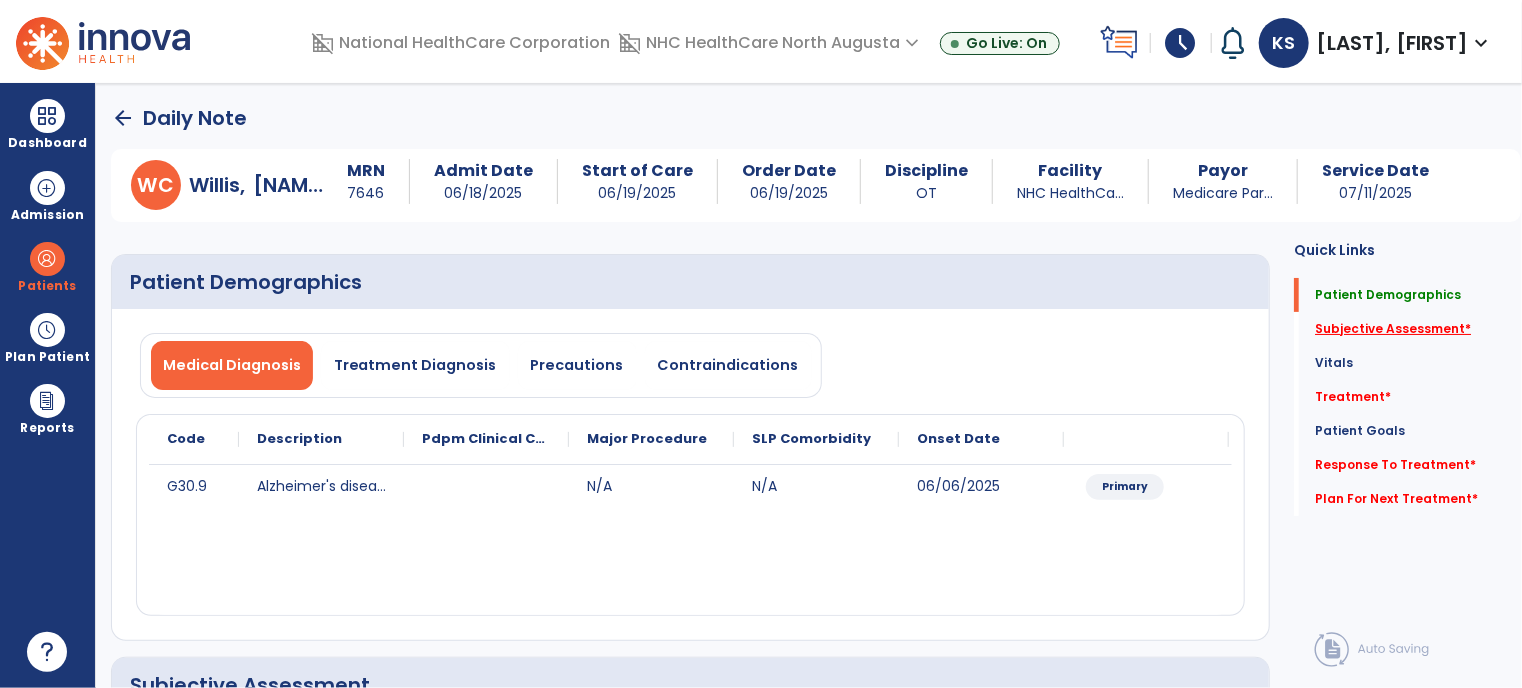 click on "Subjective Assessment   *" 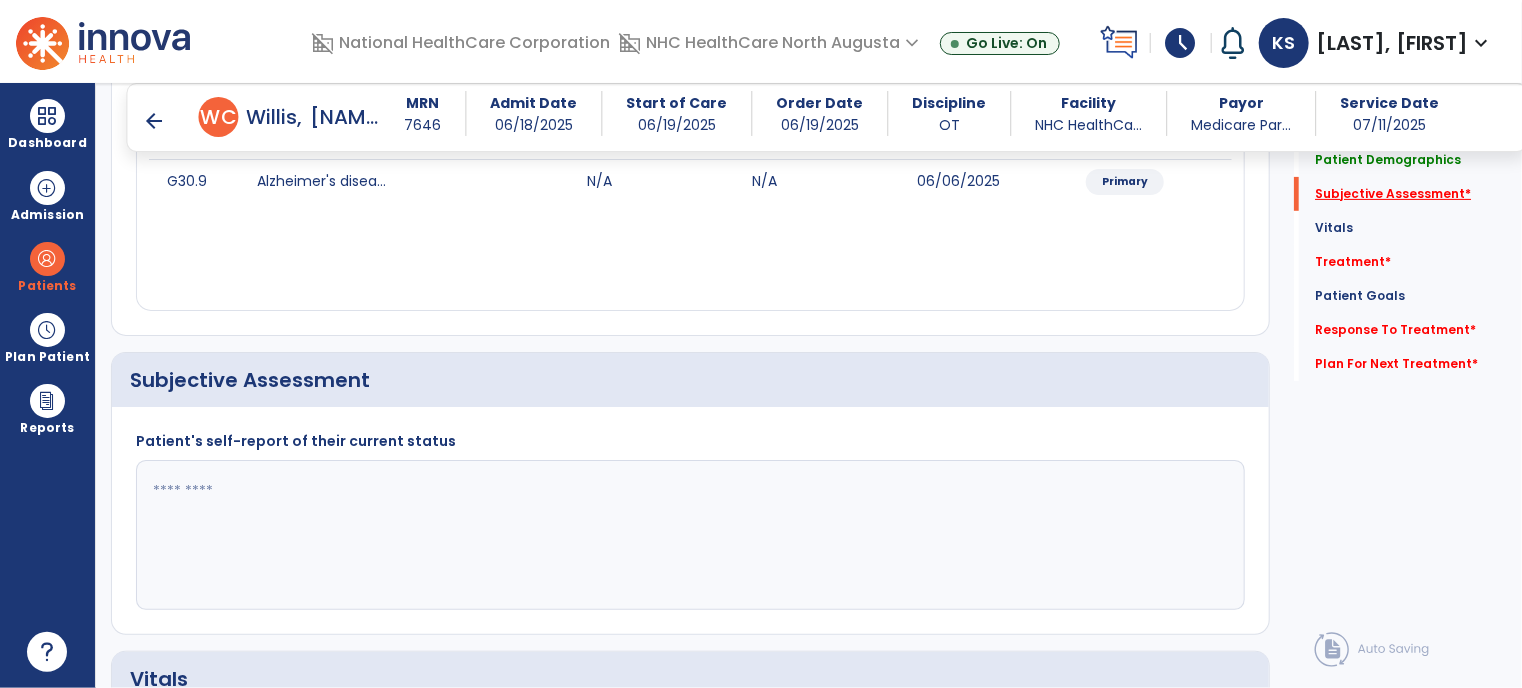 scroll, scrollTop: 412, scrollLeft: 0, axis: vertical 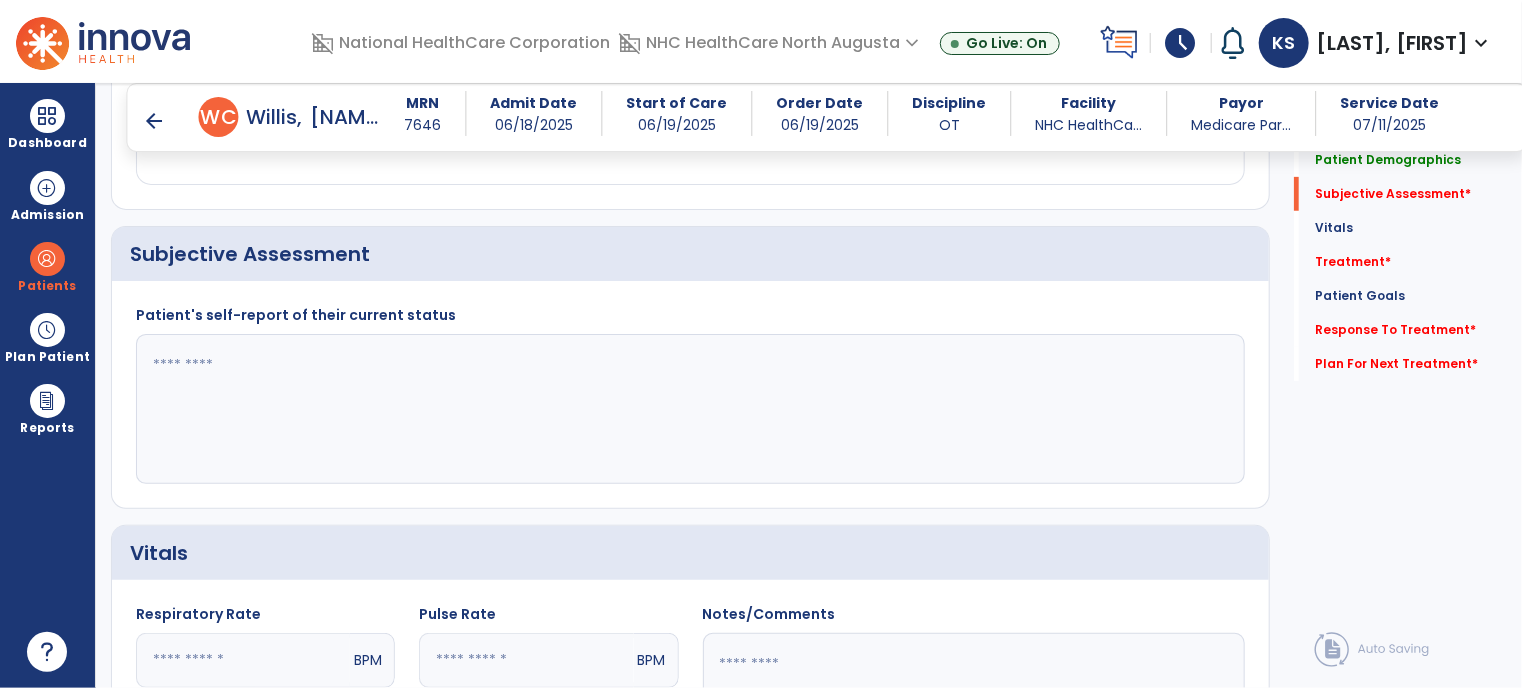 click 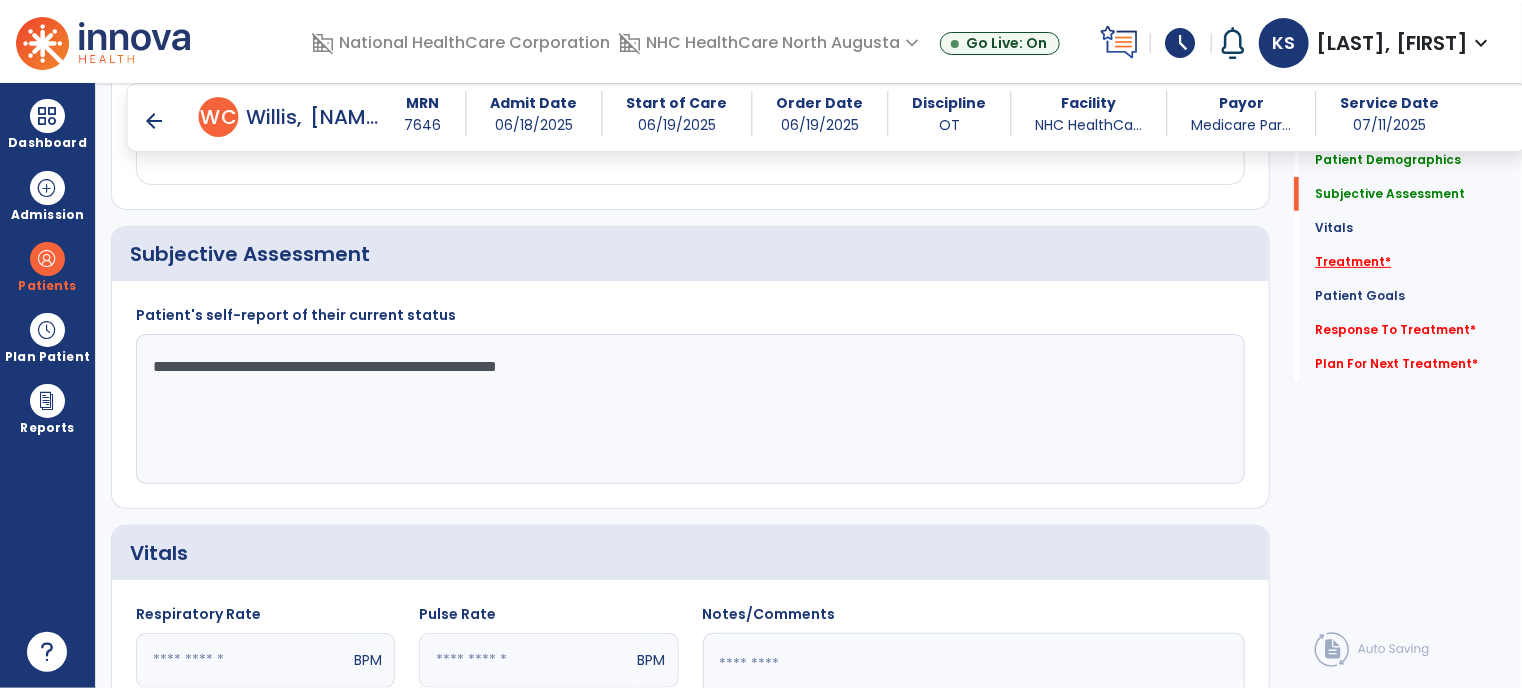 type on "**********" 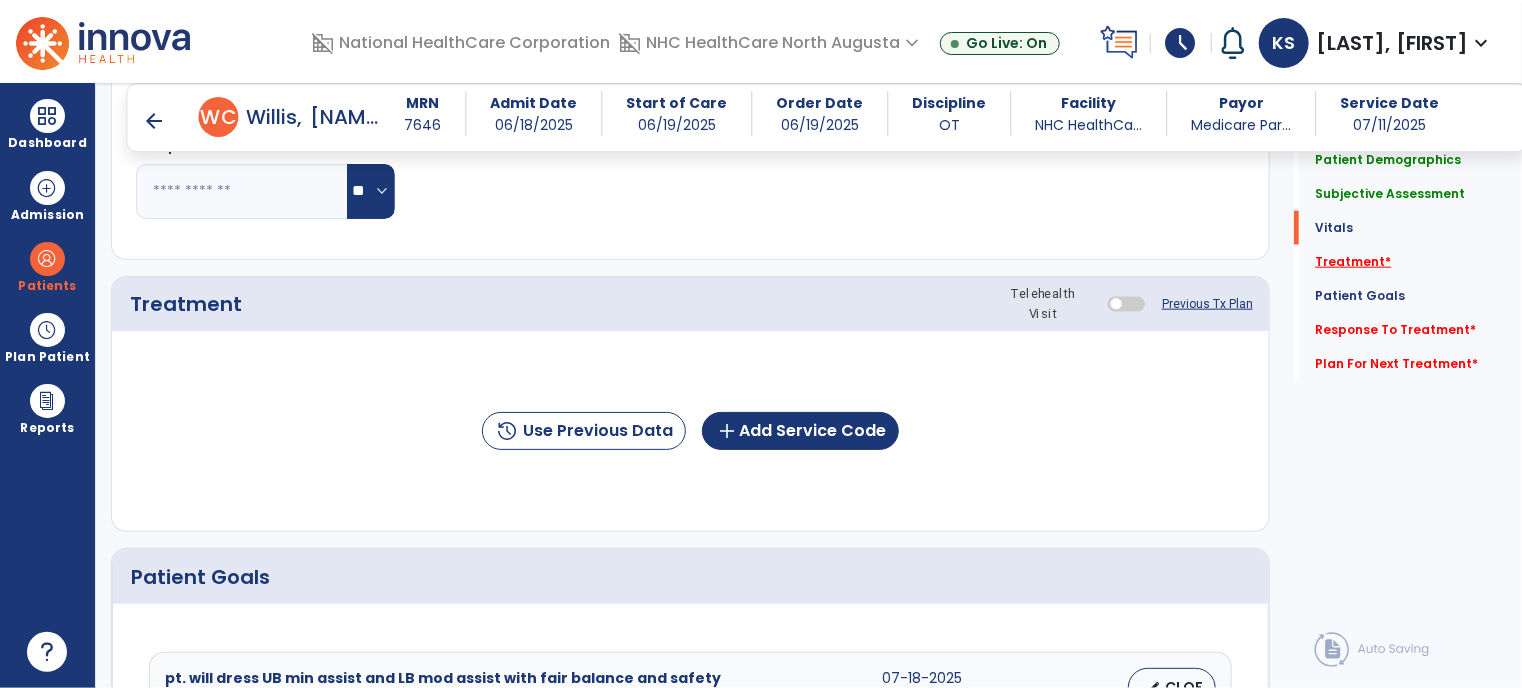 scroll, scrollTop: 1100, scrollLeft: 0, axis: vertical 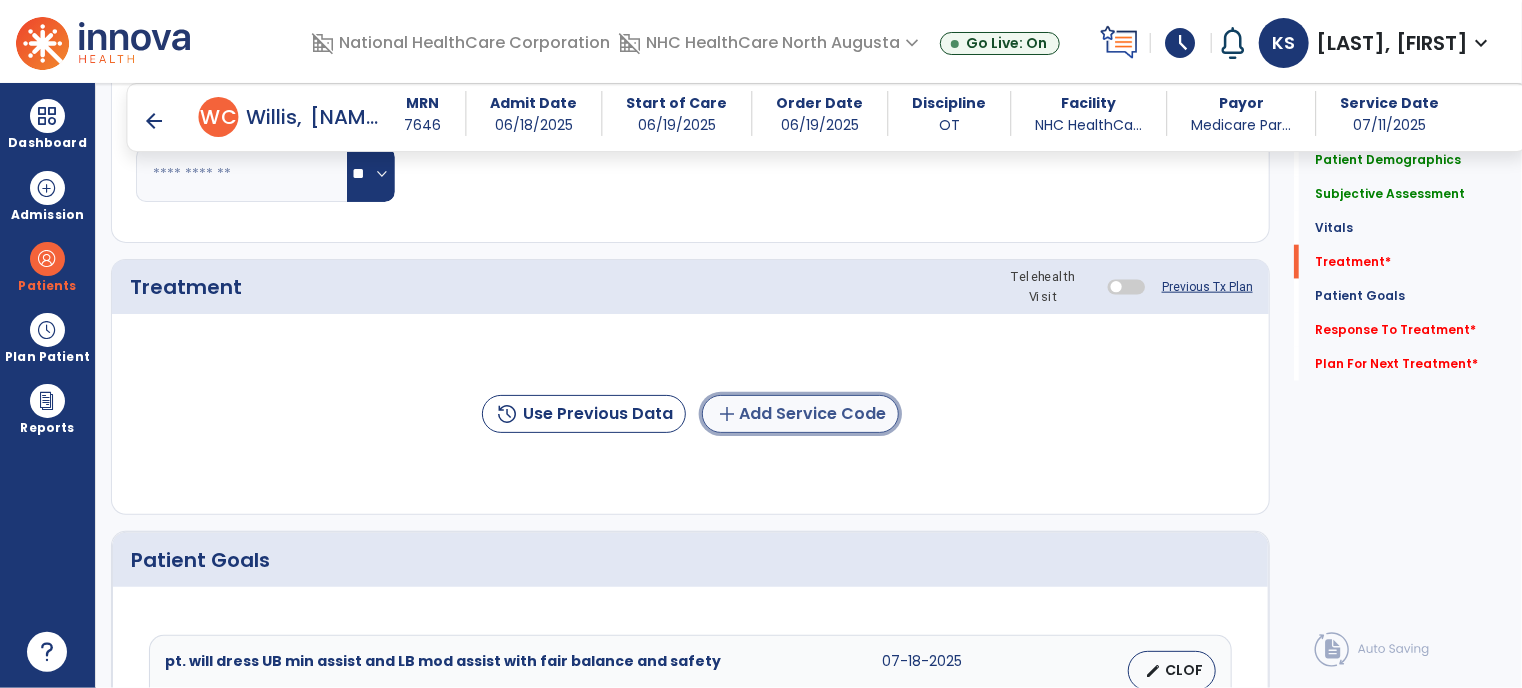 click on "add  Add Service Code" 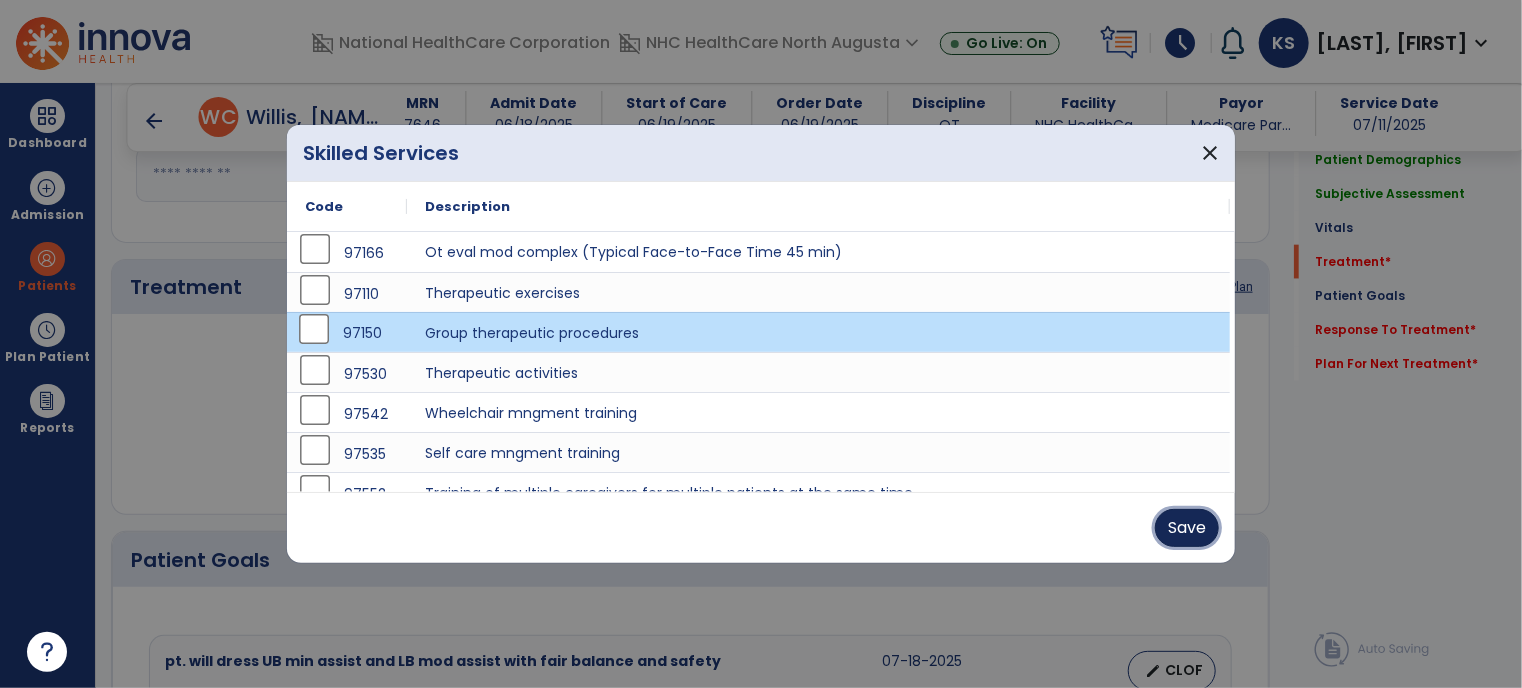 click on "Save" at bounding box center (1187, 528) 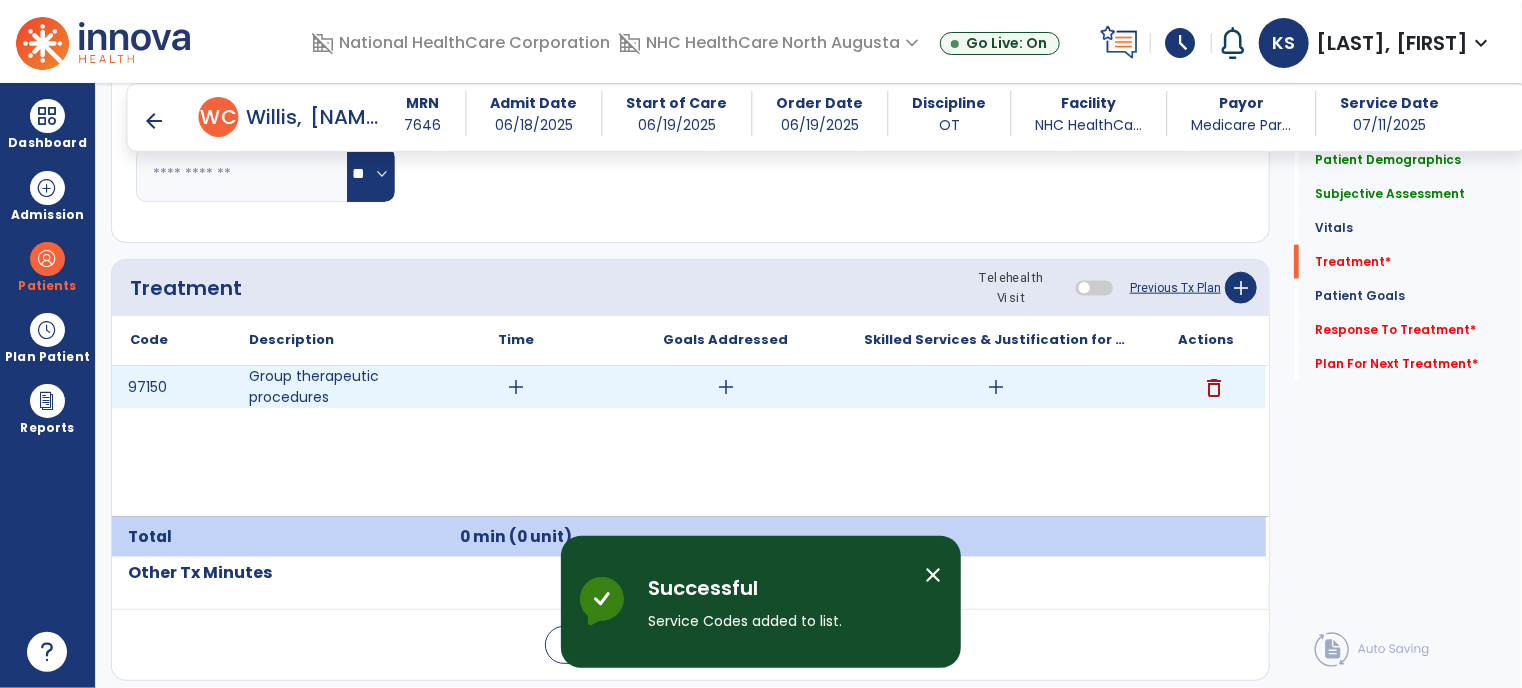 click on "add" at bounding box center [516, 387] 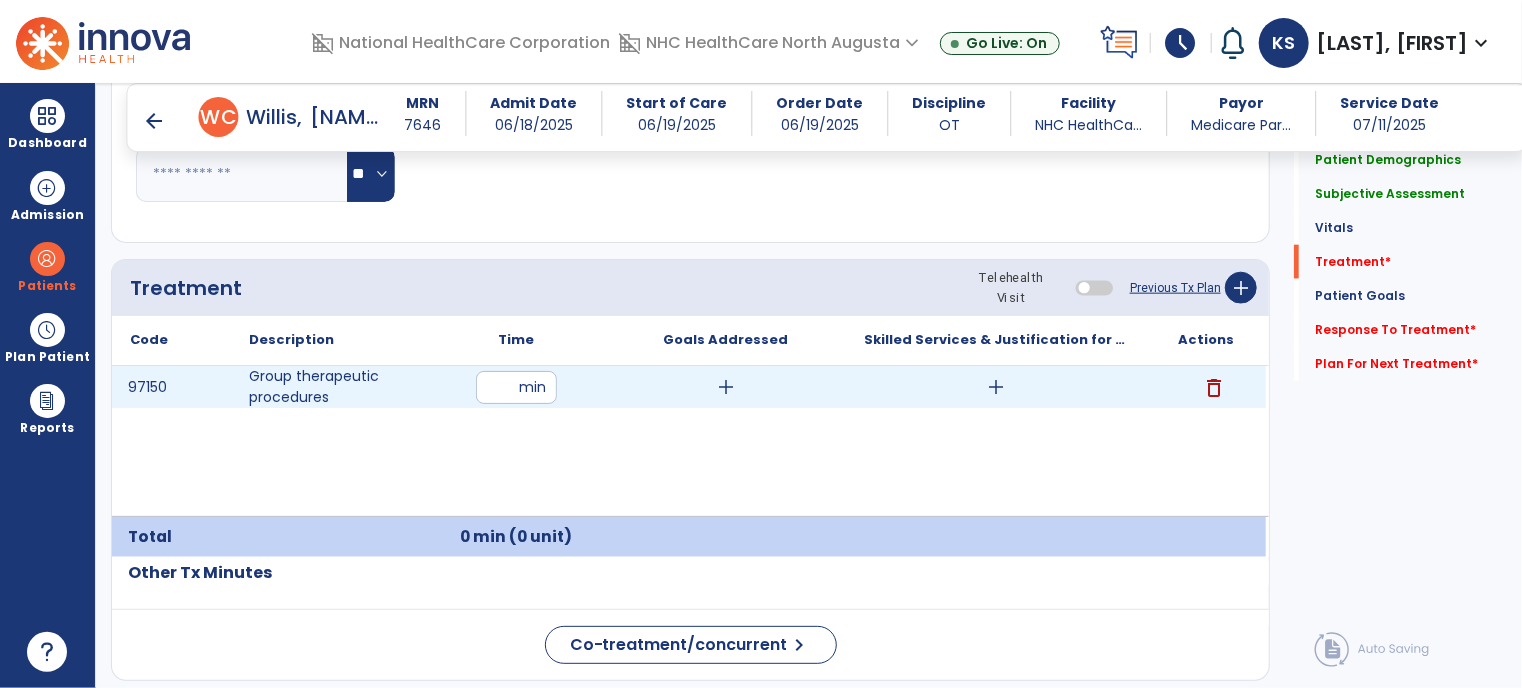 type on "**" 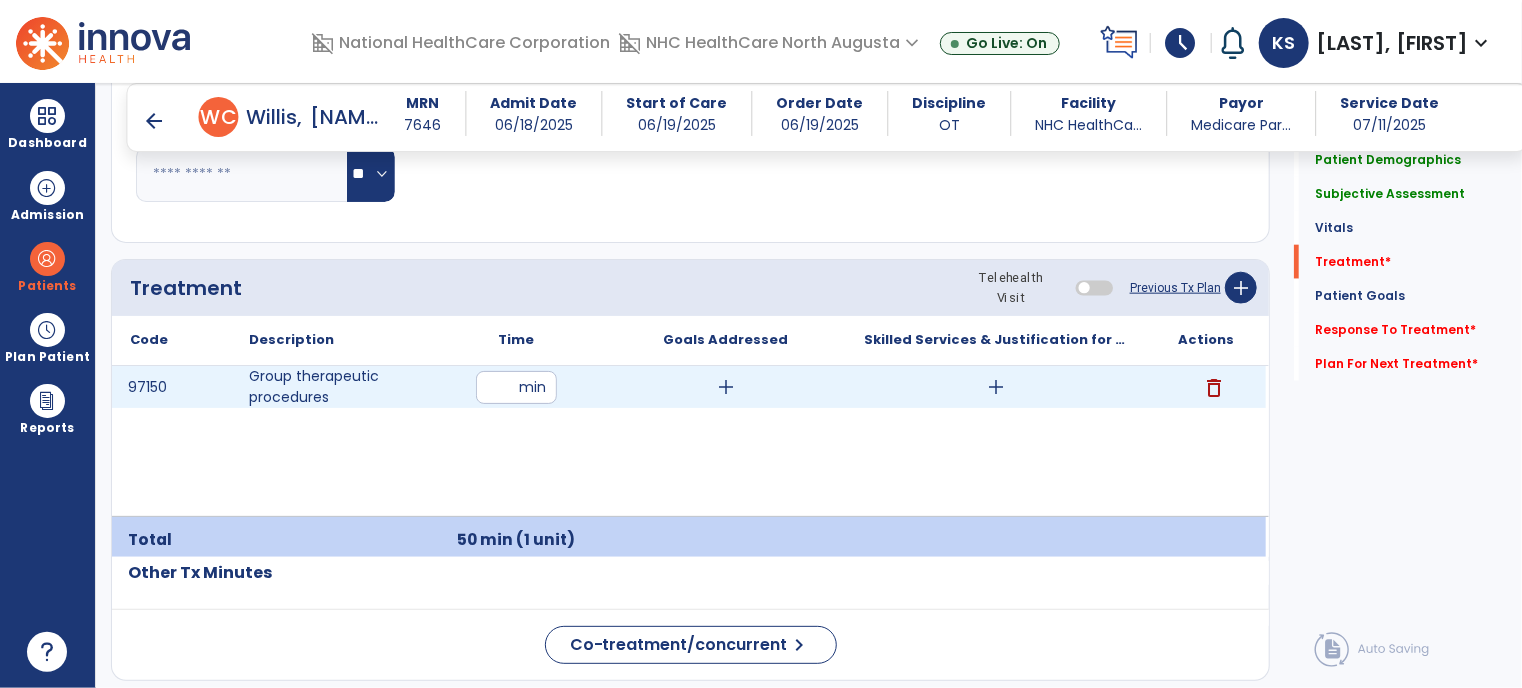 click on "add" at bounding box center [726, 387] 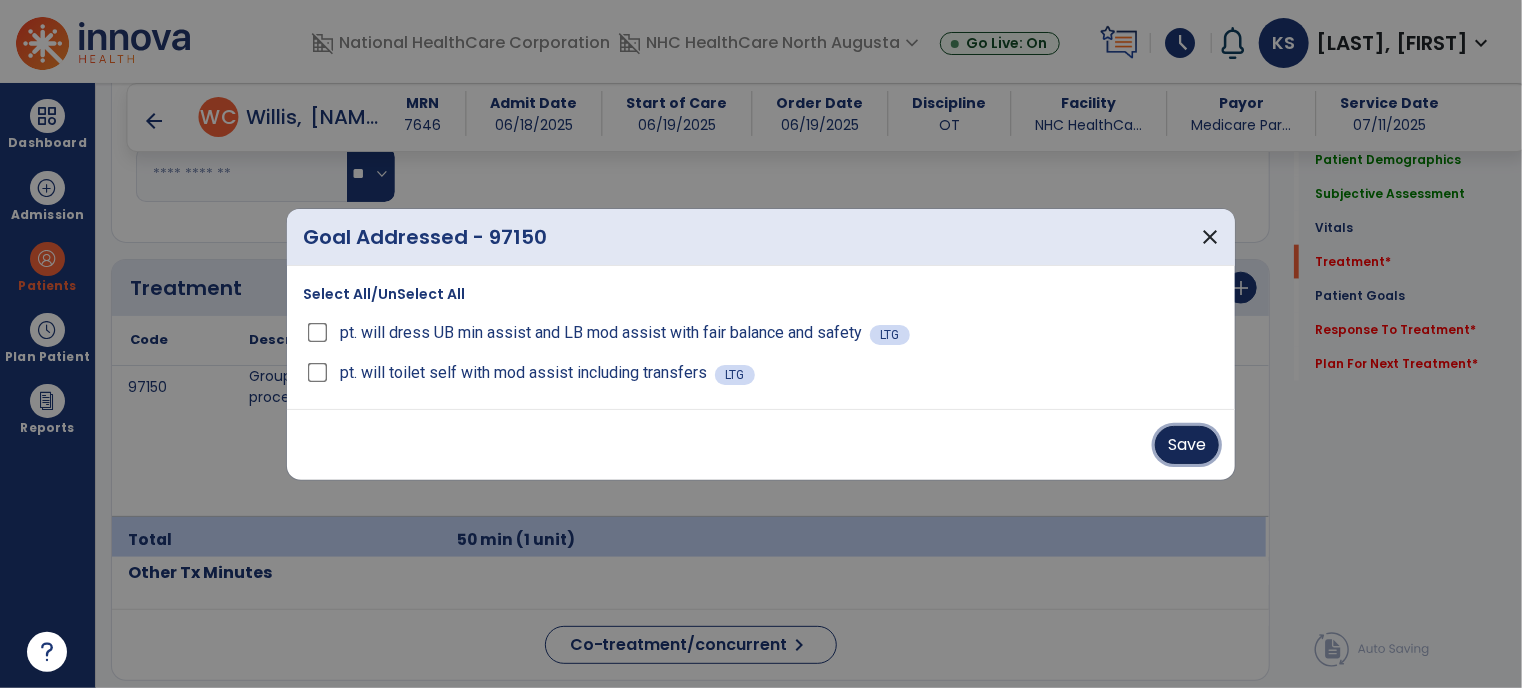 click on "Save" at bounding box center (1187, 445) 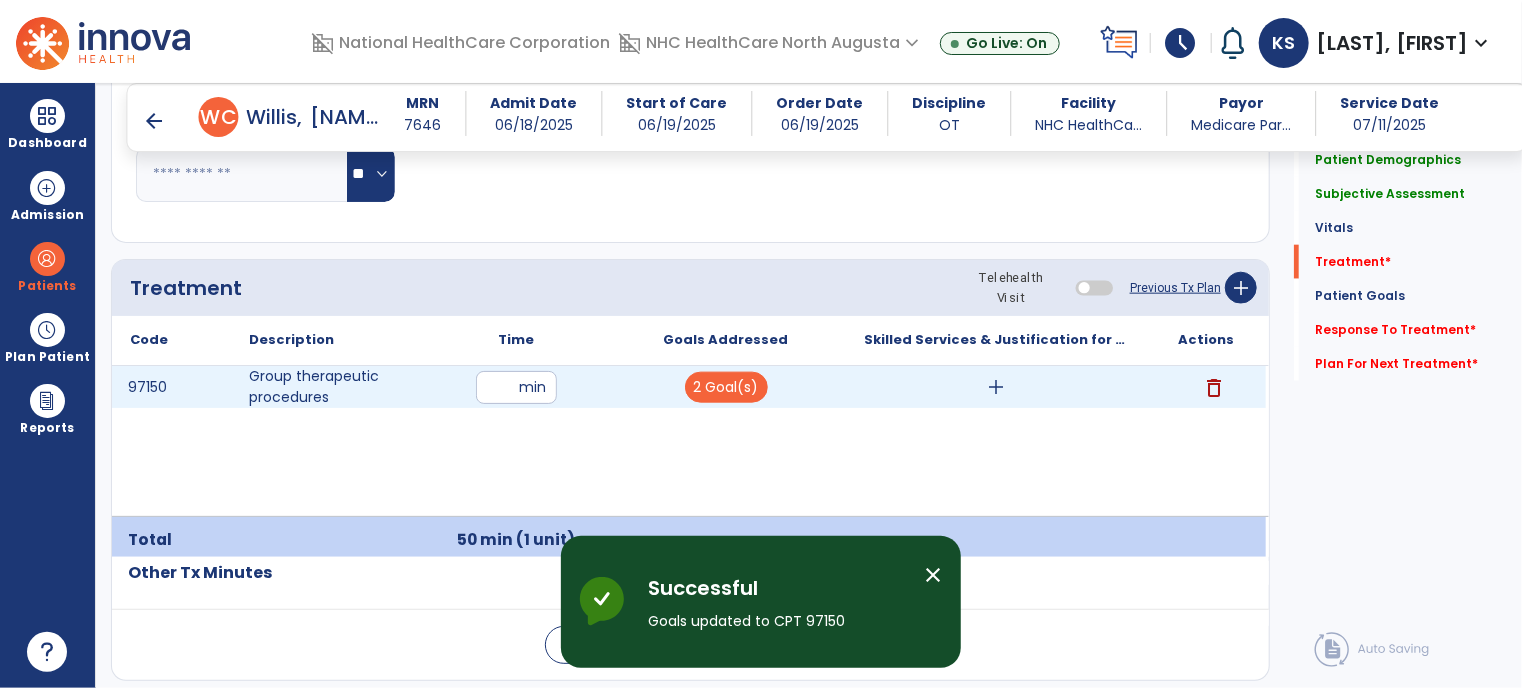 click on "add" at bounding box center (996, 387) 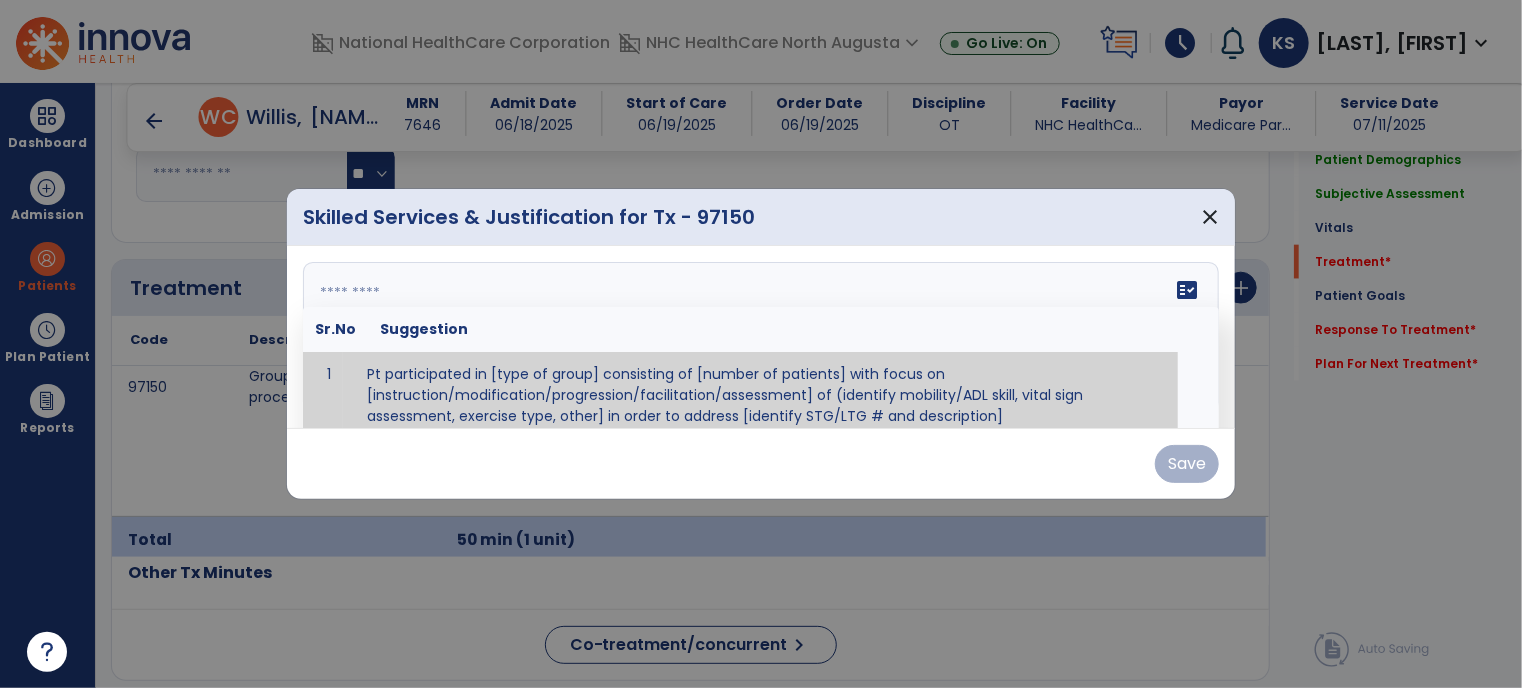 click at bounding box center [759, 337] 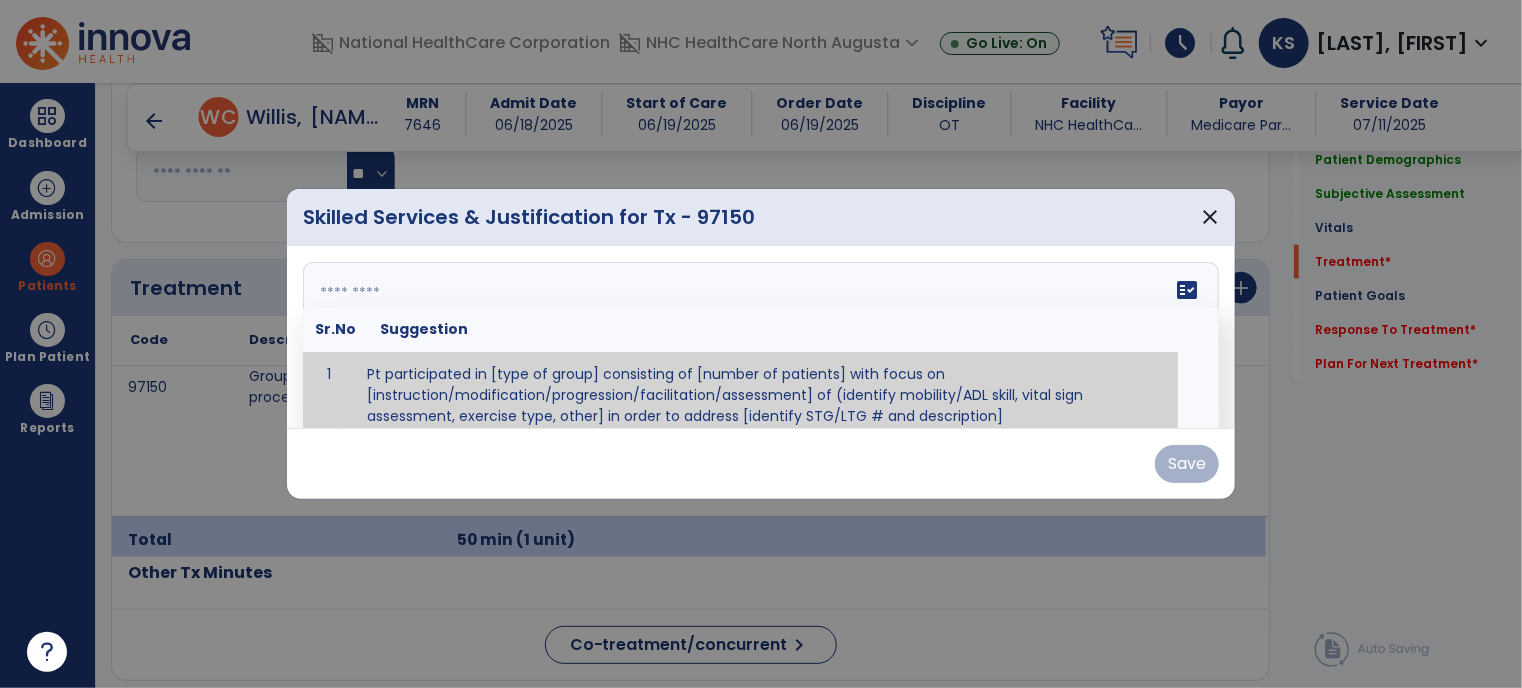 paste on "**********" 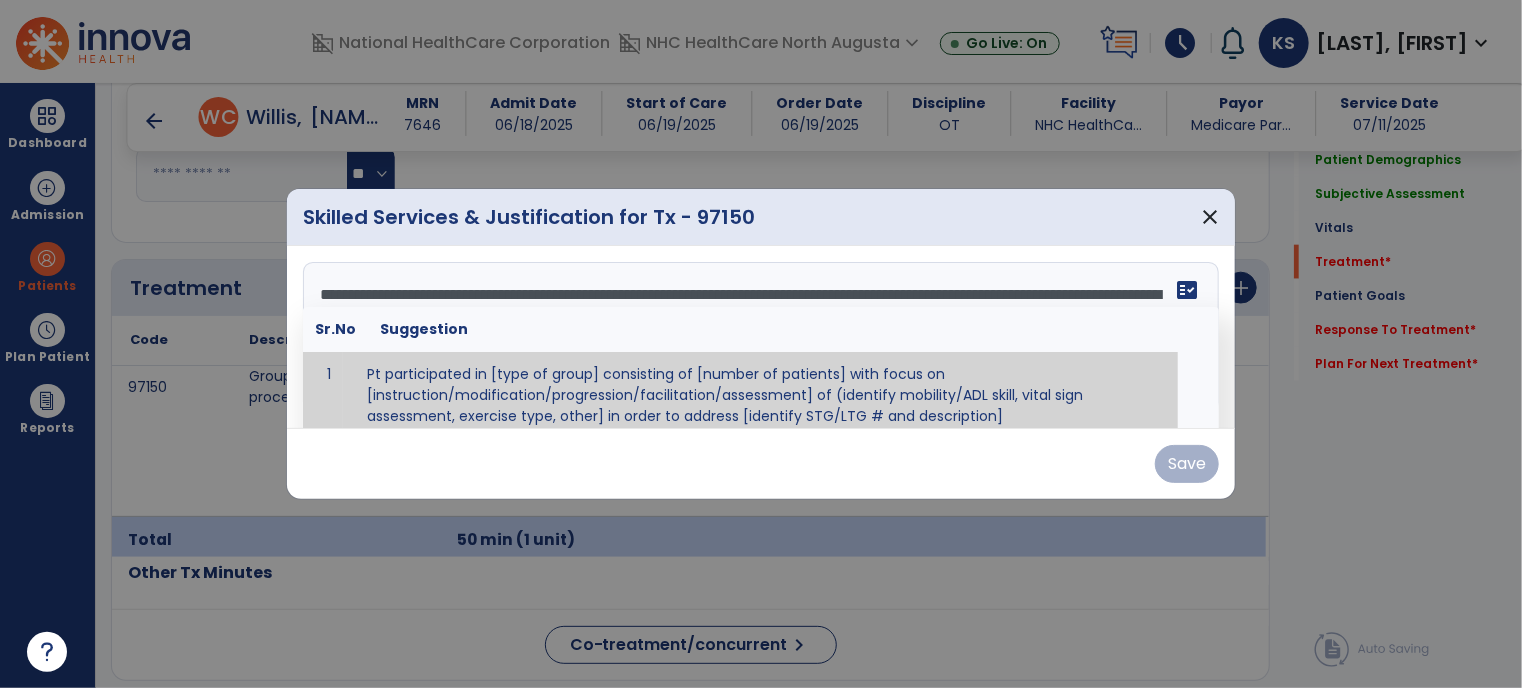 scroll, scrollTop: 88, scrollLeft: 0, axis: vertical 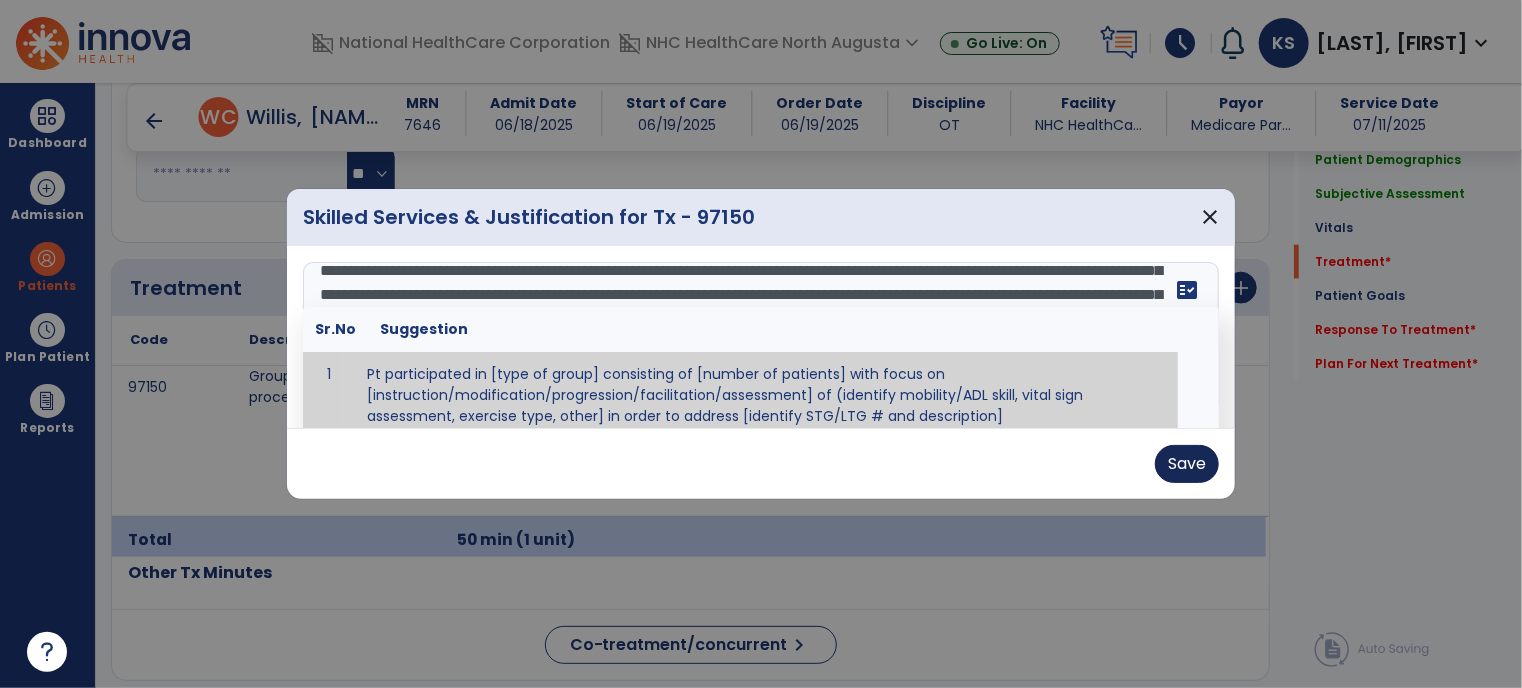 type on "**********" 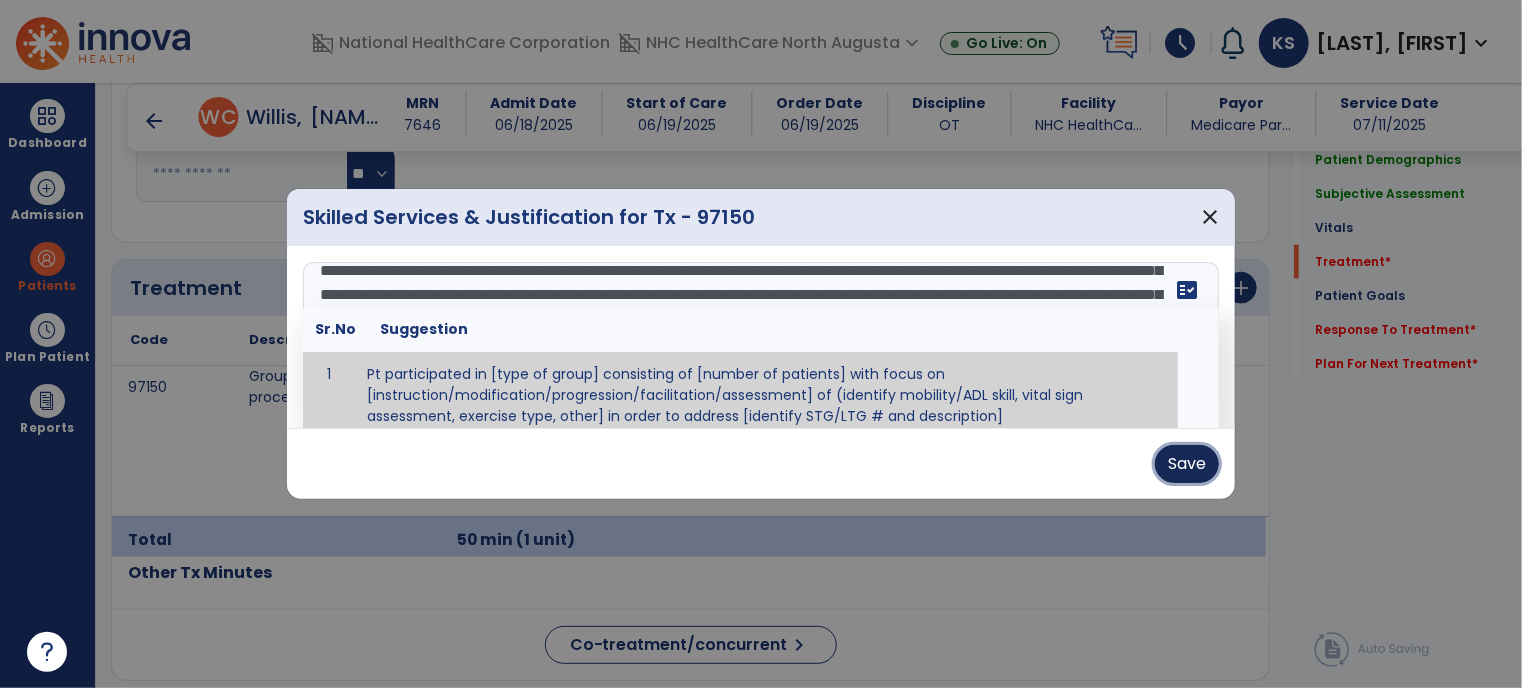 click on "Save" at bounding box center [1187, 464] 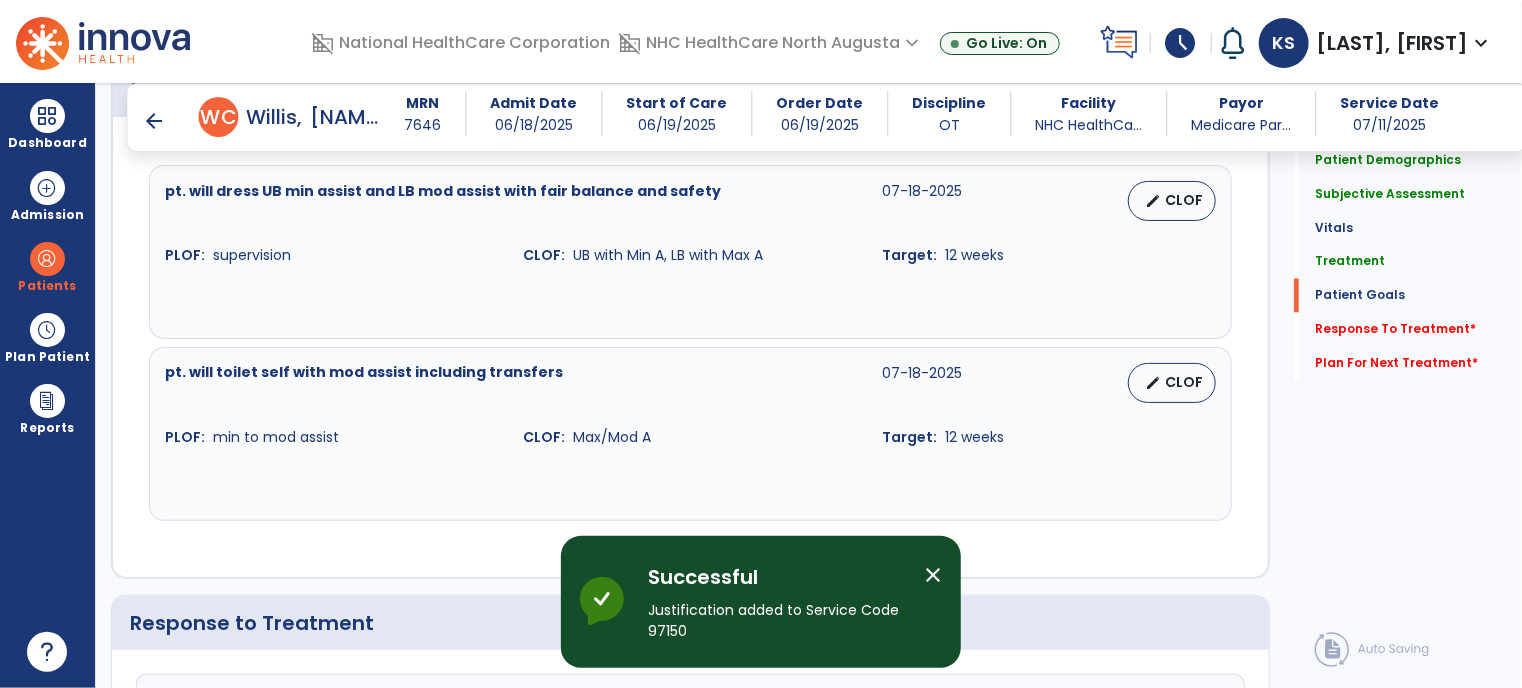 scroll, scrollTop: 1743, scrollLeft: 0, axis: vertical 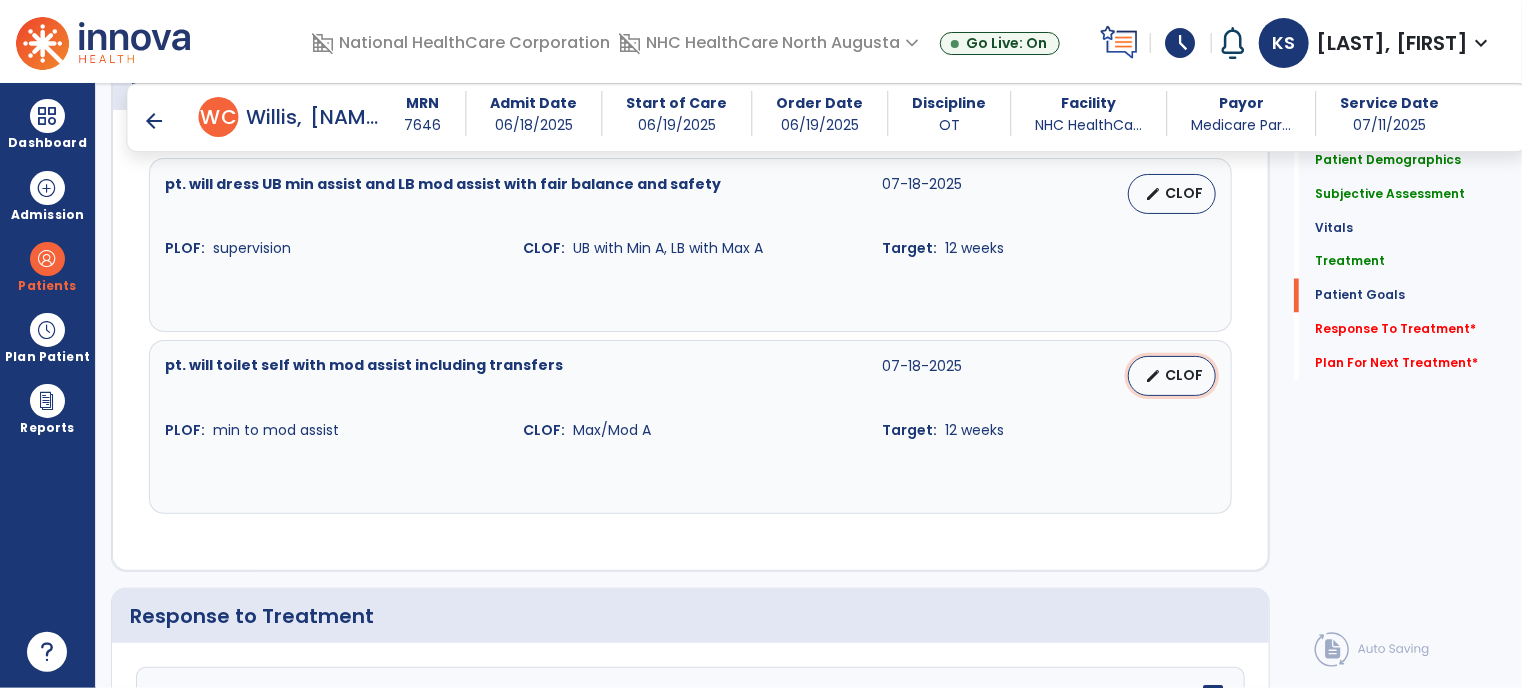 click on "CLOF" at bounding box center (1184, 375) 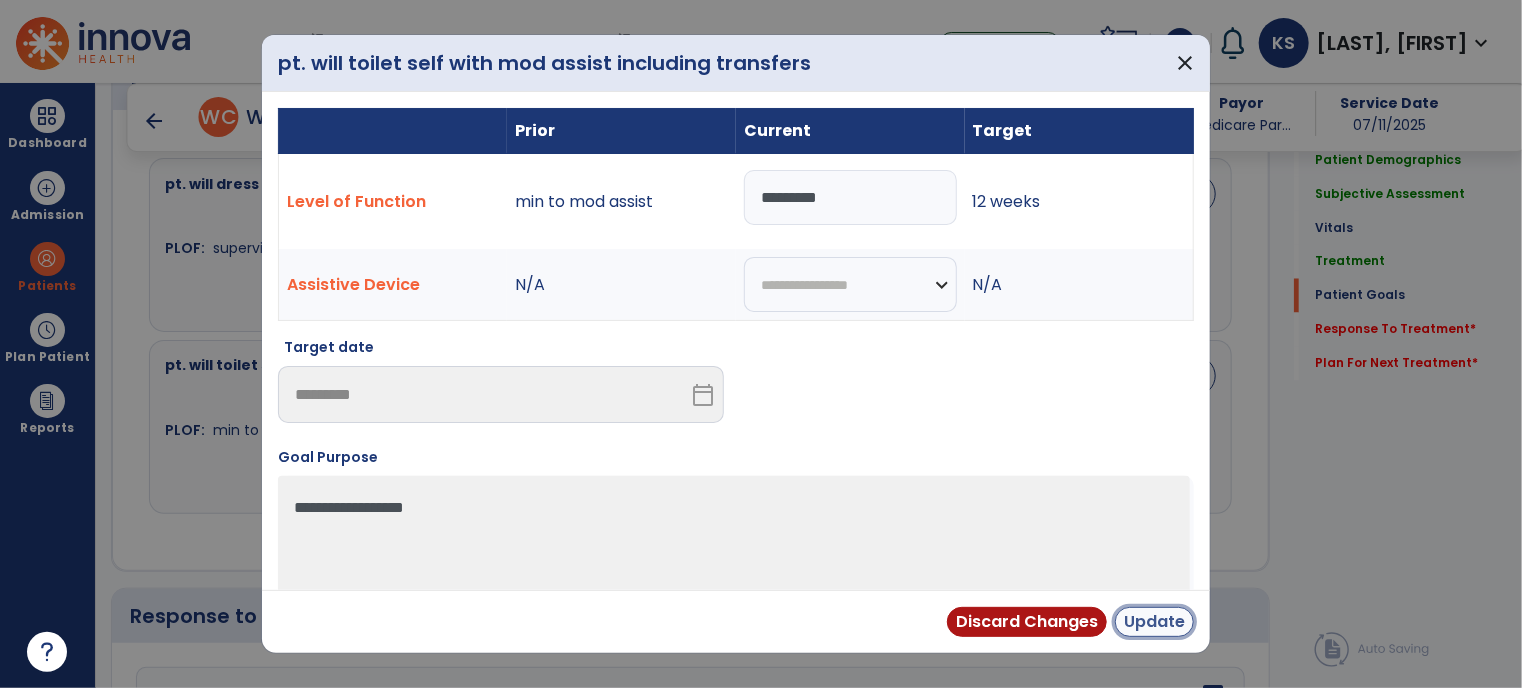 click on "Update" at bounding box center [1154, 622] 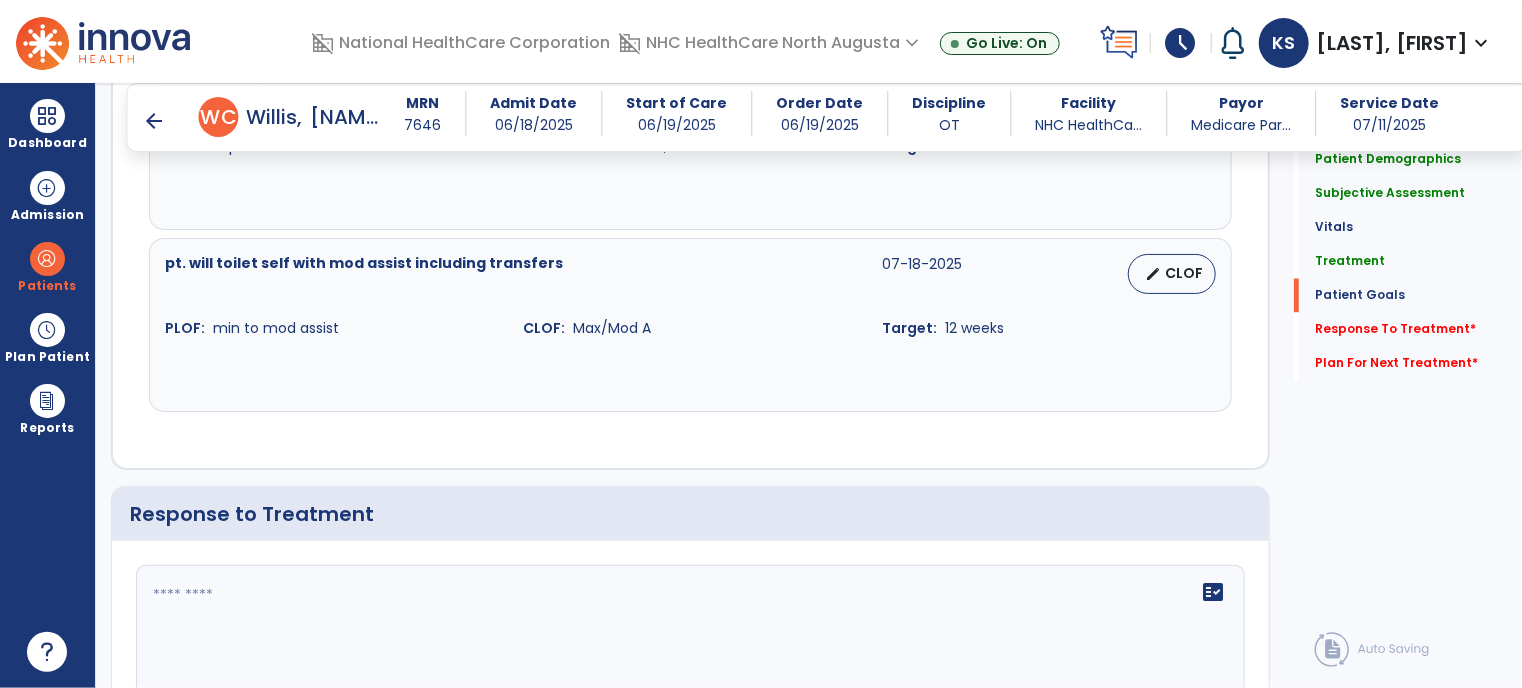 scroll, scrollTop: 1857, scrollLeft: 0, axis: vertical 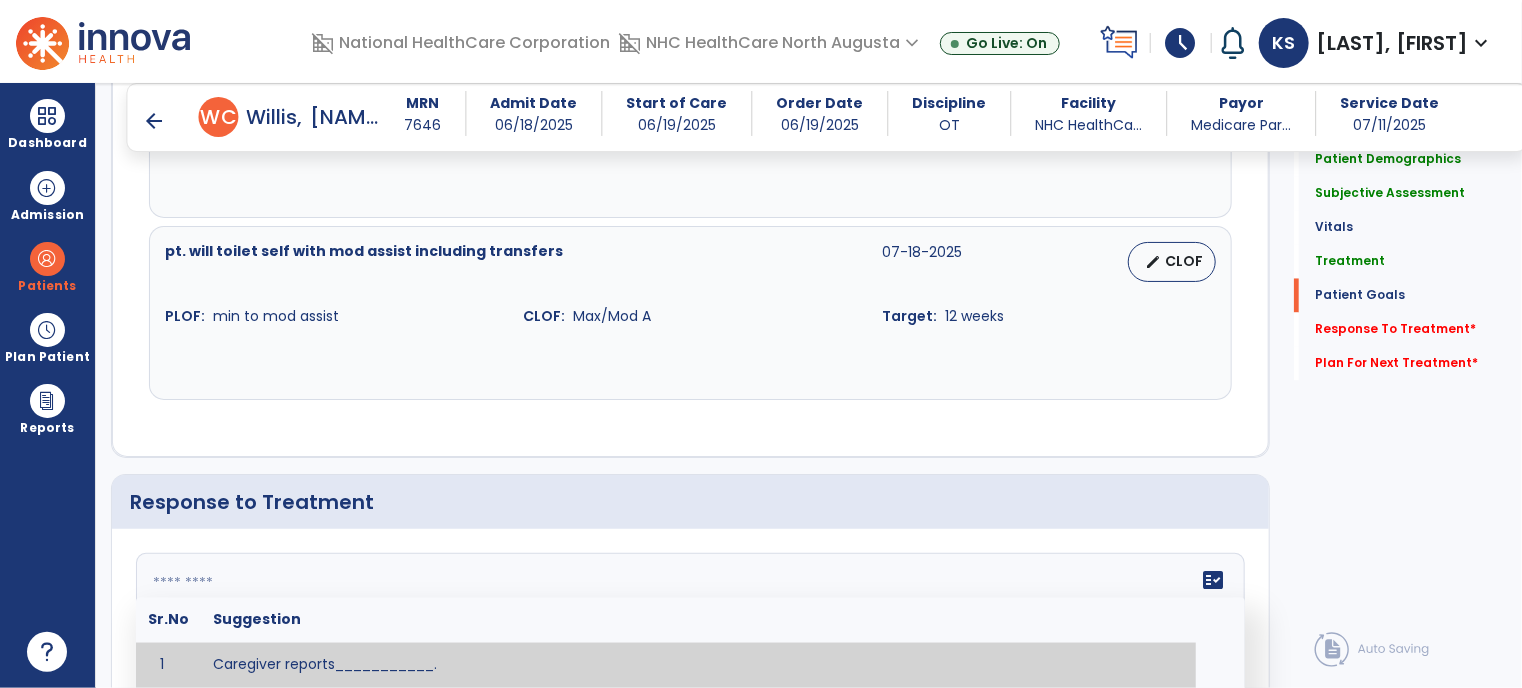 click 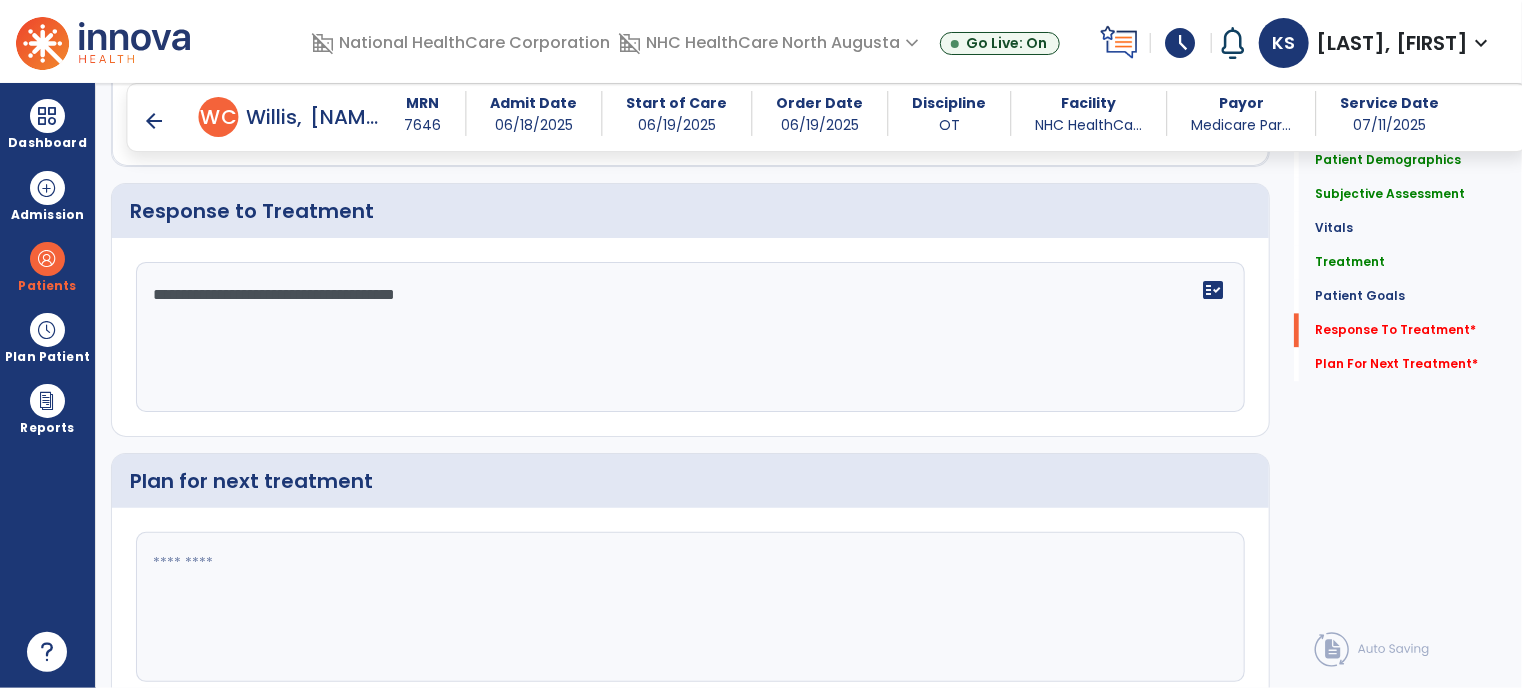 scroll, scrollTop: 2149, scrollLeft: 0, axis: vertical 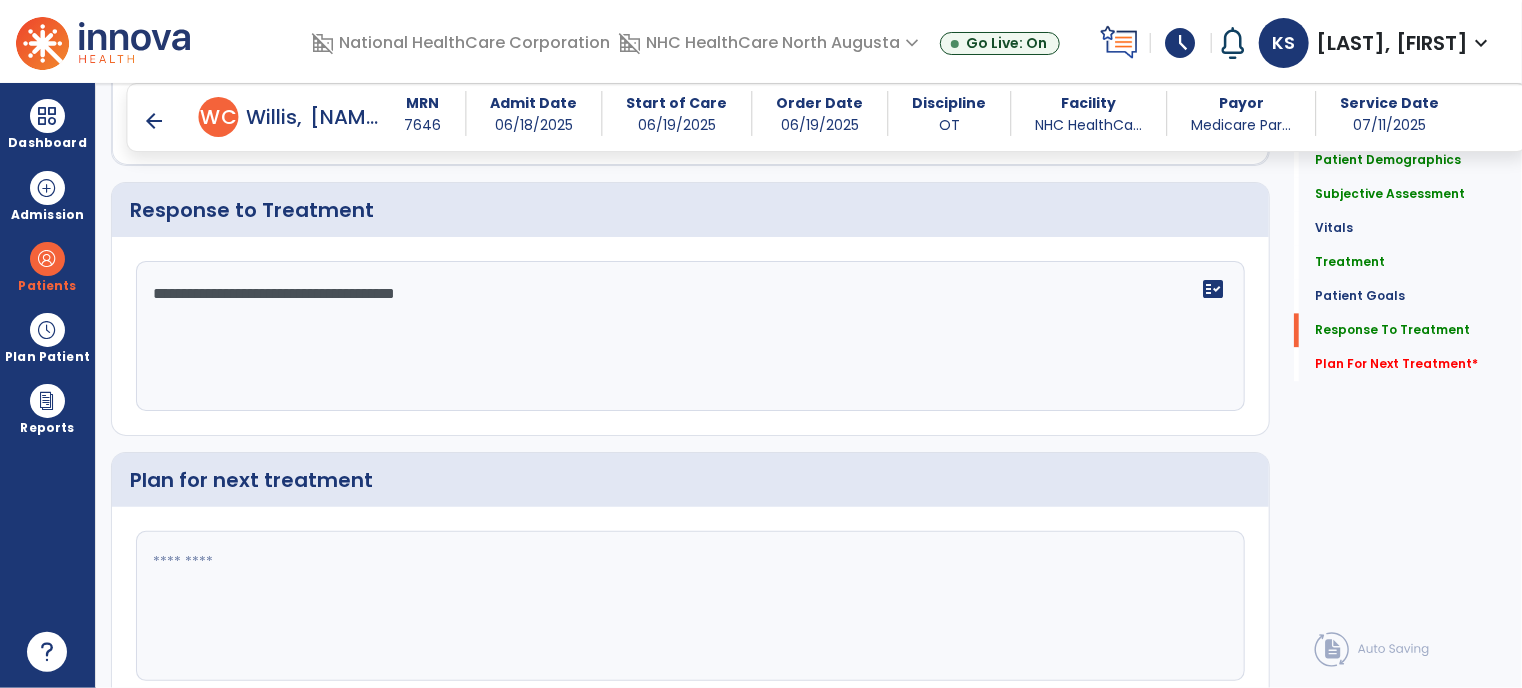 type on "**********" 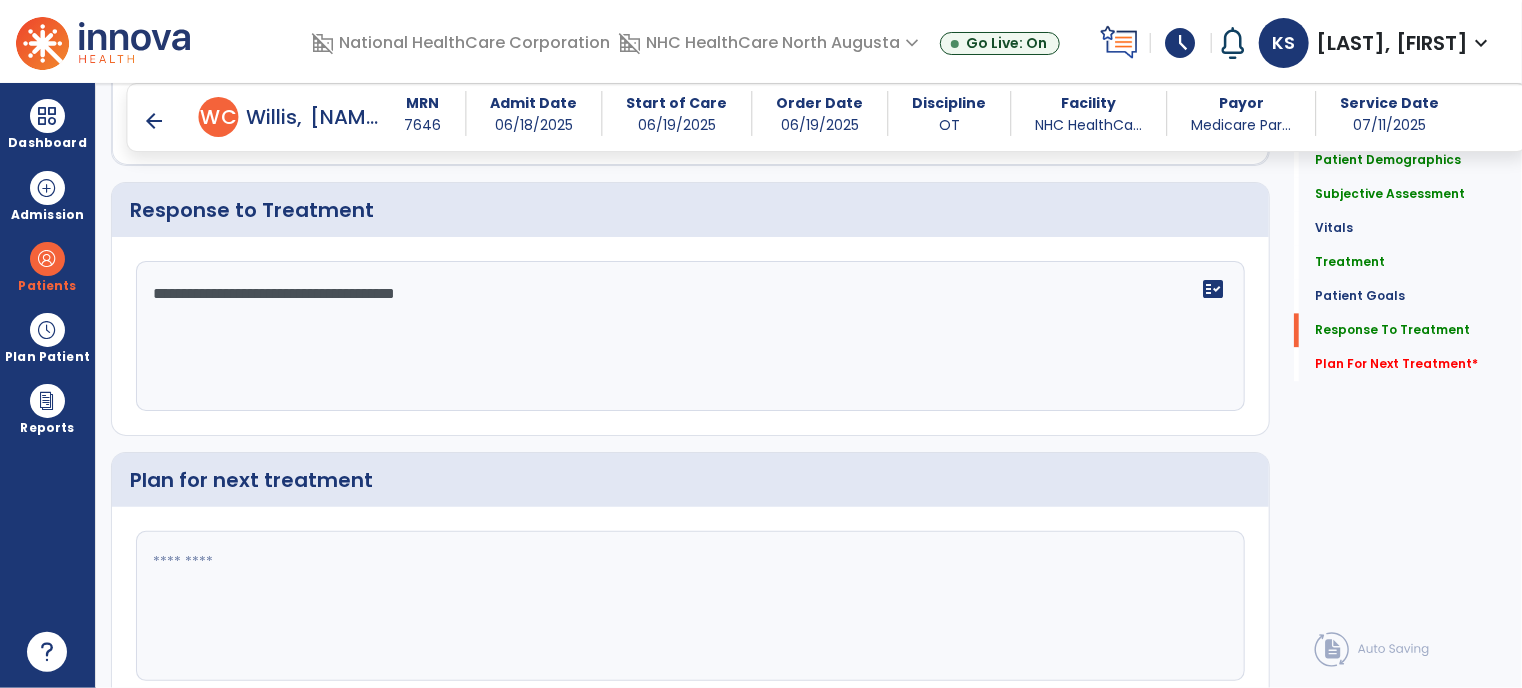 paste on "**********" 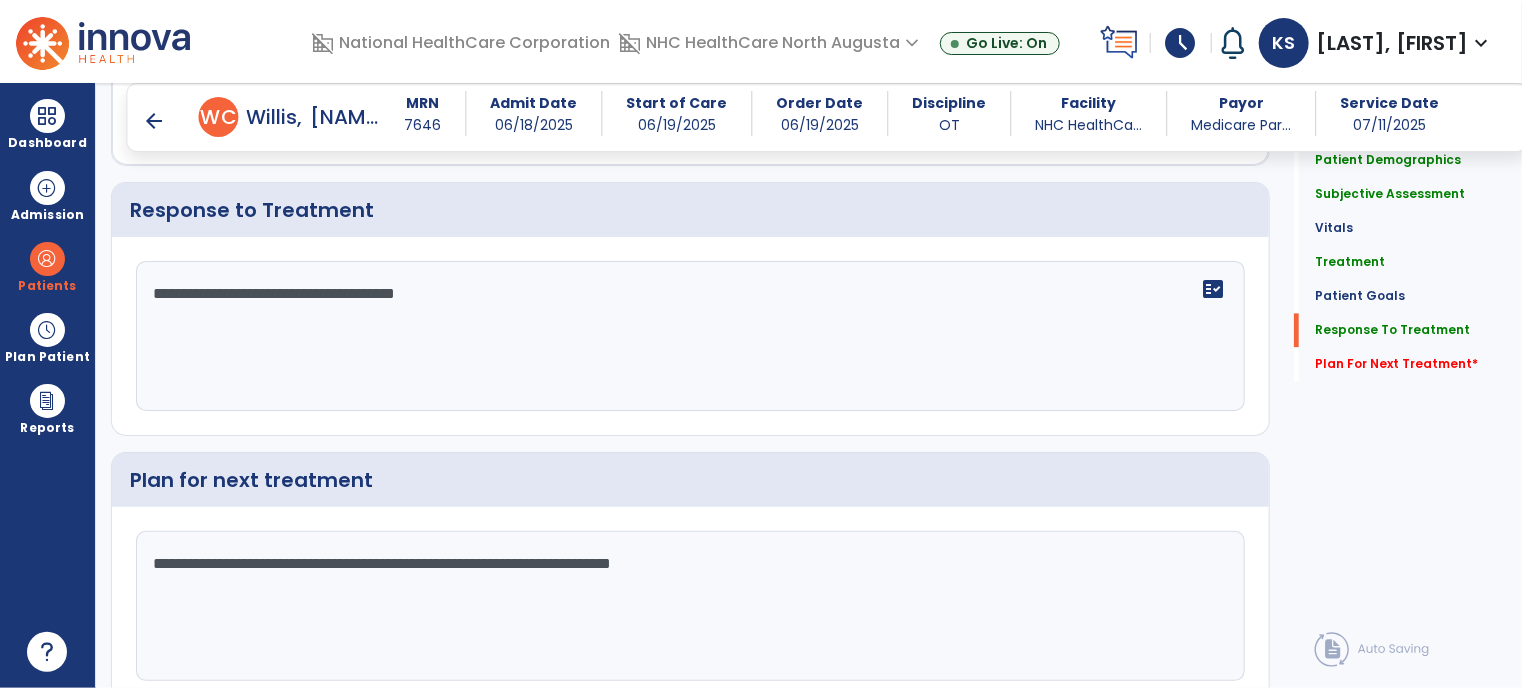 scroll, scrollTop: 2227, scrollLeft: 0, axis: vertical 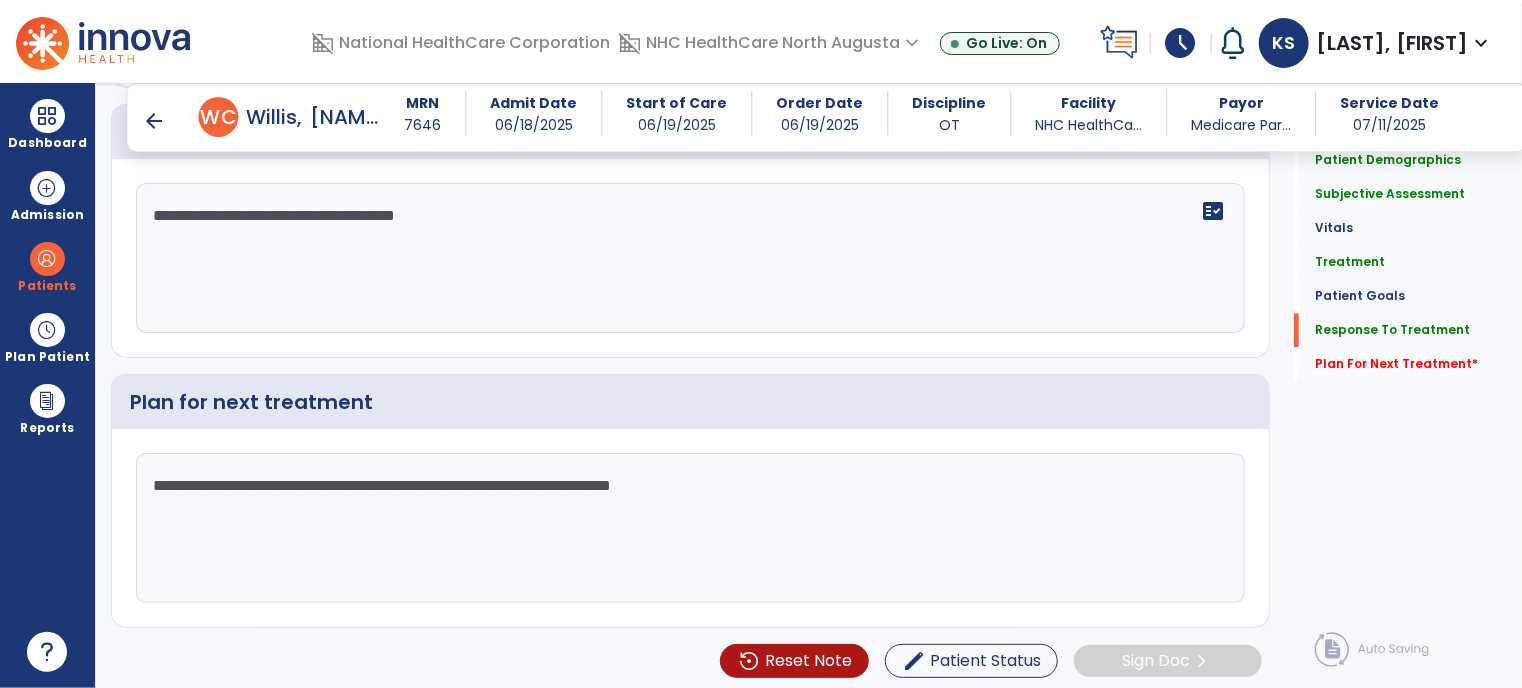 click on "**********" 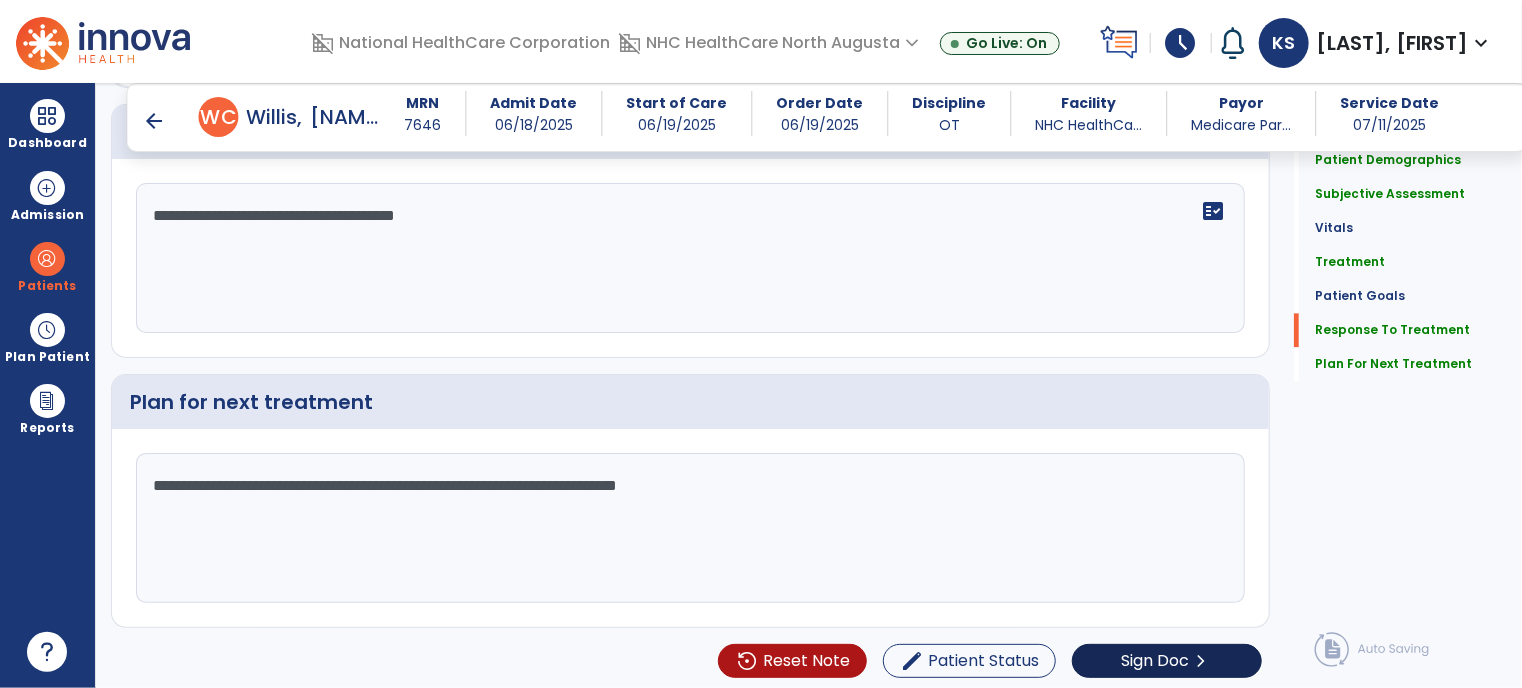 type on "**********" 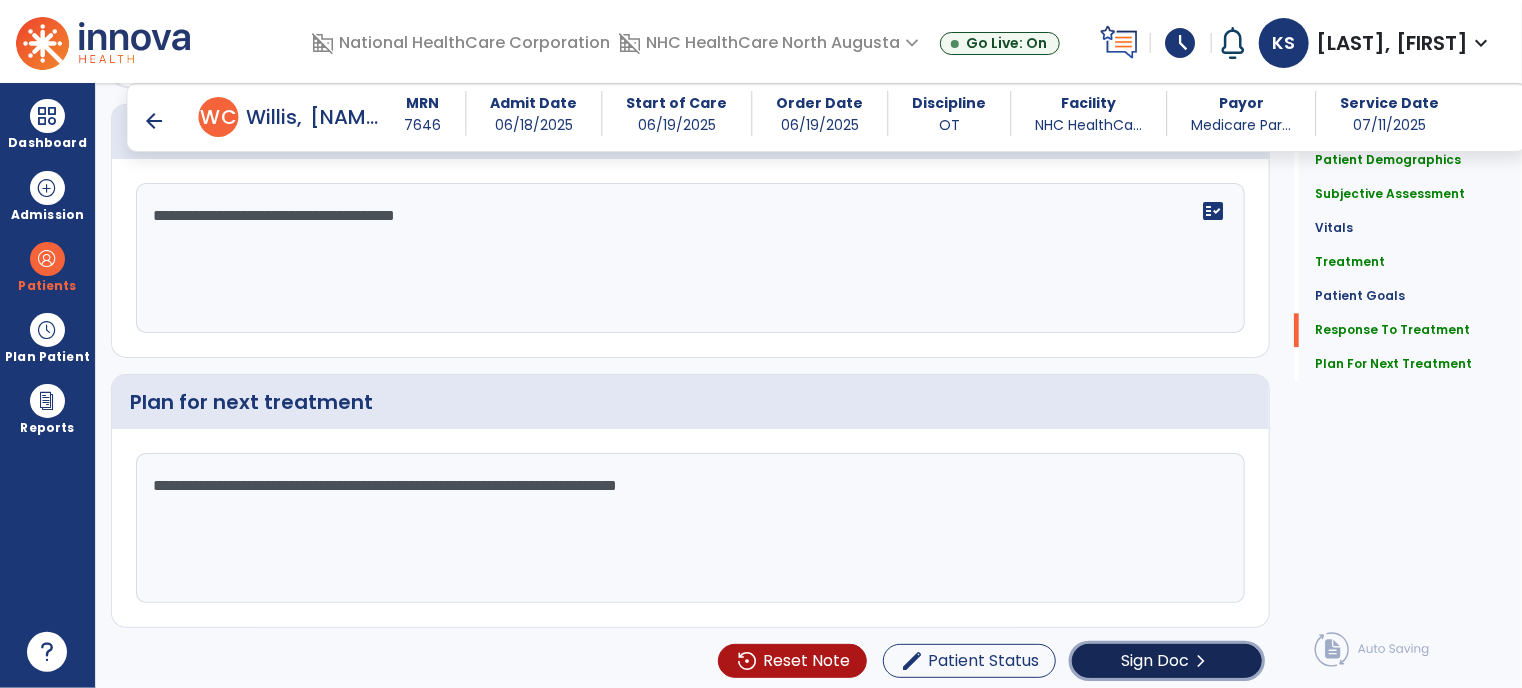 click on "Sign Doc" 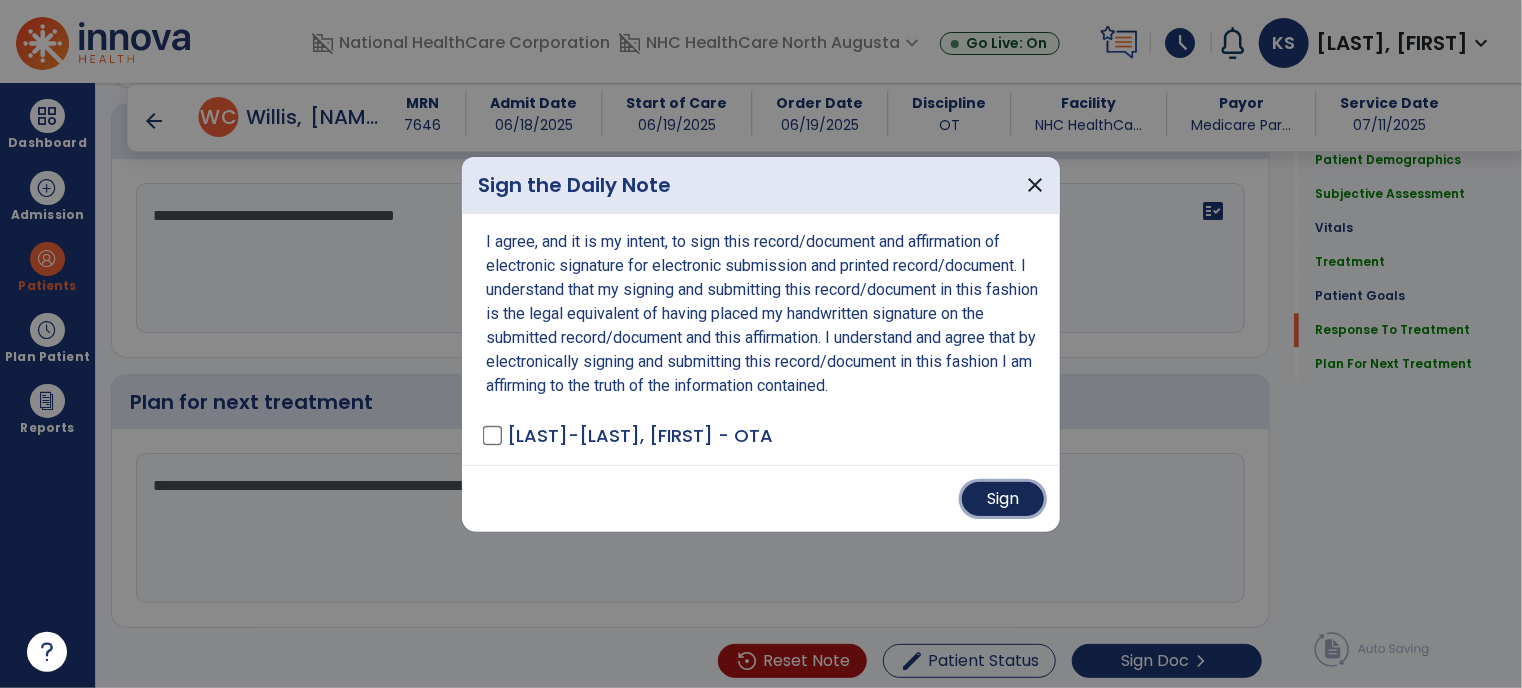 click on "Sign" at bounding box center (1003, 499) 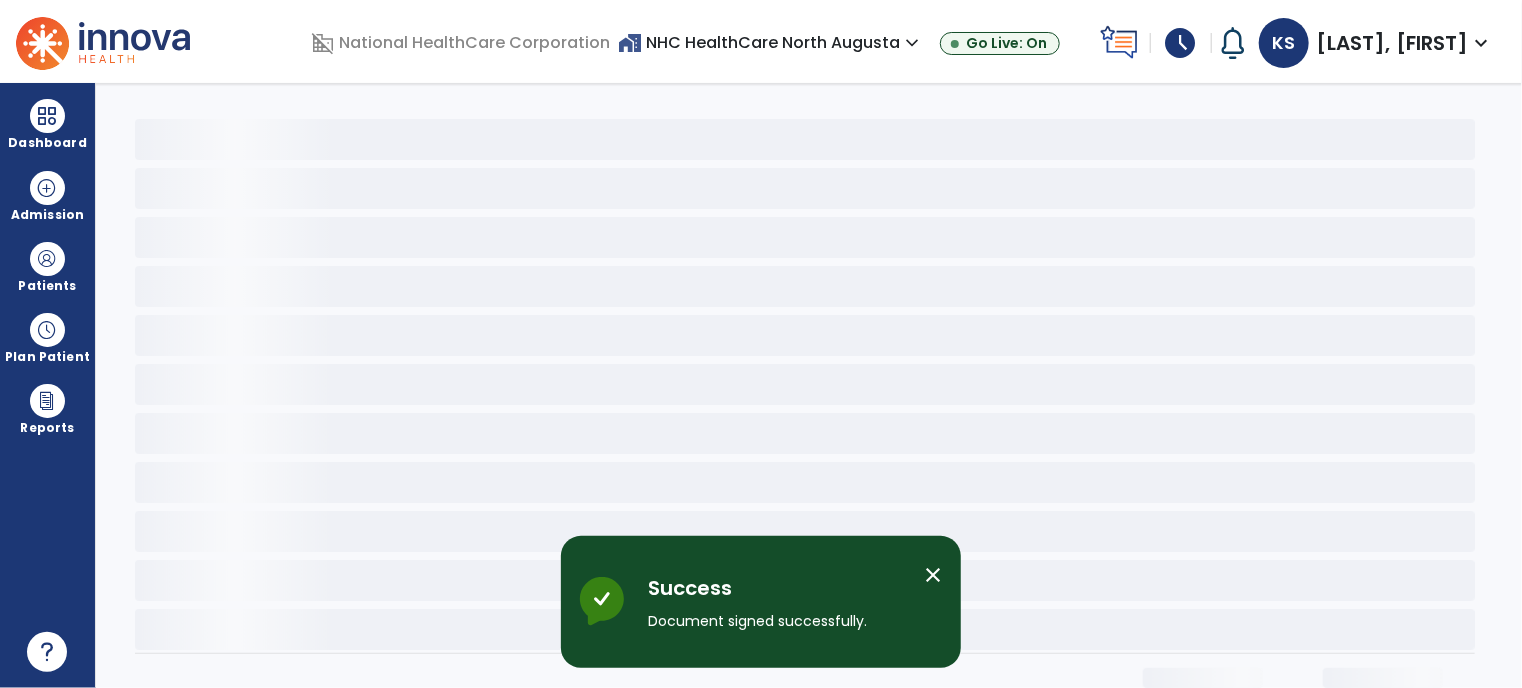 scroll, scrollTop: 0, scrollLeft: 0, axis: both 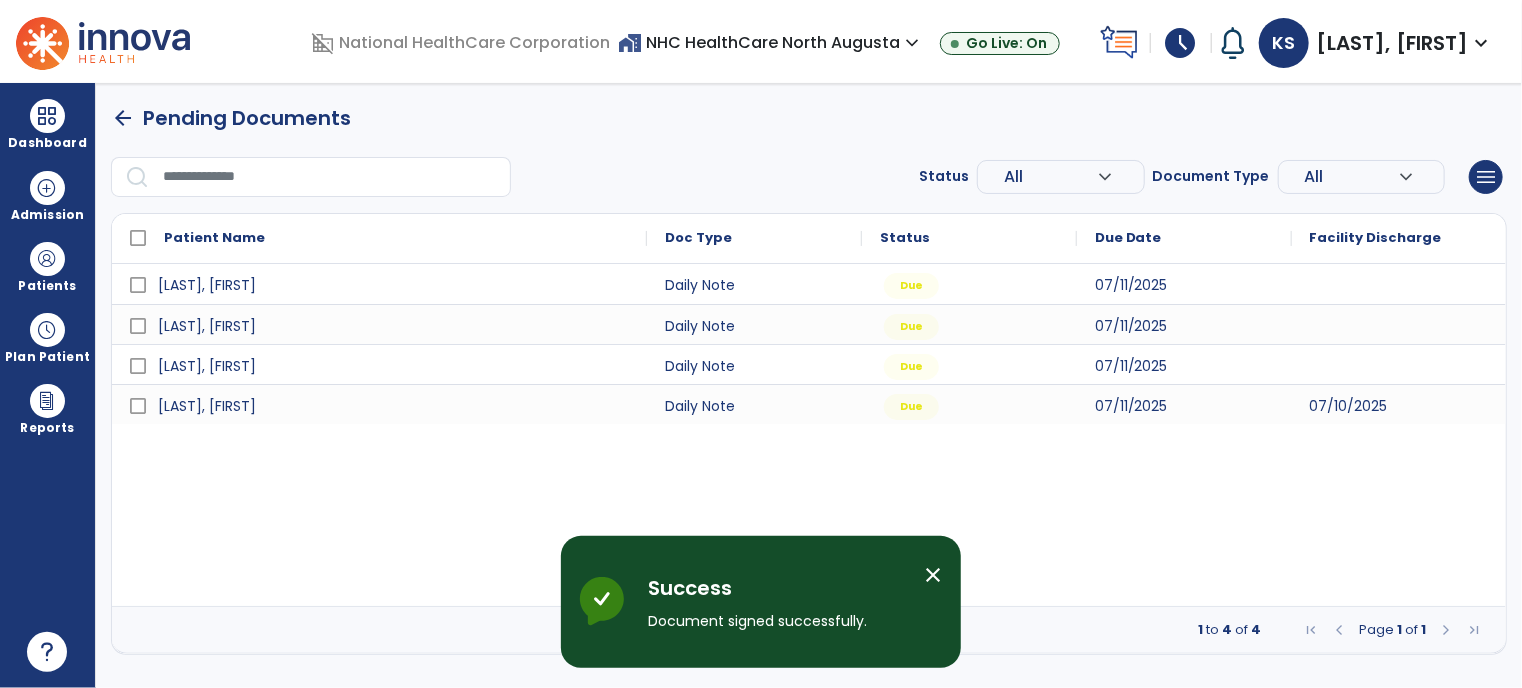 click on "close" at bounding box center [933, 575] 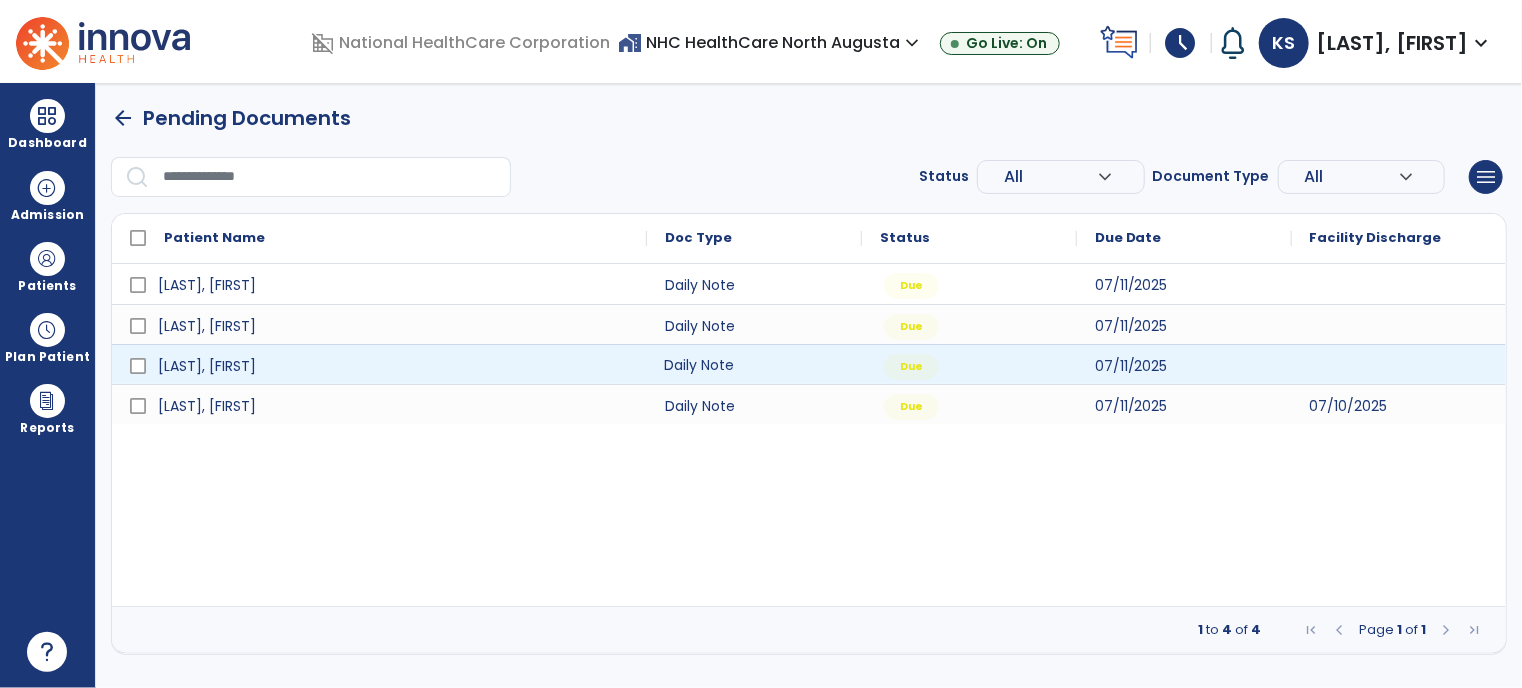 click on "Daily Note" at bounding box center [754, 364] 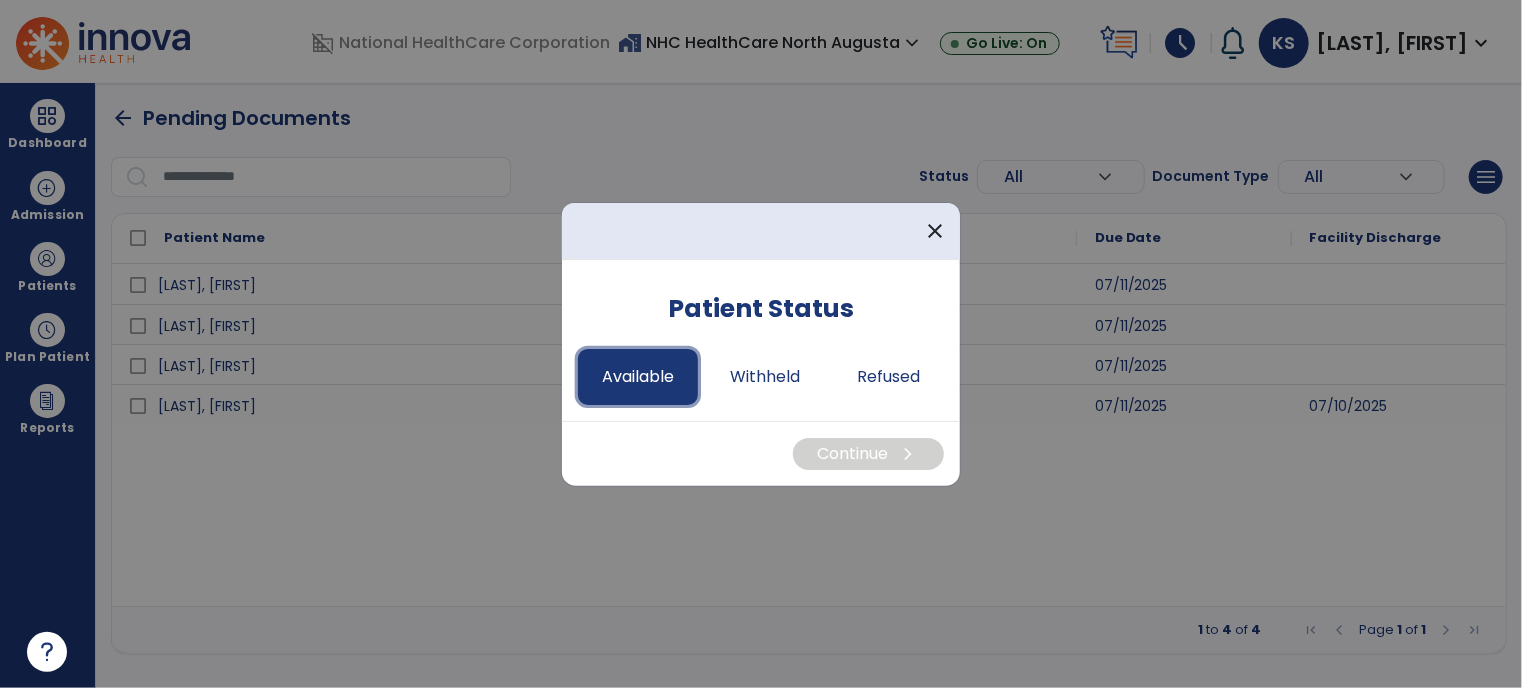 click on "Available" at bounding box center (638, 377) 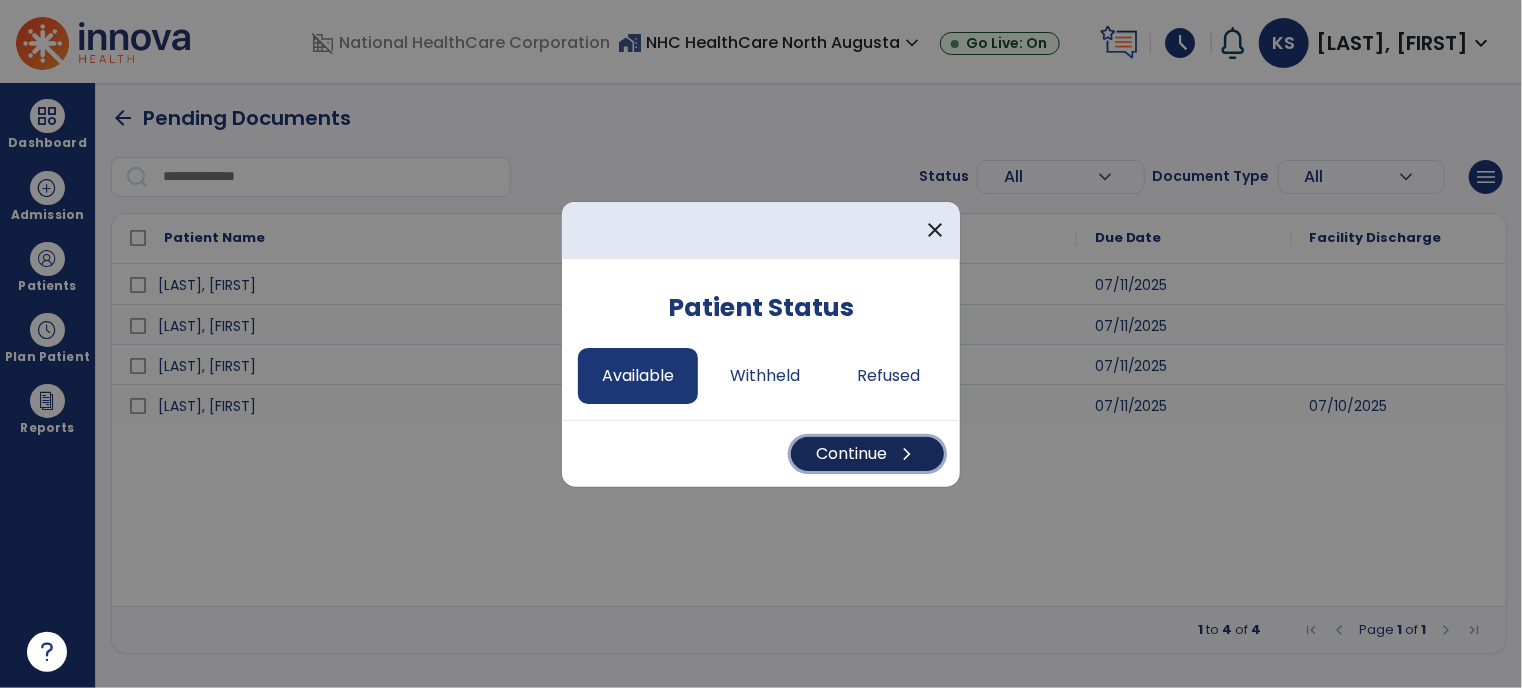 click on "chevron_right" at bounding box center (907, 454) 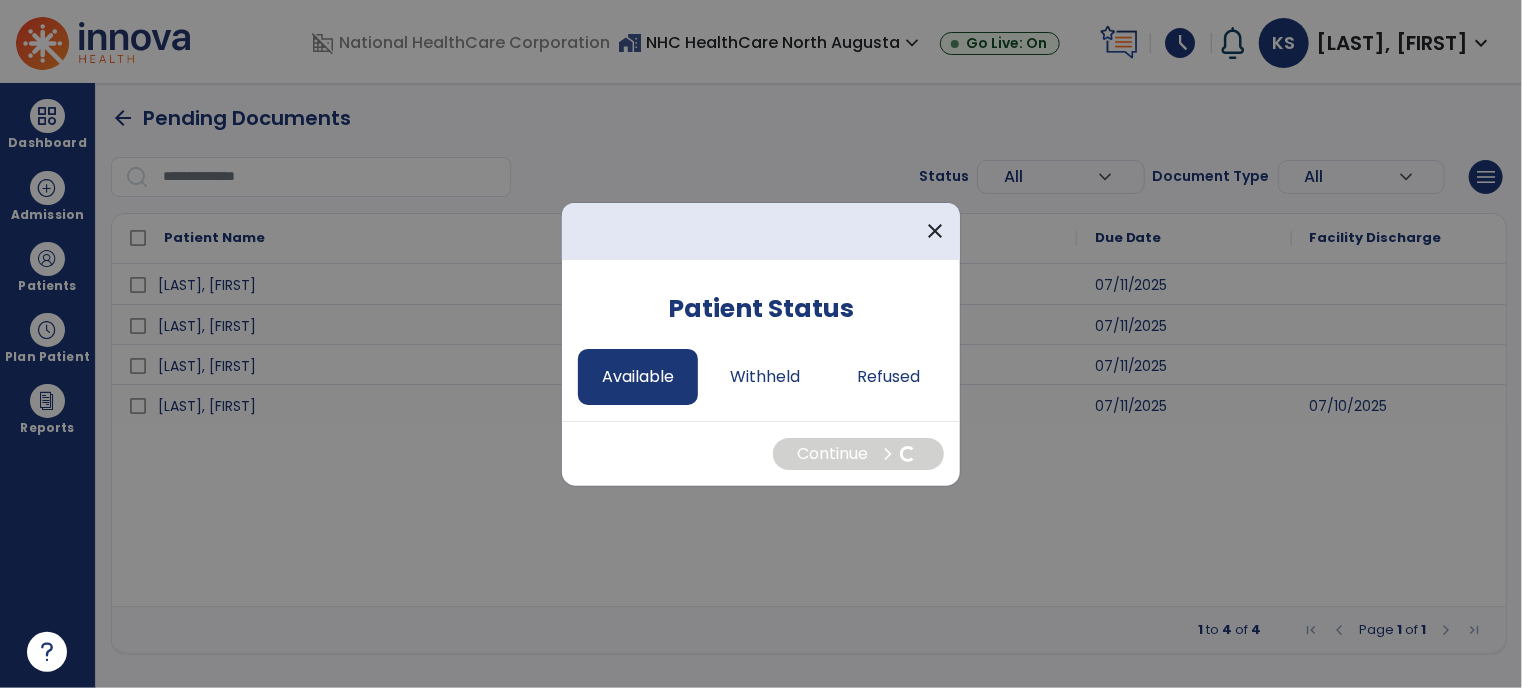 select on "*" 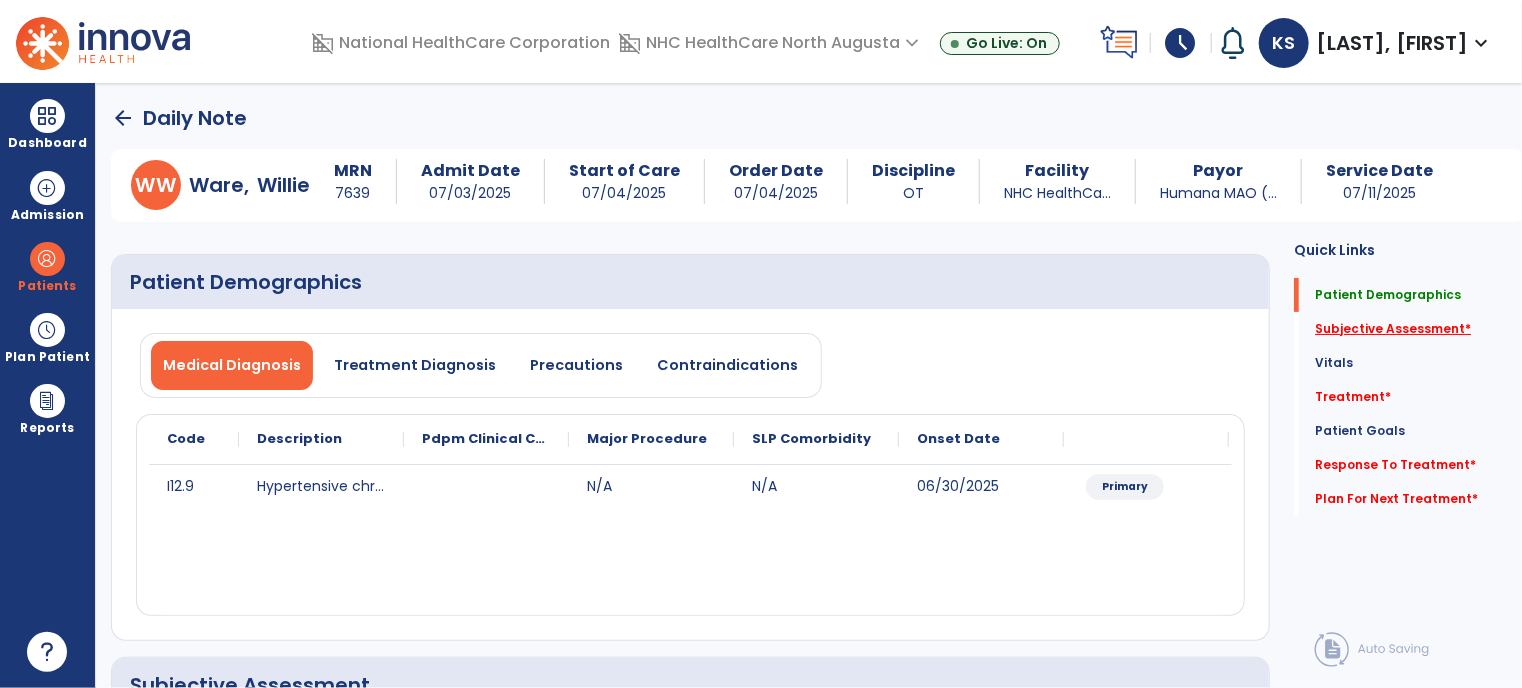 click on "Subjective Assessment   *" 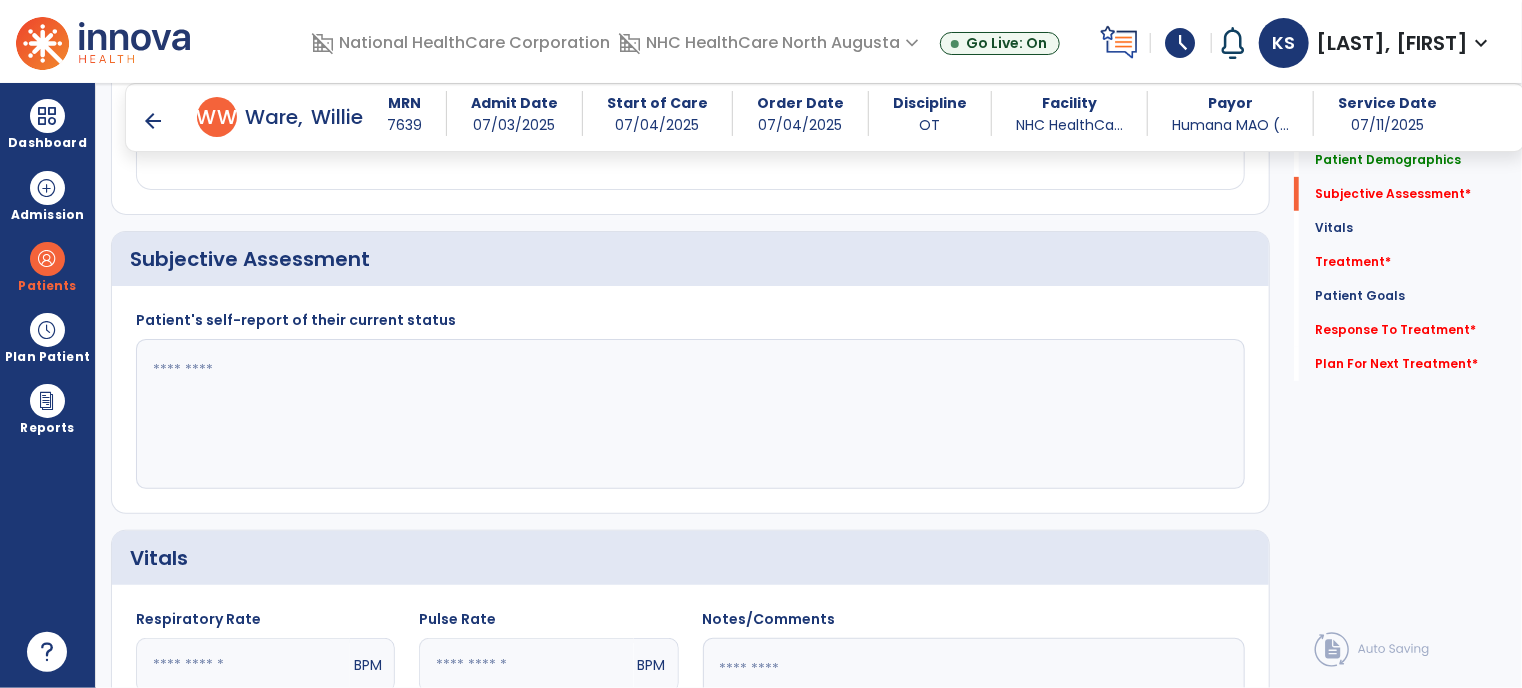 scroll, scrollTop: 412, scrollLeft: 0, axis: vertical 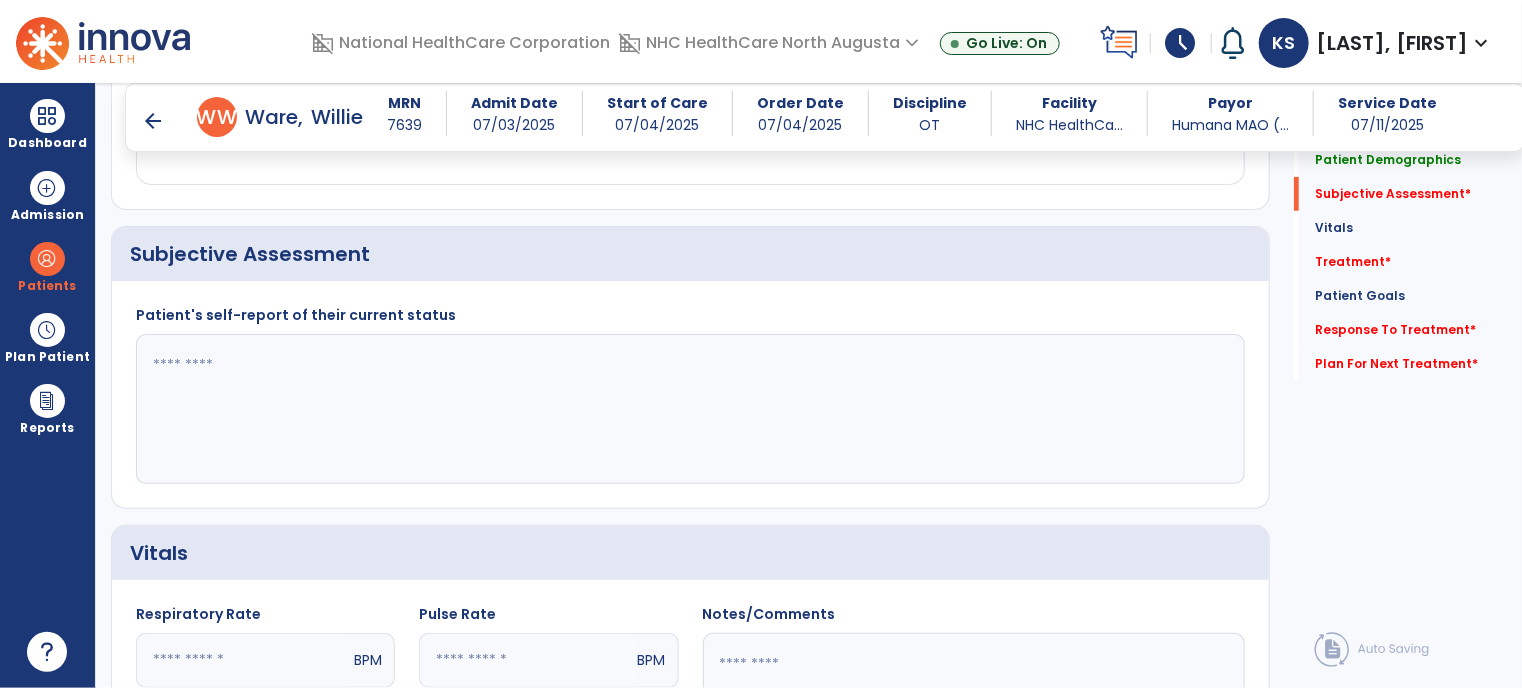 click 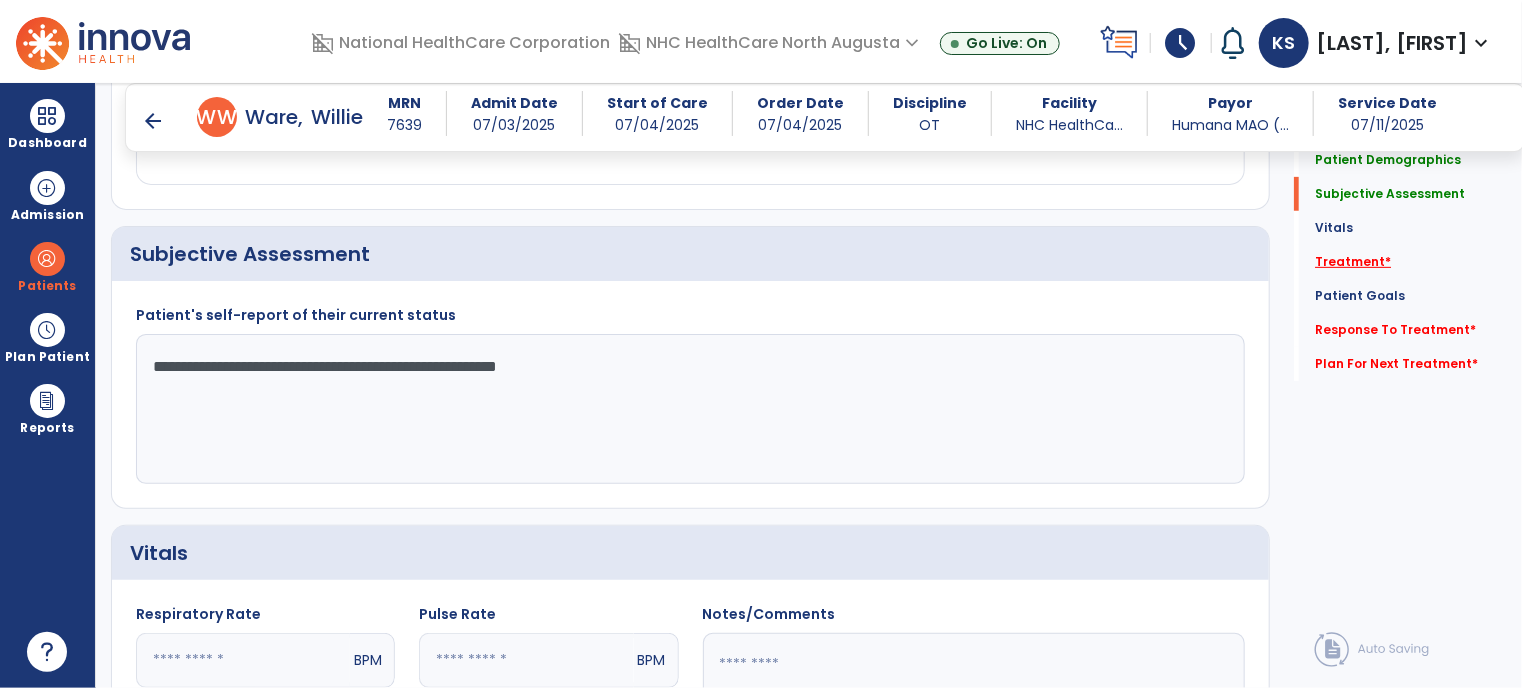 type on "**********" 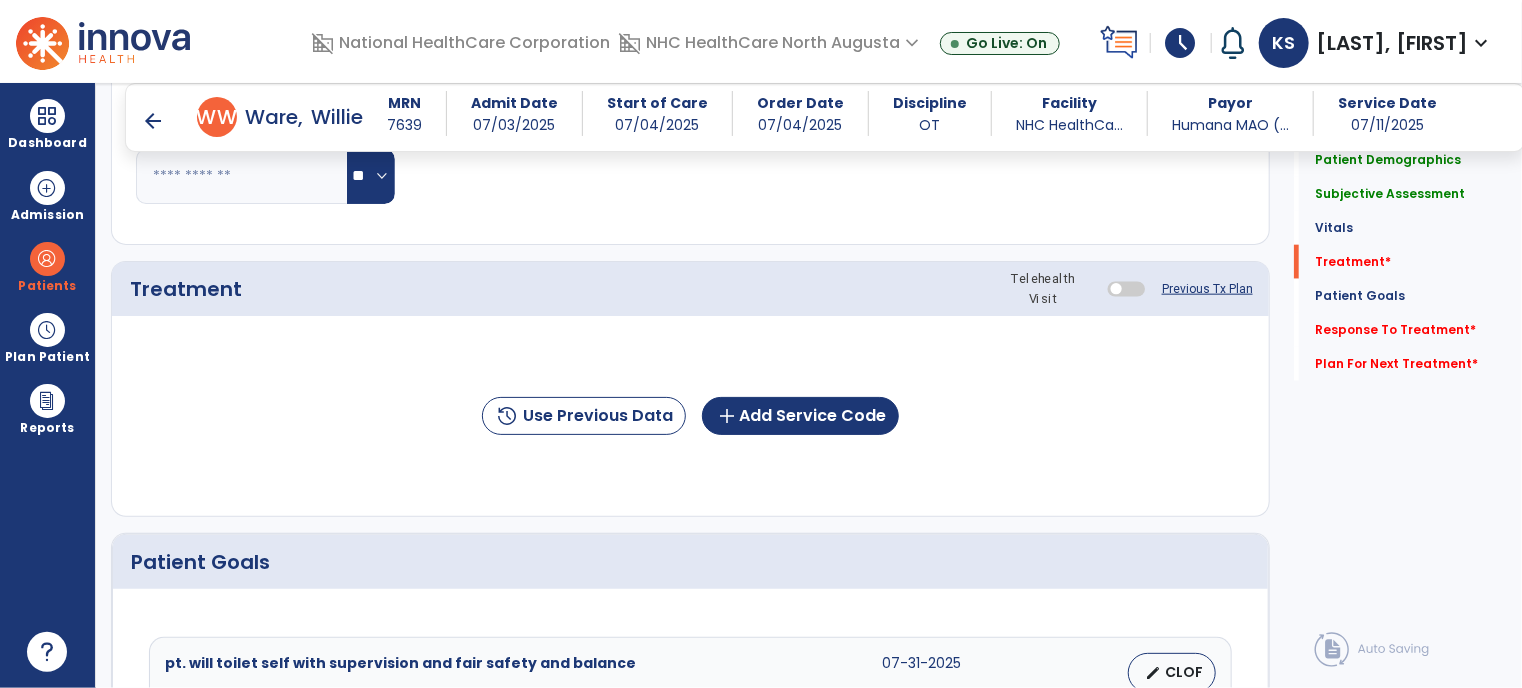 scroll, scrollTop: 1100, scrollLeft: 0, axis: vertical 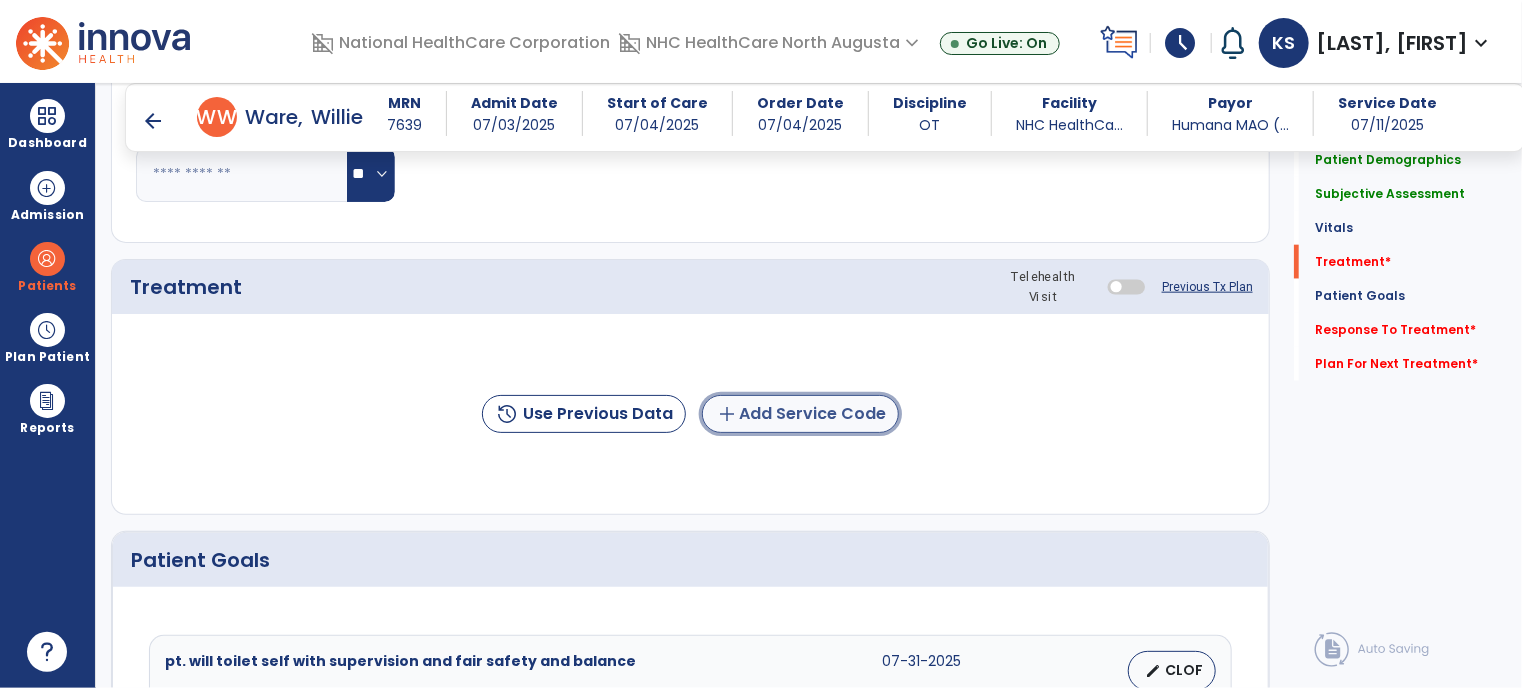 click on "add  Add Service Code" 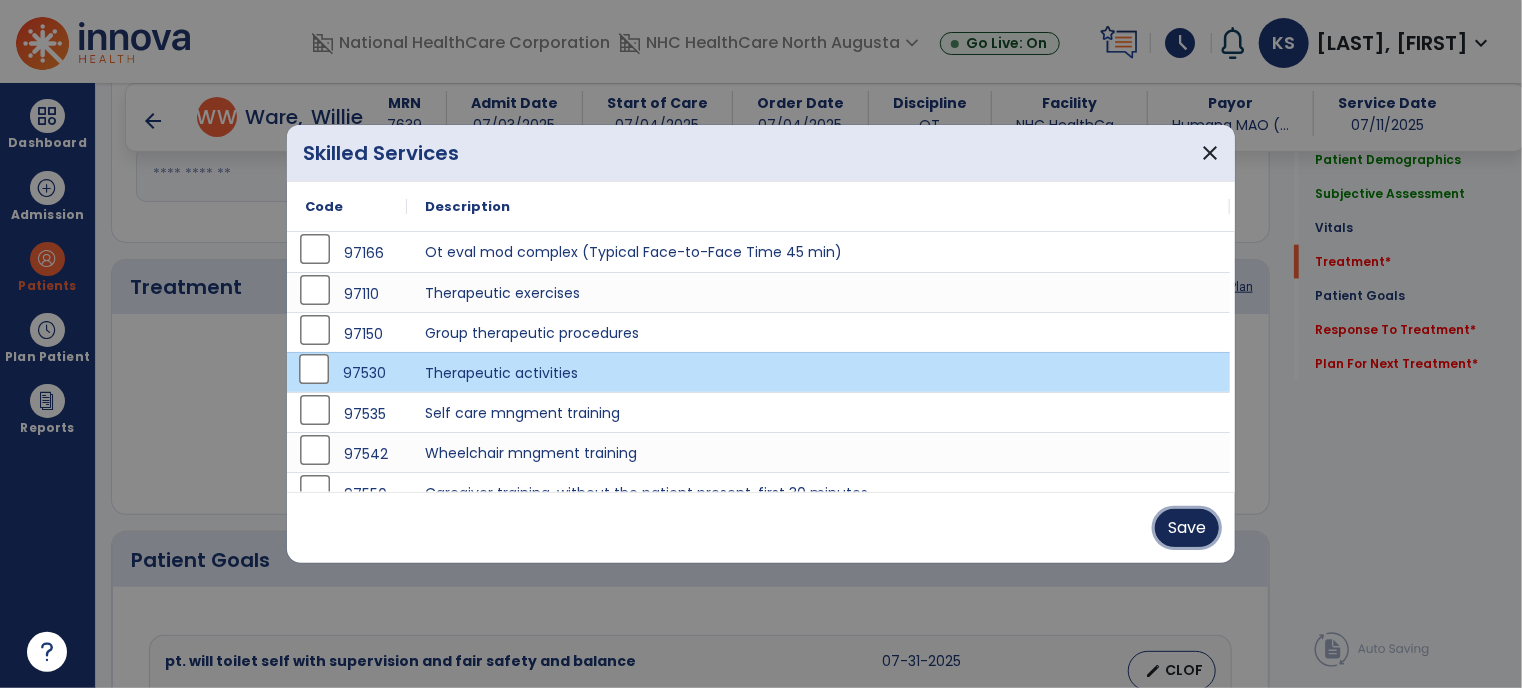 click on "Save" at bounding box center [1187, 528] 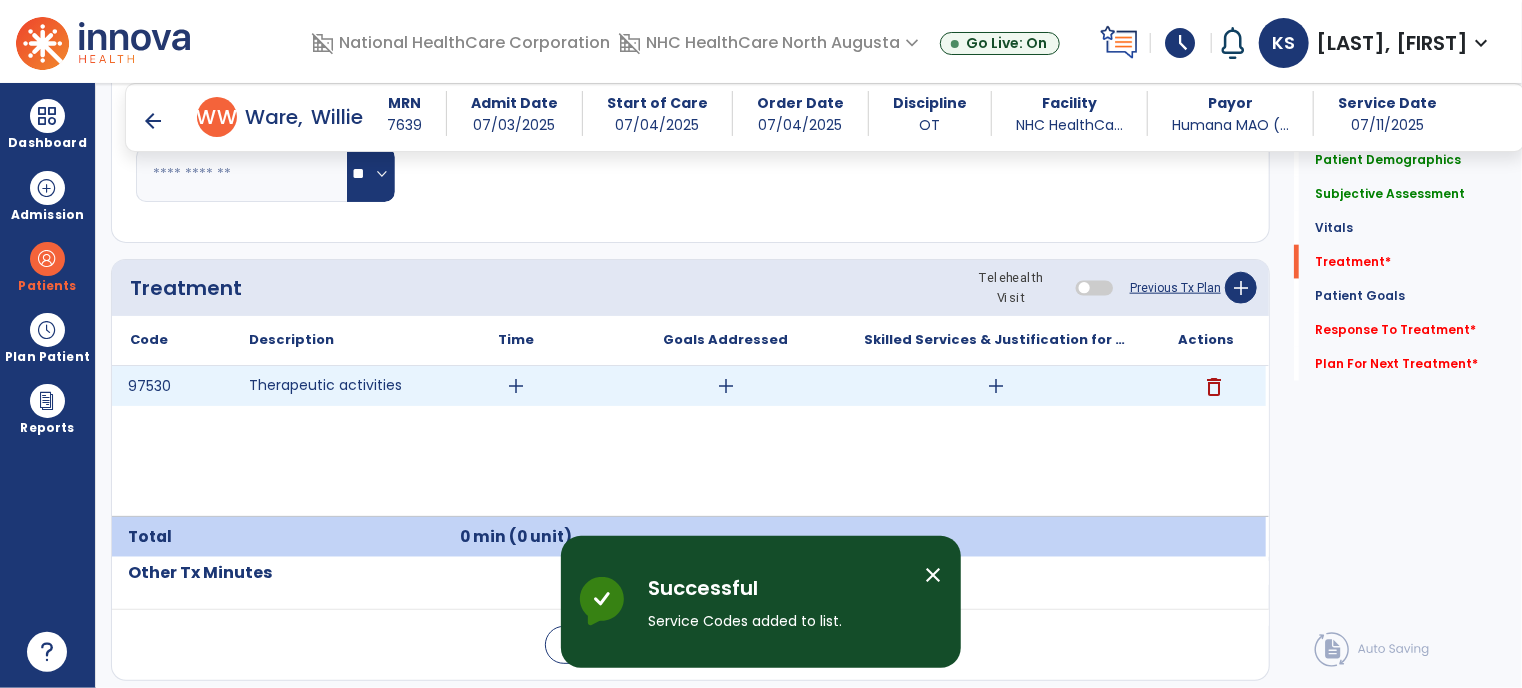 click on "add" at bounding box center (516, 386) 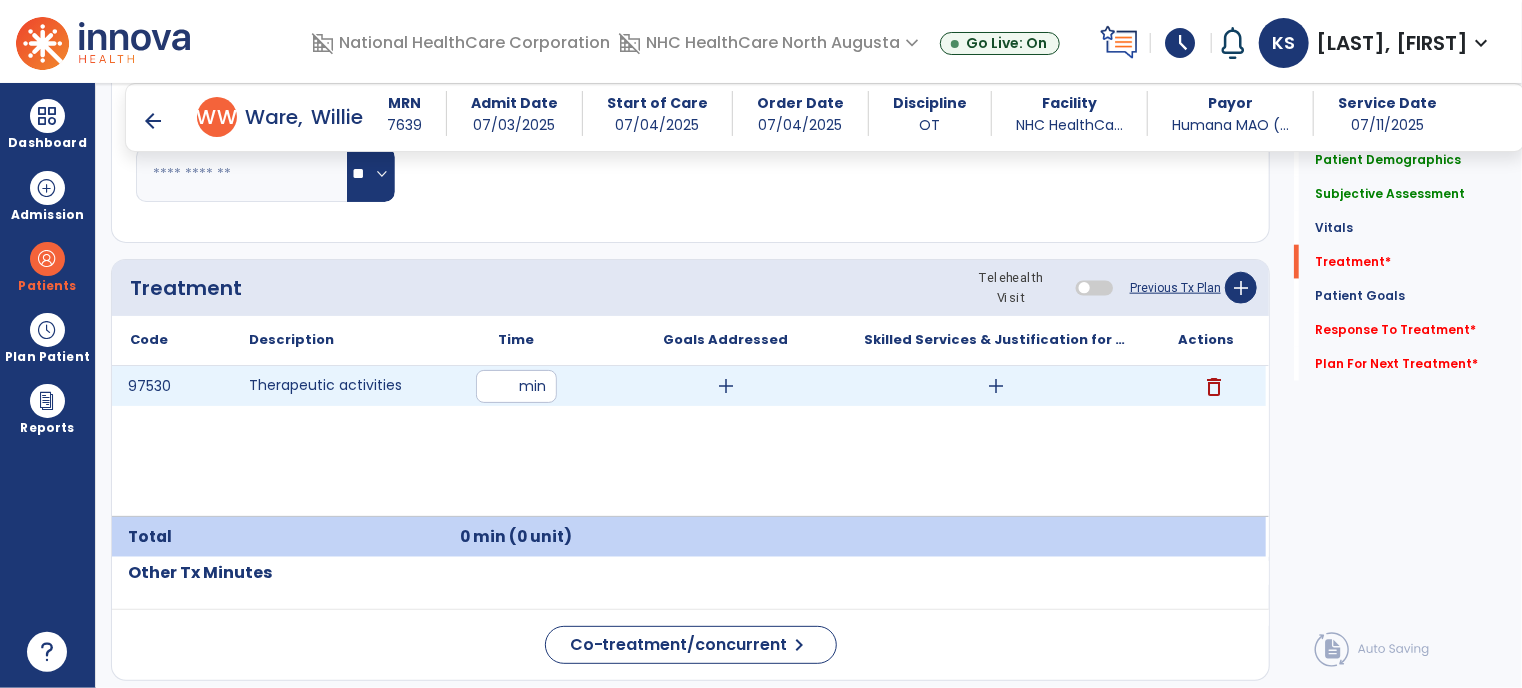 type on "**" 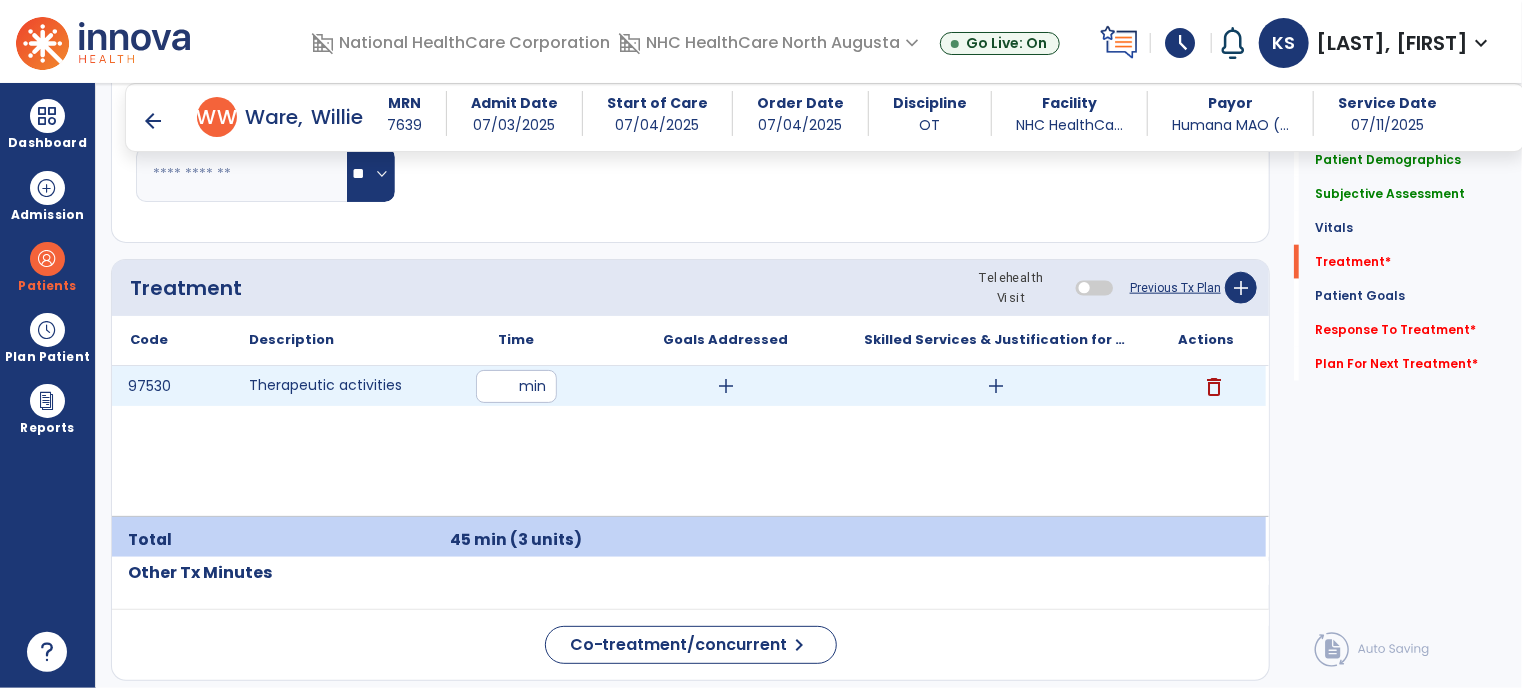 click on "add" at bounding box center (726, 386) 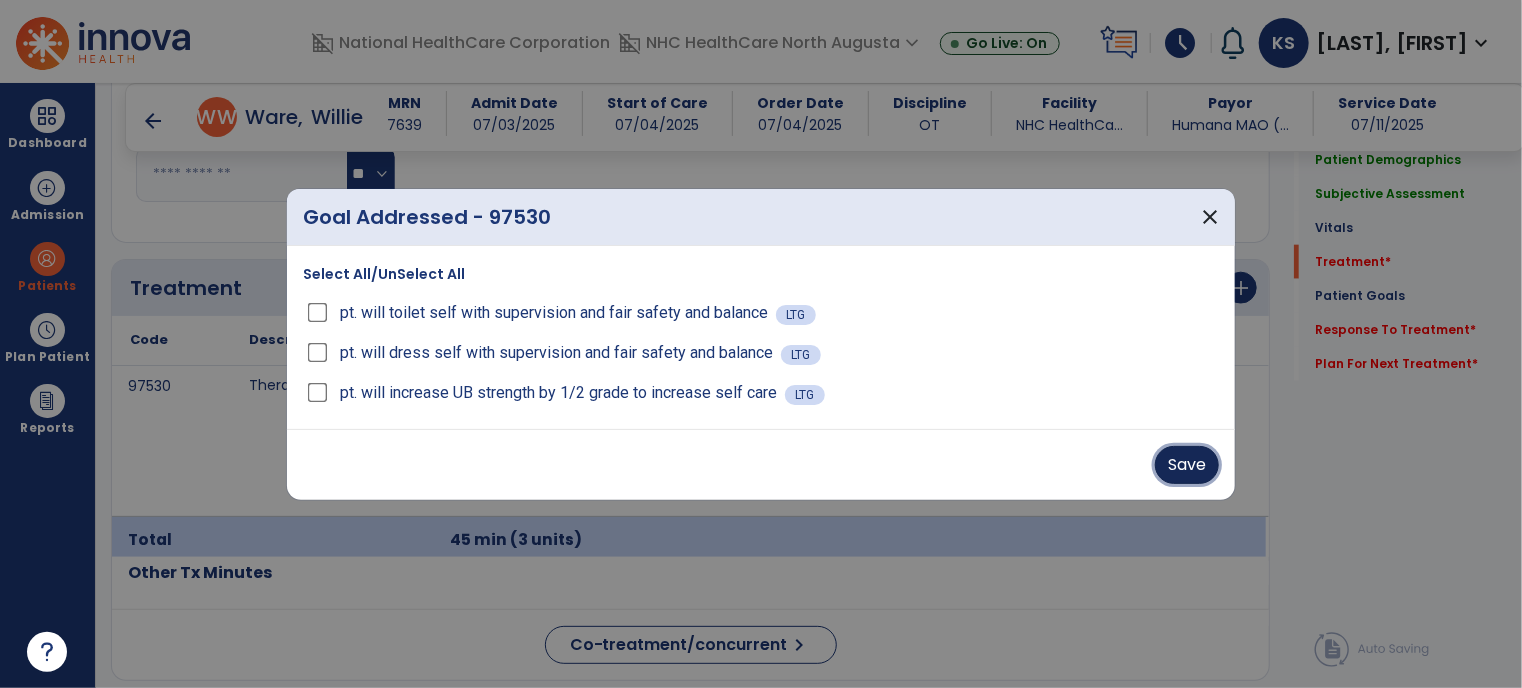 click on "Save" at bounding box center (1187, 465) 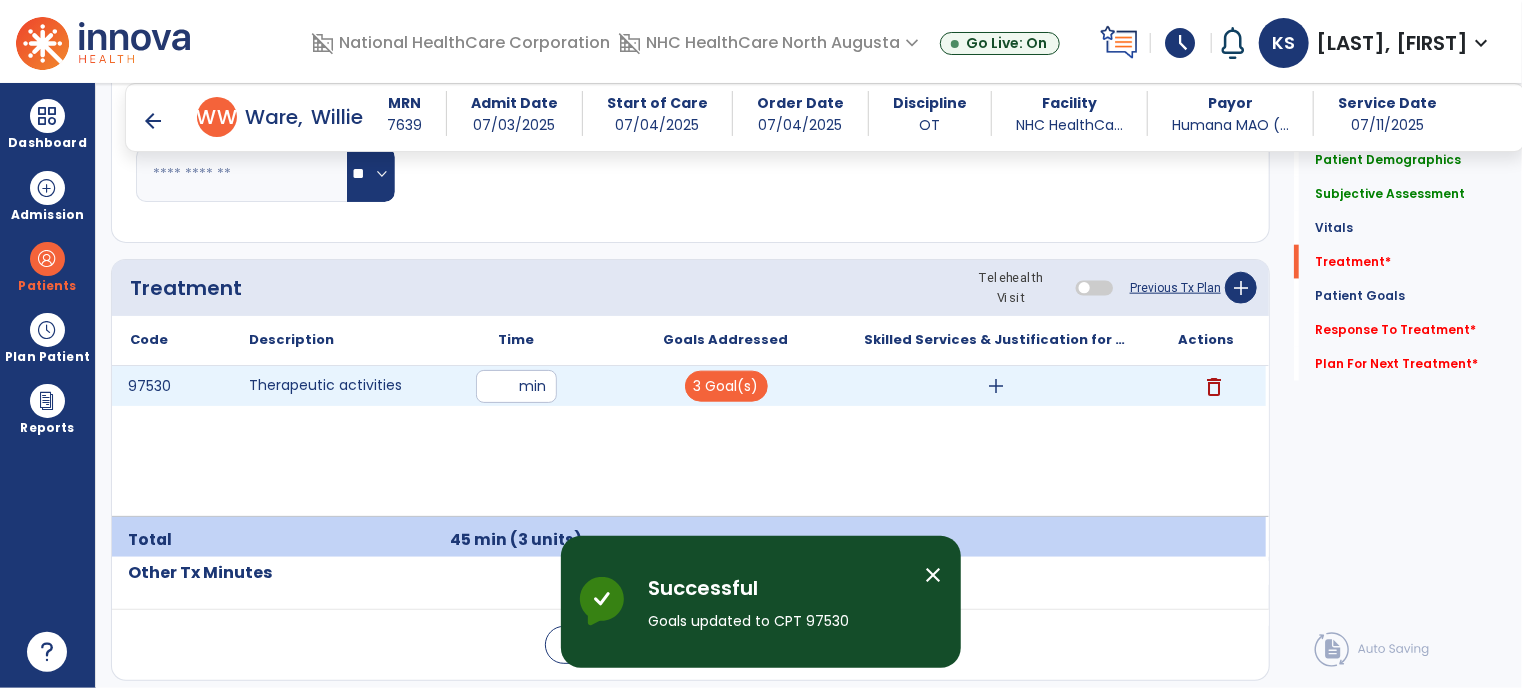 click on "add" at bounding box center [996, 386] 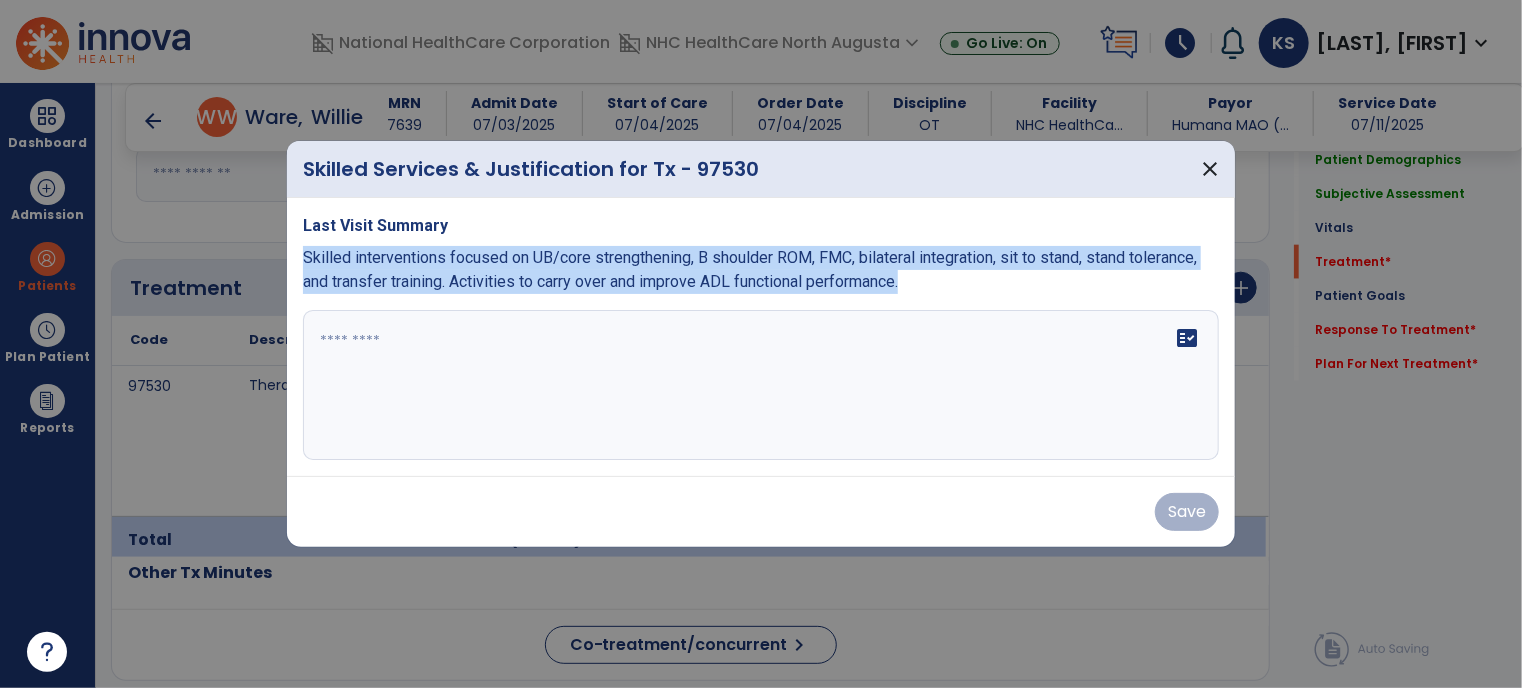 drag, startPoint x: 301, startPoint y: 263, endPoint x: 1218, endPoint y: 296, distance: 917.59357 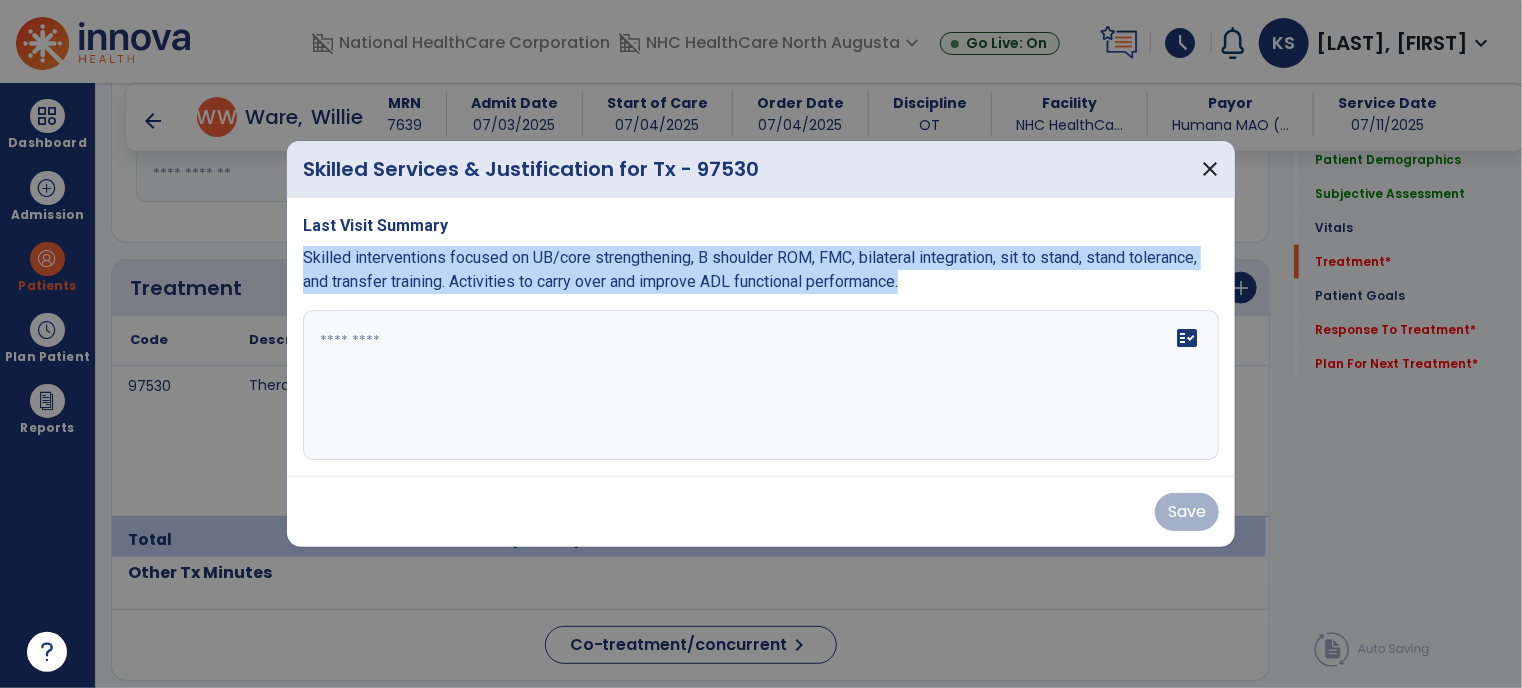click on "Last Visit Summary Skilled interventions focused on UB/core strengthening, B shoulder ROM, FMC, bilateral integration, sit to stand, stand tolerance, and transfer training. Activities to carry over and improve ADL functional performance.
fact_check" at bounding box center [761, 337] 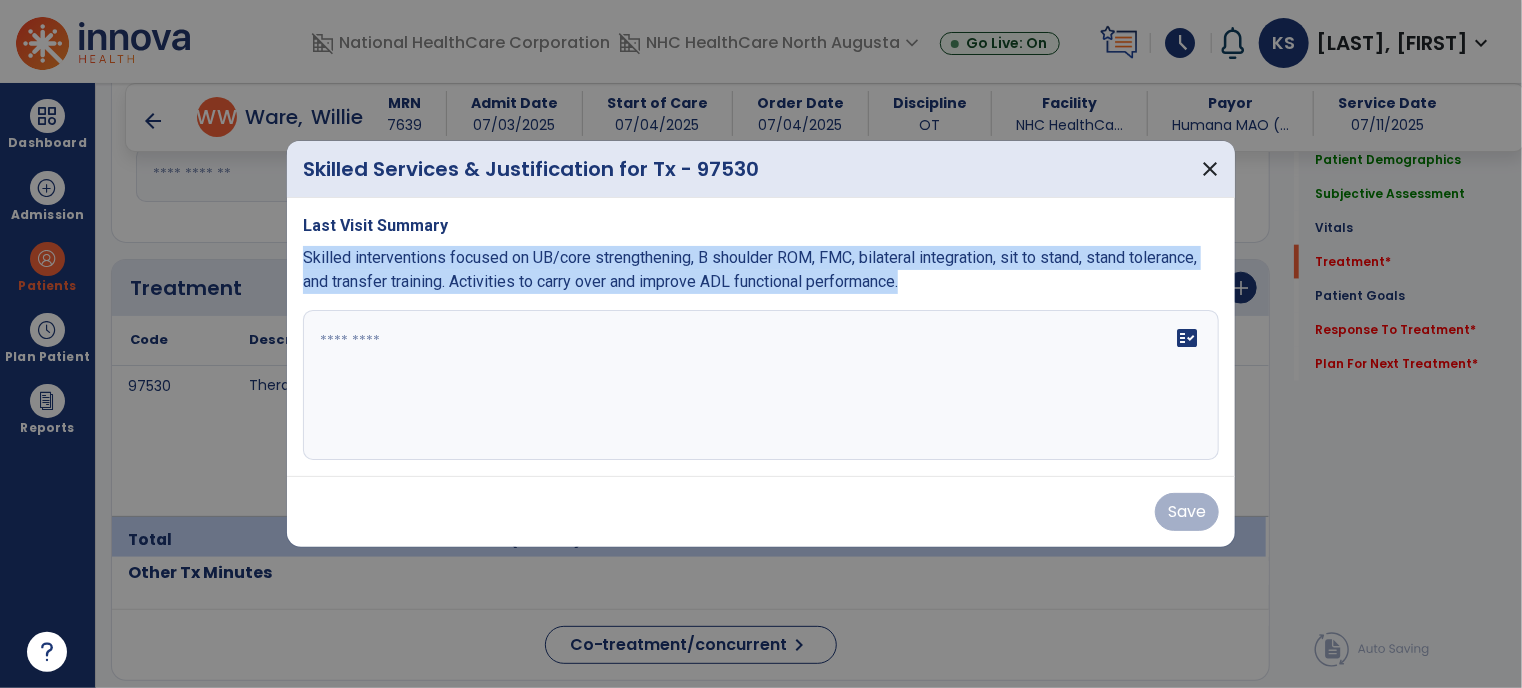 copy on "Skilled interventions focused on UB/core strengthening, B shoulder ROM, FMC, bilateral integration, sit to stand, stand tolerance, and transfer training. Activities to carry over and improve ADL functional performance." 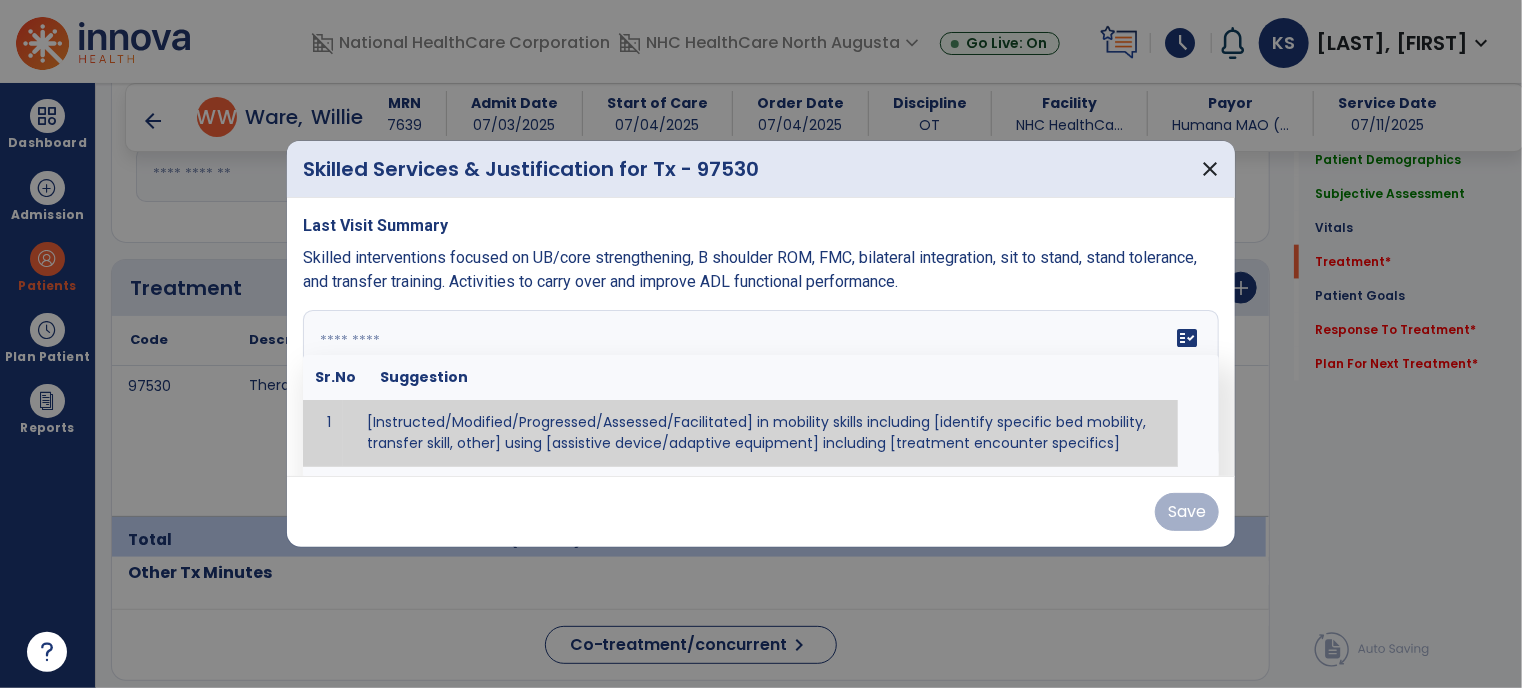 paste on "**********" 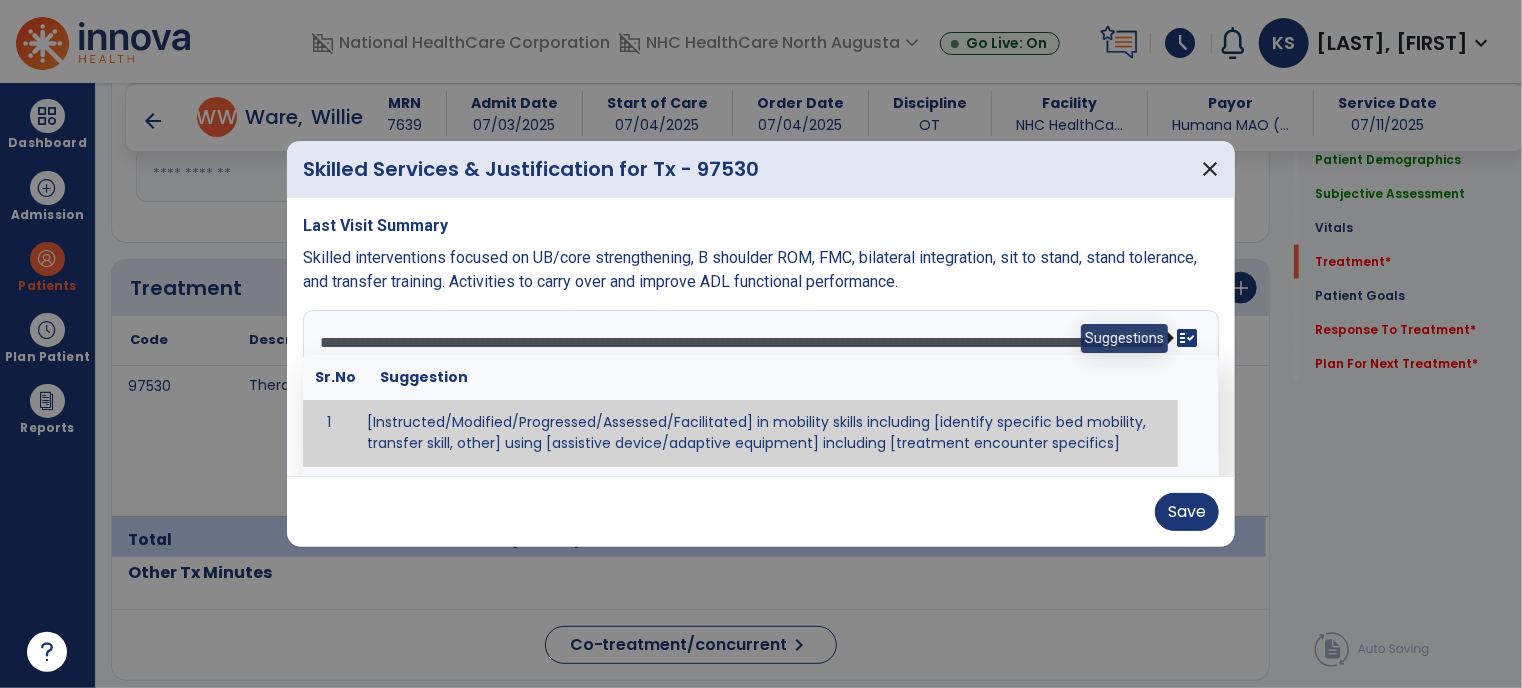 type on "**********" 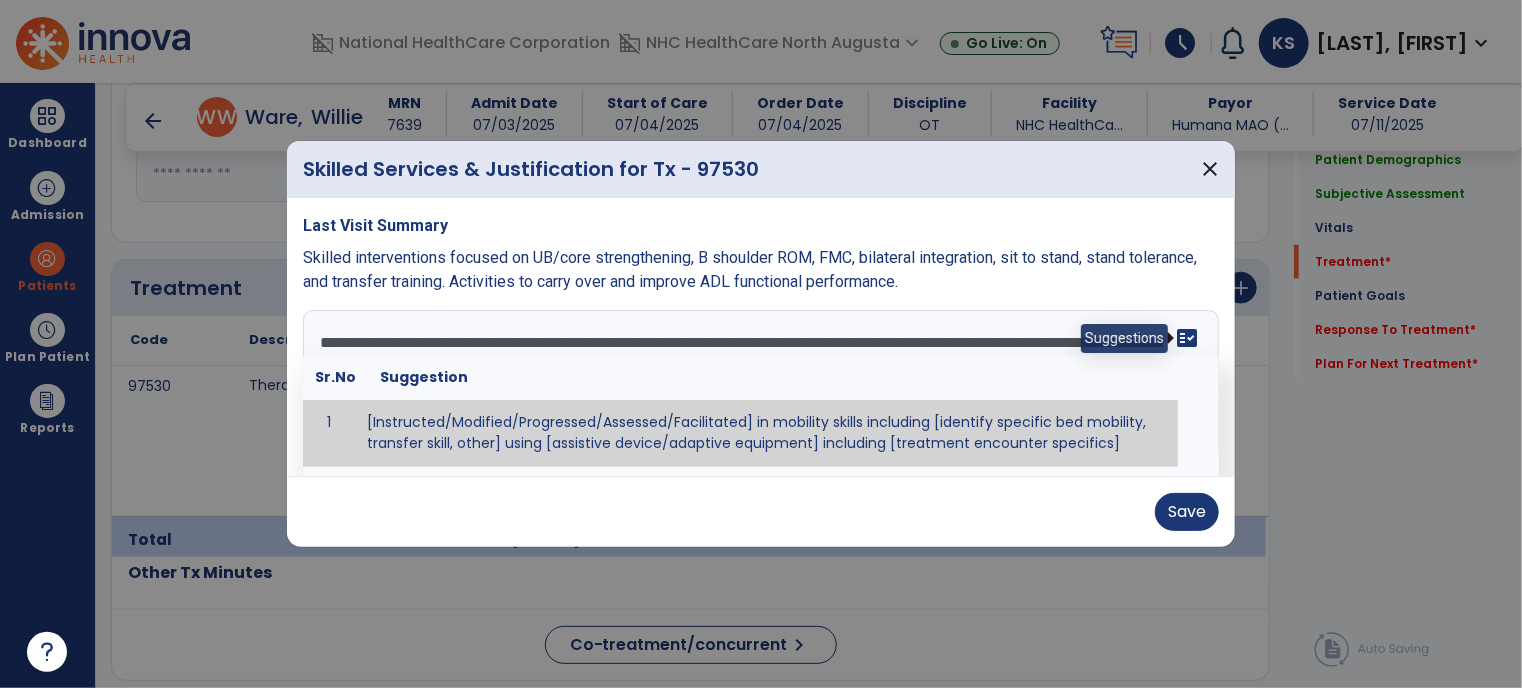 click on "fact_check" at bounding box center (1187, 338) 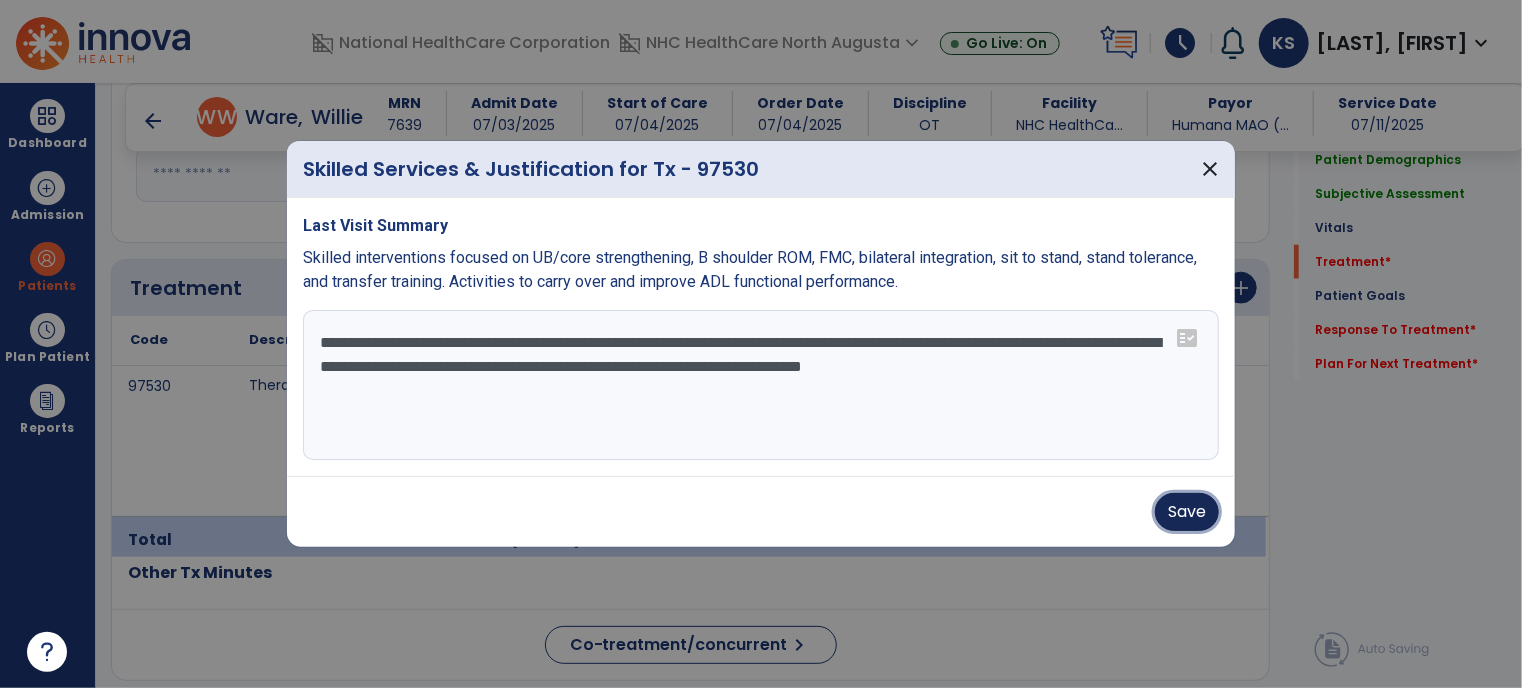 click on "Save" at bounding box center [1187, 512] 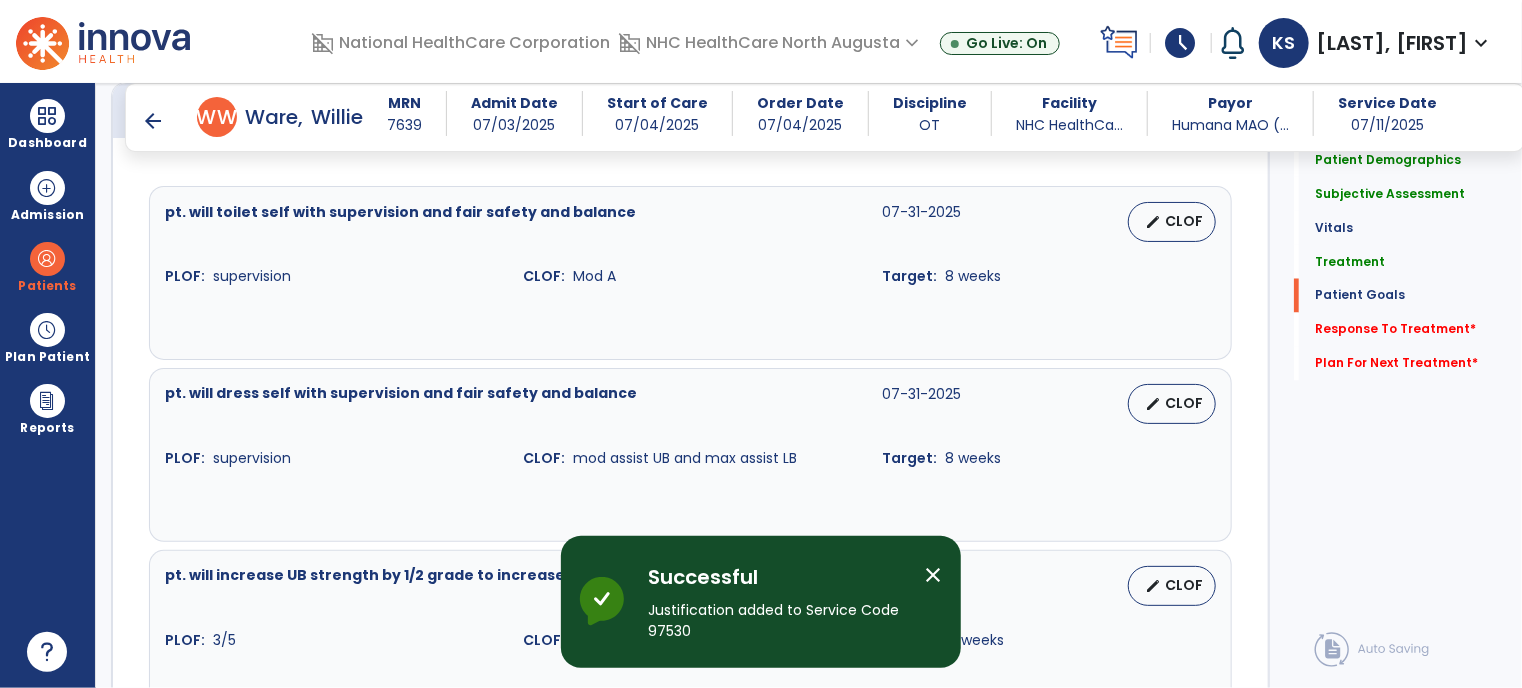 scroll, scrollTop: 1713, scrollLeft: 0, axis: vertical 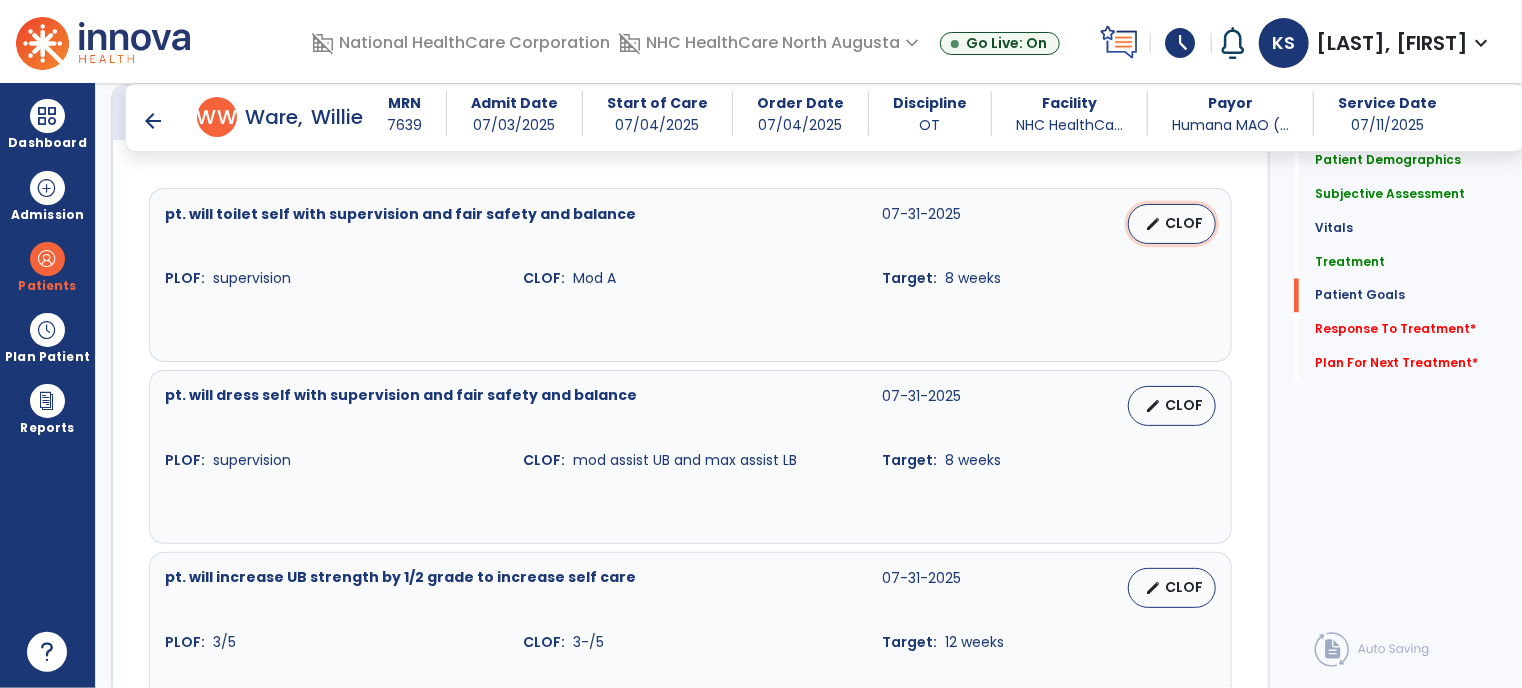 click on "CLOF" at bounding box center [1184, 223] 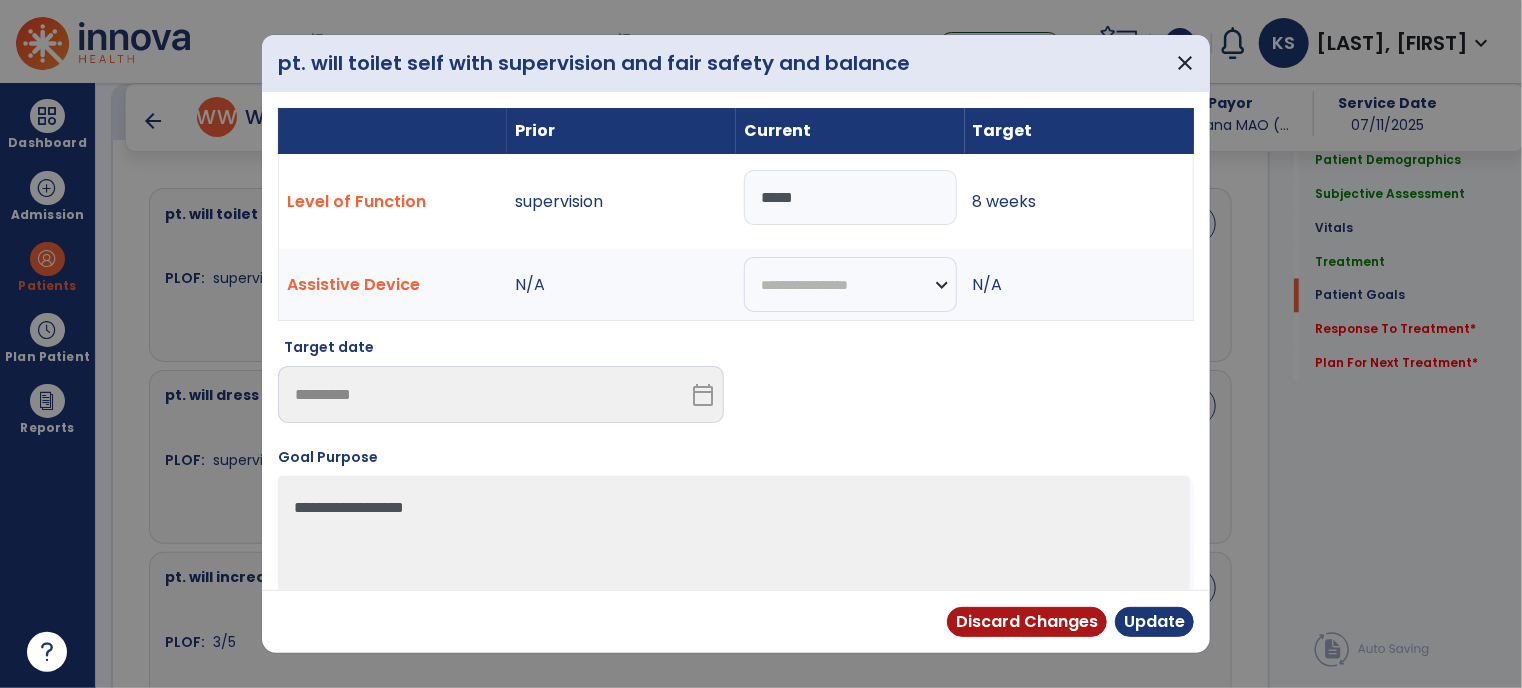 click on "*****" at bounding box center [850, 197] 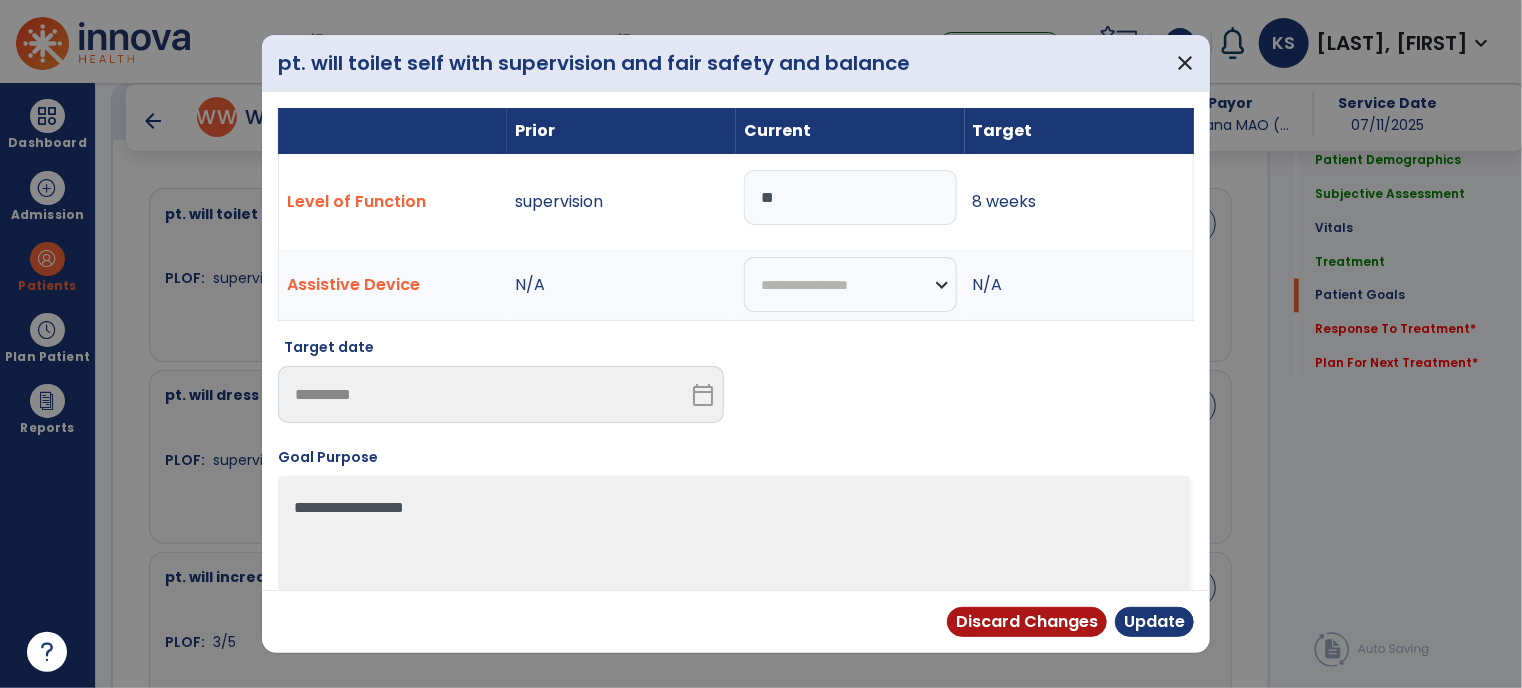 type on "*" 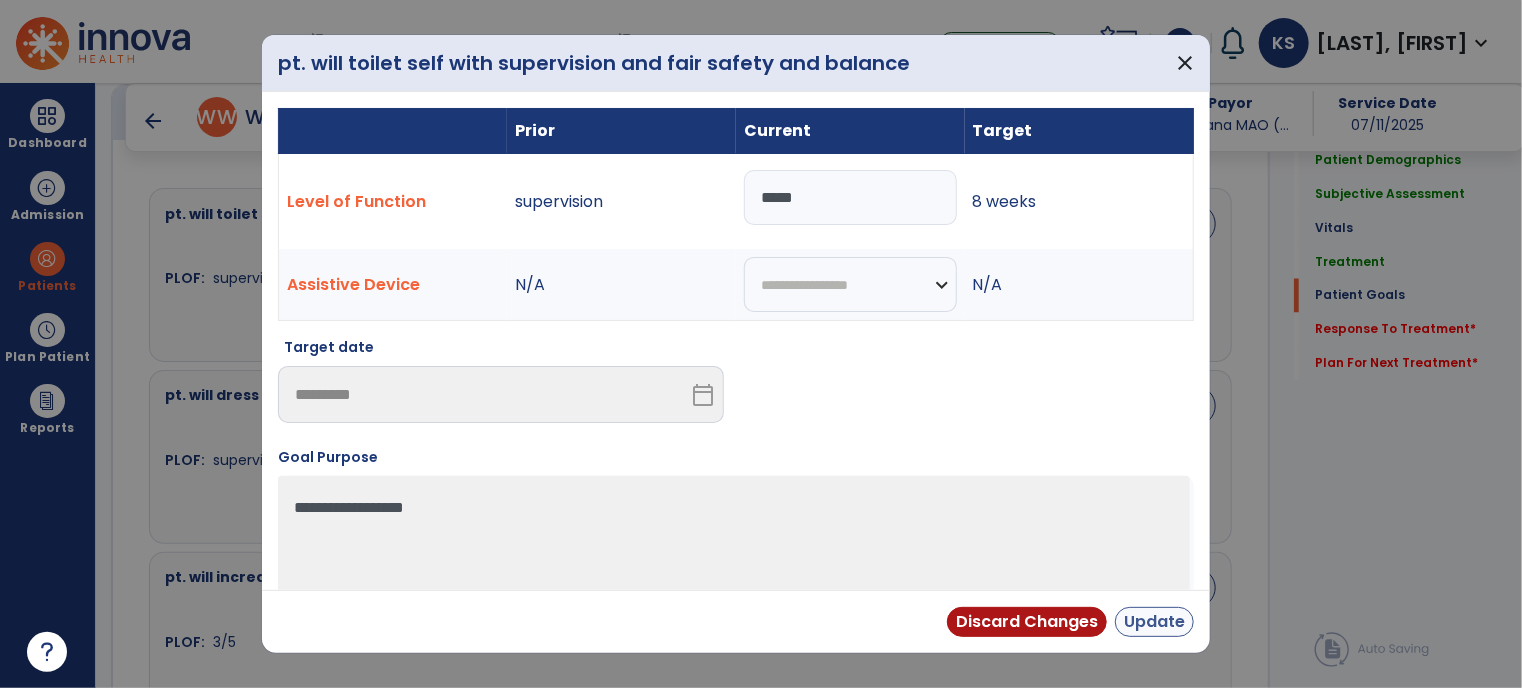 type on "*****" 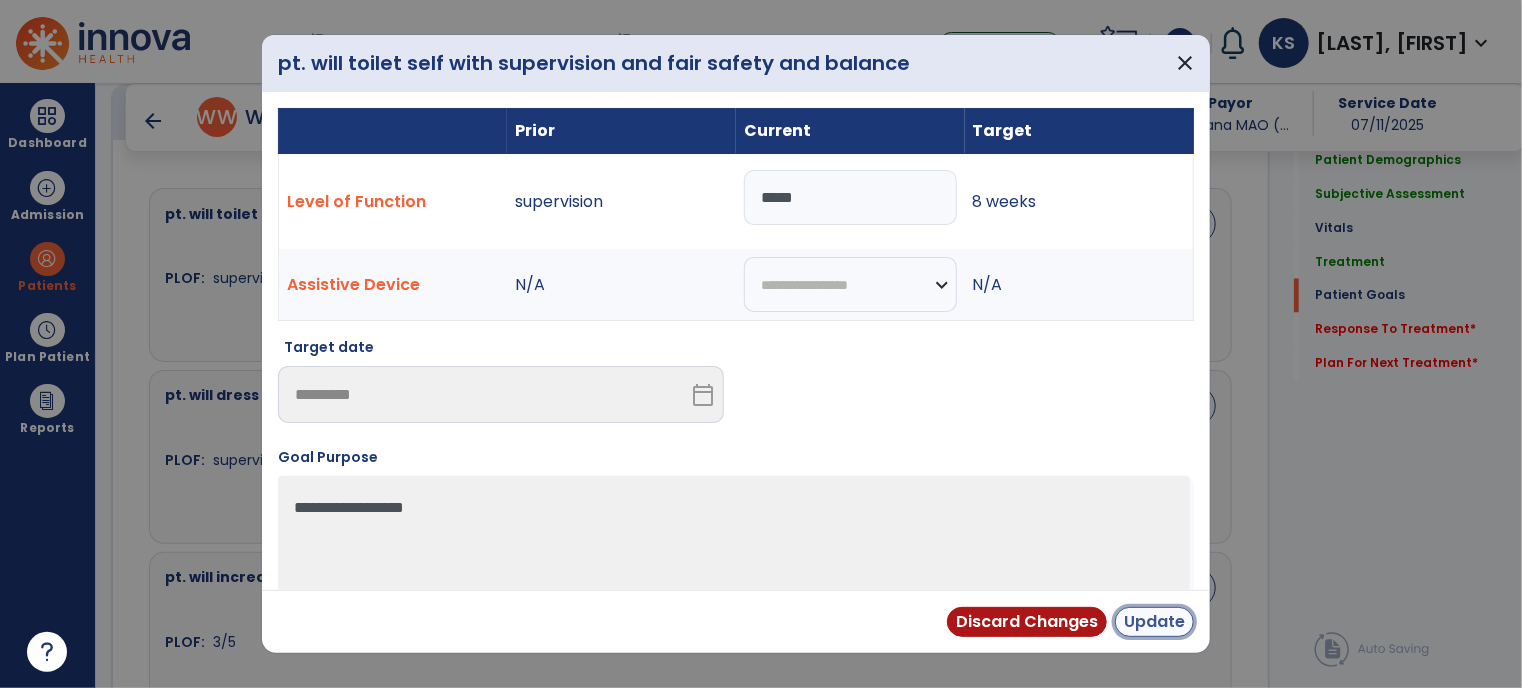 click on "Update" at bounding box center (1154, 622) 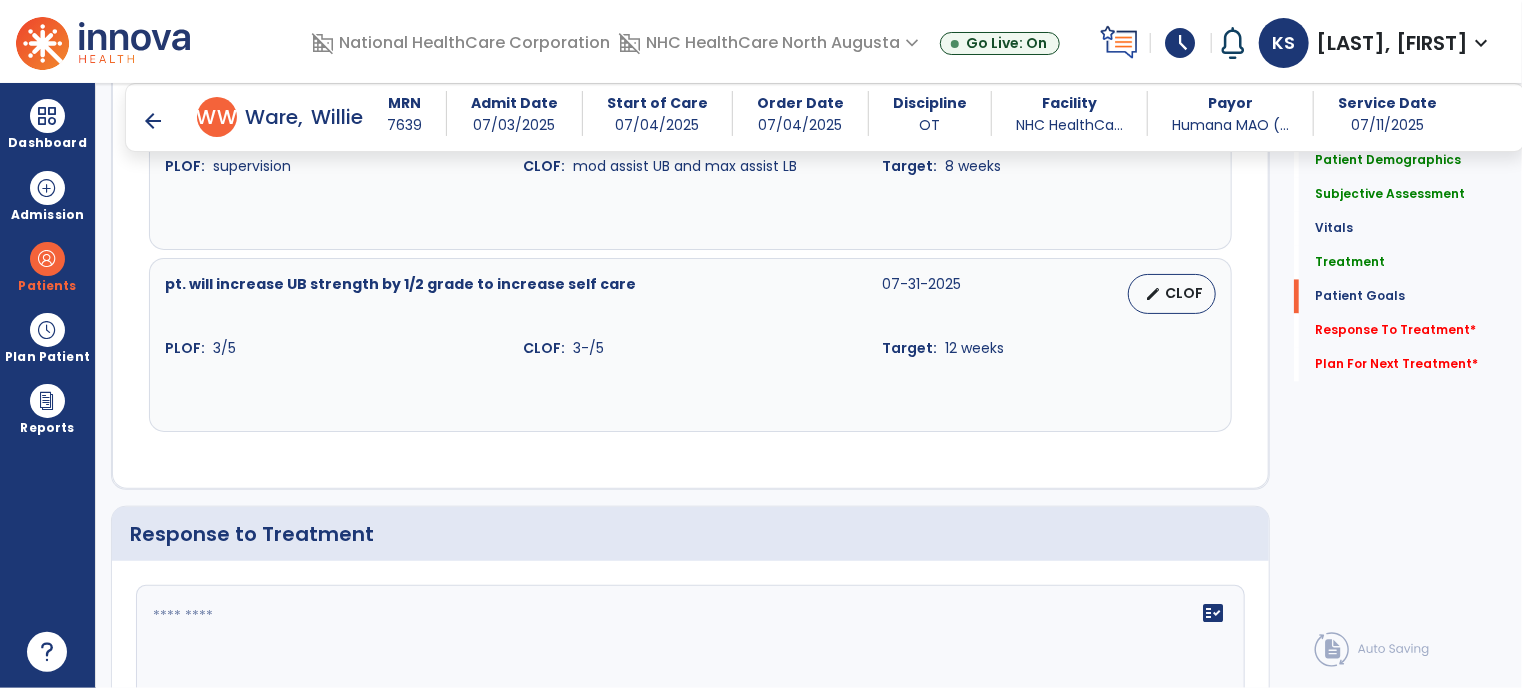 scroll, scrollTop: 2012, scrollLeft: 0, axis: vertical 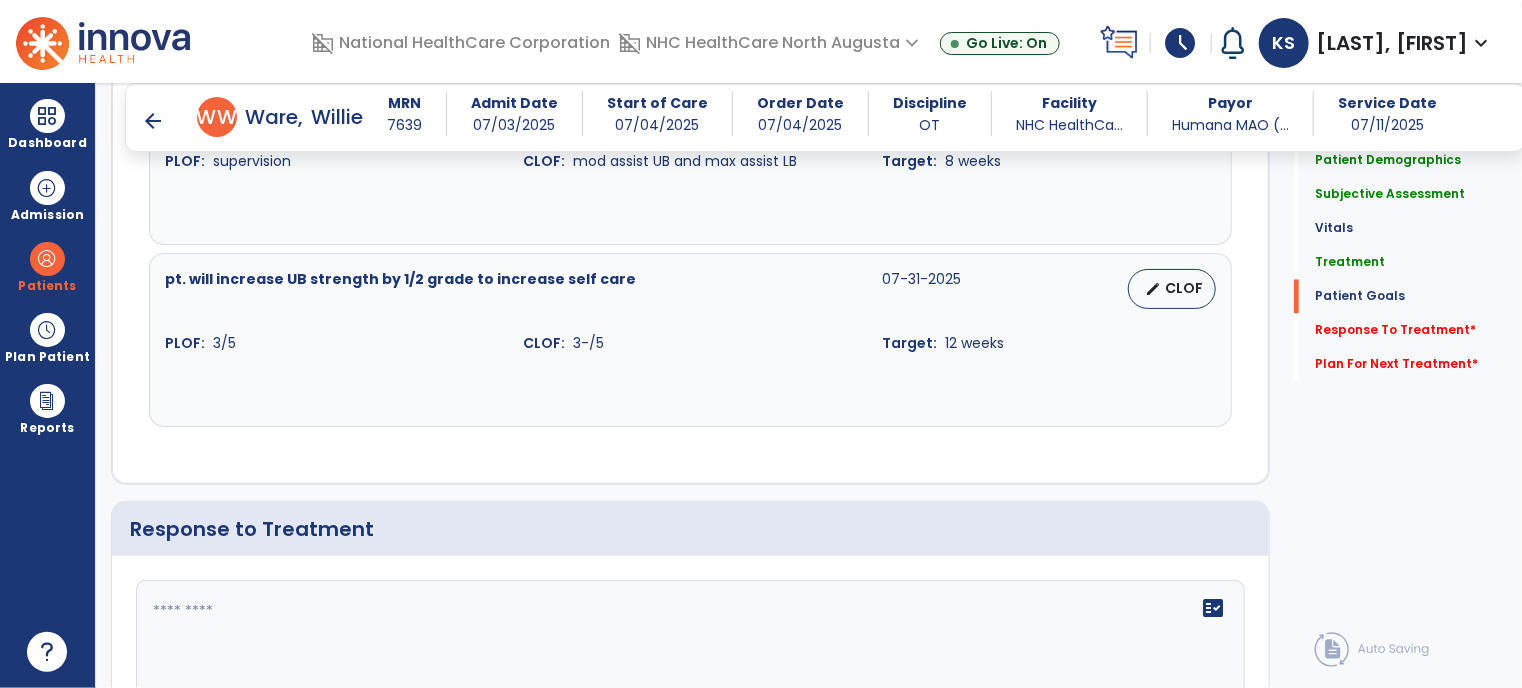 click 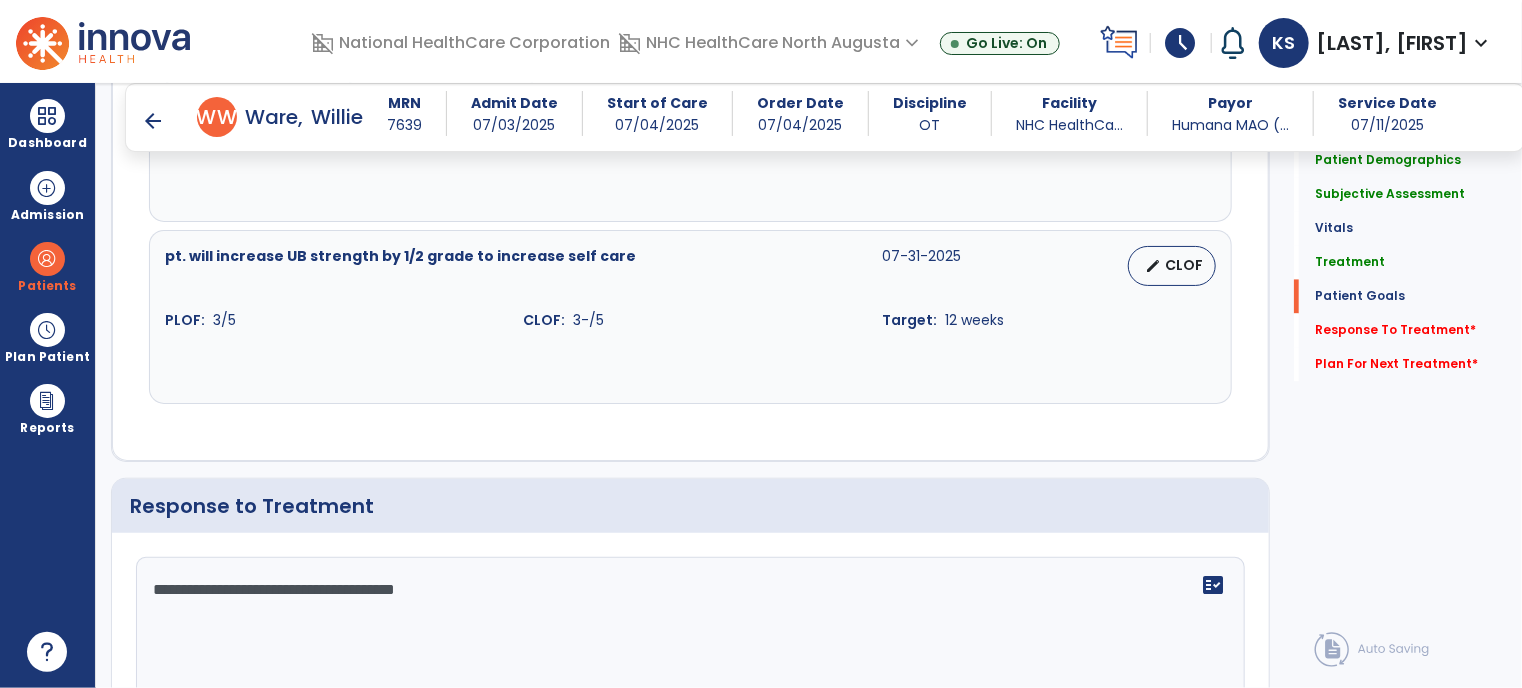 scroll, scrollTop: 2408, scrollLeft: 0, axis: vertical 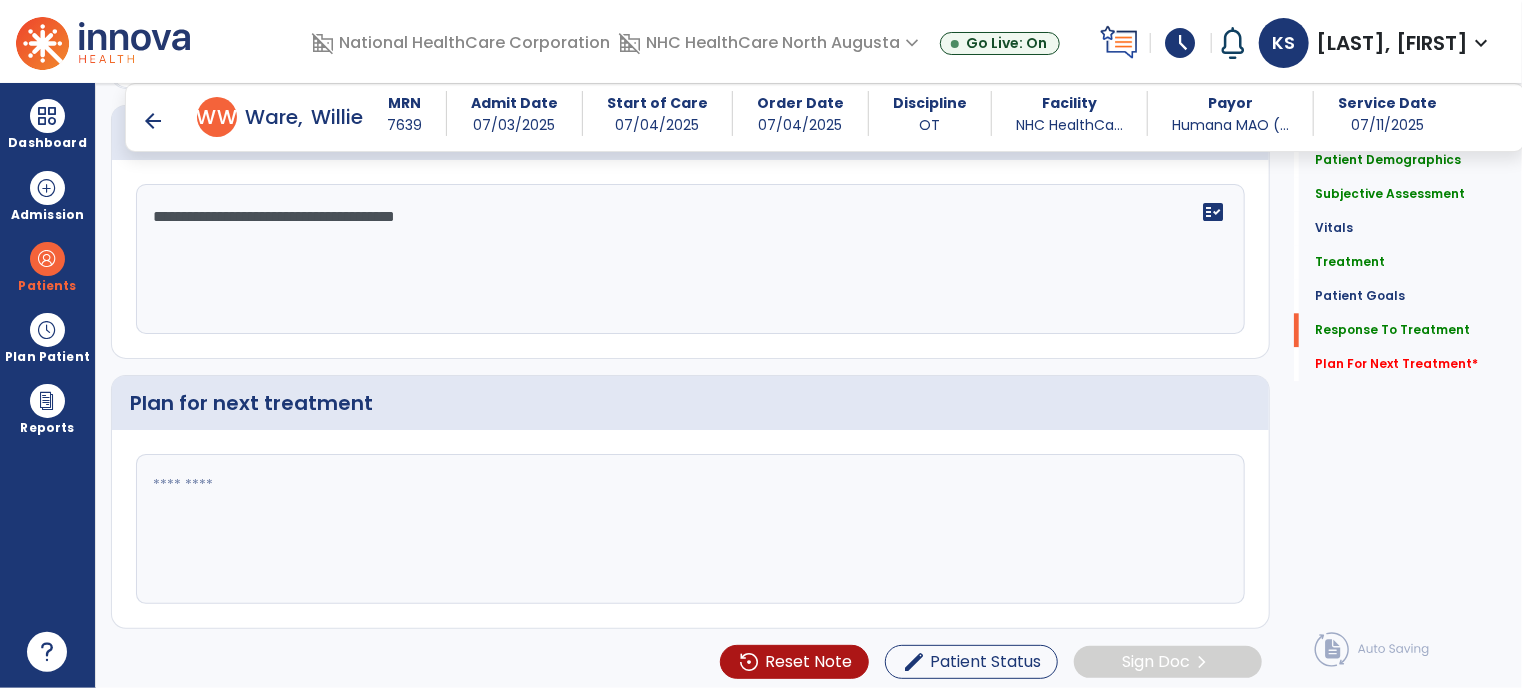 type on "**********" 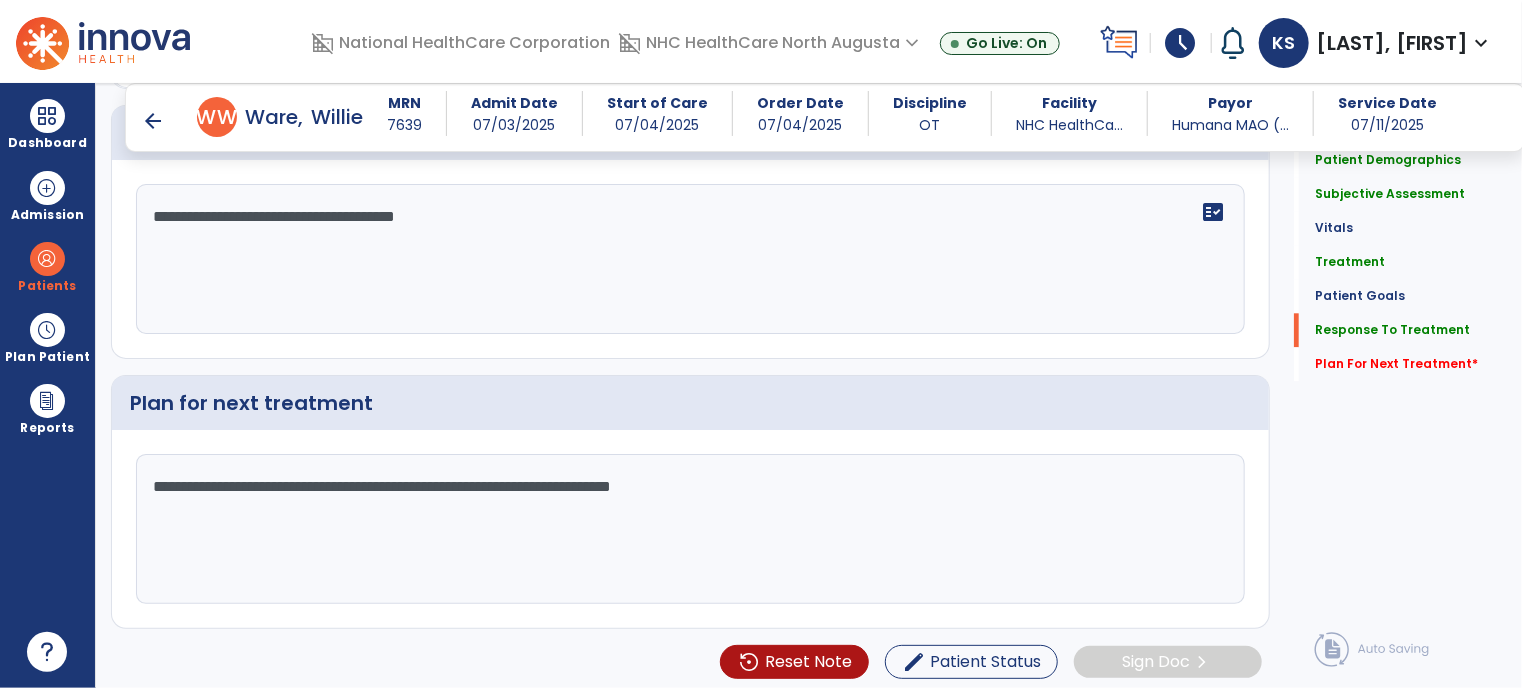 click on "**********" 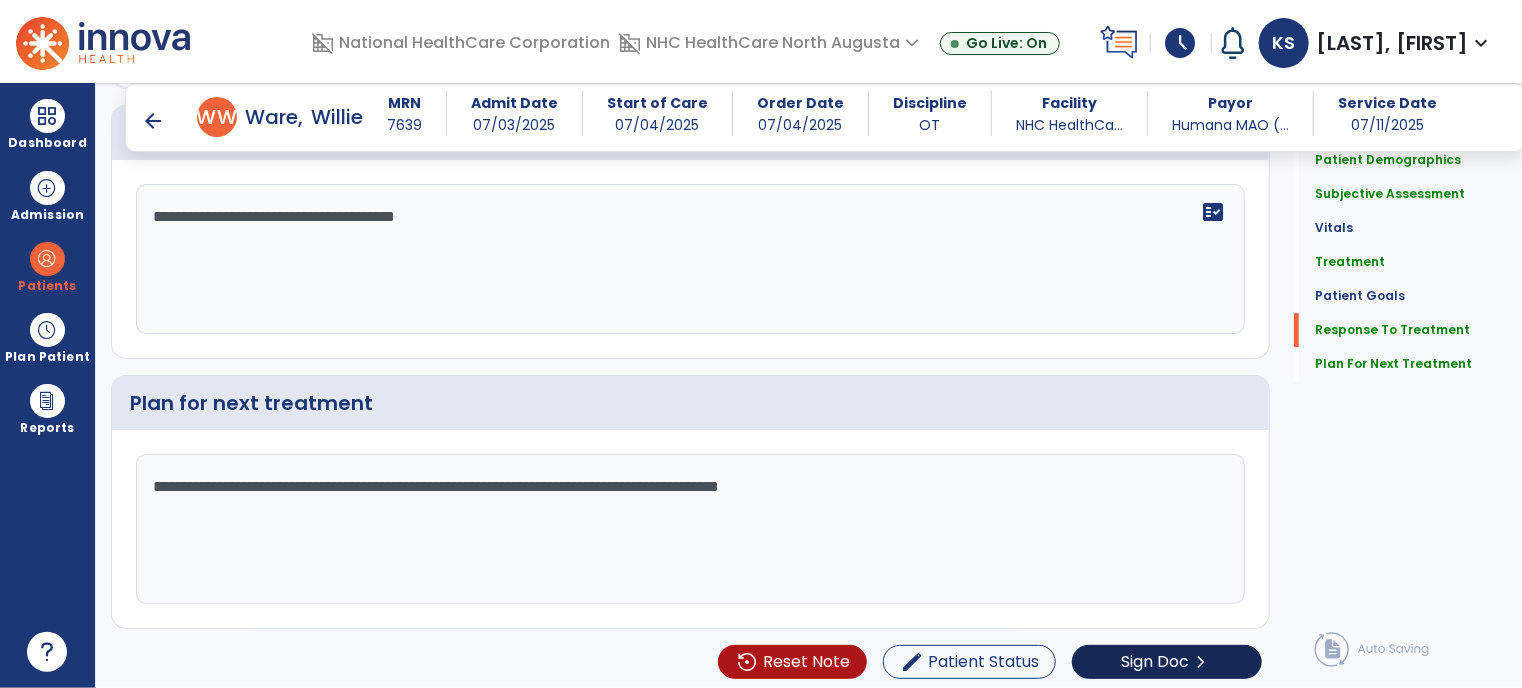type on "**********" 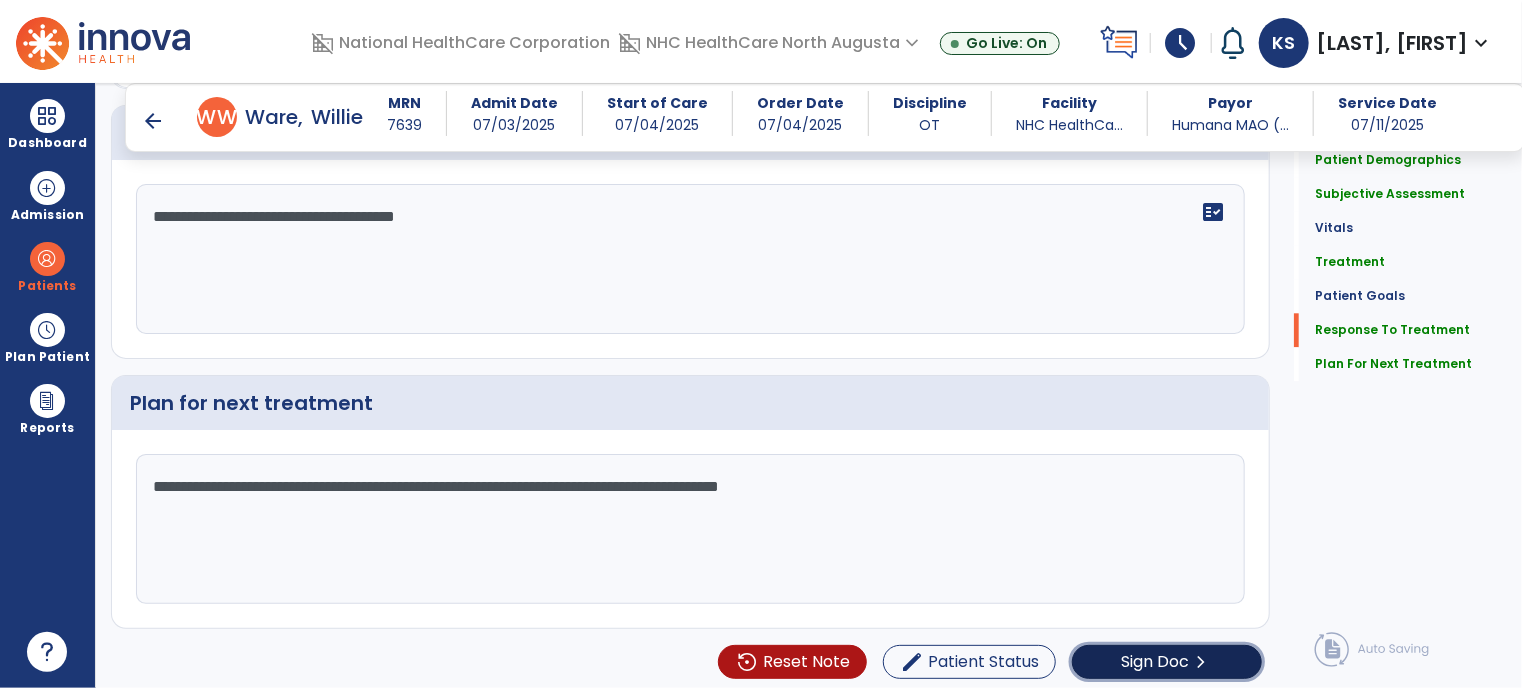 click on "Sign Doc" 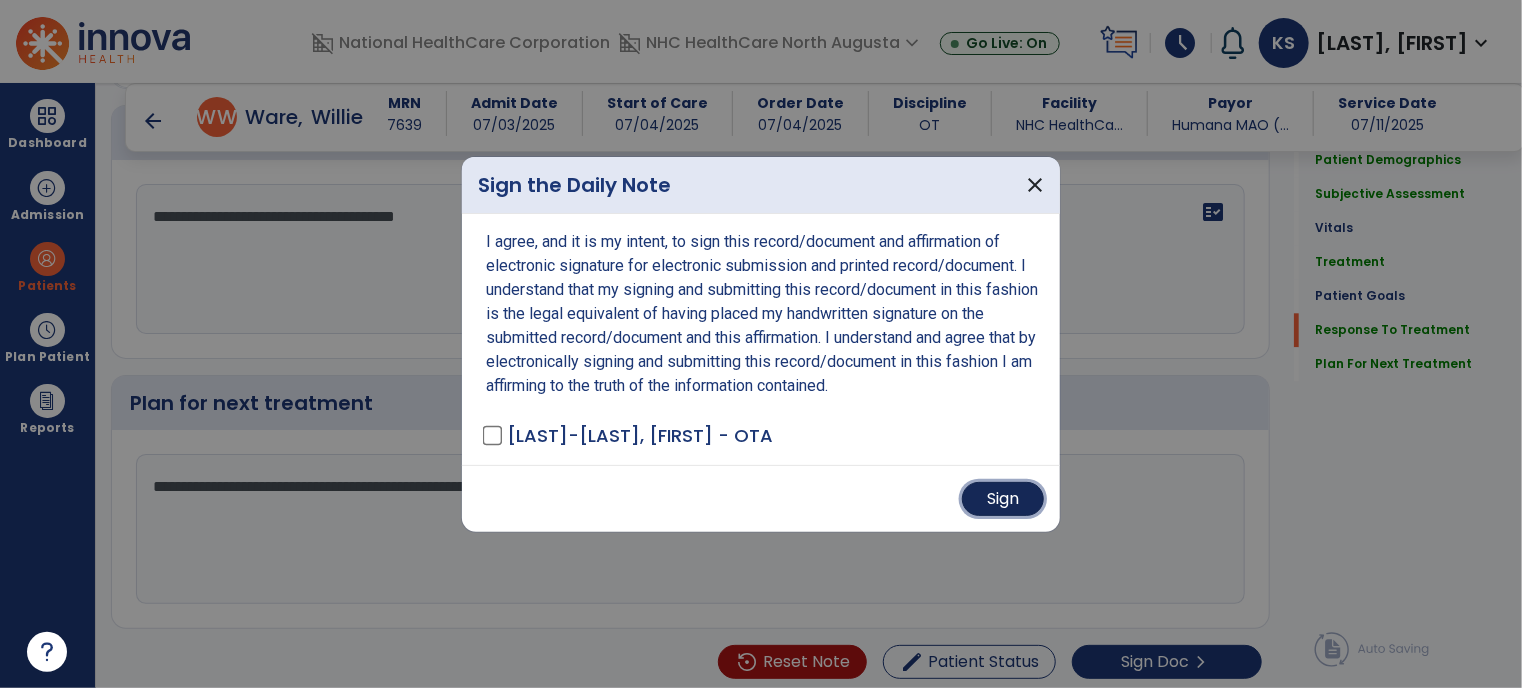 click on "Sign" at bounding box center [1003, 499] 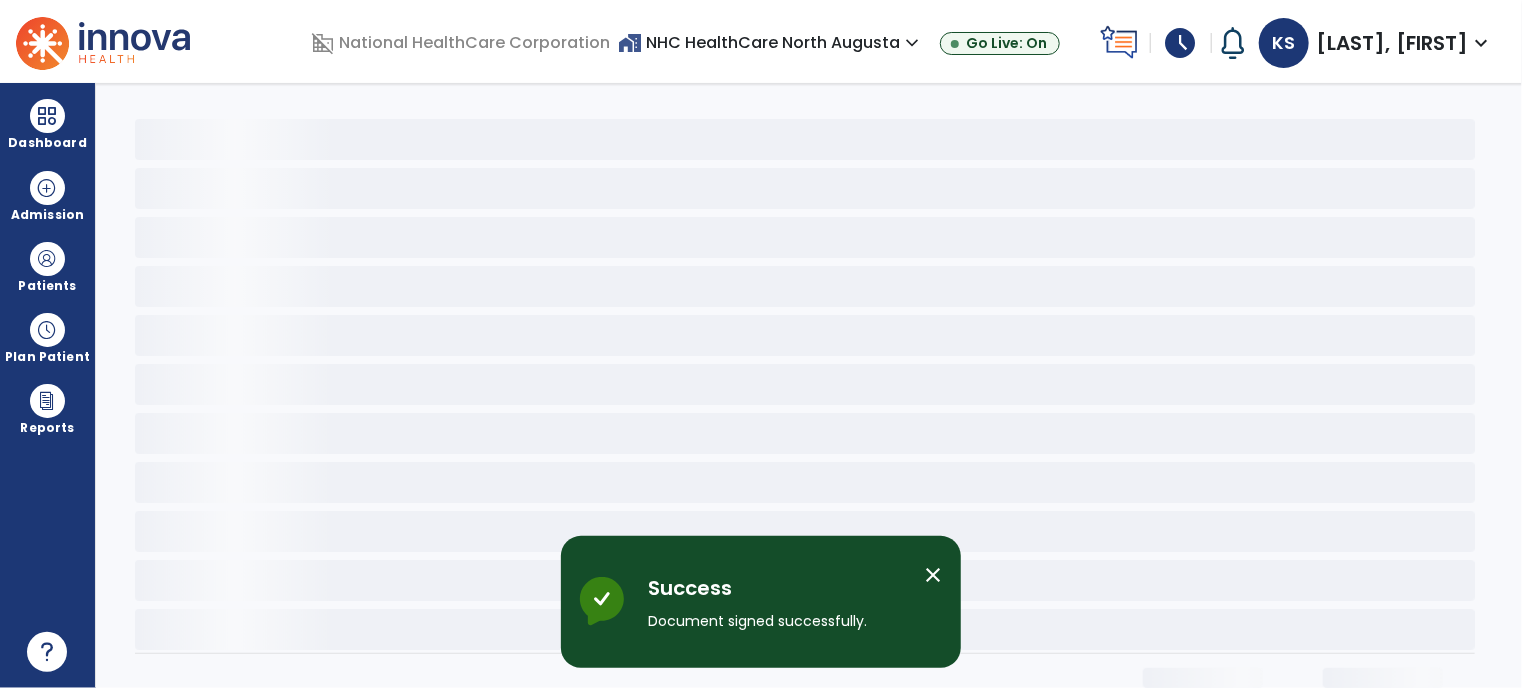 scroll, scrollTop: 0, scrollLeft: 0, axis: both 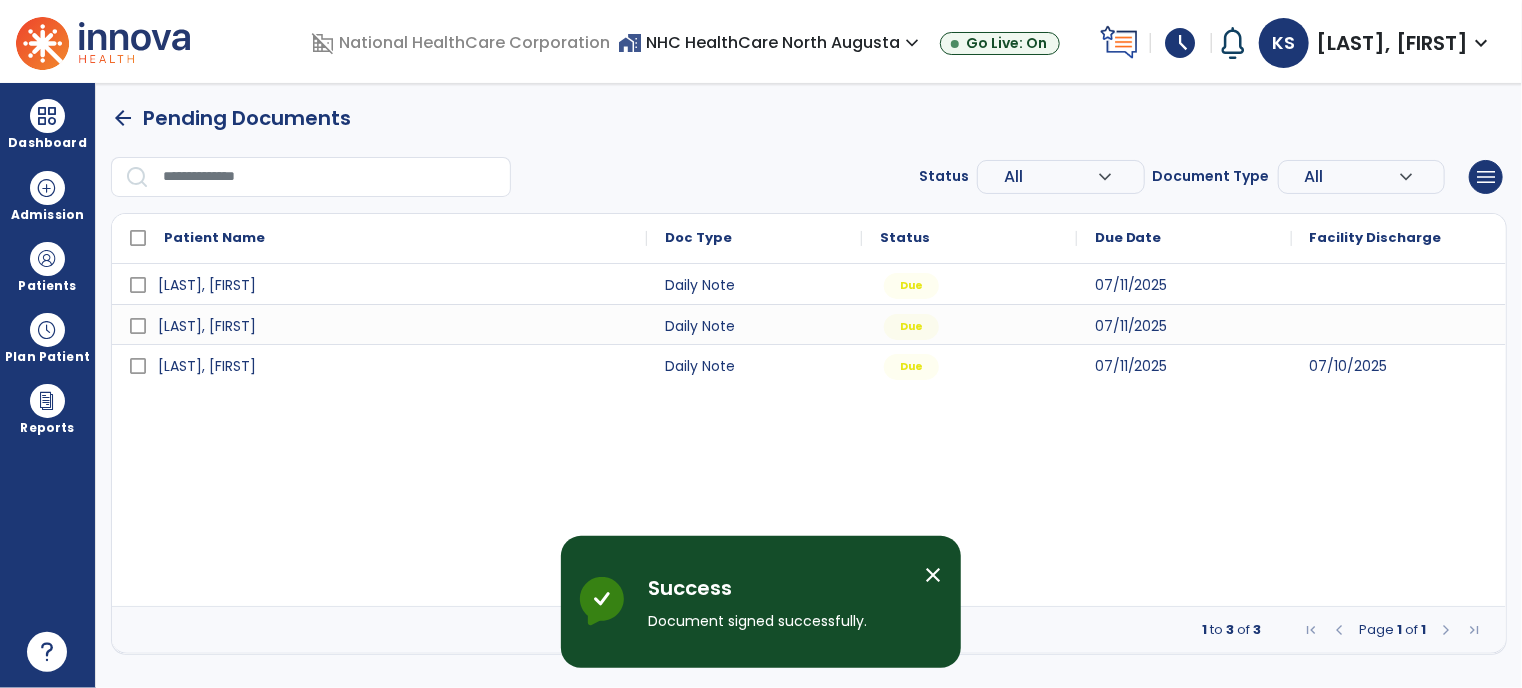 click on "close" at bounding box center (933, 575) 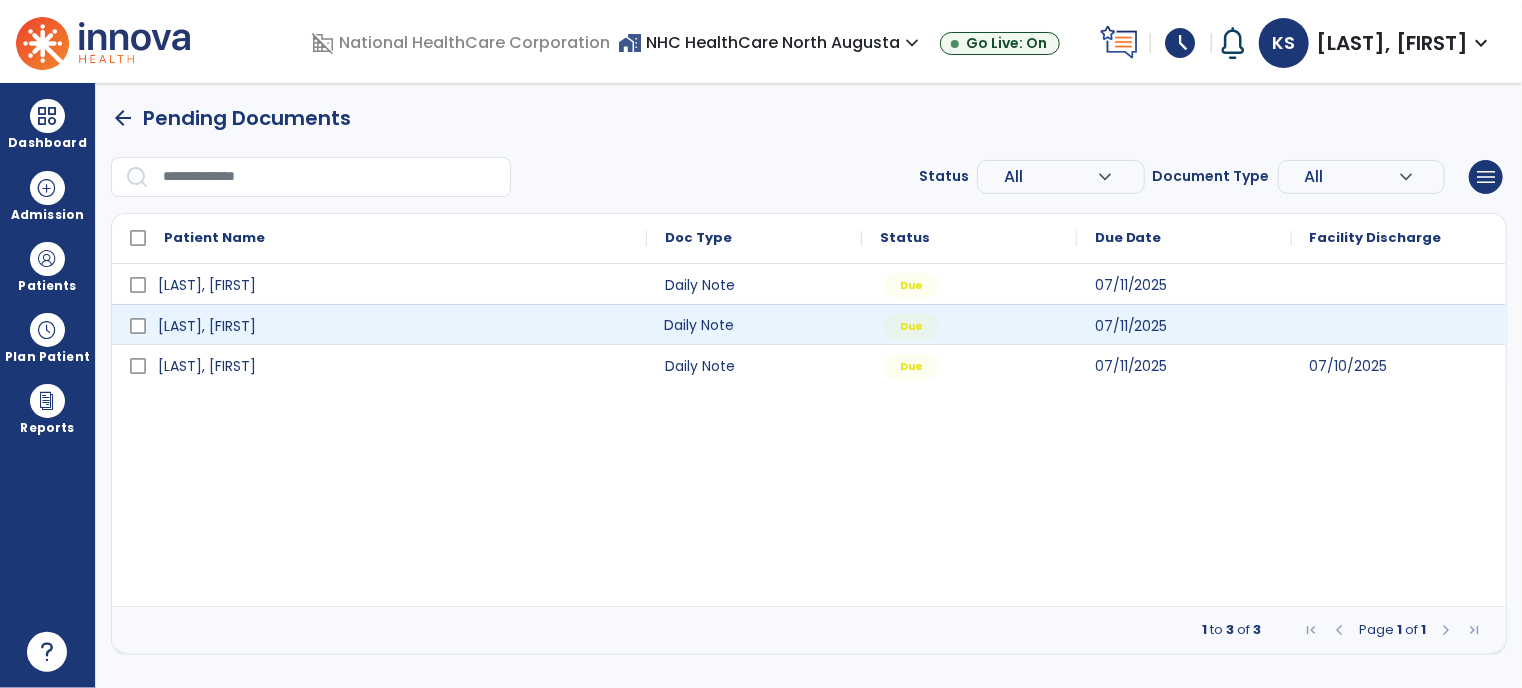 click on "Daily Note" at bounding box center (754, 324) 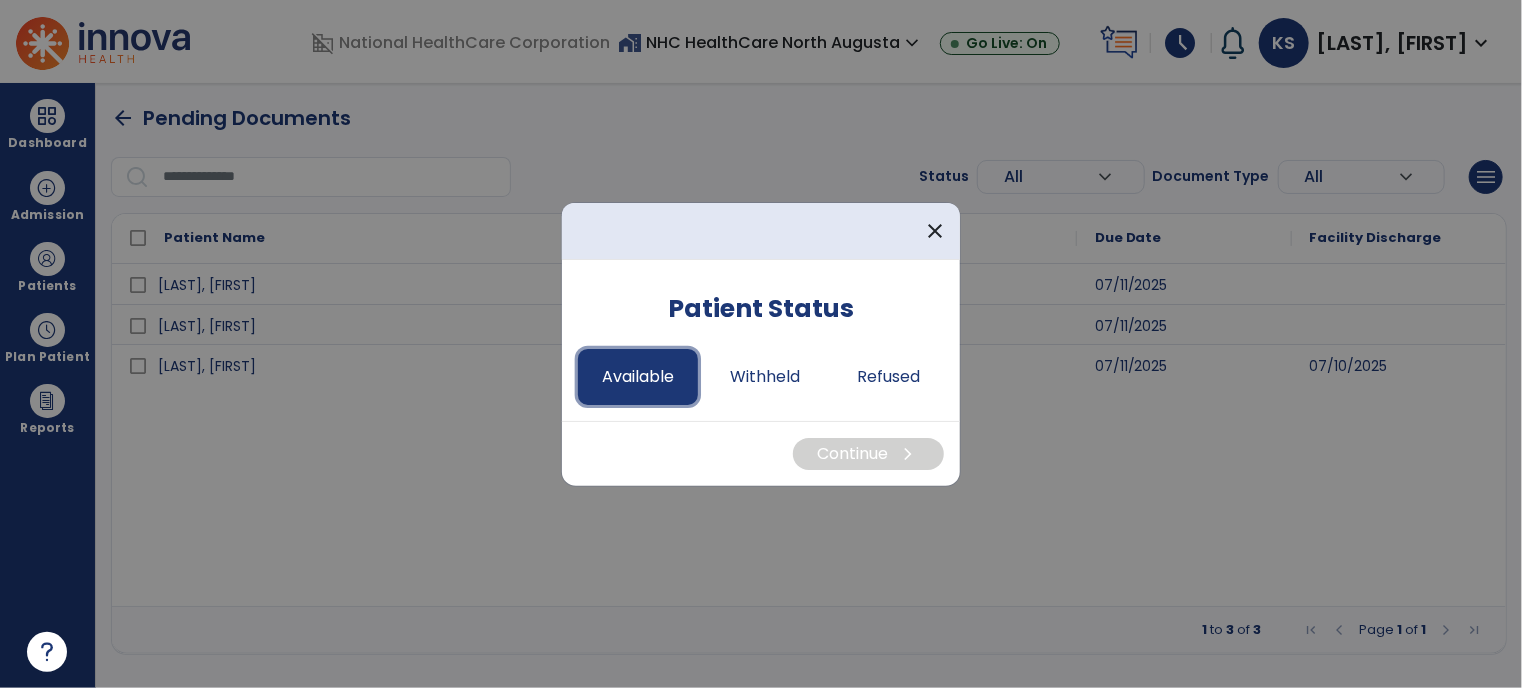 click on "Available" at bounding box center (638, 377) 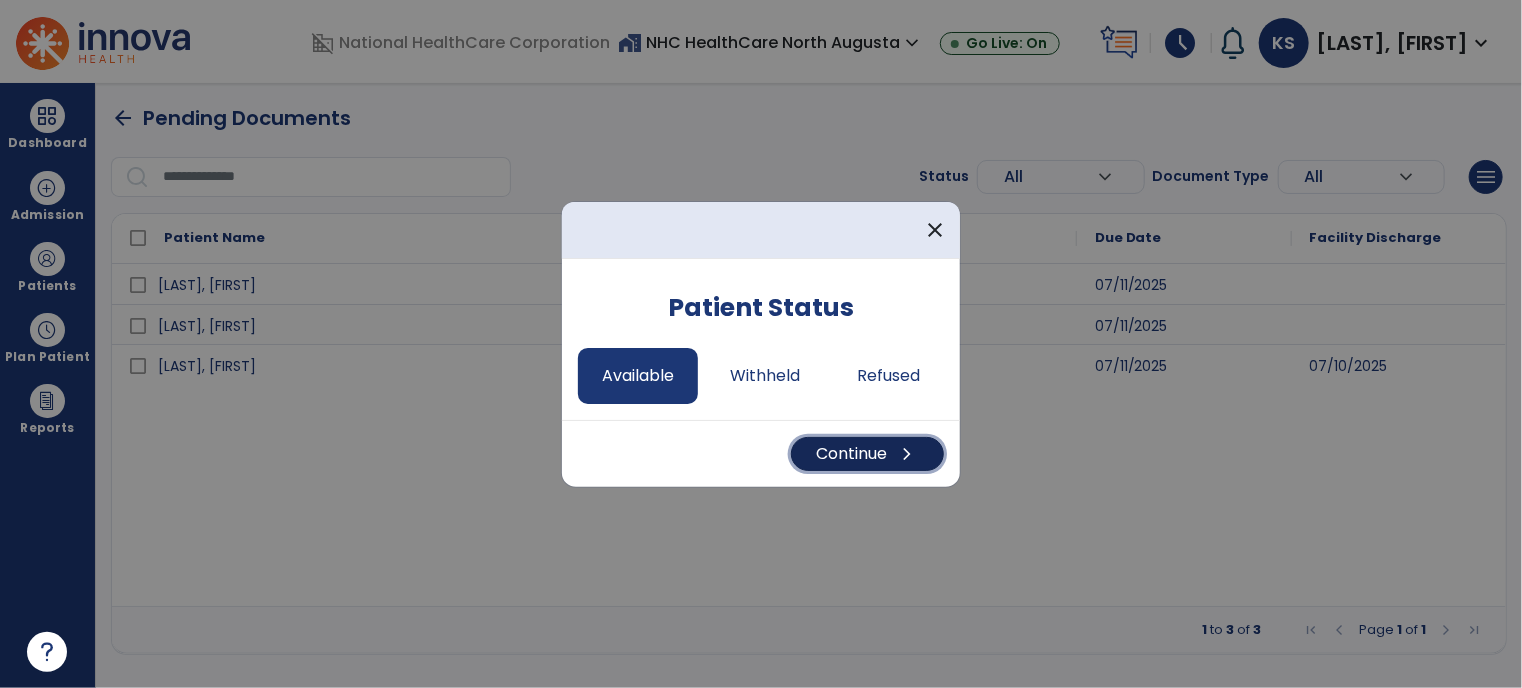 click on "Continue   chevron_right" at bounding box center (867, 454) 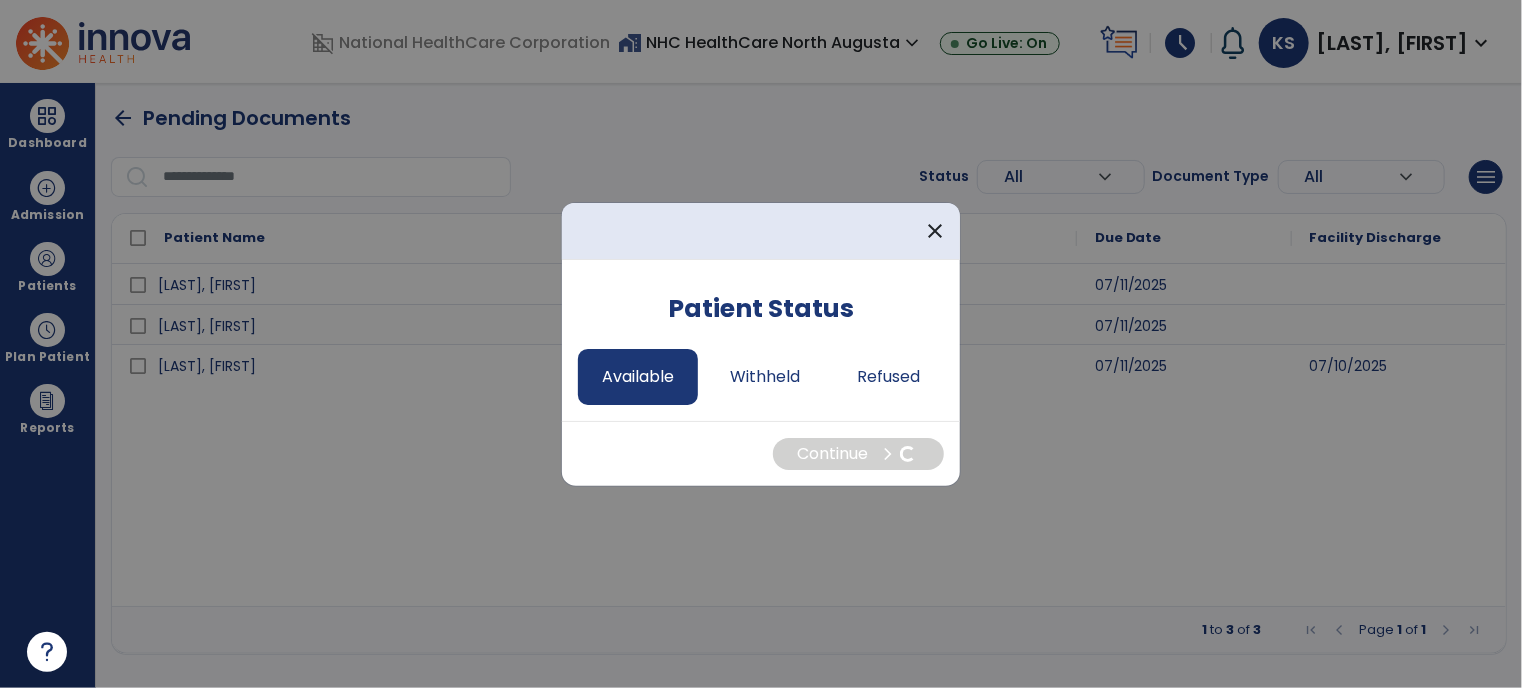 select on "*" 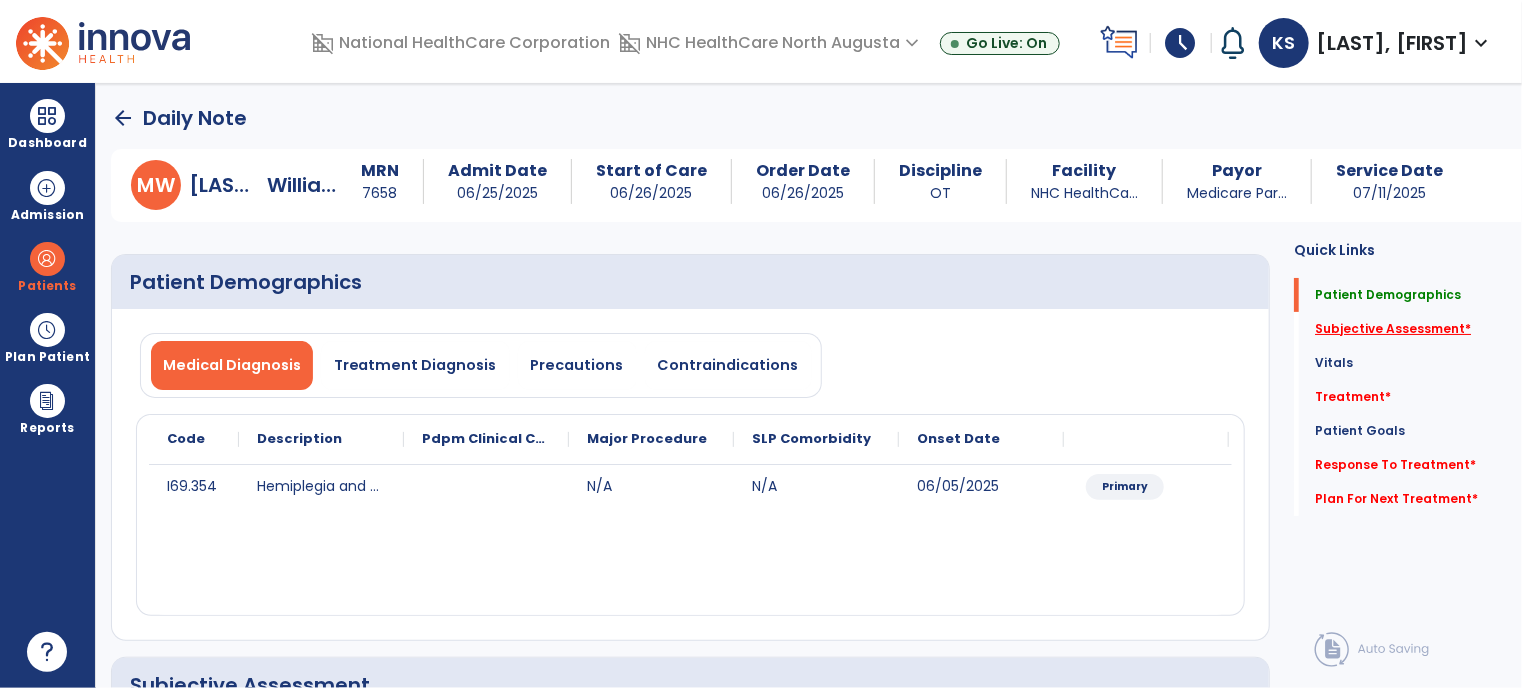 click on "Subjective Assessment   *" 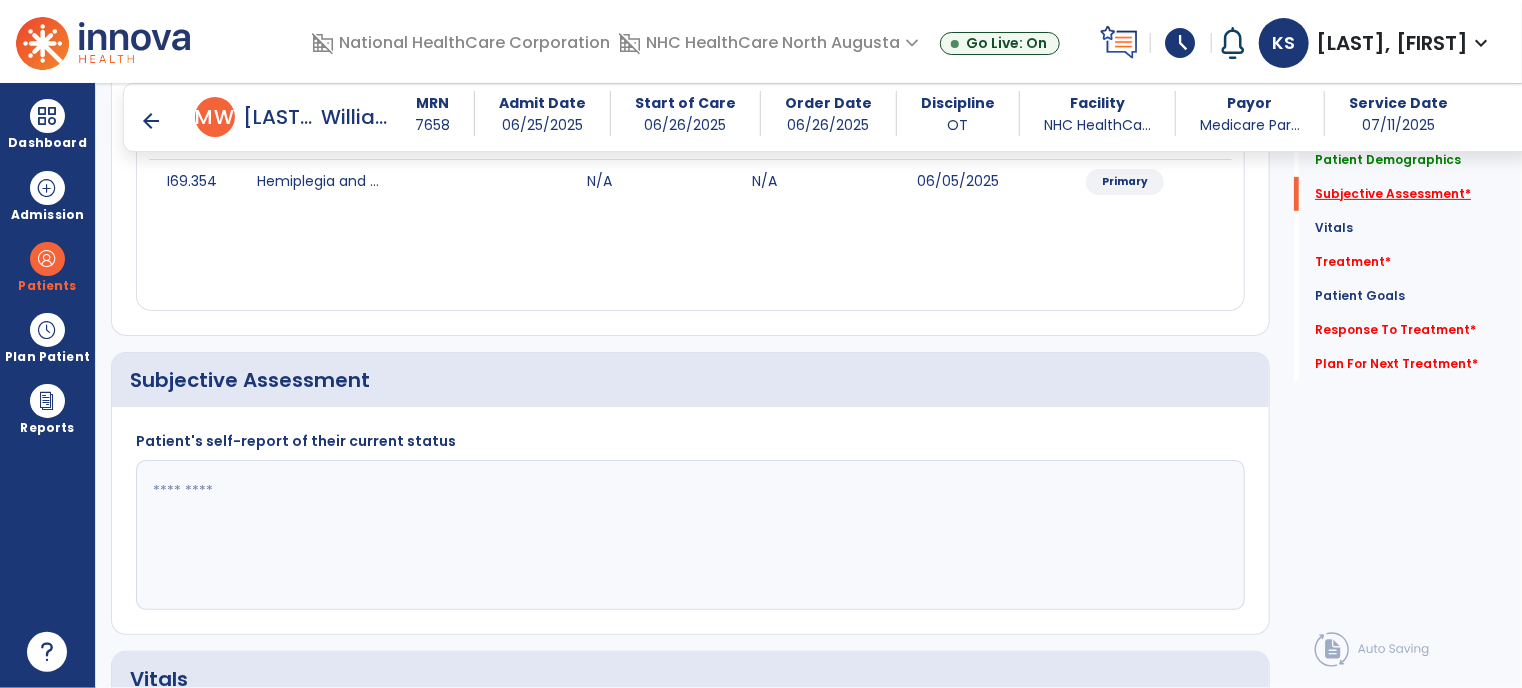 scroll, scrollTop: 412, scrollLeft: 0, axis: vertical 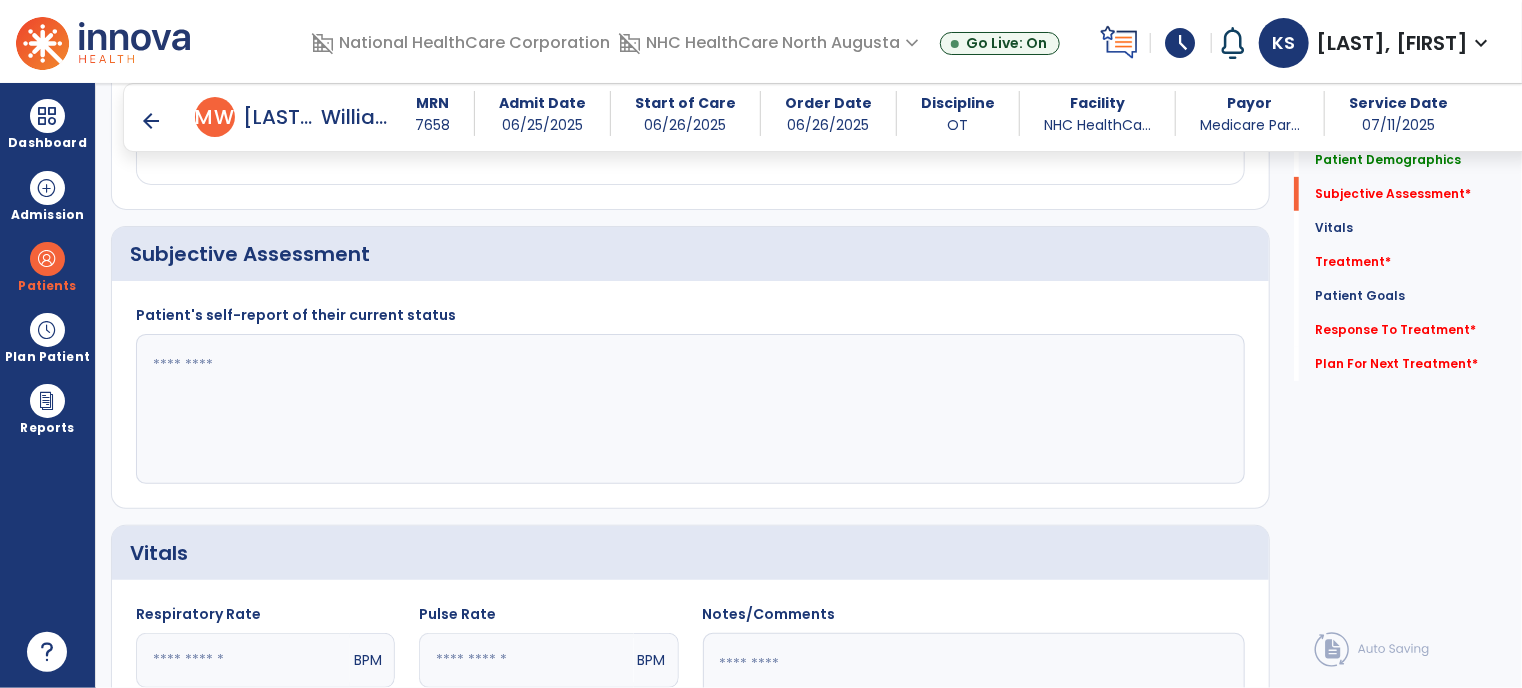click 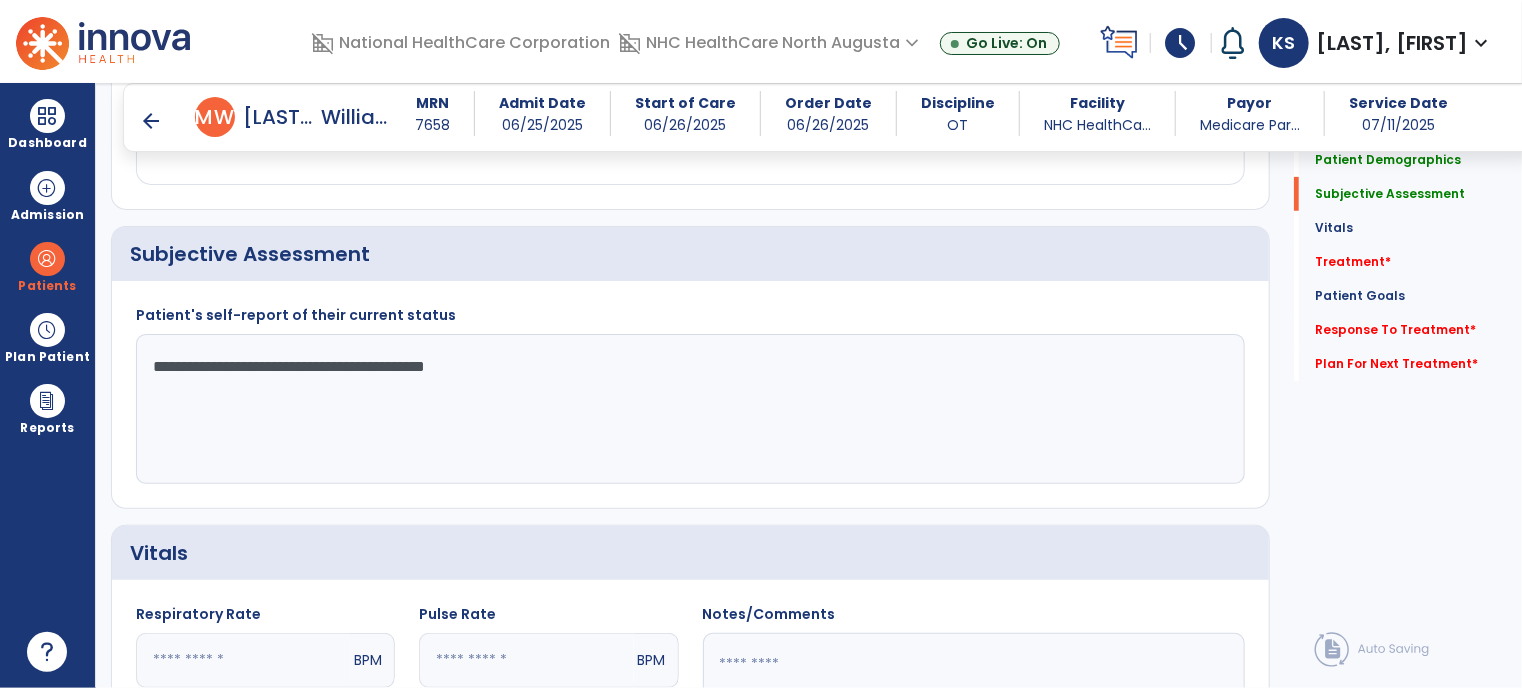 click on "**********" 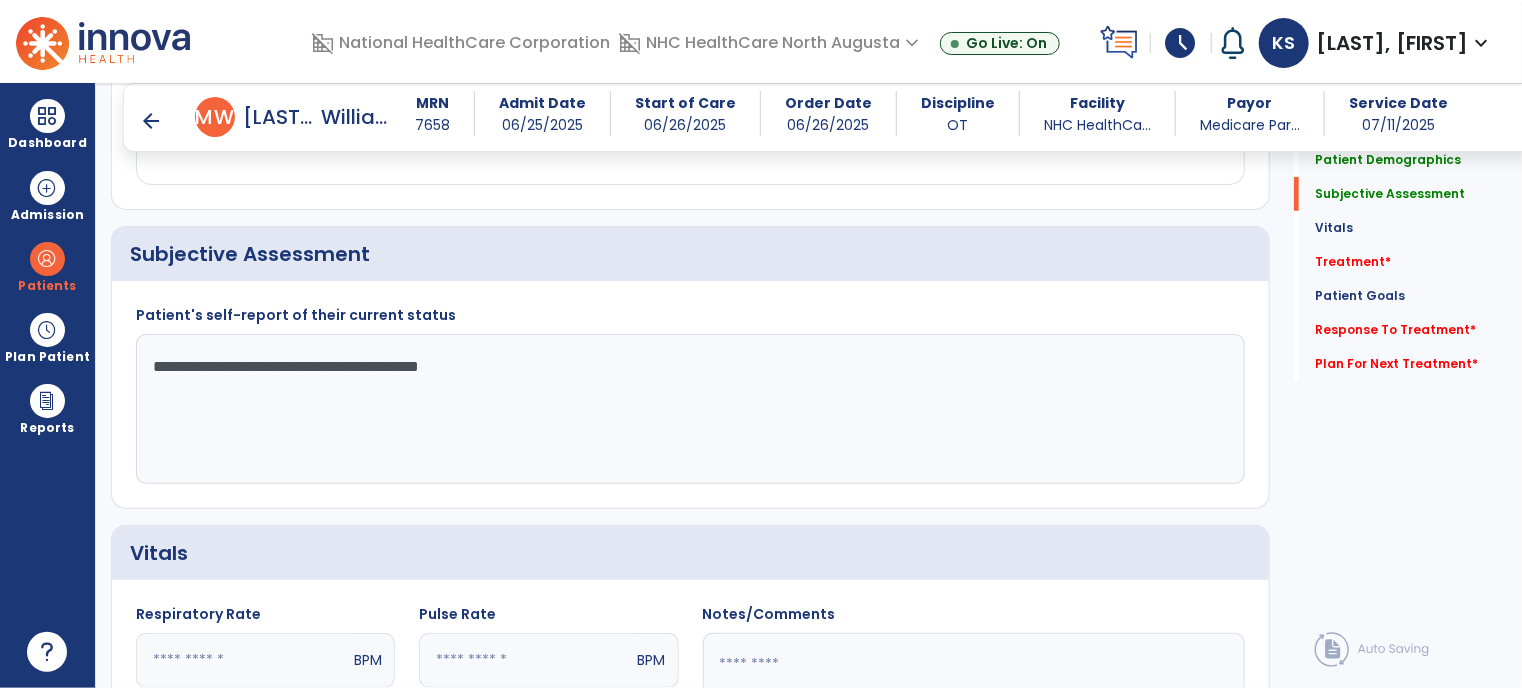 click on "**********" 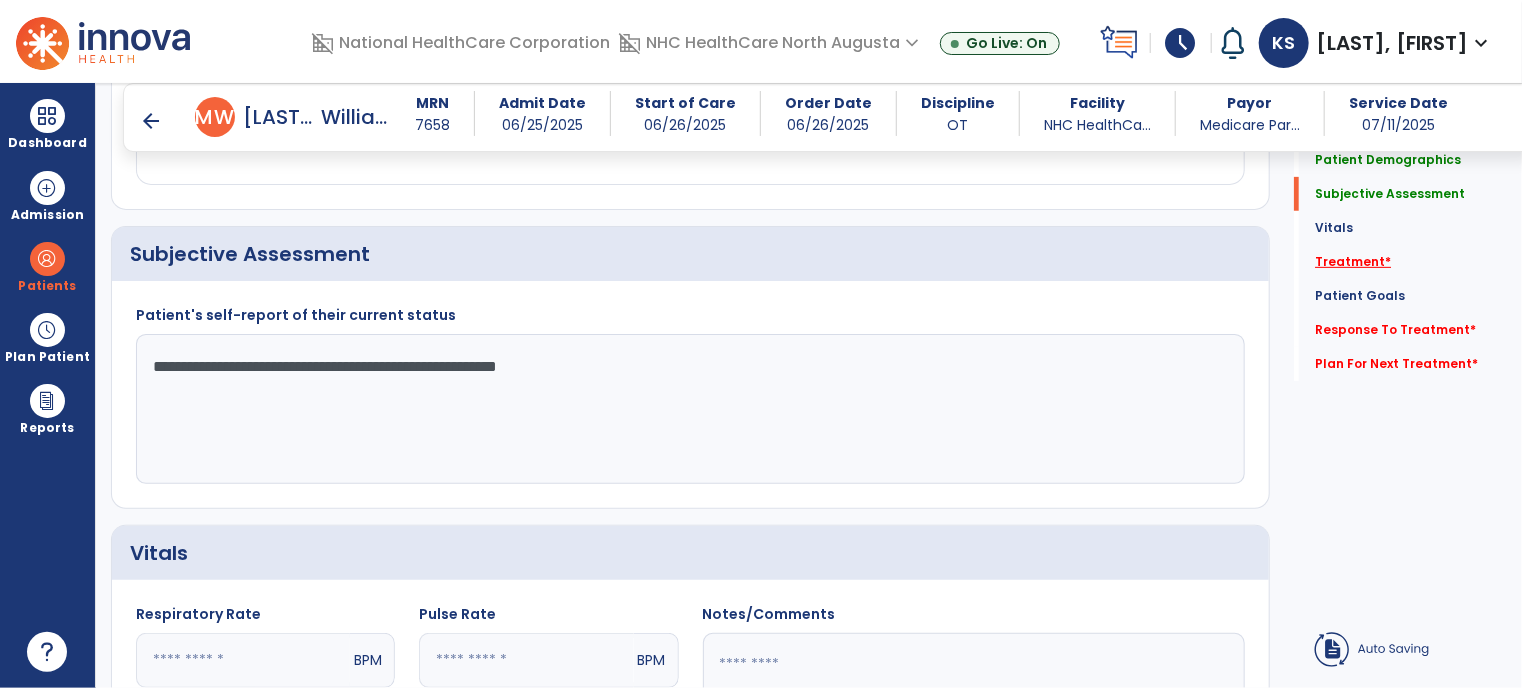 type on "**********" 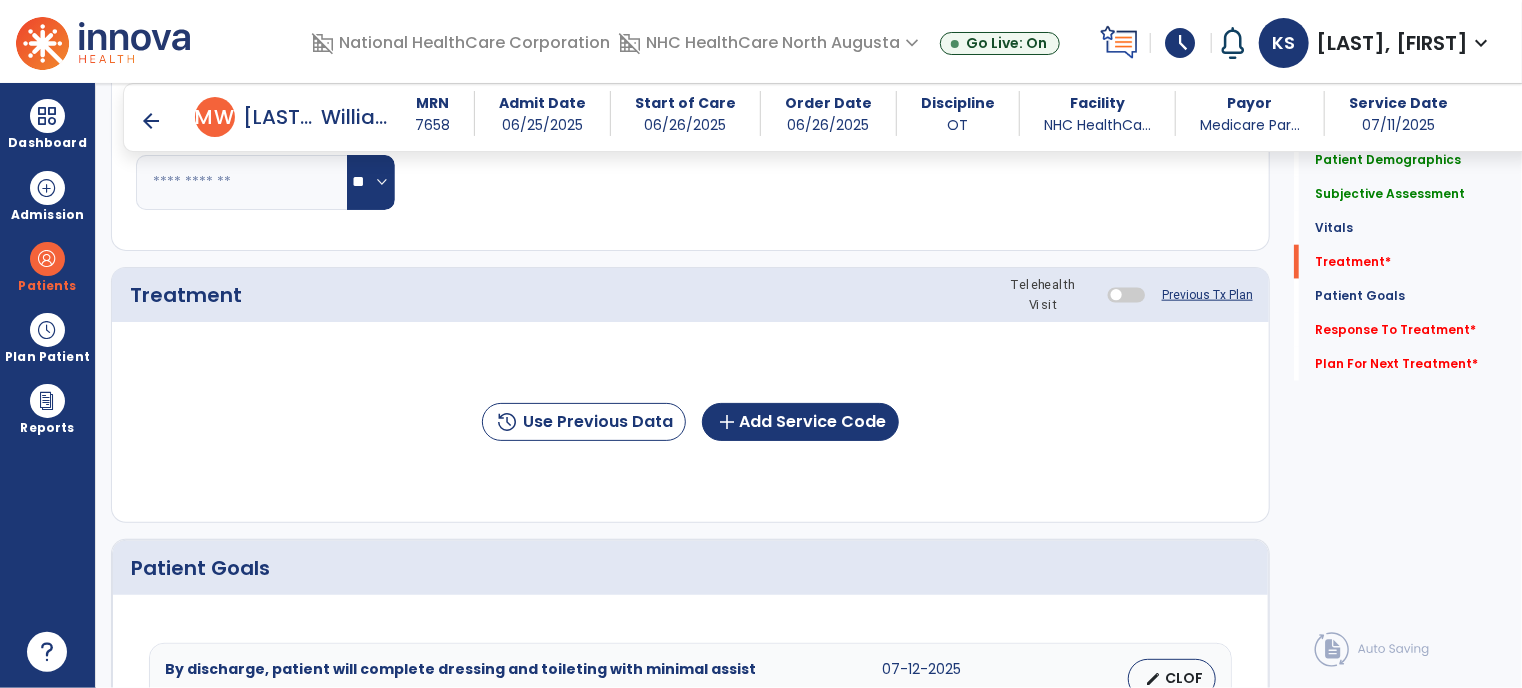 scroll, scrollTop: 1100, scrollLeft: 0, axis: vertical 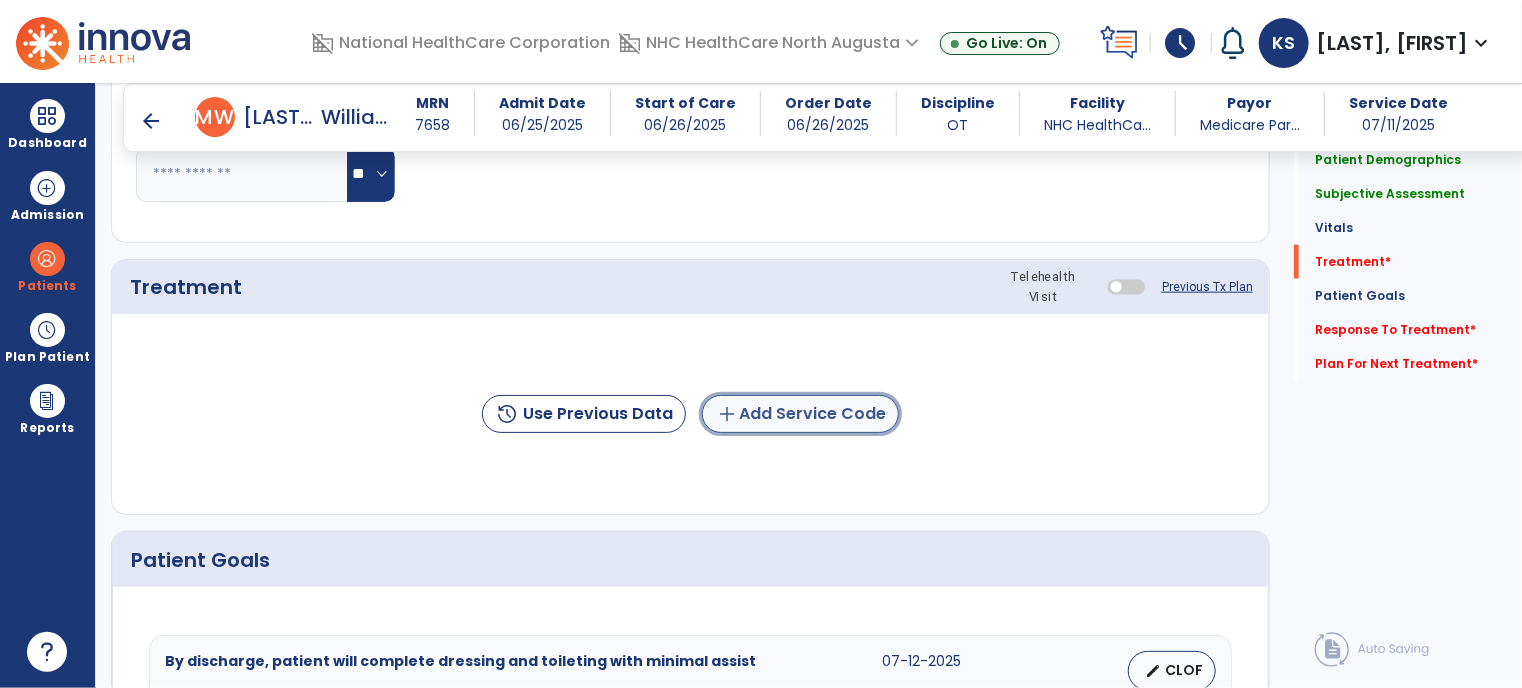 click on "add  Add Service Code" 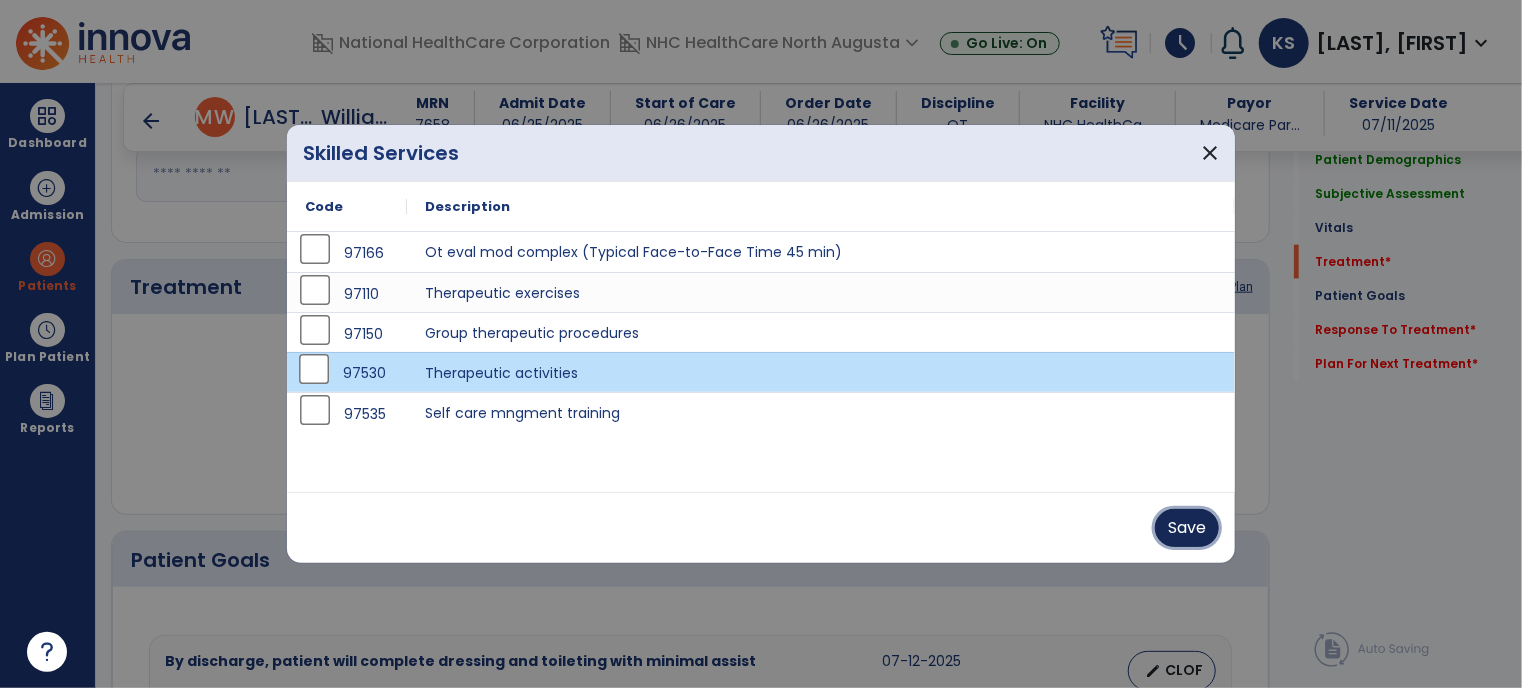 click on "Save" at bounding box center (1187, 528) 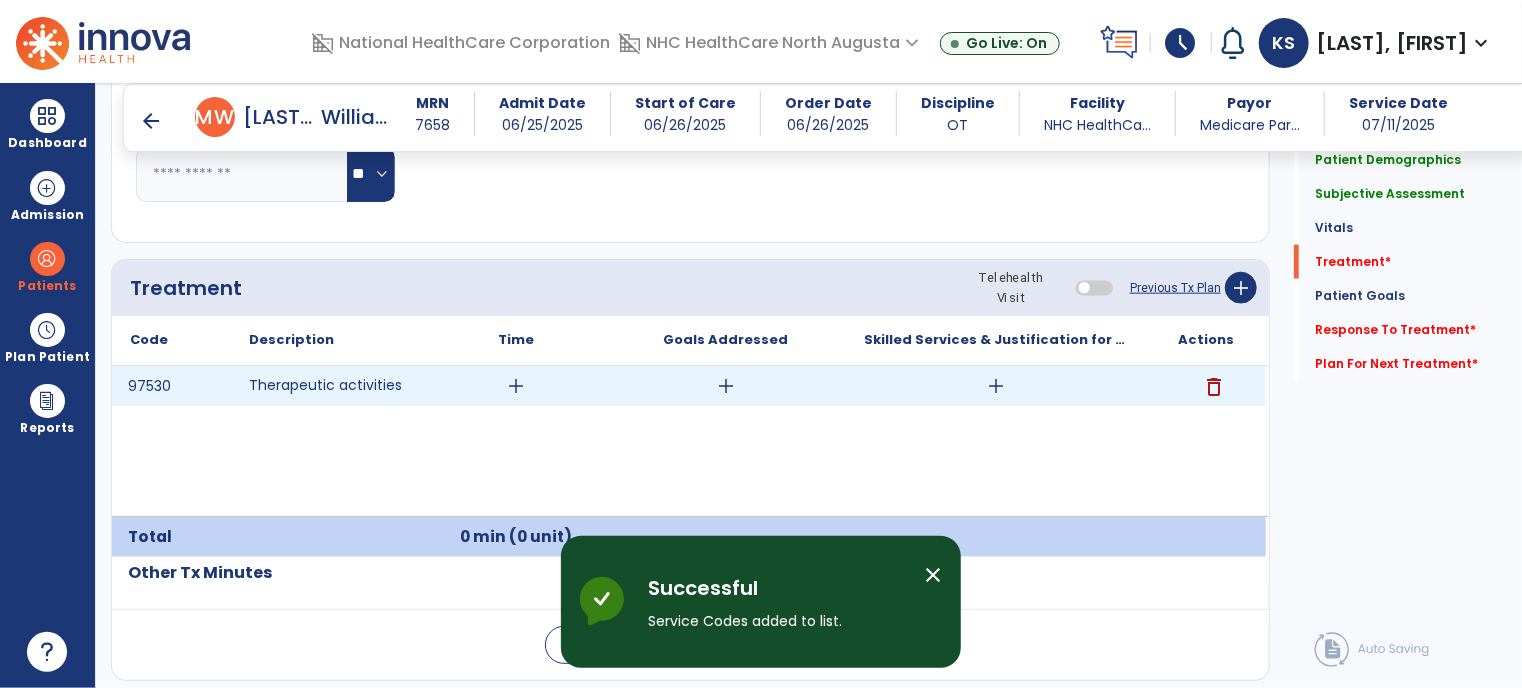 click on "add" at bounding box center (516, 386) 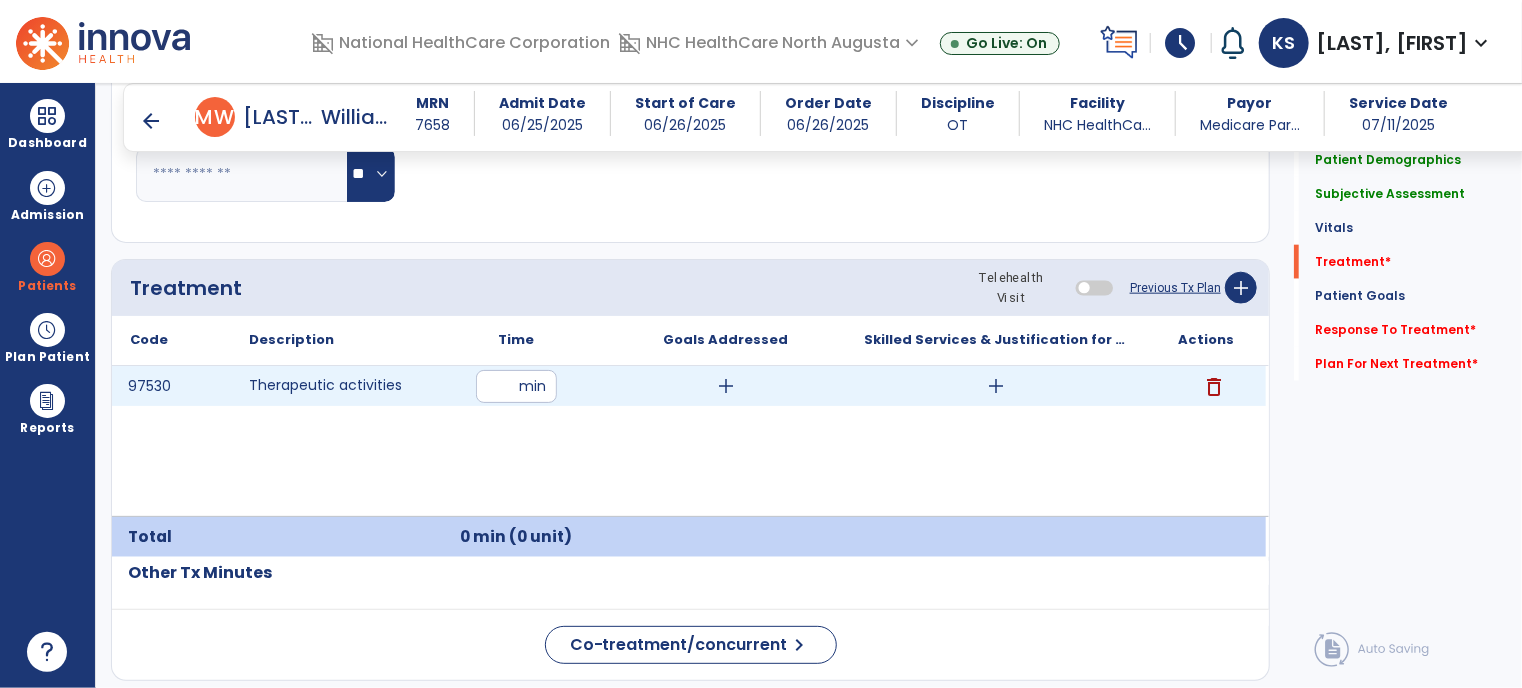 type on "**" 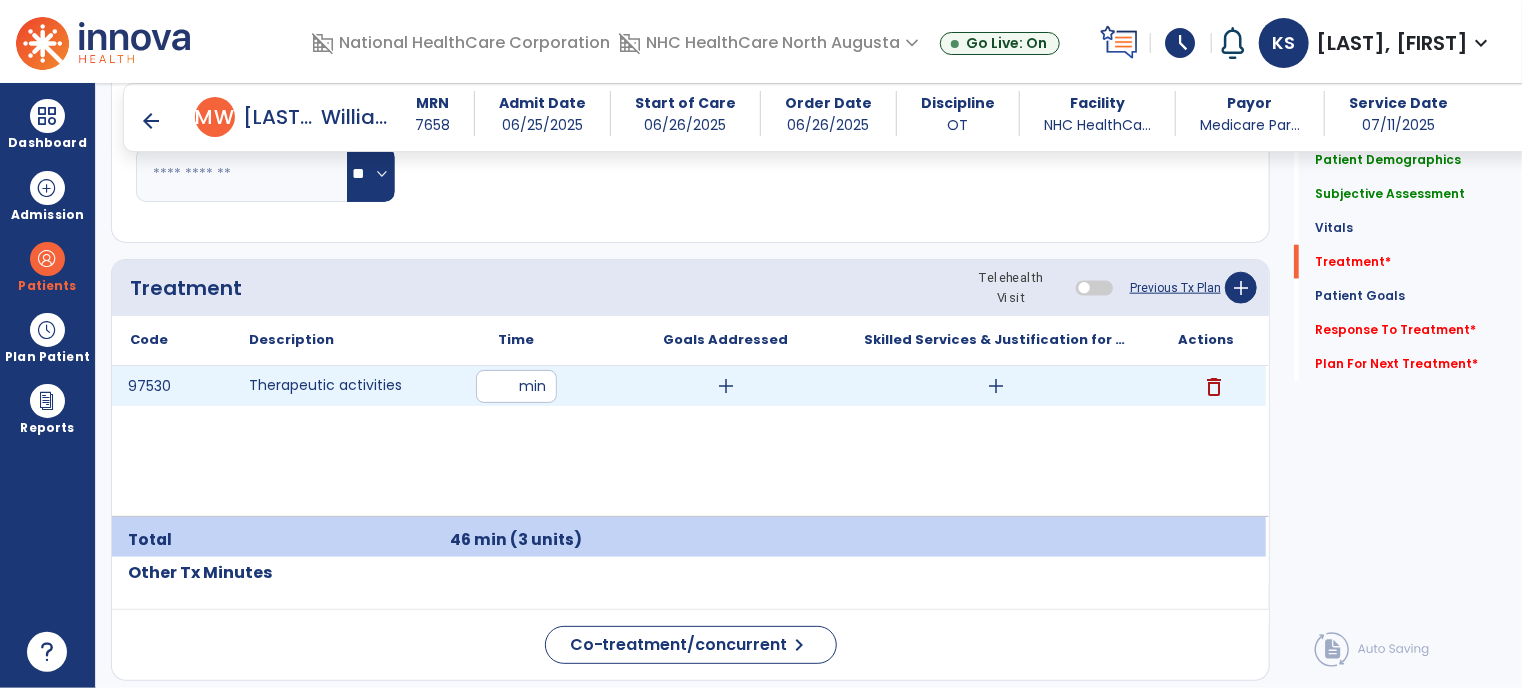 click on "add" at bounding box center (726, 386) 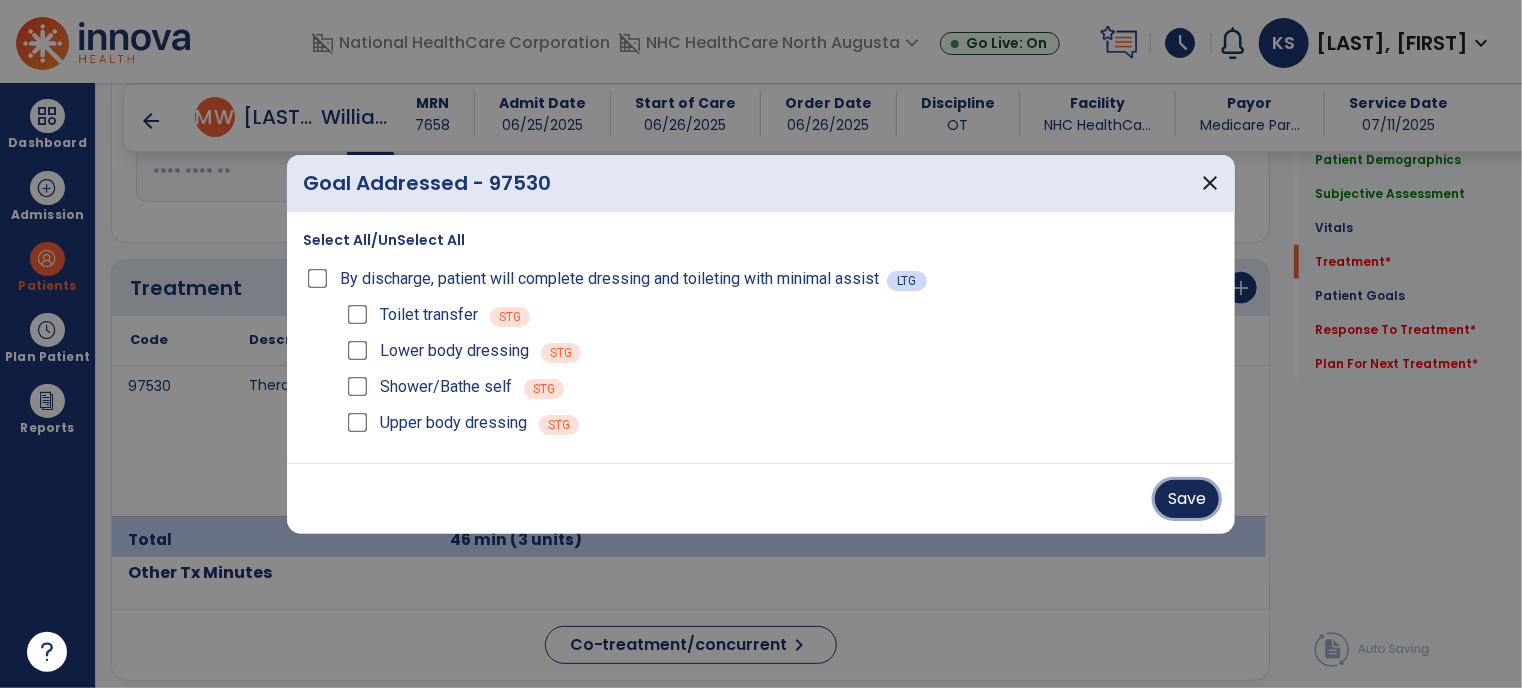 click on "Save" at bounding box center (1187, 499) 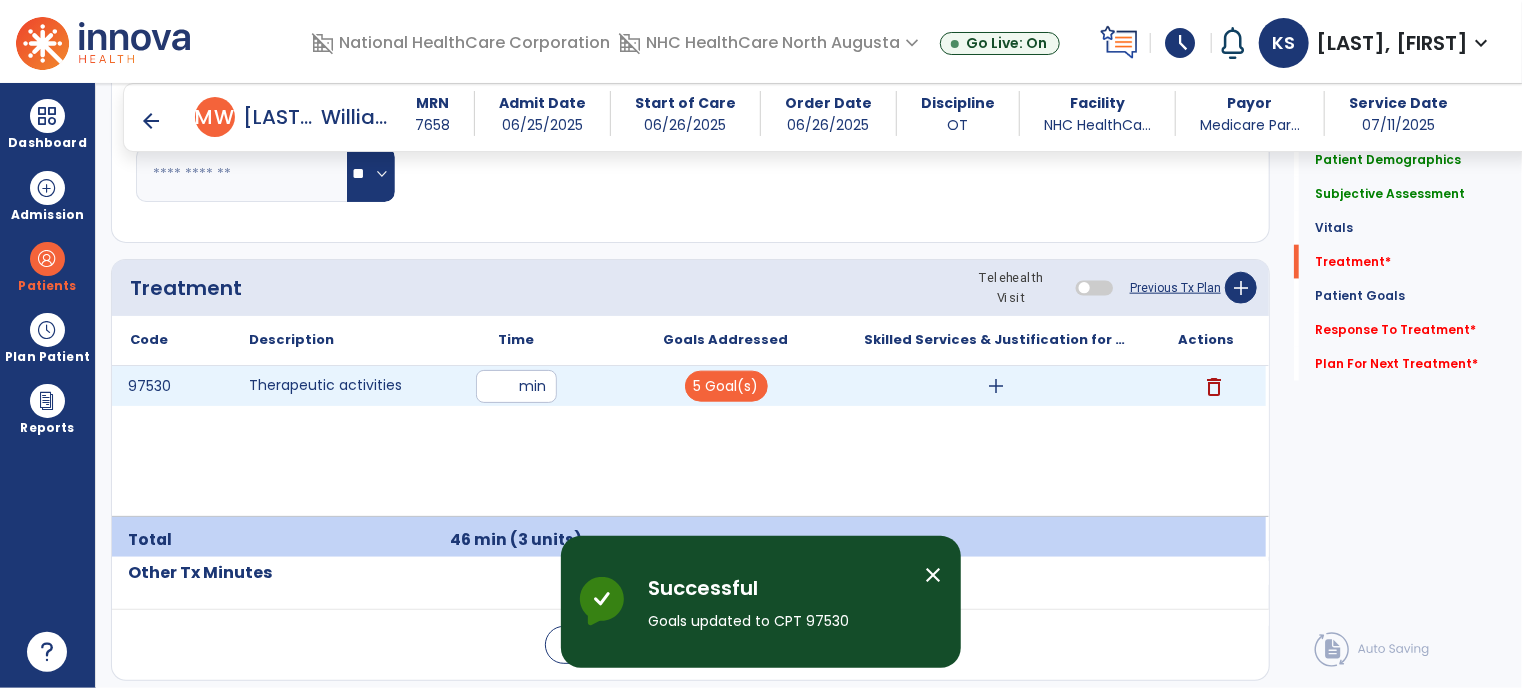 click on "add" at bounding box center (996, 386) 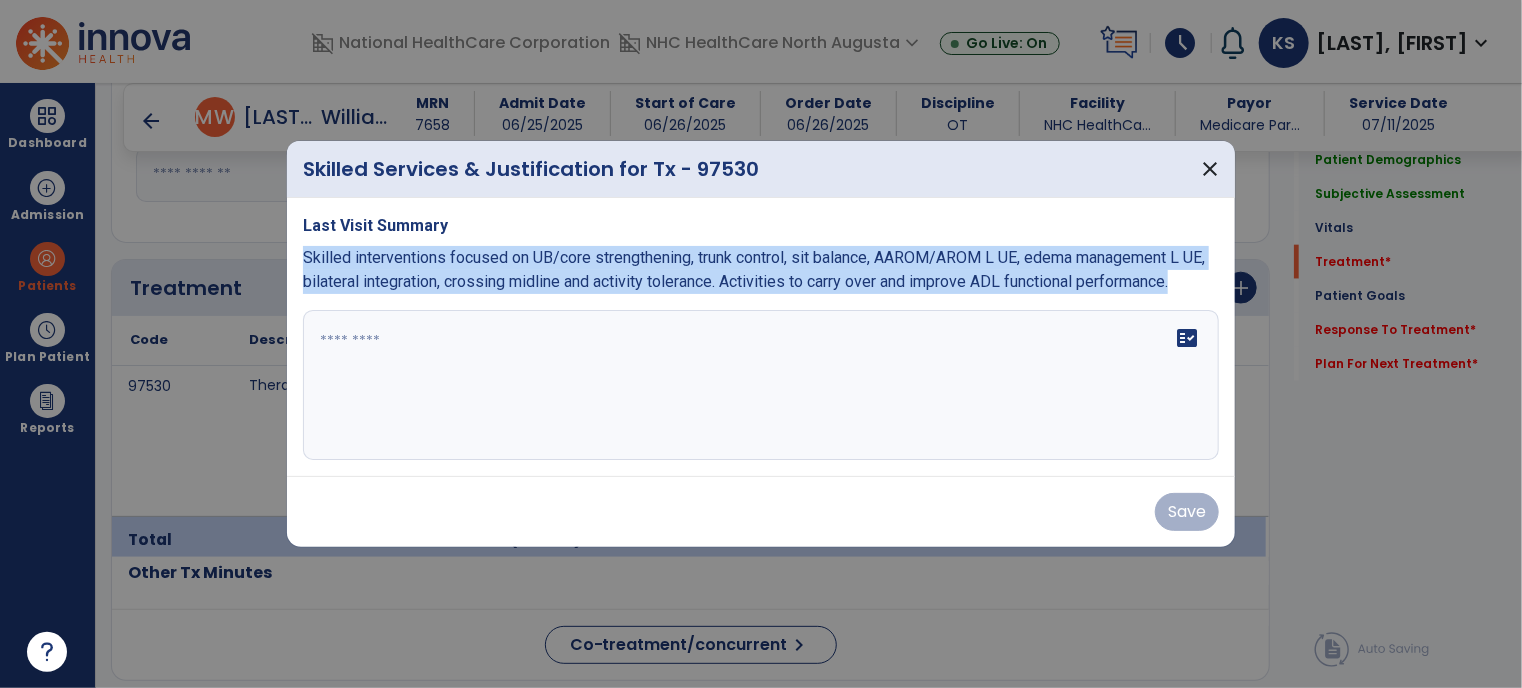 drag, startPoint x: 303, startPoint y: 254, endPoint x: 1220, endPoint y: 278, distance: 917.314 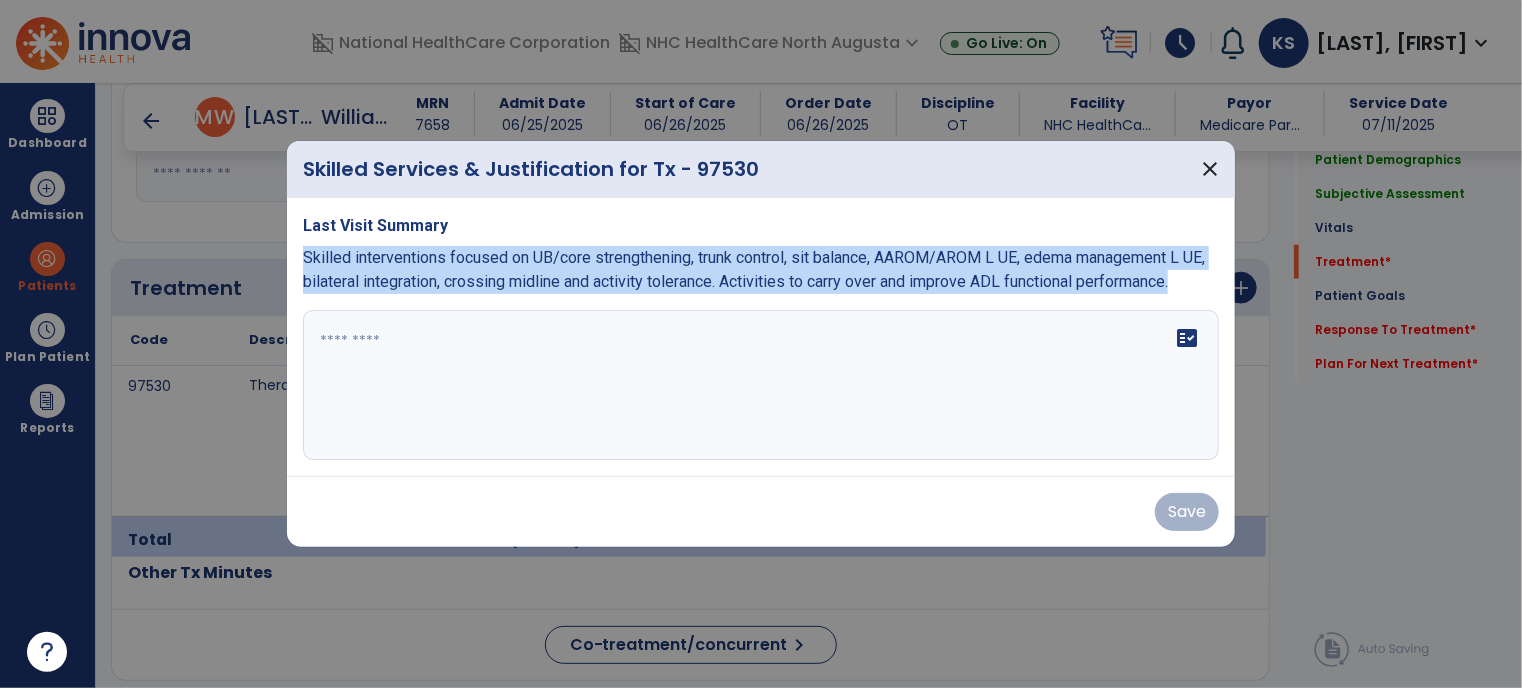 click on "Last Visit Summary Skilled interventions focused on UB/core strengthening, trunk control, sit balance, AAROM/AROM L UE, edema management L UE, bilateral integration, crossing midline and activity tolerance. Activities to carry over and improve ADL functional performance.   fact_check" at bounding box center (761, 337) 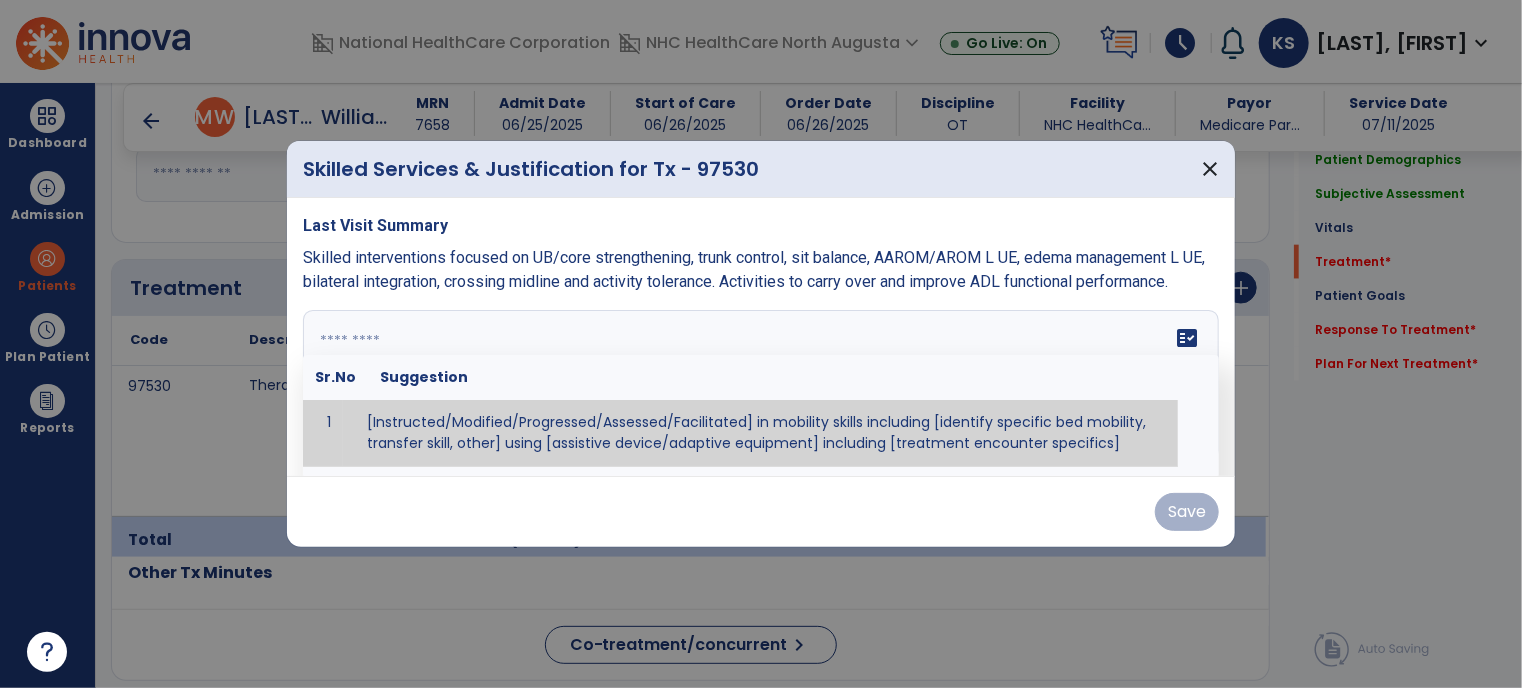 click at bounding box center (759, 385) 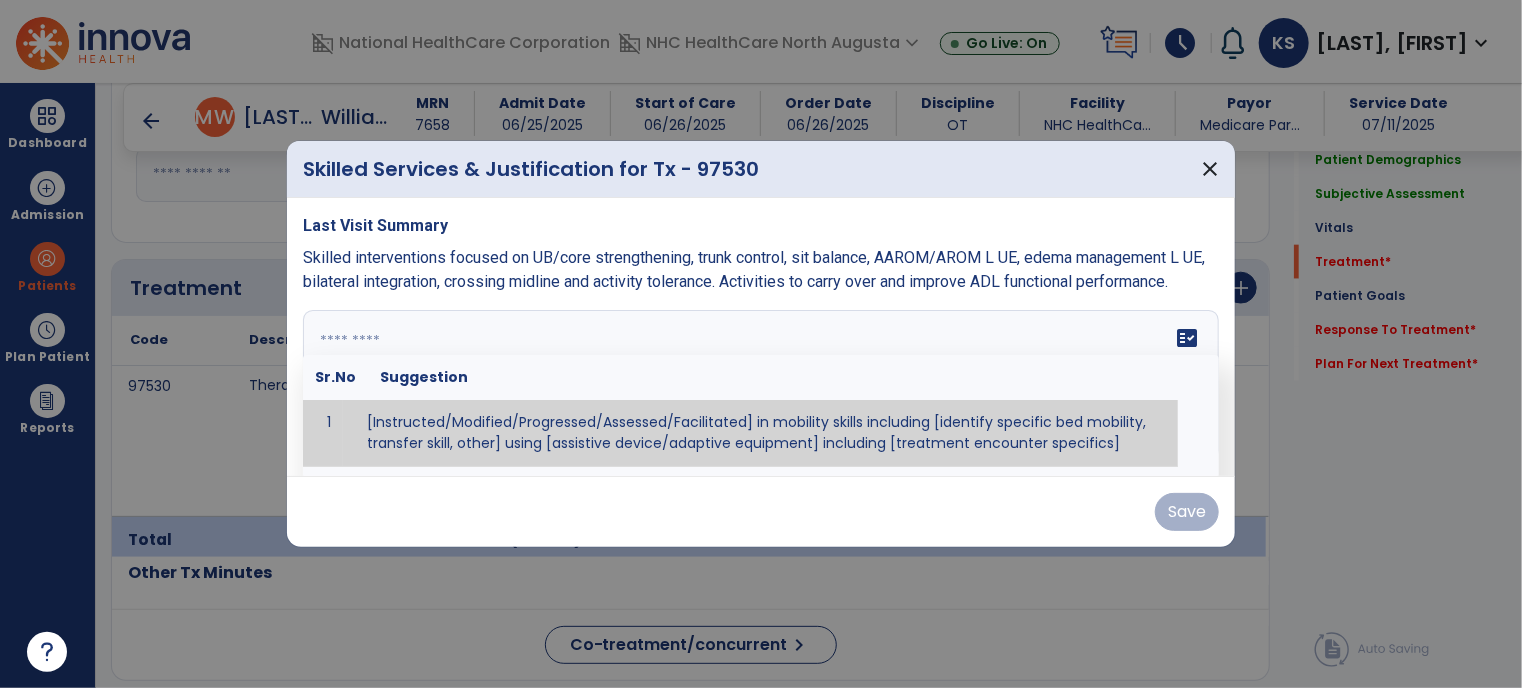paste on "**********" 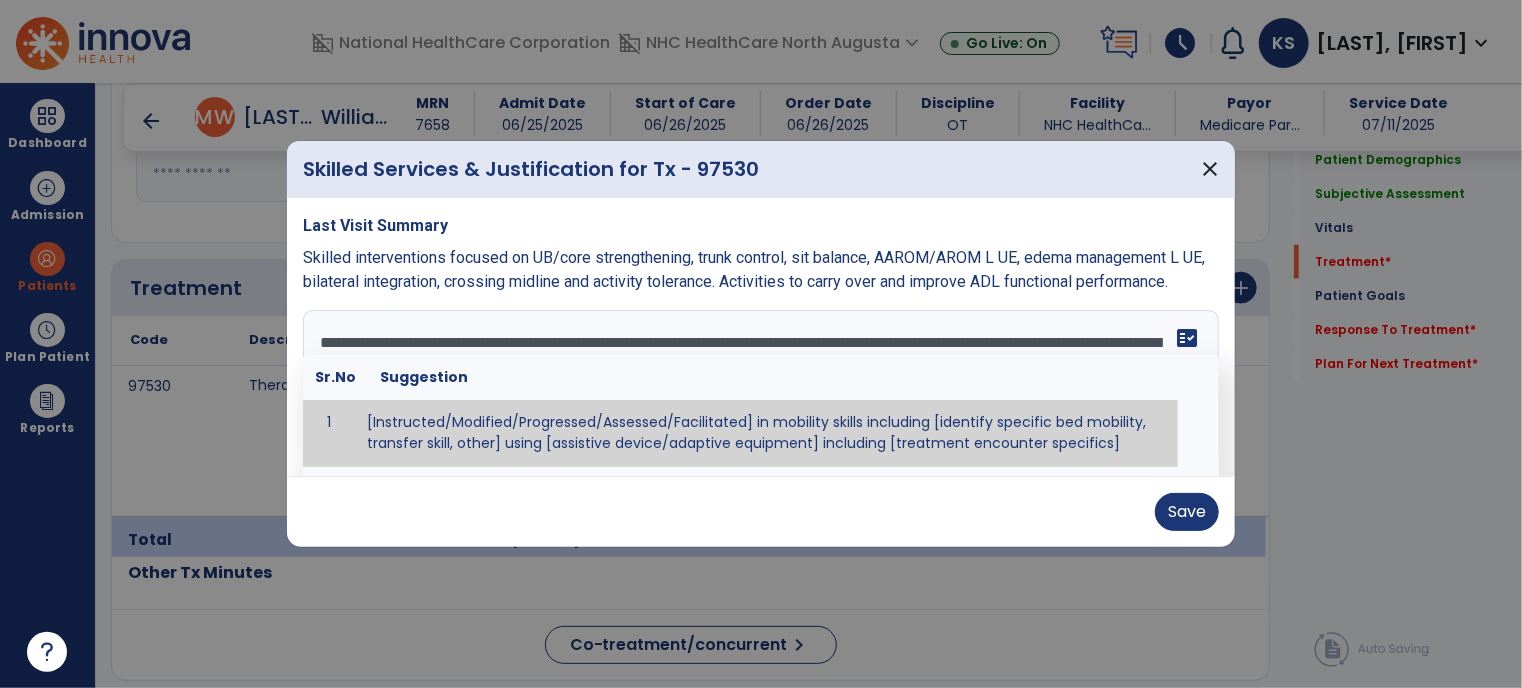click on "**********" at bounding box center [759, 385] 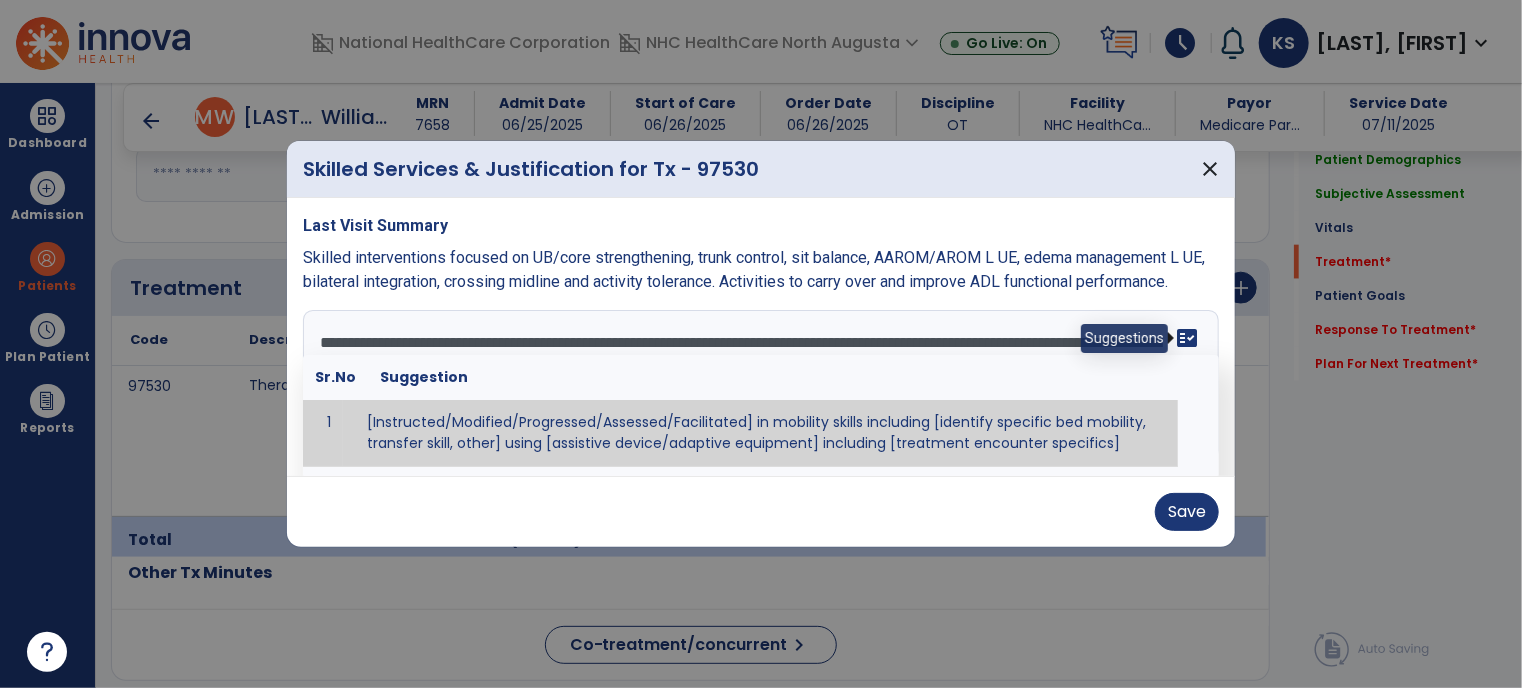 click on "fact_check" at bounding box center (1187, 338) 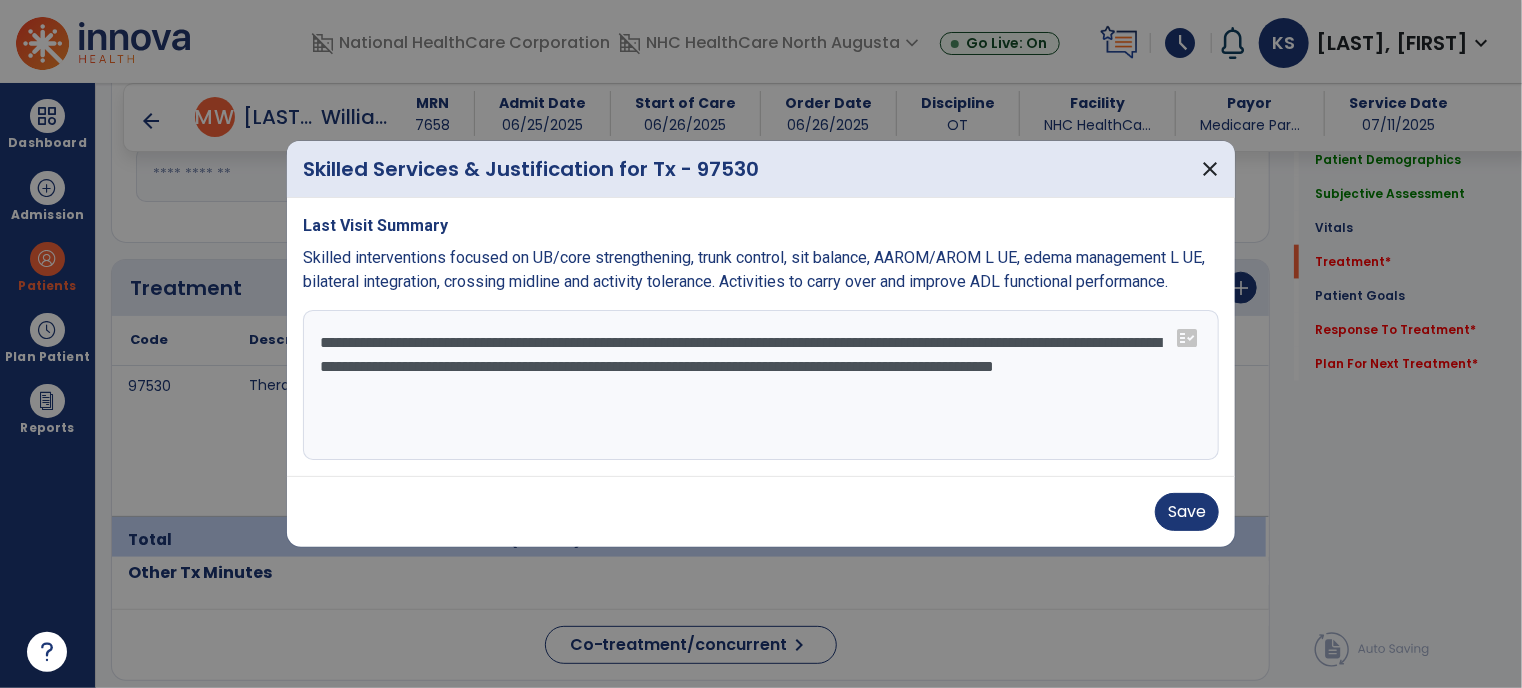 click on "**********" at bounding box center (761, 385) 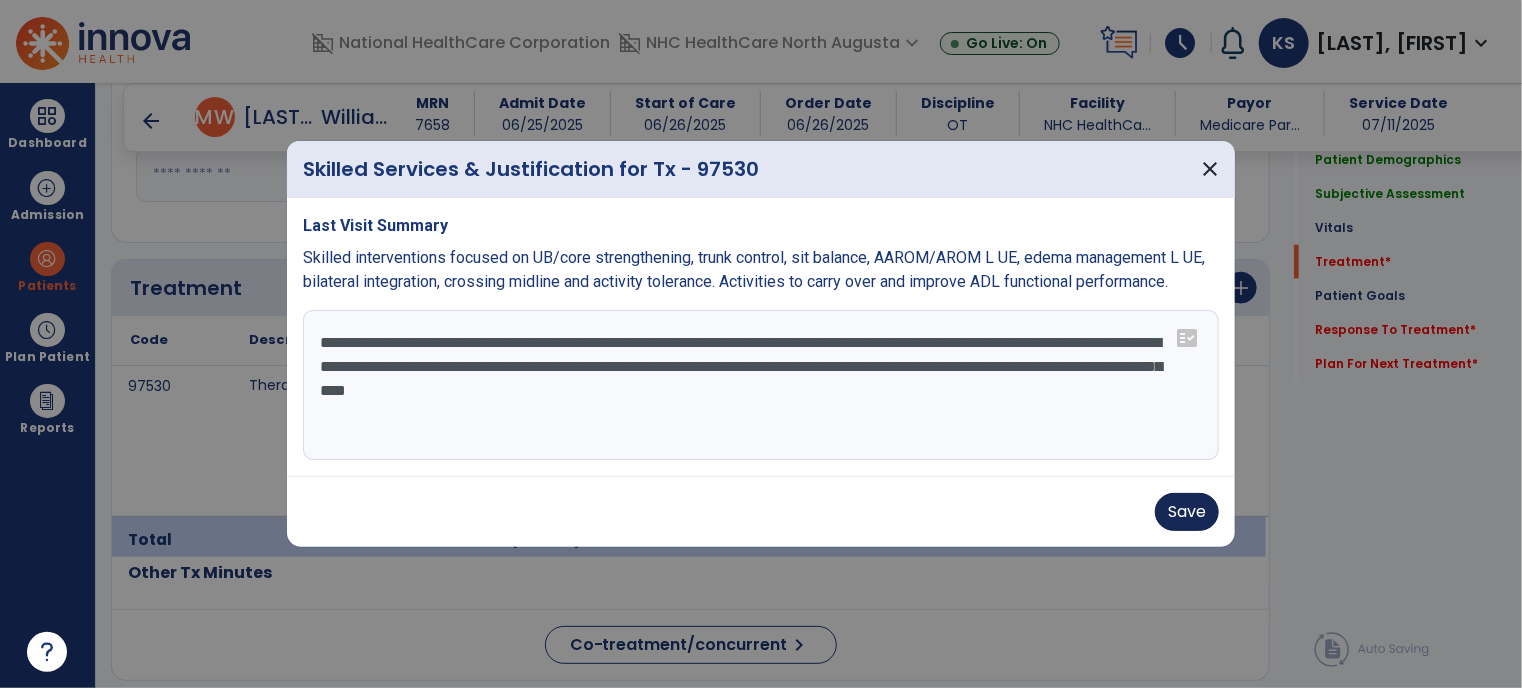 type on "**********" 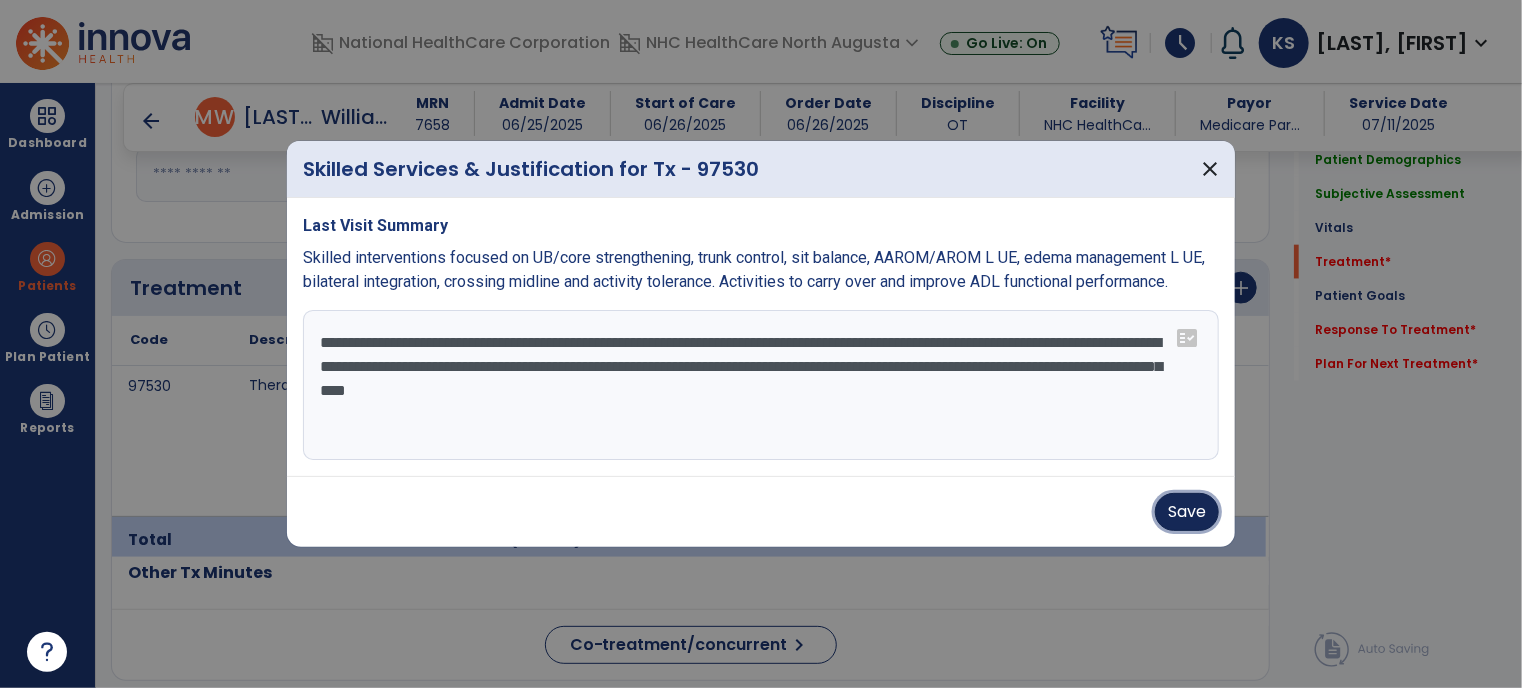 click on "Save" at bounding box center (1187, 512) 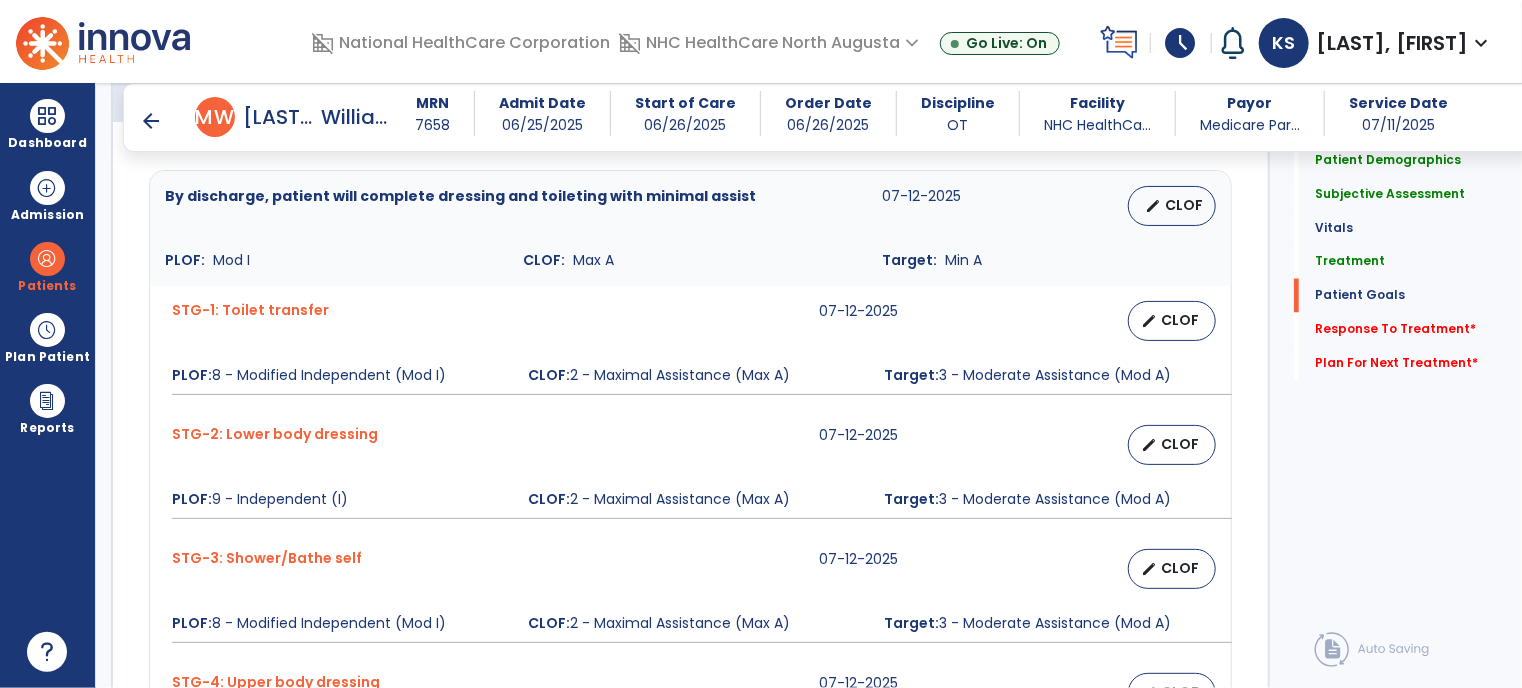 scroll, scrollTop: 1729, scrollLeft: 0, axis: vertical 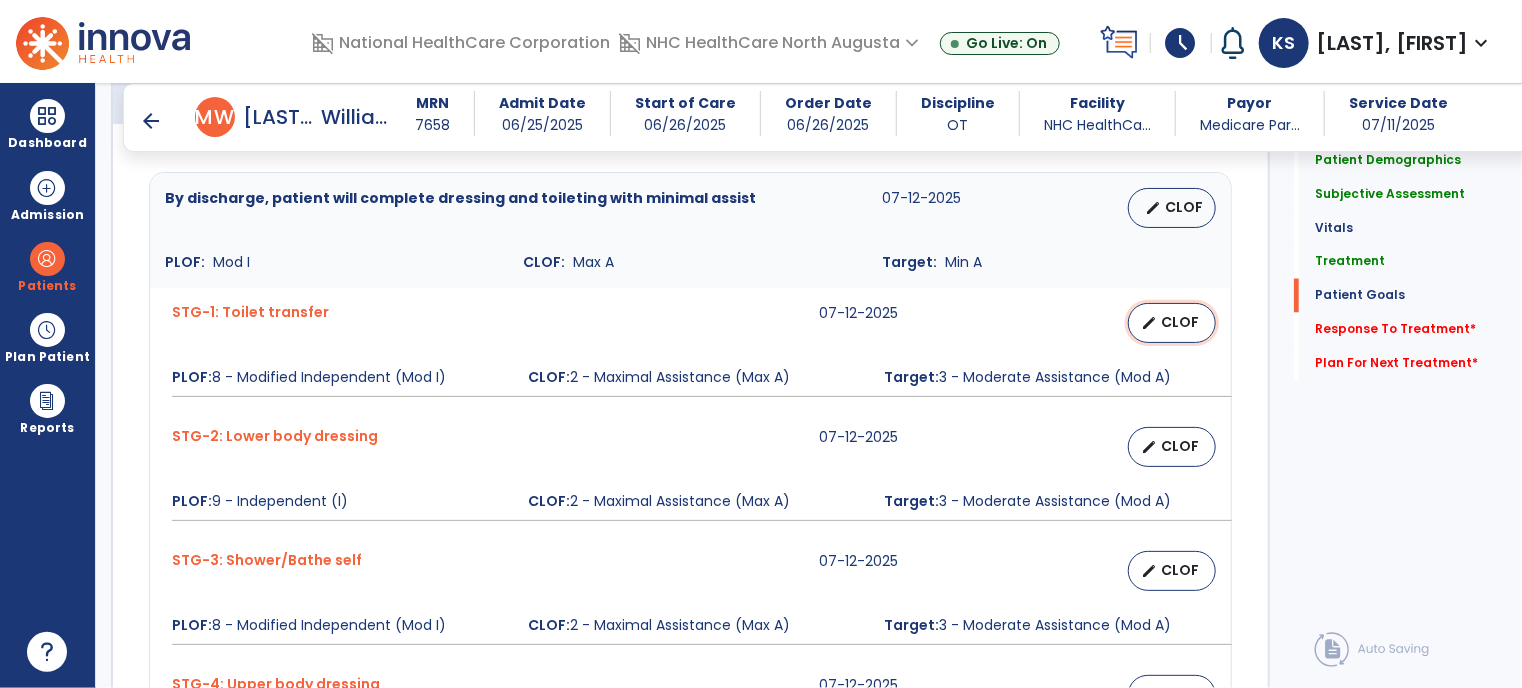click on "CLOF" at bounding box center (1180, 322) 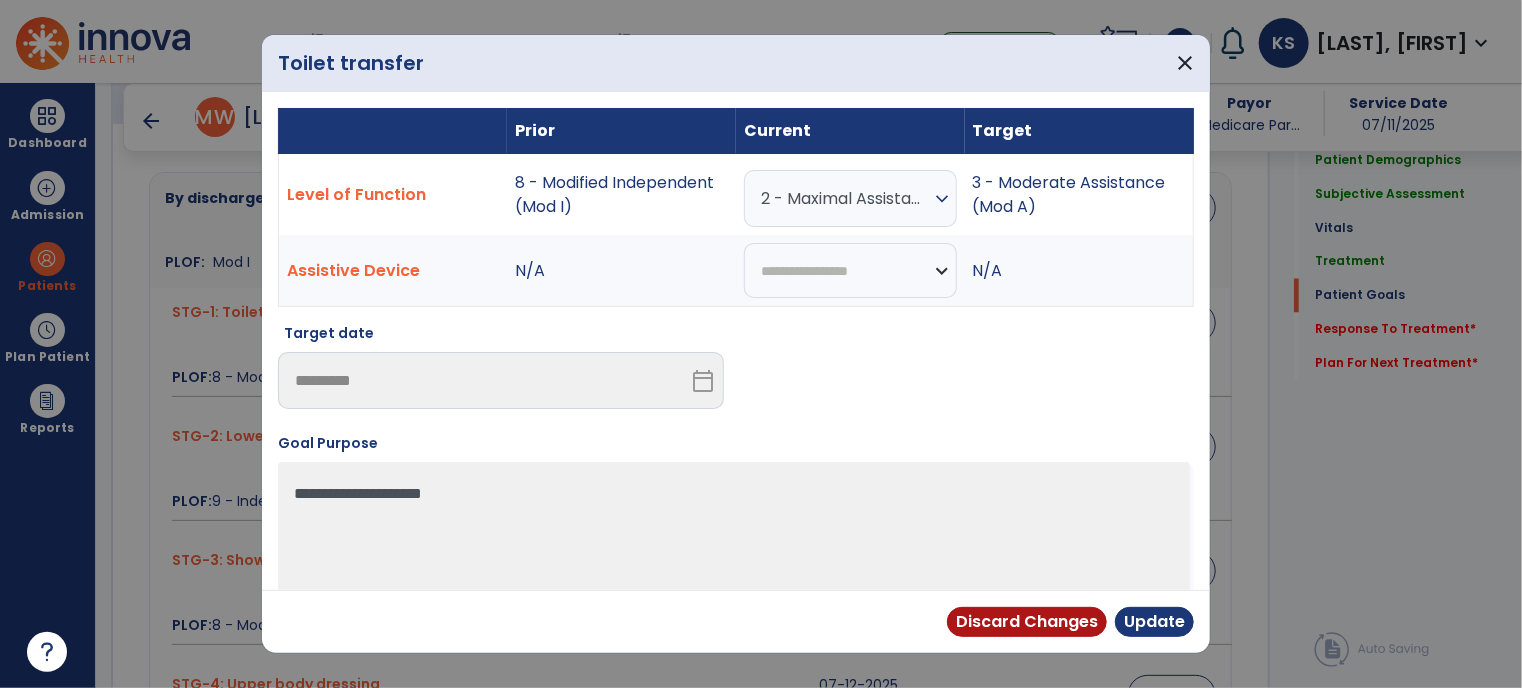 click on "expand_more" at bounding box center (942, 199) 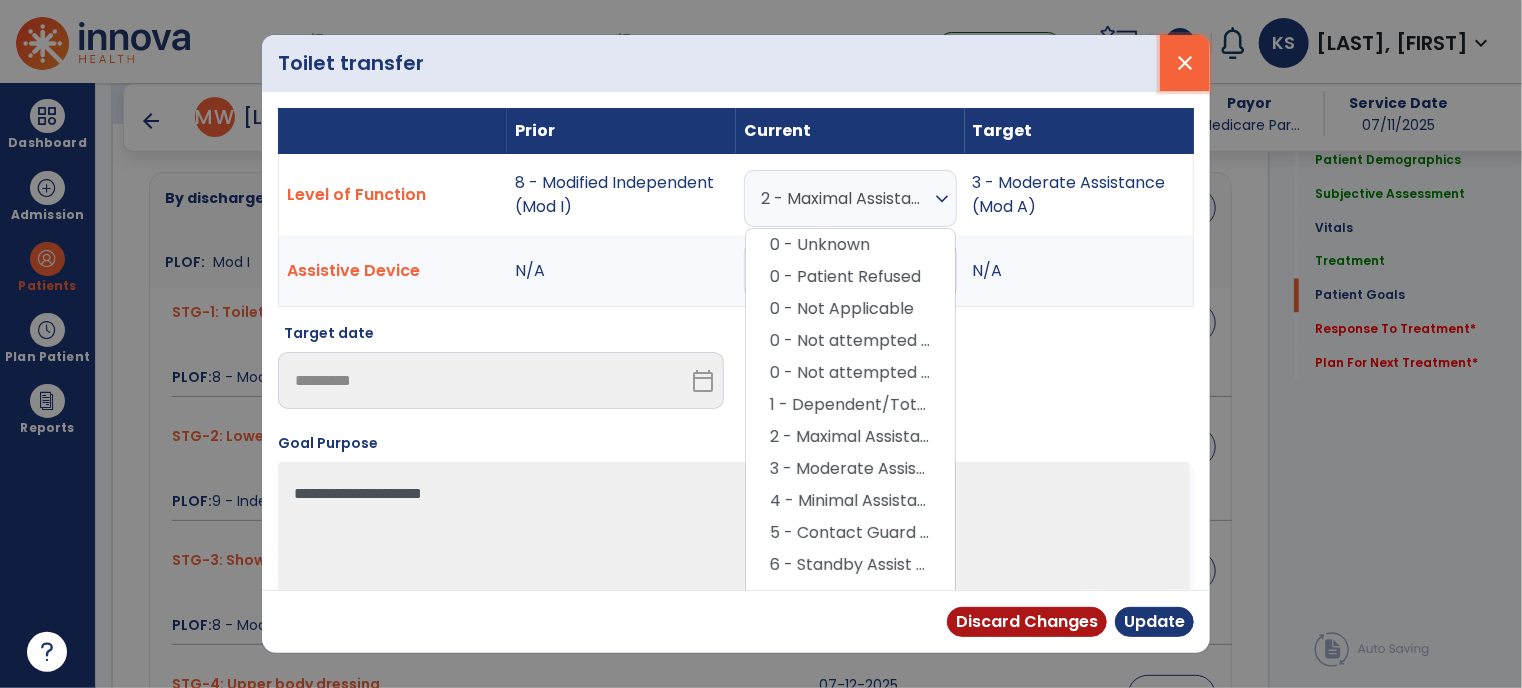 click on "close" at bounding box center [1185, 63] 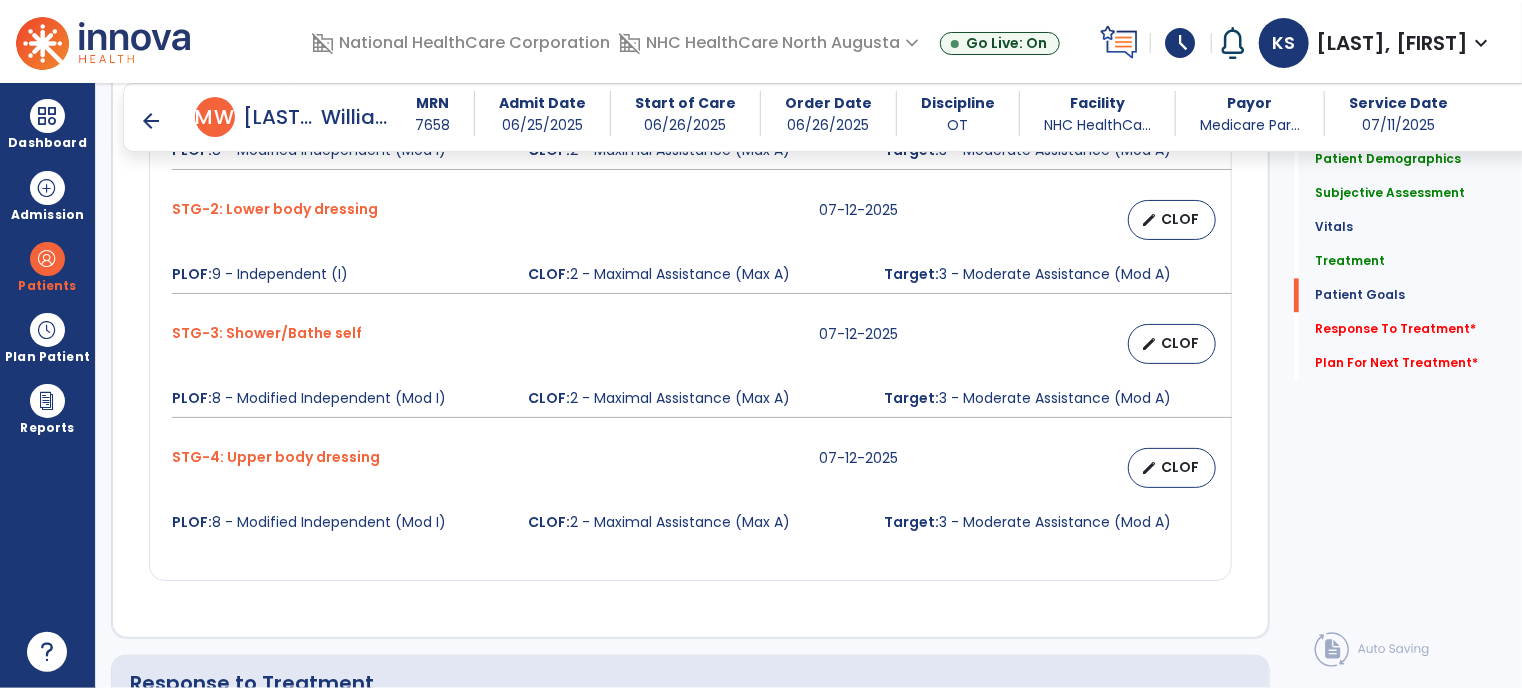 scroll, scrollTop: 1957, scrollLeft: 0, axis: vertical 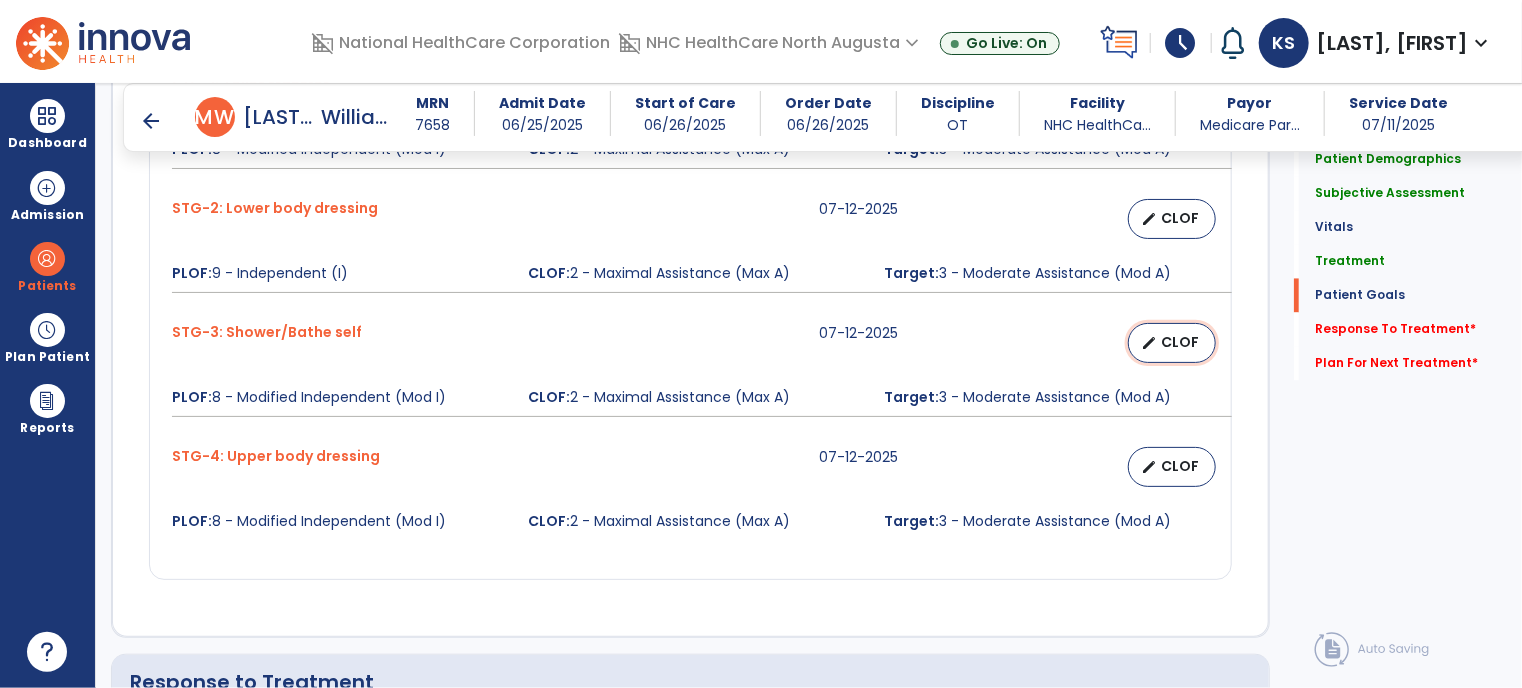 click on "CLOF" at bounding box center [1180, 342] 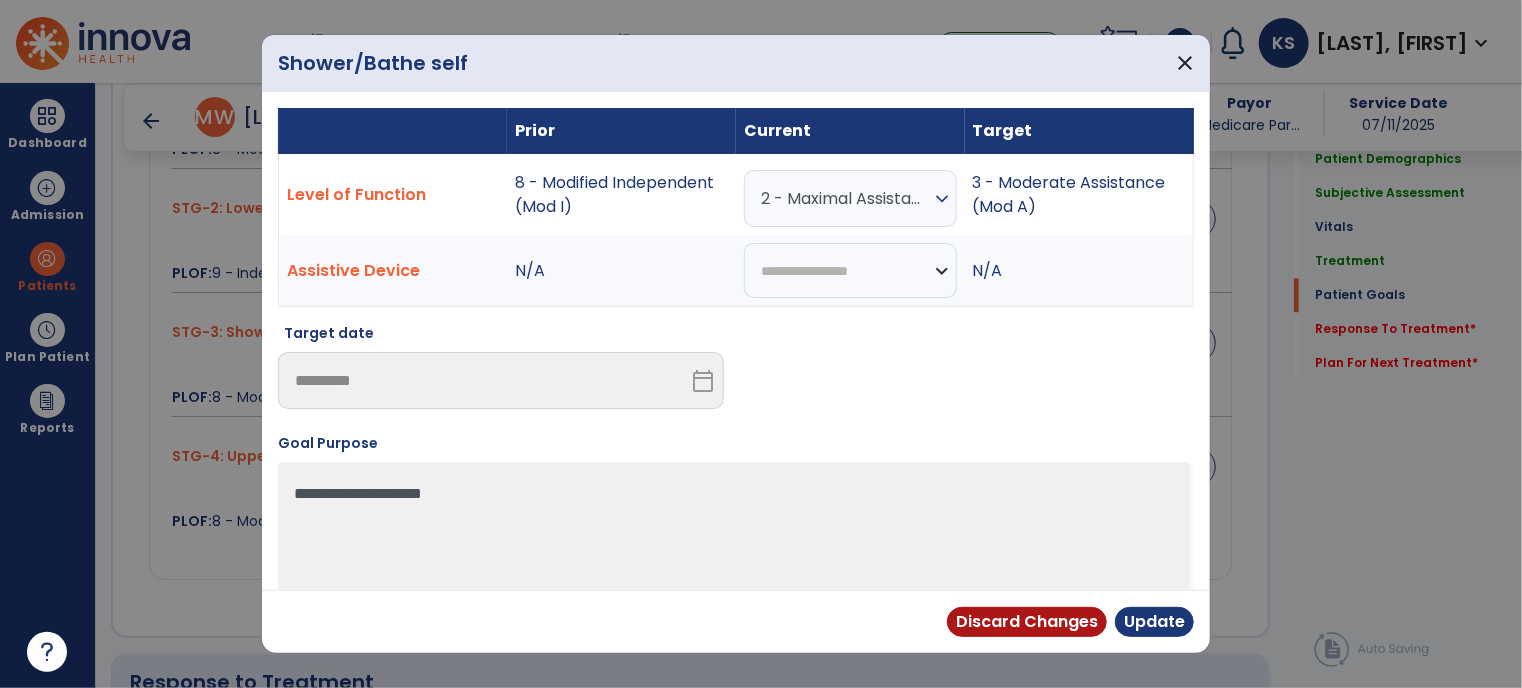 click on "expand_more" at bounding box center (942, 199) 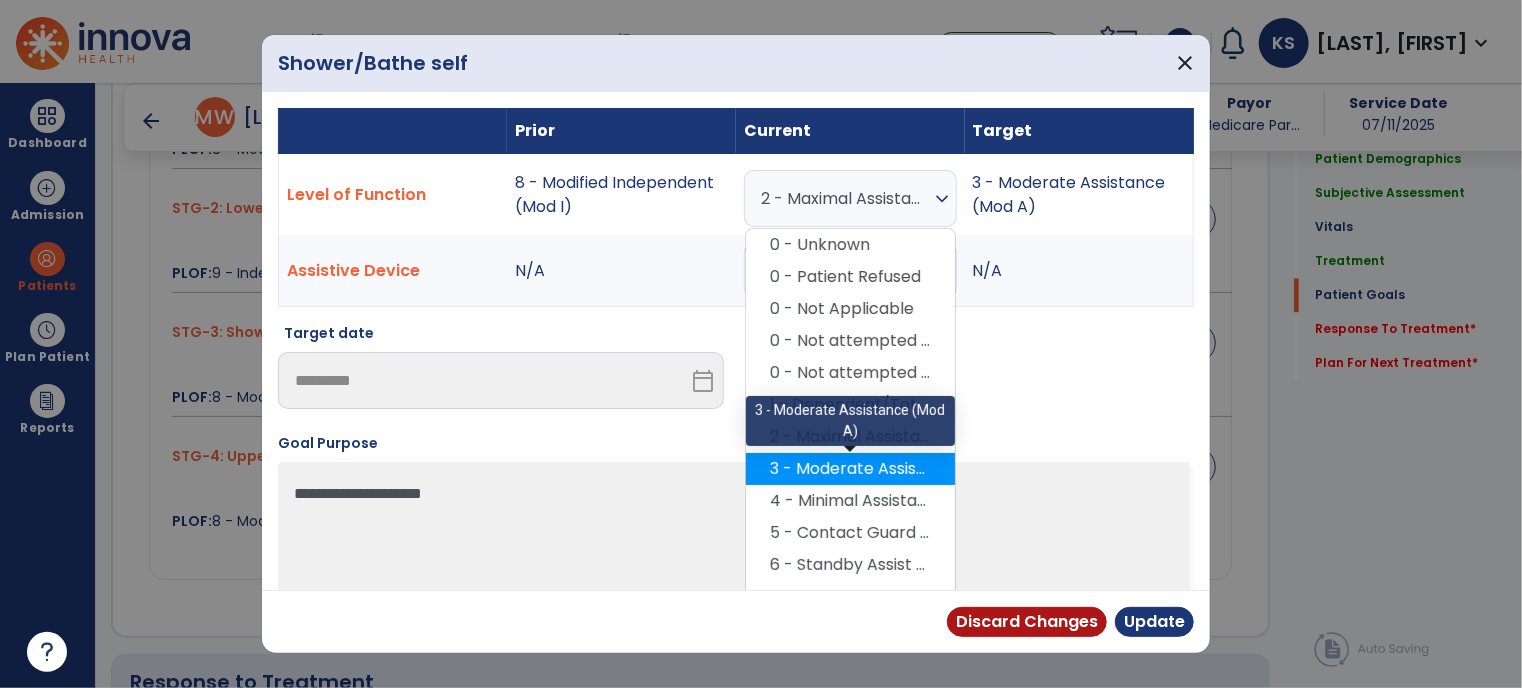 click on "3 - Moderate Assistance (Mod A)" at bounding box center [850, 469] 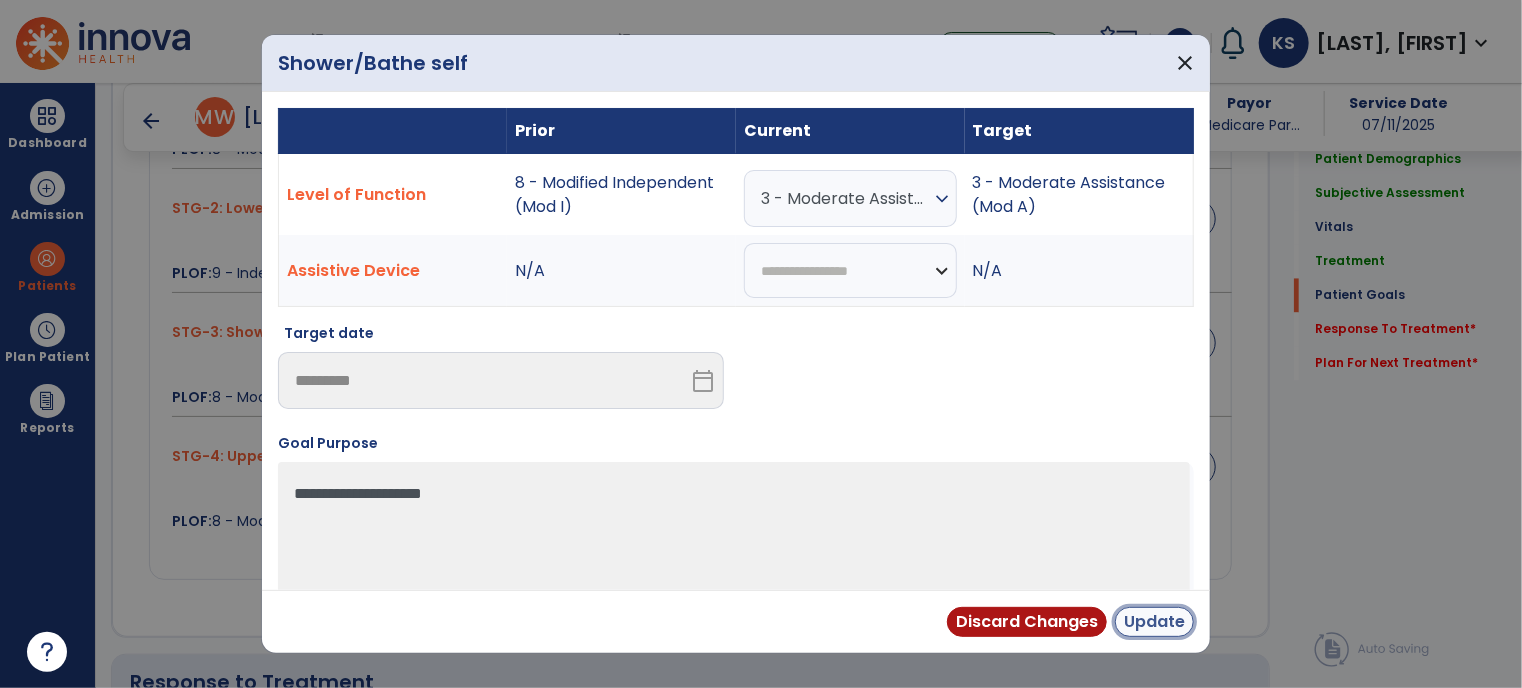 click on "Update" at bounding box center [1154, 622] 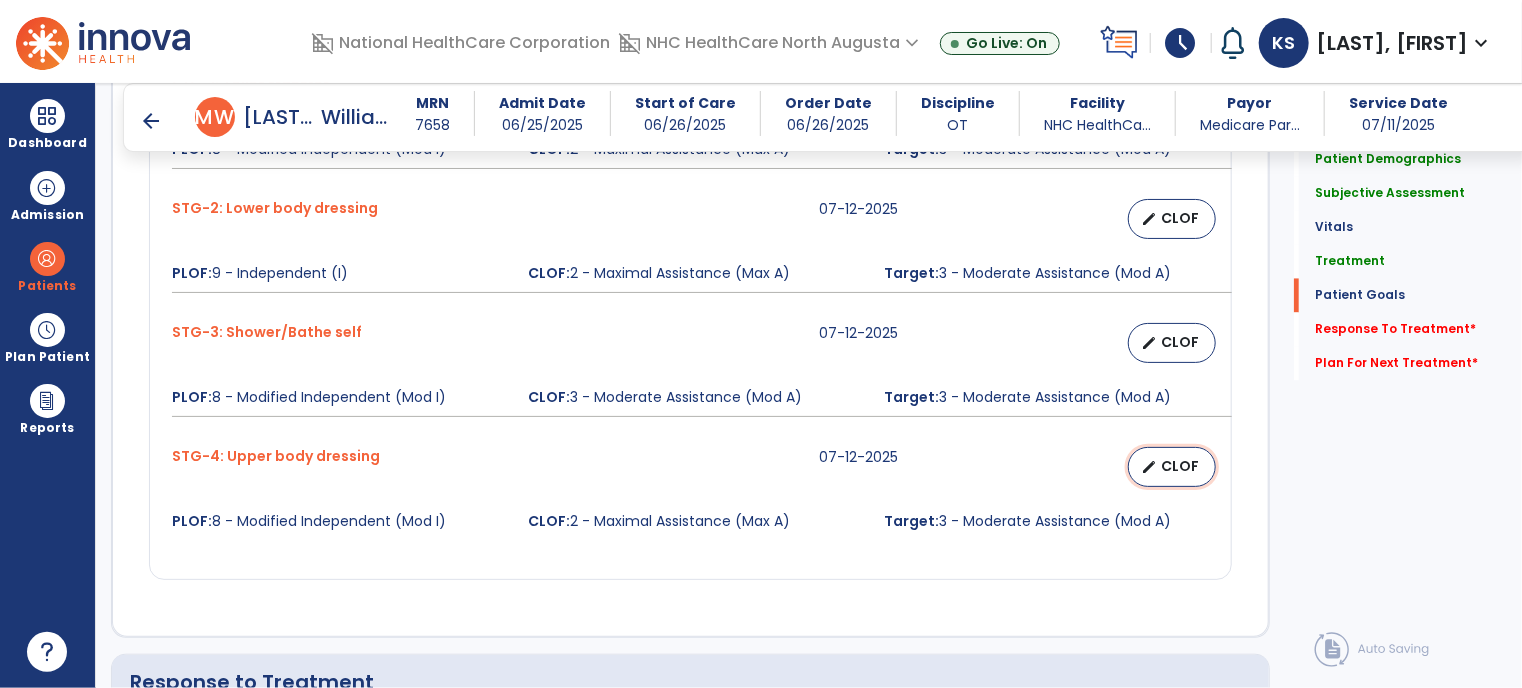 click on "CLOF" at bounding box center [1180, 466] 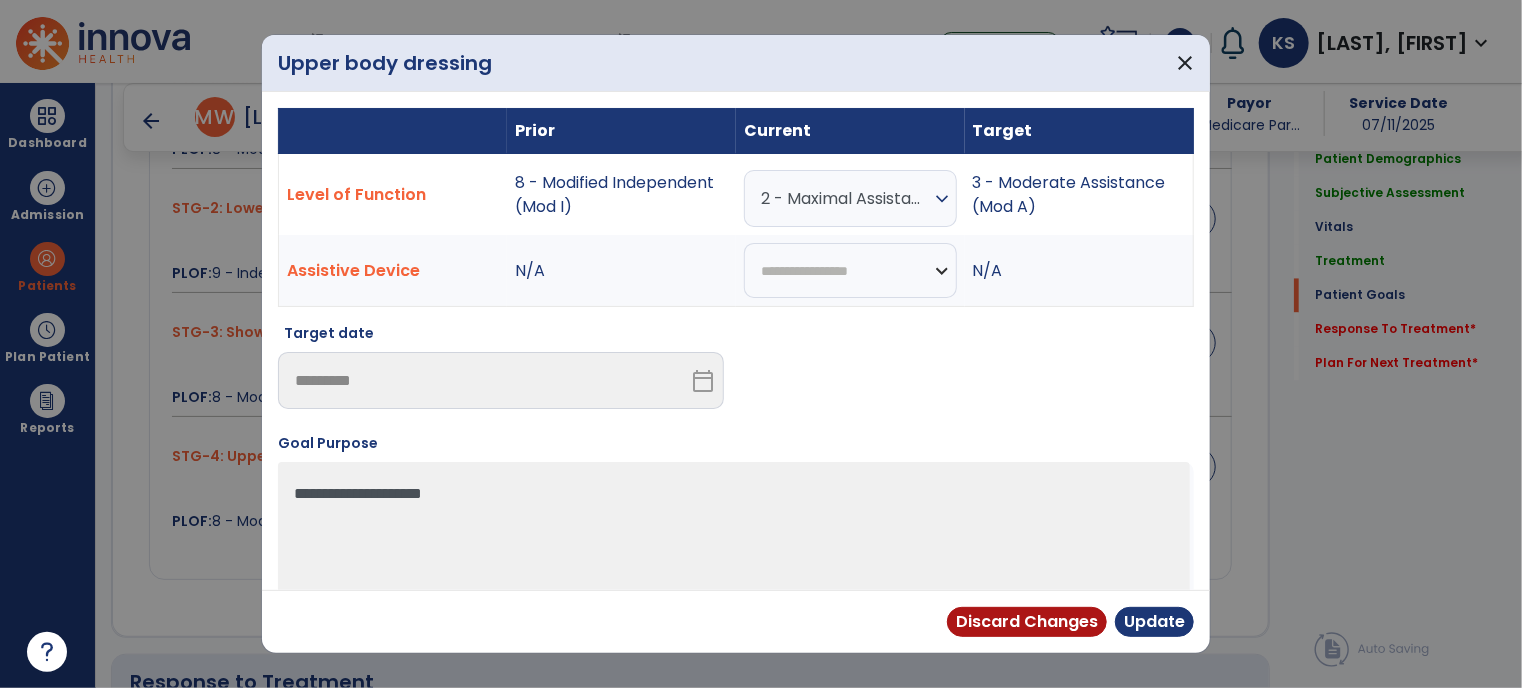 click on "expand_more" at bounding box center [942, 199] 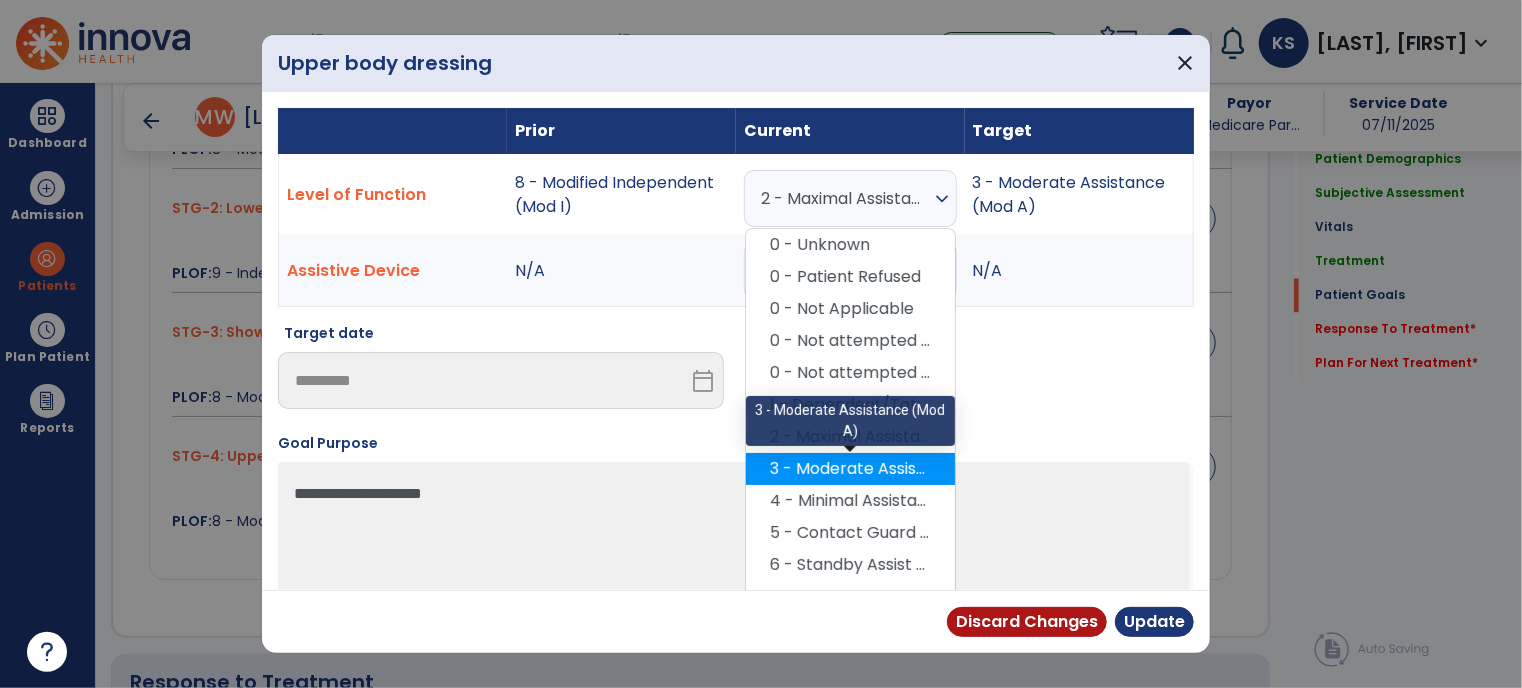 click on "3 - Moderate Assistance (Mod A)" at bounding box center [850, 469] 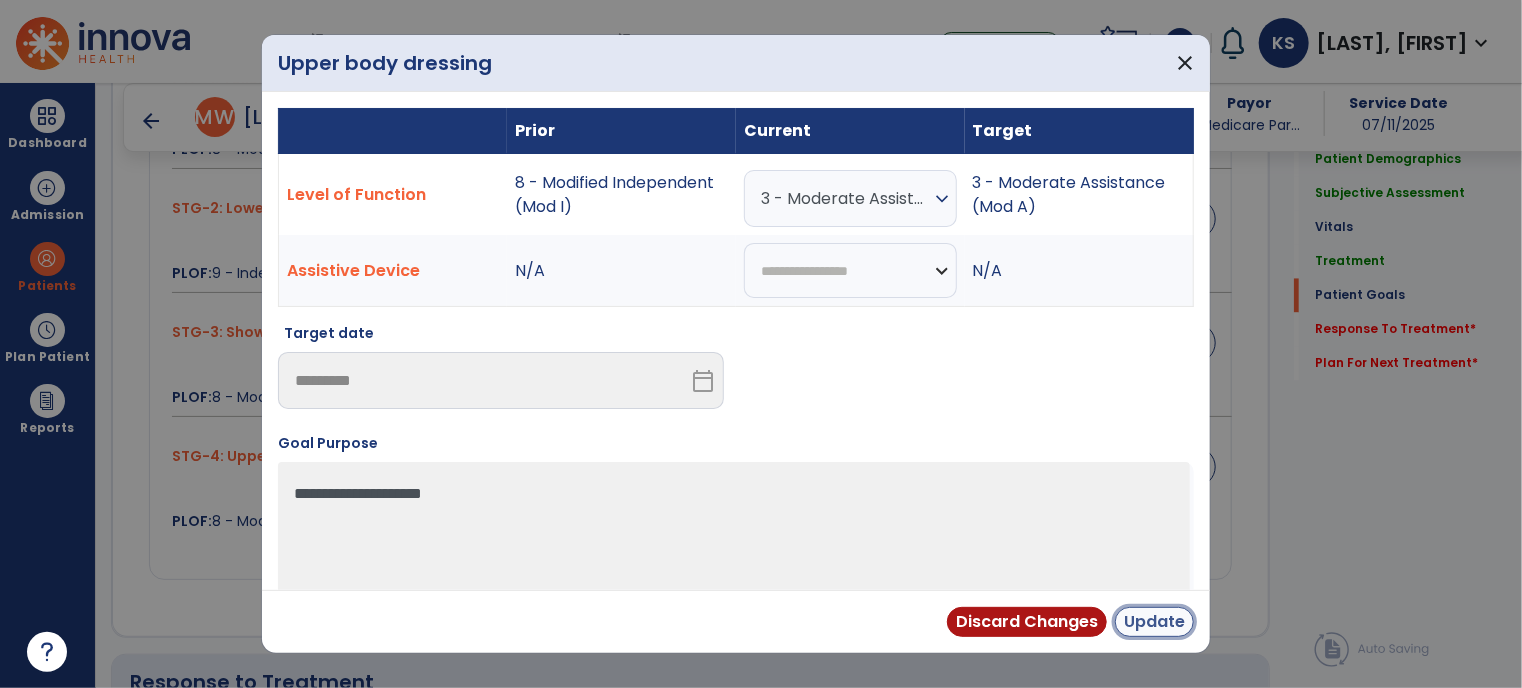 click on "Update" at bounding box center (1154, 622) 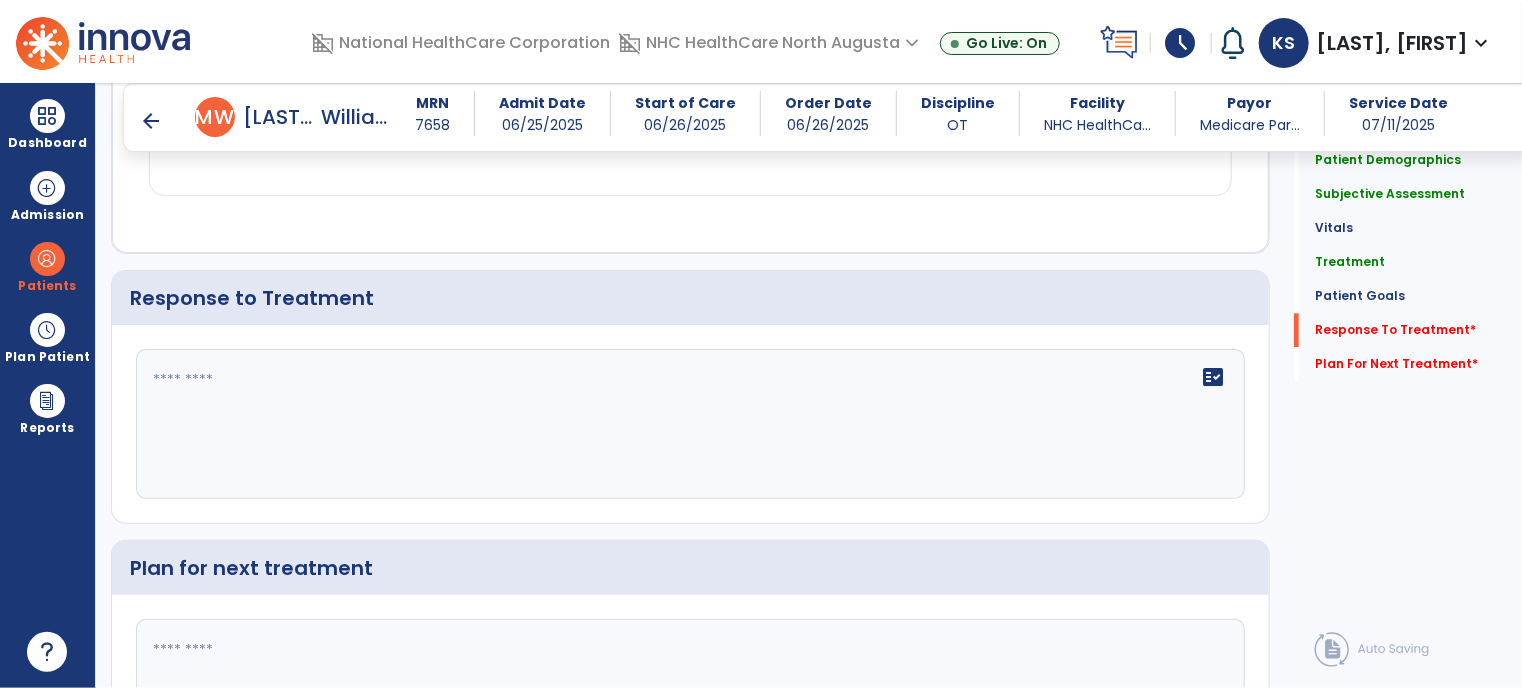 scroll, scrollTop: 2343, scrollLeft: 0, axis: vertical 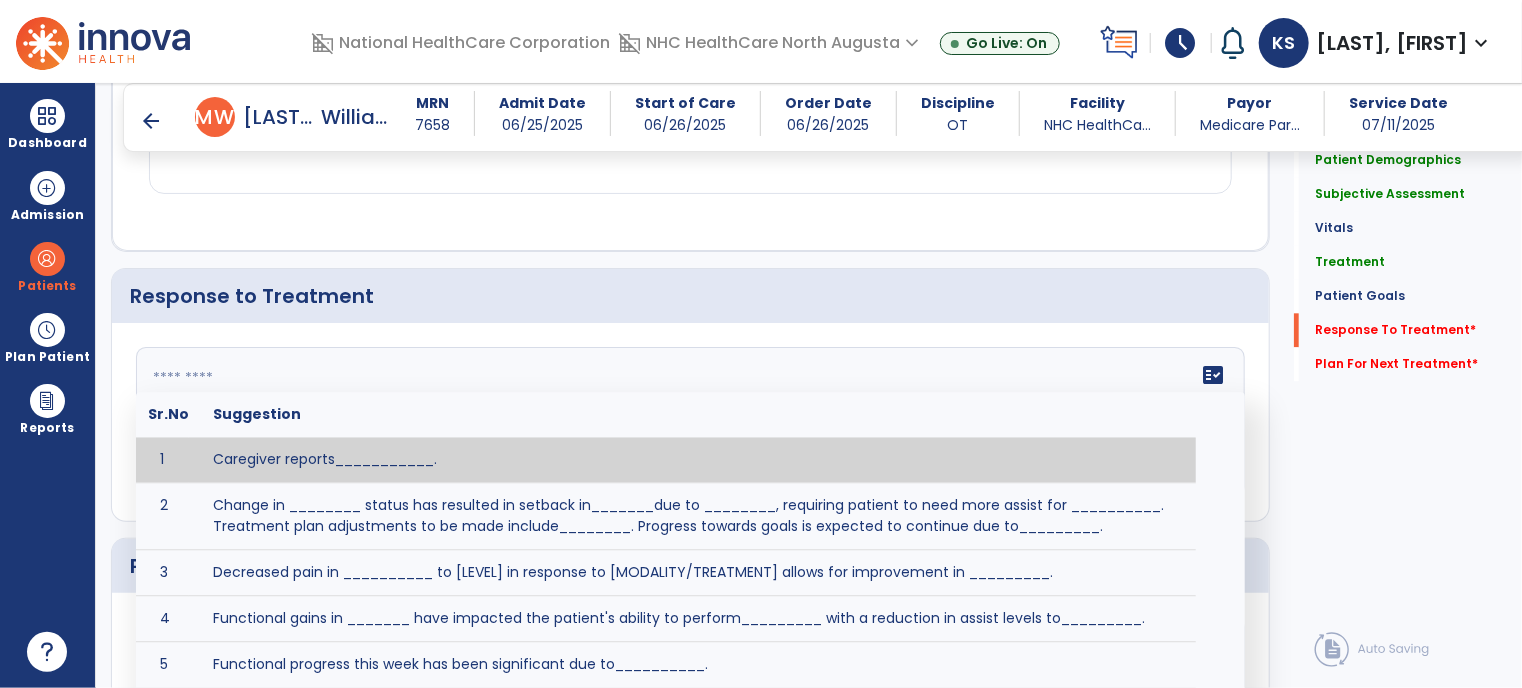 click on "fact_check  Sr.No Suggestion 1 Caregiver reports___________. 2 Change in ________ status has resulted in setback in_______due to ________, requiring patient to need more assist for __________.   Treatment plan adjustments to be made include________.  Progress towards goals is expected to continue due to_________. 3 Decreased pain in __________ to [LEVEL] in response to [MODALITY/TREATMENT] allows for improvement in _________. 4 Functional gains in _______ have impacted the patient's ability to perform_________ with a reduction in assist levels to_________. 5 Functional progress this week has been significant due to__________. 6 Gains in ________ have improved the patient's ability to perform ______with decreased levels of assist to___________. 7 Improvement in ________allows patient to tolerate higher levels of challenges in_________. 8 Pain in [AREA] has decreased to [LEVEL] in response to [TREATMENT/MODALITY], allowing fore ease in completing__________. 9 10 11 12 13 14 15 16 17 18 19 20 21" 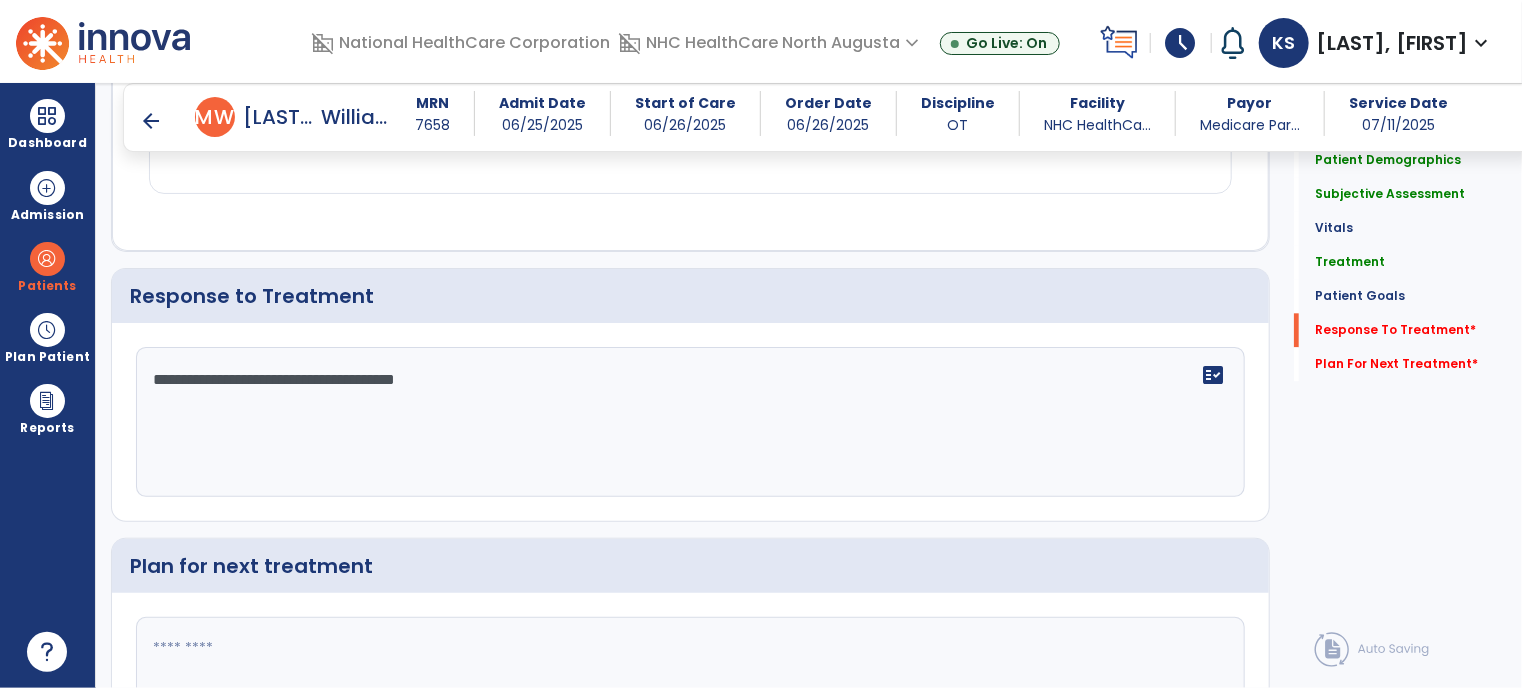 scroll, scrollTop: 2507, scrollLeft: 0, axis: vertical 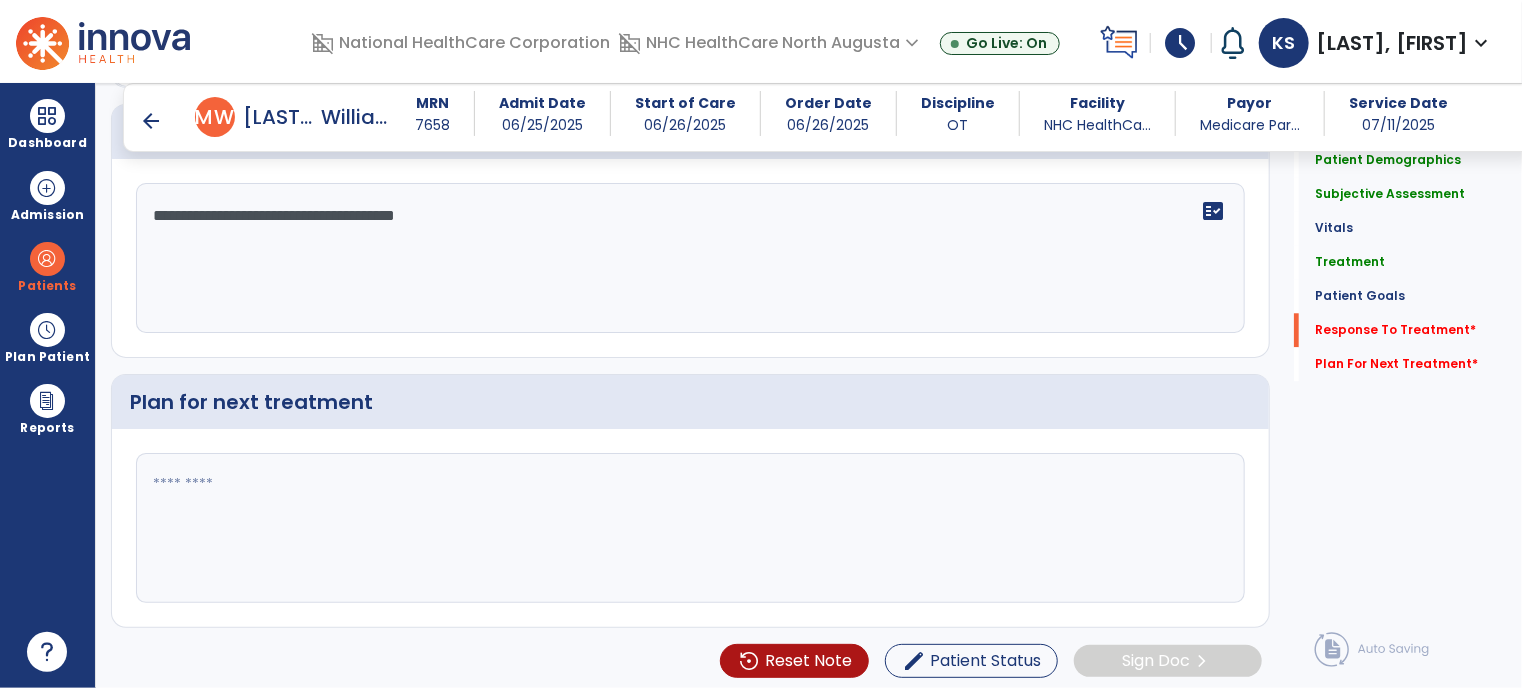 type on "**********" 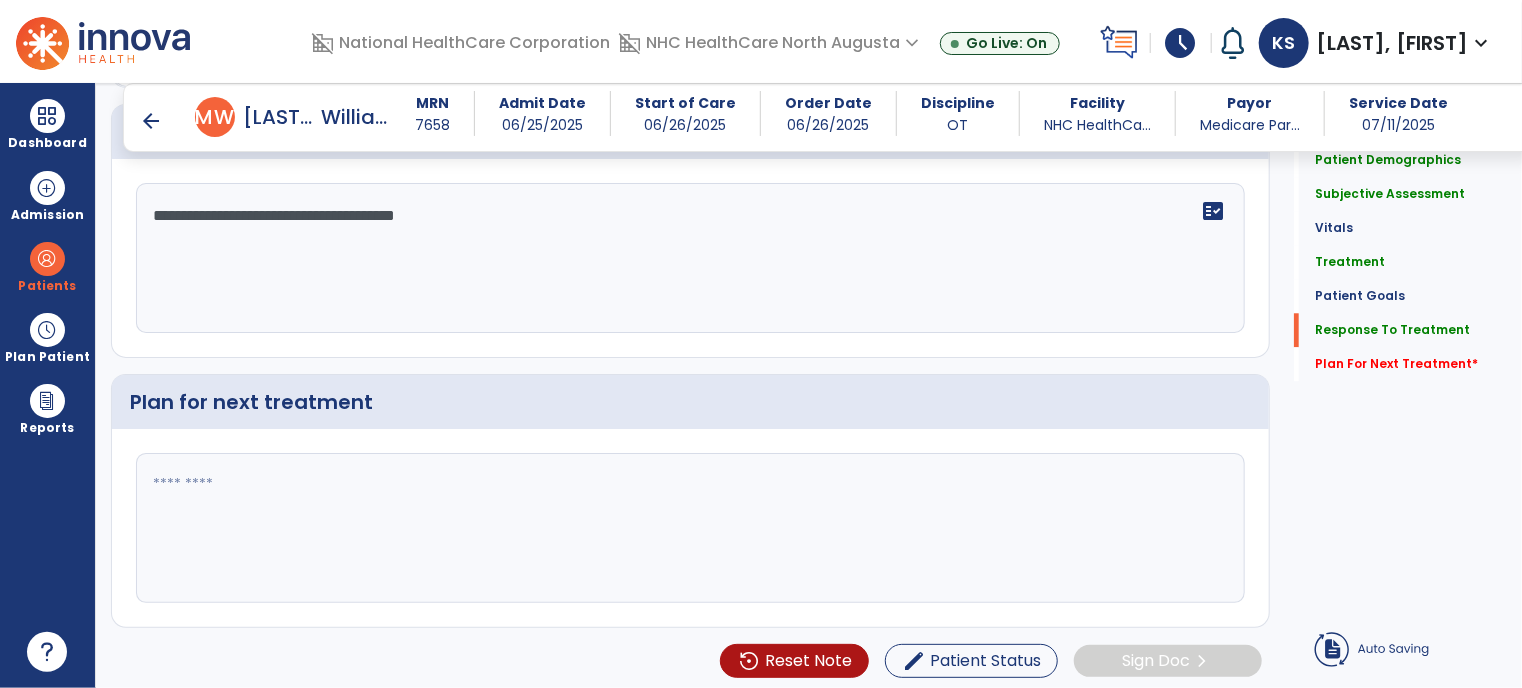 click 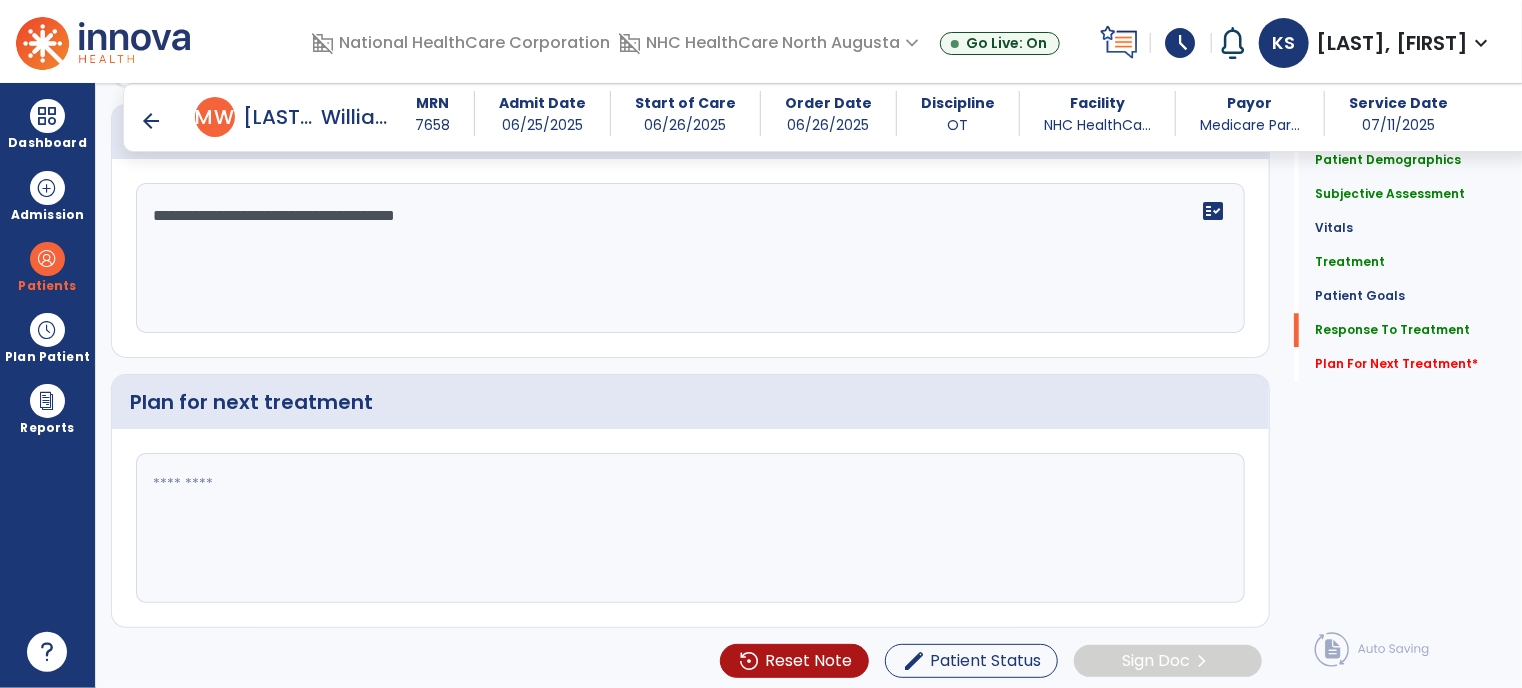click 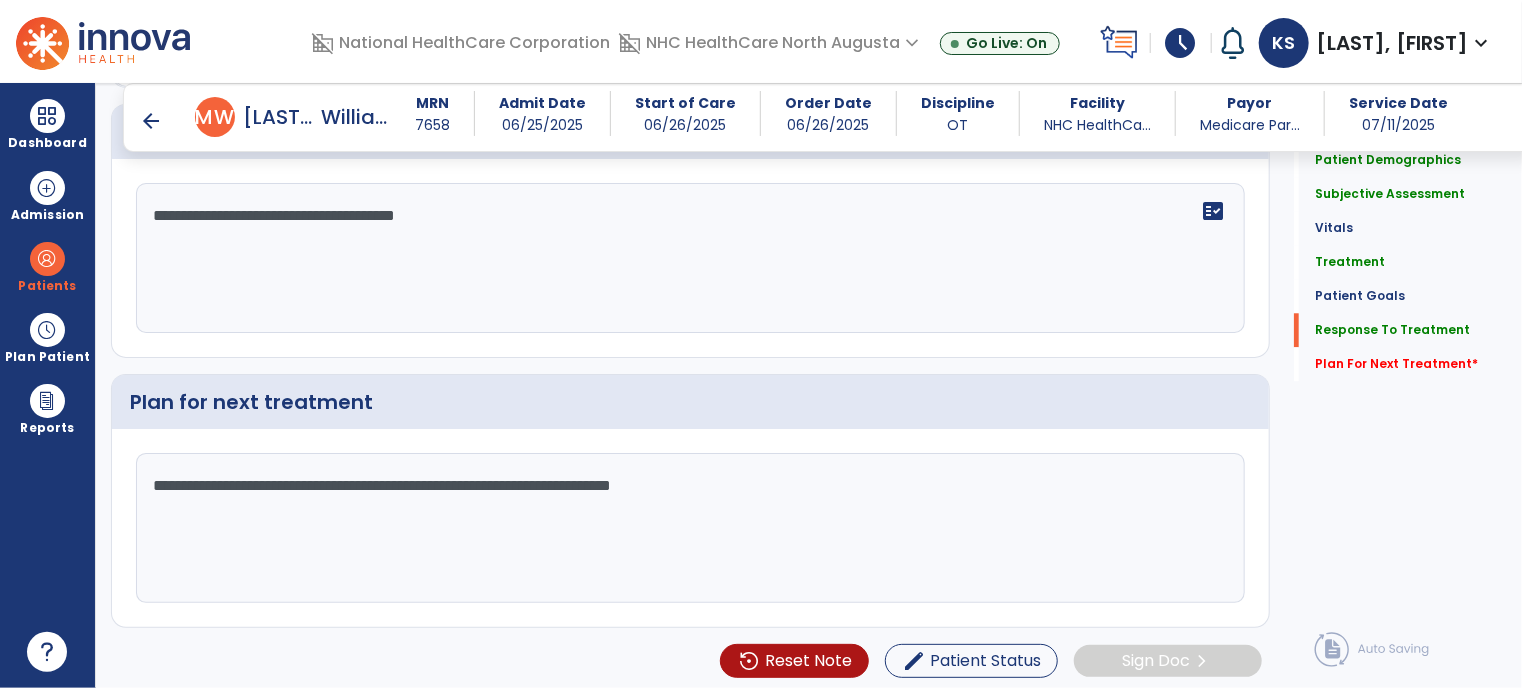 click on "**********" 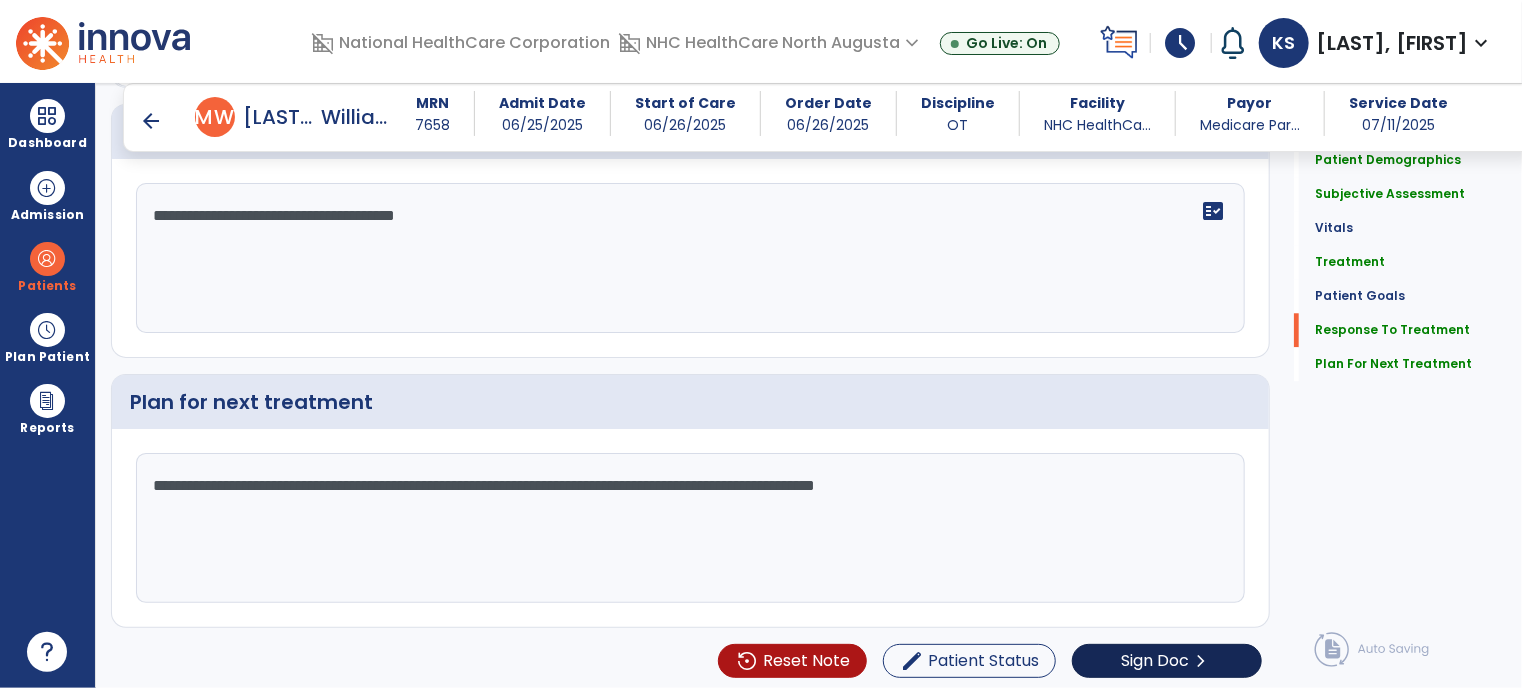 type on "**********" 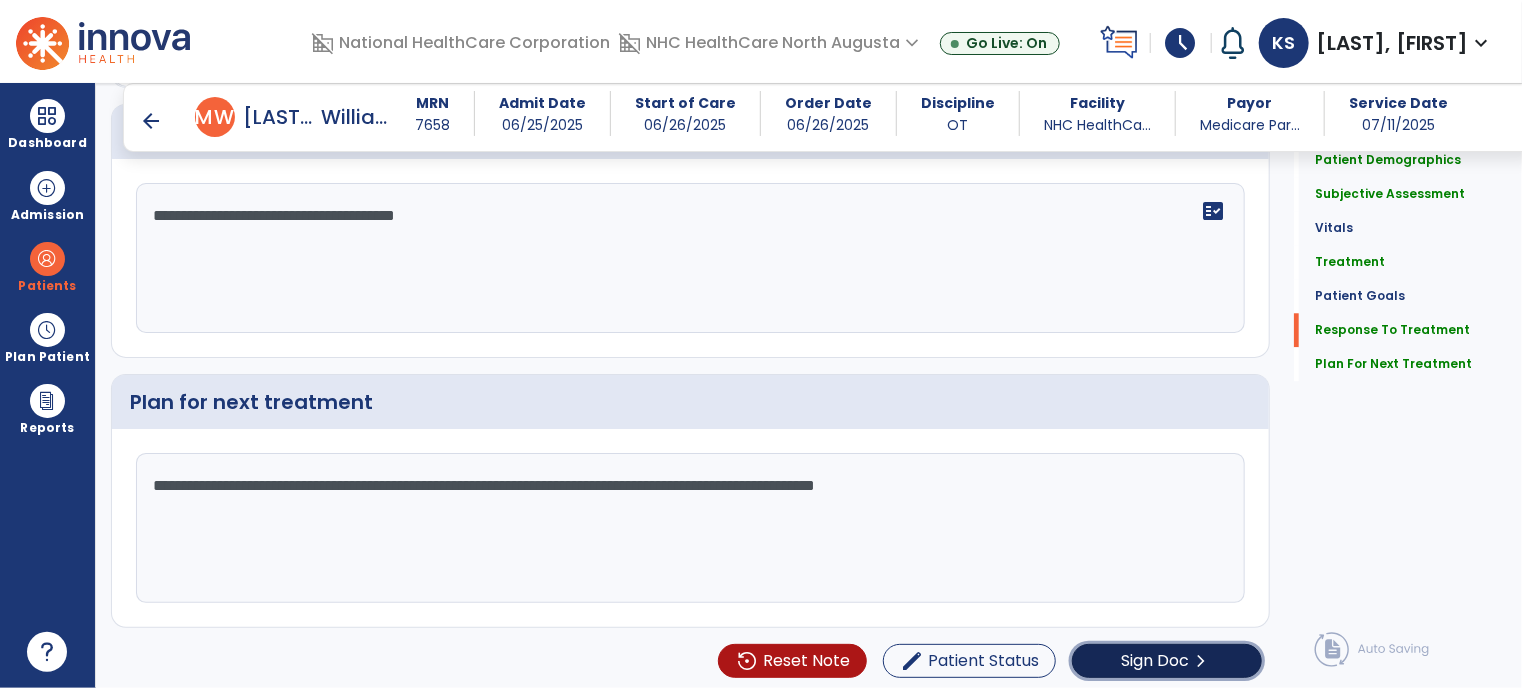 click on "Sign Doc" 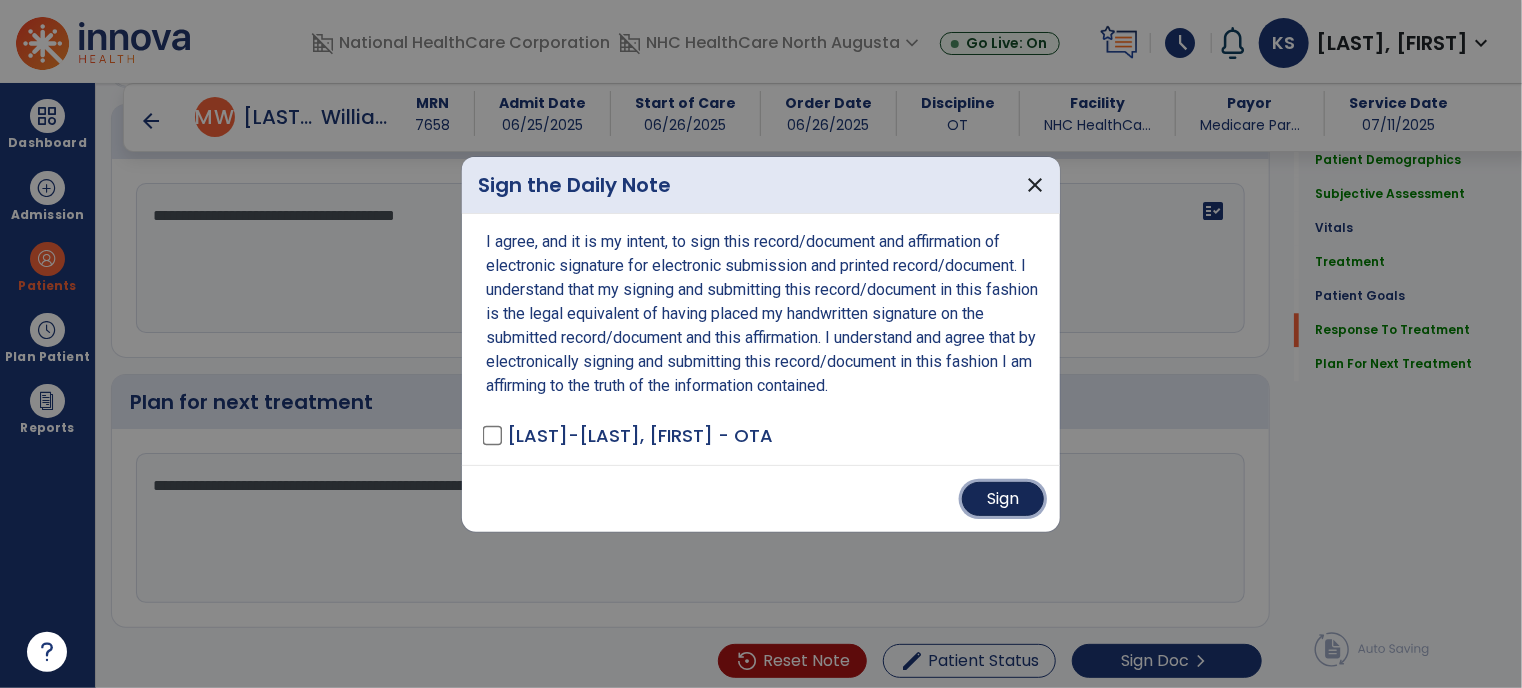 click on "Sign" at bounding box center [1003, 499] 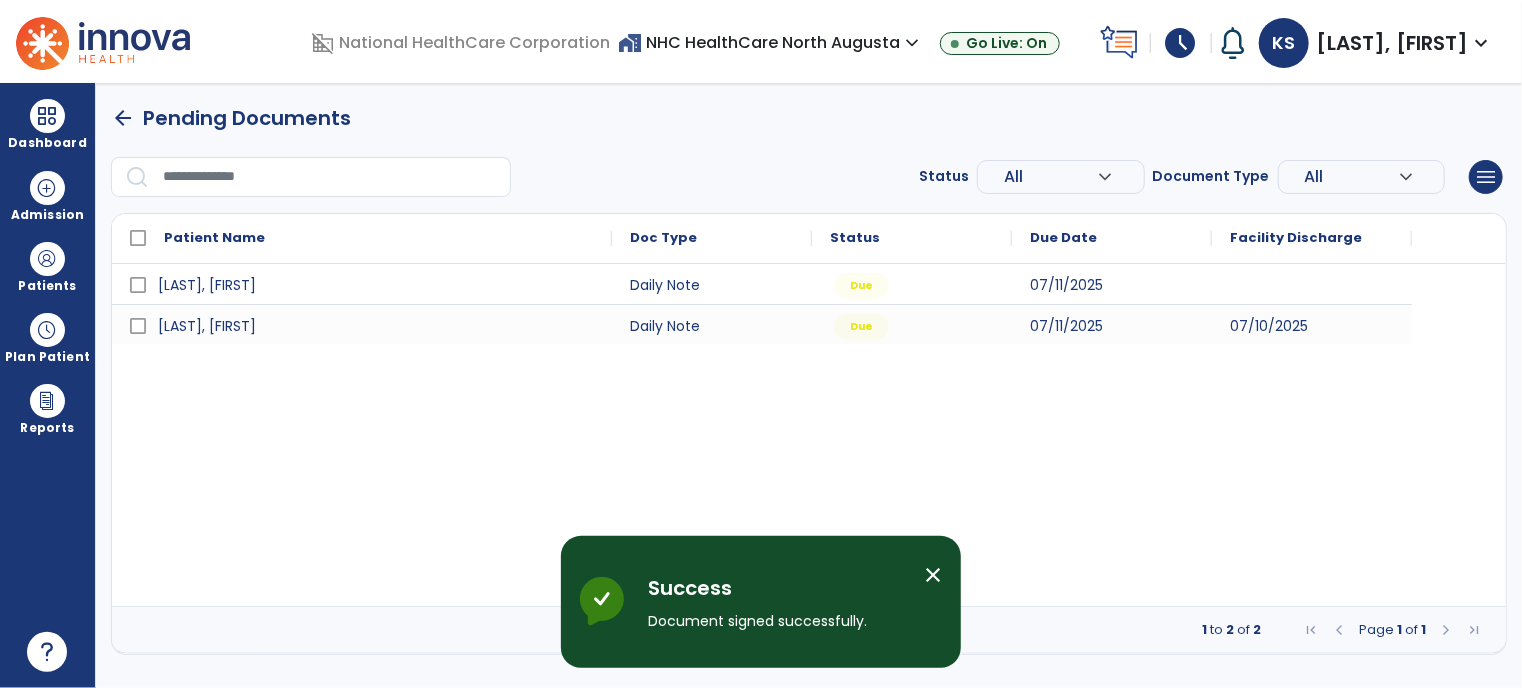 scroll, scrollTop: 0, scrollLeft: 0, axis: both 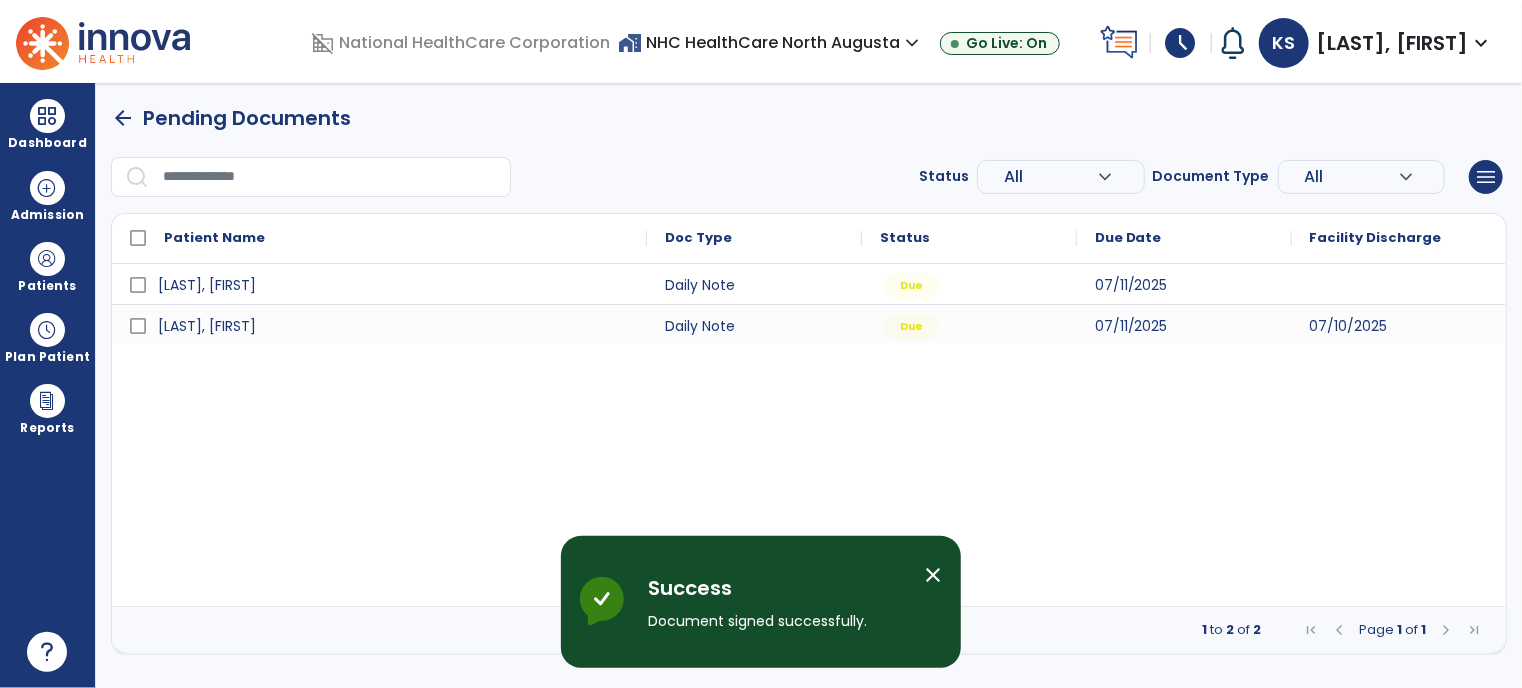 click on "close" at bounding box center (933, 575) 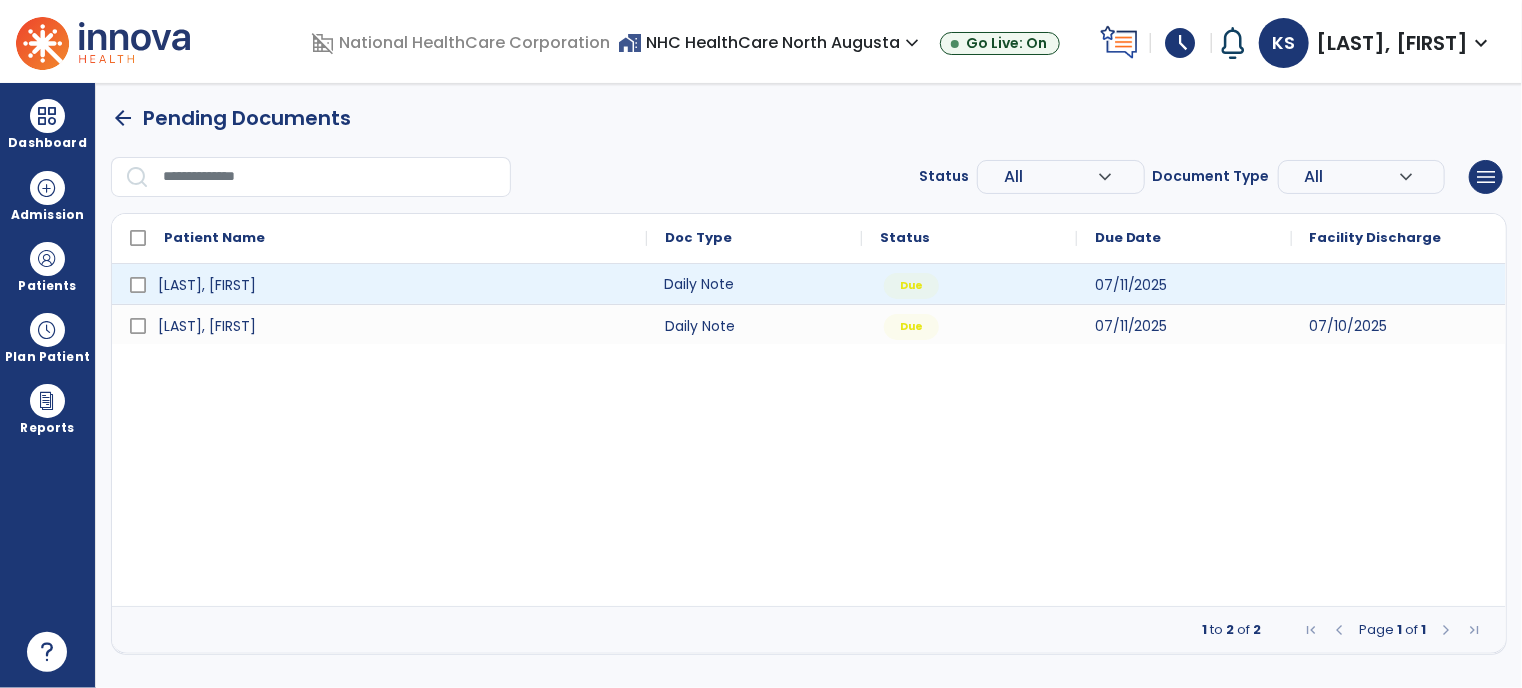 click on "Daily Note" at bounding box center [754, 284] 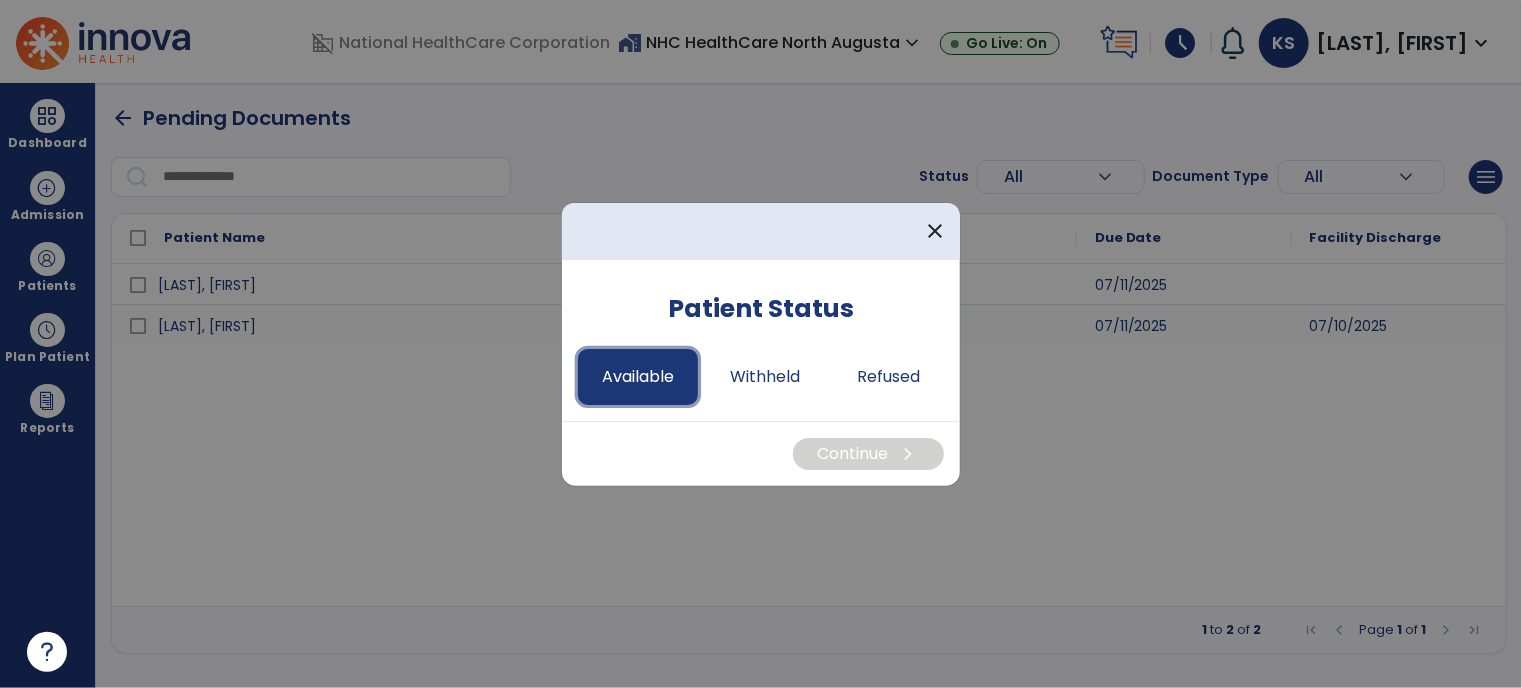 click on "Available" at bounding box center [638, 377] 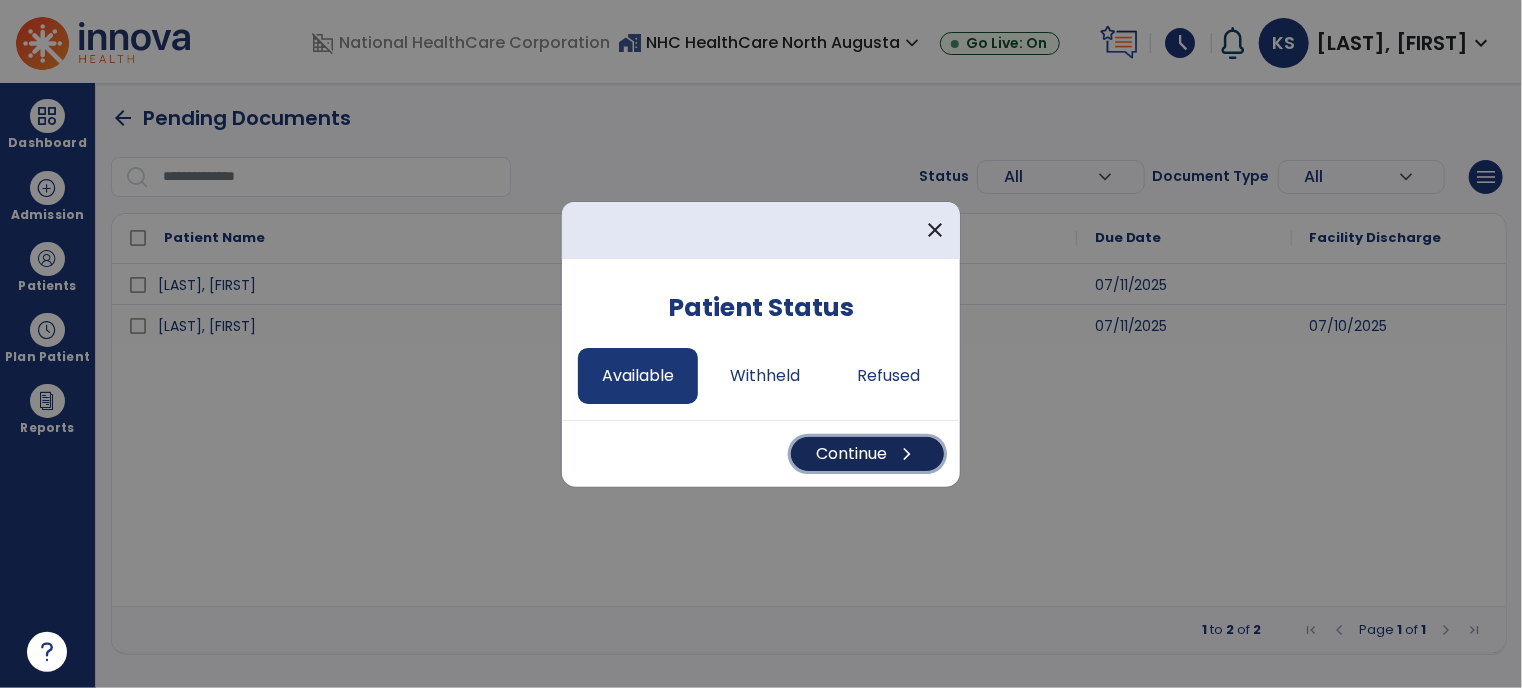 click on "Continue   chevron_right" at bounding box center [867, 454] 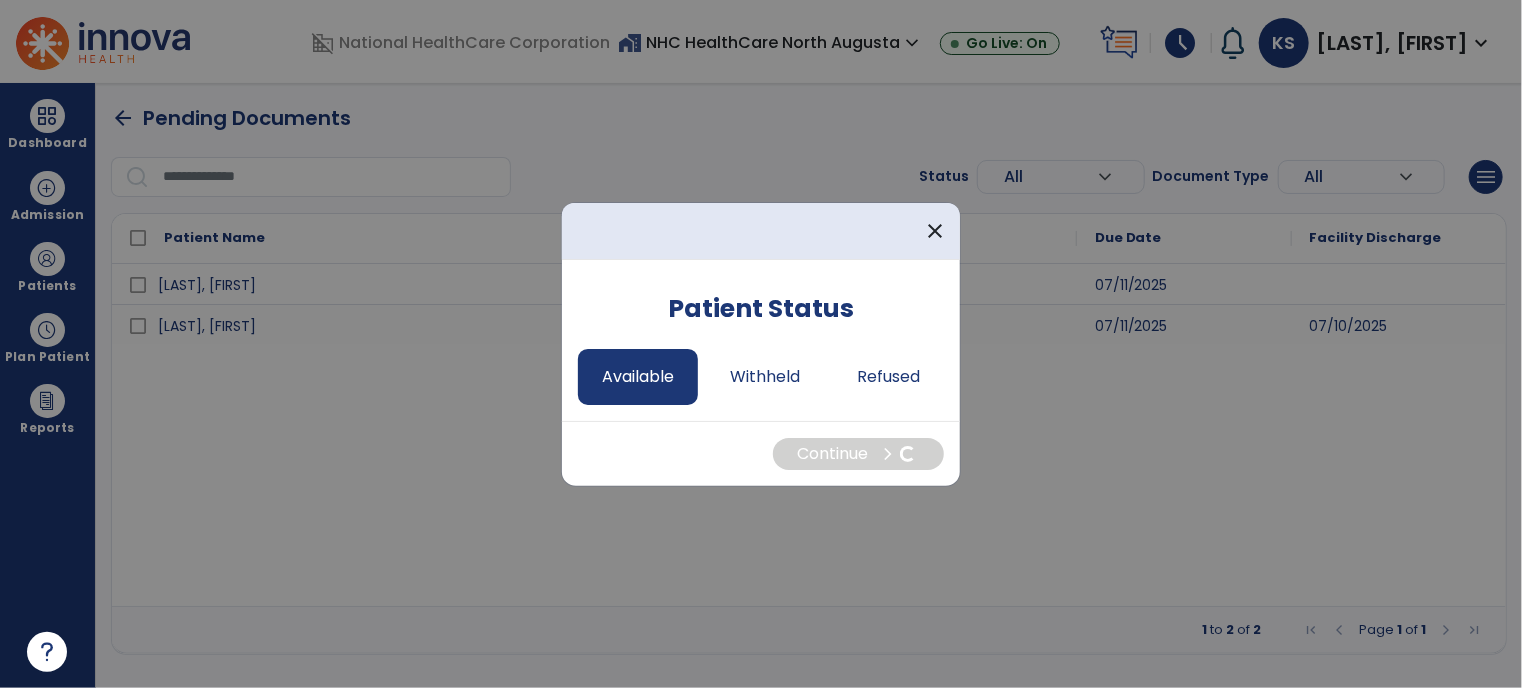 select on "*" 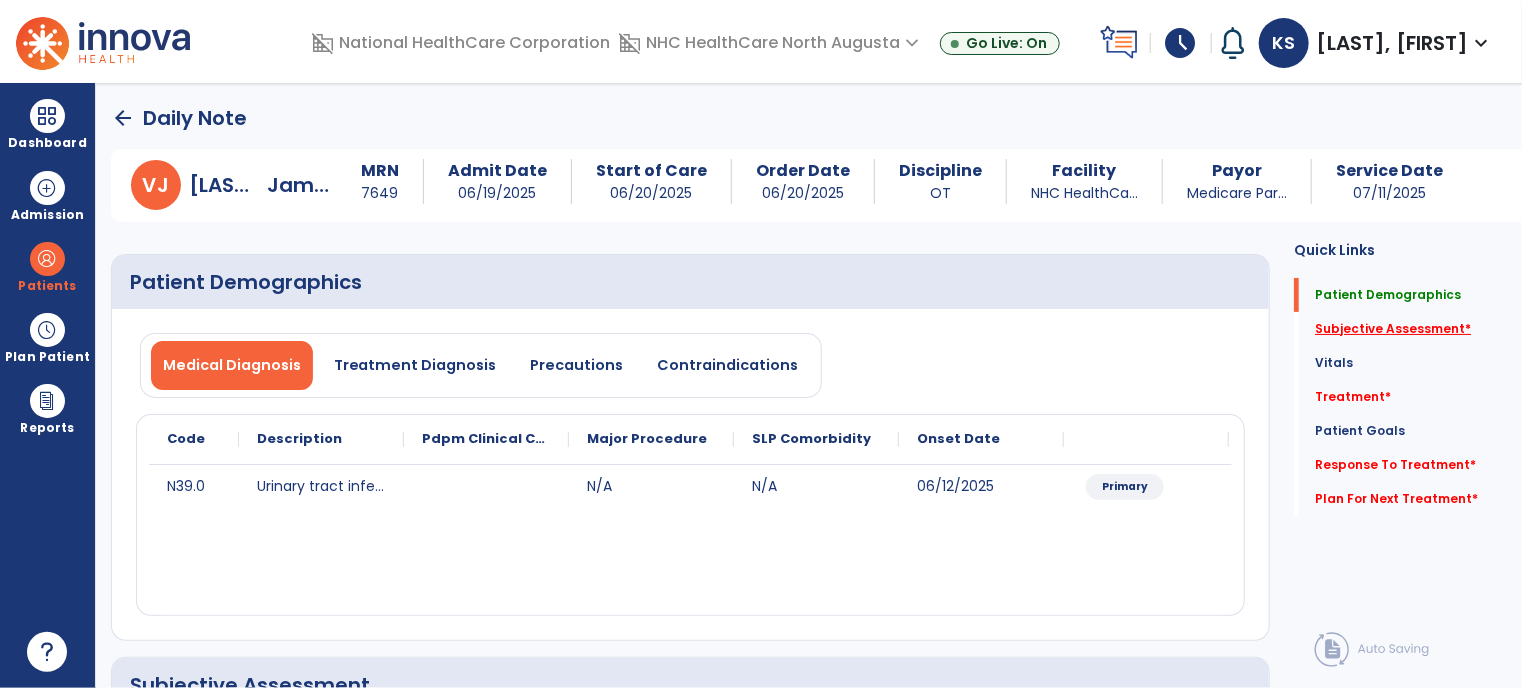 click on "Subjective Assessment   *" 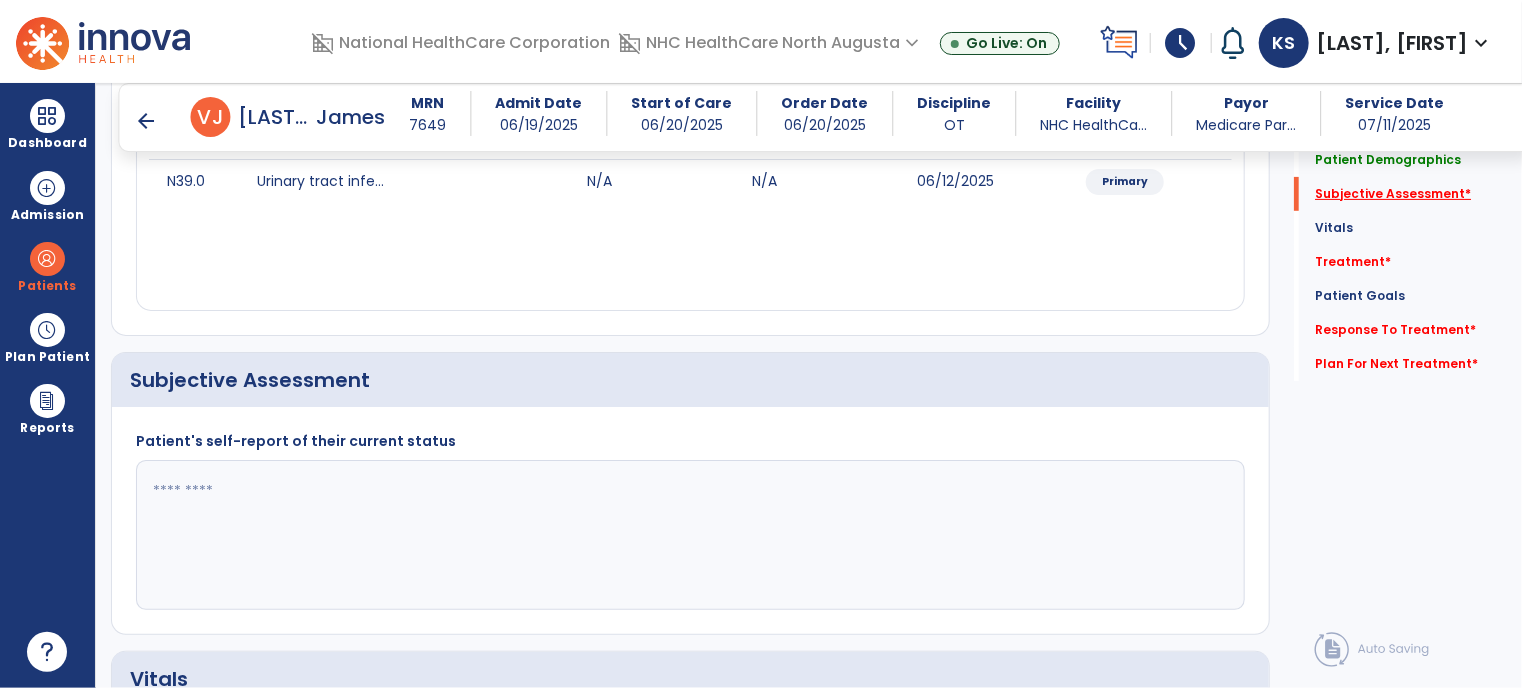 scroll, scrollTop: 412, scrollLeft: 0, axis: vertical 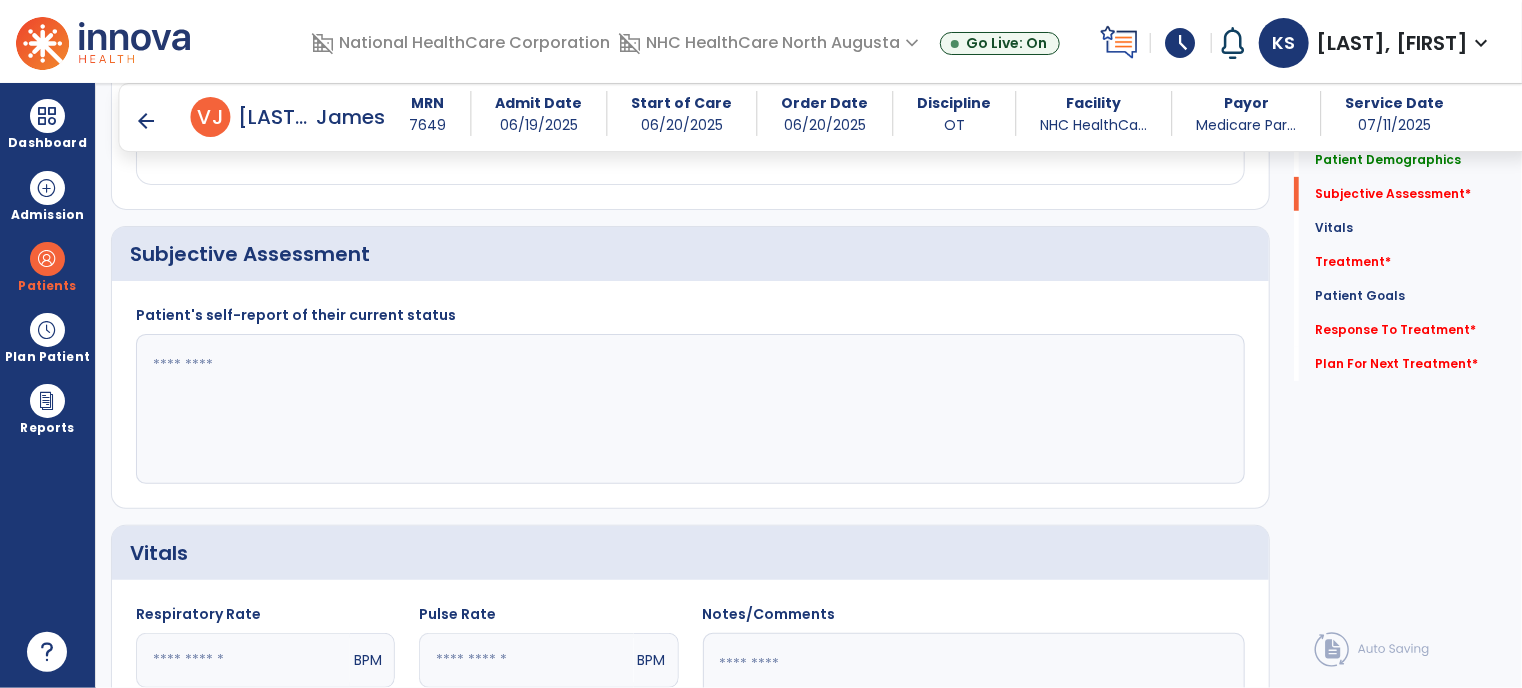 click 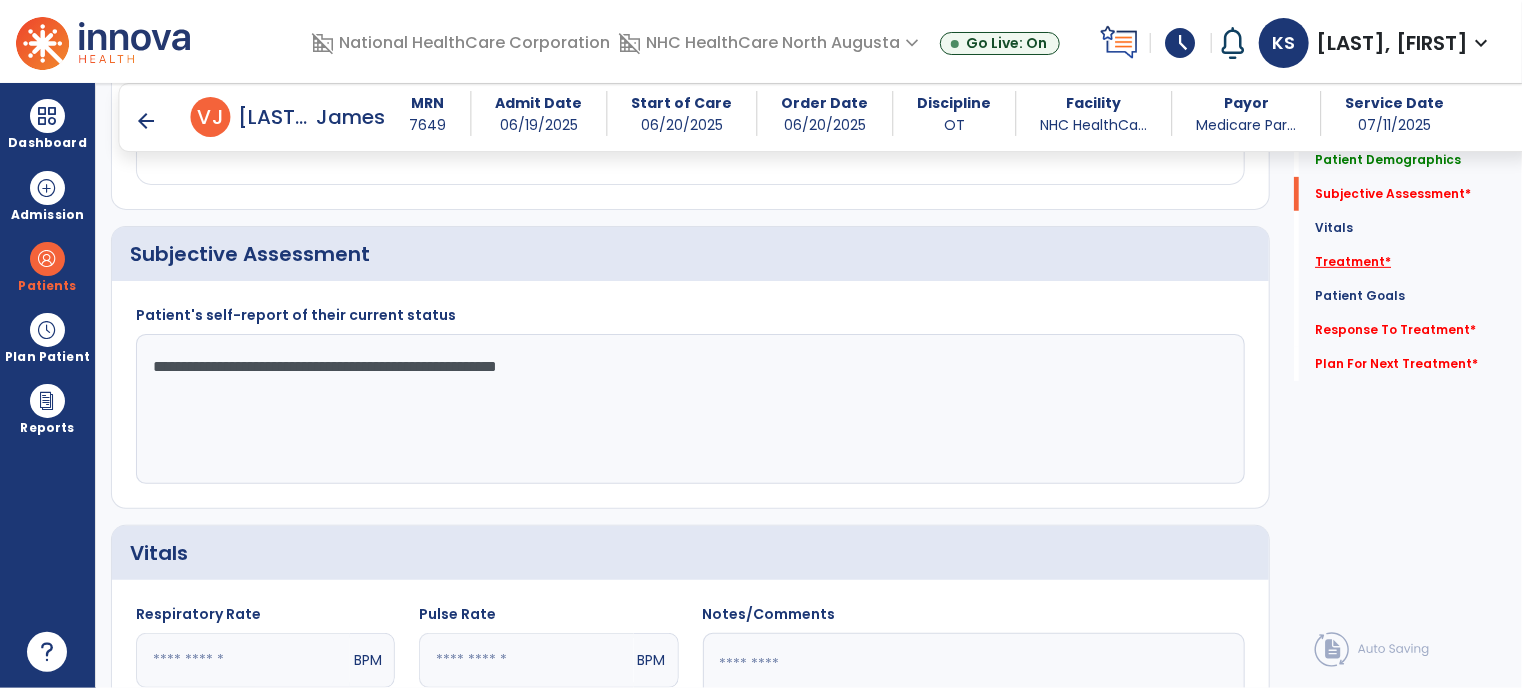 type on "**********" 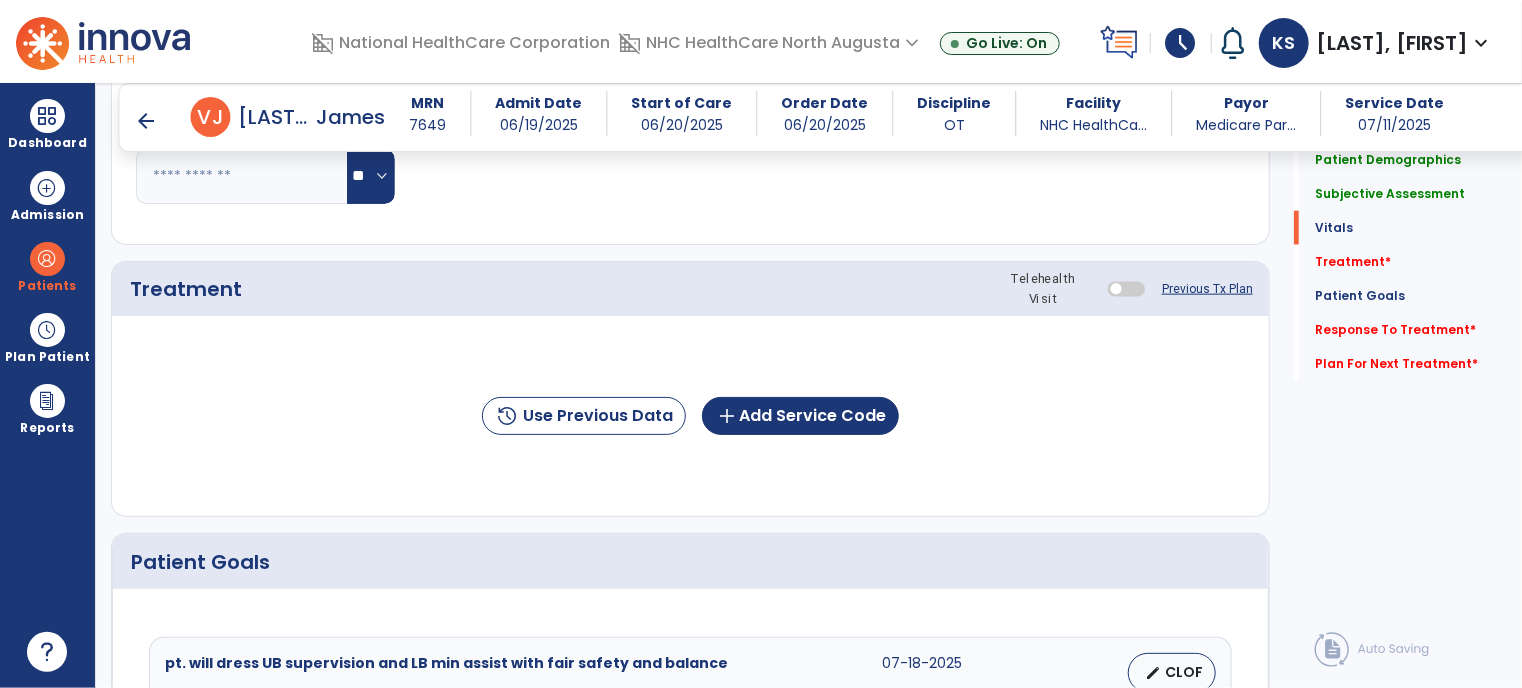 scroll, scrollTop: 1100, scrollLeft: 0, axis: vertical 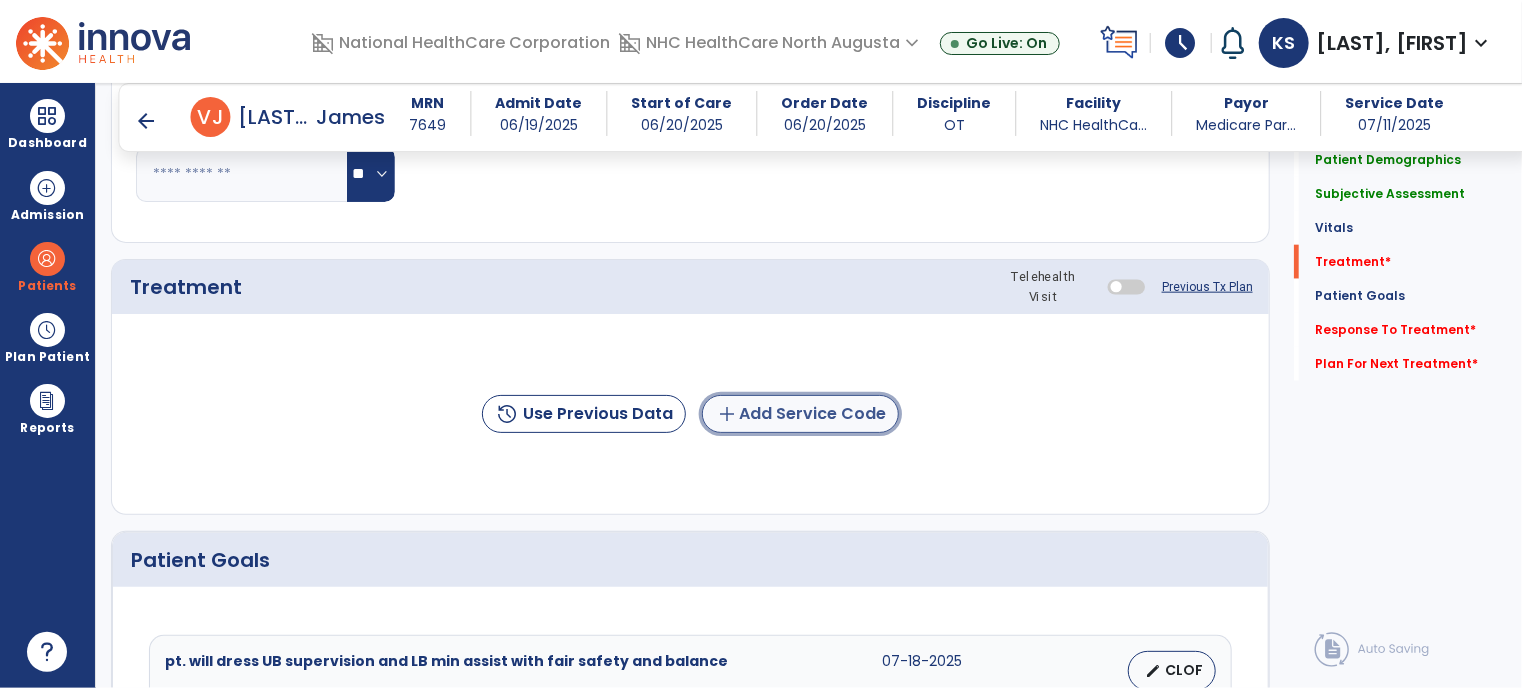 click on "add  Add Service Code" 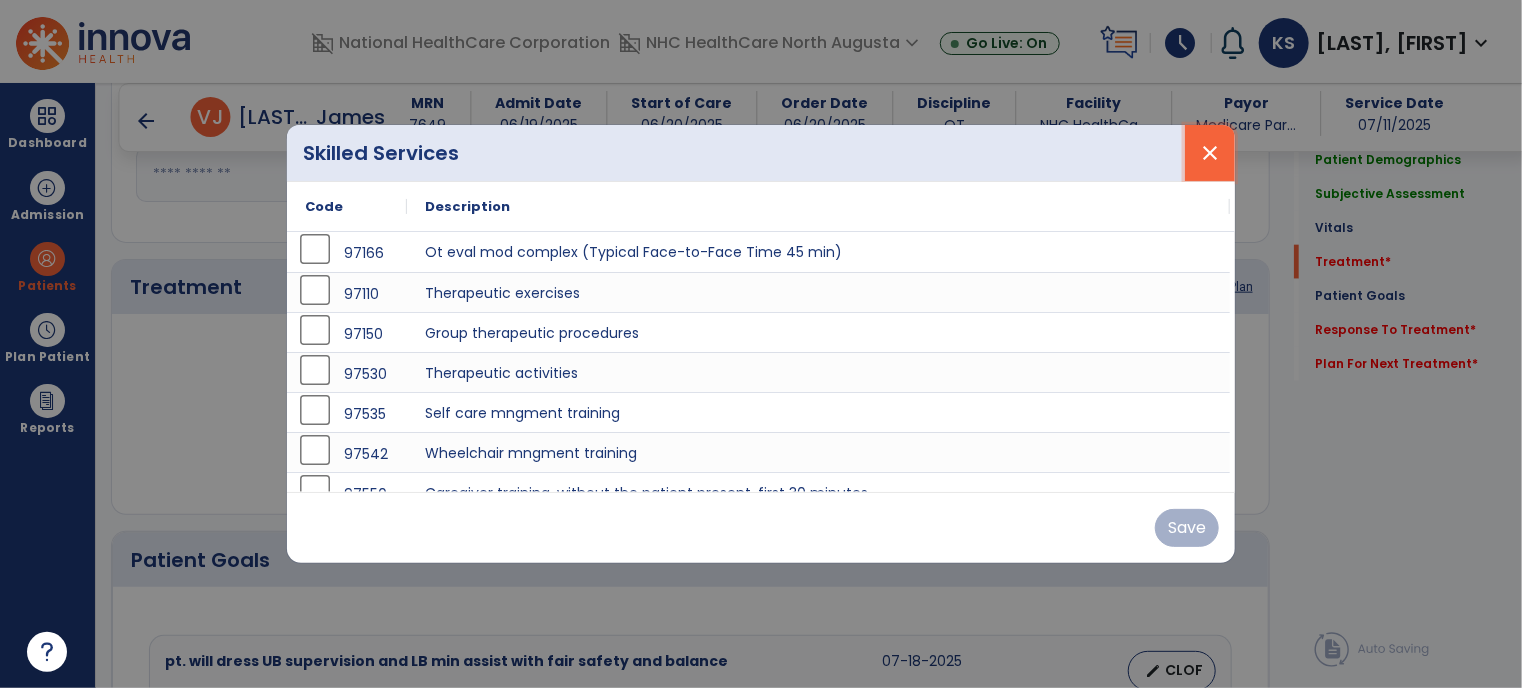 click on "close" at bounding box center (1210, 153) 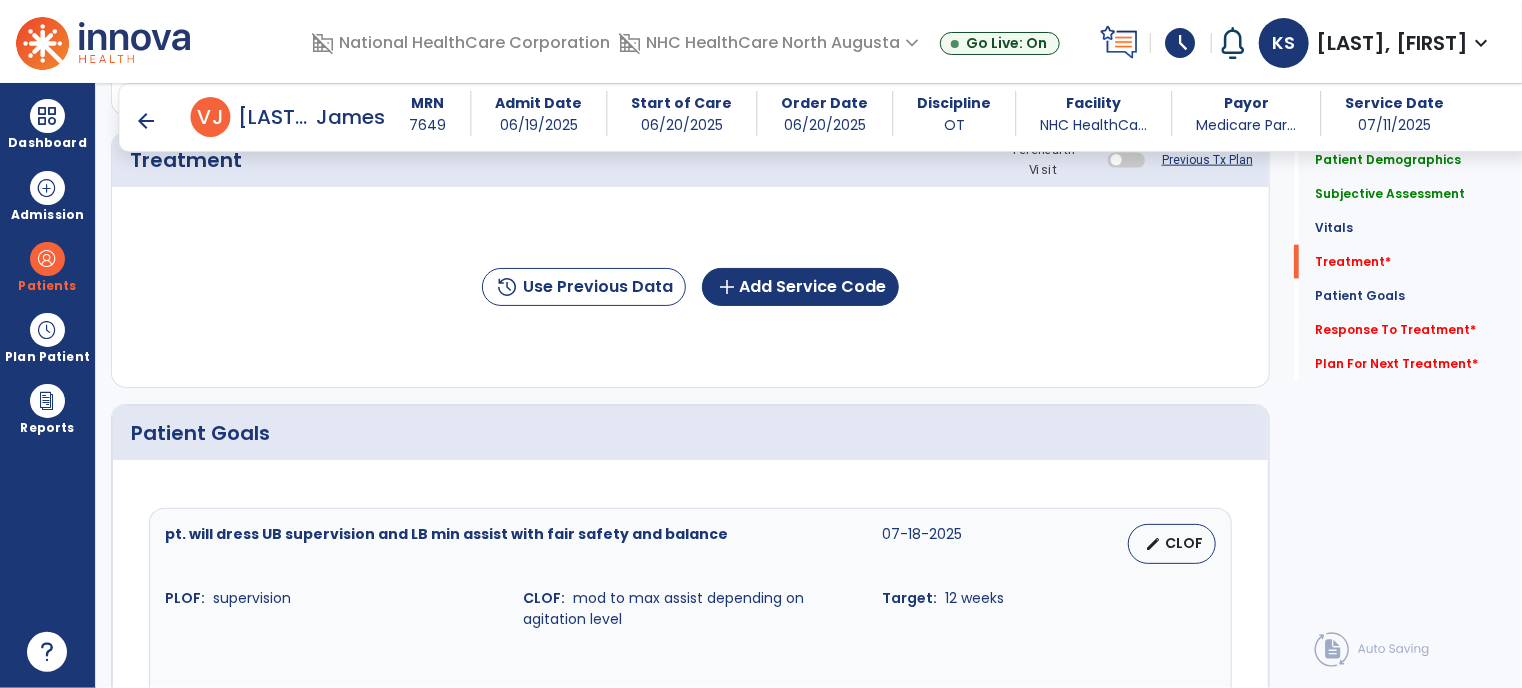 scroll, scrollTop: 1224, scrollLeft: 0, axis: vertical 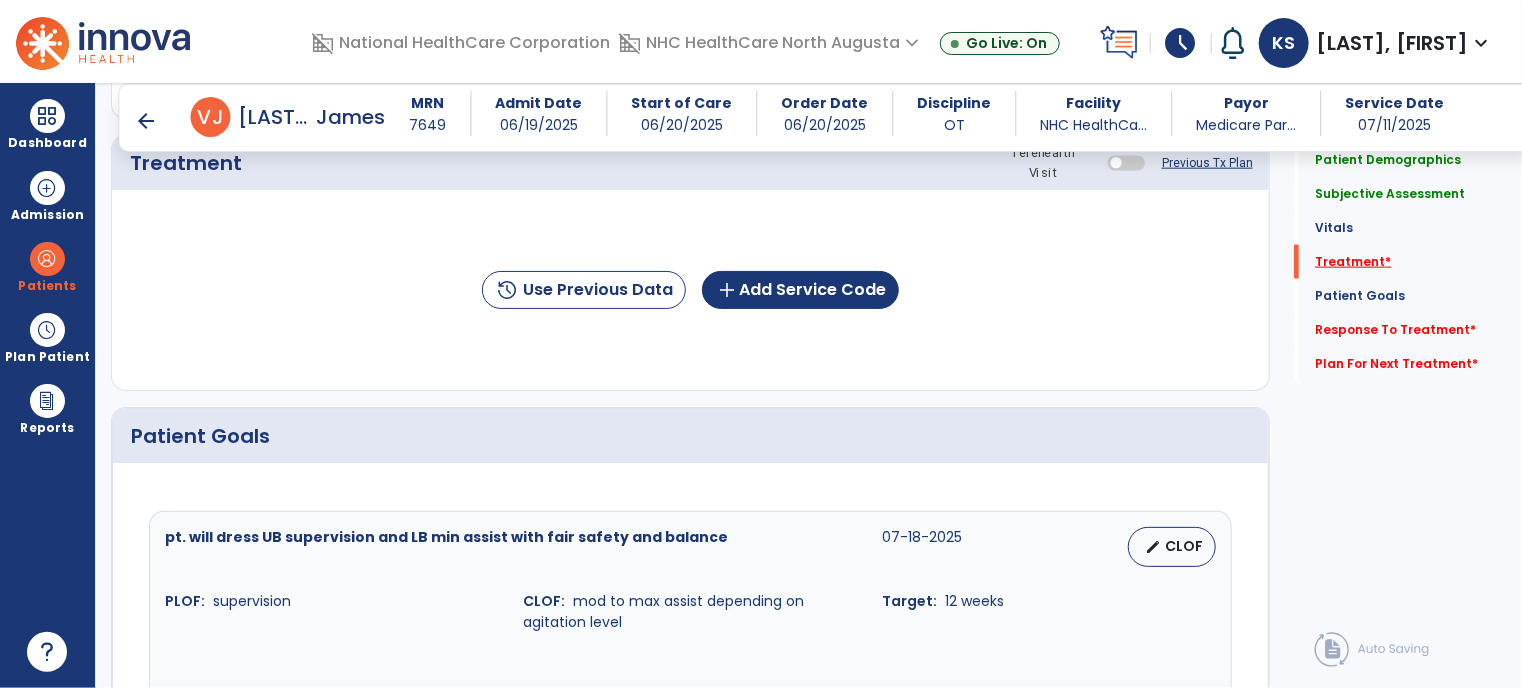 click on "Treatment   *" 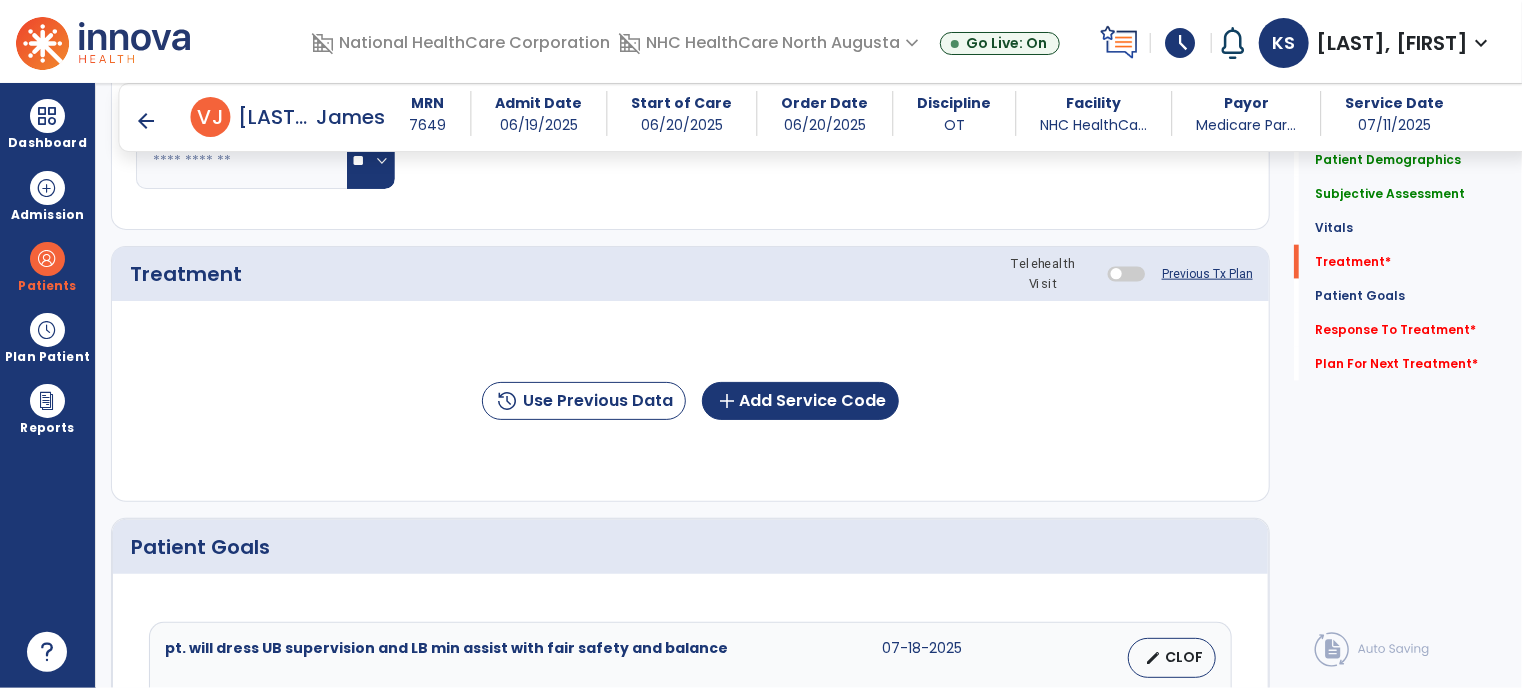 scroll, scrollTop: 1120, scrollLeft: 0, axis: vertical 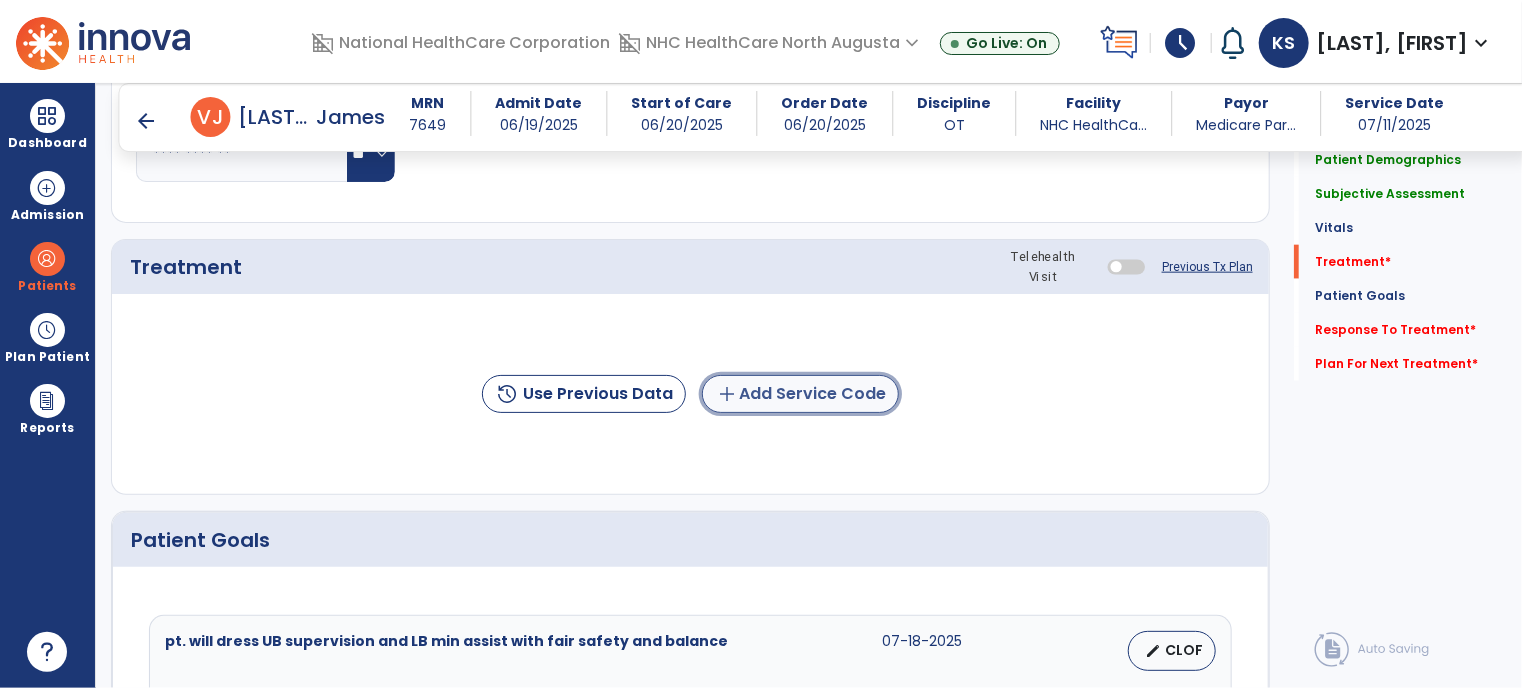 click on "add  Add Service Code" 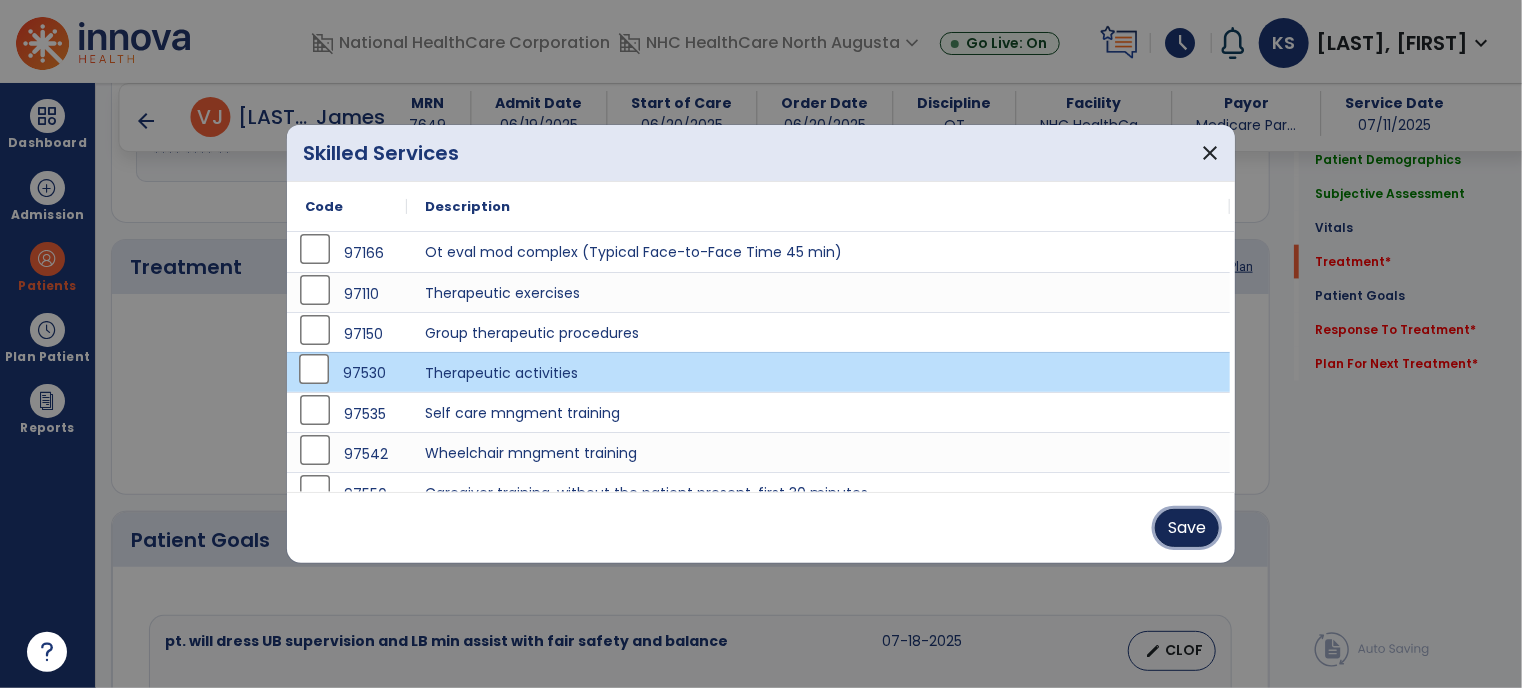 click on "Save" at bounding box center [1187, 528] 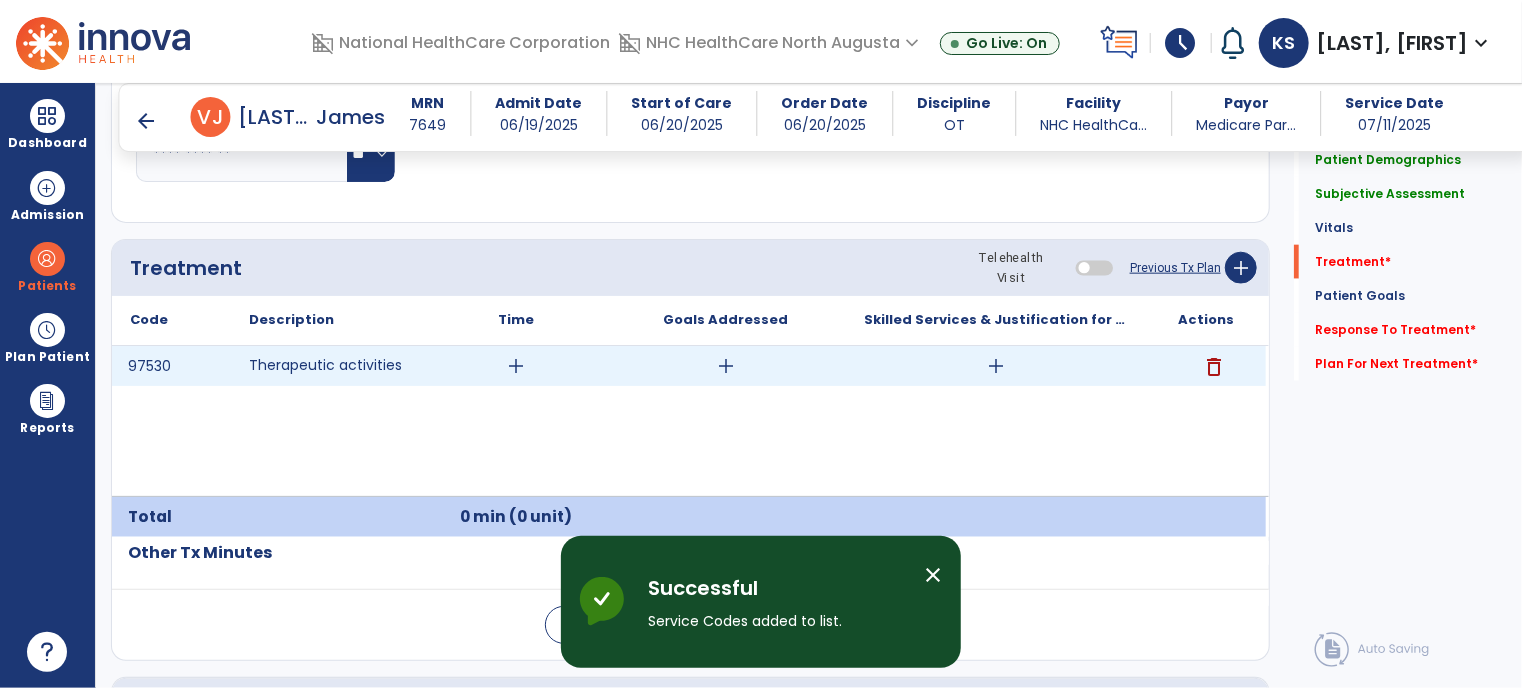 click on "add" at bounding box center [516, 366] 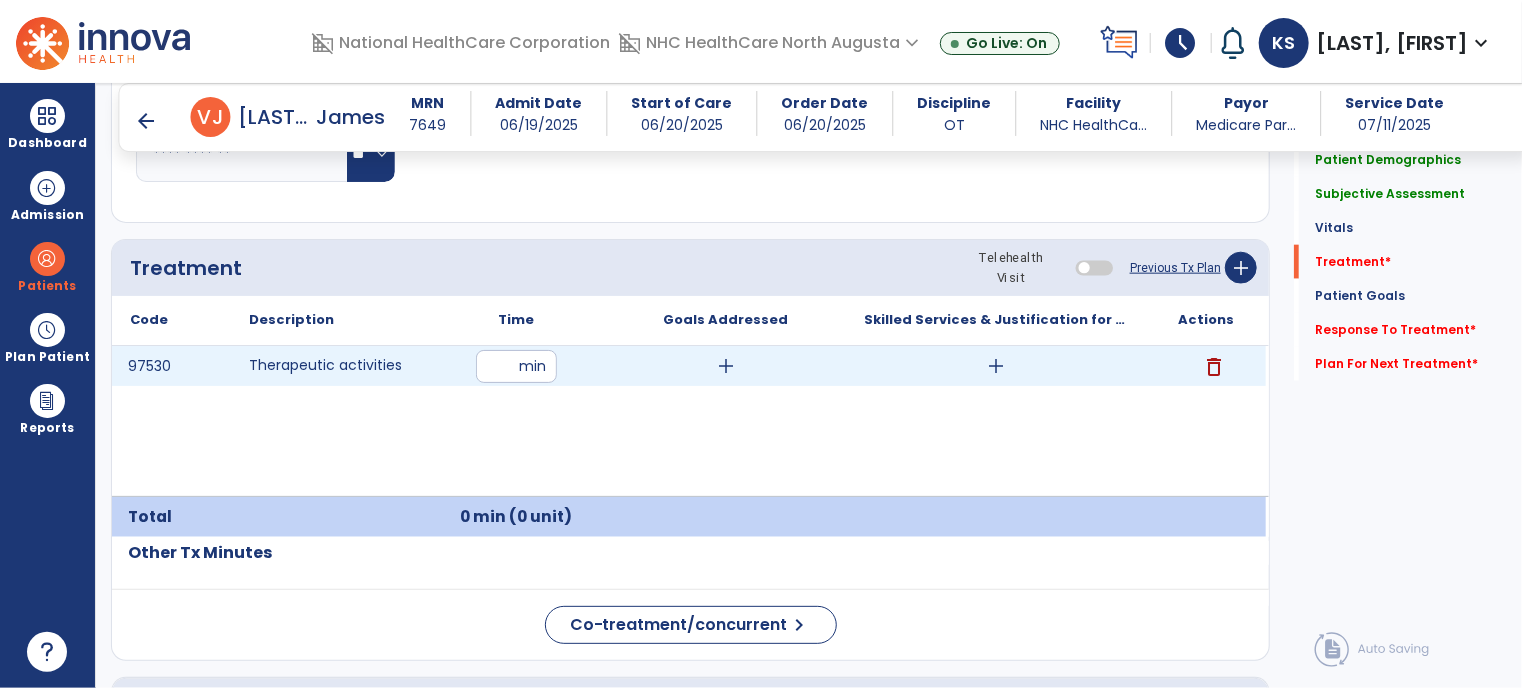 type on "**" 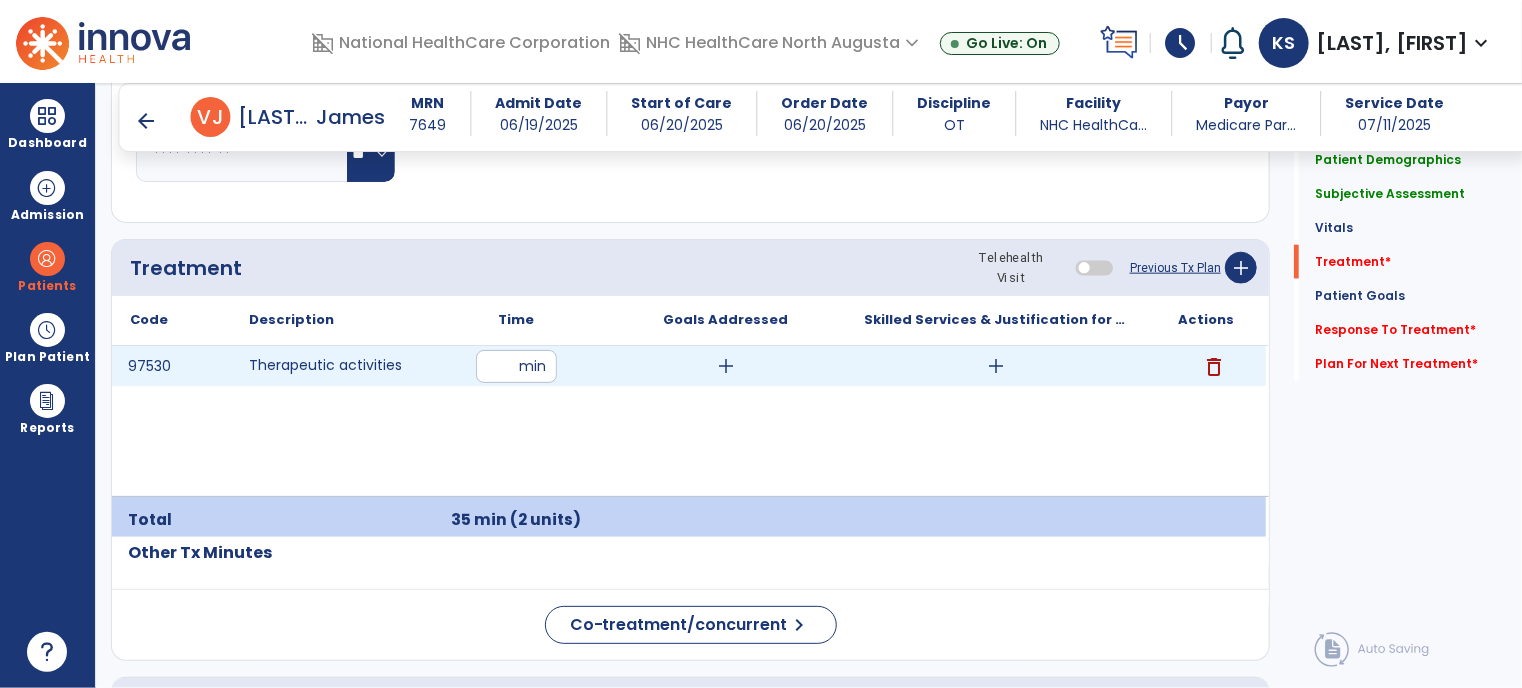 click on "add" at bounding box center (726, 366) 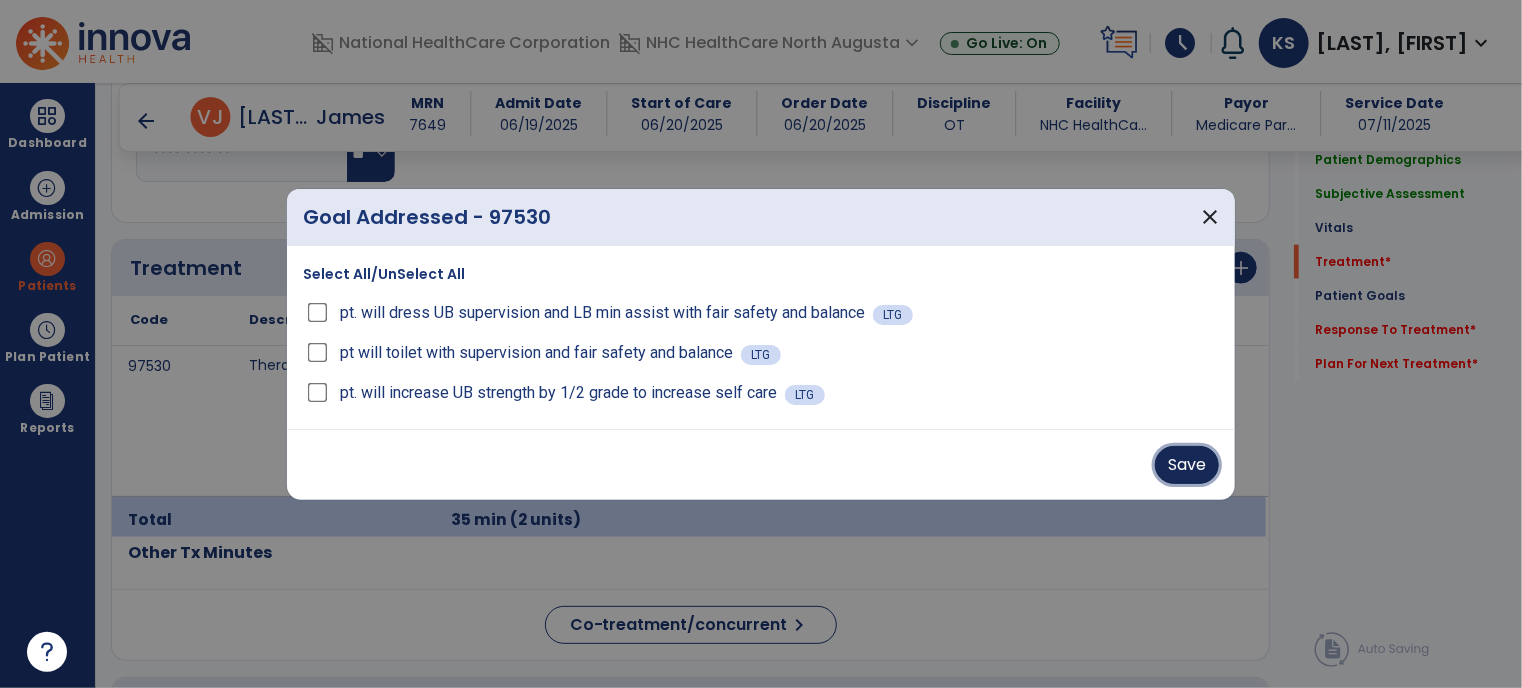 click on "Save" at bounding box center [1187, 465] 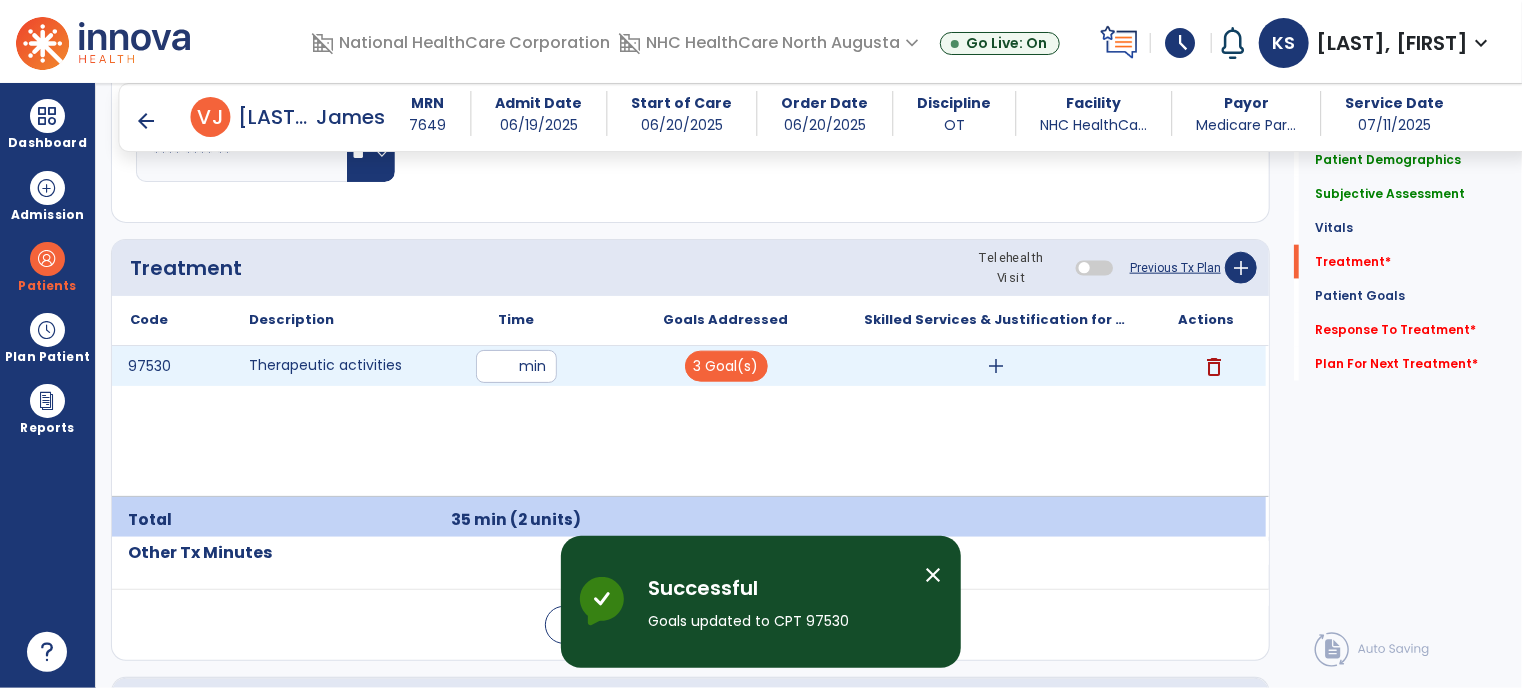 click on "add" at bounding box center (996, 366) 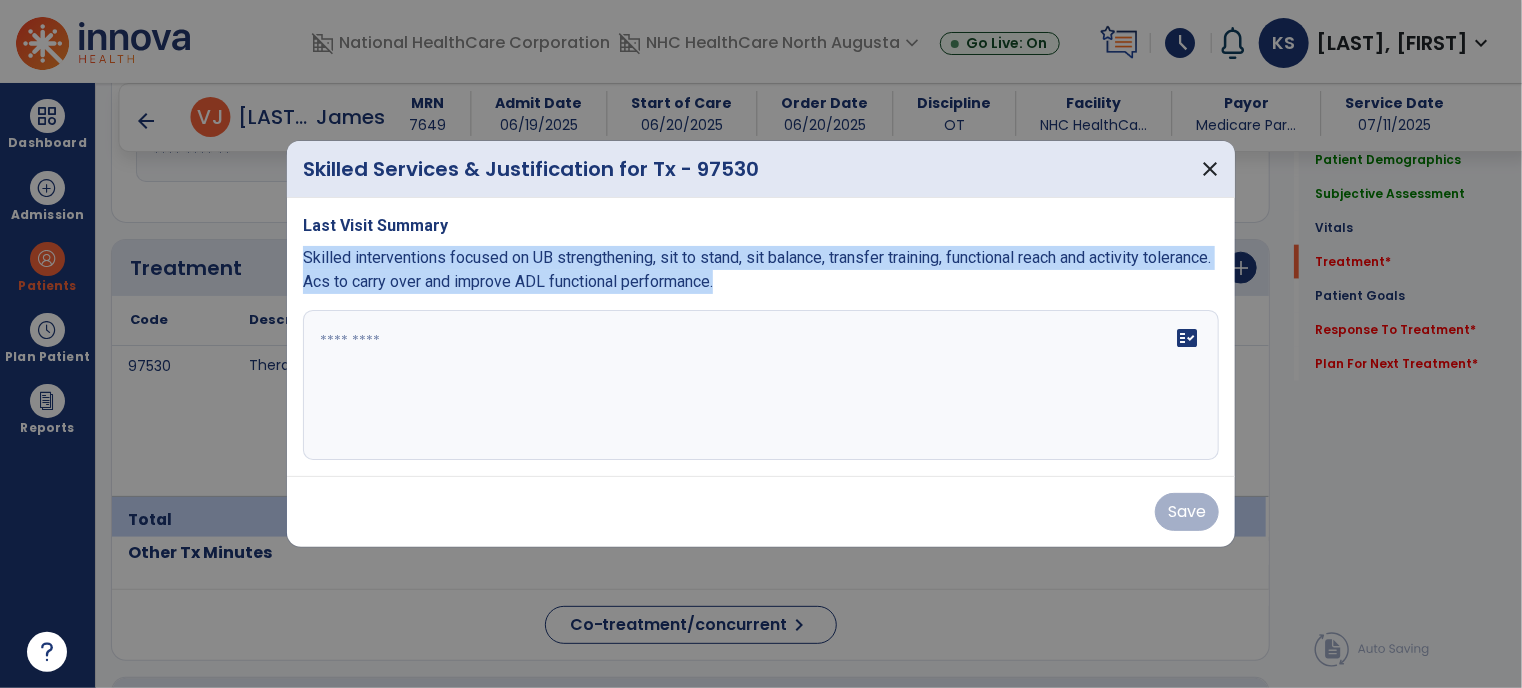 drag, startPoint x: 300, startPoint y: 259, endPoint x: 1173, endPoint y: 287, distance: 873.4489 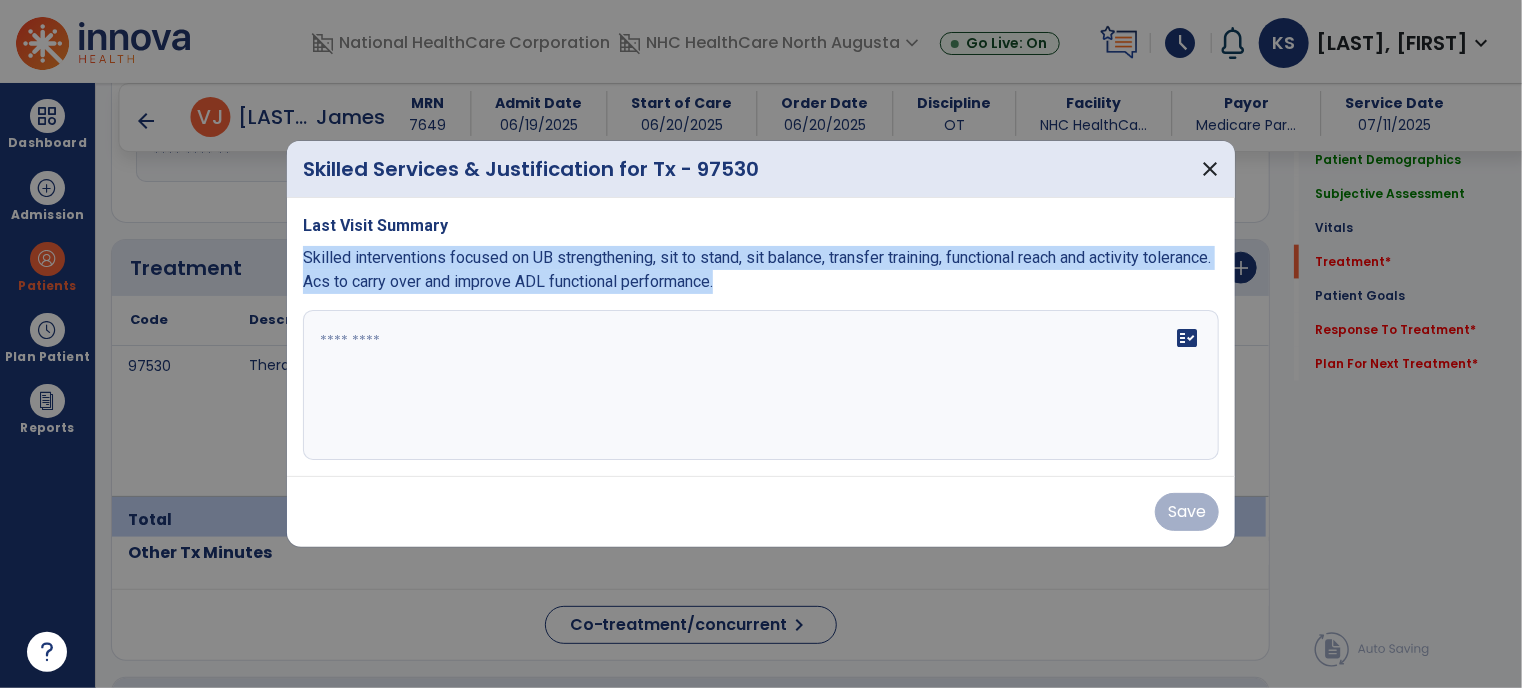 click on "Last Visit Summary Skilled interventions focused on UB strengthening, sit to stand, sit balance, transfer training, functional reach and activity tolerance. Acs to carry over and improve ADL functional performance.
fact_check" at bounding box center [761, 337] 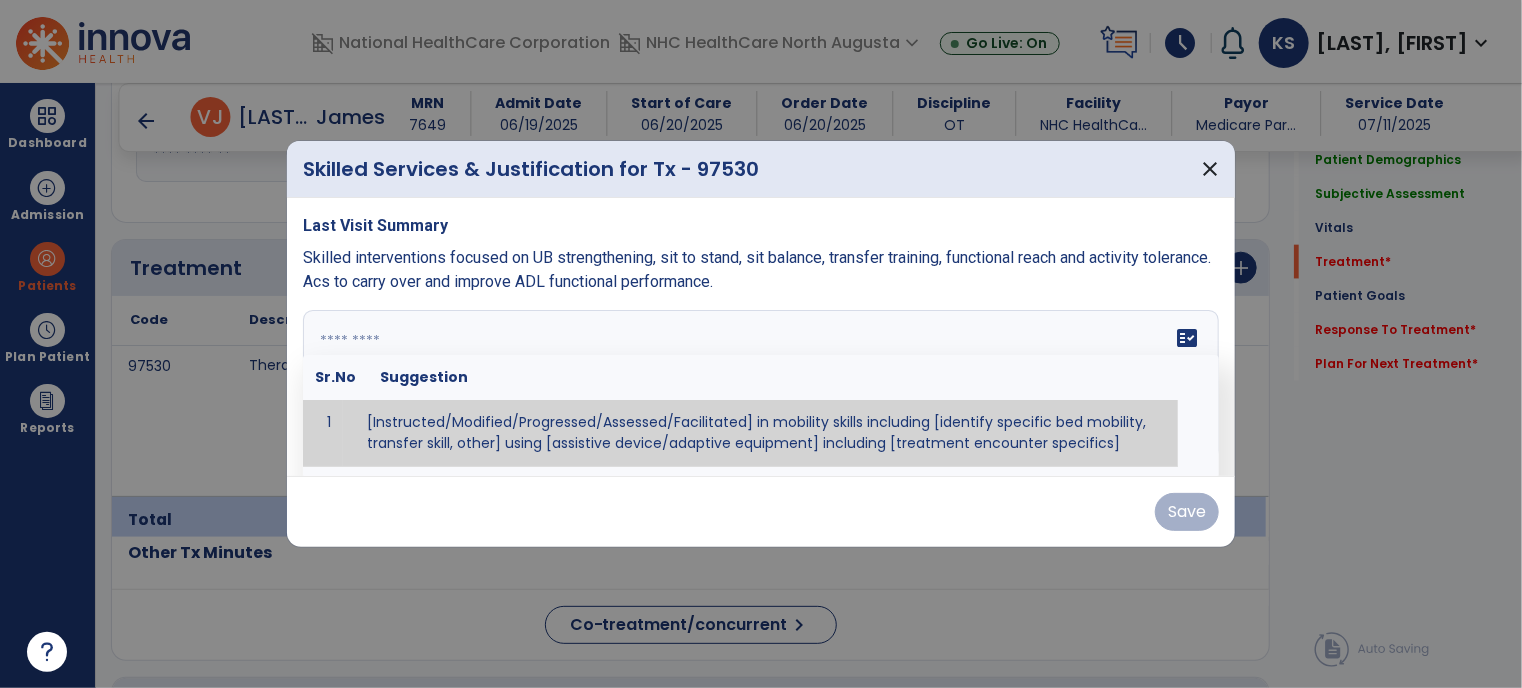 paste on "**********" 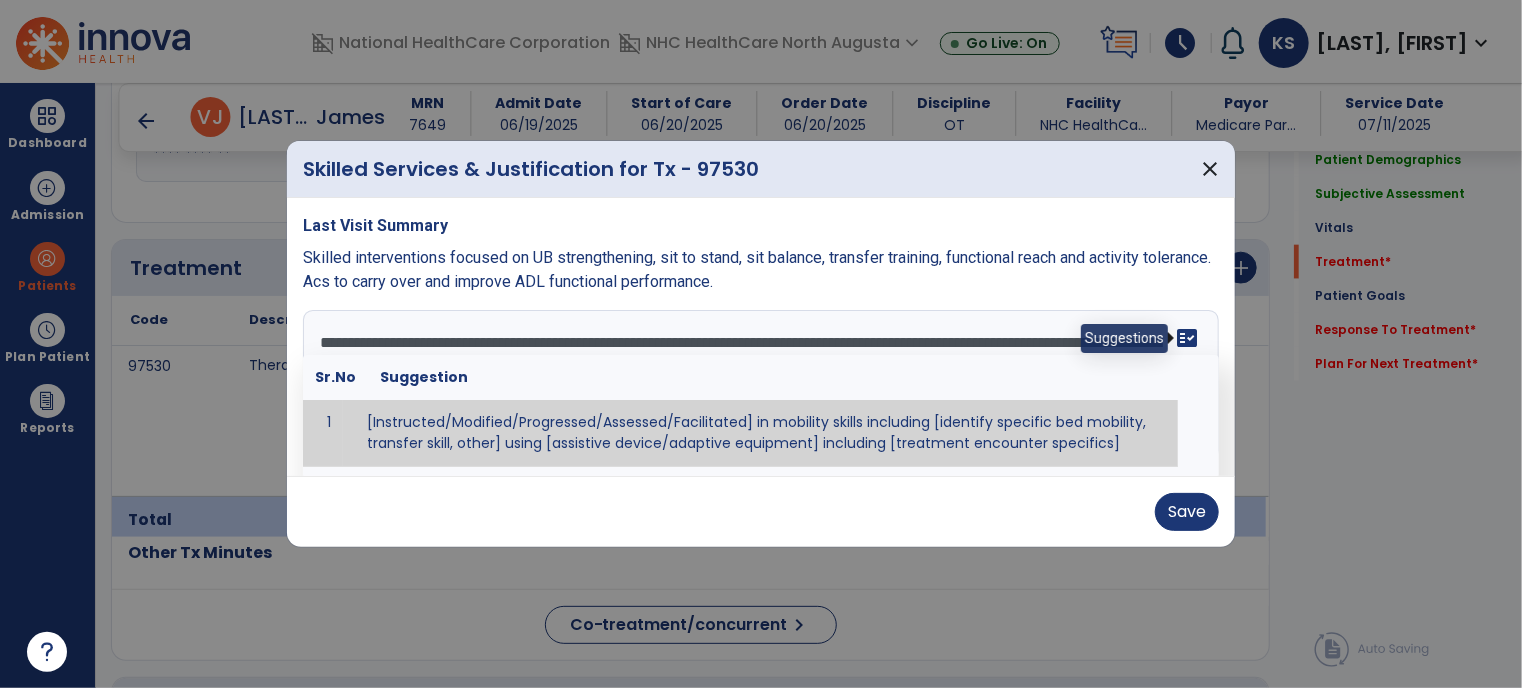 type on "**********" 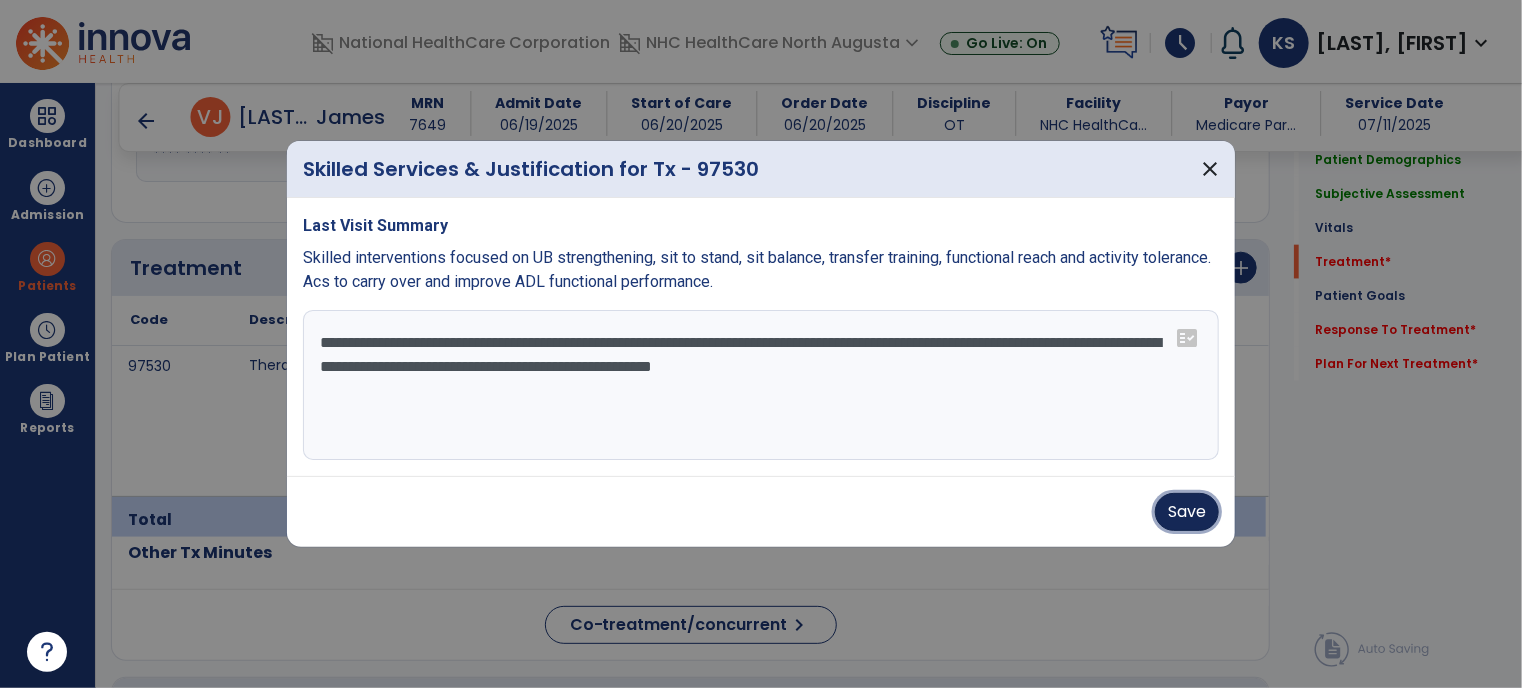 click on "Save" at bounding box center [1187, 512] 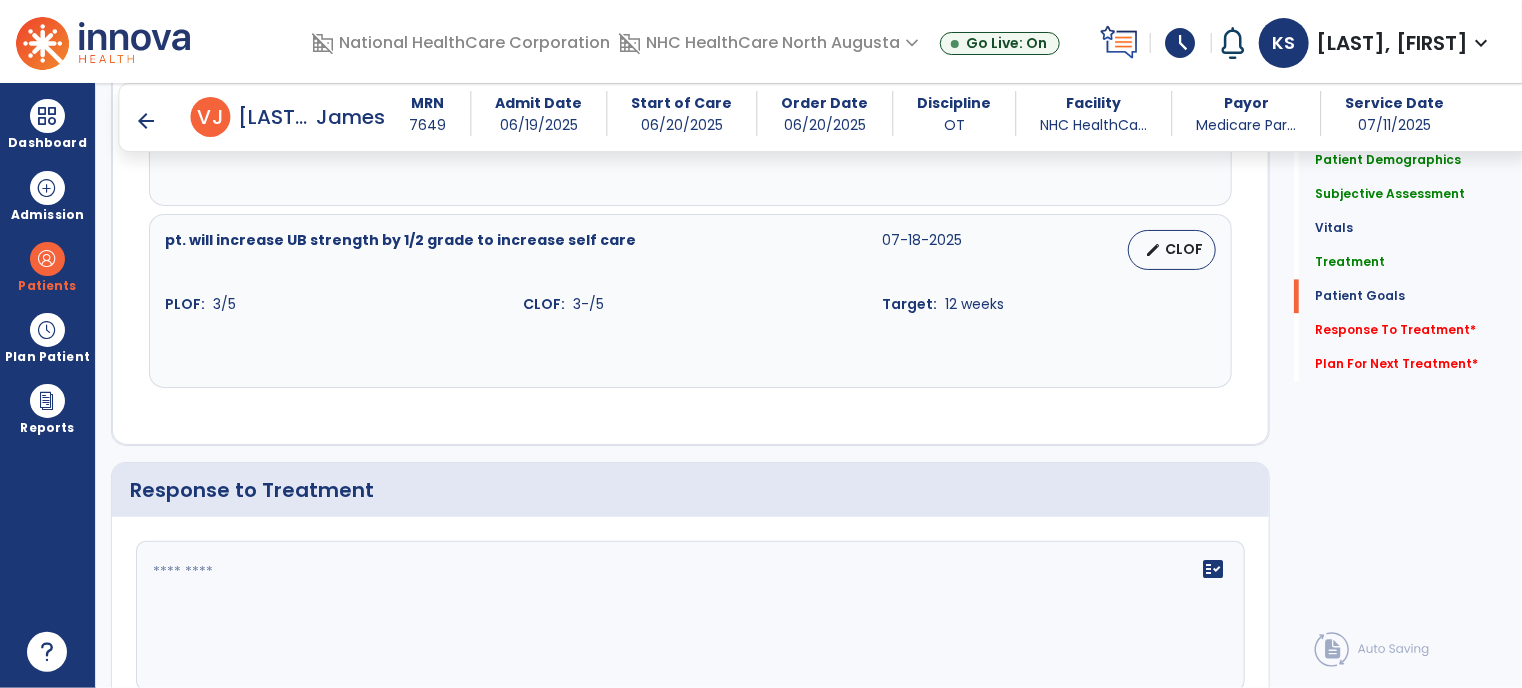 scroll, scrollTop: 2081, scrollLeft: 0, axis: vertical 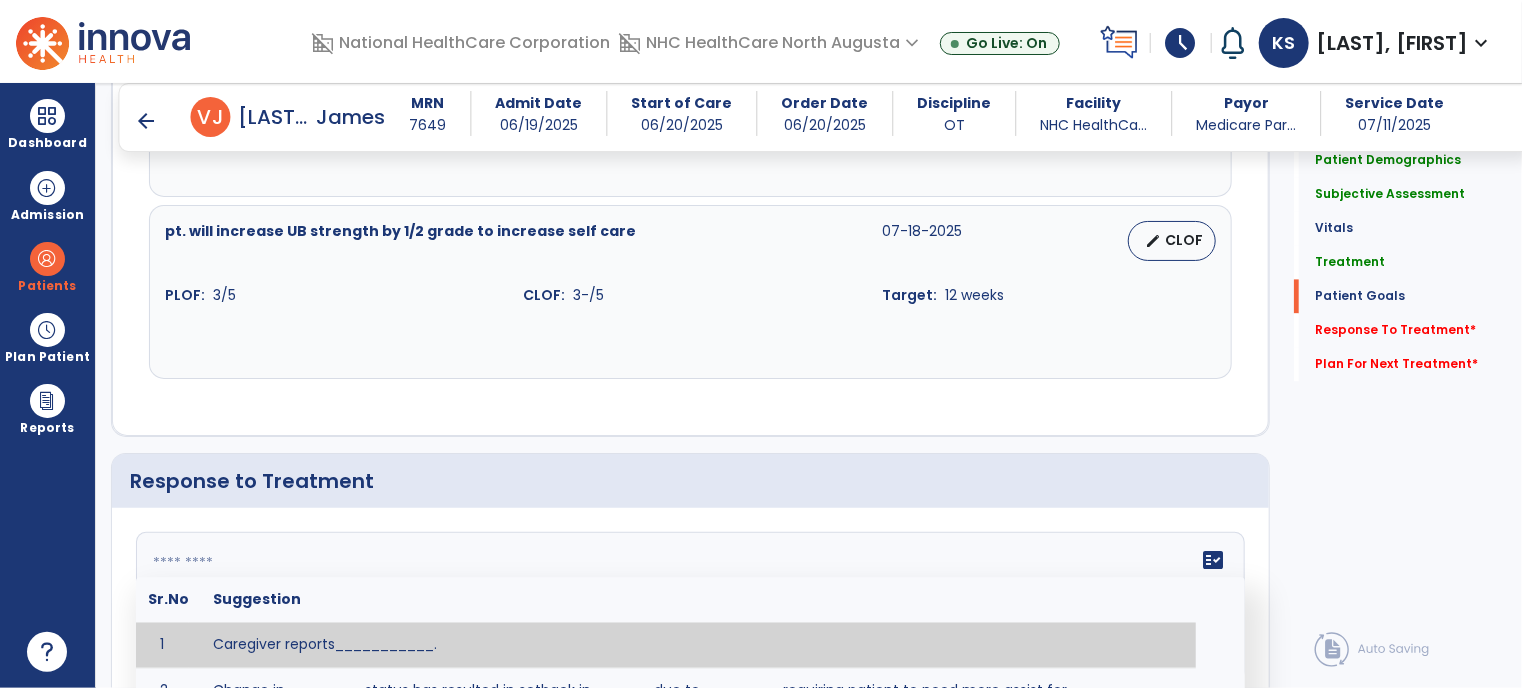 click 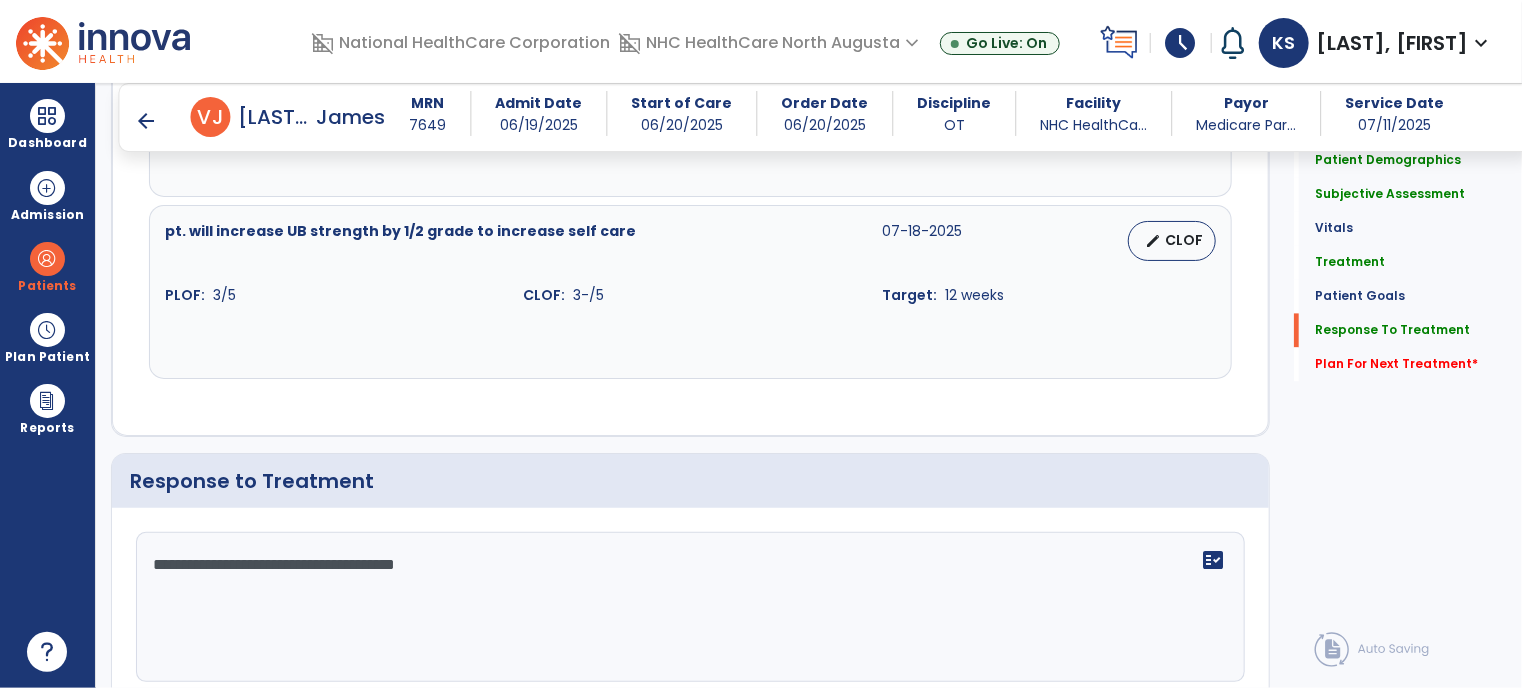 scroll, scrollTop: 2429, scrollLeft: 0, axis: vertical 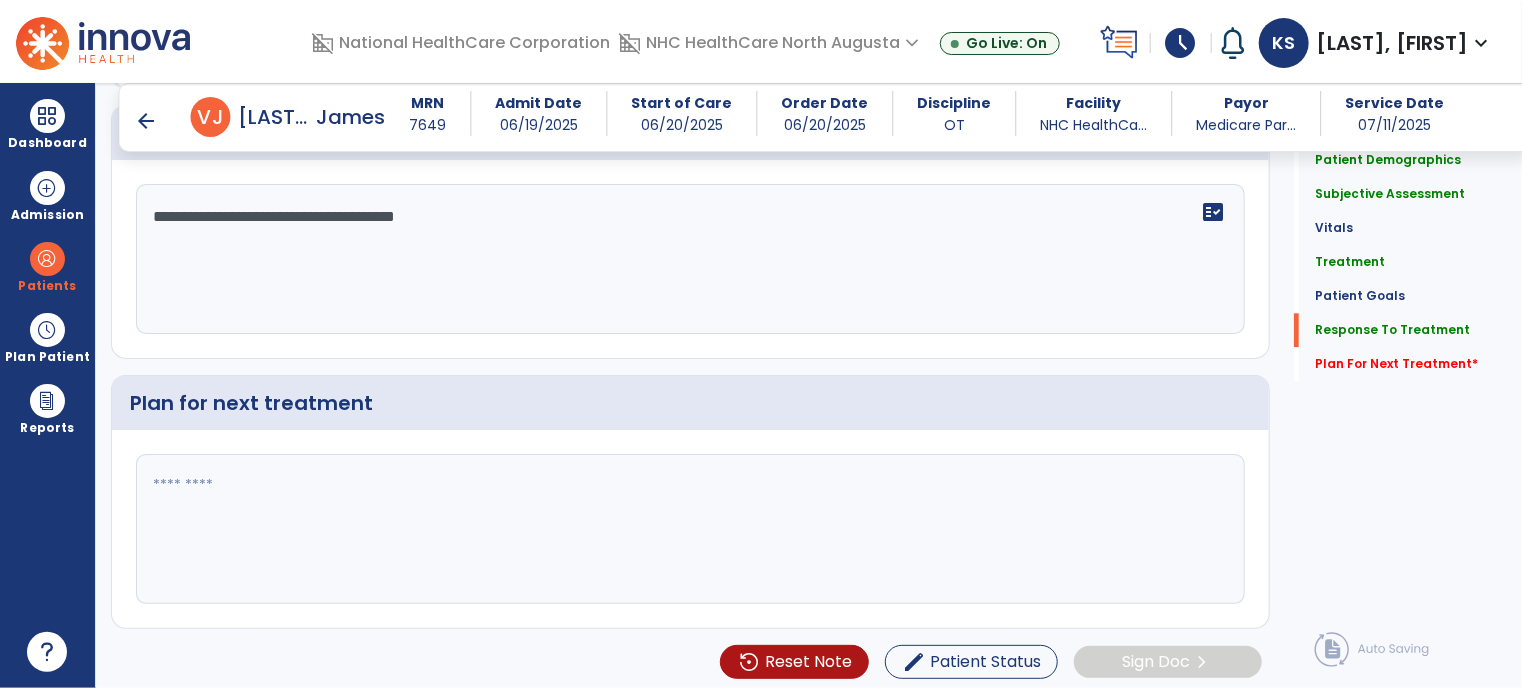 type on "**********" 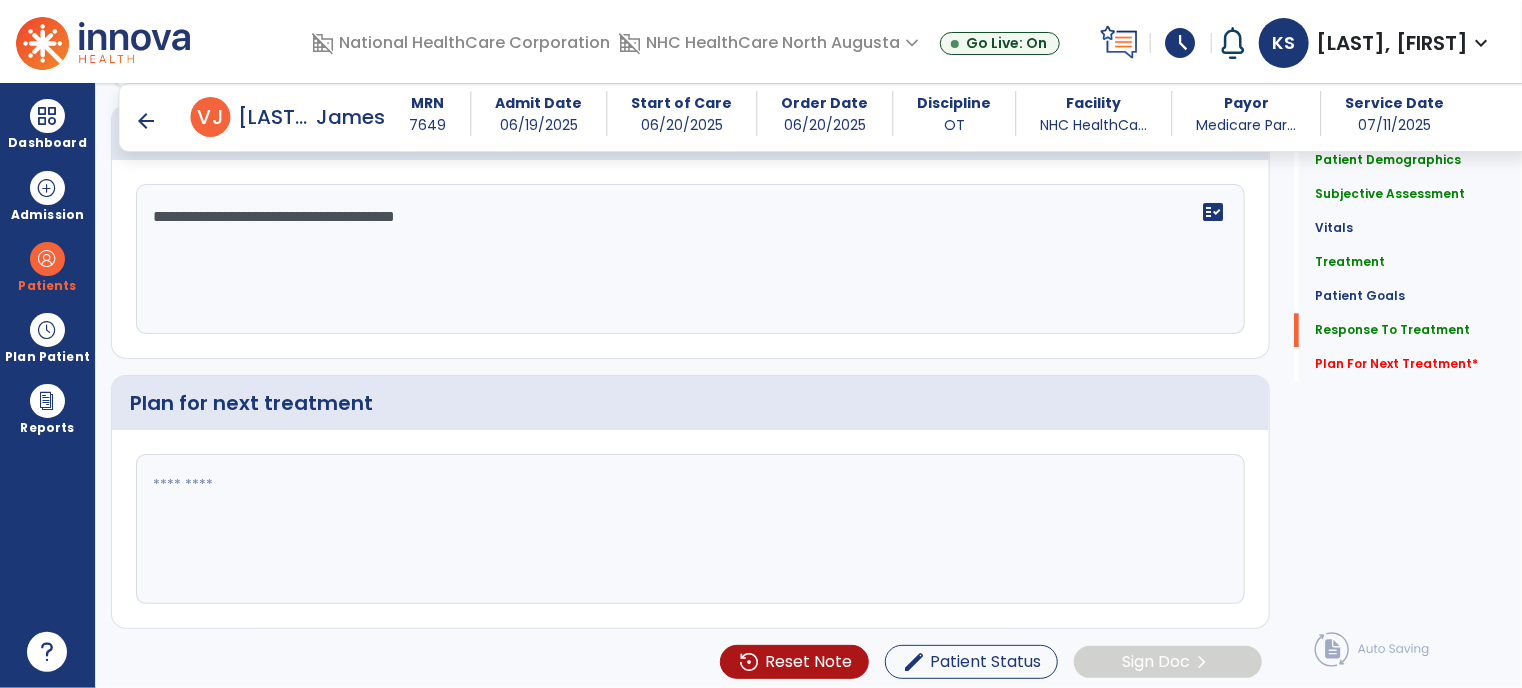 paste on "**********" 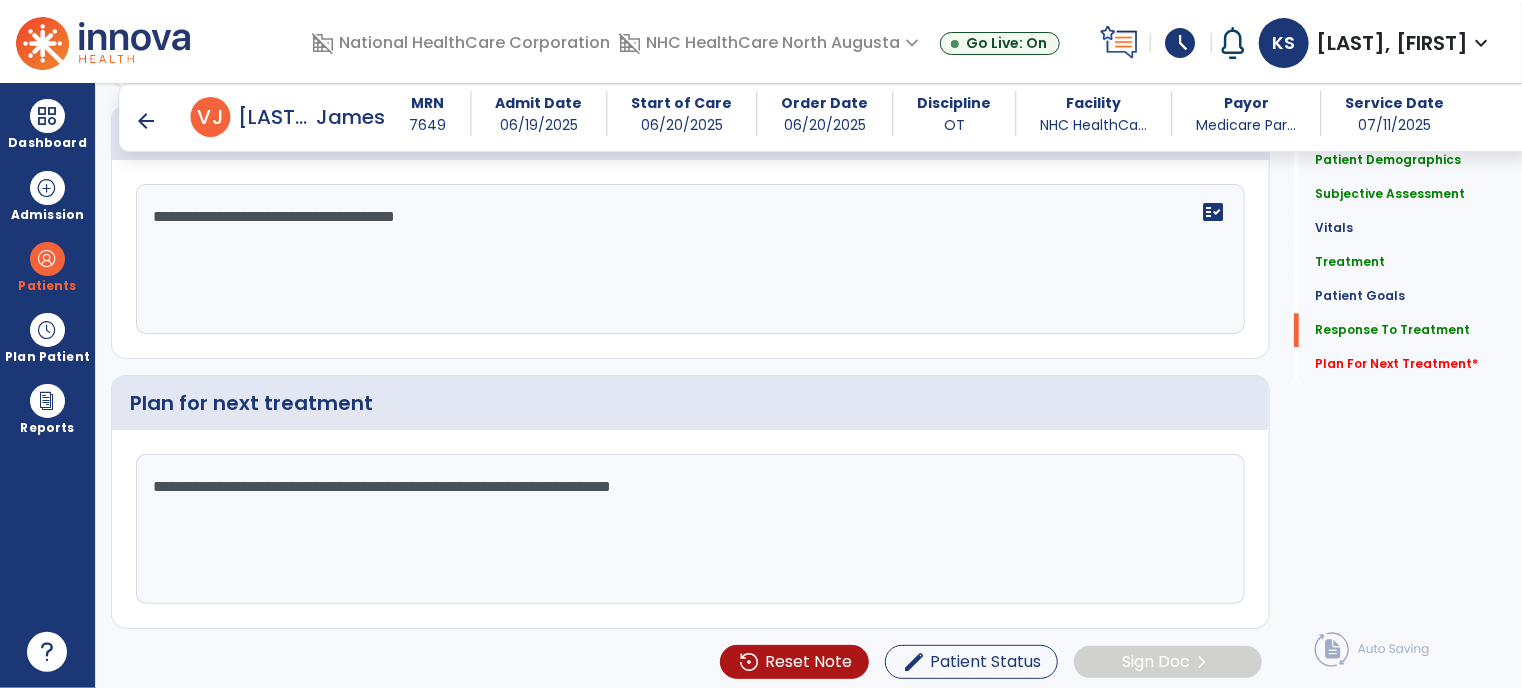 click on "**********" 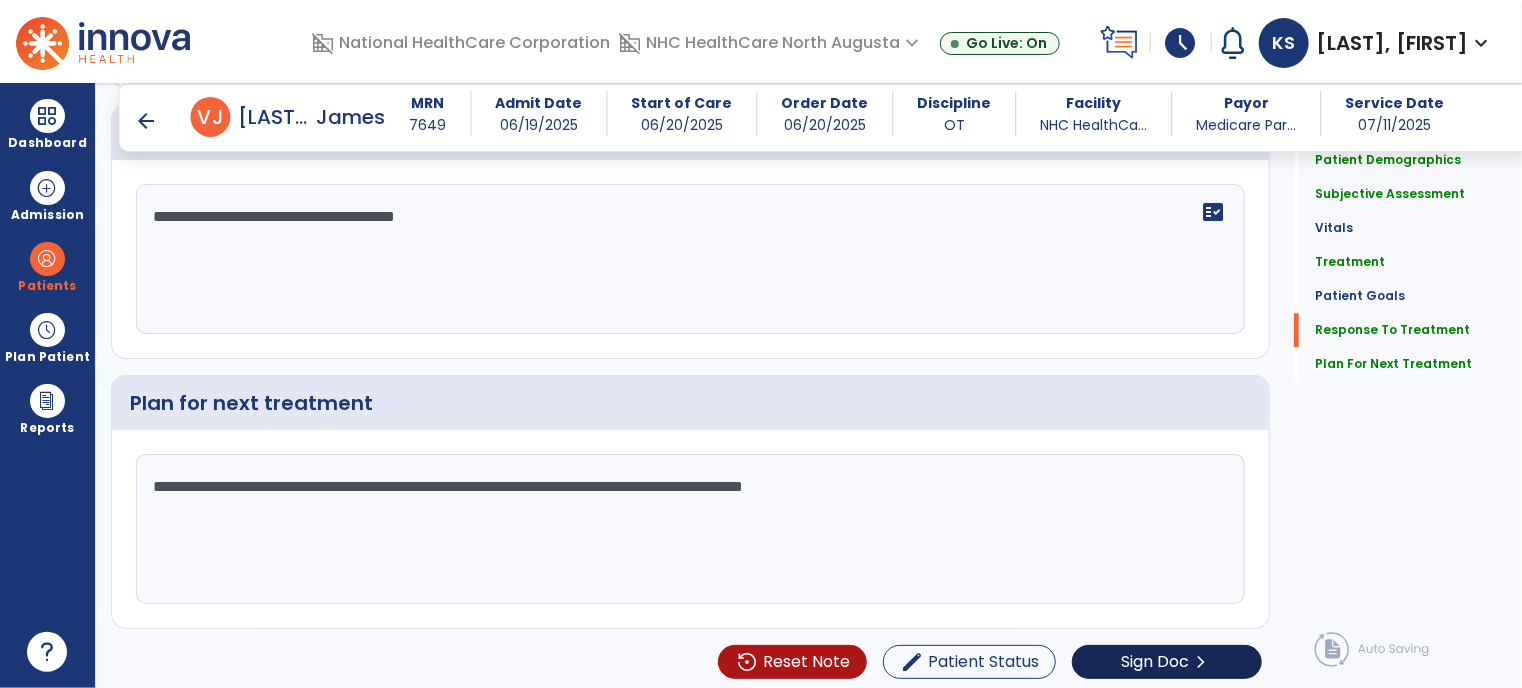 type on "**********" 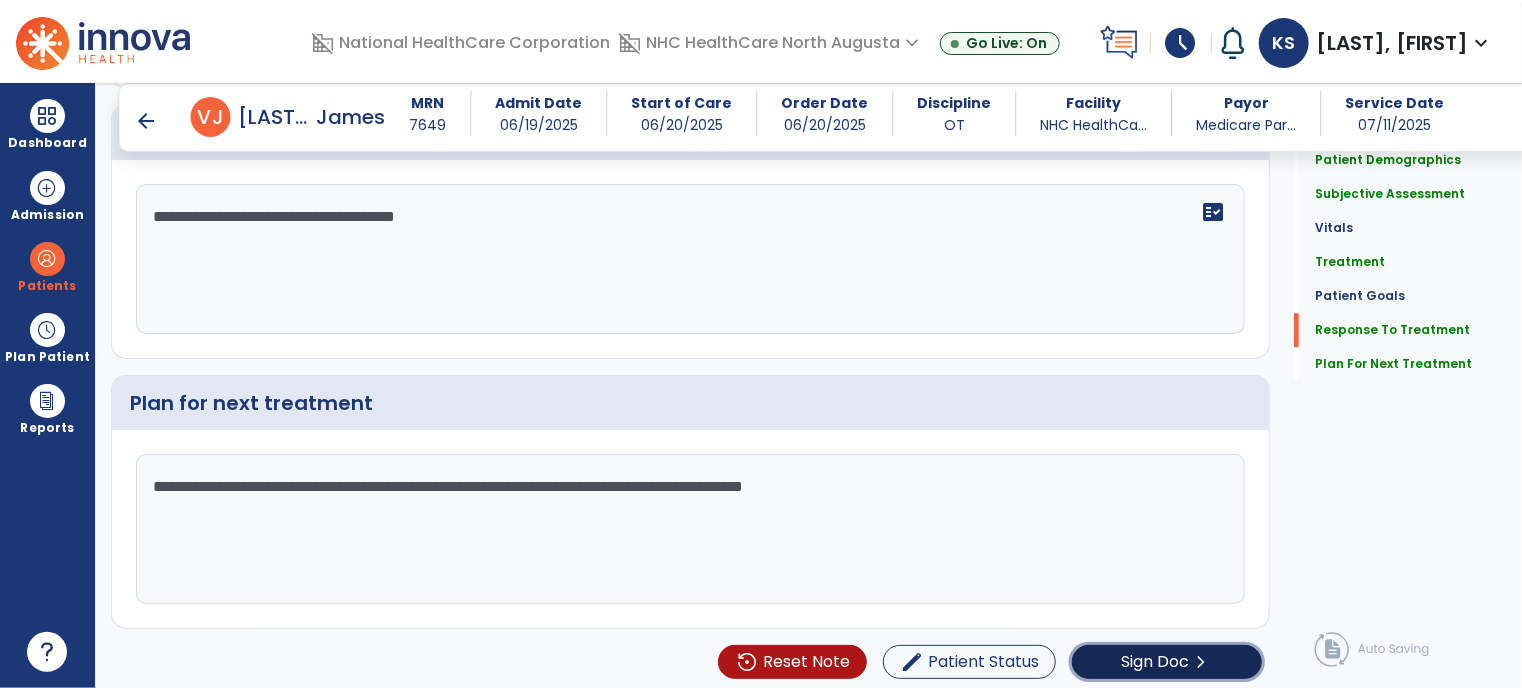 click on "Sign Doc" 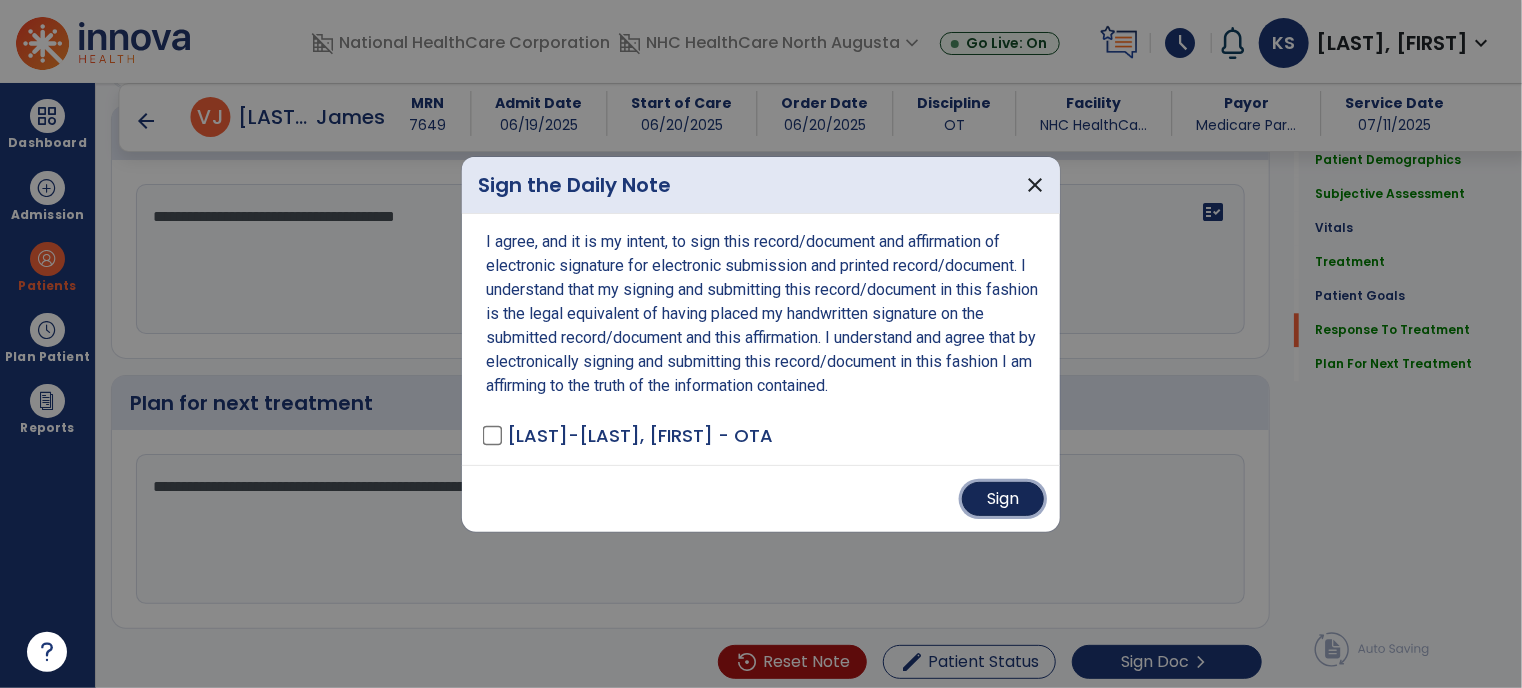 click on "Sign" at bounding box center [1003, 499] 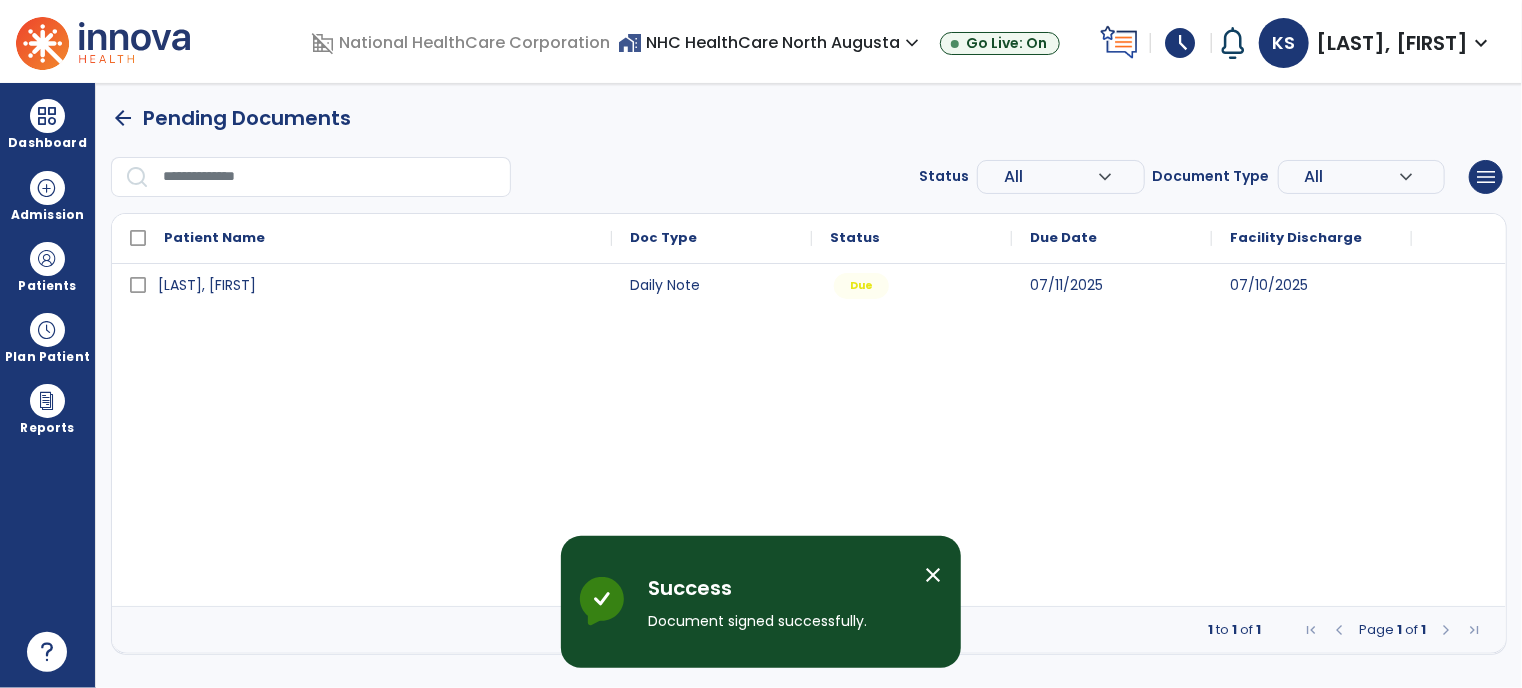 scroll, scrollTop: 0, scrollLeft: 0, axis: both 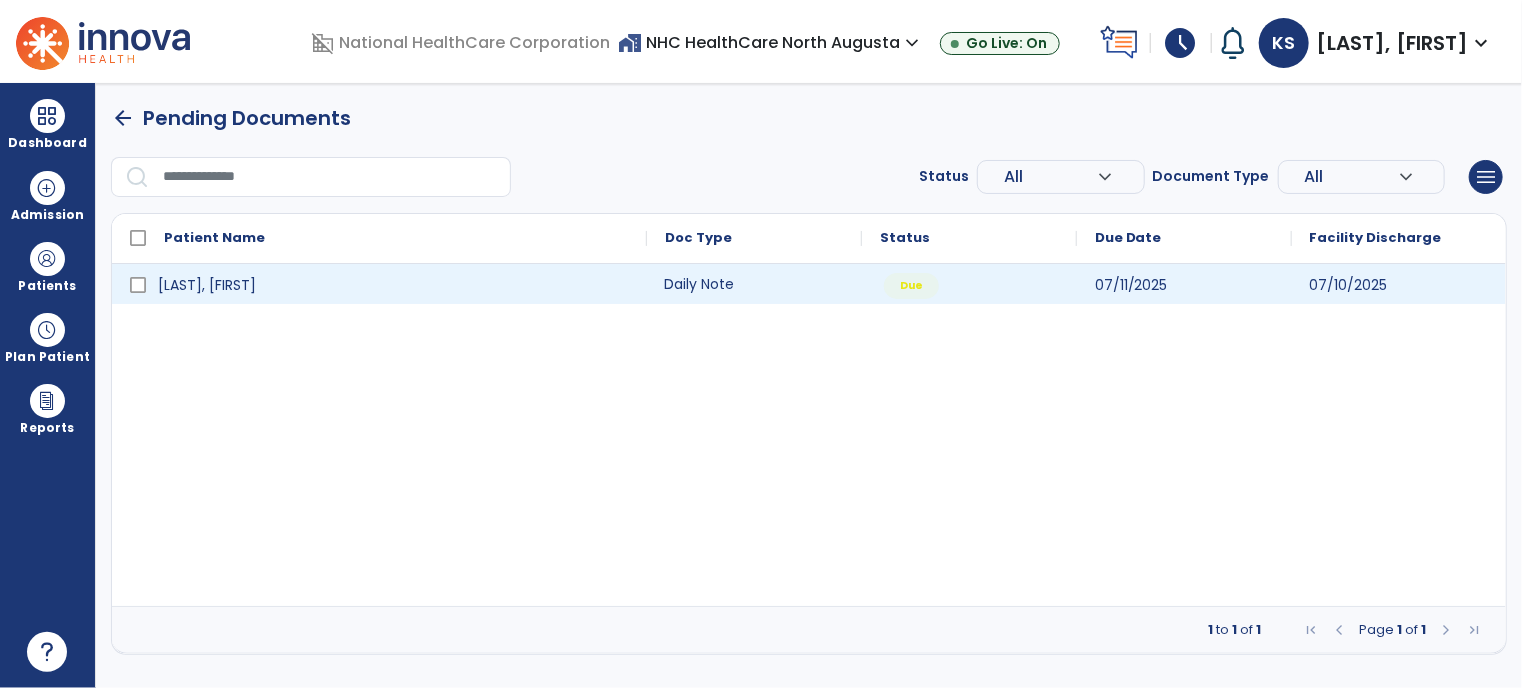 click on "Daily Note" at bounding box center (754, 284) 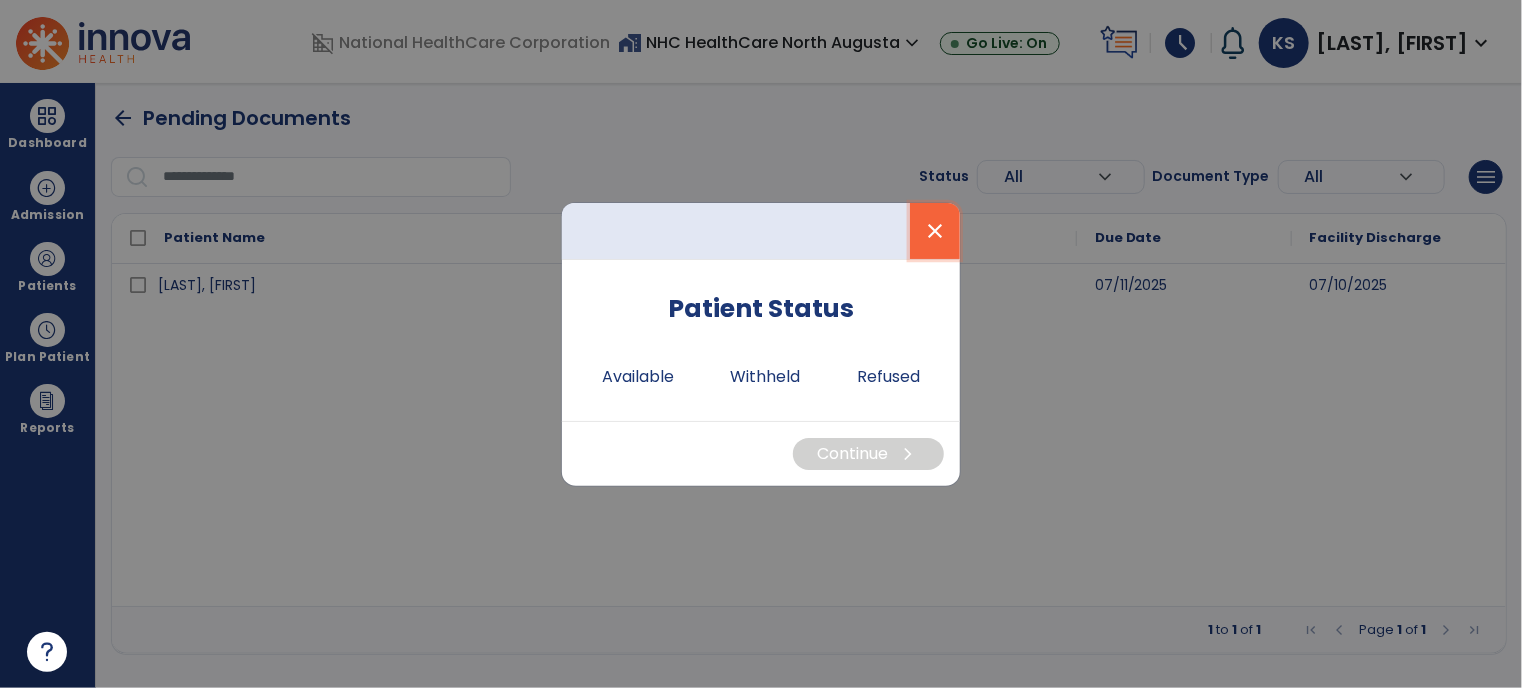 click on "close" at bounding box center [935, 231] 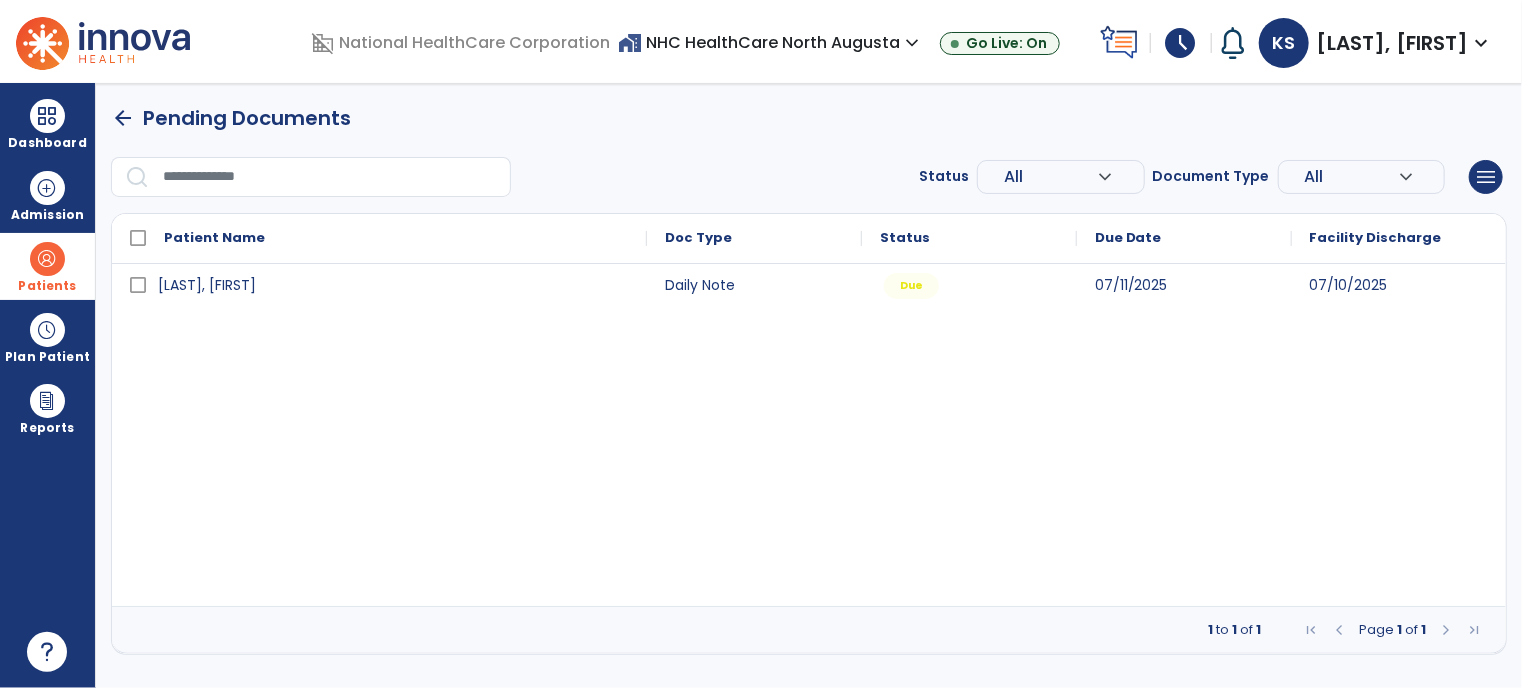 click at bounding box center [47, 259] 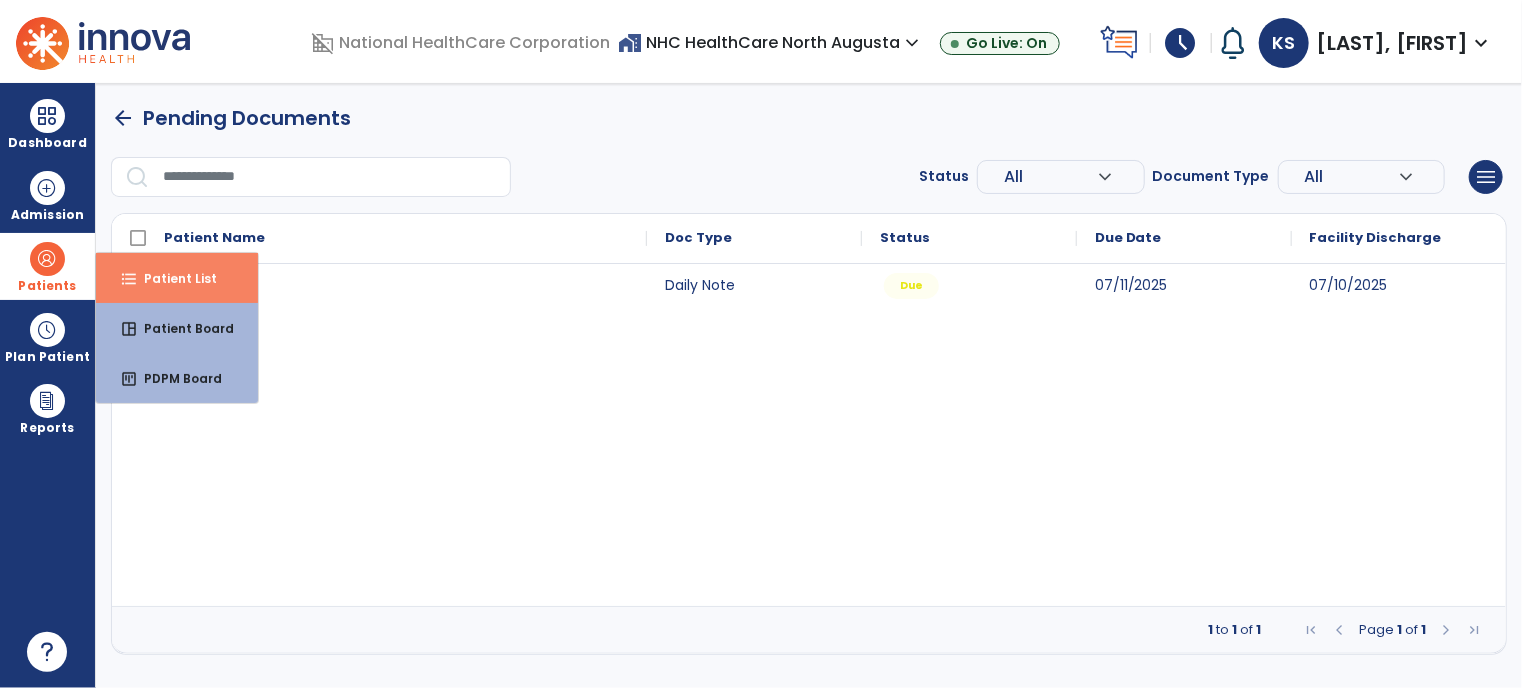 click on "format_list_bulleted  Patient List" at bounding box center [177, 278] 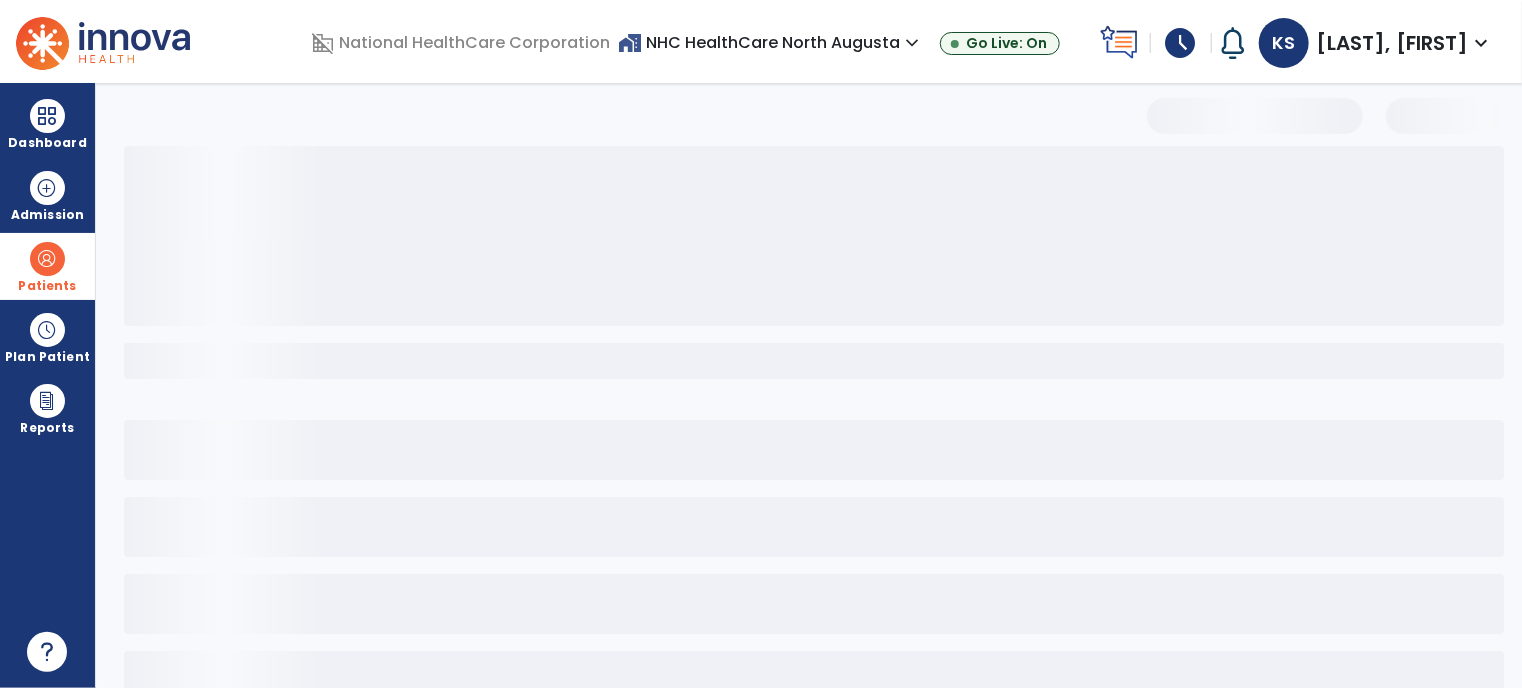 select on "***" 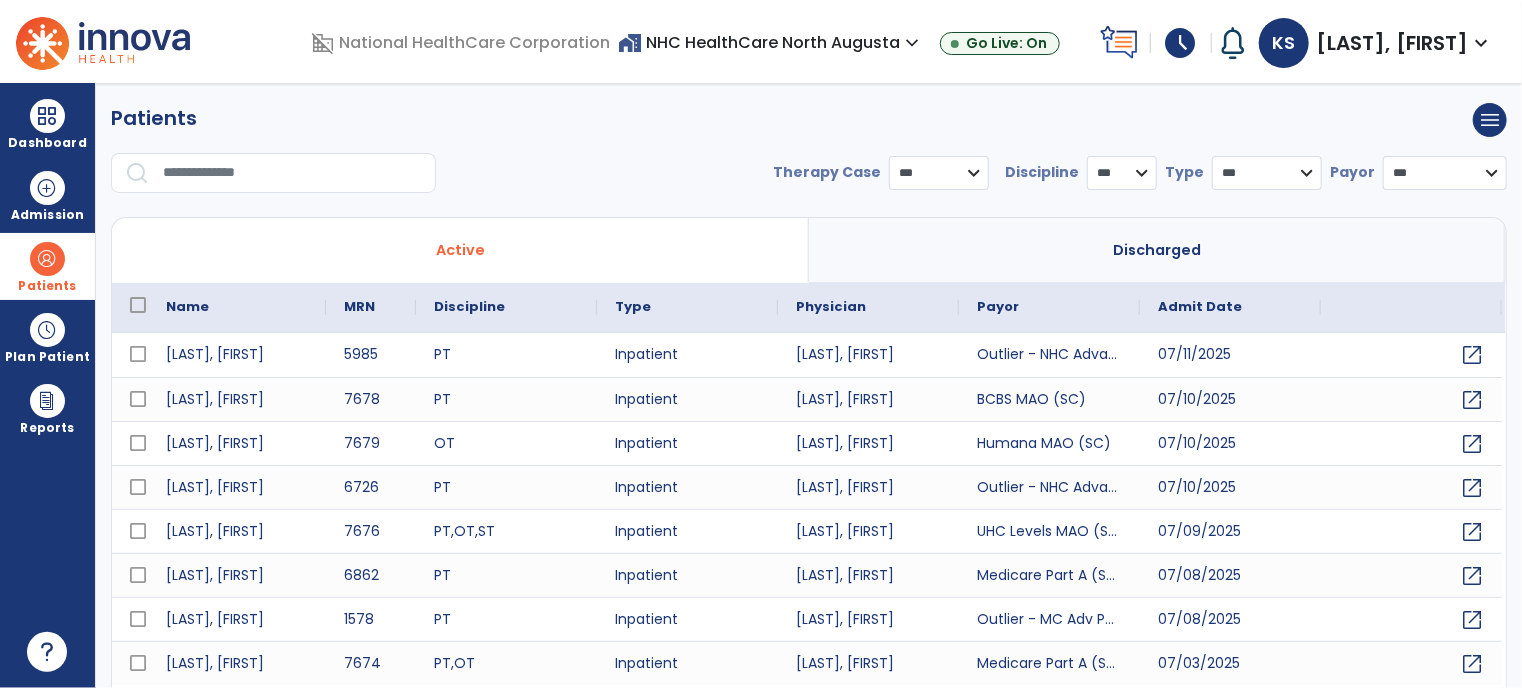 click at bounding box center [292, 173] 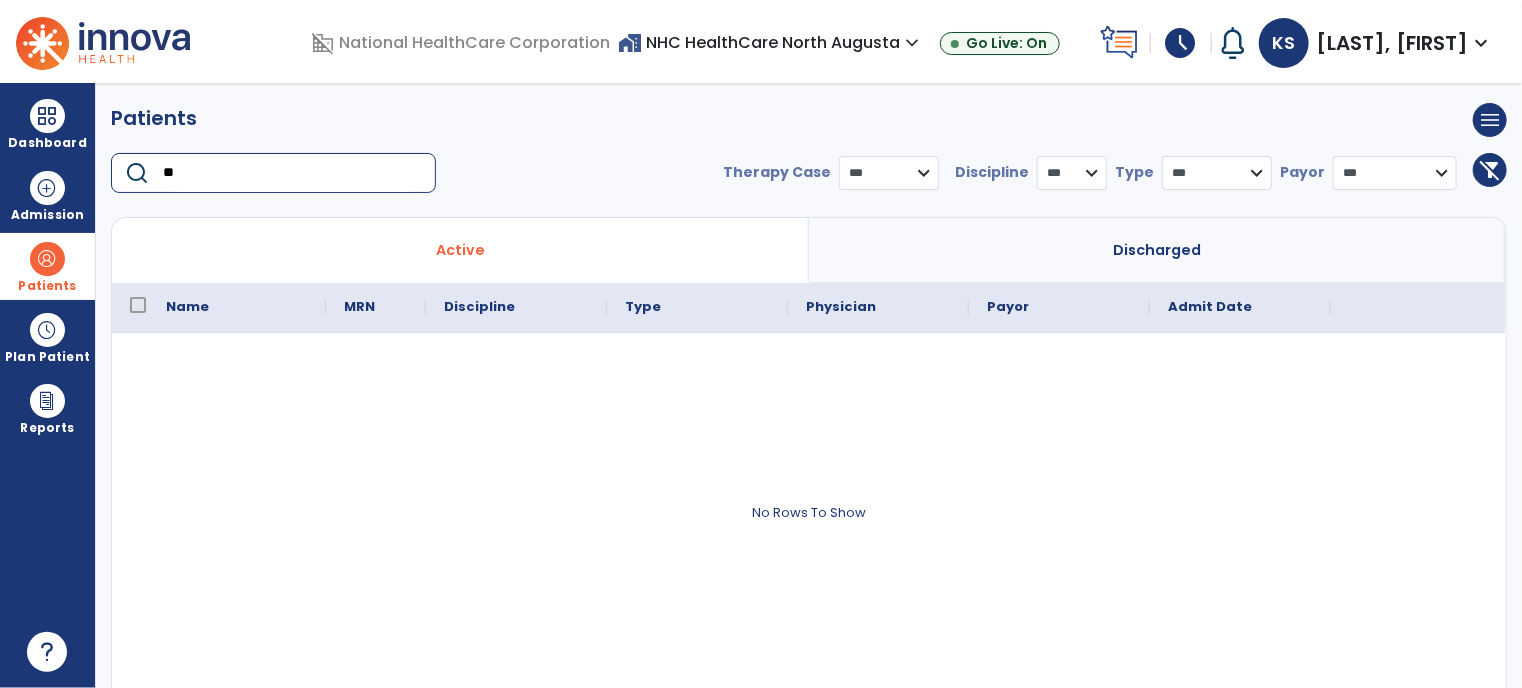 type on "*" 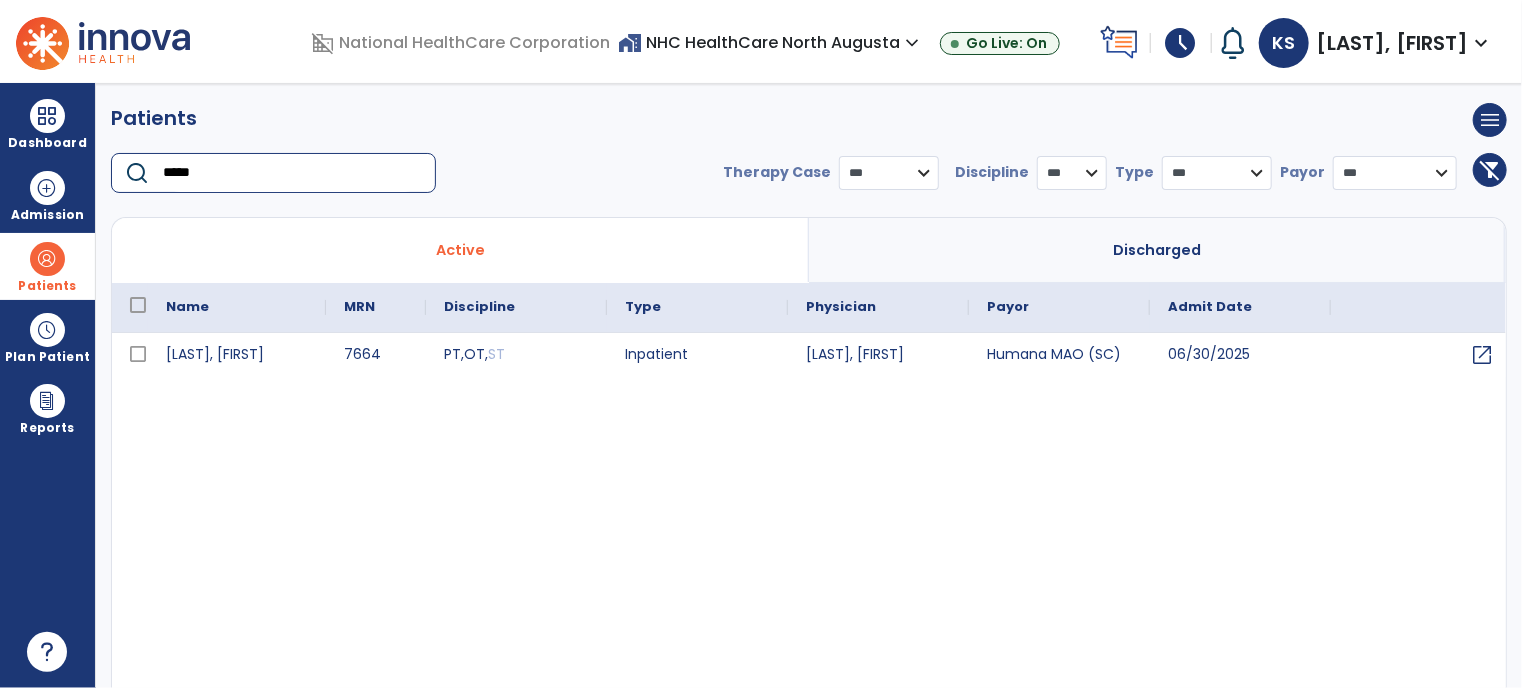 type on "*****" 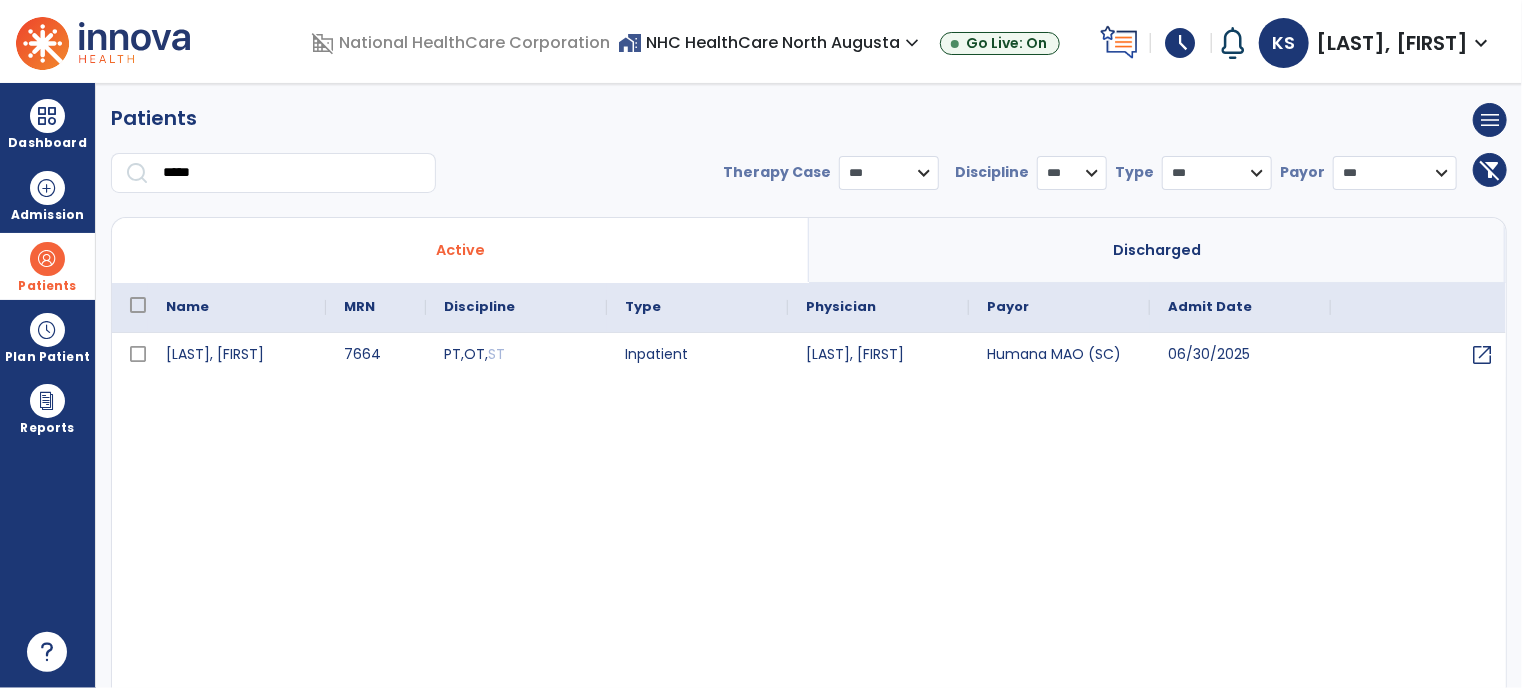 click on "*****" at bounding box center [273, 173] 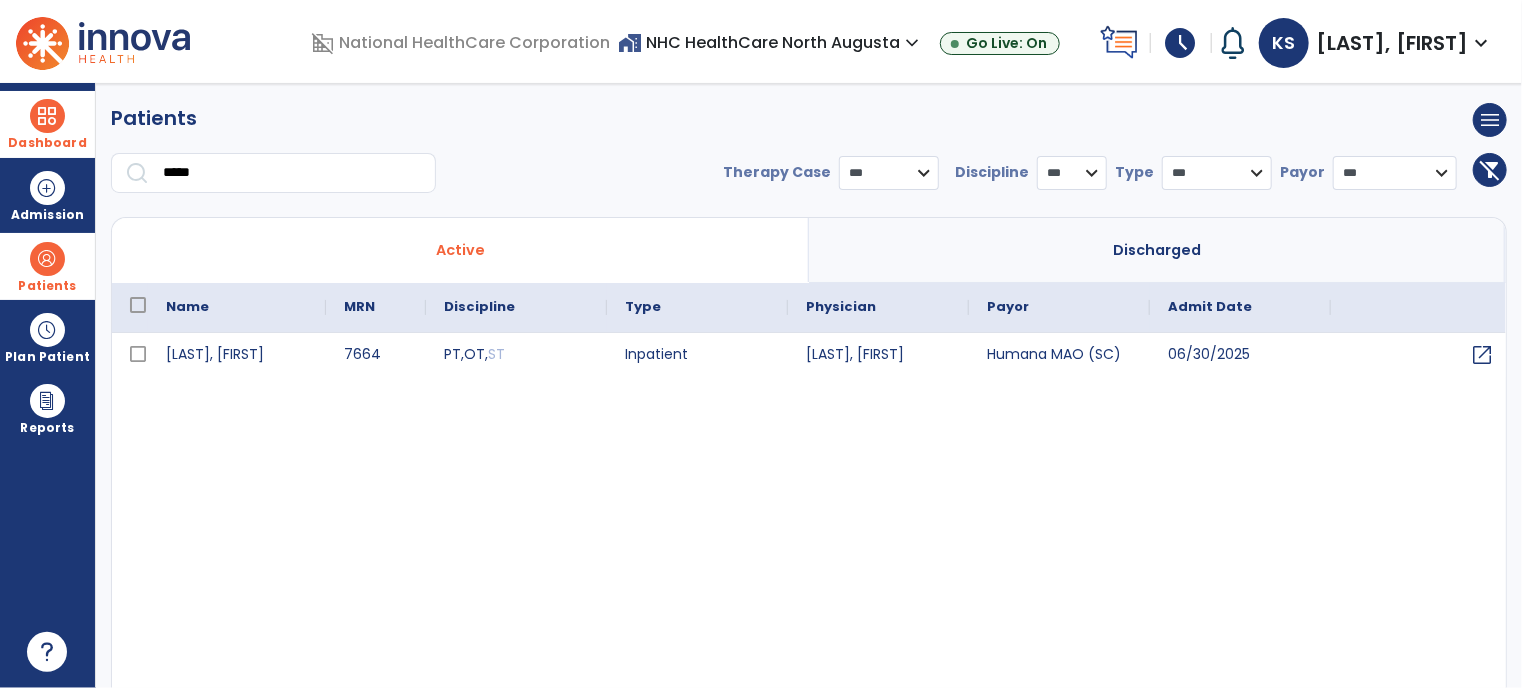 click at bounding box center (47, 116) 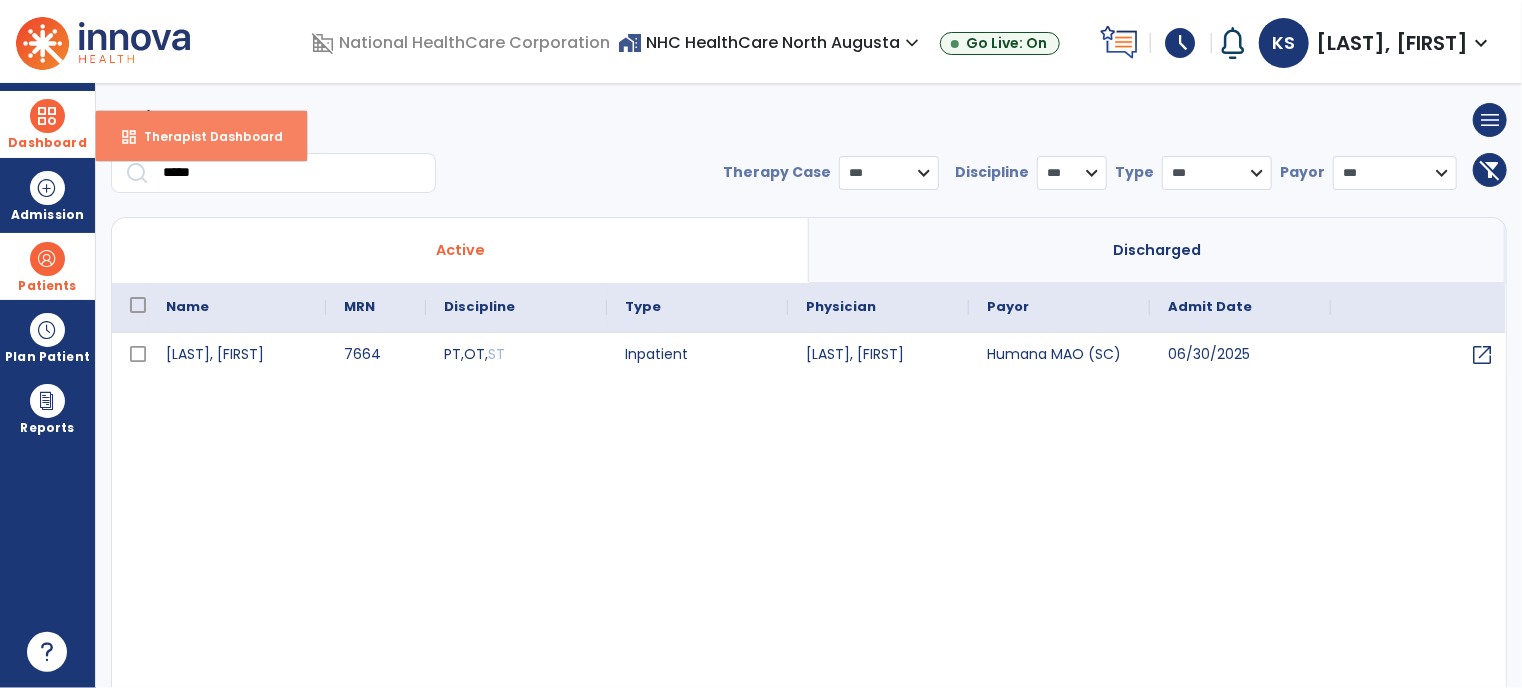 click on "Therapist Dashboard" at bounding box center [205, 136] 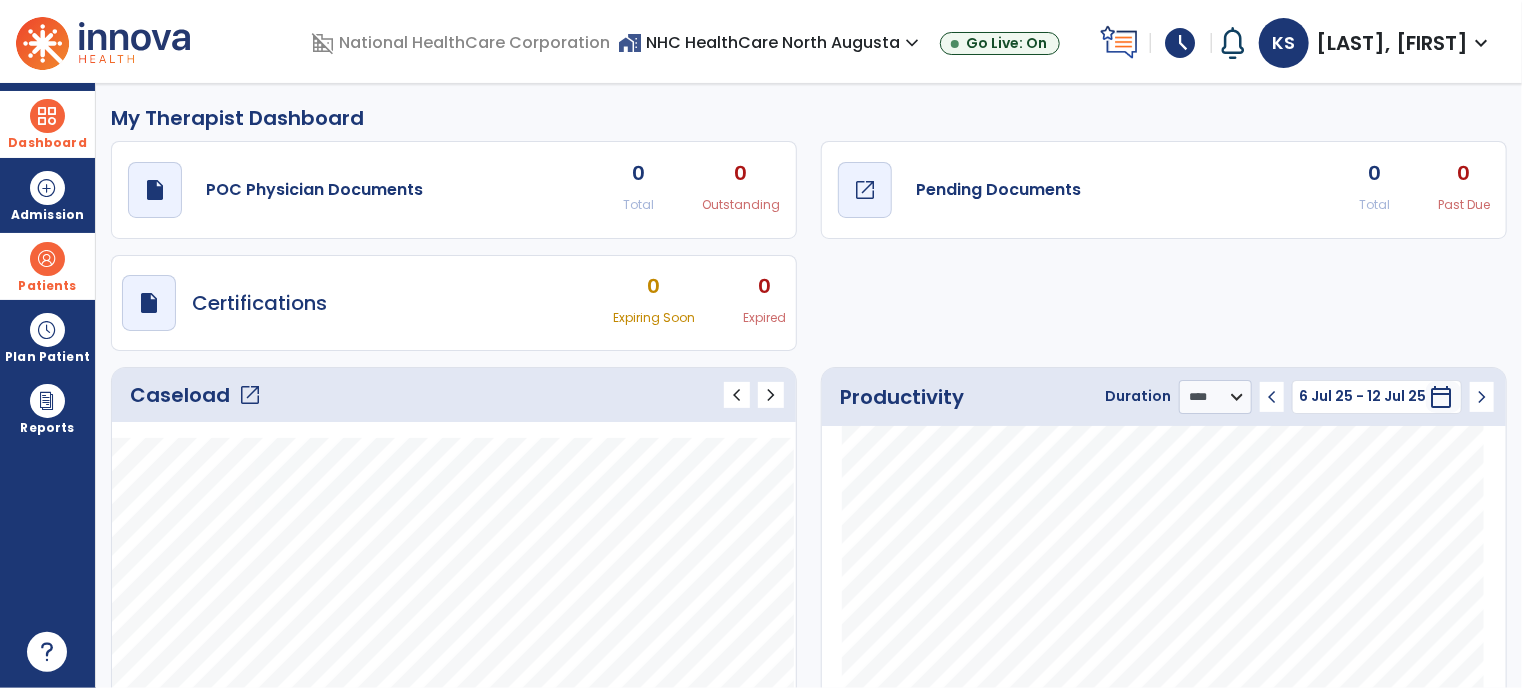 click on "open_in_new" 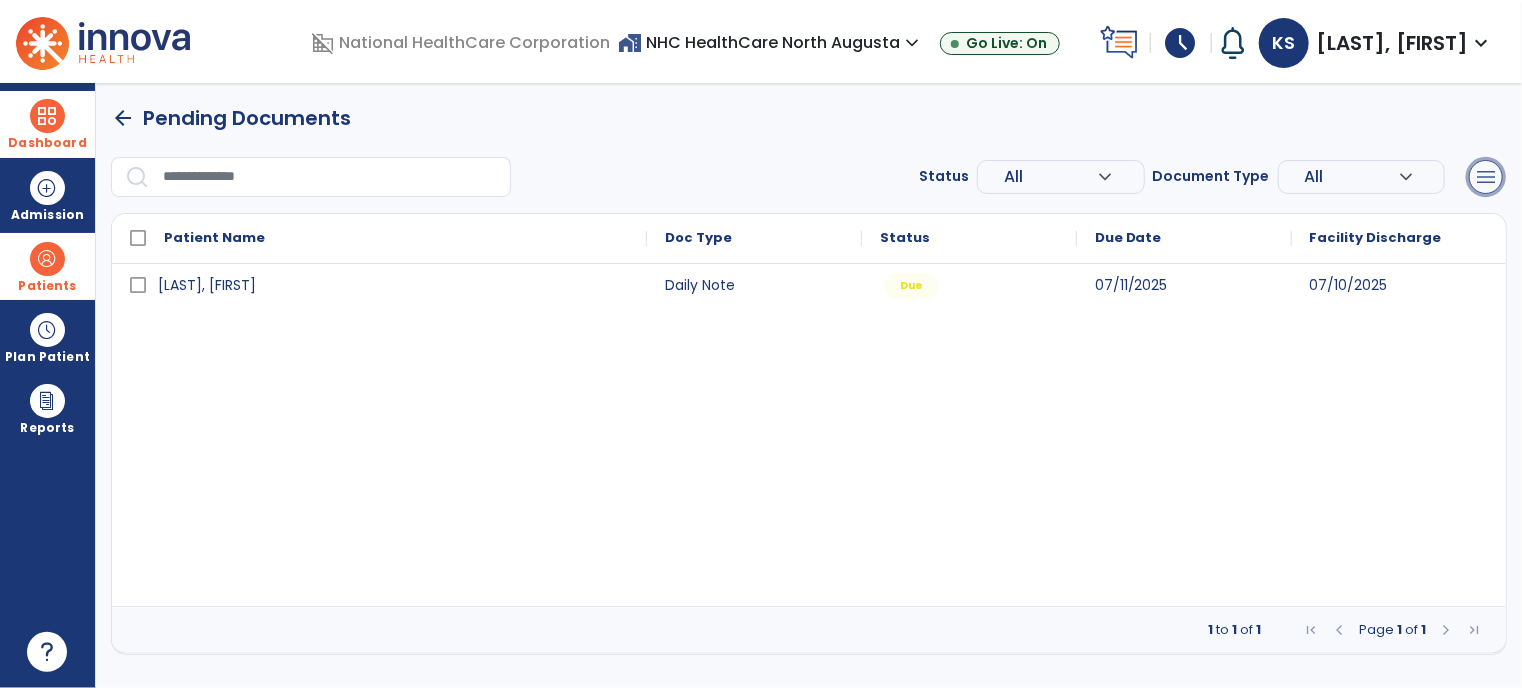 click on "menu" at bounding box center (1486, 177) 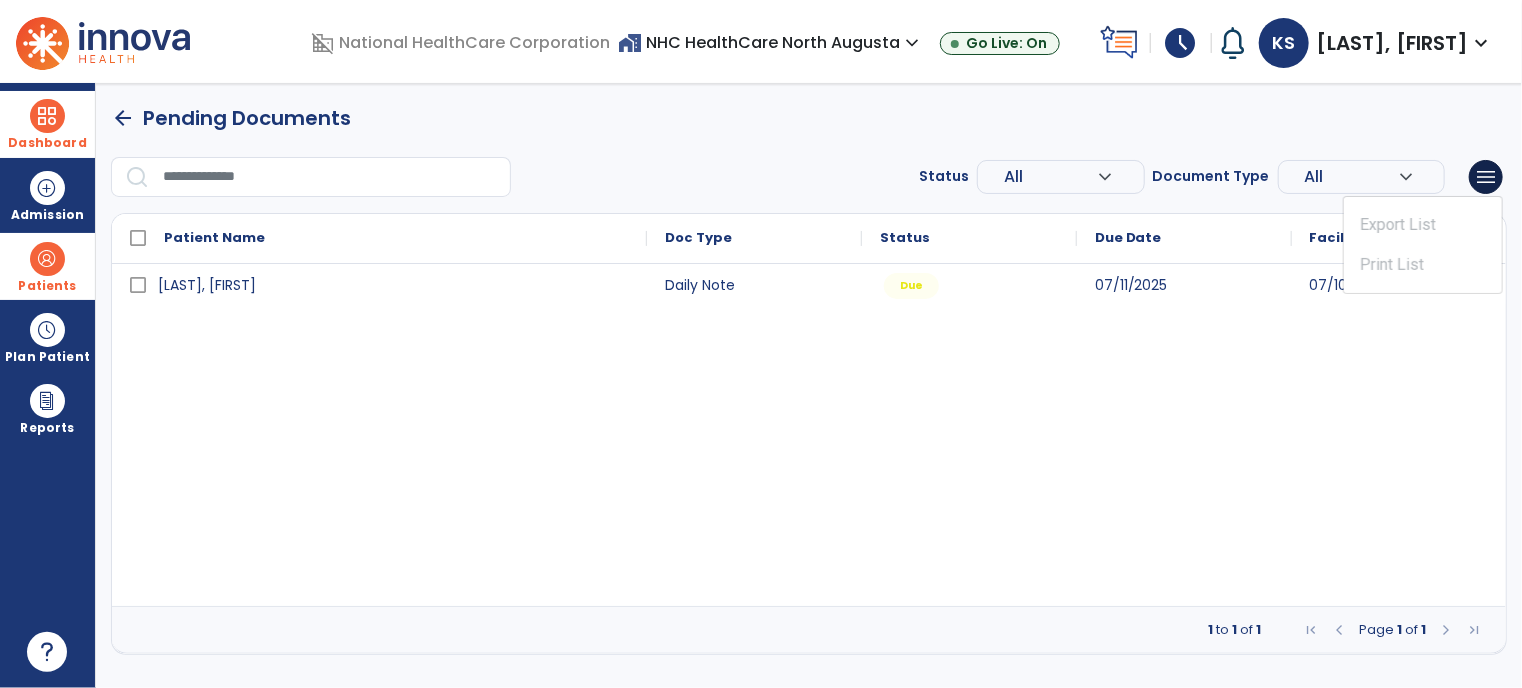 click on "[LAST], [FIRST] Daily Note Due [DATE] [DATE]" at bounding box center [809, 435] 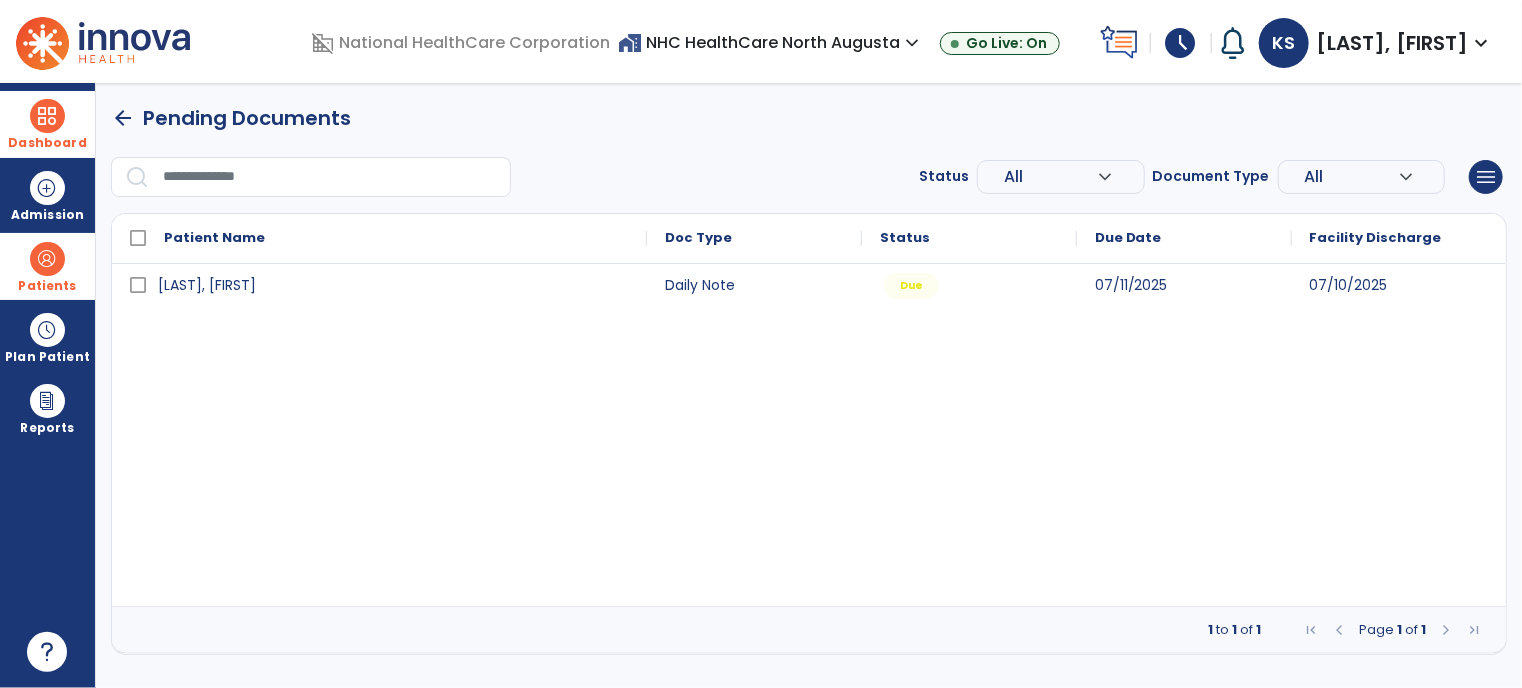 click on "Patients" at bounding box center [47, 266] 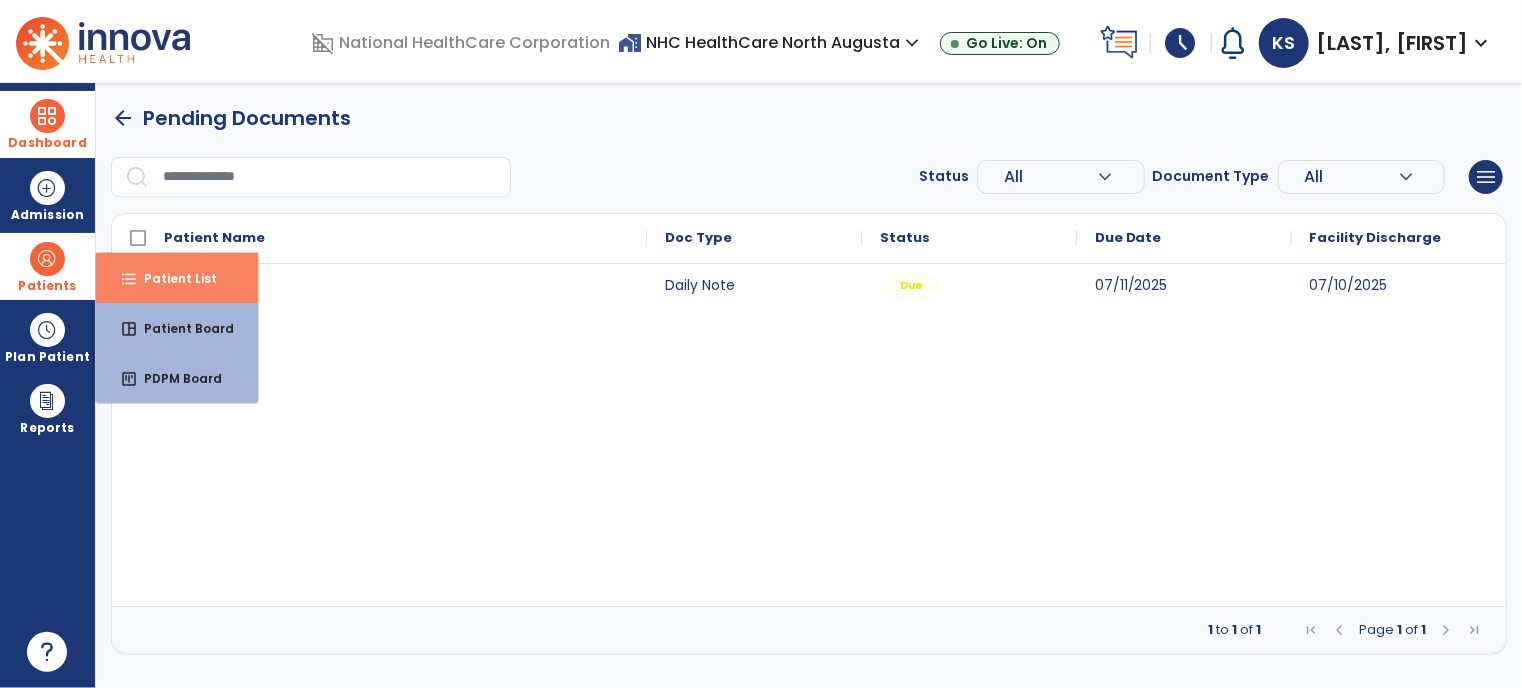 click on "Patient List" at bounding box center (172, 278) 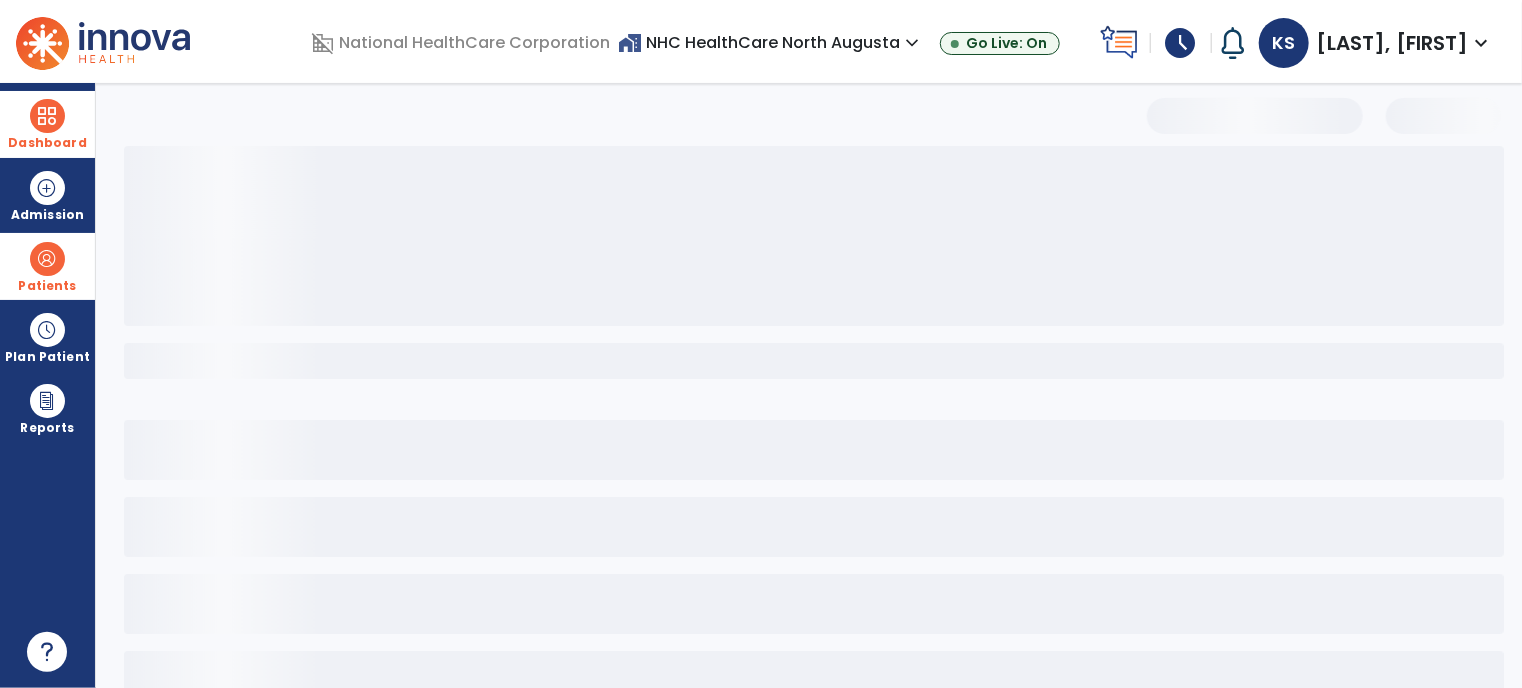 select on "***" 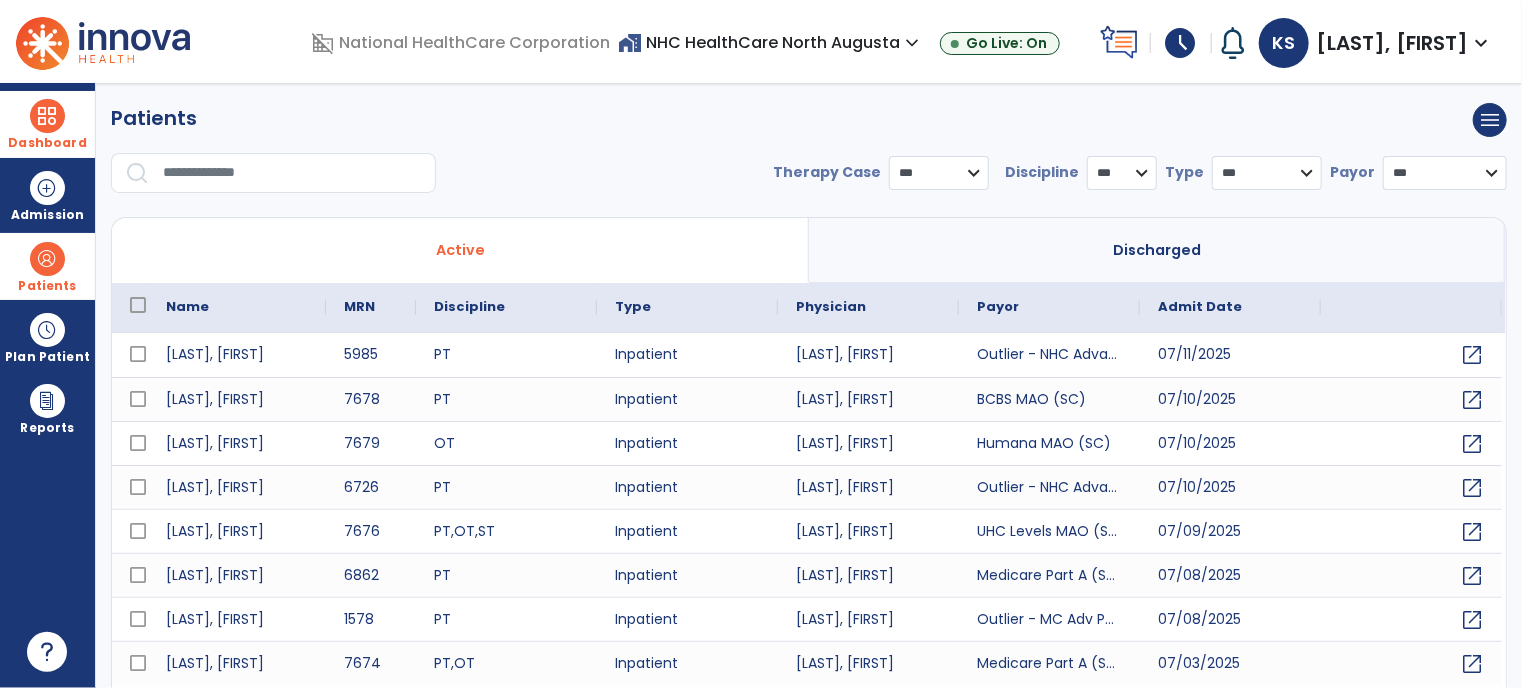 click at bounding box center [292, 173] 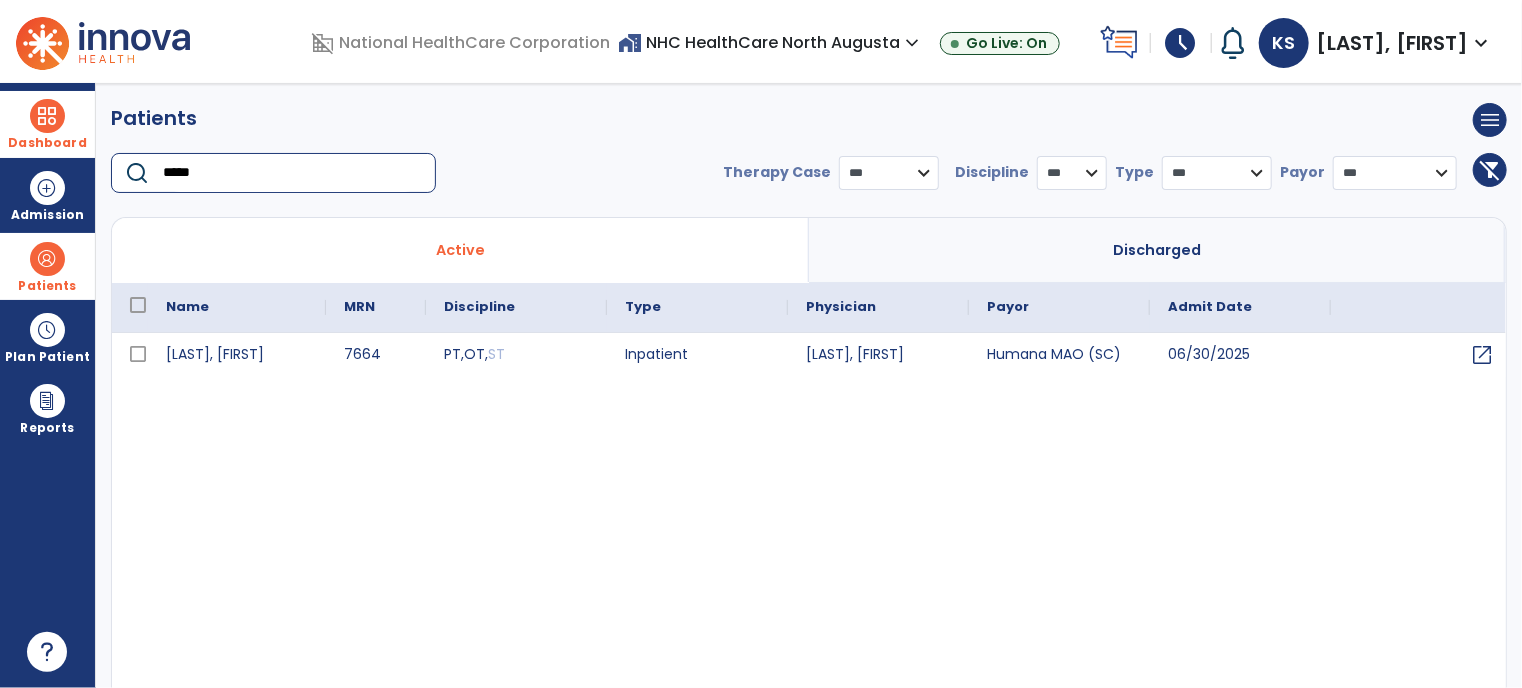 type on "*****" 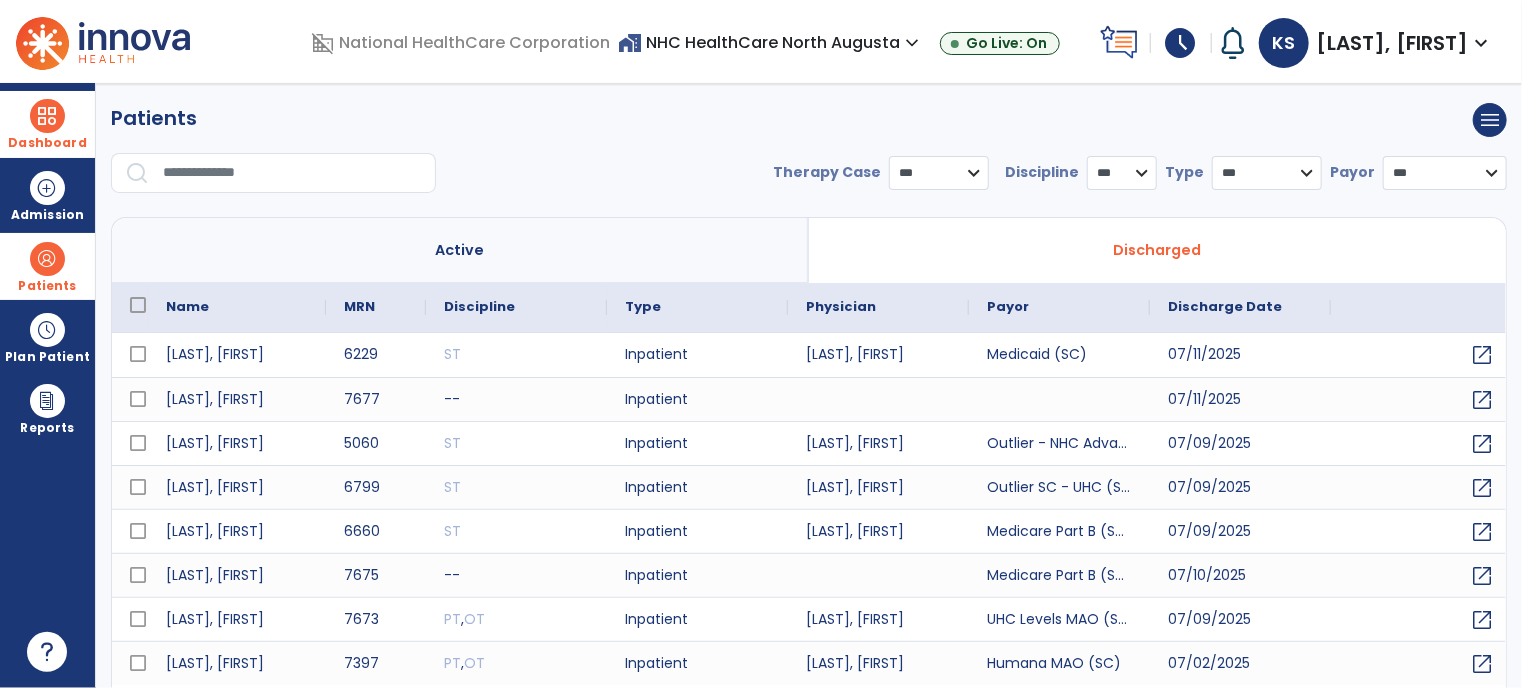 click at bounding box center [292, 173] 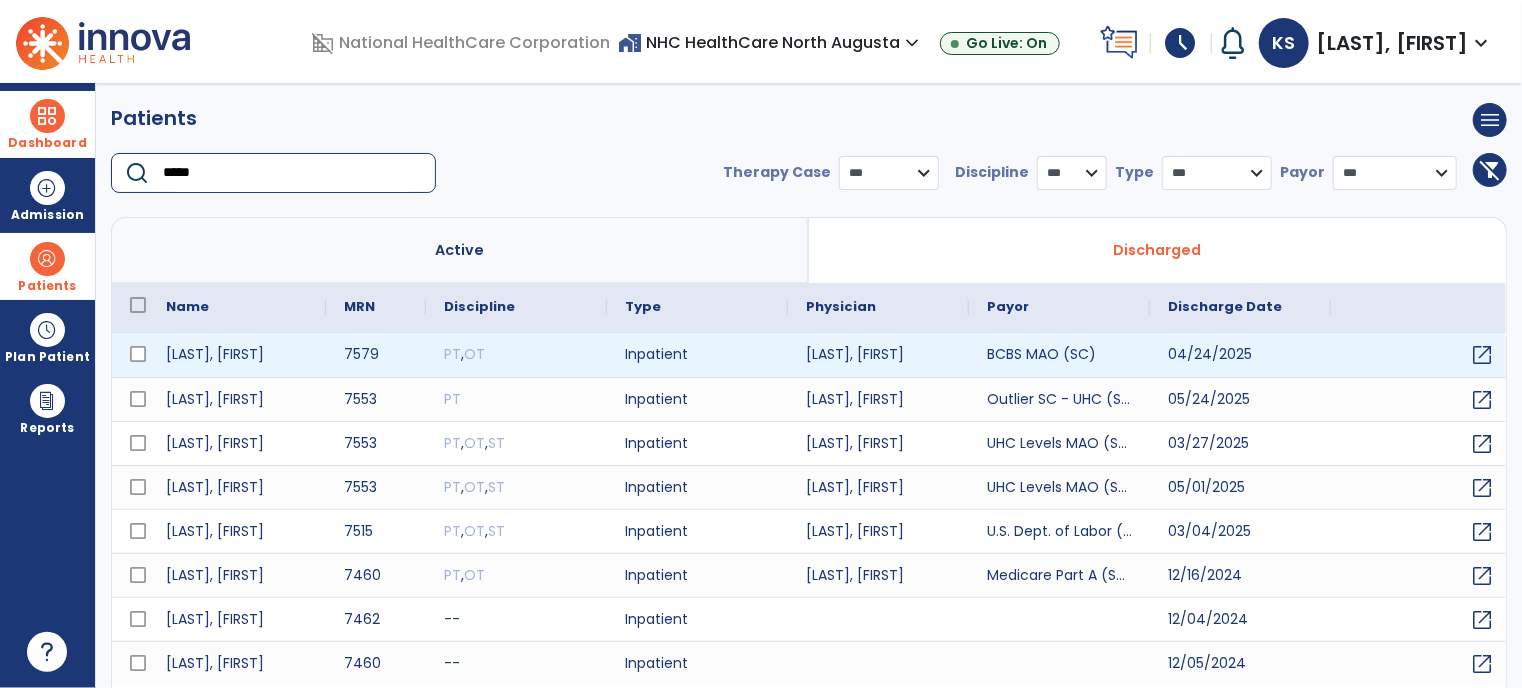 scroll, scrollTop: 53, scrollLeft: 0, axis: vertical 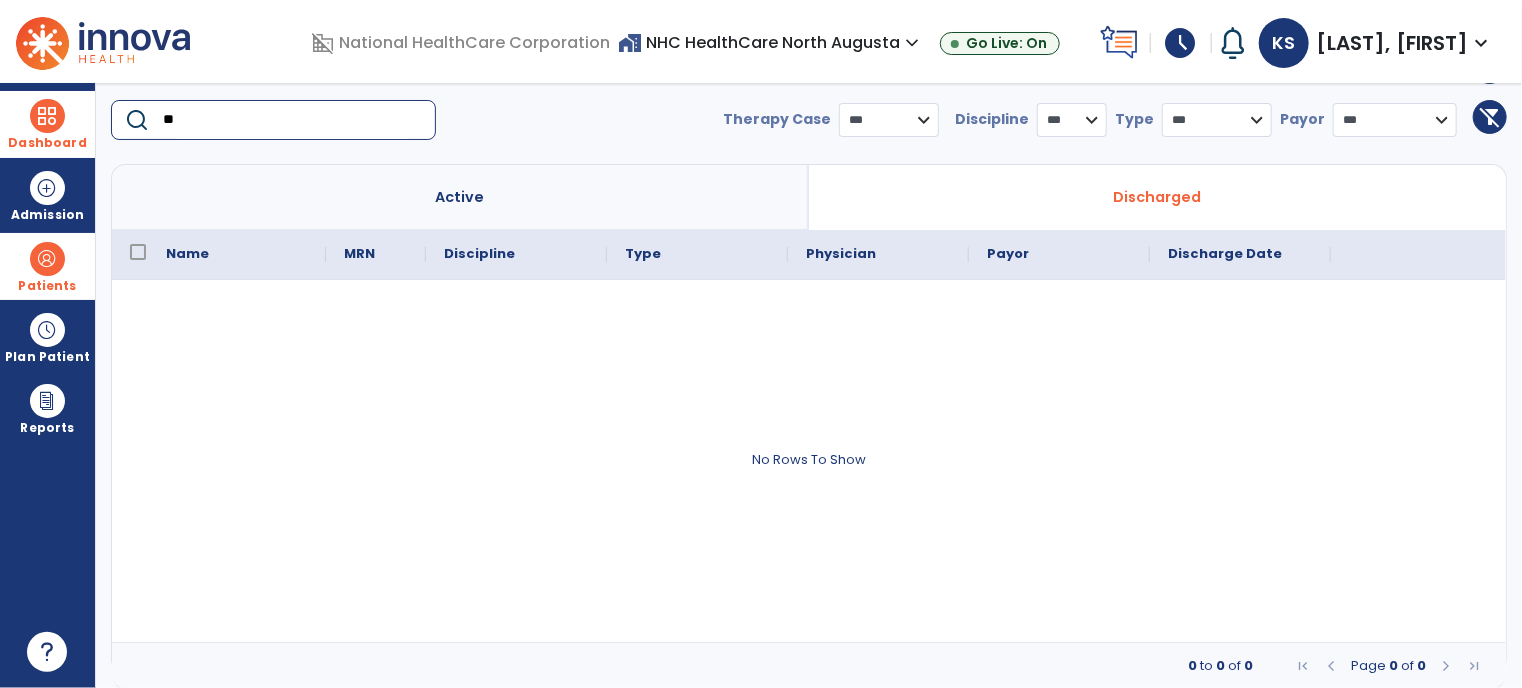 type on "*" 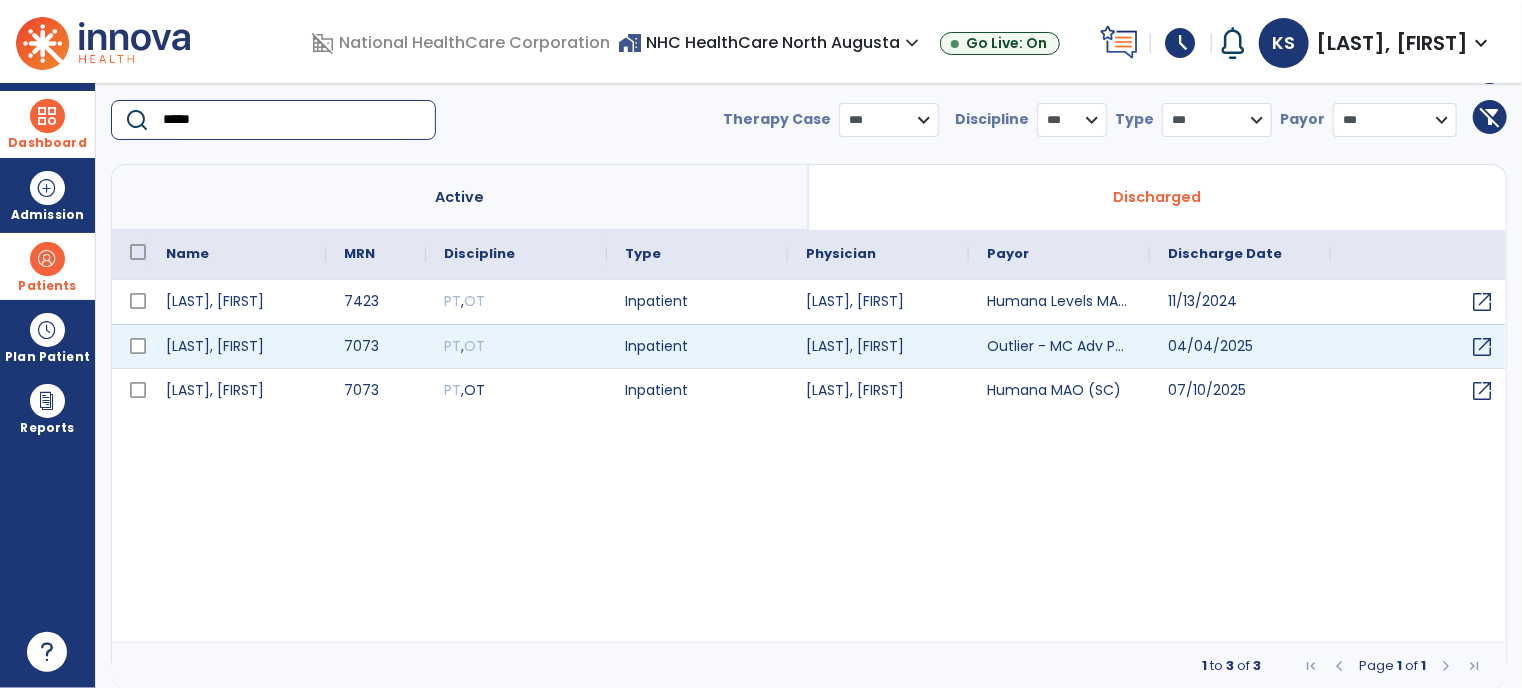 type on "*****" 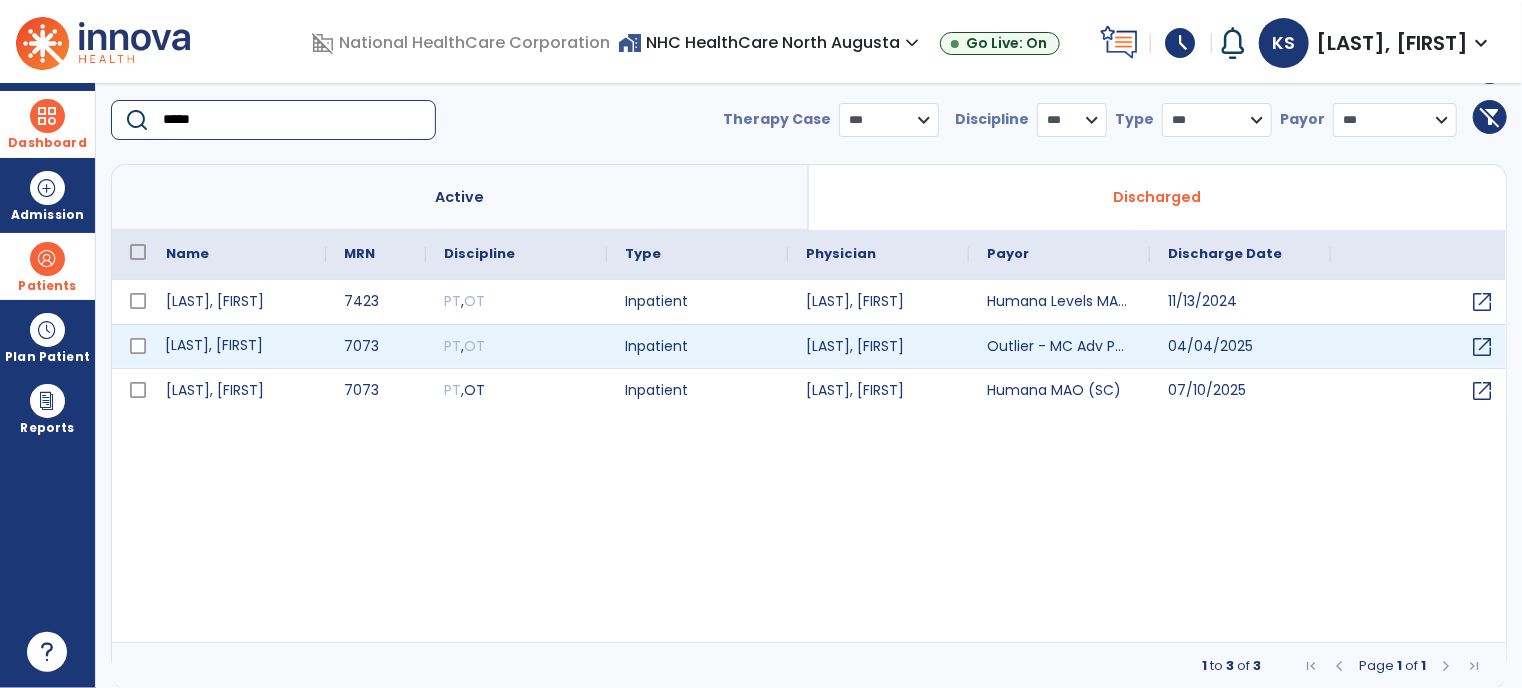 click on "[LAST], [FIRST]" at bounding box center (237, 346) 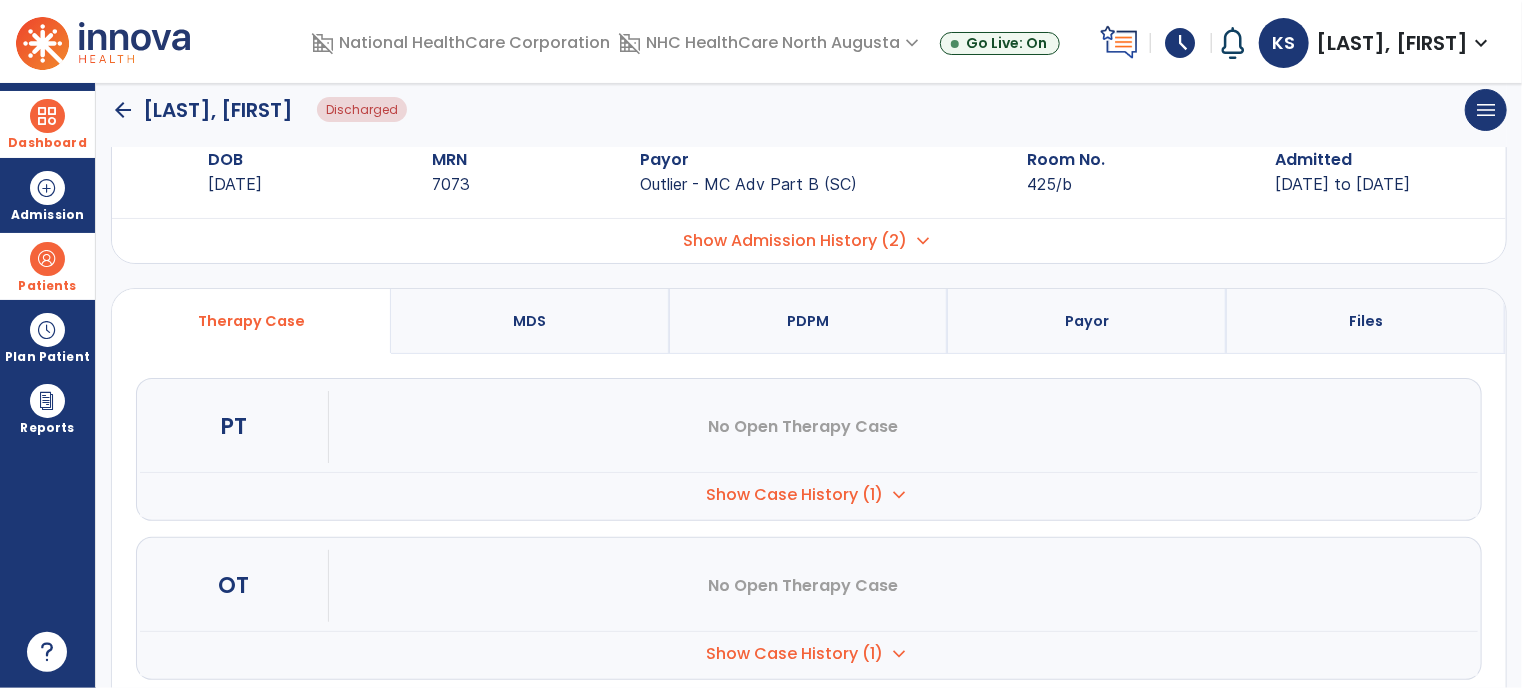 scroll, scrollTop: 0, scrollLeft: 0, axis: both 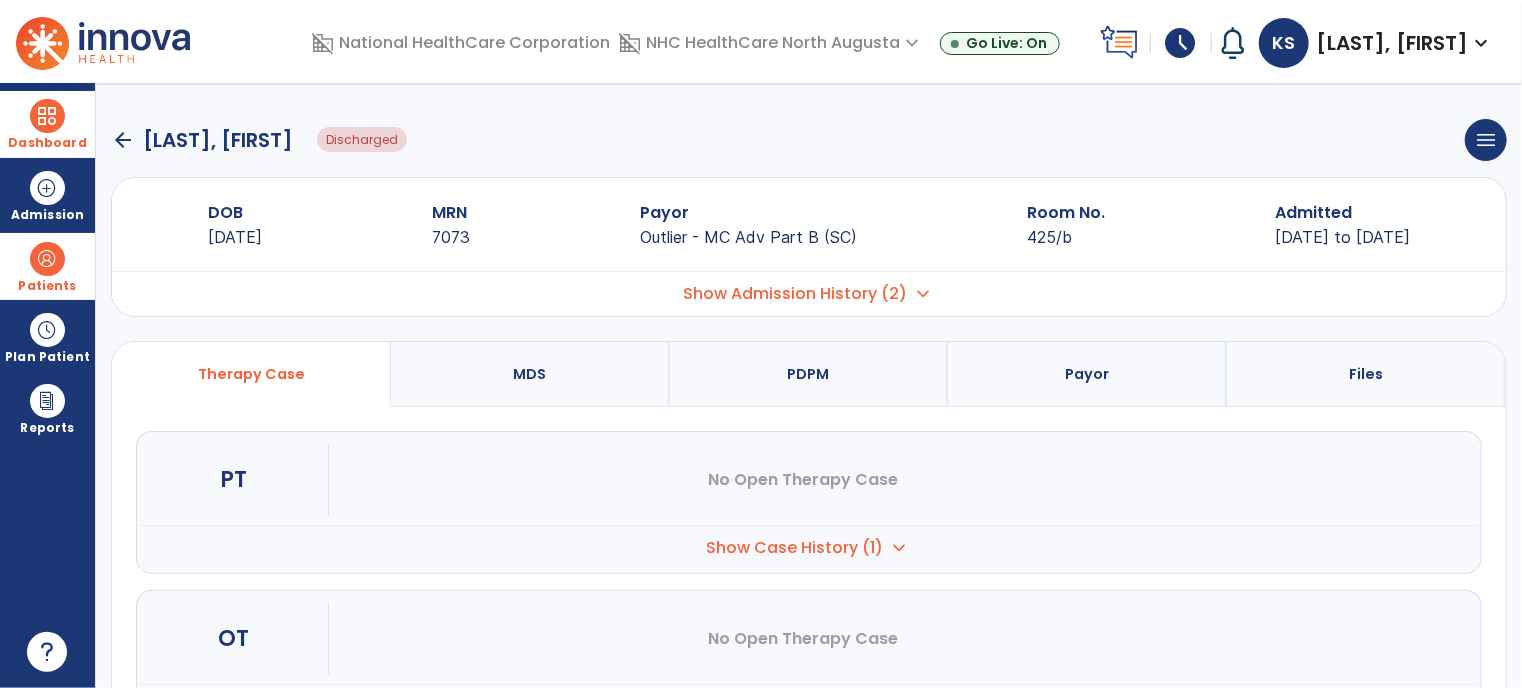 drag, startPoint x: 263, startPoint y: 342, endPoint x: 726, endPoint y: 99, distance: 522.89386 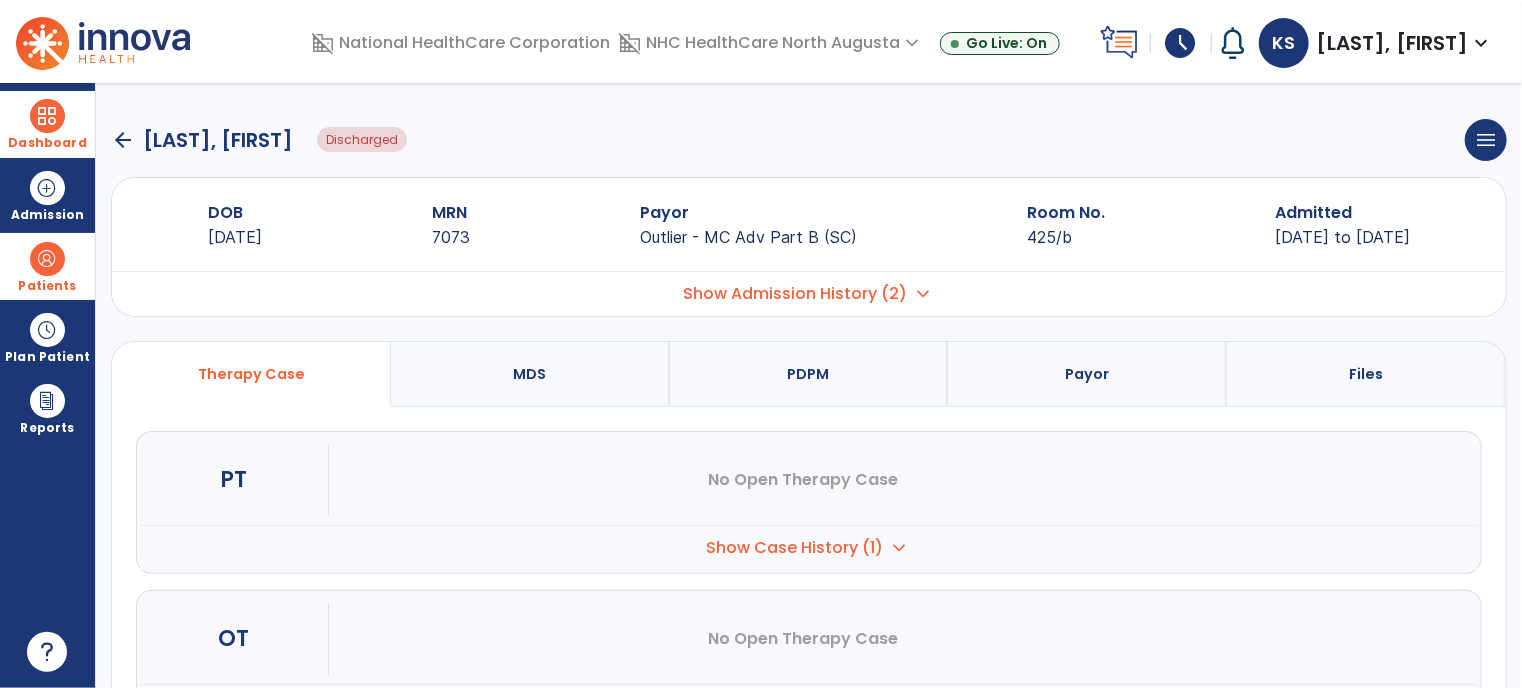drag, startPoint x: 726, startPoint y: 99, endPoint x: 1176, endPoint y: 478, distance: 588.33746 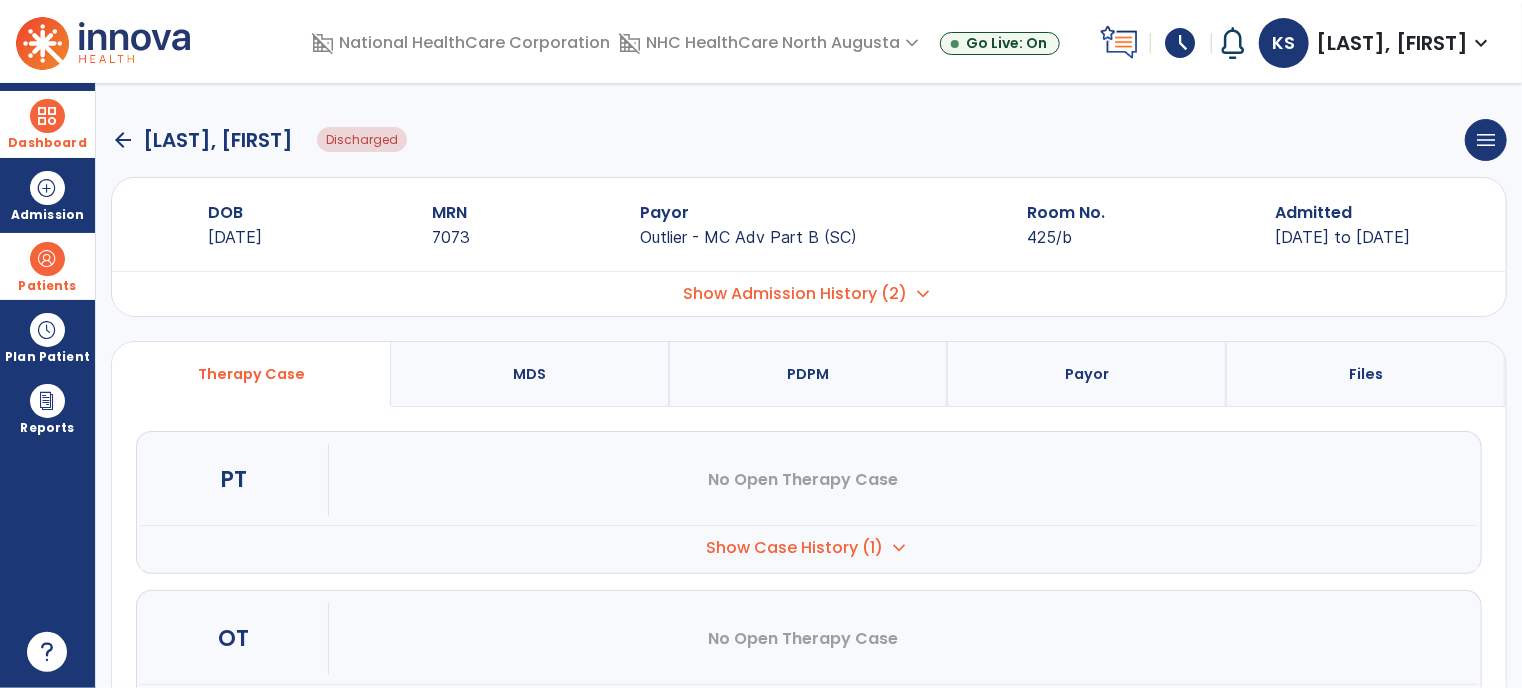 scroll, scrollTop: 204, scrollLeft: 0, axis: vertical 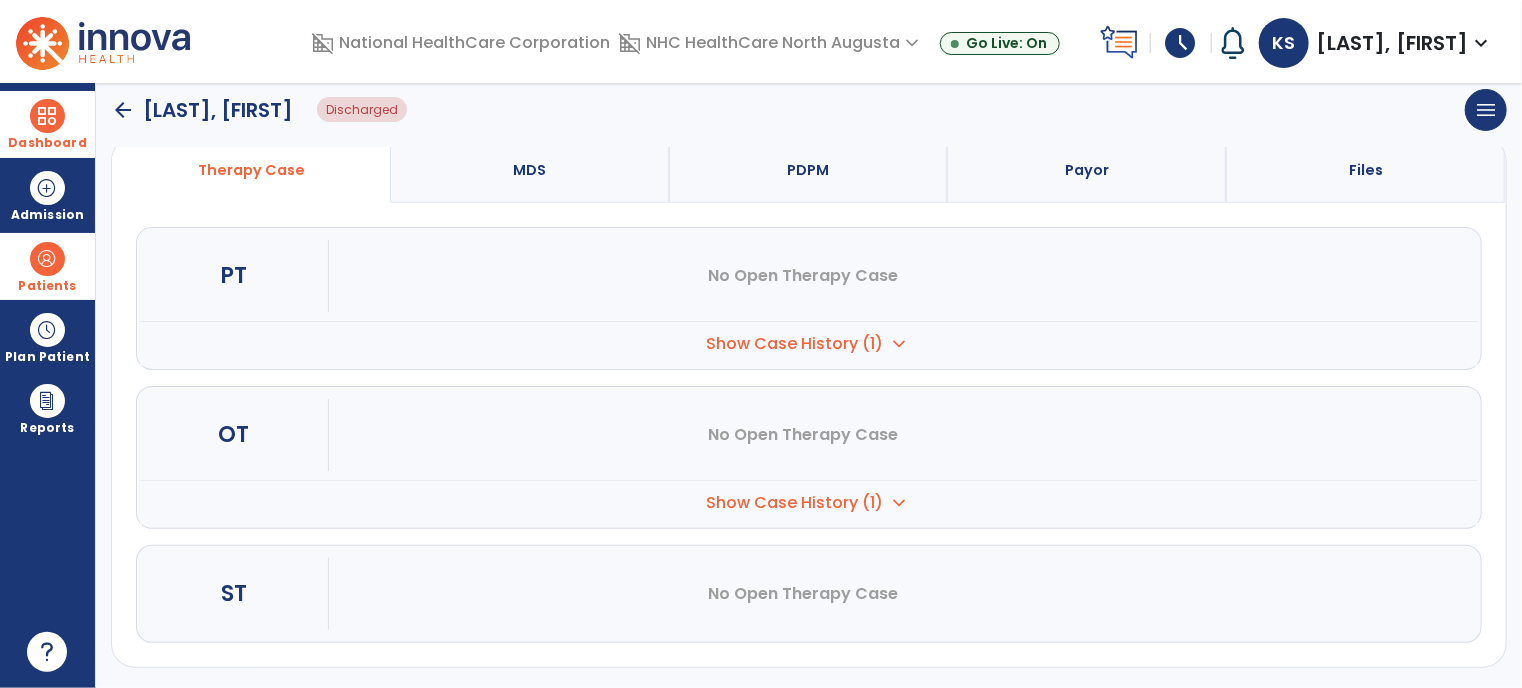 drag, startPoint x: 1176, startPoint y: 478, endPoint x: 829, endPoint y: 497, distance: 347.51978 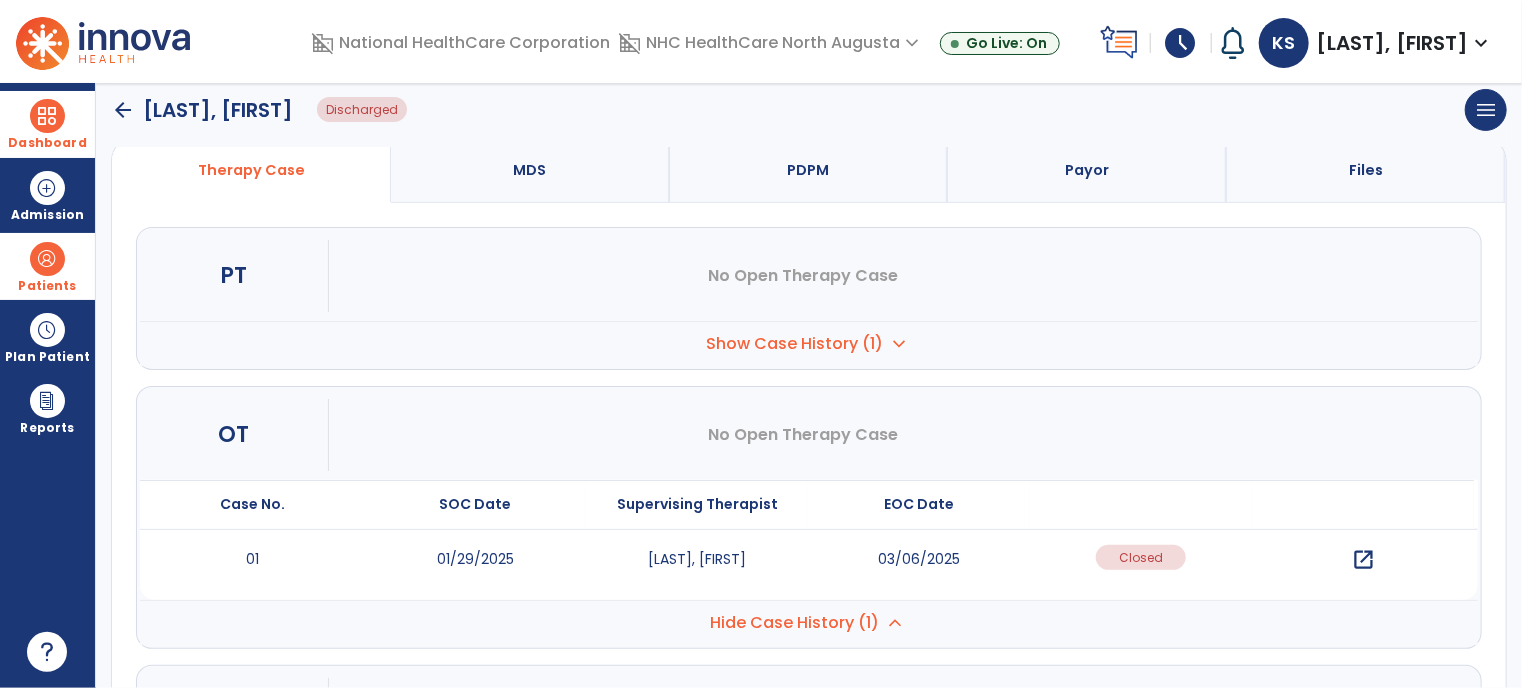 drag, startPoint x: 829, startPoint y: 497, endPoint x: 1285, endPoint y: 294, distance: 499.14426 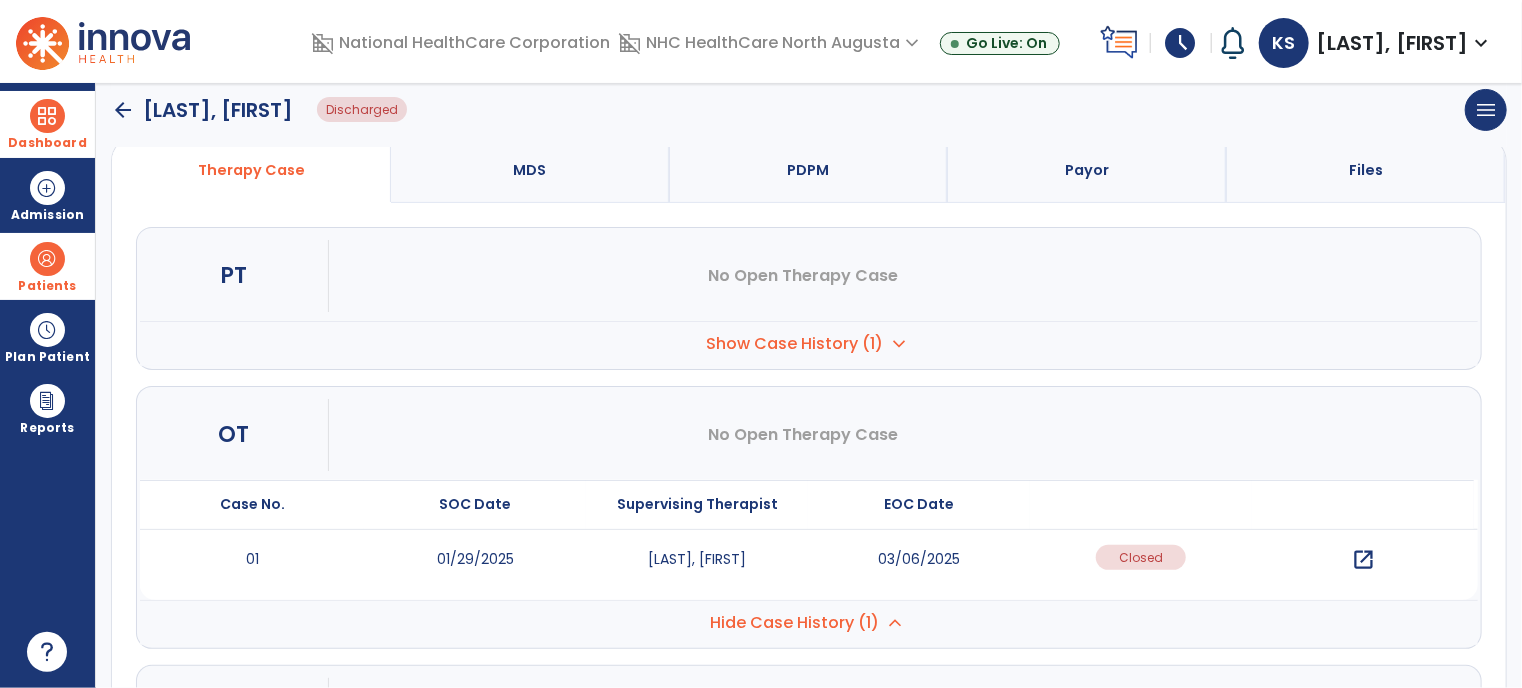 scroll, scrollTop: 324, scrollLeft: 0, axis: vertical 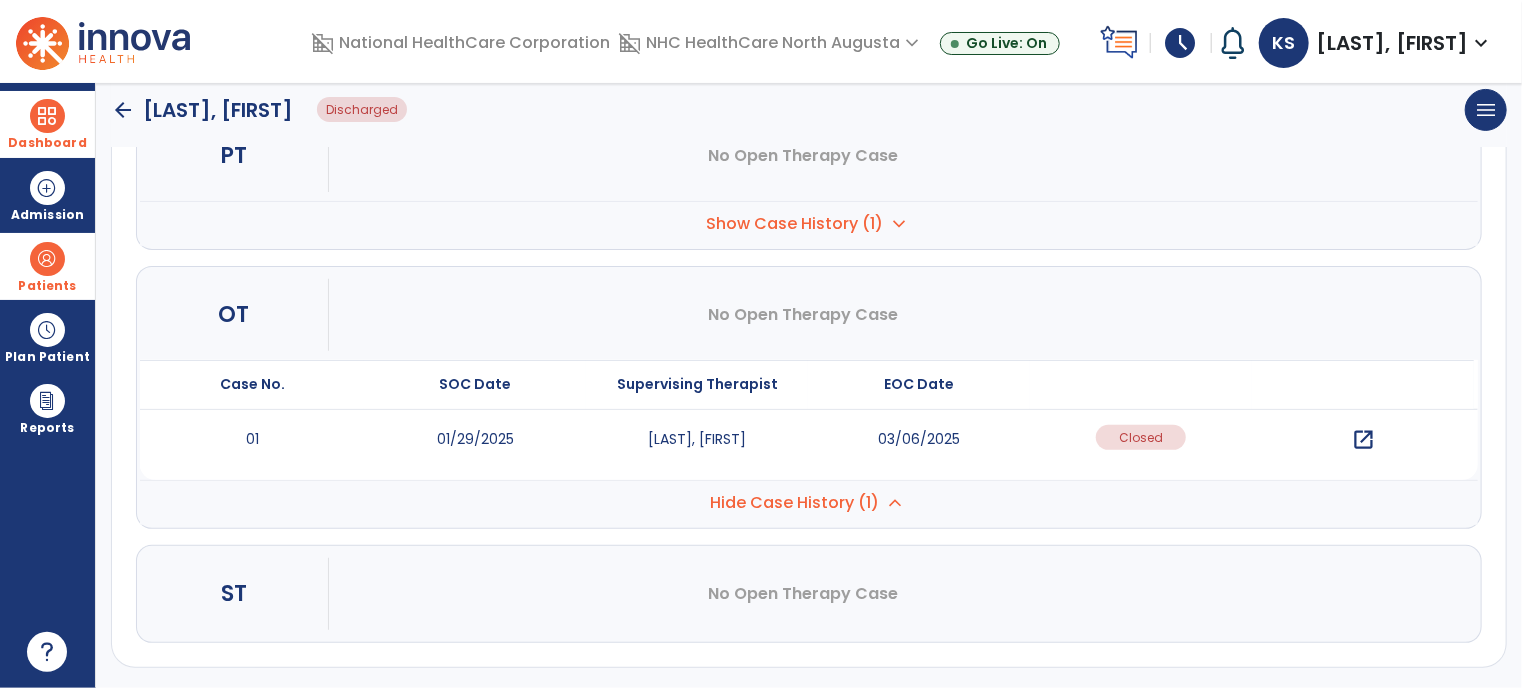 click on "Hide Case History (1)" at bounding box center [795, 224] 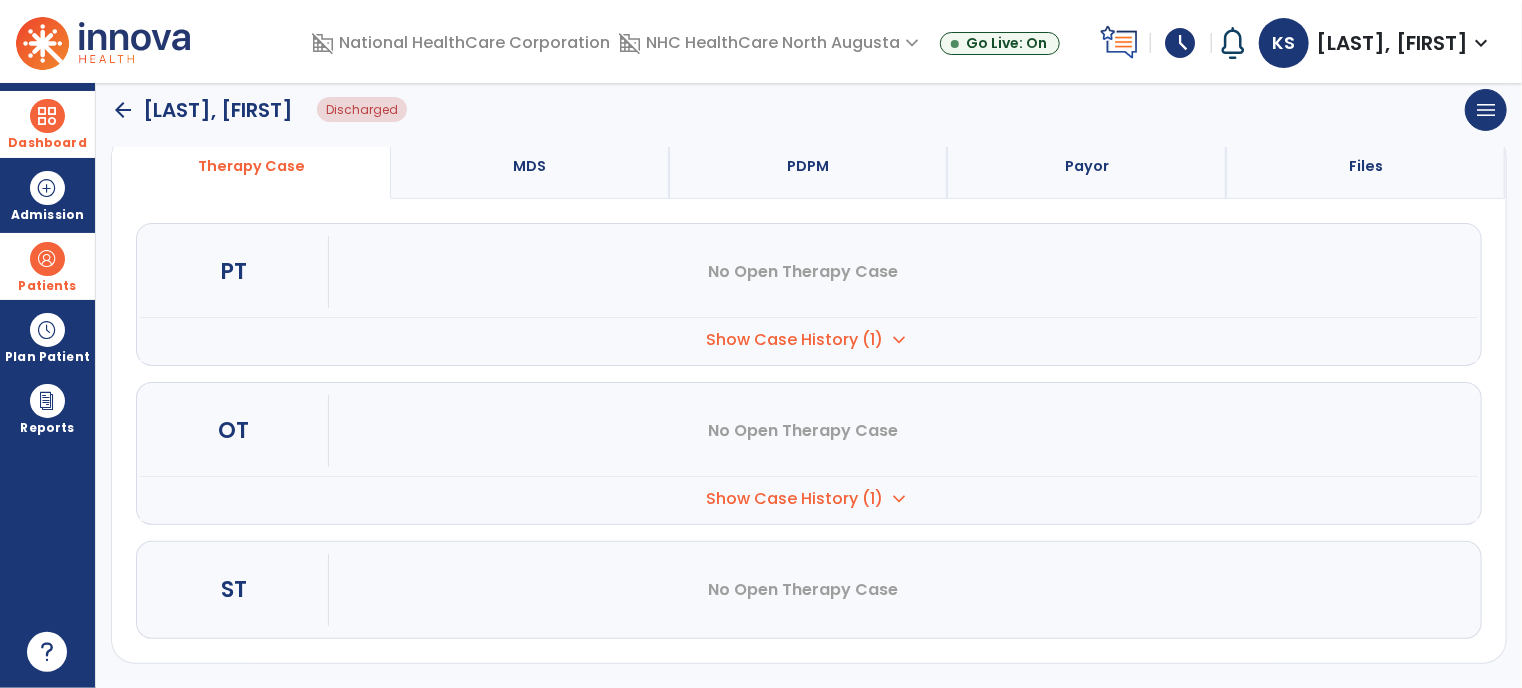 scroll, scrollTop: 204, scrollLeft: 0, axis: vertical 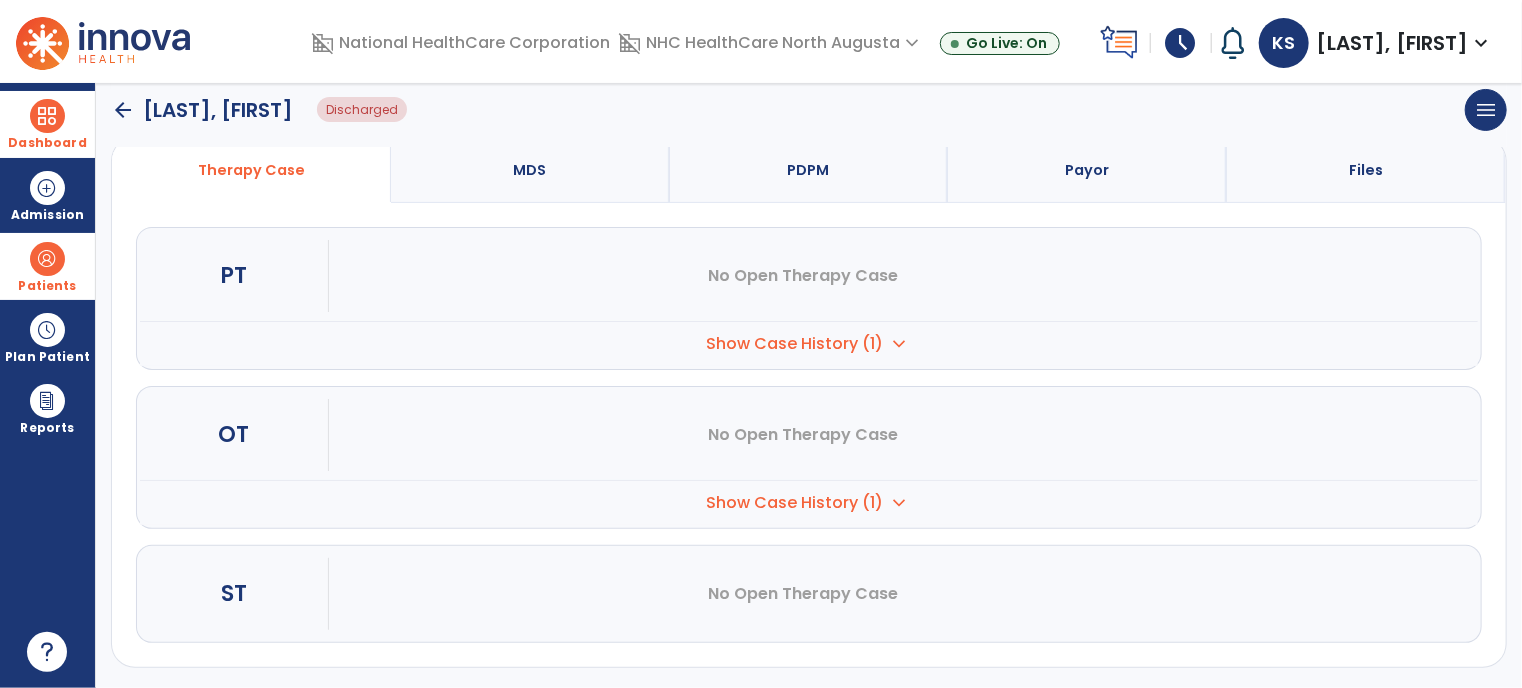 click on "Show Case History (1)" at bounding box center (795, 344) 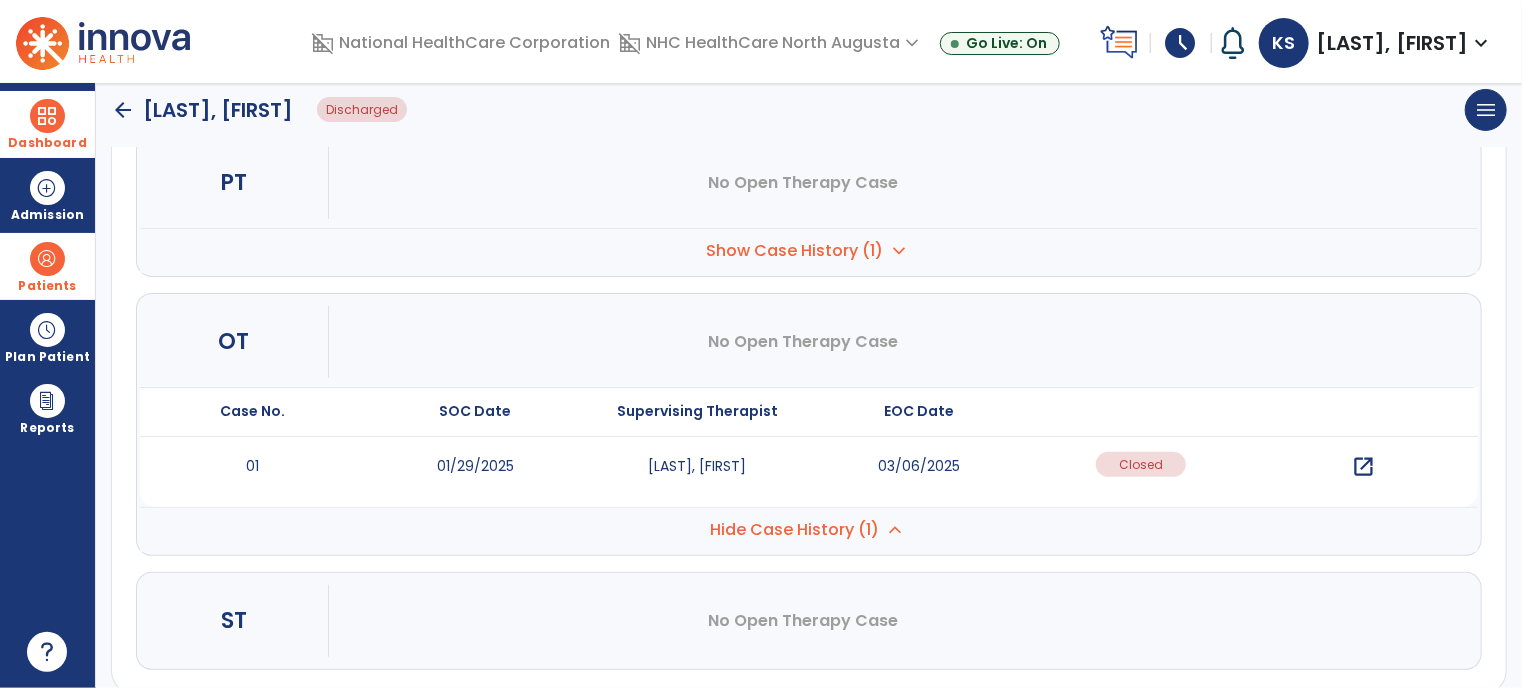 scroll, scrollTop: 324, scrollLeft: 0, axis: vertical 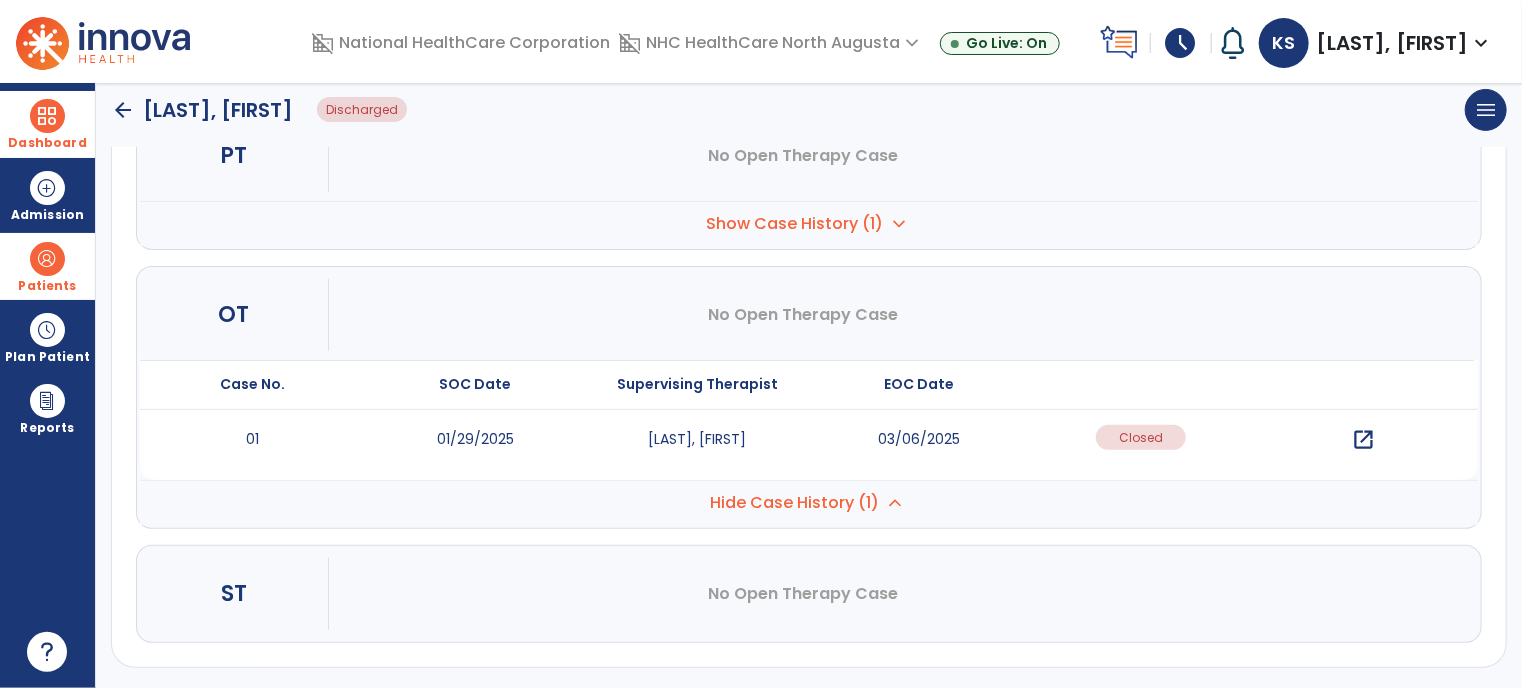 click on "open_in_new" at bounding box center (1363, 440) 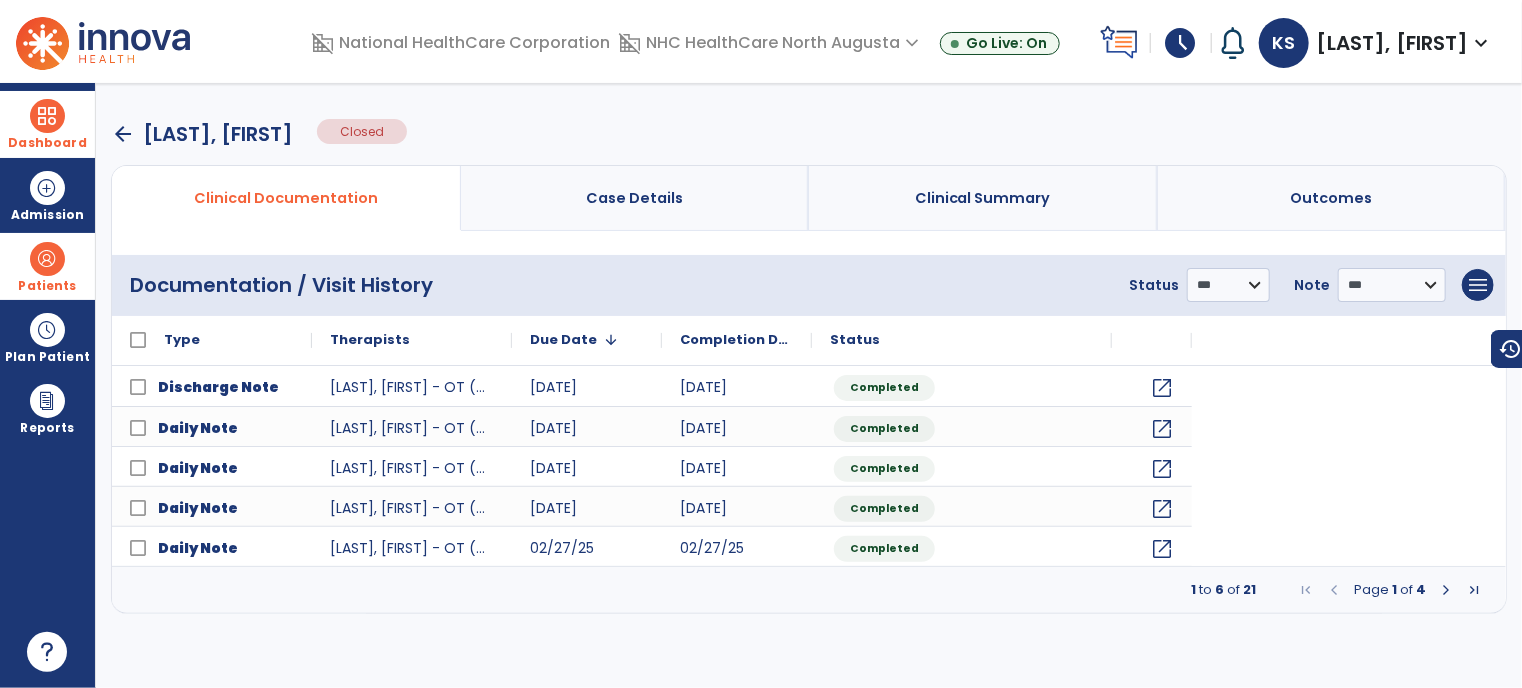scroll, scrollTop: 0, scrollLeft: 0, axis: both 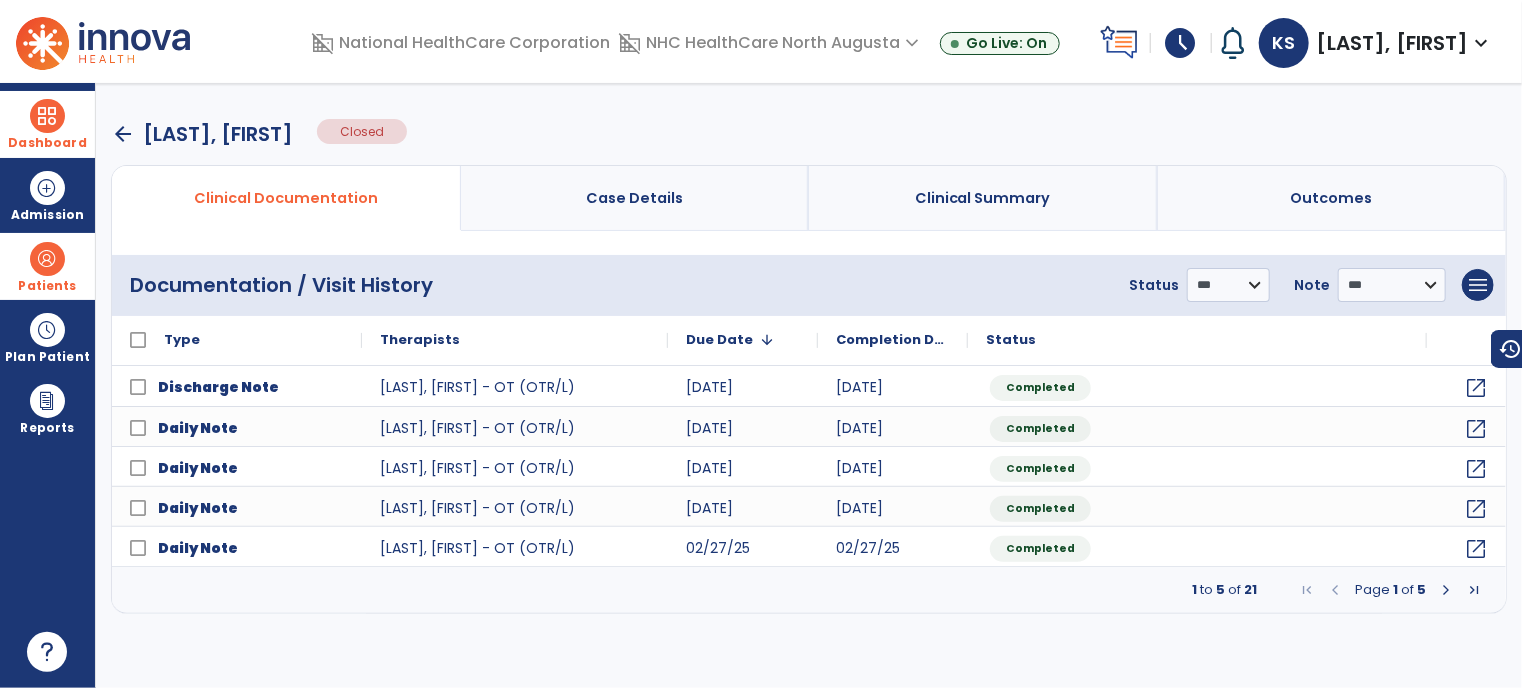 click at bounding box center [1446, 590] 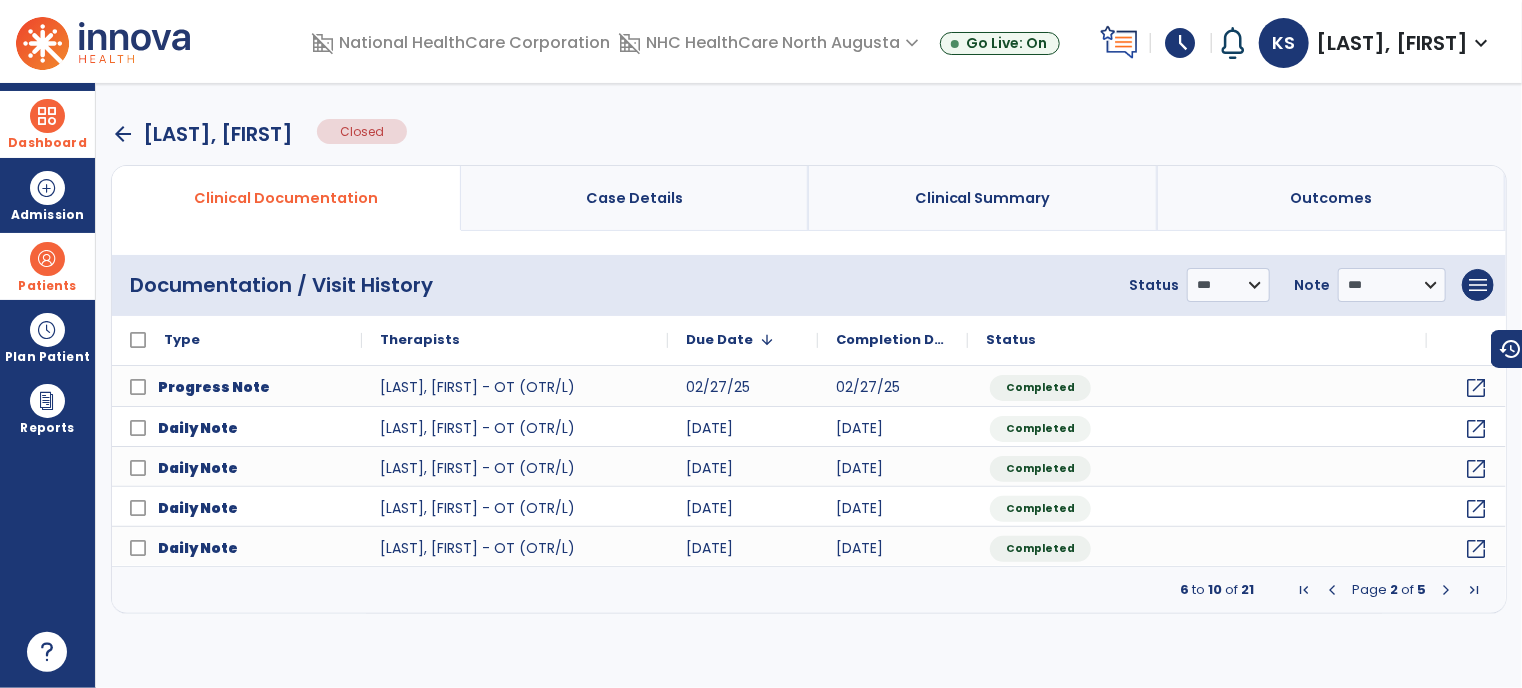 click at bounding box center [1332, 590] 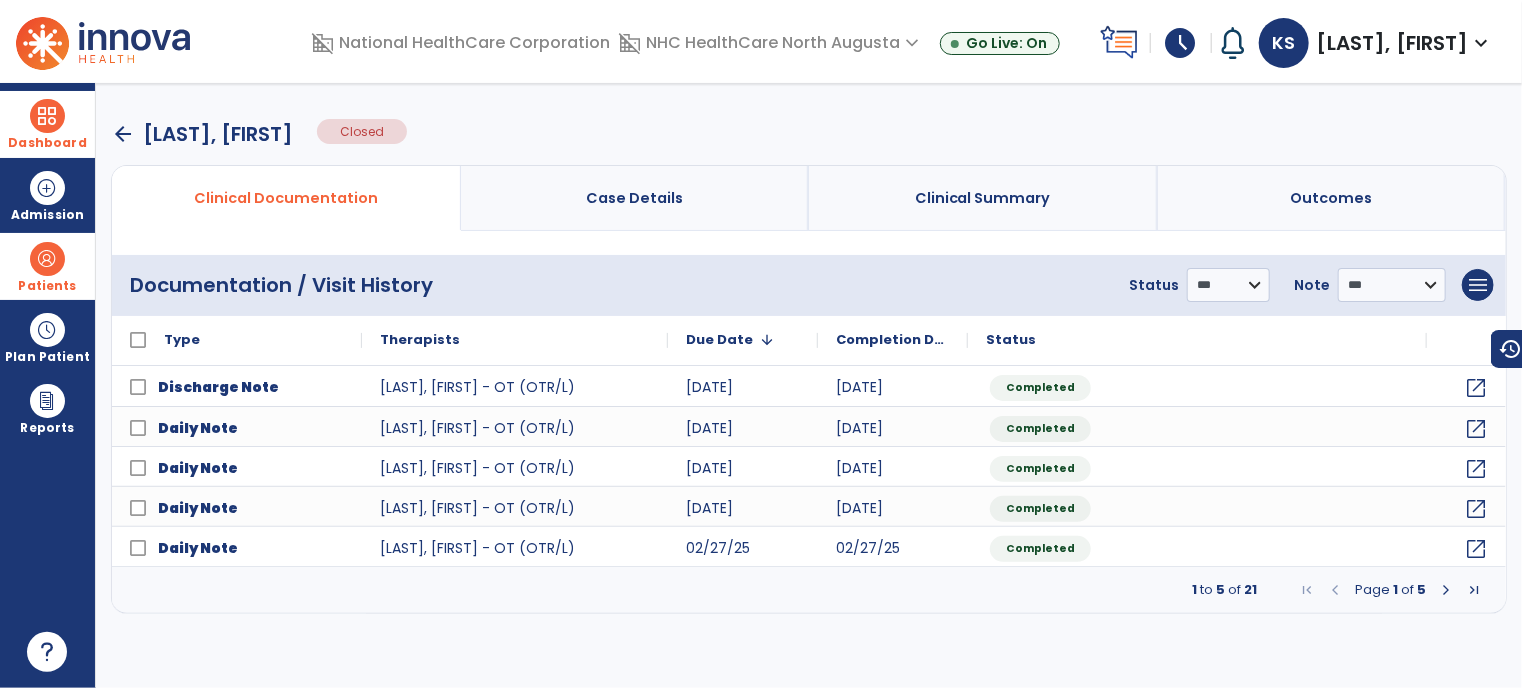 click at bounding box center (1335, 590) 